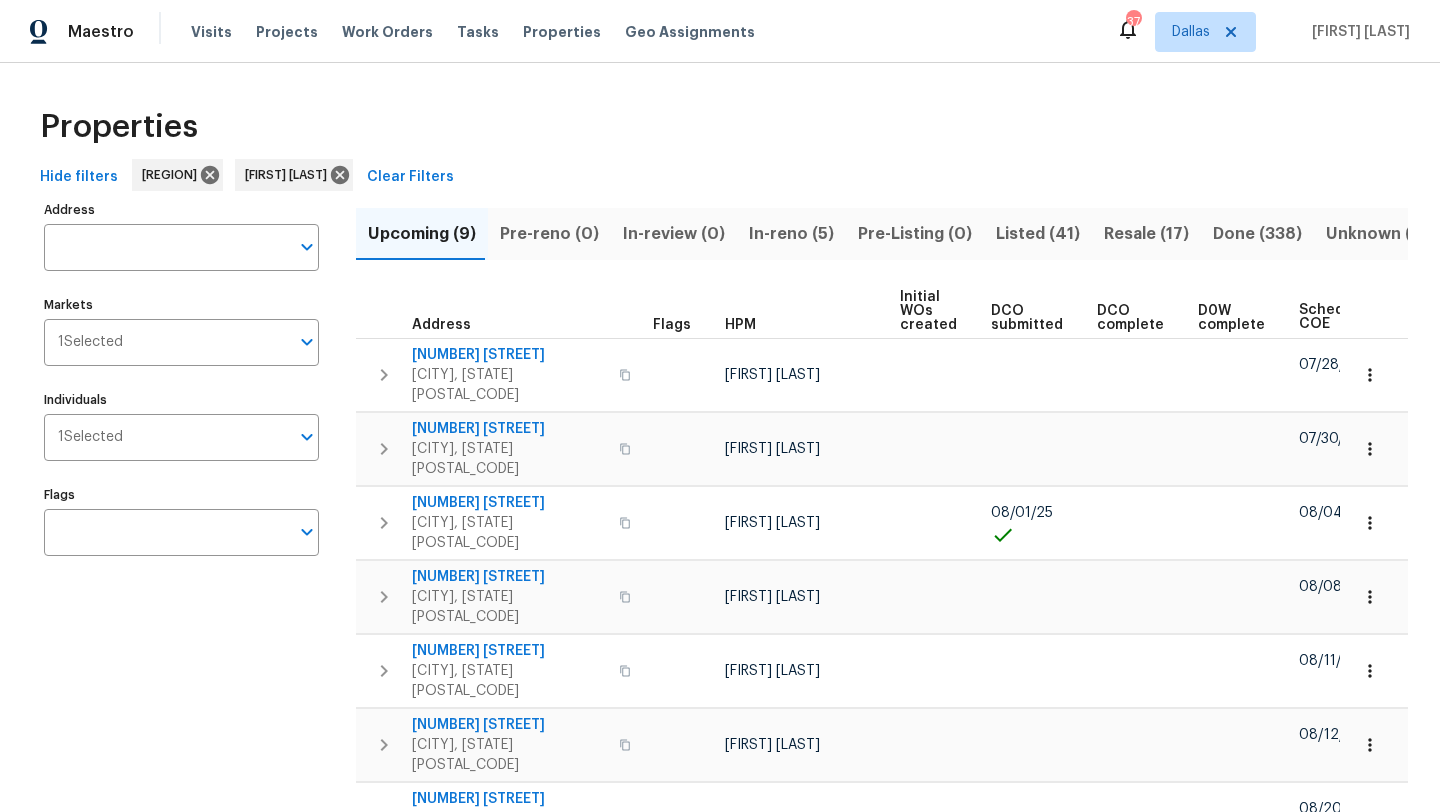 scroll, scrollTop: 0, scrollLeft: 0, axis: both 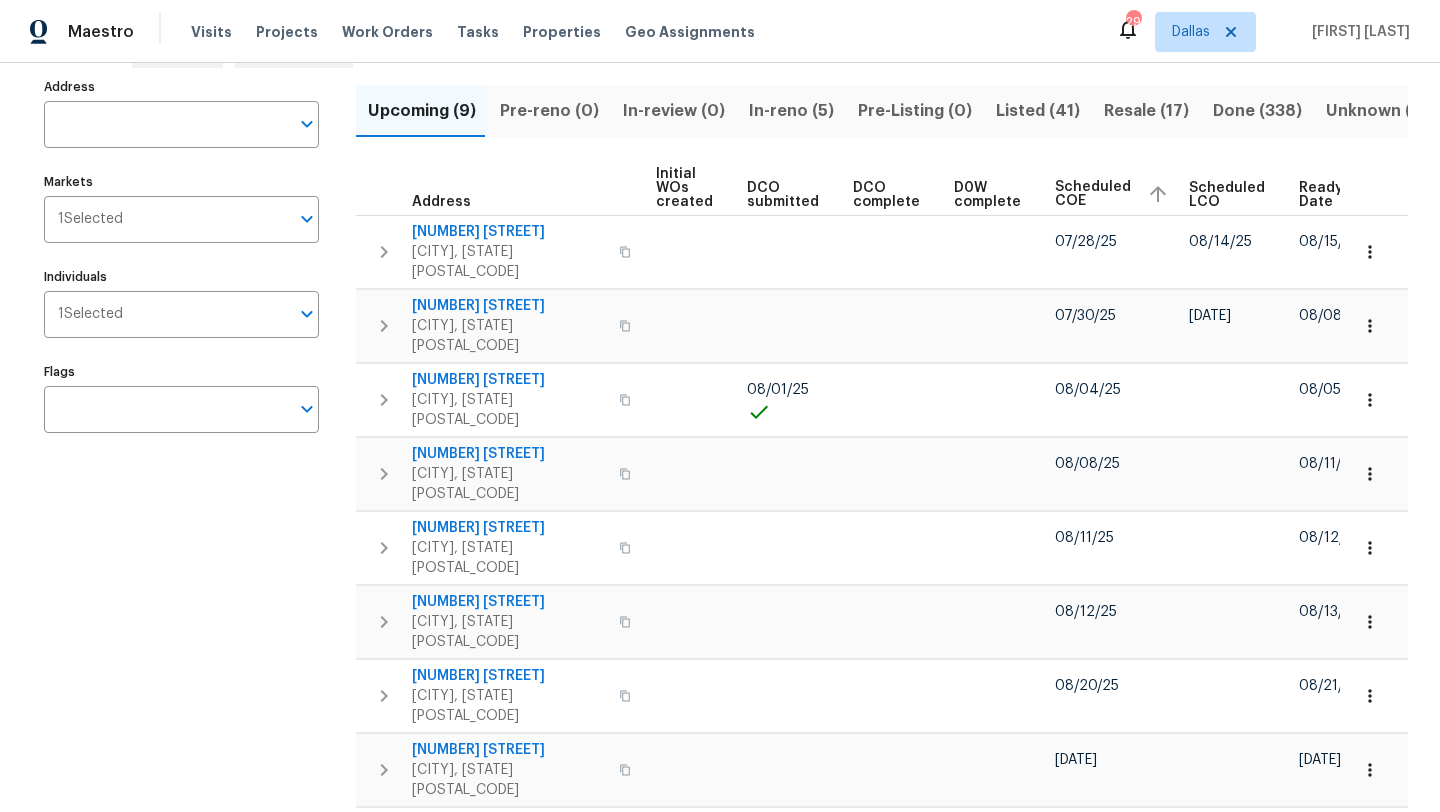 click on "In-reno (5)" at bounding box center (791, 111) 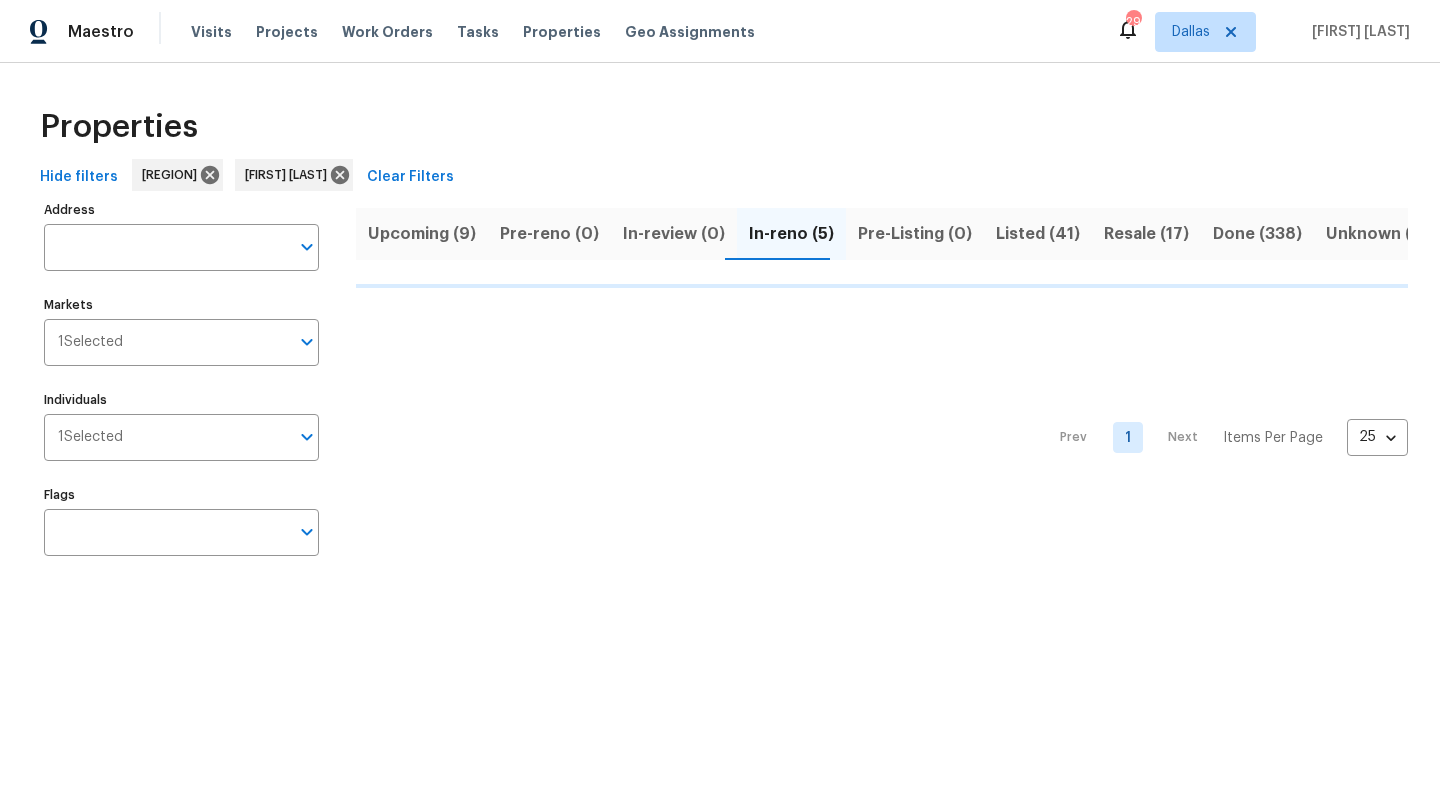 scroll, scrollTop: 0, scrollLeft: 0, axis: both 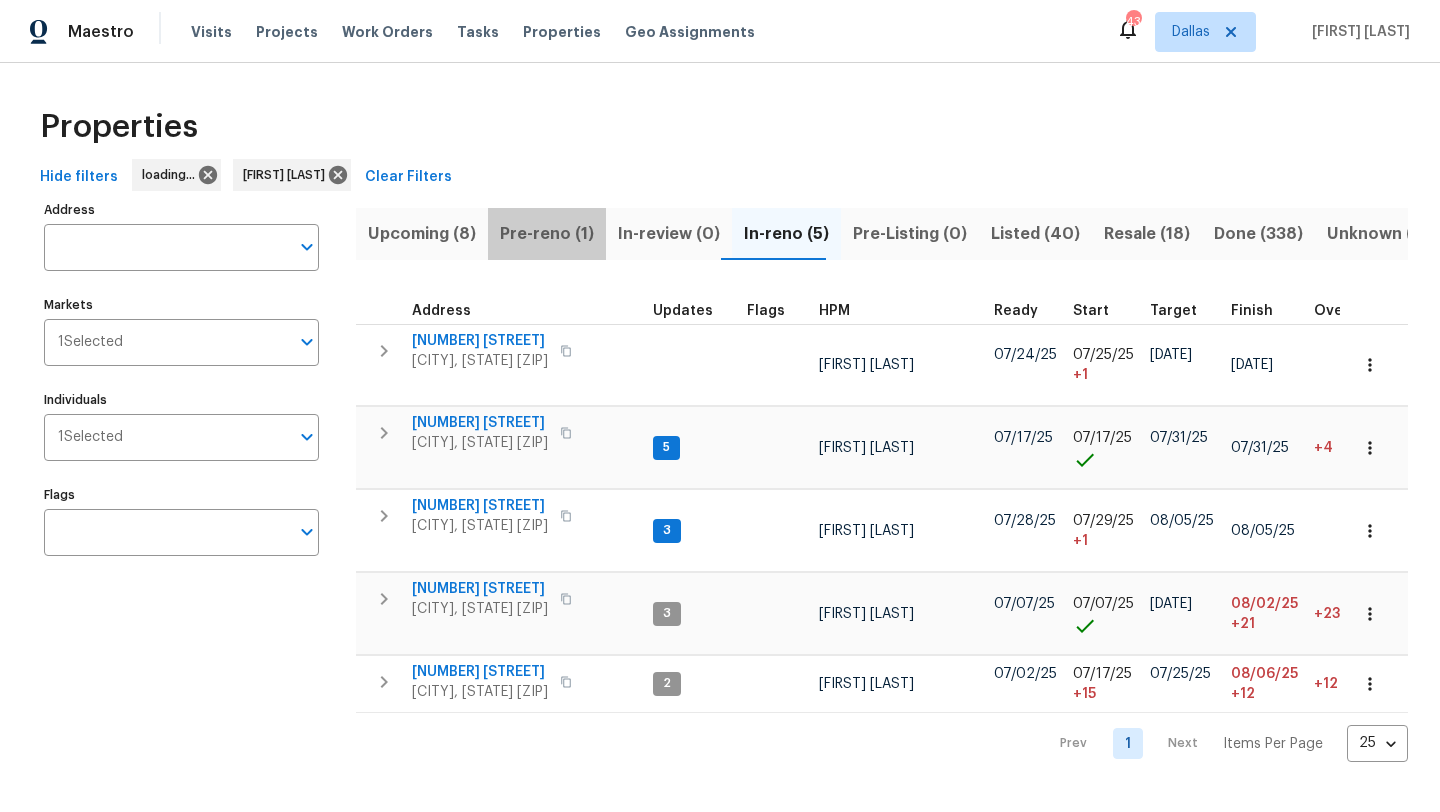 click on "Pre-reno (1)" at bounding box center (547, 234) 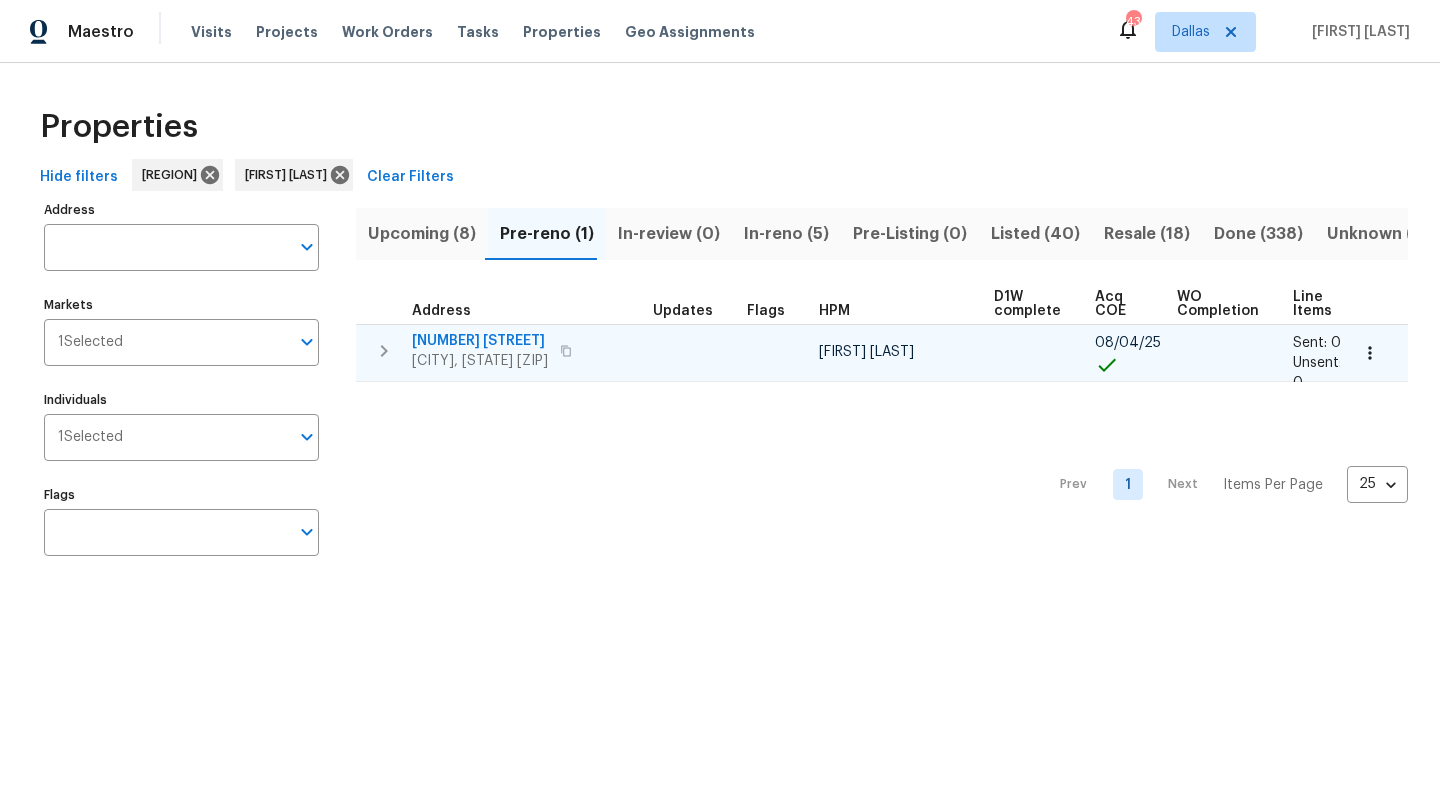 type 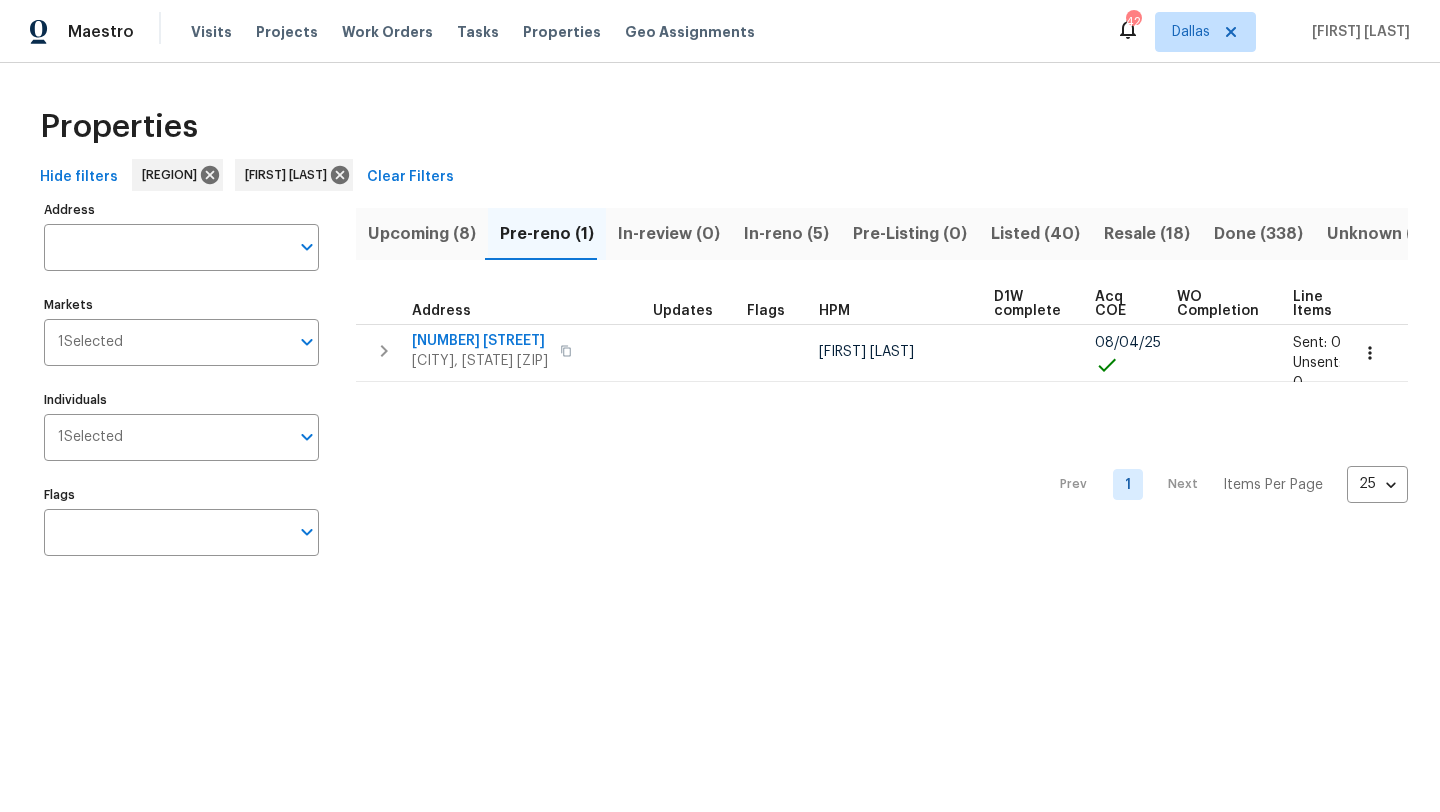 click on "In-reno (5)" at bounding box center [786, 234] 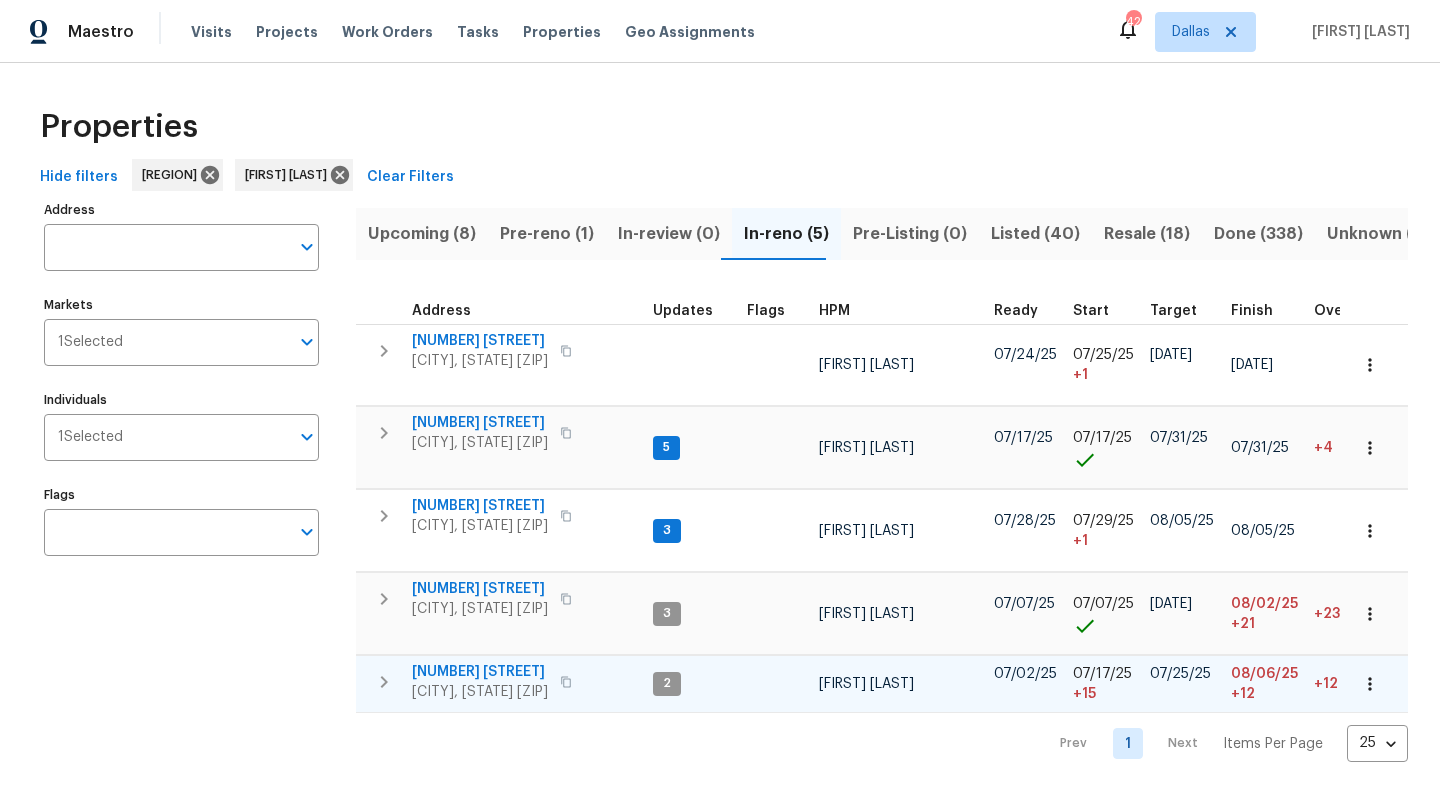 type 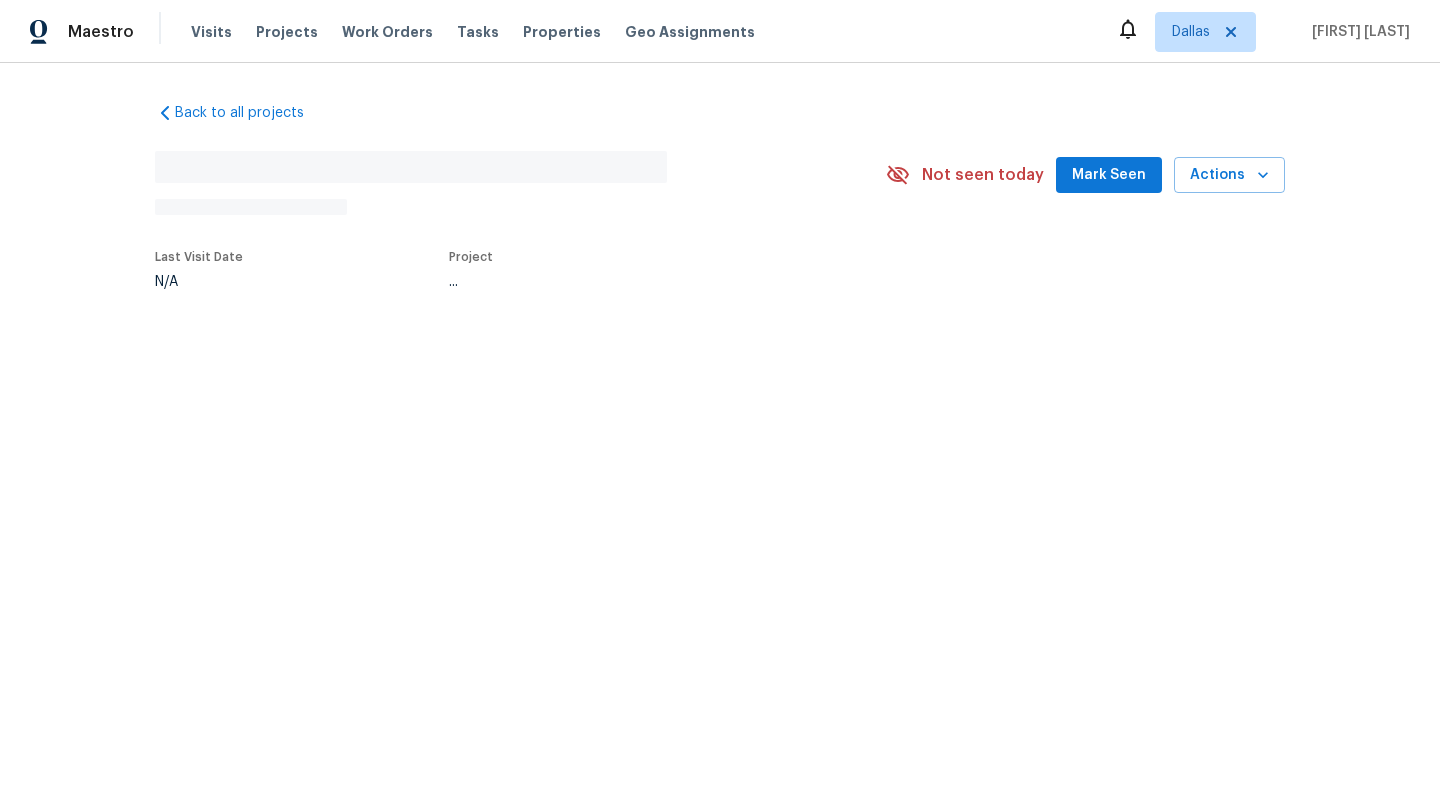 scroll, scrollTop: 0, scrollLeft: 0, axis: both 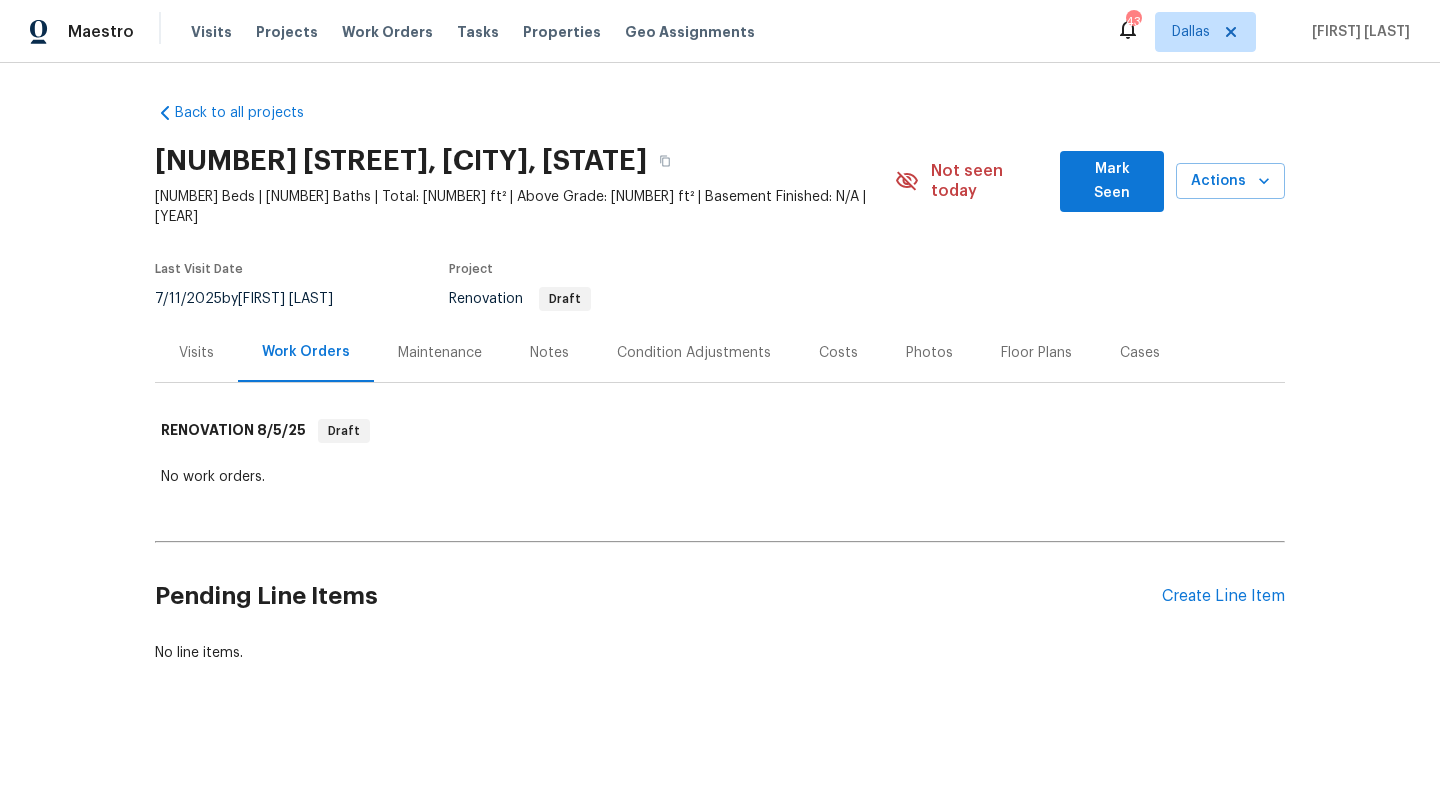 click on "Floor Plans" at bounding box center [1036, 353] 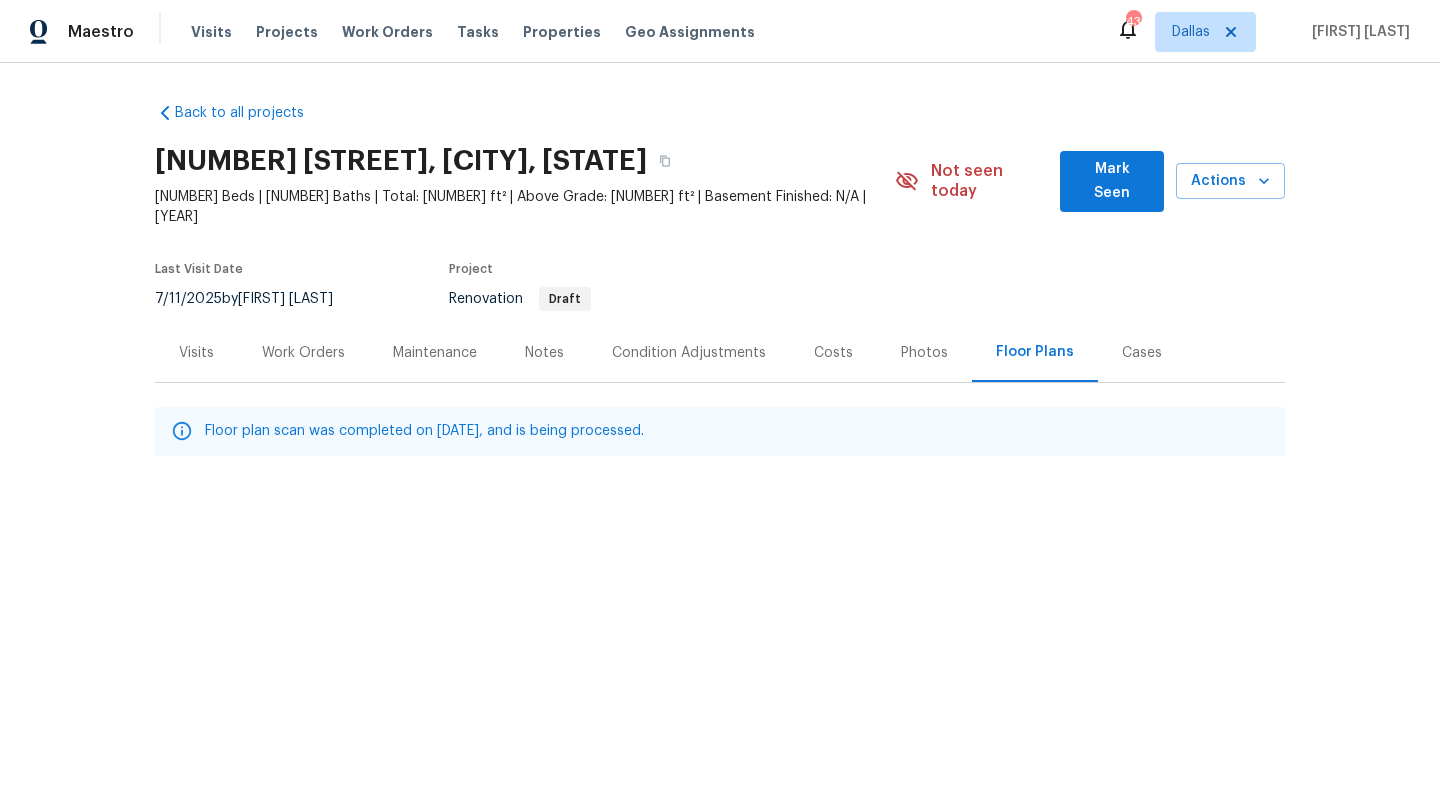 click on "[ADDRESS], [CITY], [STATE] [POSTAL CODE] [BED] Beds | [BATH] Baths | Total: [SQFT] ft² | Above Grade: [SQFT] ft² | Basement Finished: N/A | [YEAR] Not seen today Mark Seen Actions Last Visit Date 7/[DAY]/[YEAR] by [FIRST] [LAST] Project Renovation Draft" at bounding box center [720, 229] 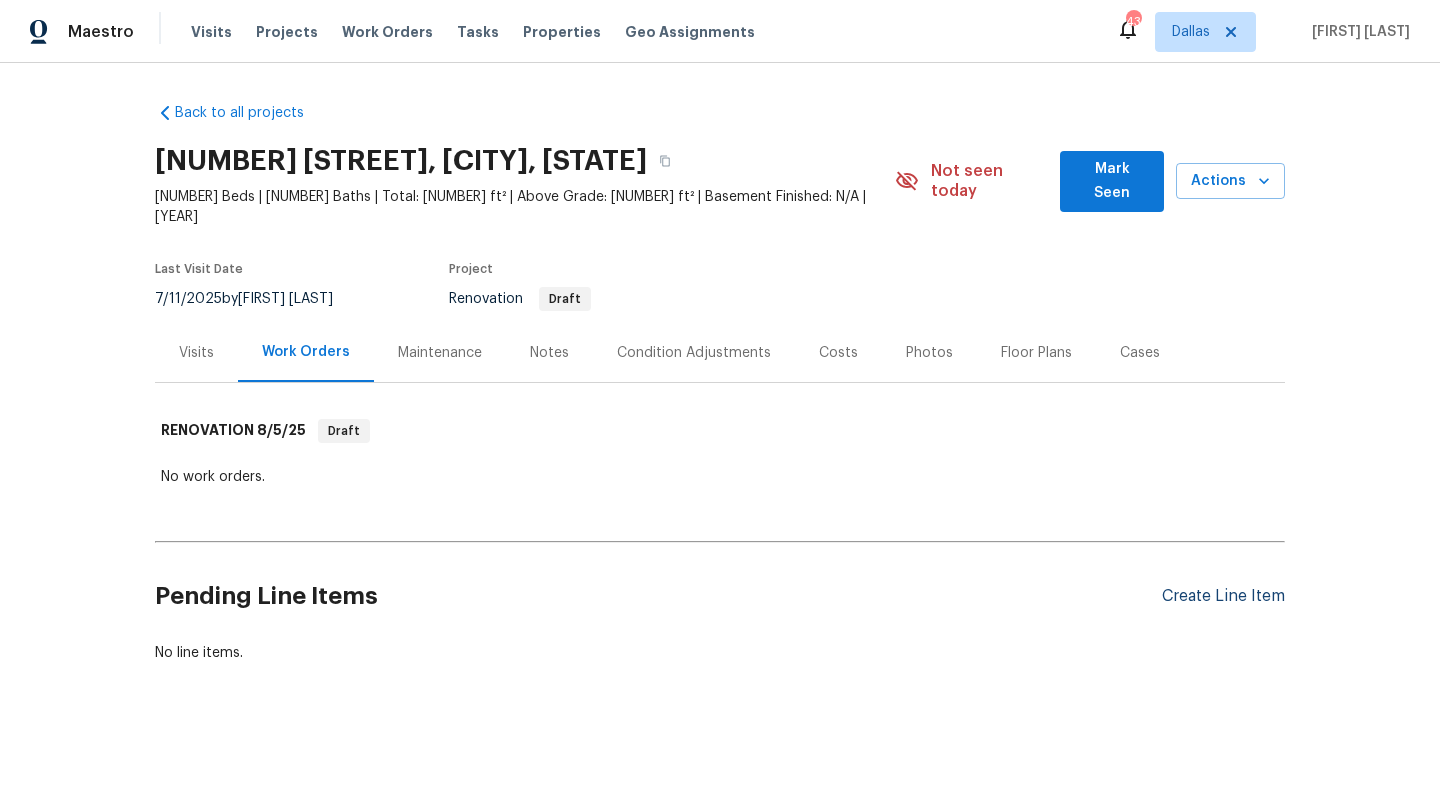 click on "Create Line Item" at bounding box center [1223, 596] 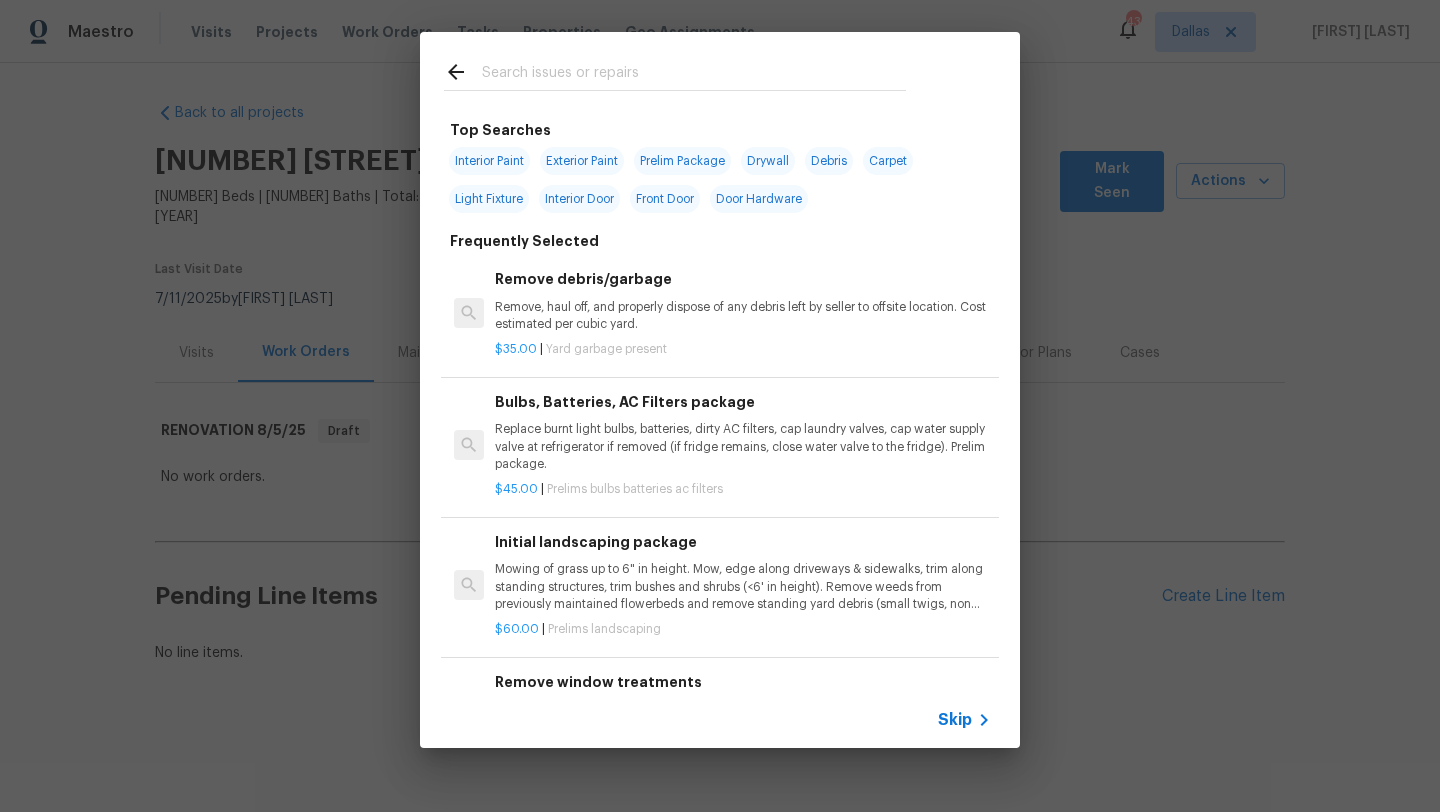 click at bounding box center (675, 71) 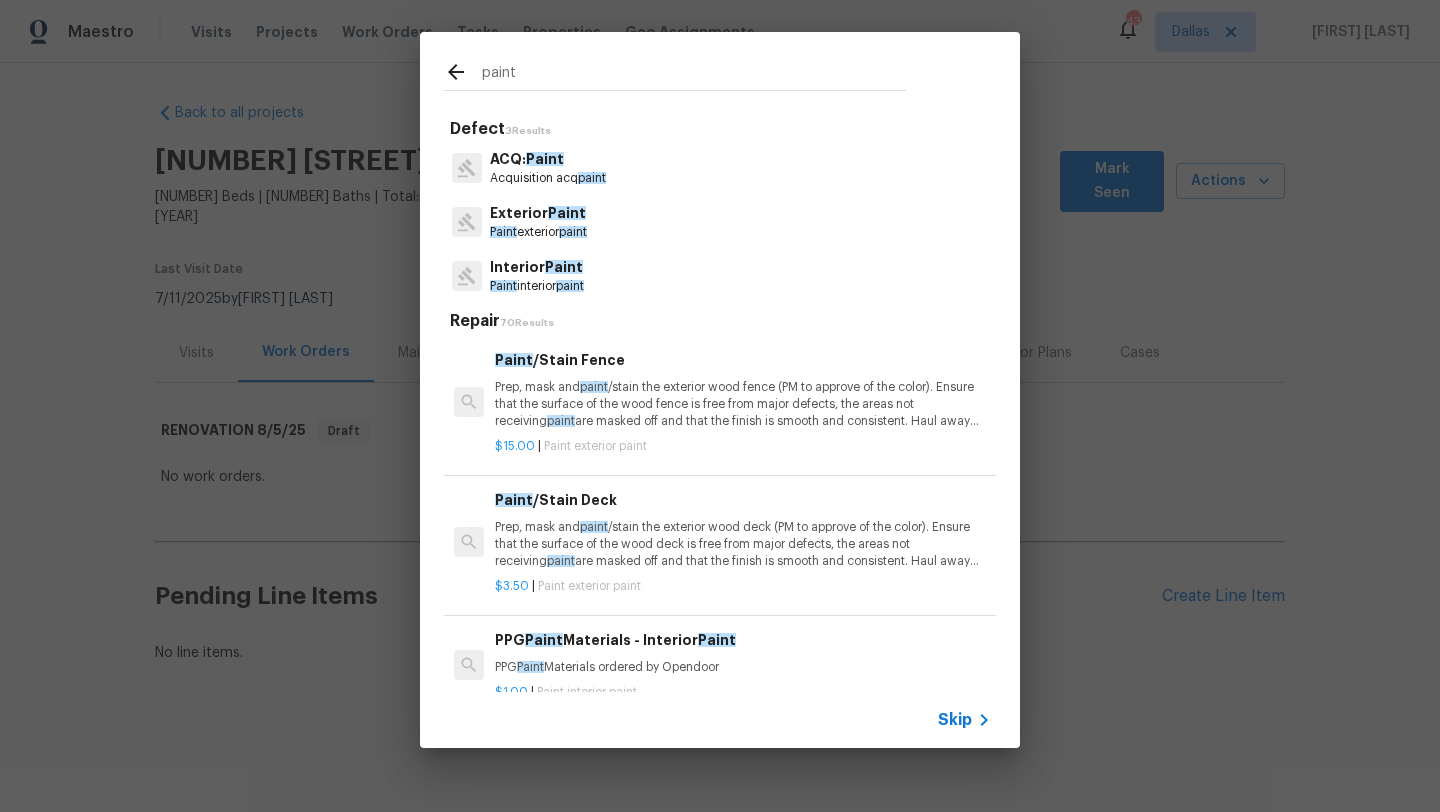 type on "paint" 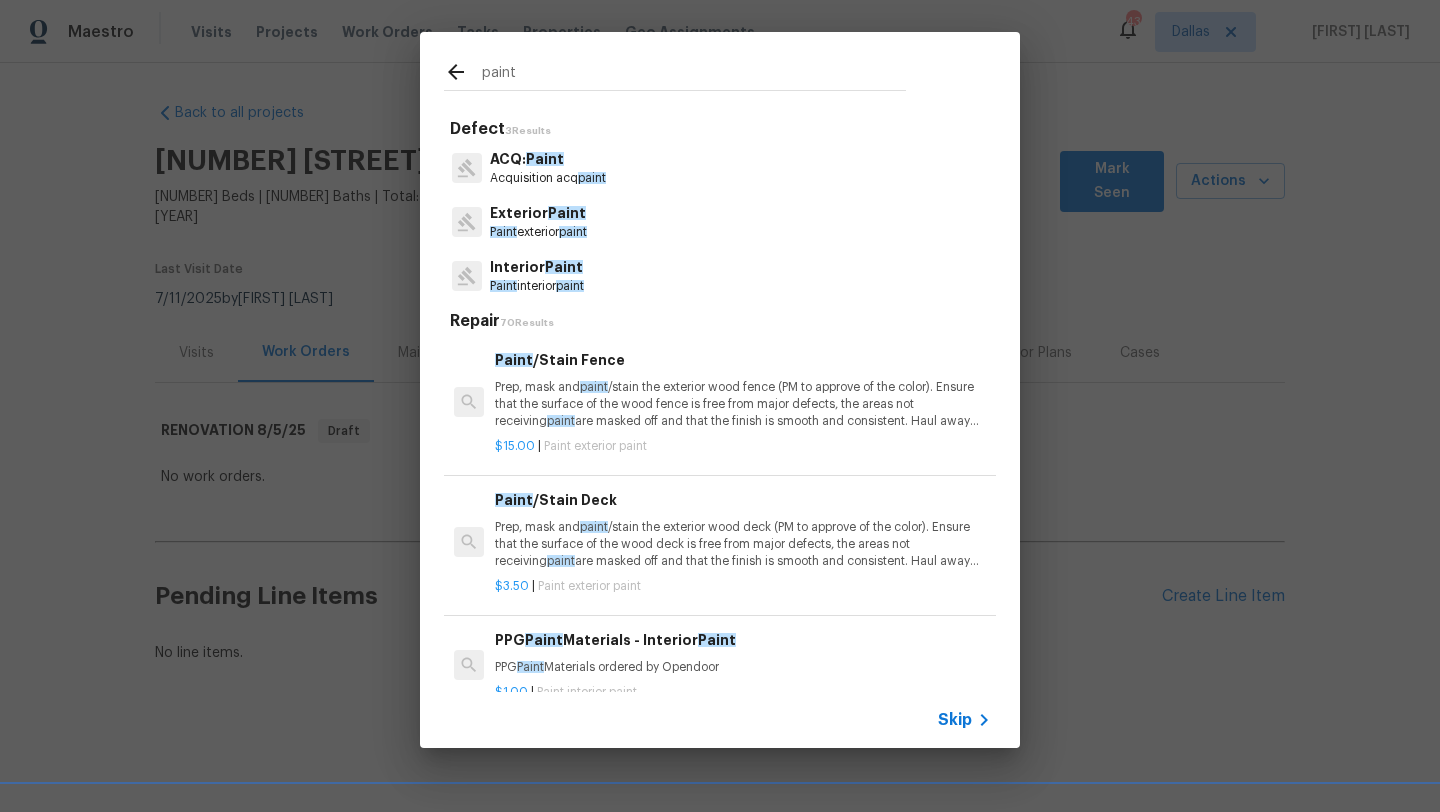 click on "Interior  Paint" at bounding box center (537, 267) 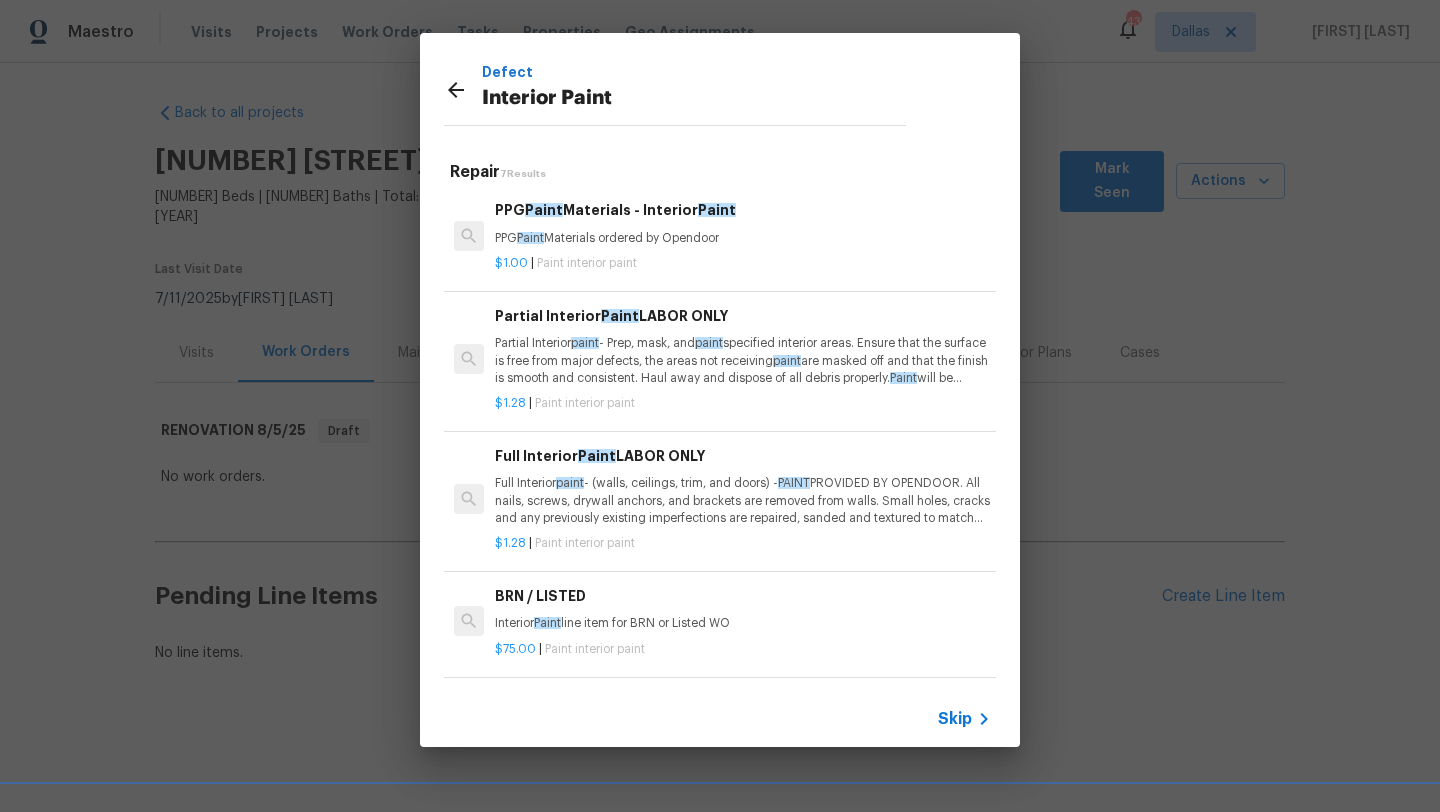 click on "Full Interior  paint  - (walls, ceilings, trim, and doors) -  PAINT  PROVIDED BY OPENDOOR. All nails, screws, drywall anchors, and brackets are removed from walls. Small holes, cracks and any previously existing imperfections are repaired, sanded and textured to match surrounding texture prior to  paint ing. Caulk all edges/corners, windows, doors, counters, tubs/showers and baseboards; To include  paint ing of all register vents (after proper preparation), all sides of doors, protection of floors, cabinets, hardware and hinges, windows with drop cloths, plastic sheeting and masking. Clean up and removal of prep debris and any  paint  overspray." at bounding box center (743, 500) 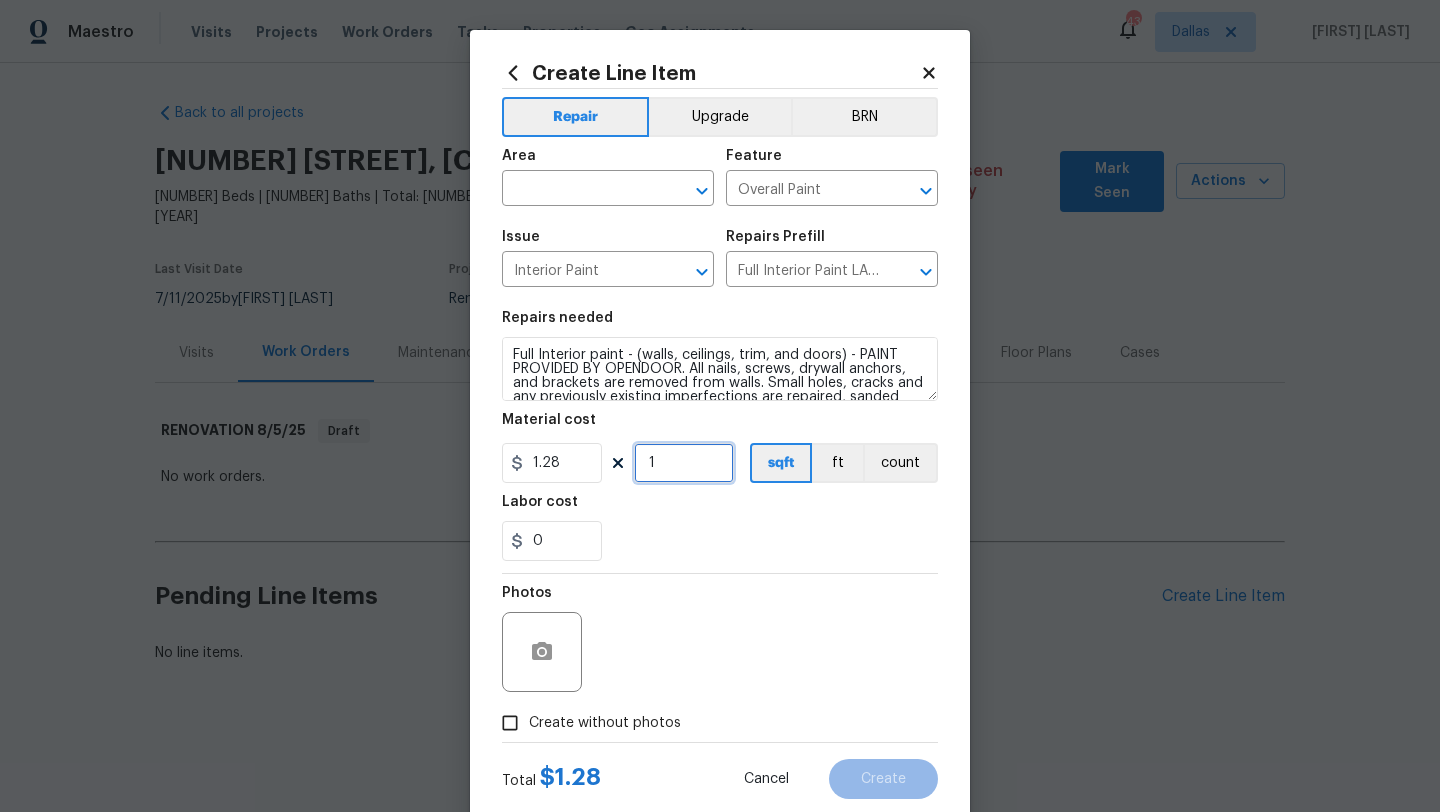 click on "1" at bounding box center [684, 463] 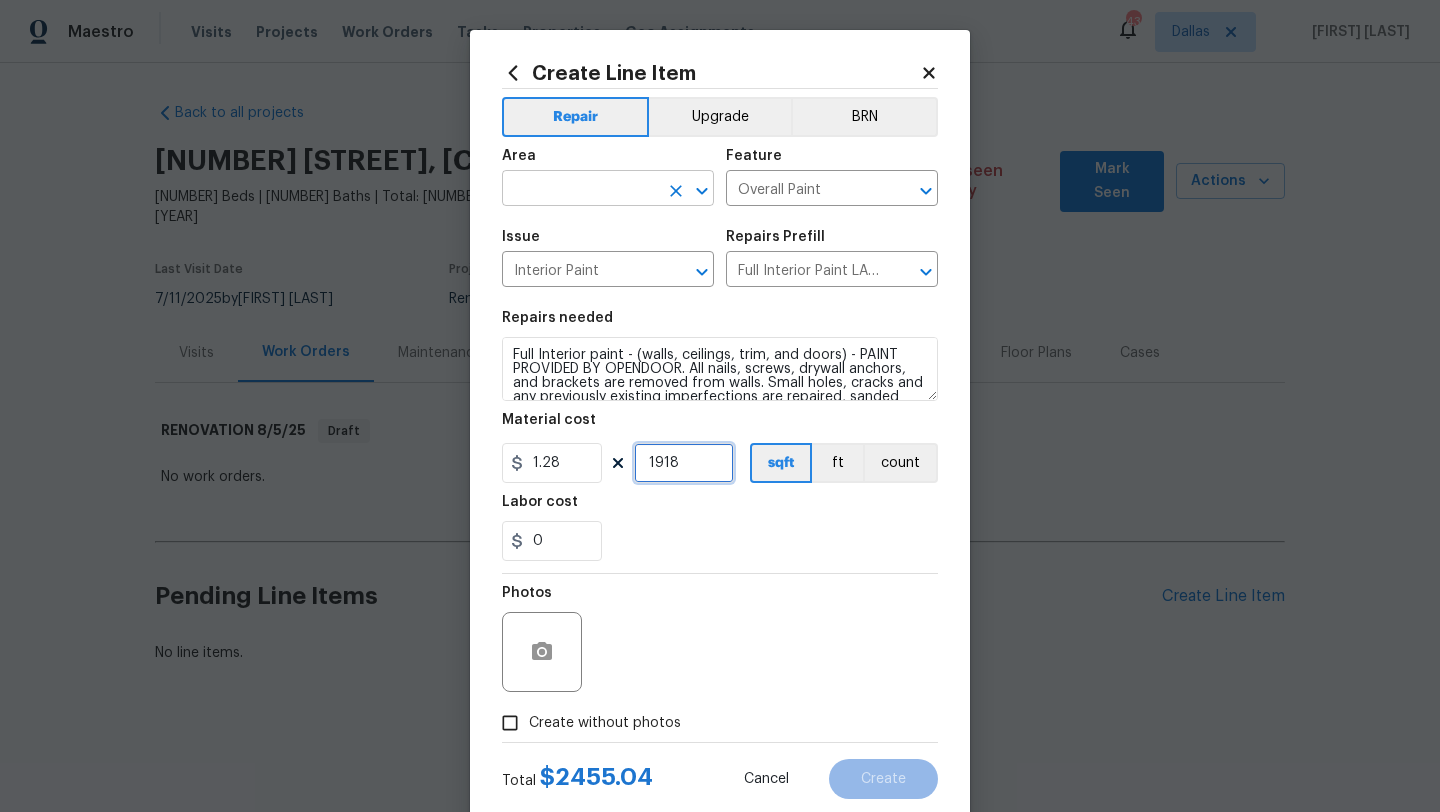 type on "1918" 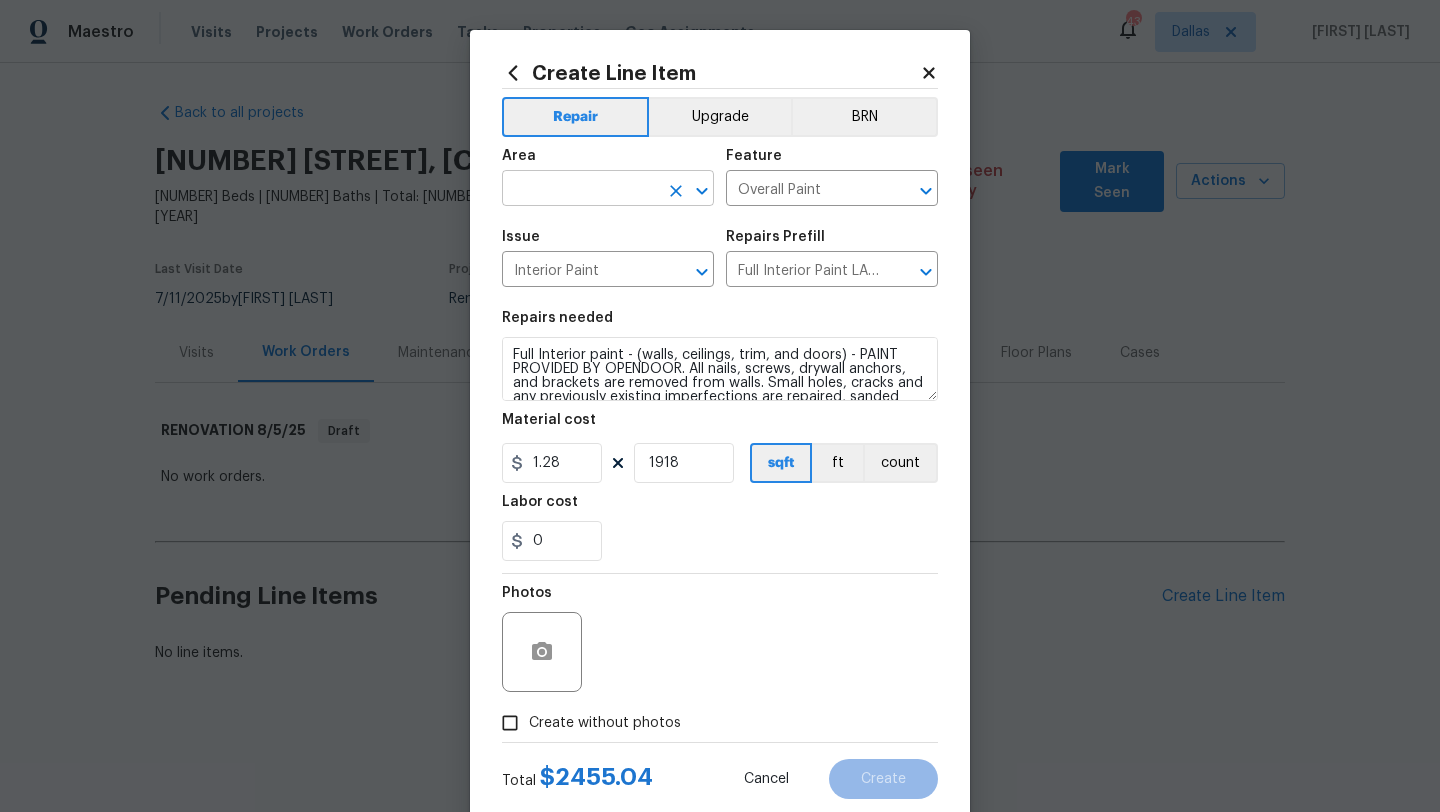 click at bounding box center [580, 190] 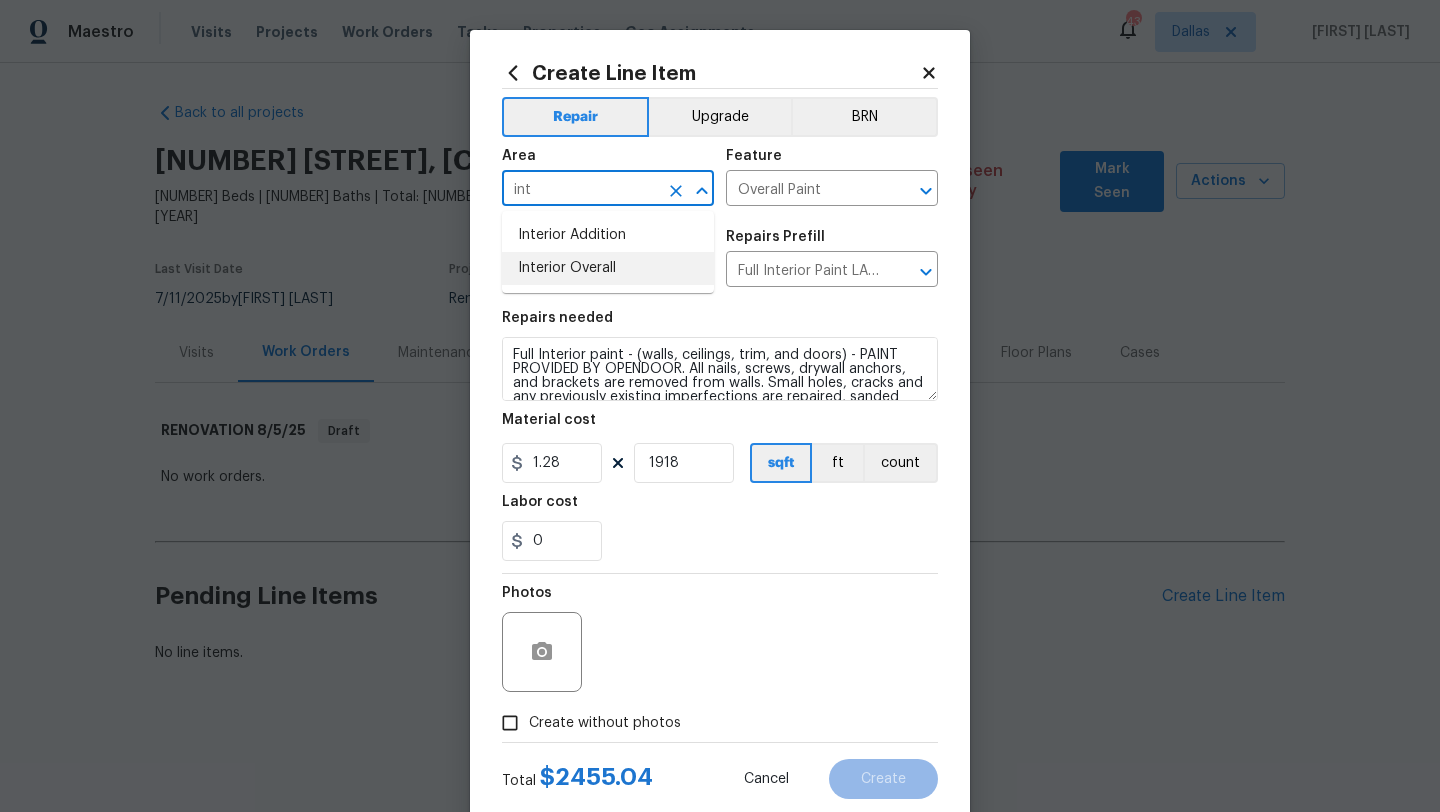 click on "Interior Overall" at bounding box center [608, 268] 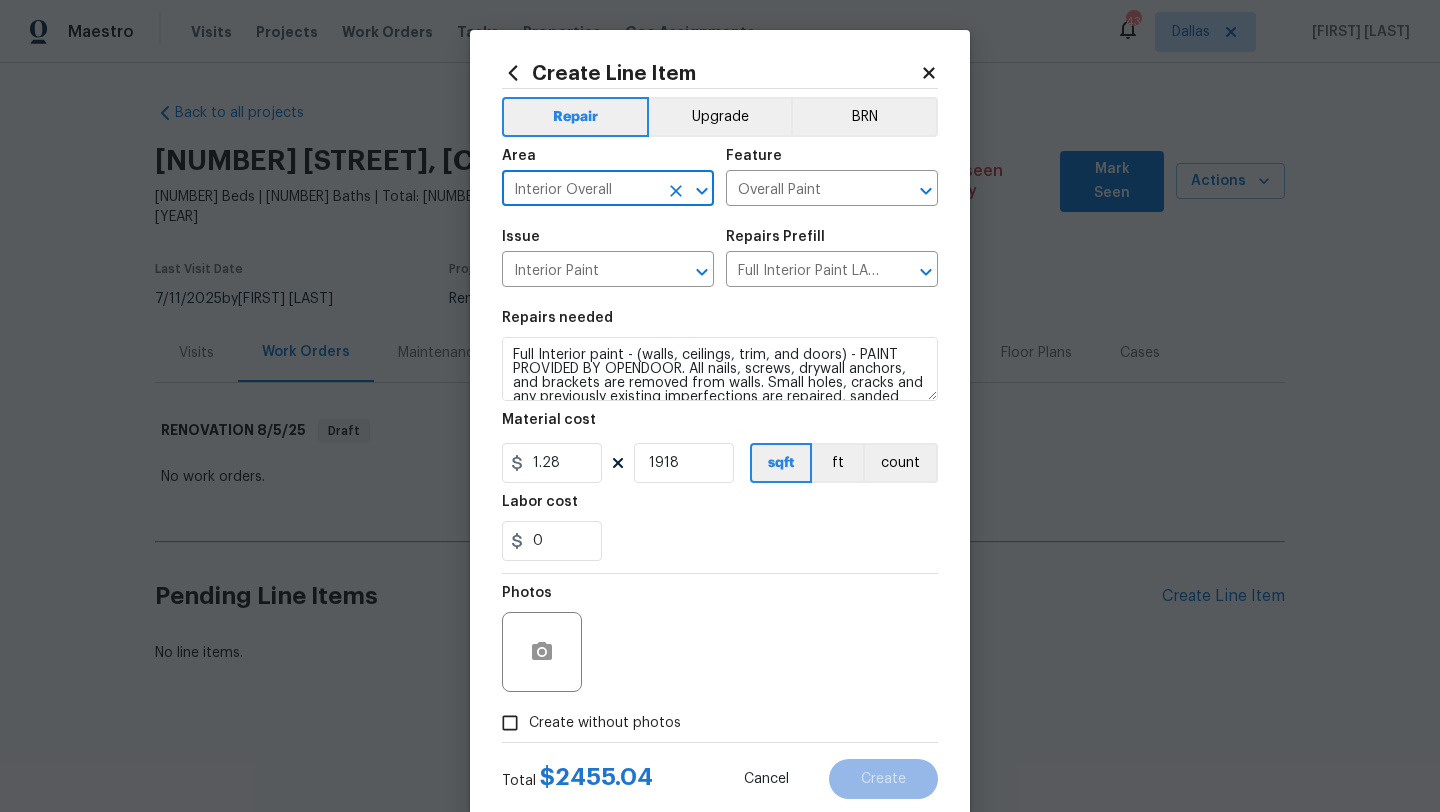 type on "Interior Overall" 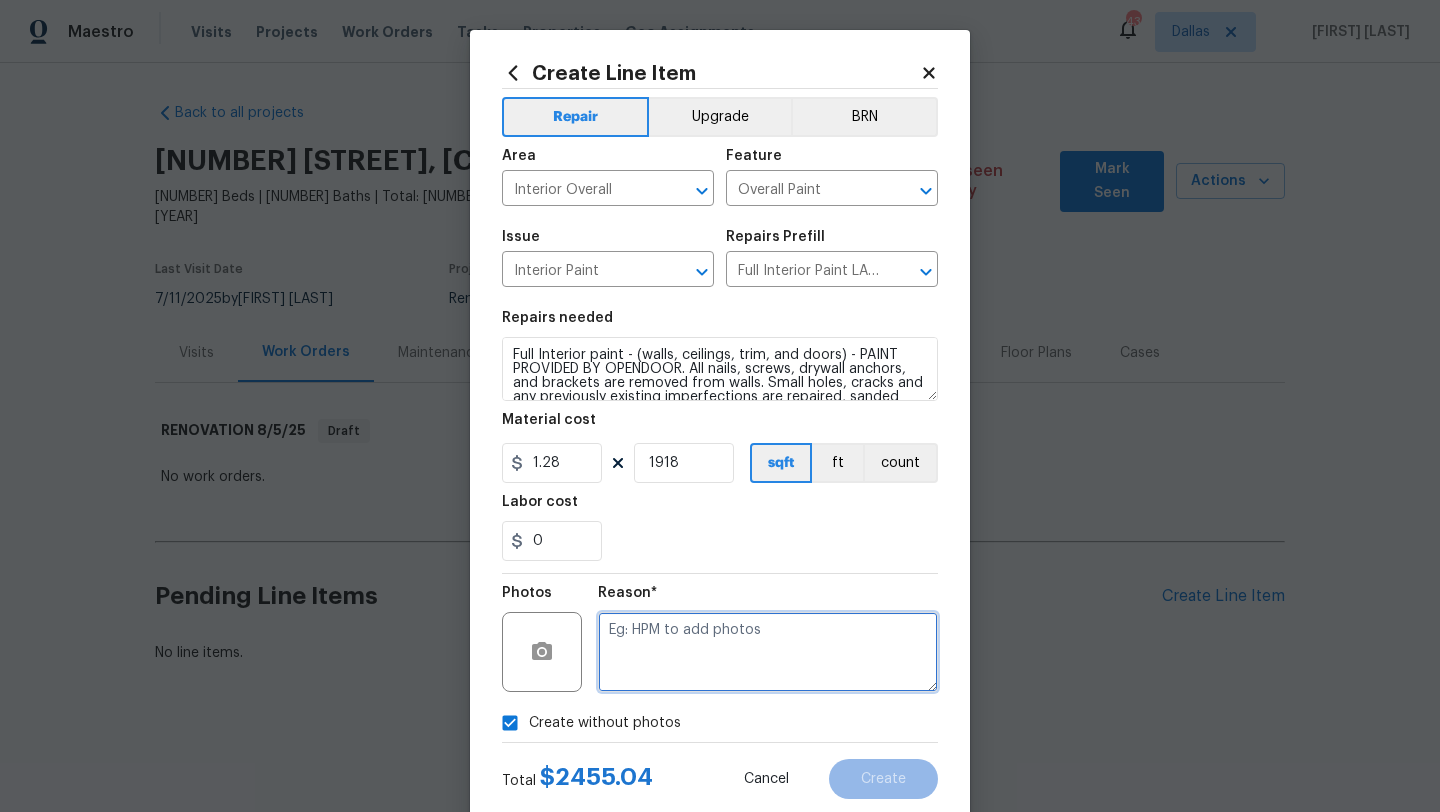 click at bounding box center [768, 652] 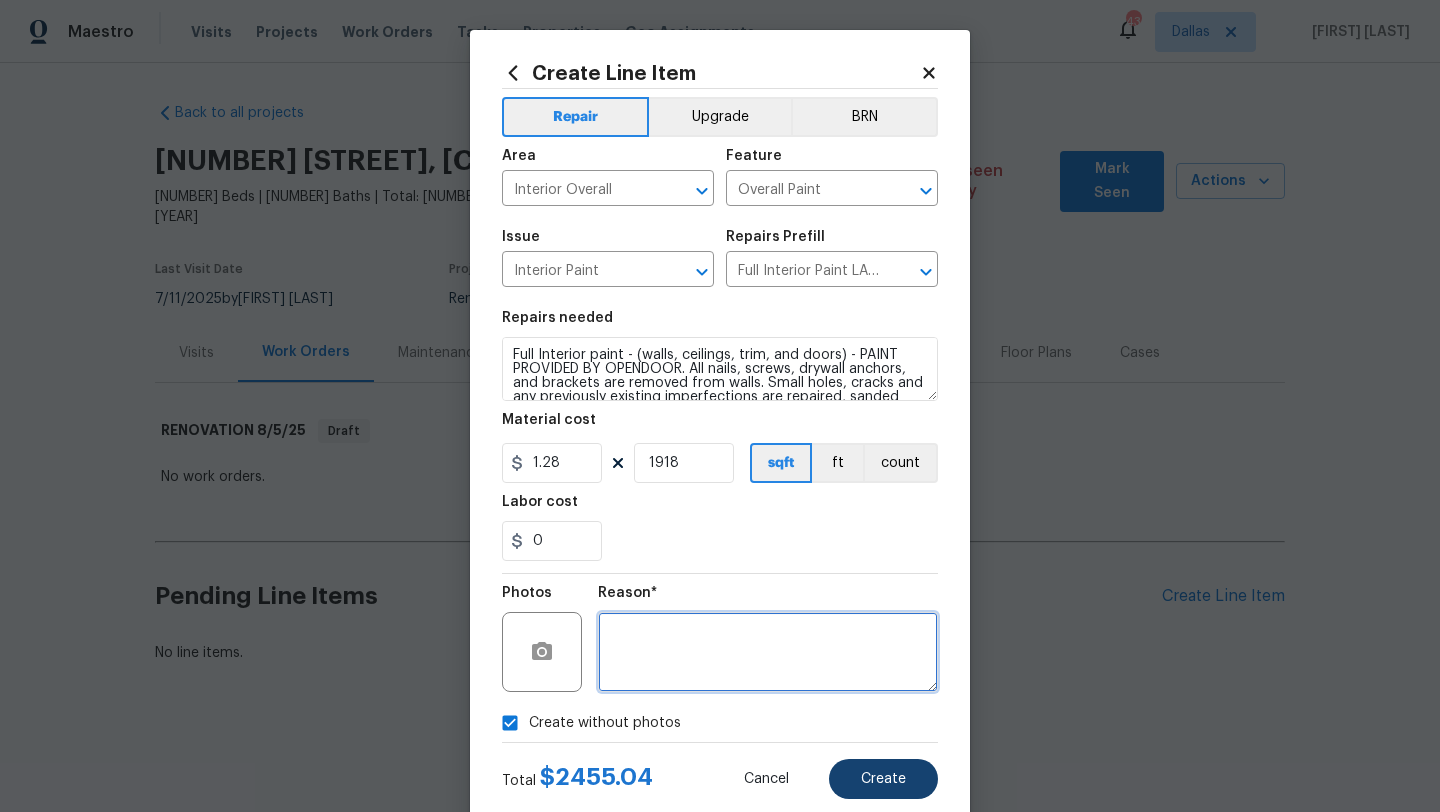 type 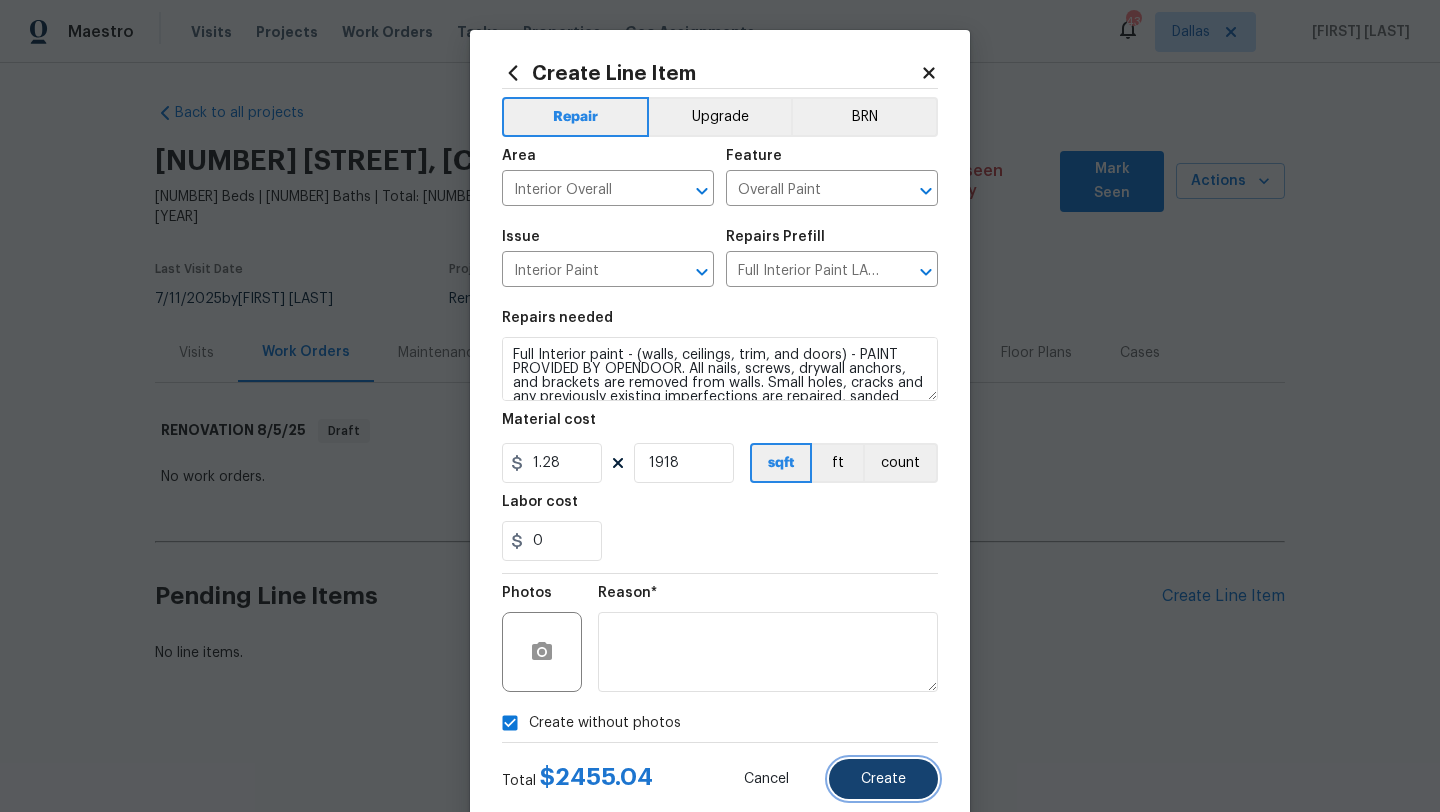 click on "Create" at bounding box center (883, 779) 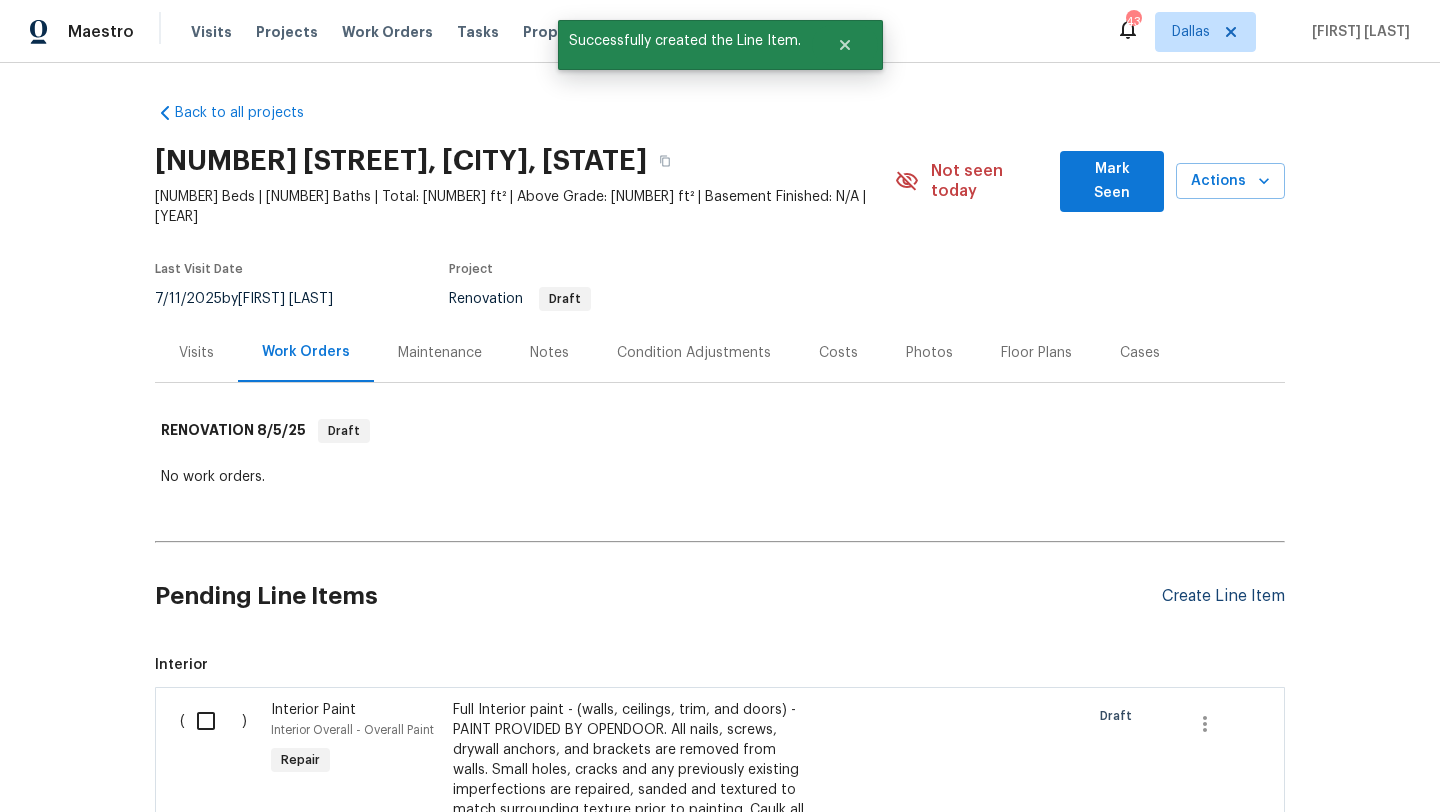 click on "Create Line Item" at bounding box center (1223, 596) 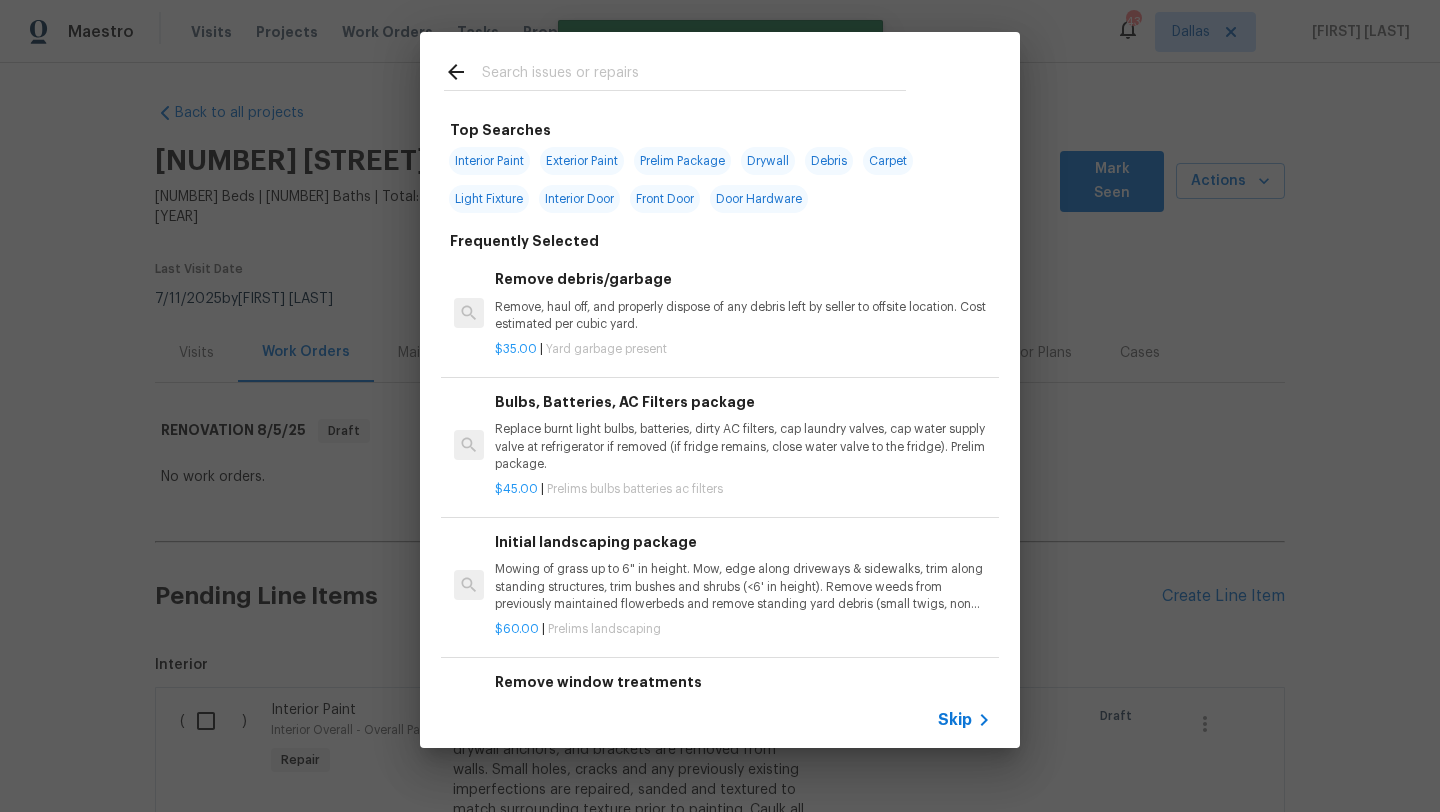 click at bounding box center [694, 75] 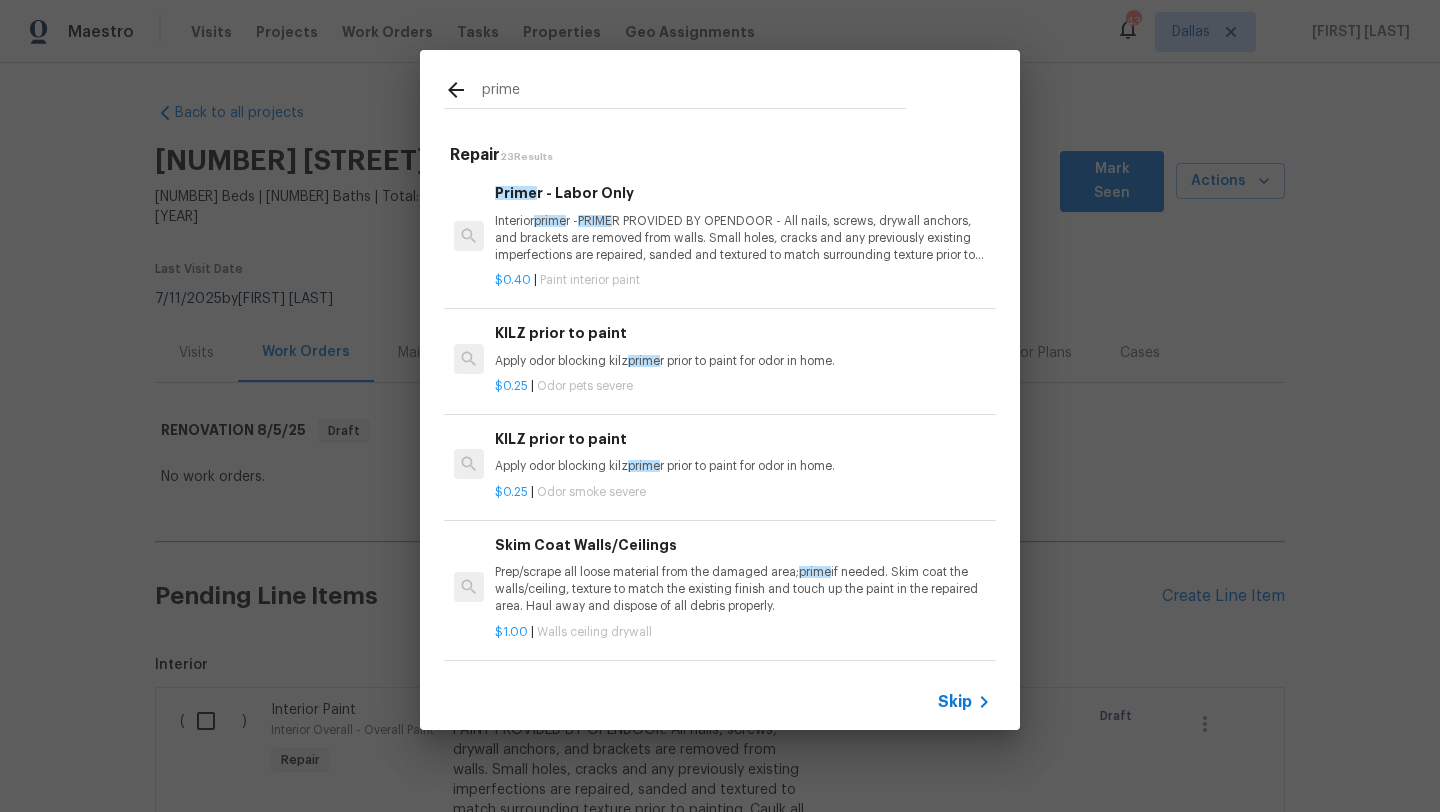 type on "prime" 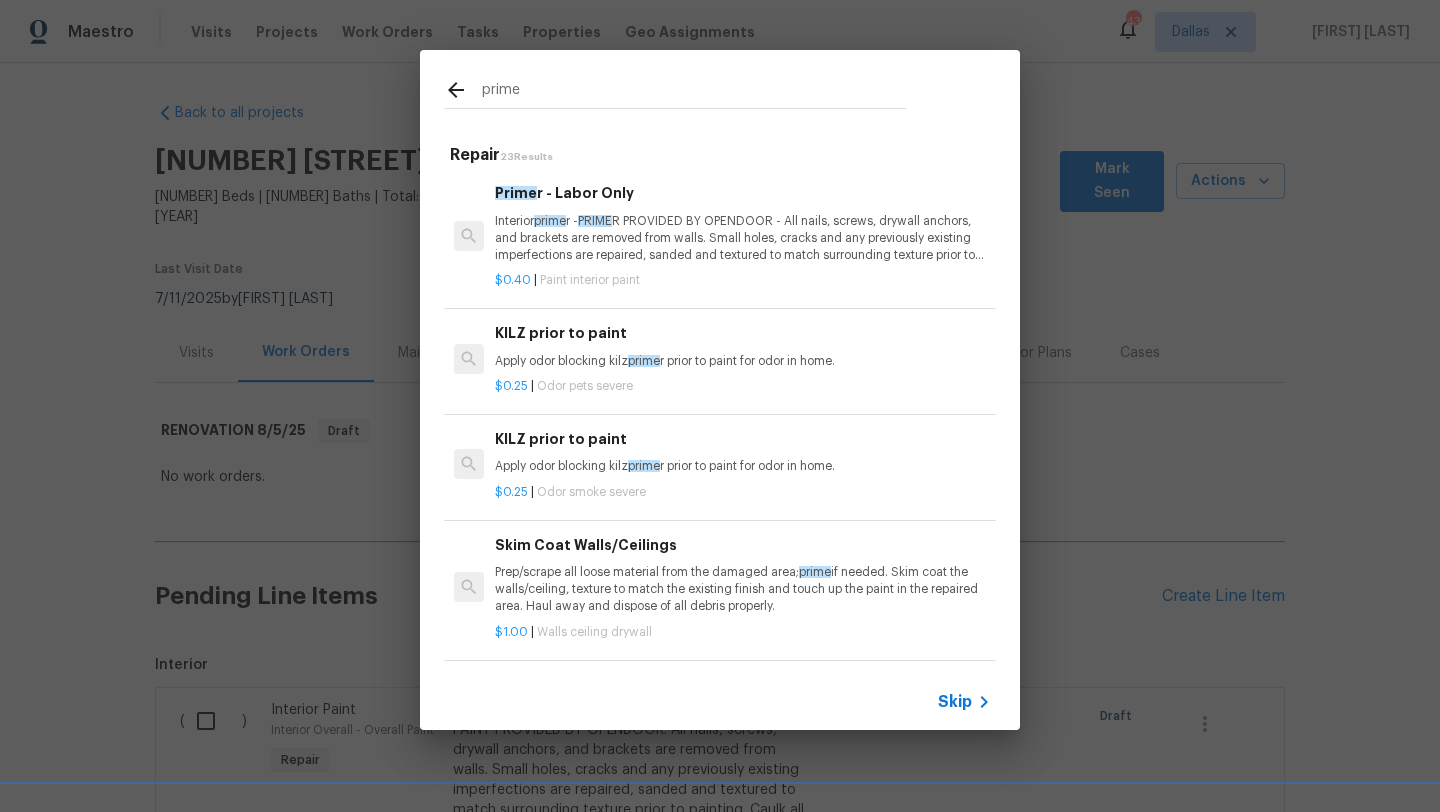 click on "Interior  prime r -  PRIME R PROVIDED BY OPENDOOR - All nails, screws, drywall anchors, and brackets are removed from walls. Small holes, cracks and any previously existing imperfections are repaired, sanded and textured to match surrounding texture prior to painting. Caulk all edges/corners, windows, doors, counters, tubs/showers and baseboards." at bounding box center (743, 238) 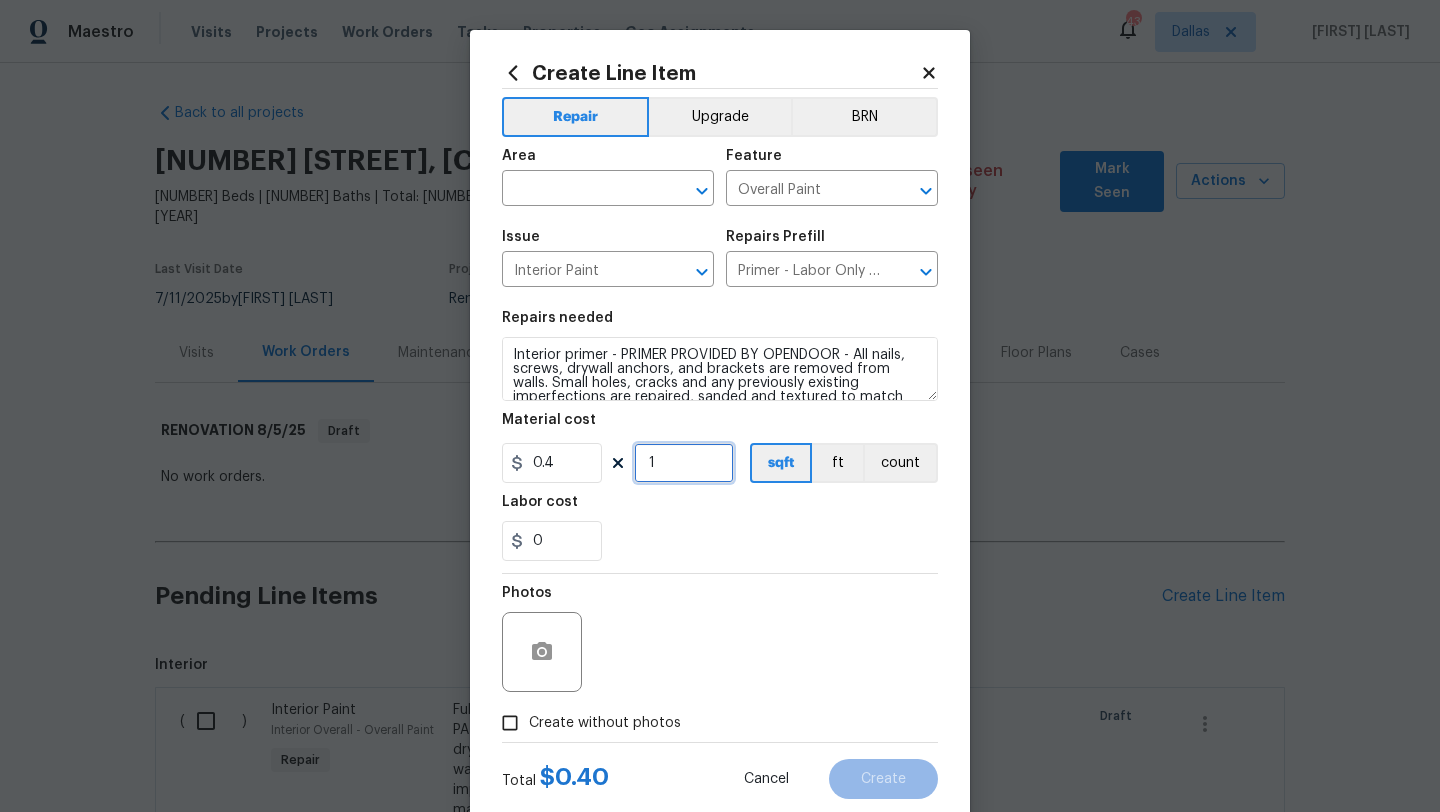 click on "1" at bounding box center [684, 463] 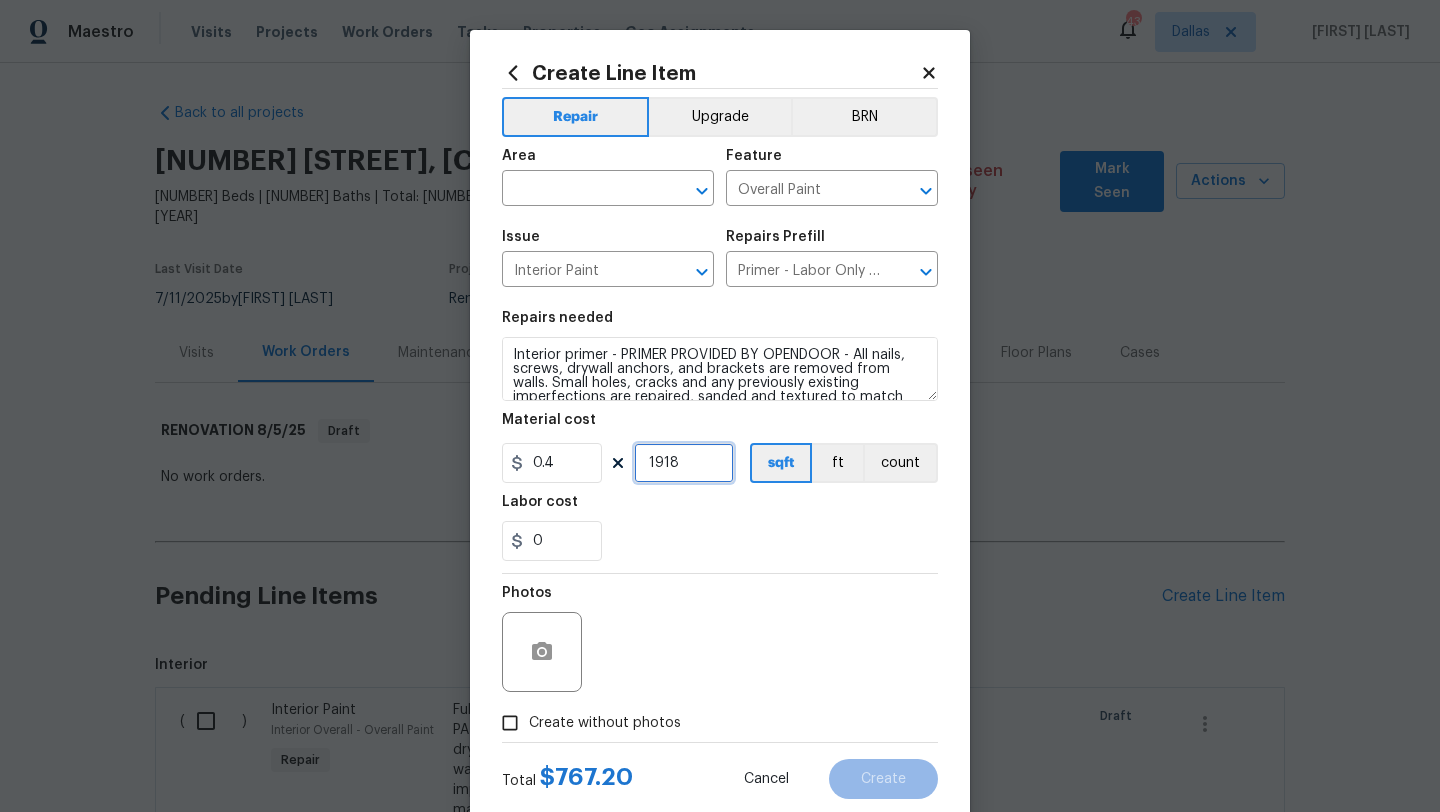 type on "1918" 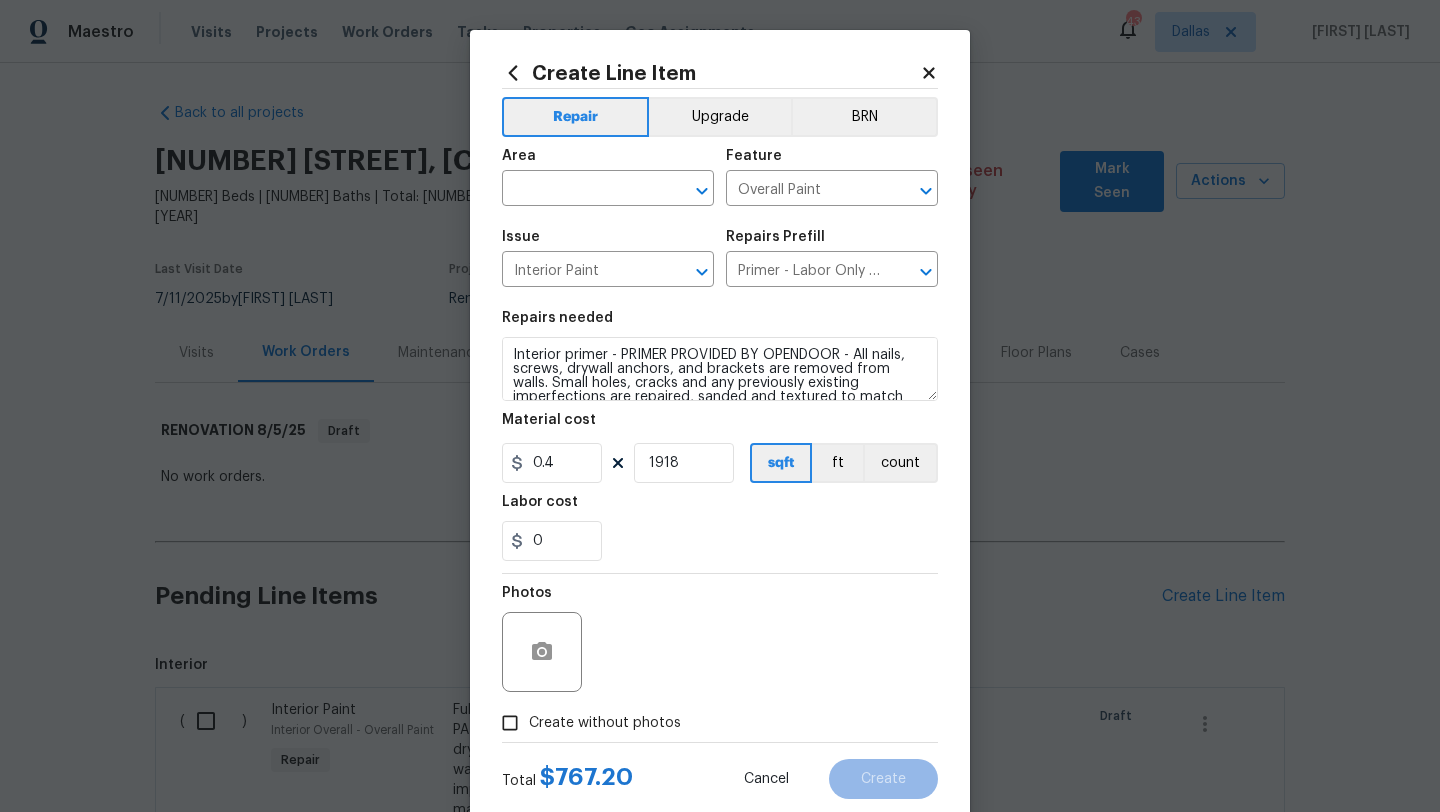 click on "Create without photos" at bounding box center (605, 723) 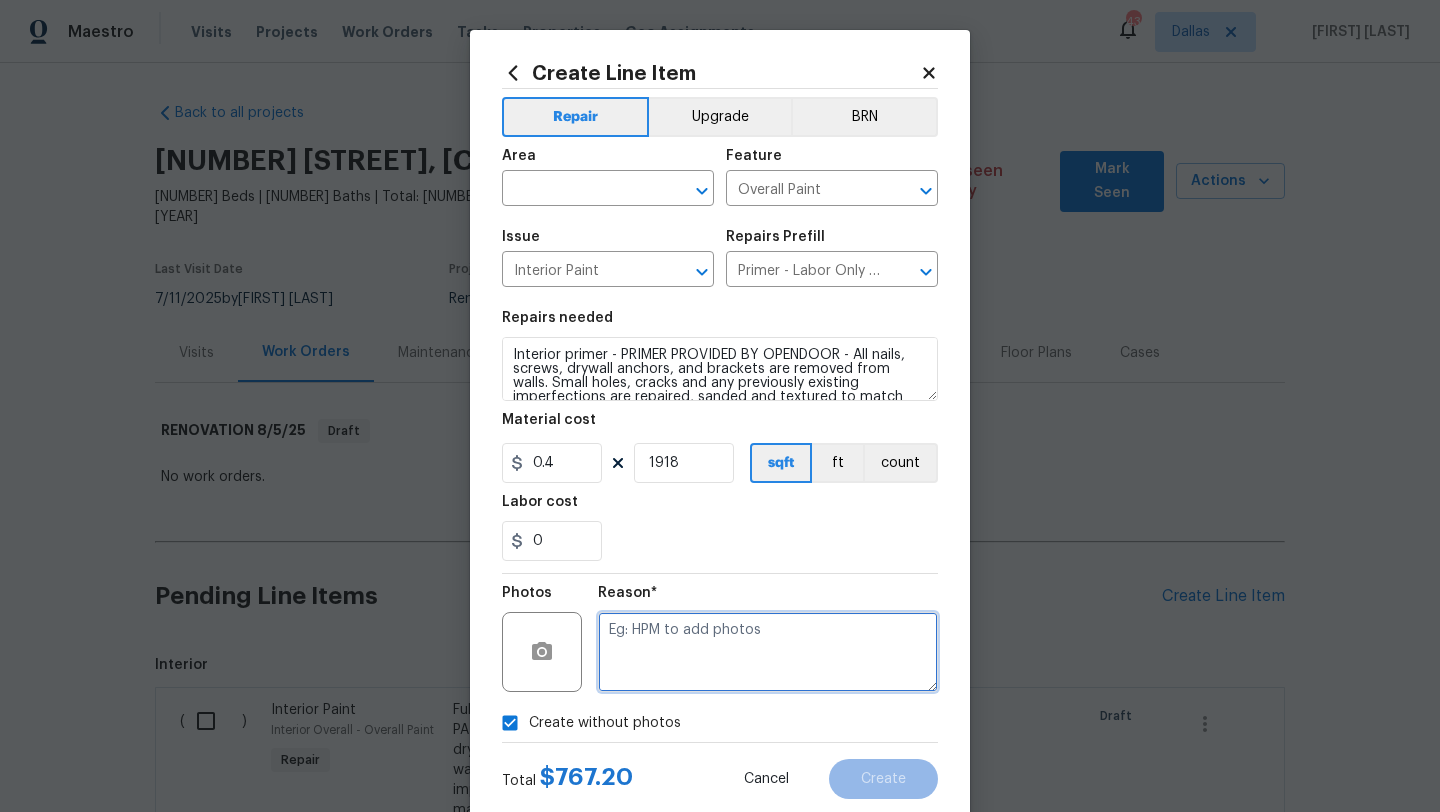 click at bounding box center [768, 652] 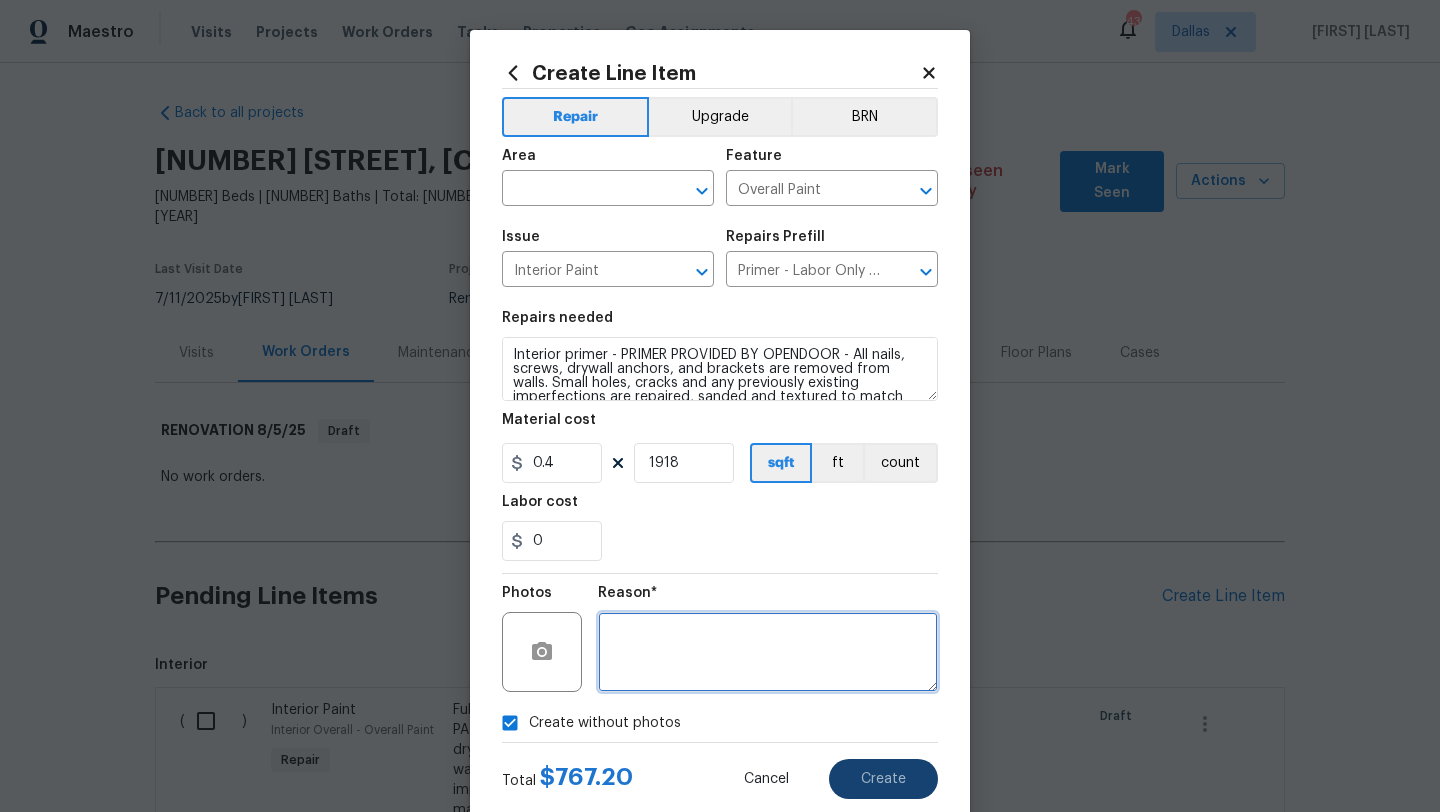 type 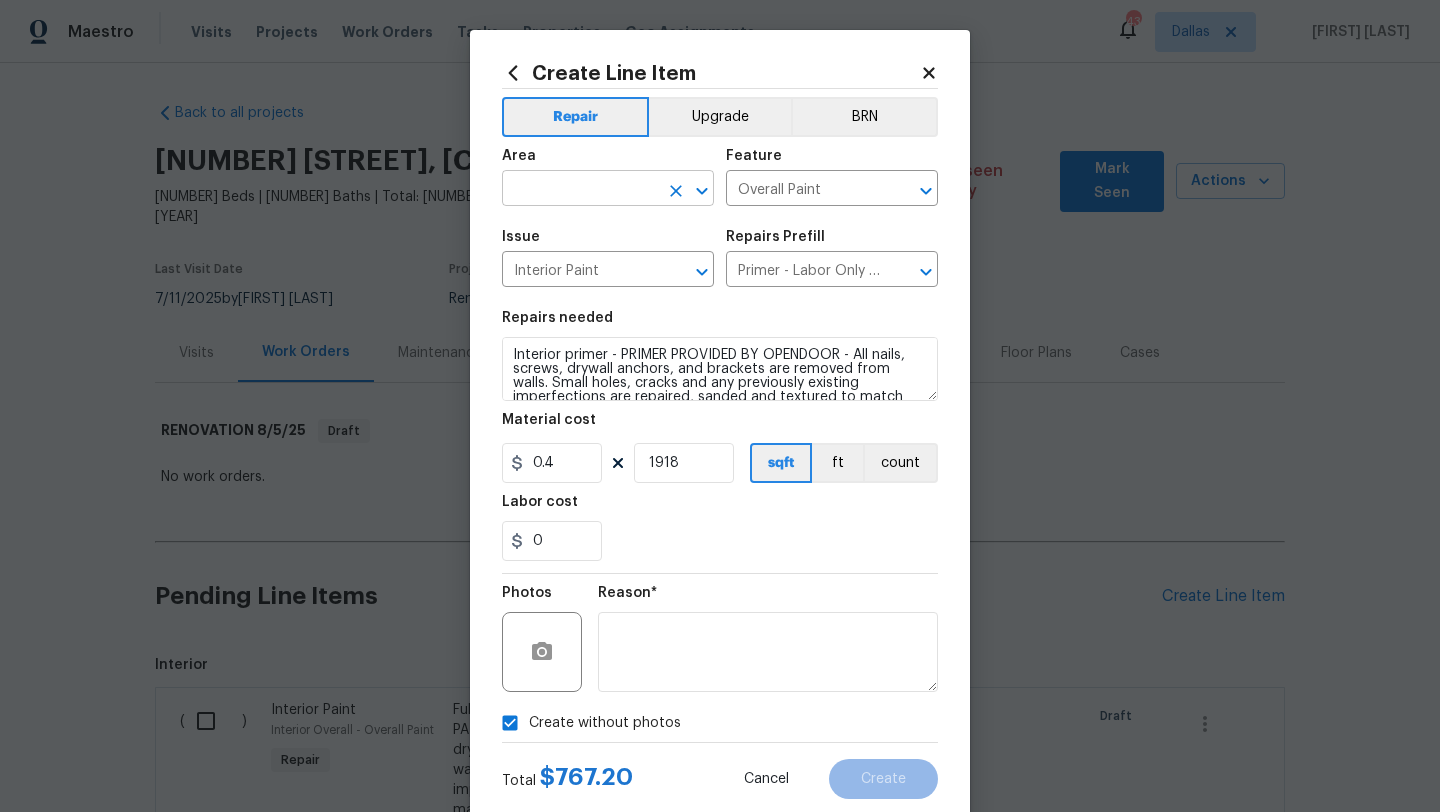 click at bounding box center [580, 190] 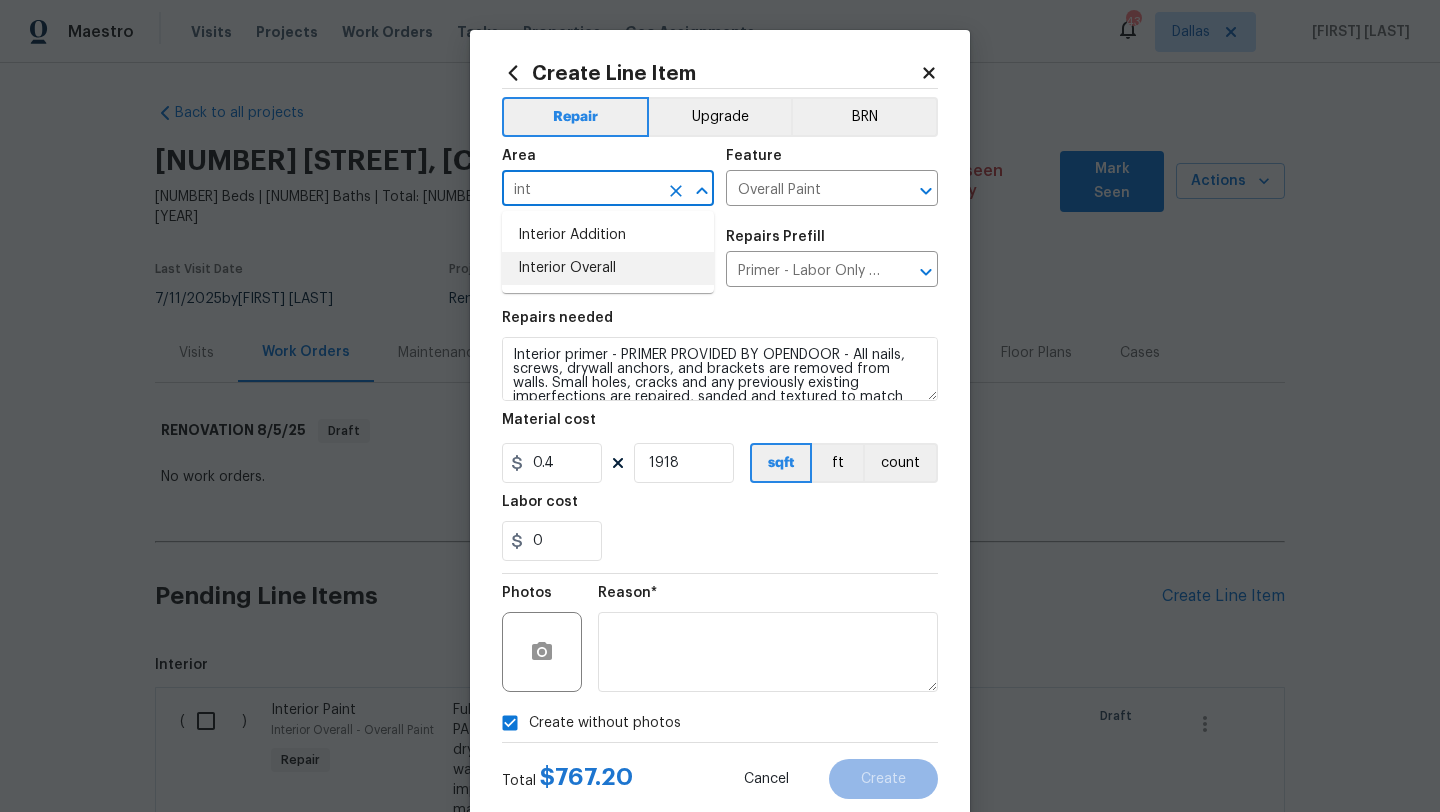 click on "Interior Overall" at bounding box center [608, 268] 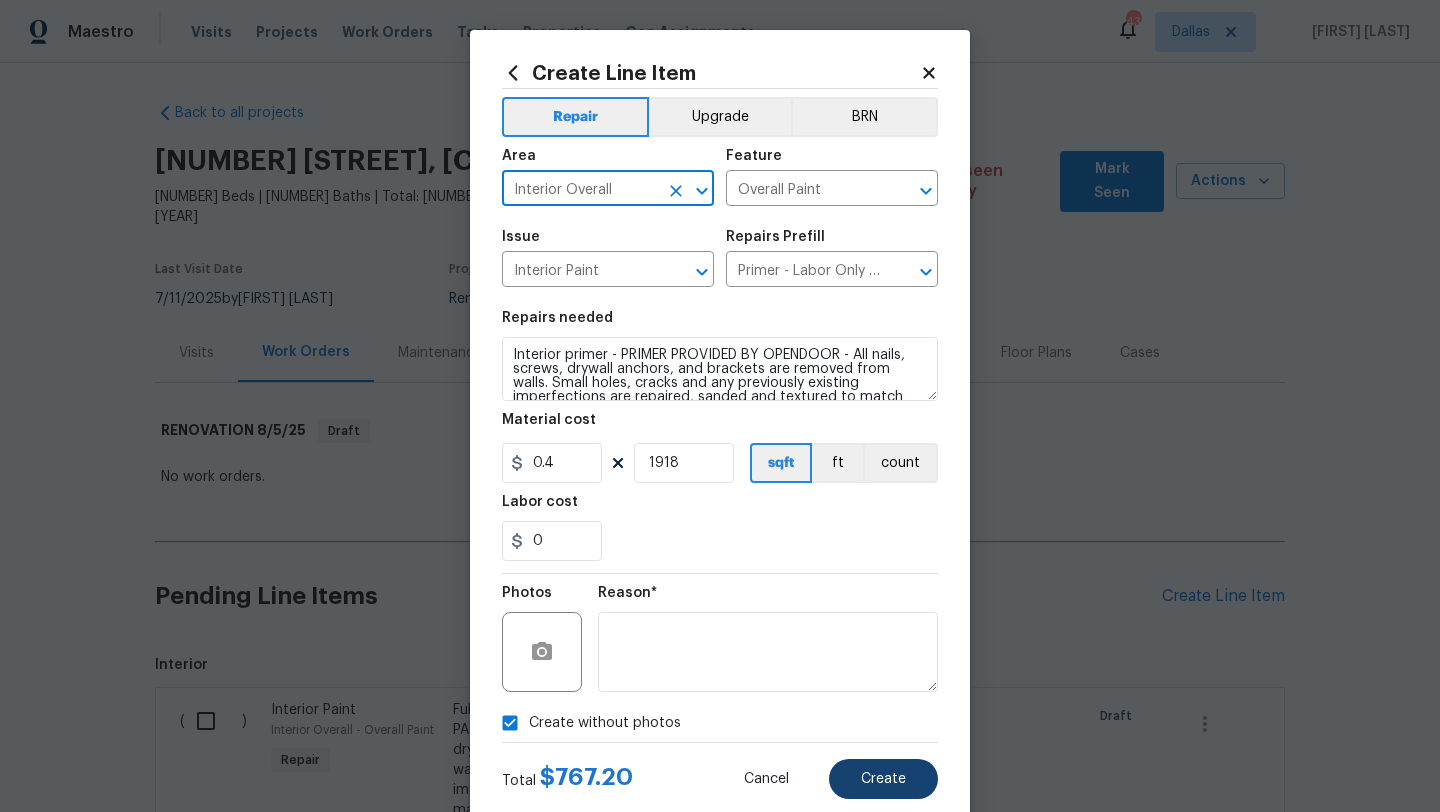 type on "Interior Overall" 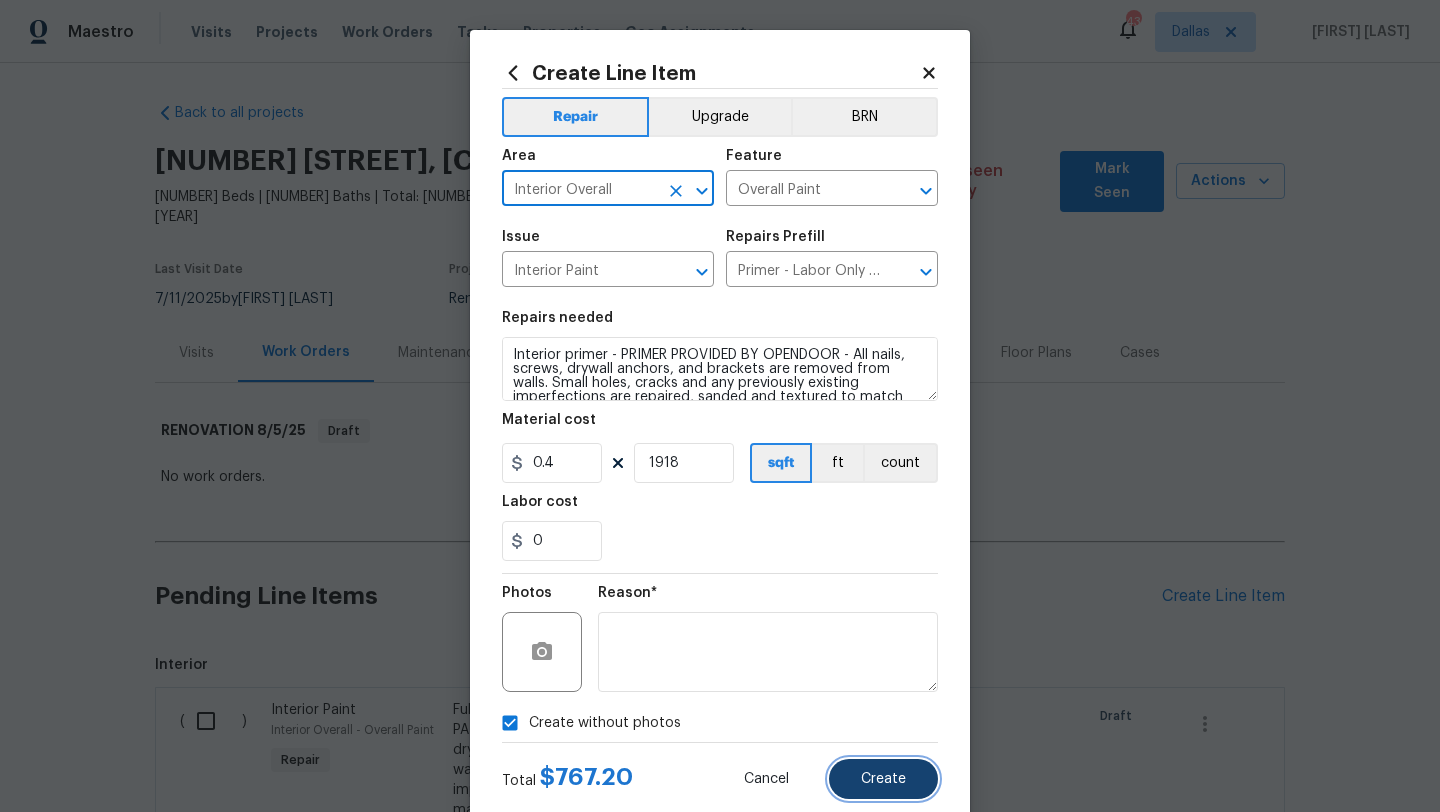 click on "Create" at bounding box center (883, 779) 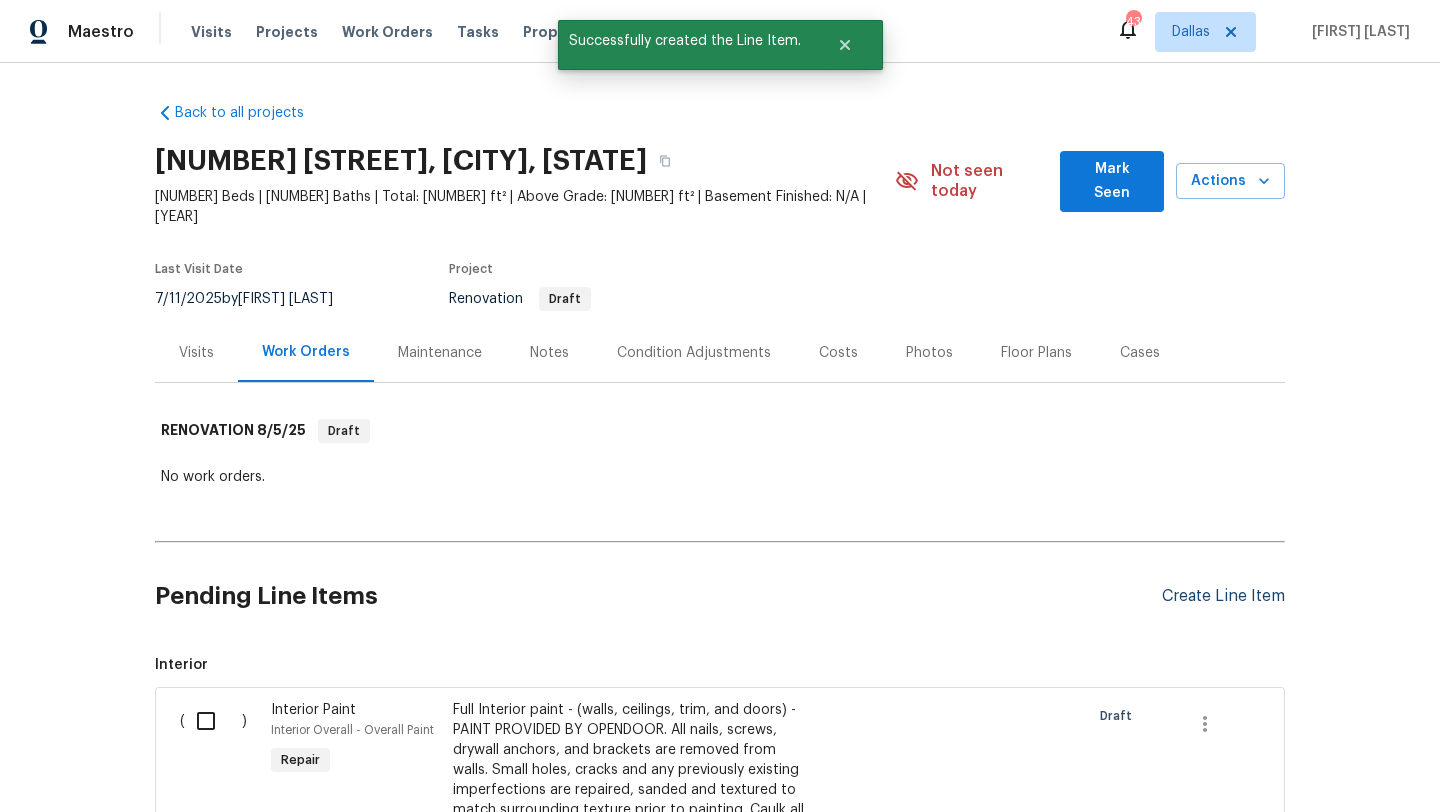 click on "Create Line Item" at bounding box center [1223, 596] 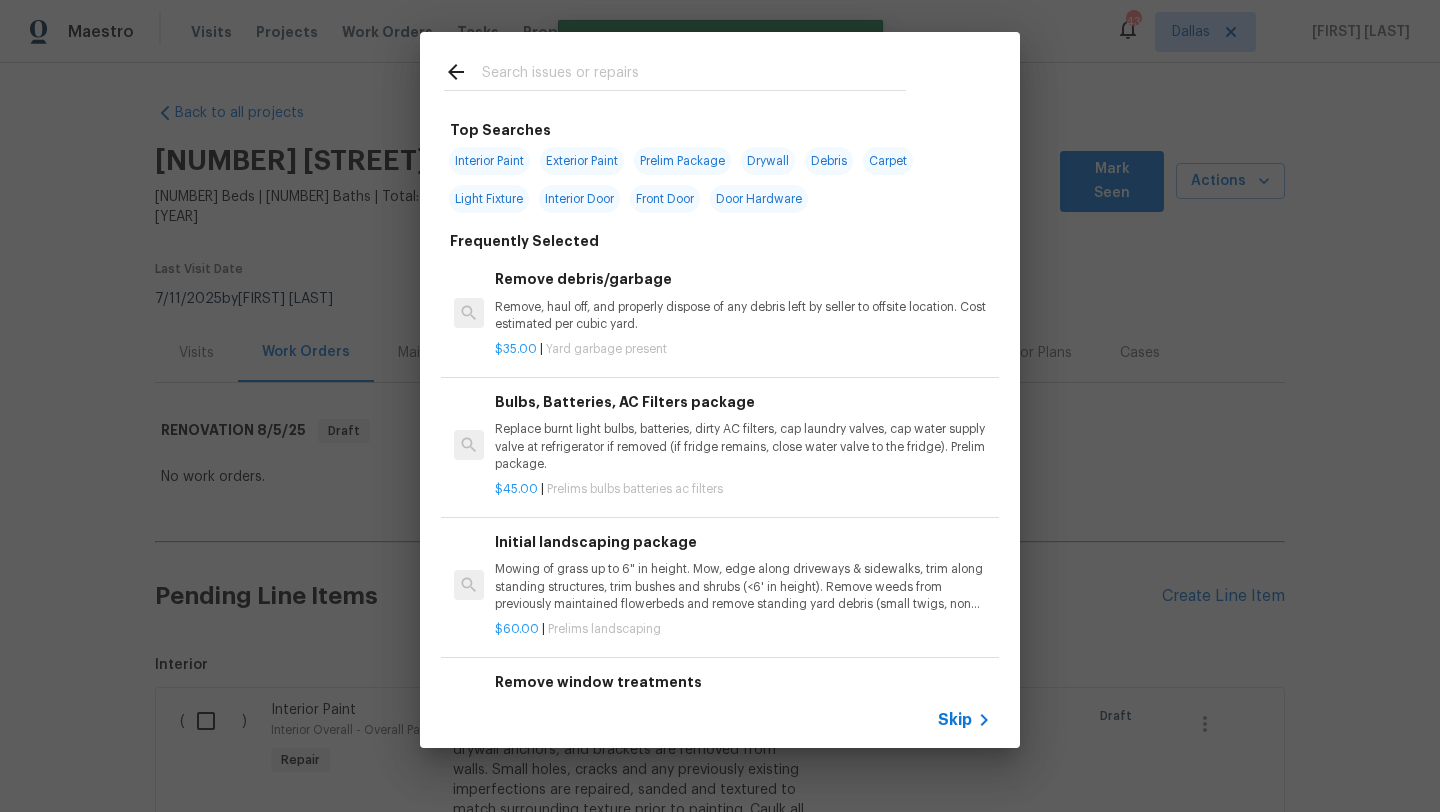 click at bounding box center [694, 75] 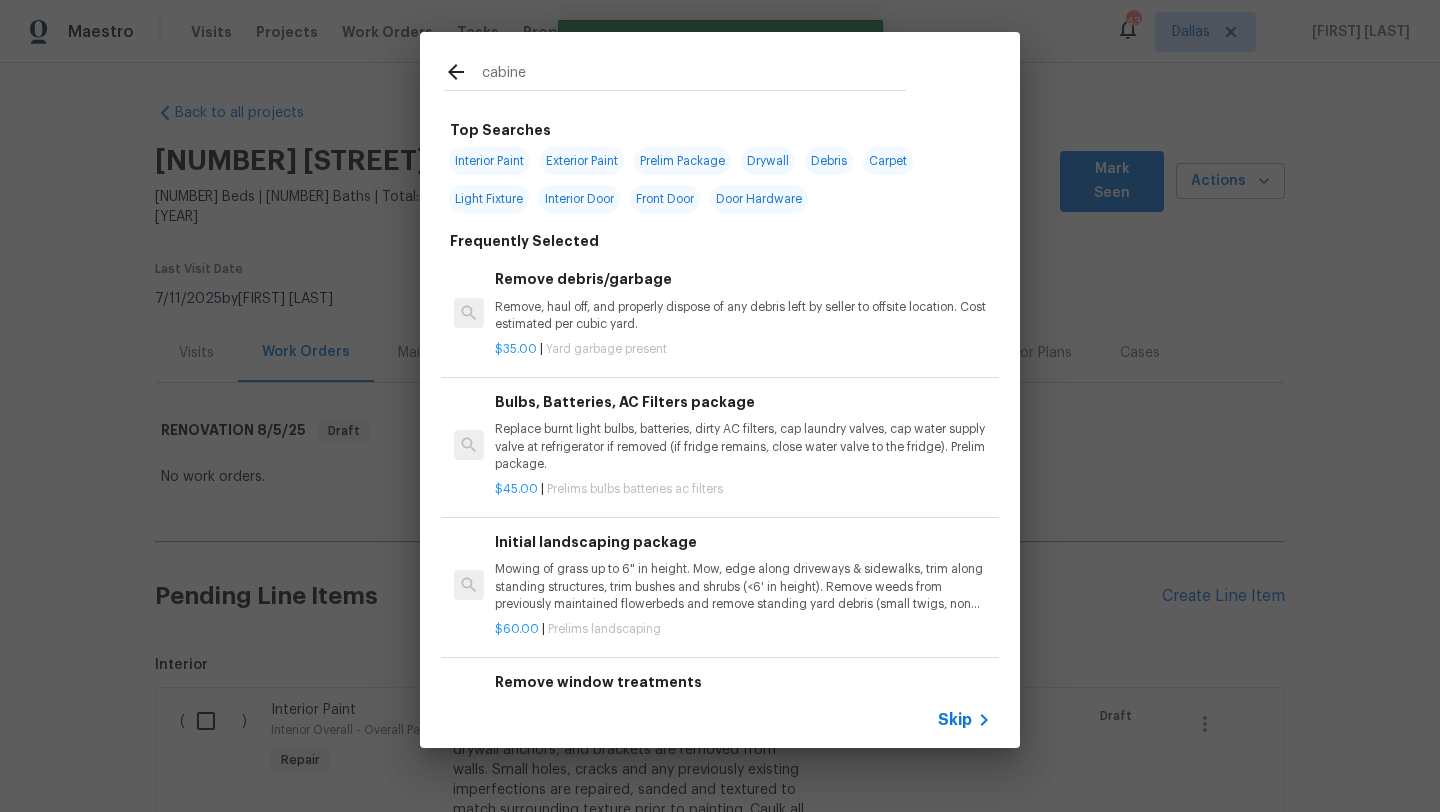 type on "cabinet" 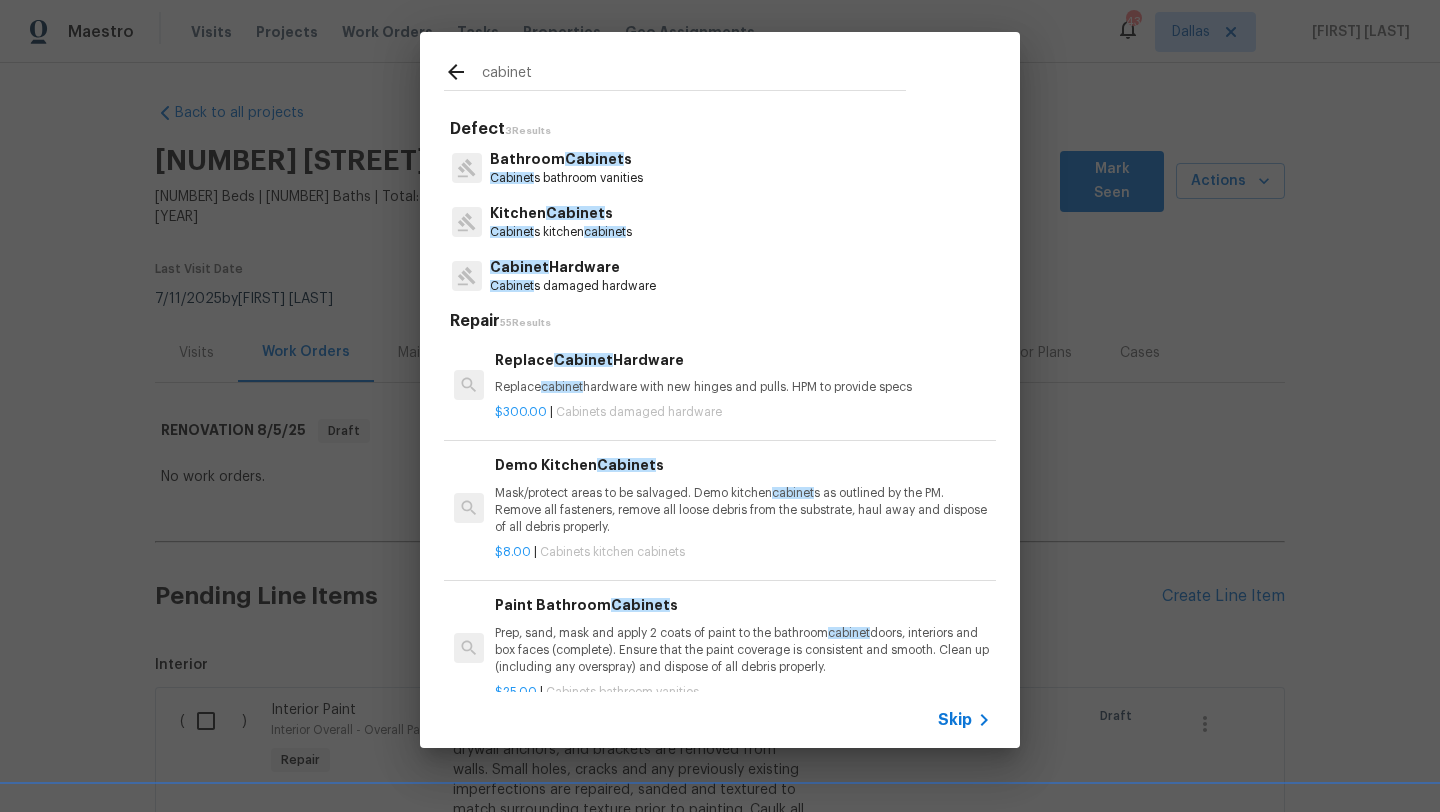 click on "Cabinet" at bounding box center [575, 213] 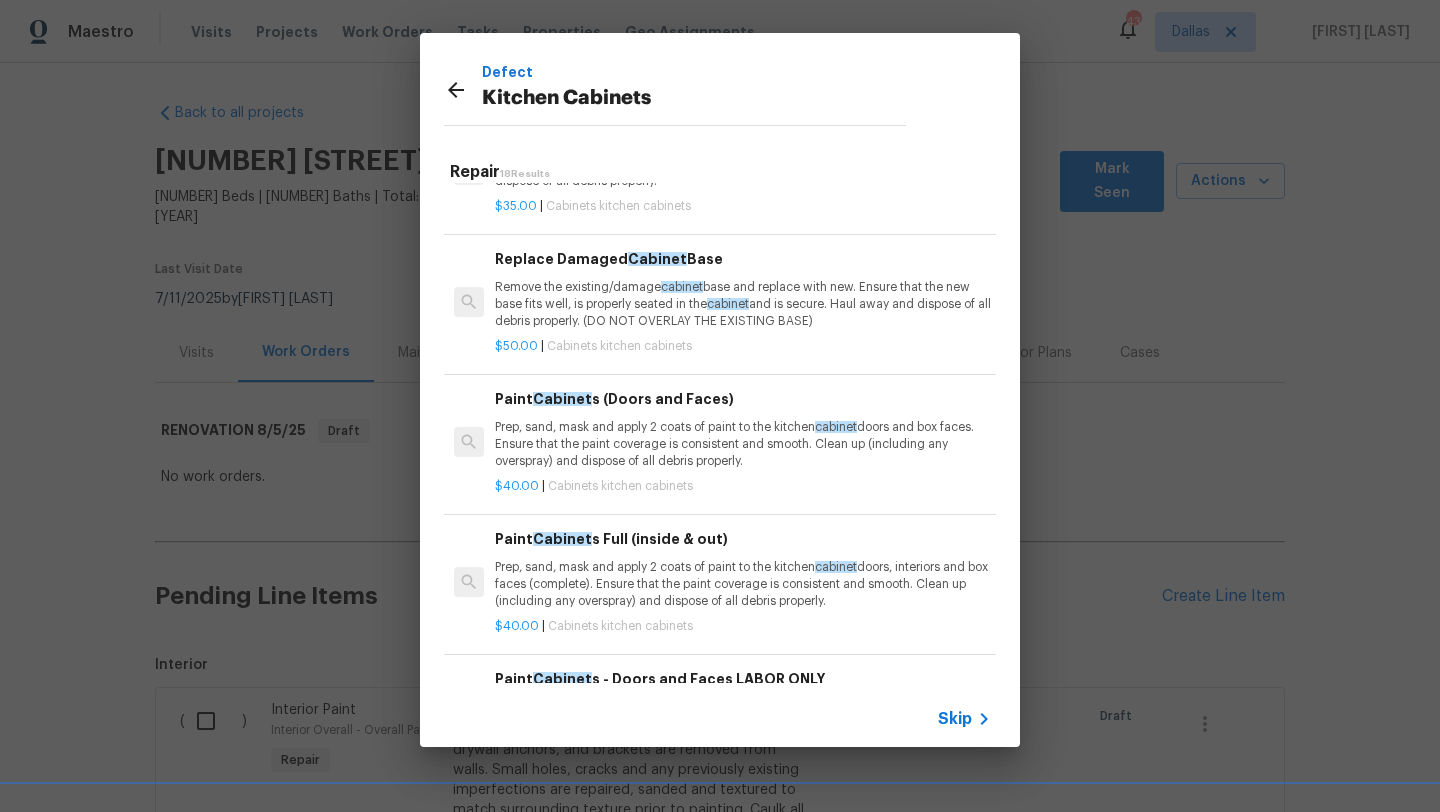 scroll, scrollTop: 1200, scrollLeft: 0, axis: vertical 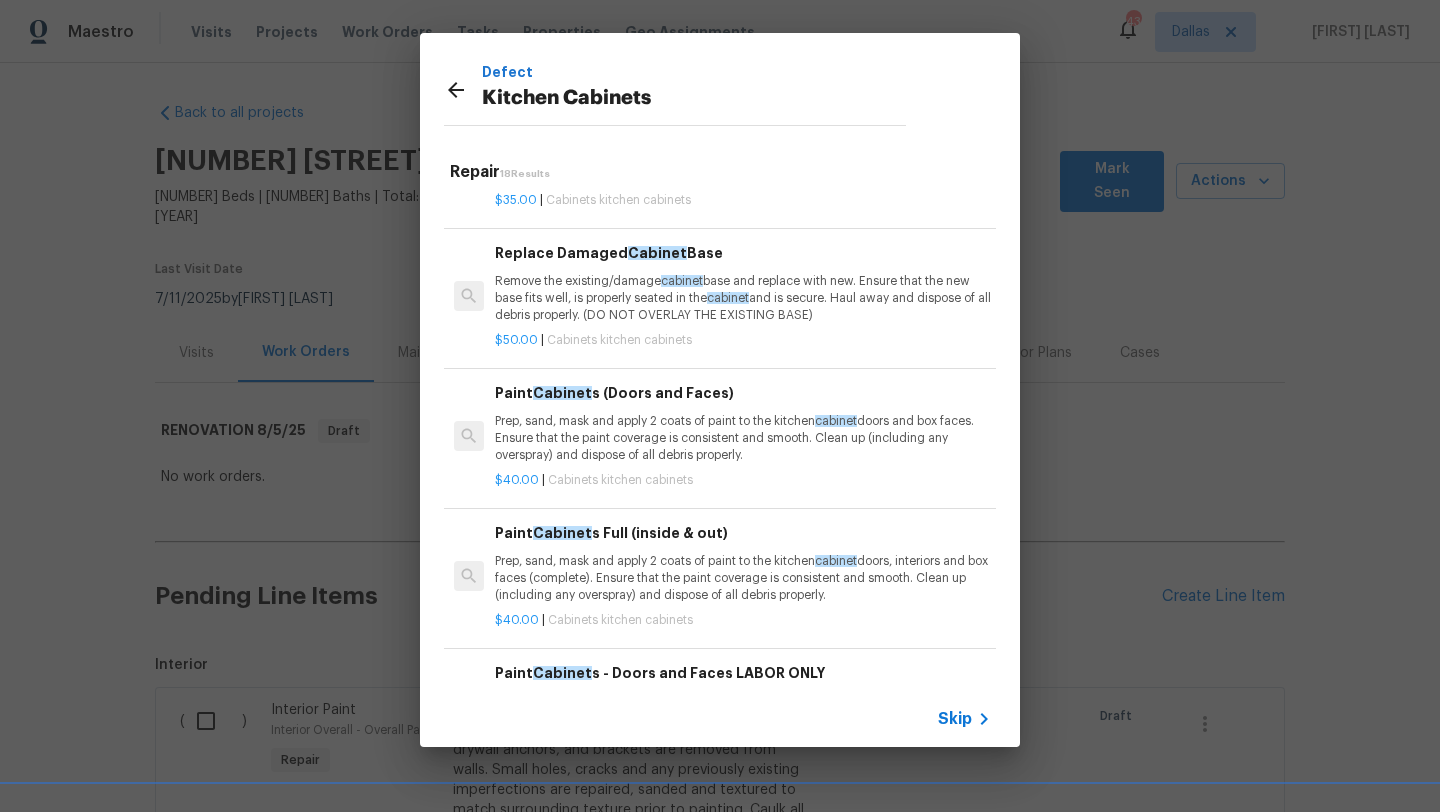 click on "Prep, sand, mask and apply 2 coats of paint to the kitchen  cabinet  doors, interiors and box faces (complete). Ensure that the paint coverage is consistent and smooth. Clean up (including any overspray) and dispose of all debris properly." at bounding box center [743, 578] 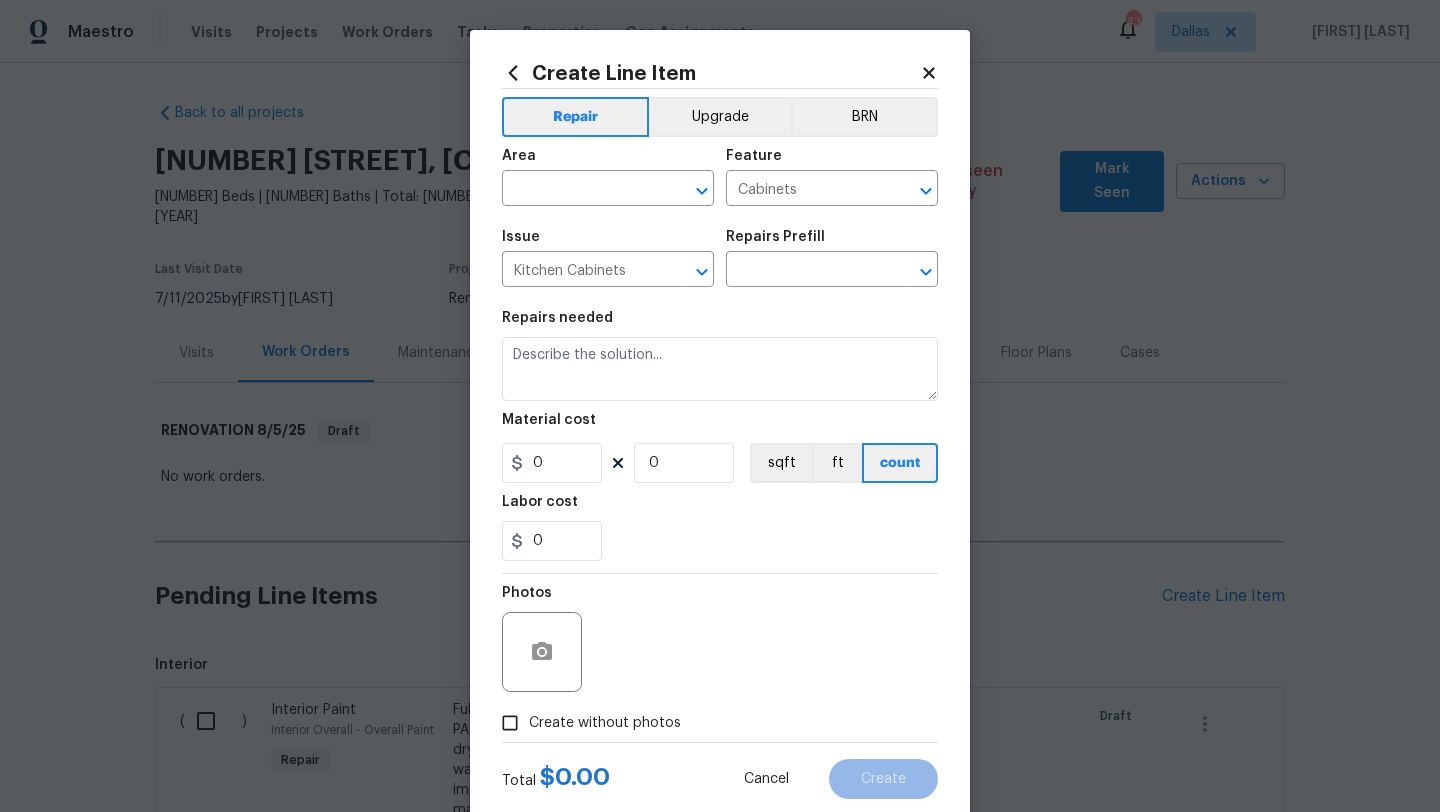 type on "Paint Cabinets Full (inside & out) $40.00" 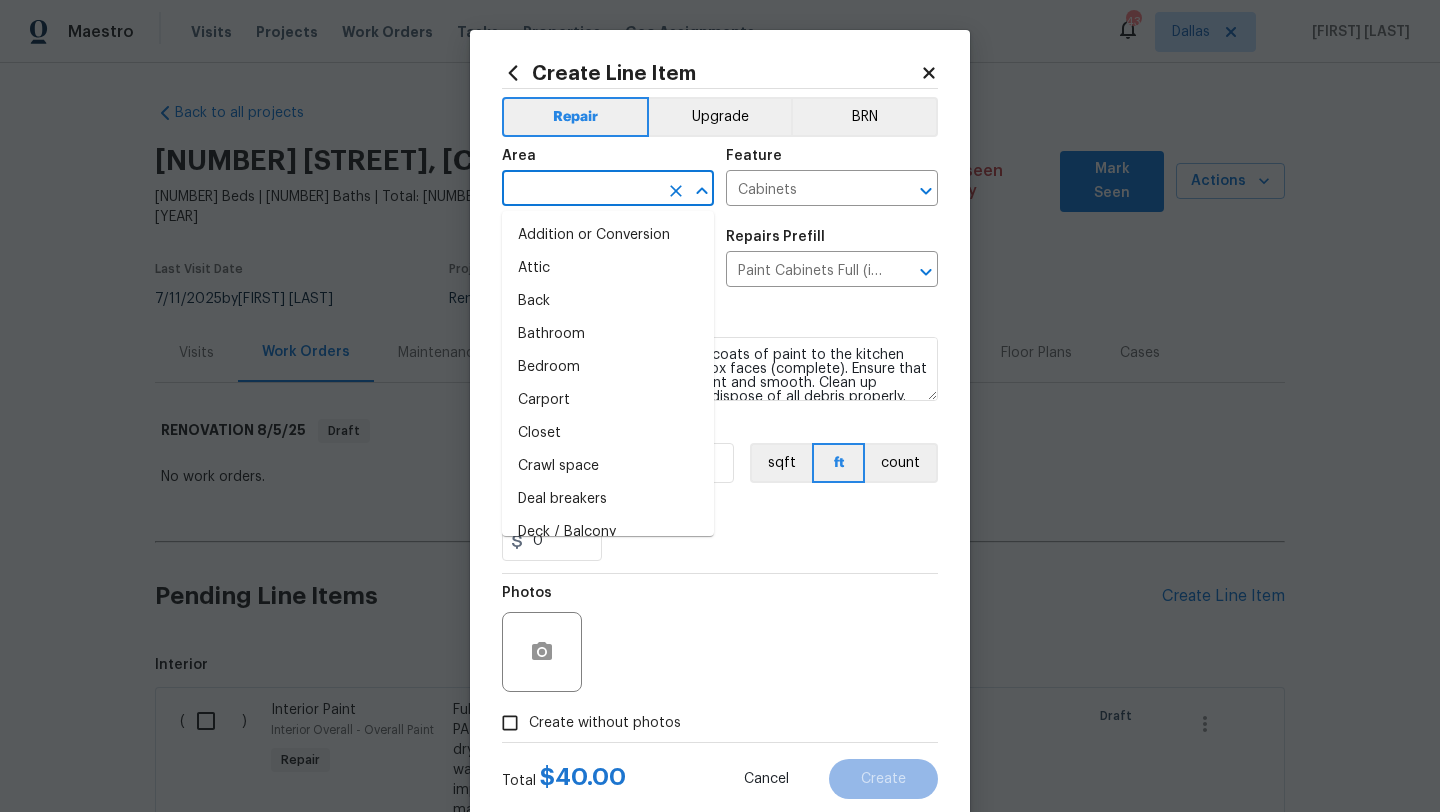 click at bounding box center [580, 190] 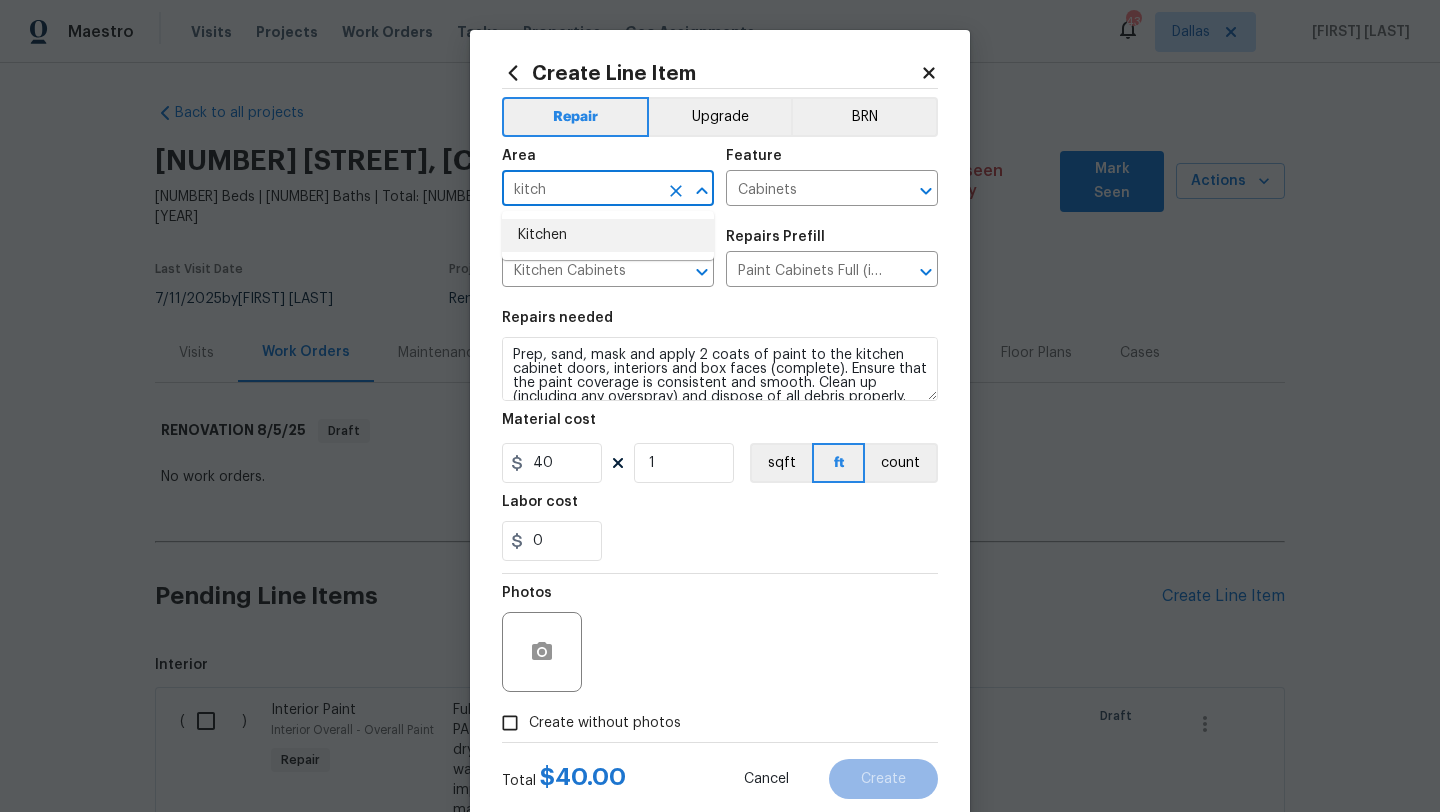 click on "Kitchen" at bounding box center (608, 235) 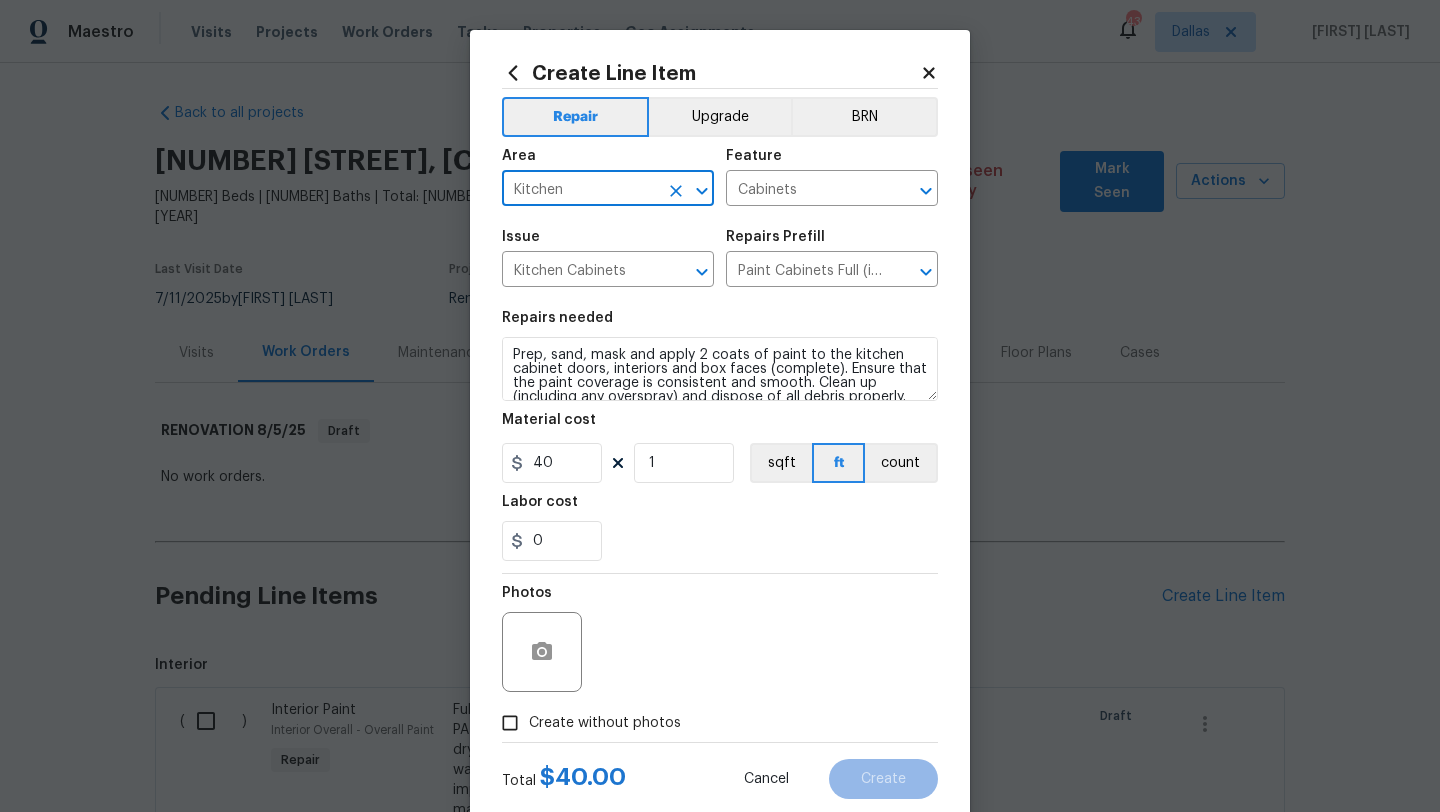 type on "Kitchen" 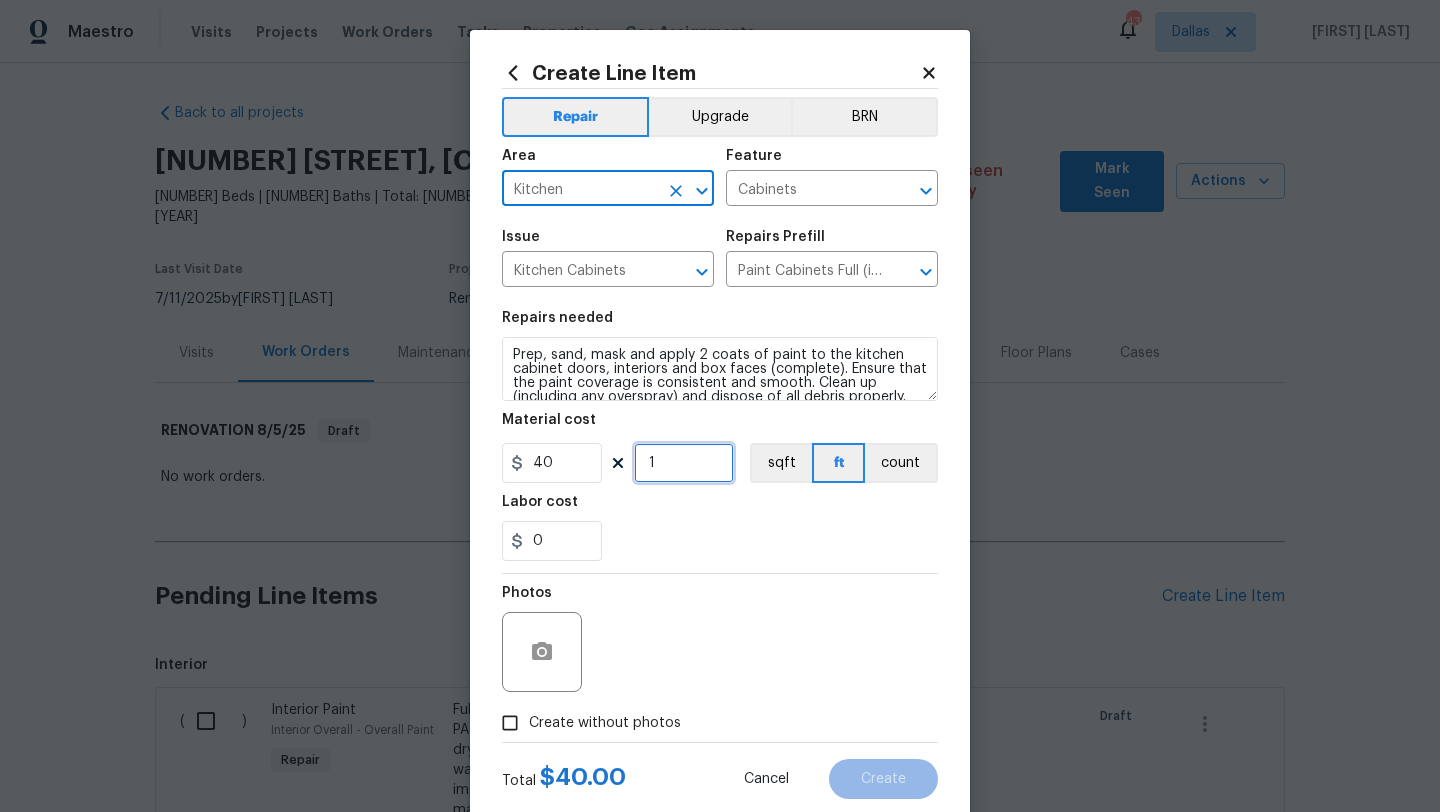 click on "1" at bounding box center (684, 463) 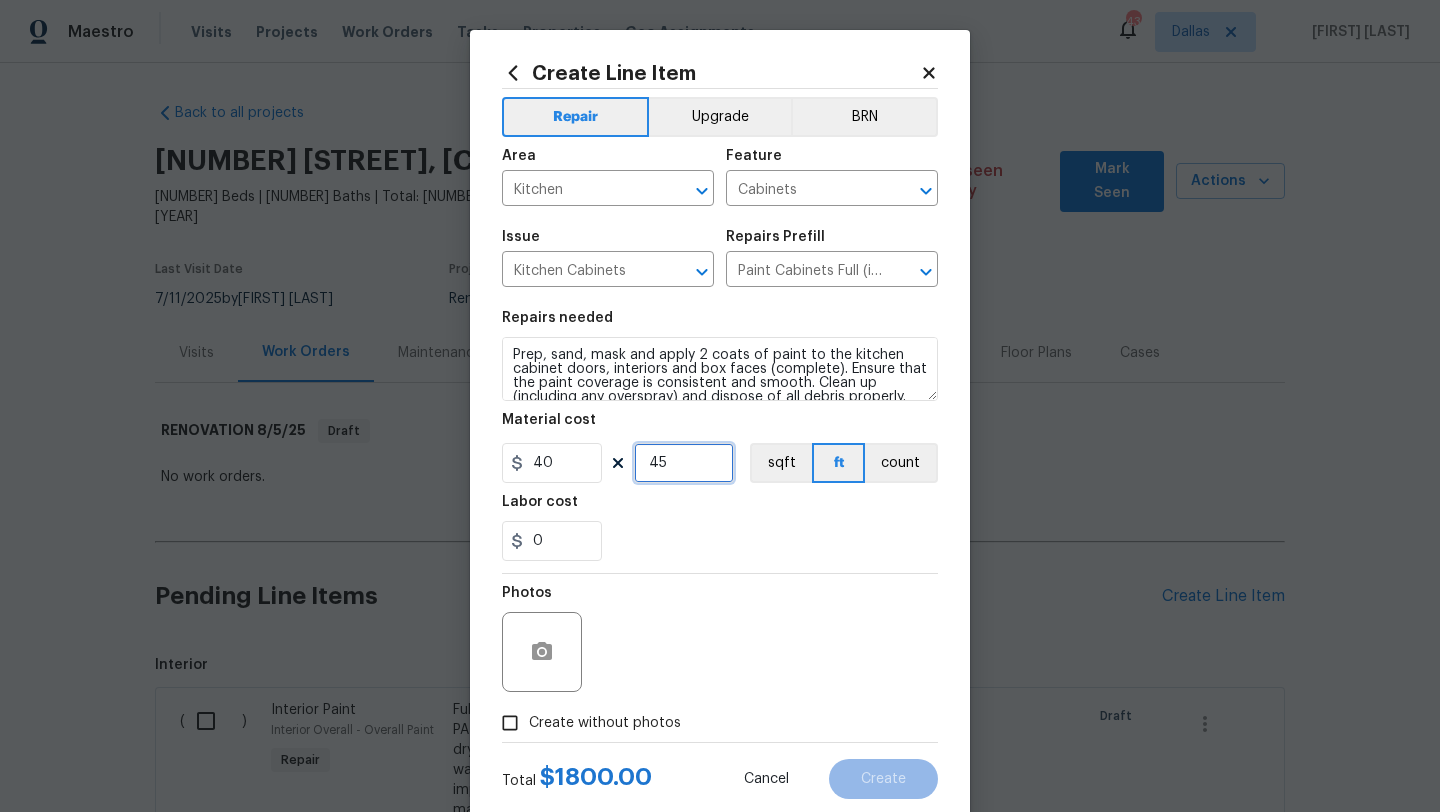 type on "45" 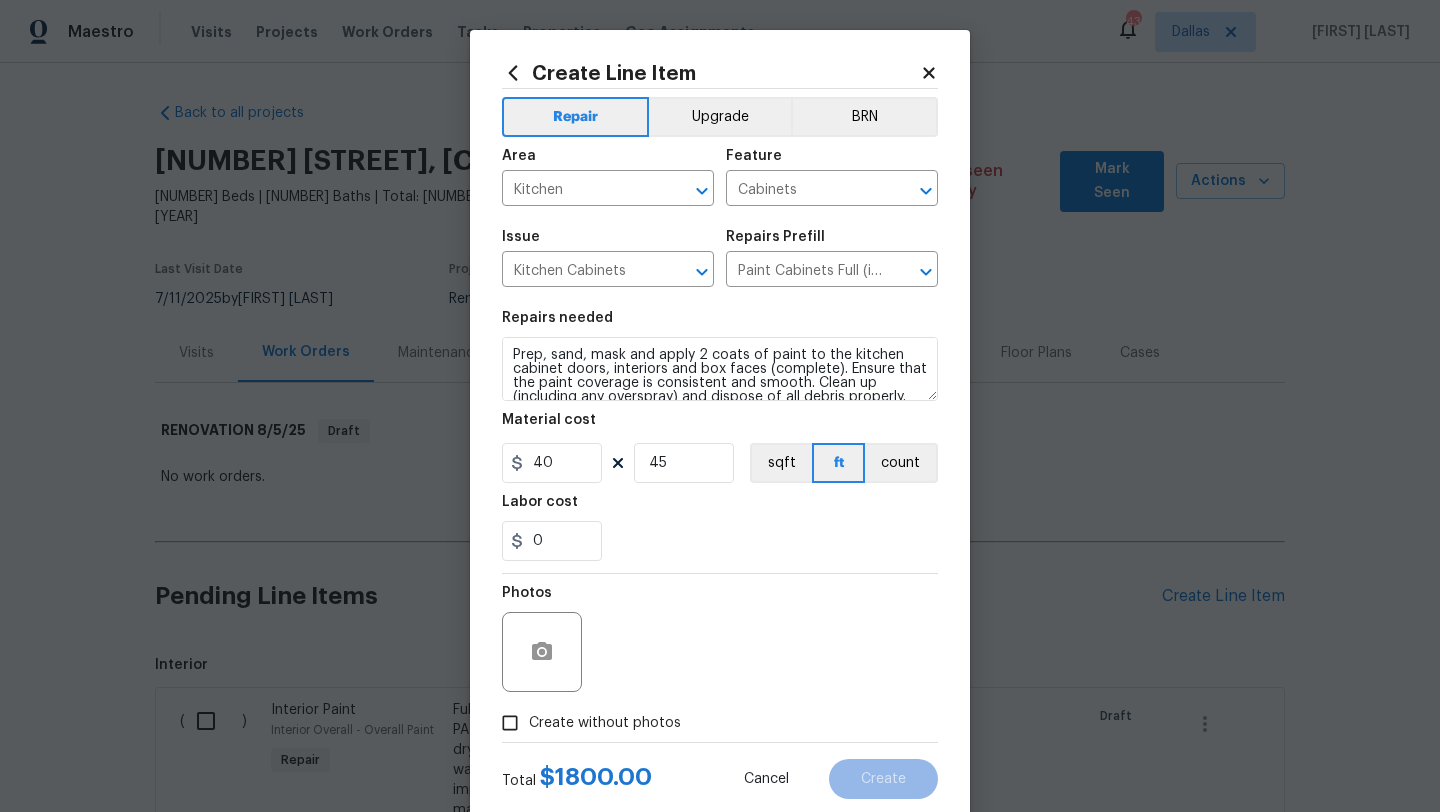 click on "Create without photos" at bounding box center [605, 723] 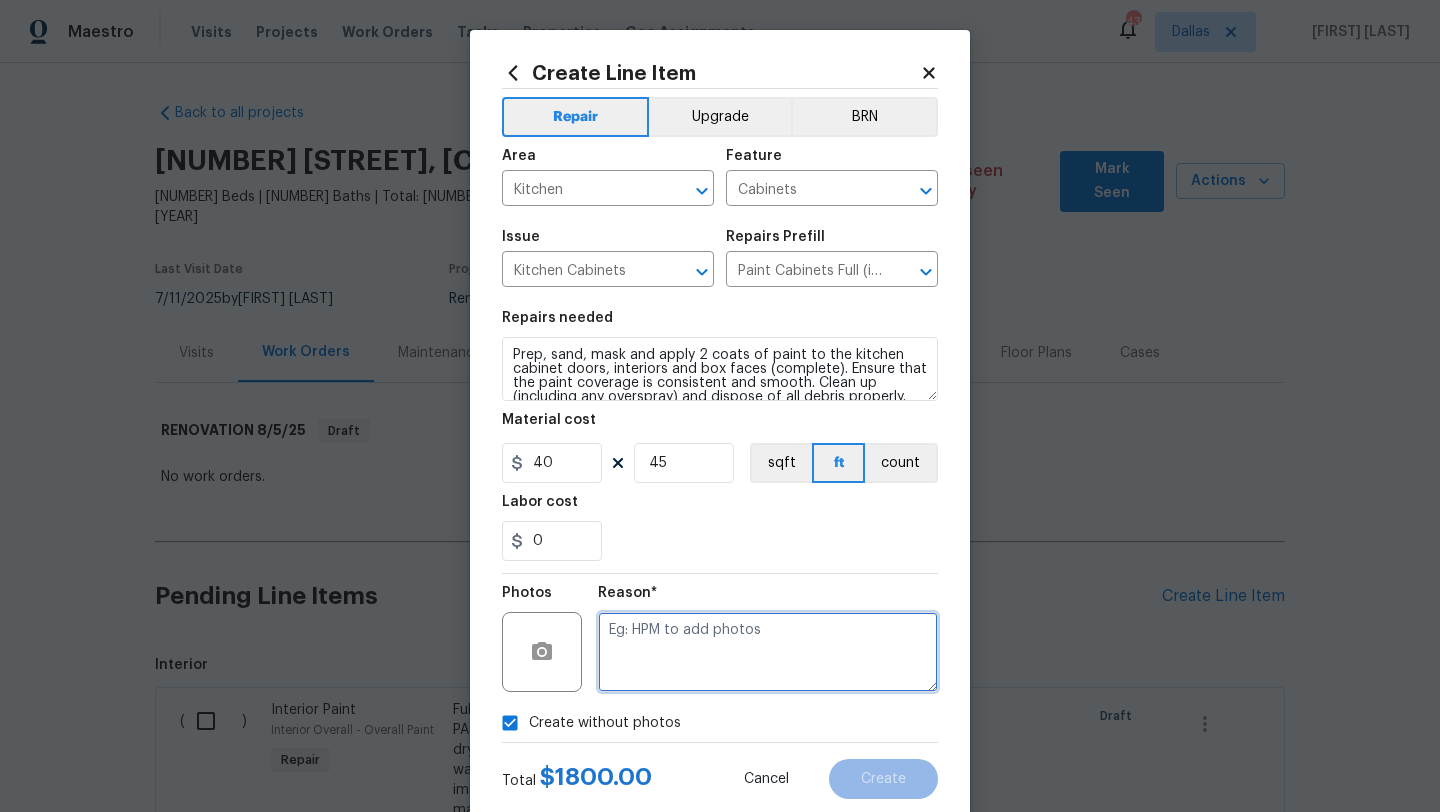 click at bounding box center [768, 652] 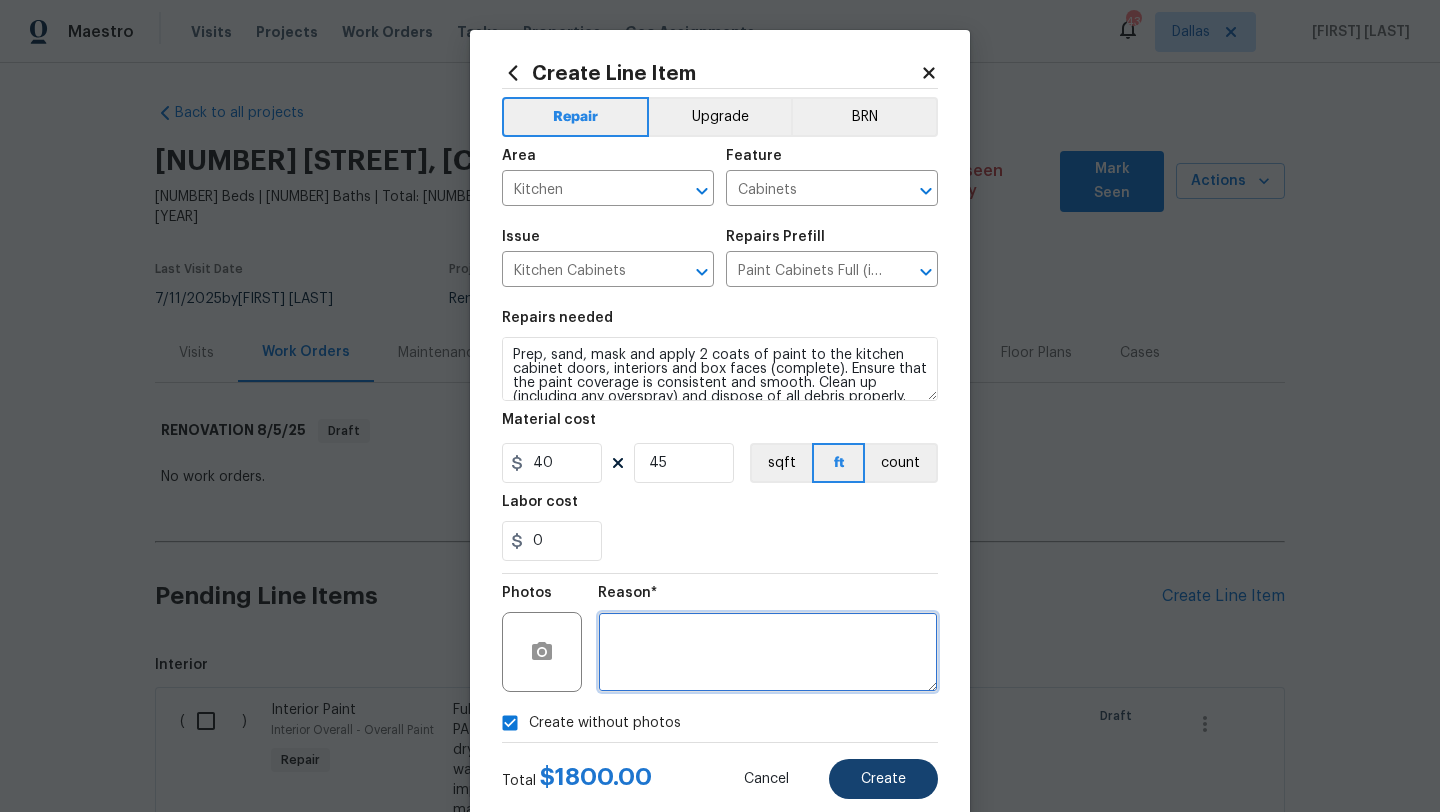 type 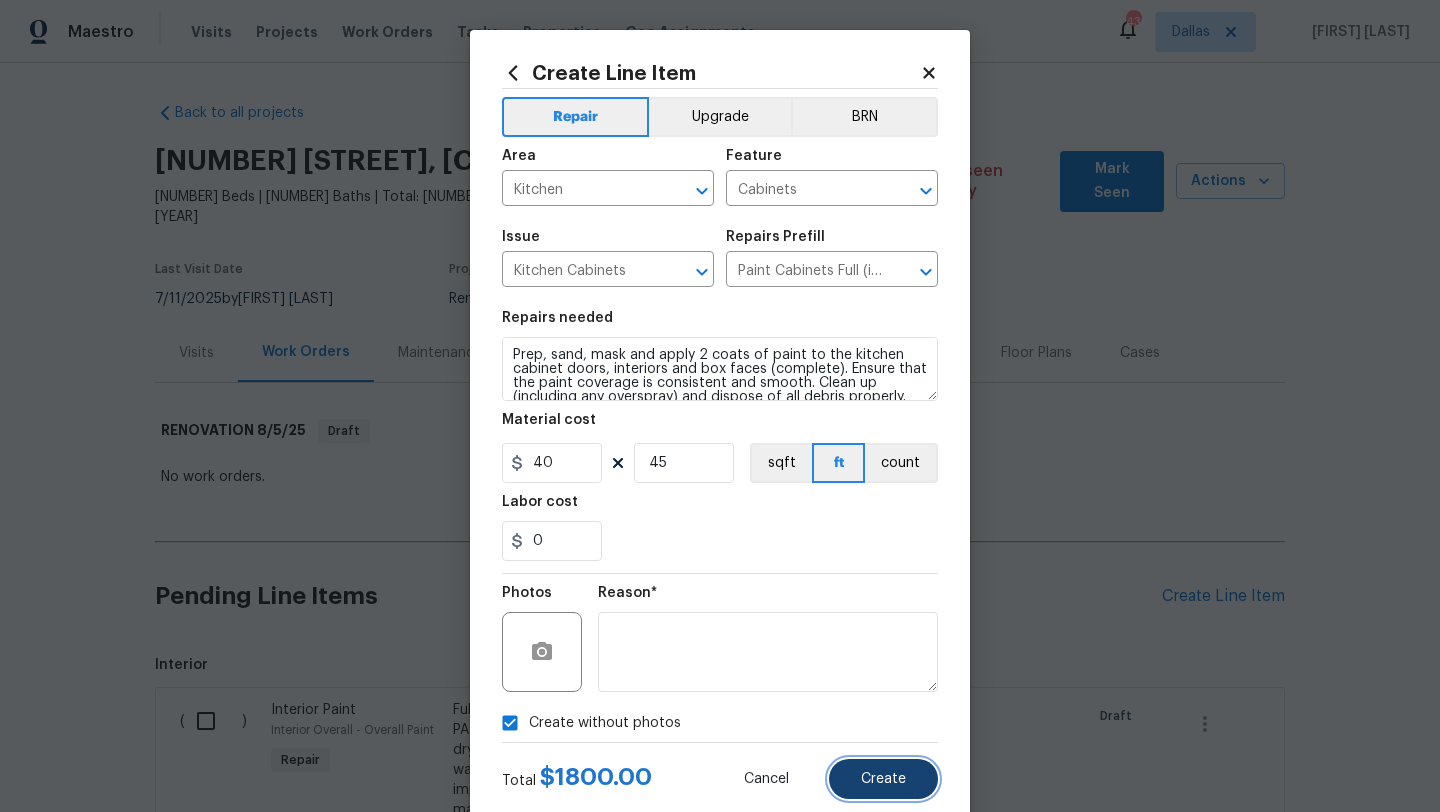 click on "Create" at bounding box center (883, 779) 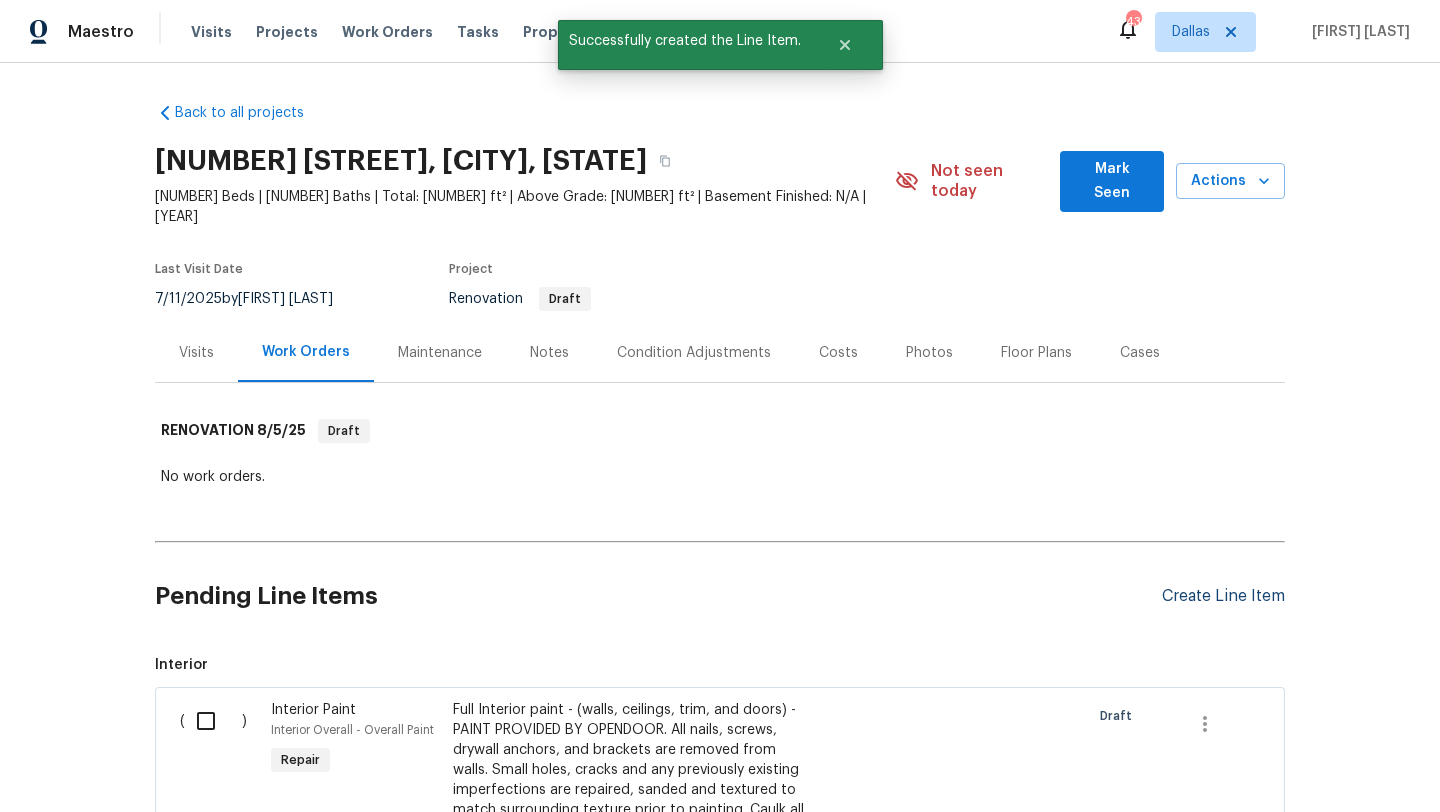 click on "Create Line Item" at bounding box center [1223, 596] 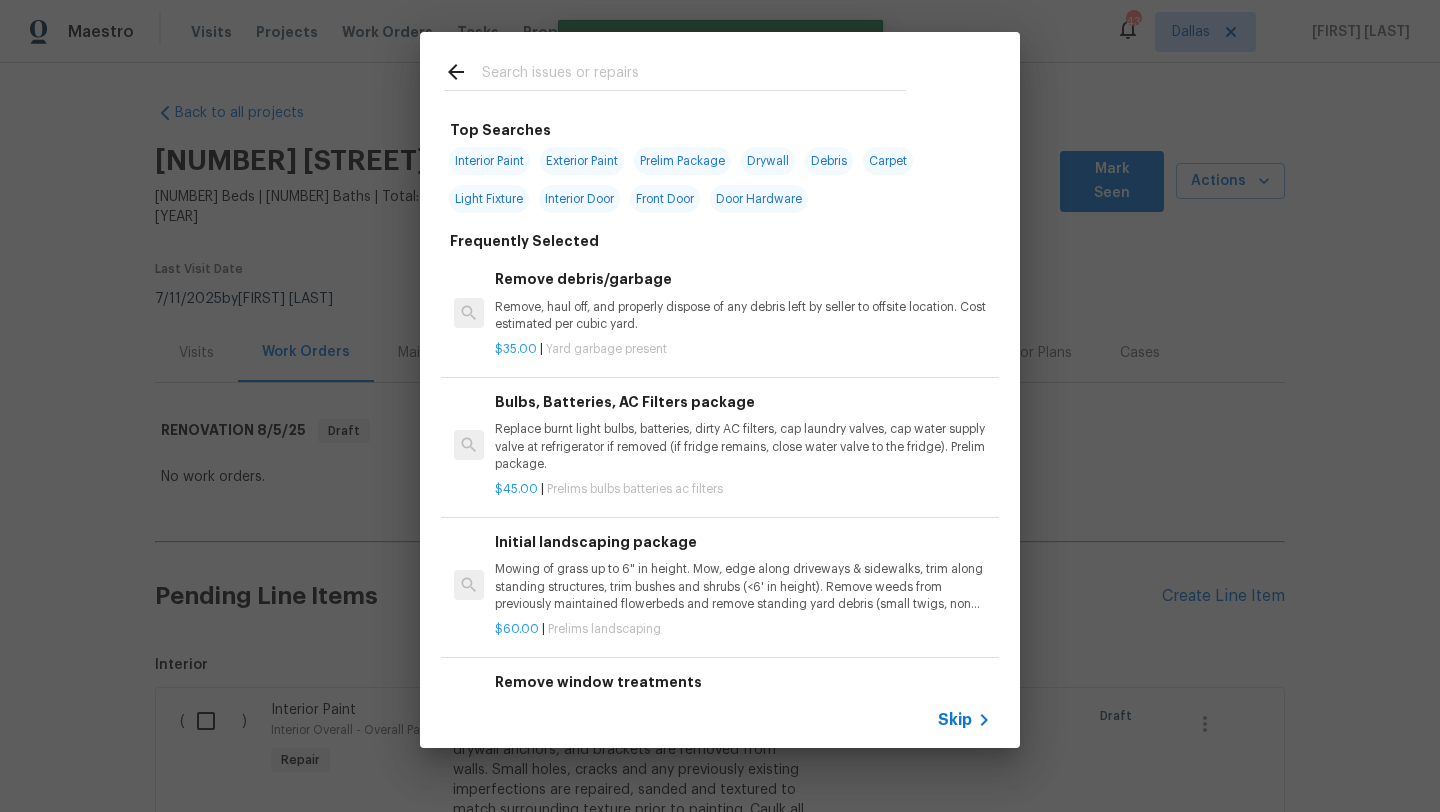 click at bounding box center (675, 71) 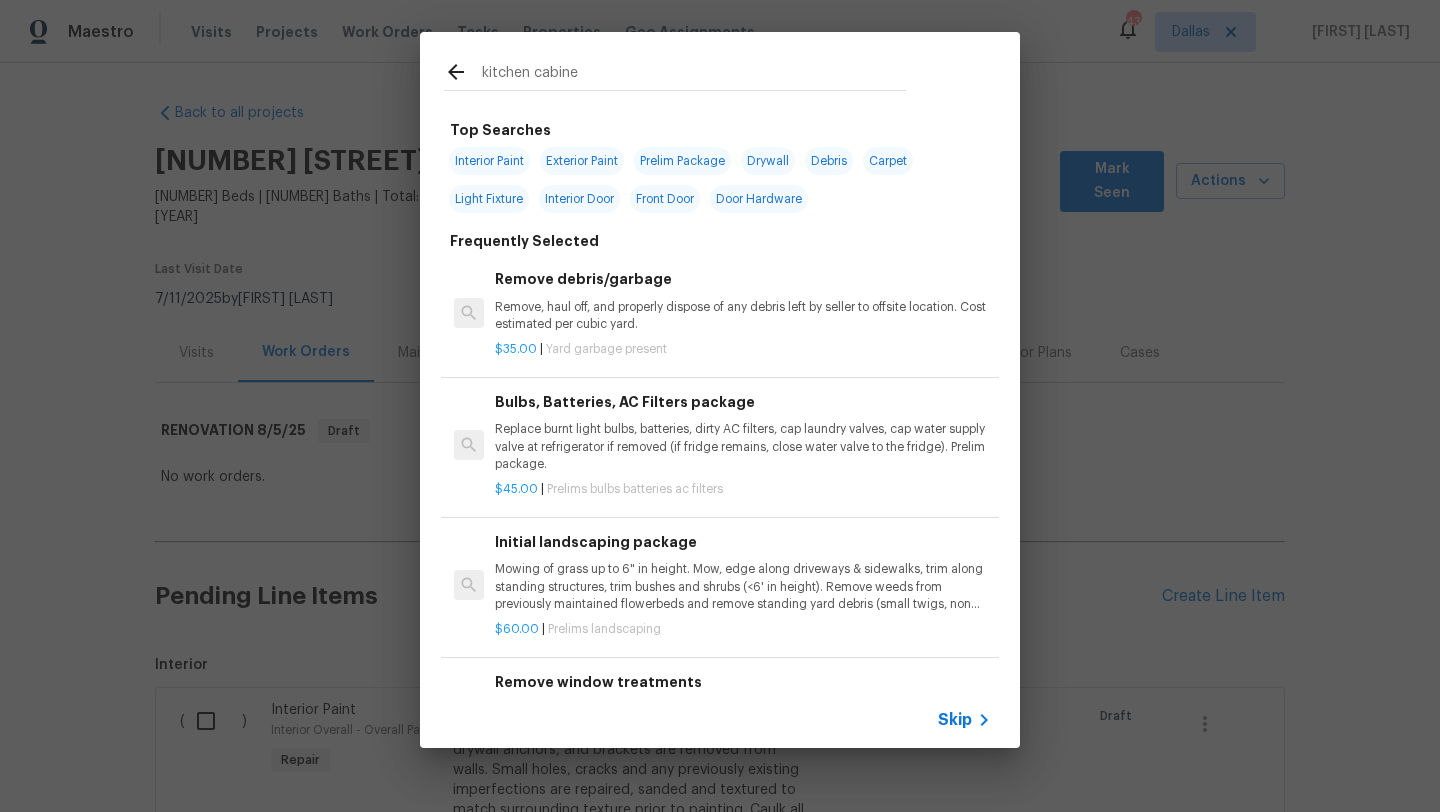 type on "kitchen cabinet" 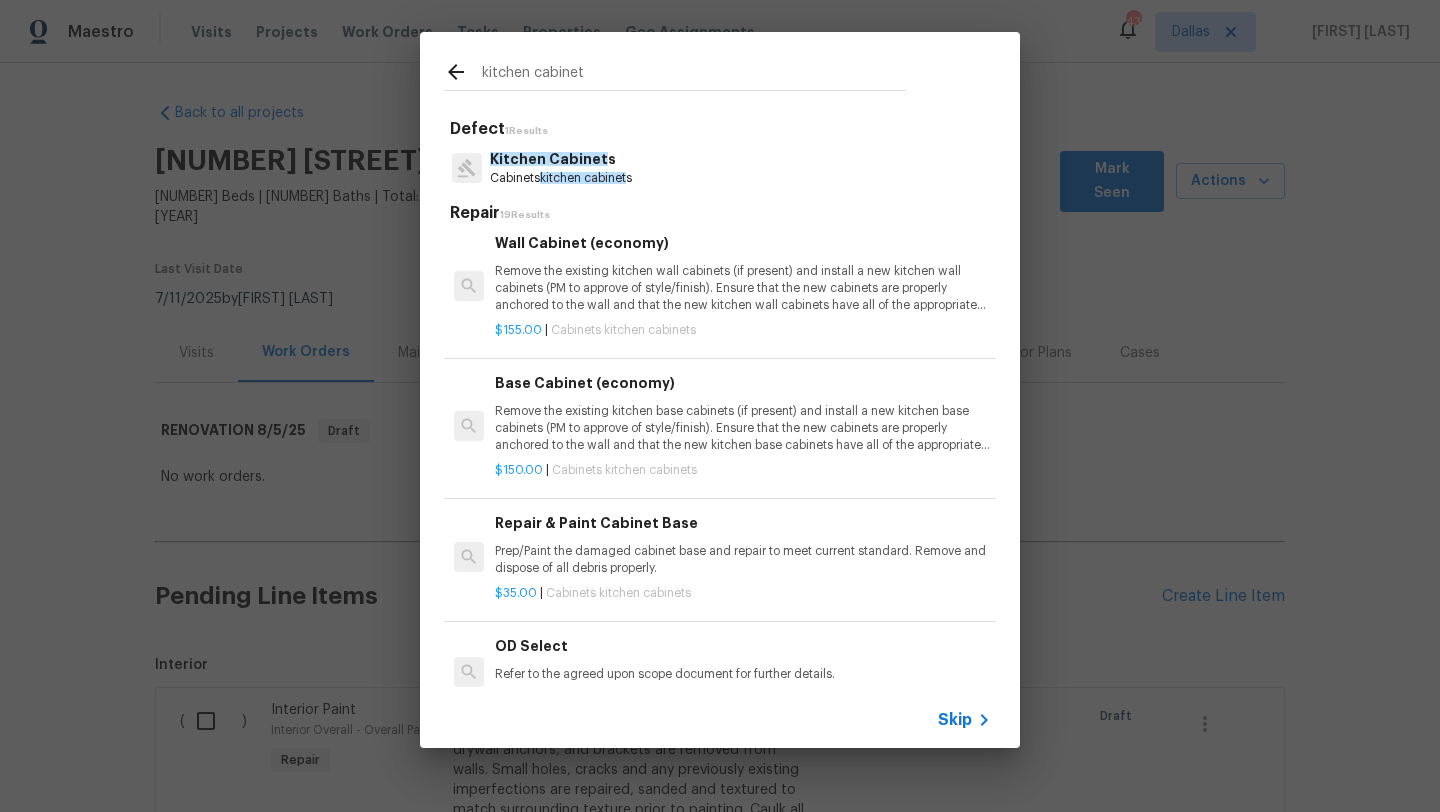scroll, scrollTop: 766, scrollLeft: 0, axis: vertical 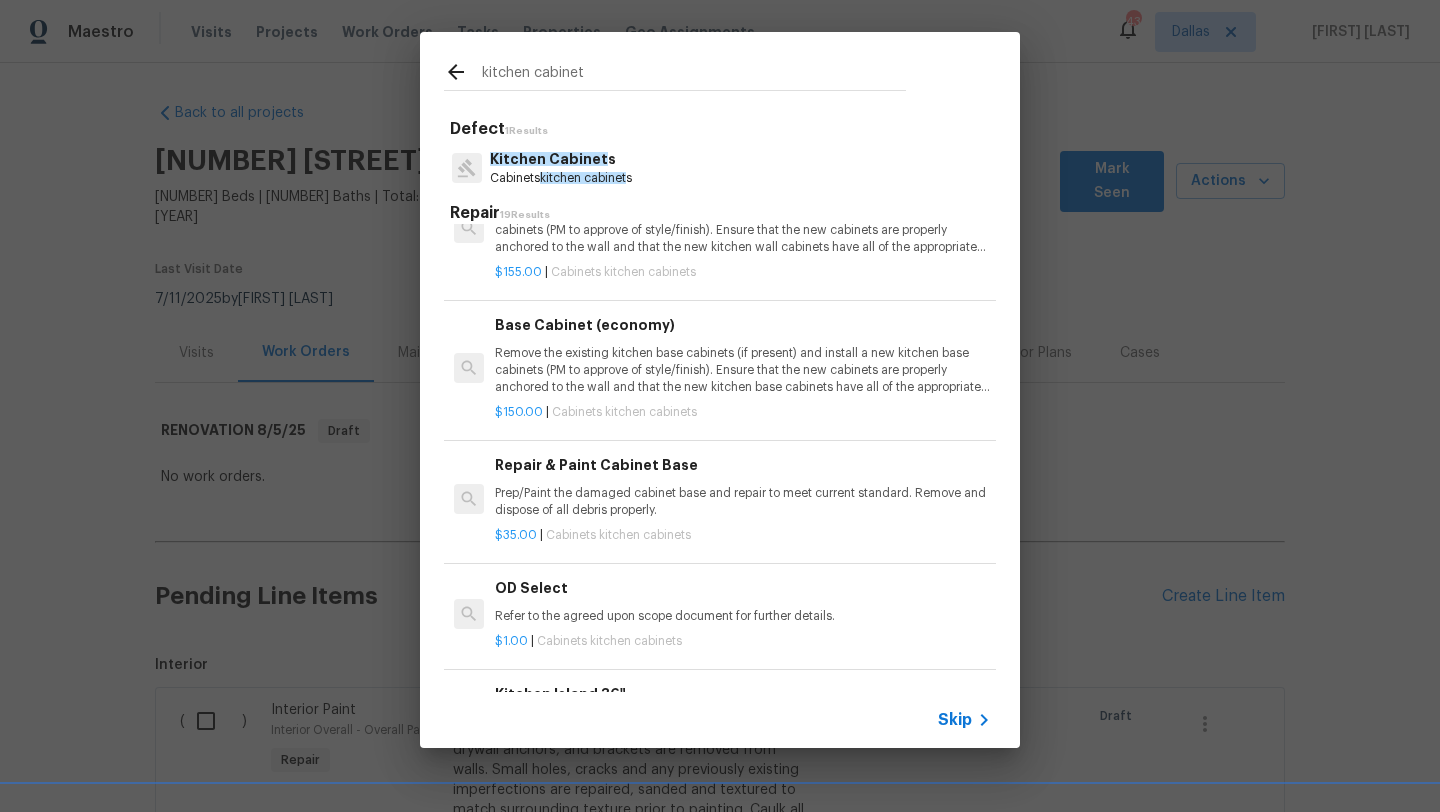 click on "Prep/Paint the damaged cabinet base and repair to meet current standard. Remove and dispose of all debris properly." at bounding box center (743, 502) 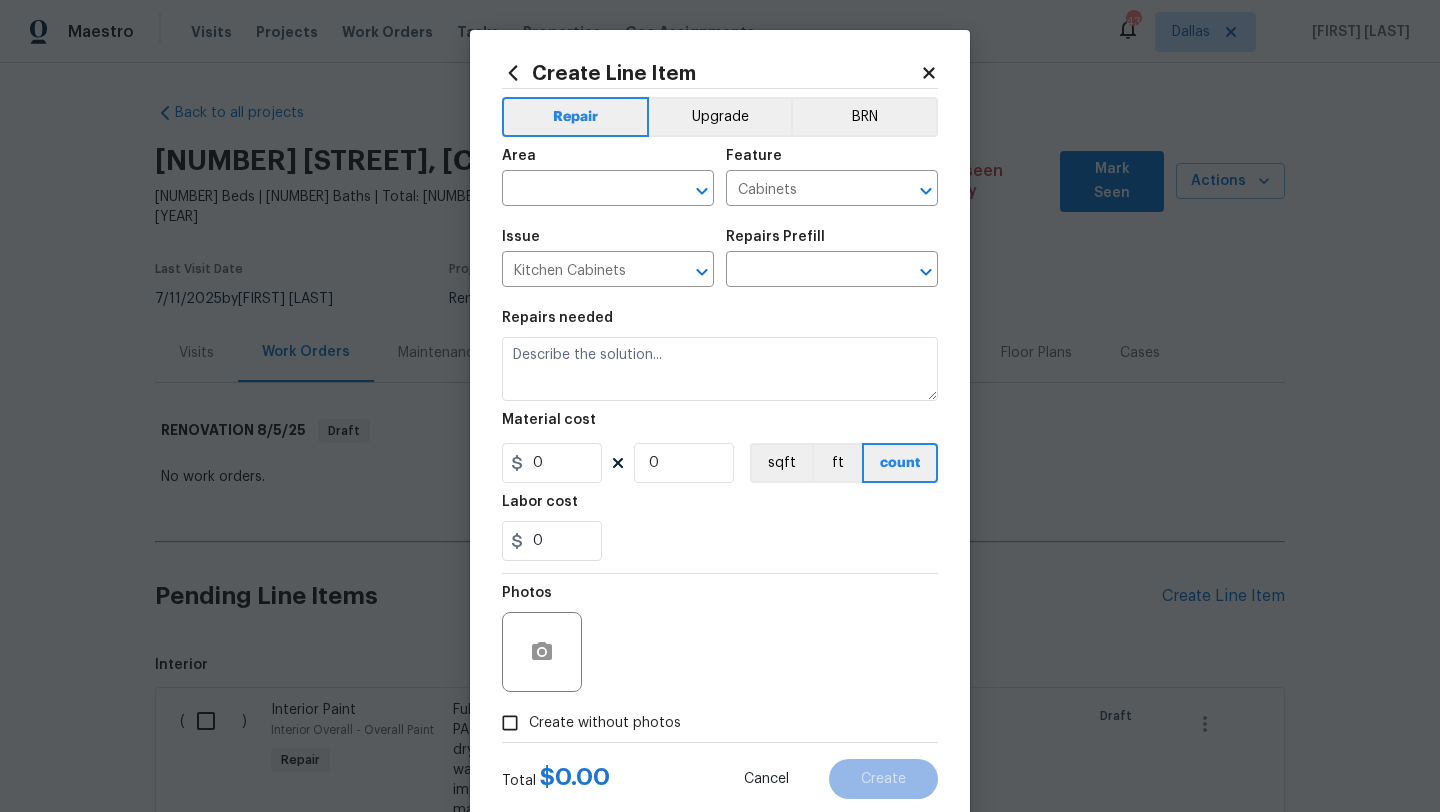 type on "Repair & Paint Cabinet Base $35.00" 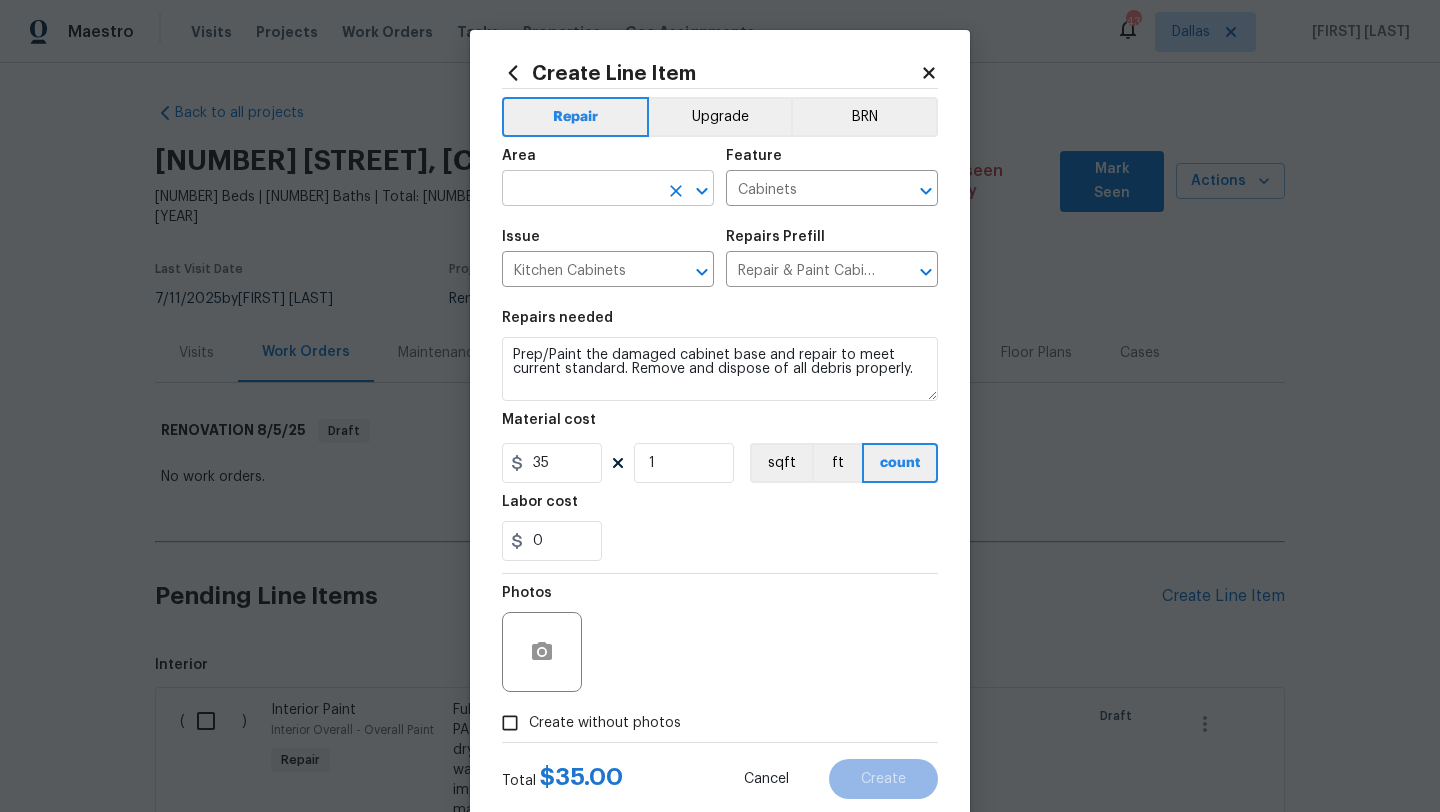click at bounding box center [580, 190] 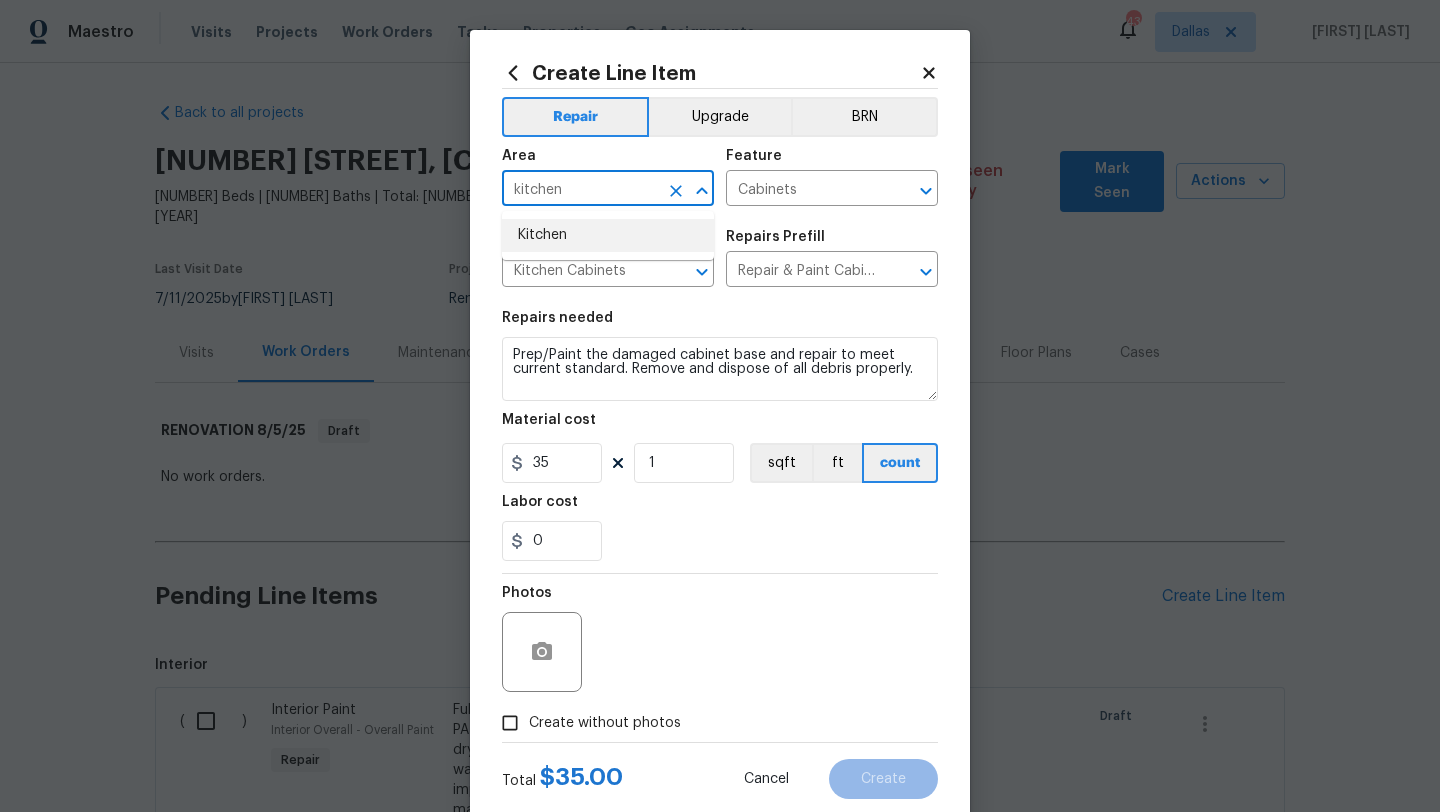 click on "Kitchen" at bounding box center (608, 235) 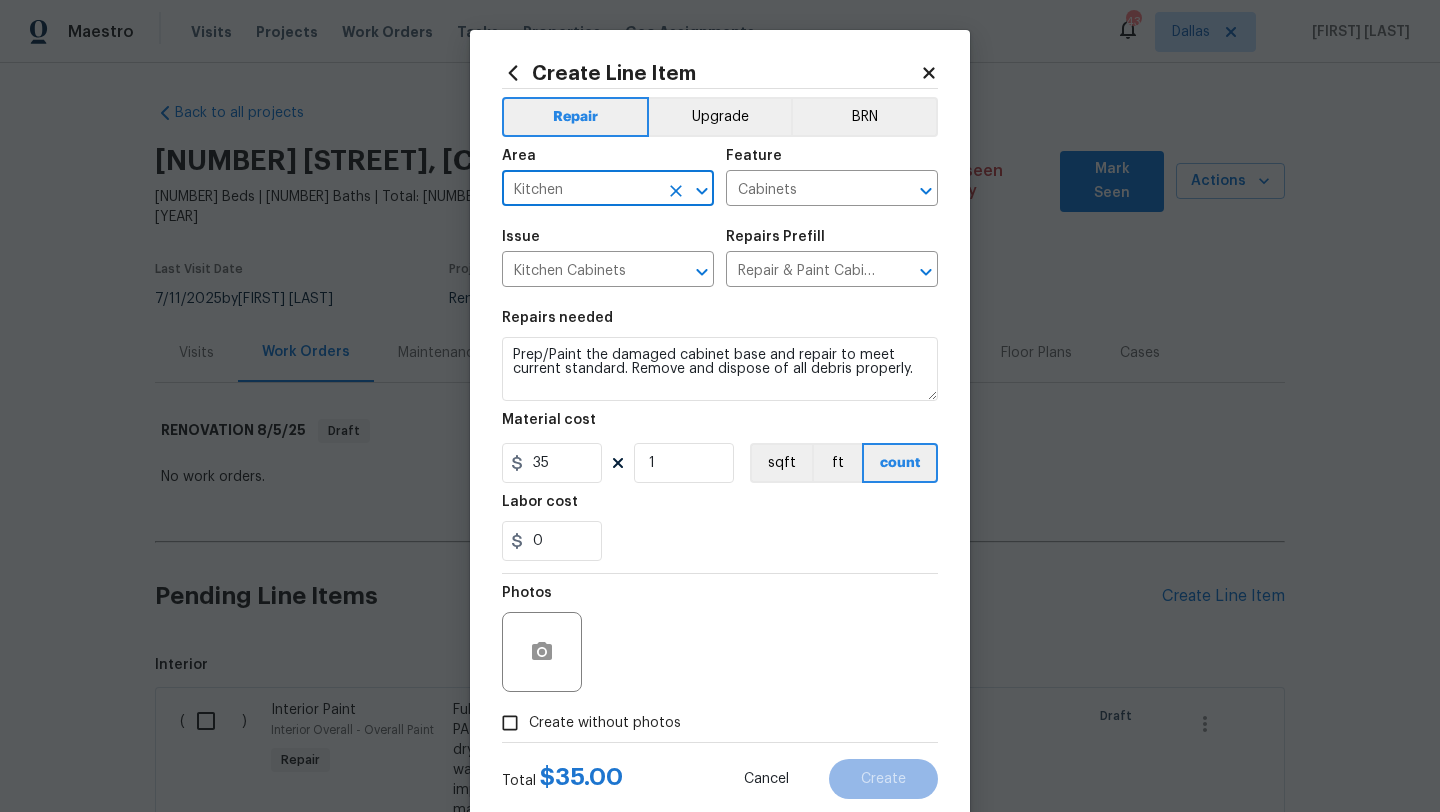 type on "Kitchen" 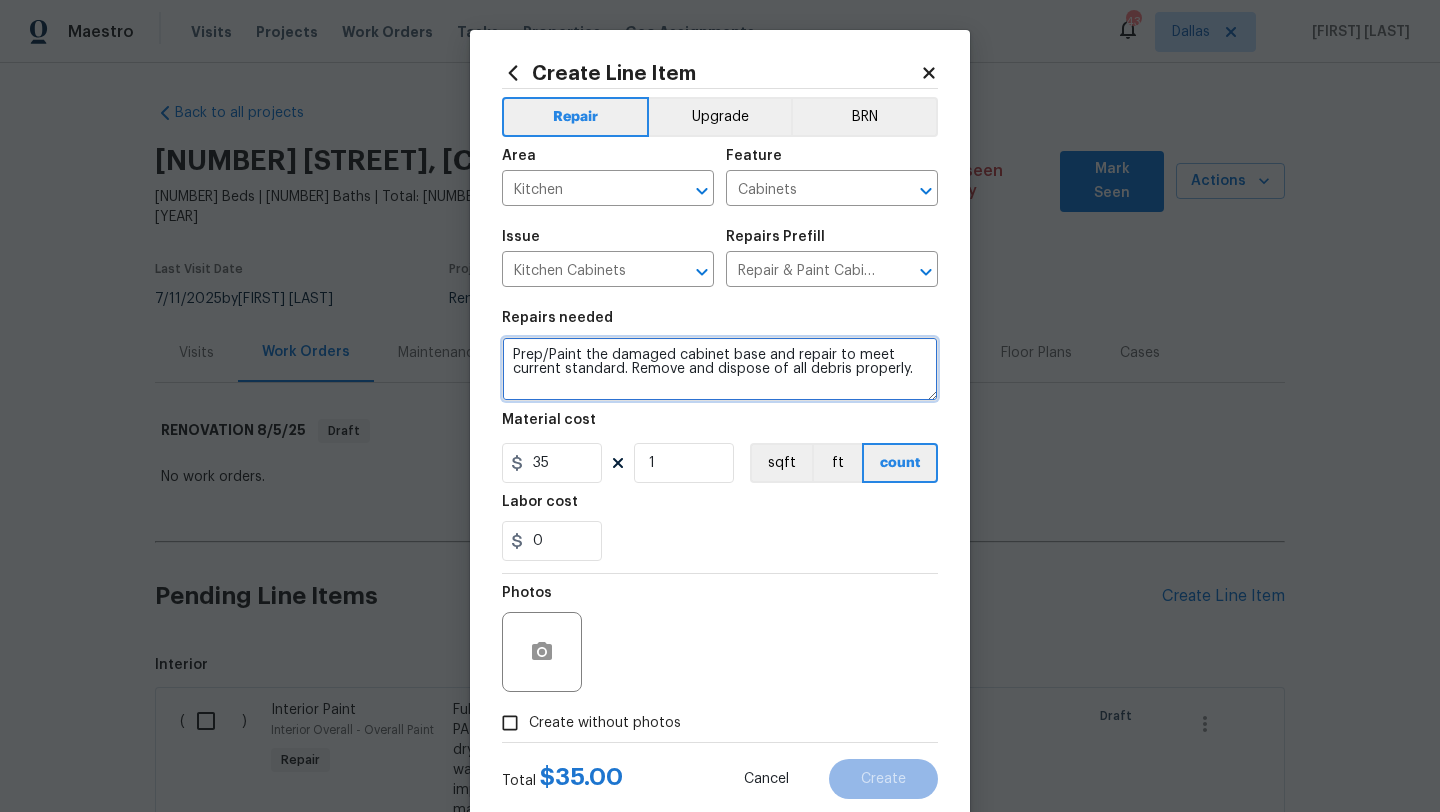 drag, startPoint x: 603, startPoint y: 380, endPoint x: 503, endPoint y: 339, distance: 108.078674 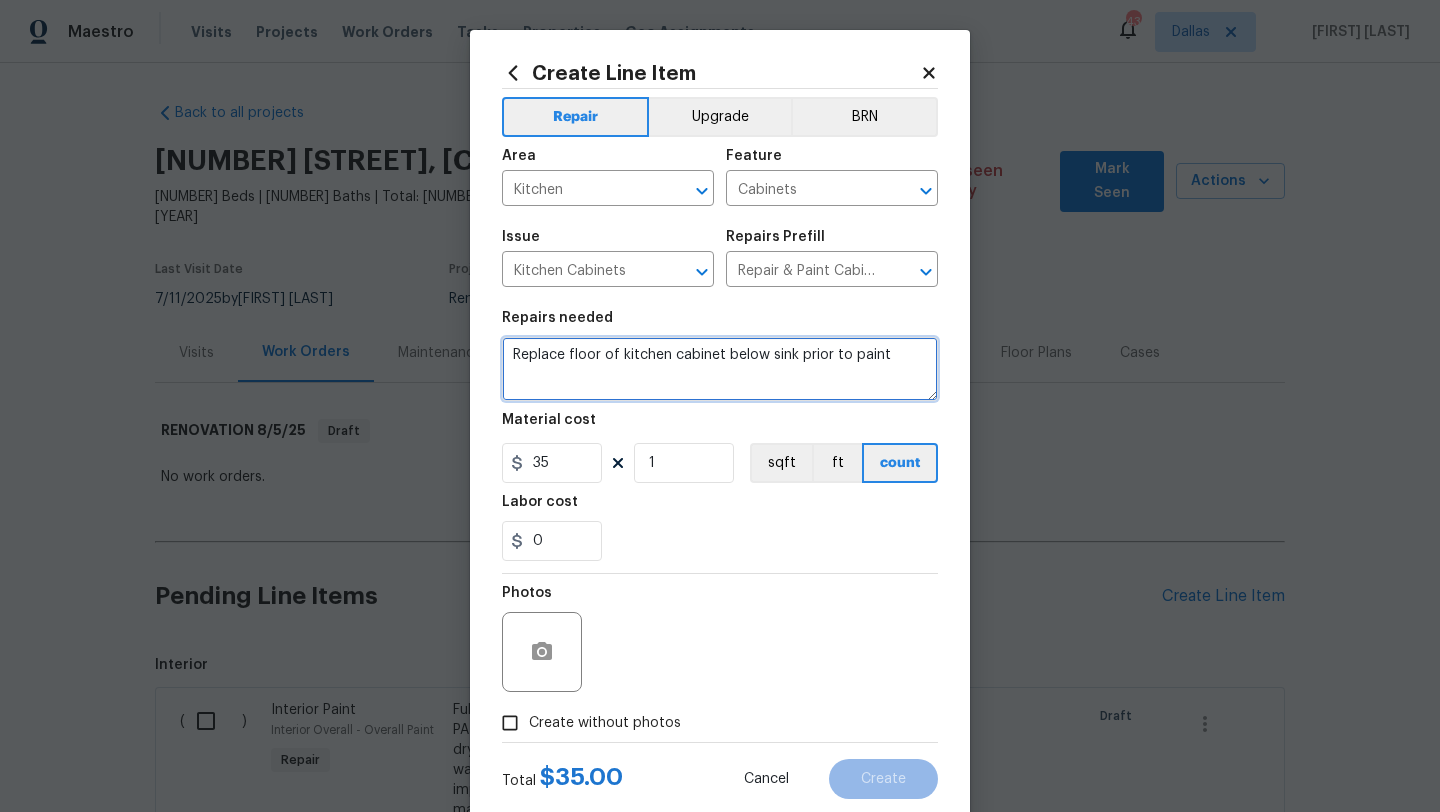 type on "Replace floor of kitchen cabinet below sink prior to paint" 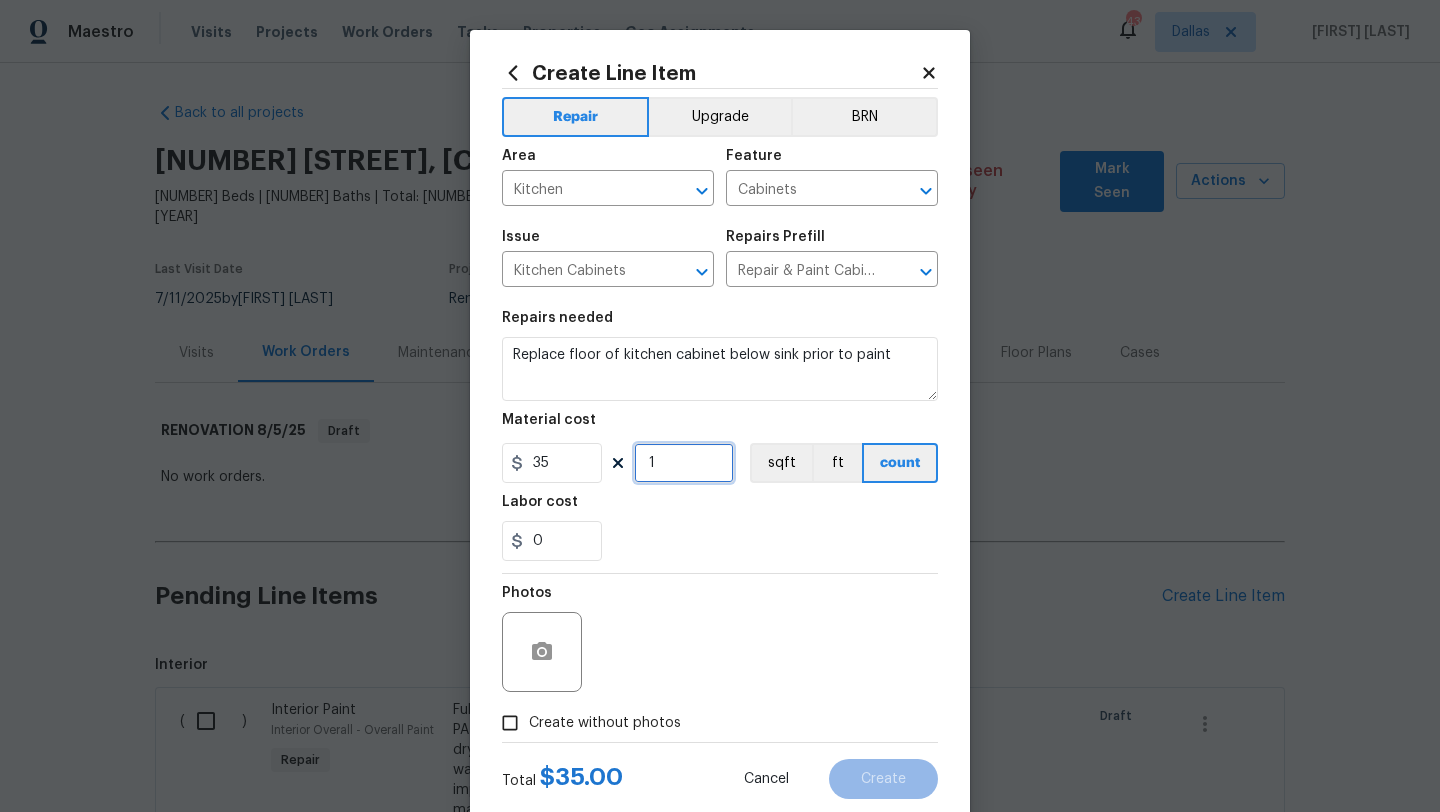 drag, startPoint x: 677, startPoint y: 468, endPoint x: 606, endPoint y: 466, distance: 71.02816 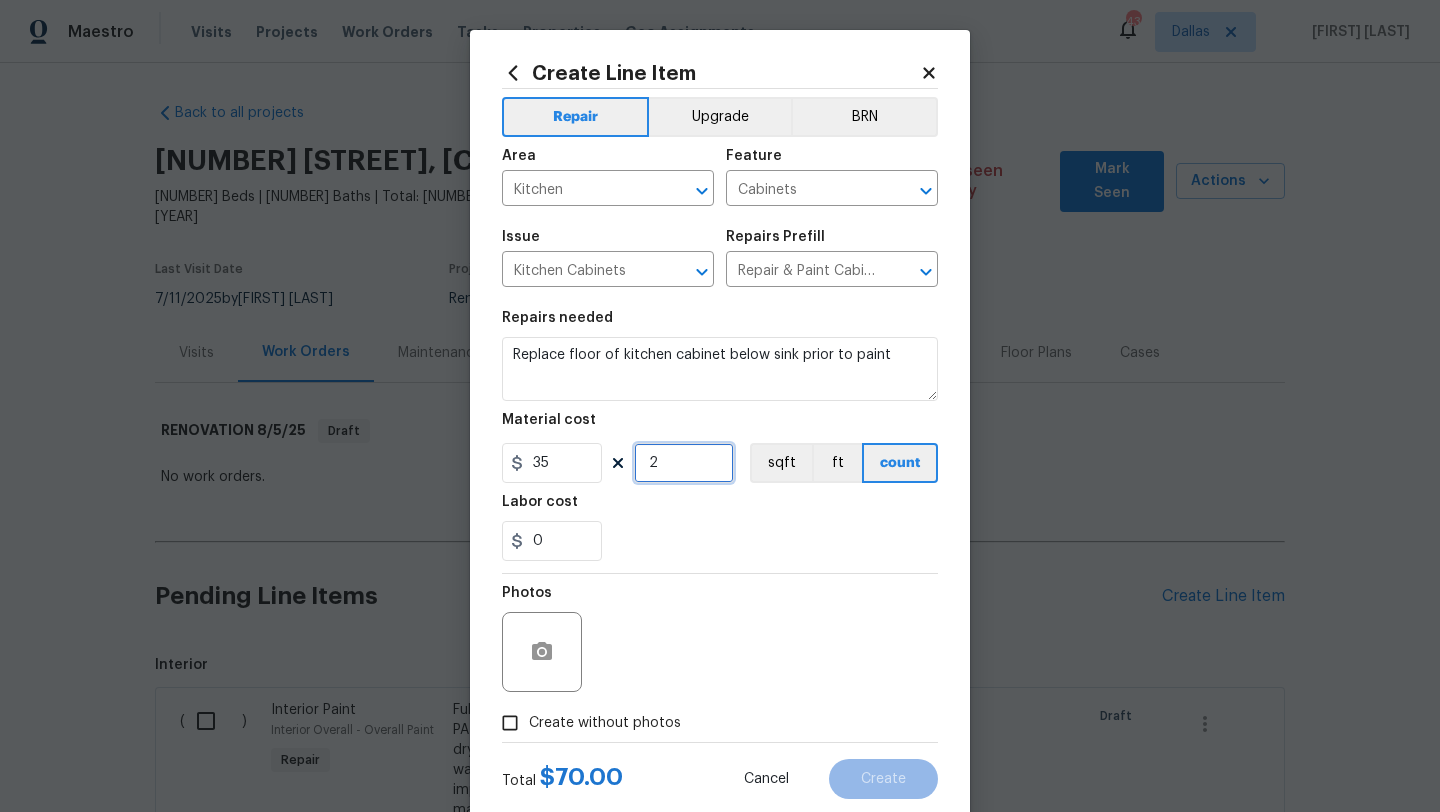 type on "2" 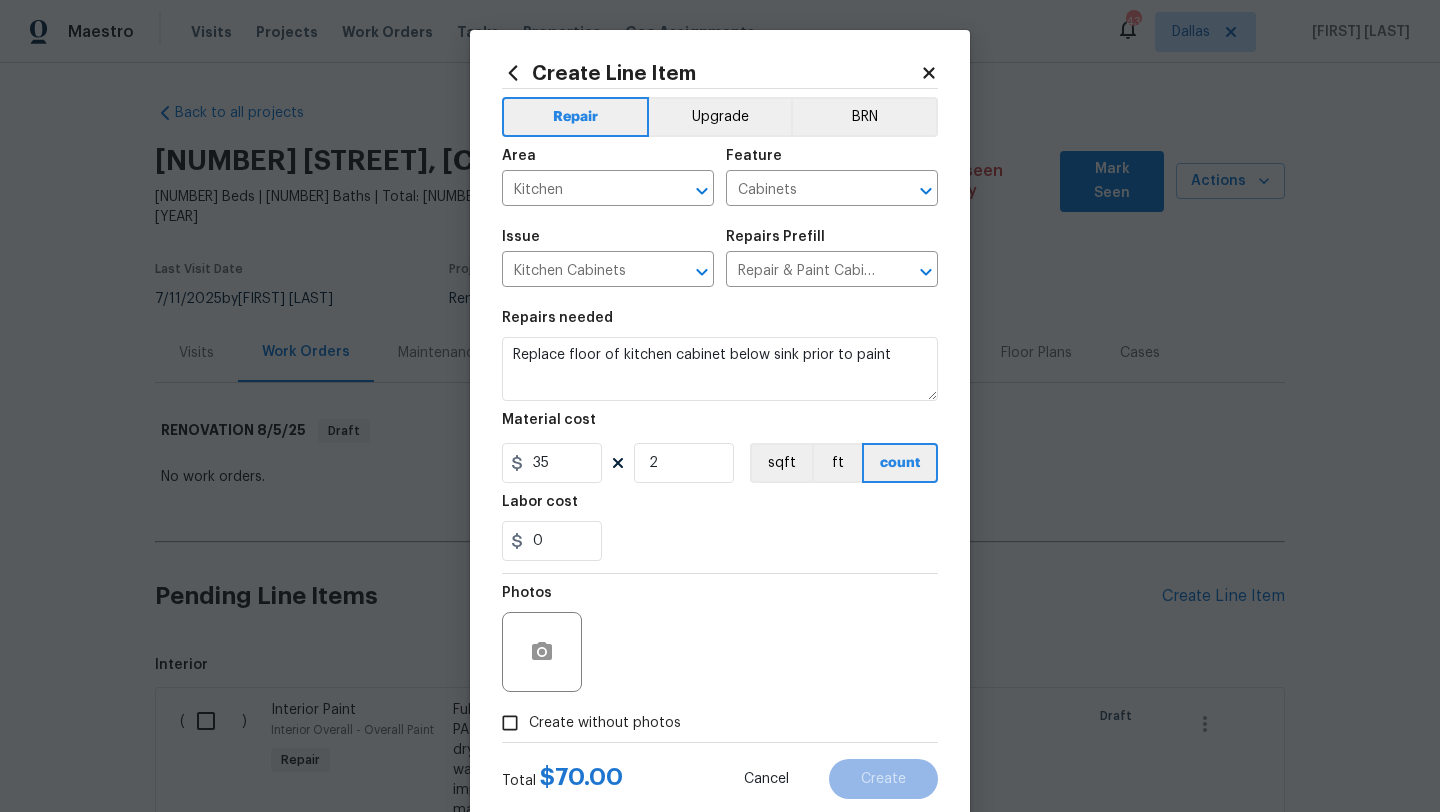 click on "Photos" at bounding box center (720, 639) 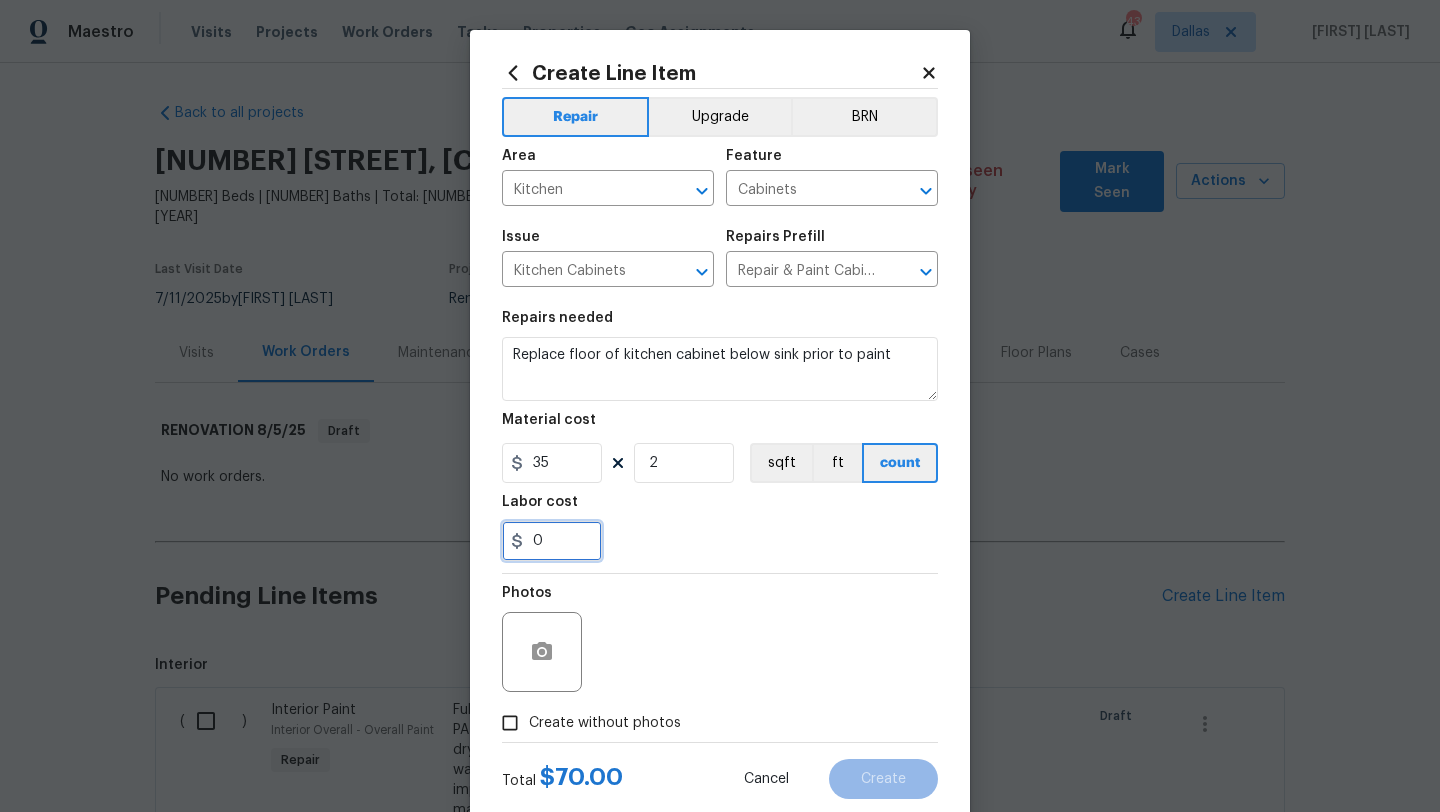 drag, startPoint x: 560, startPoint y: 545, endPoint x: 463, endPoint y: 545, distance: 97 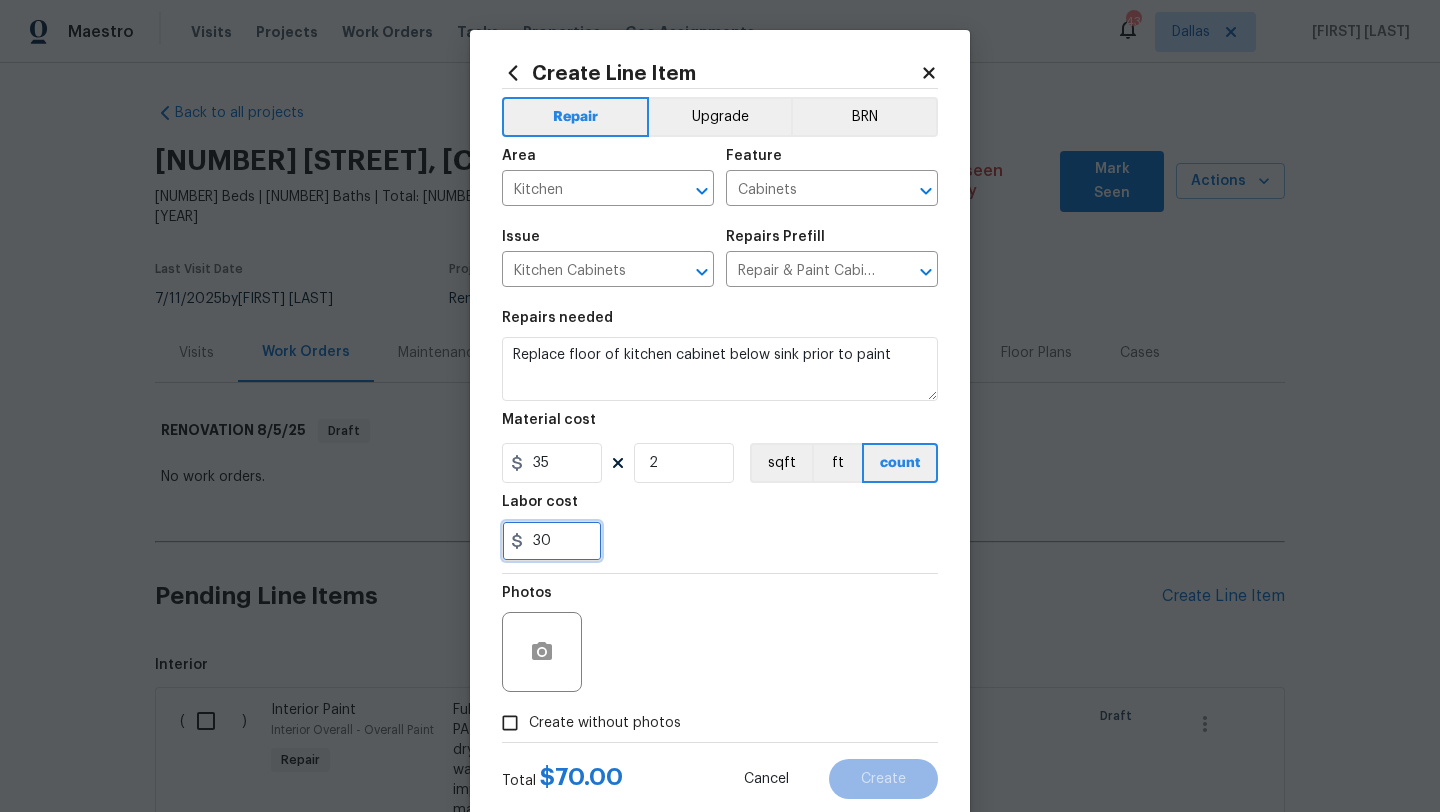 type on "30" 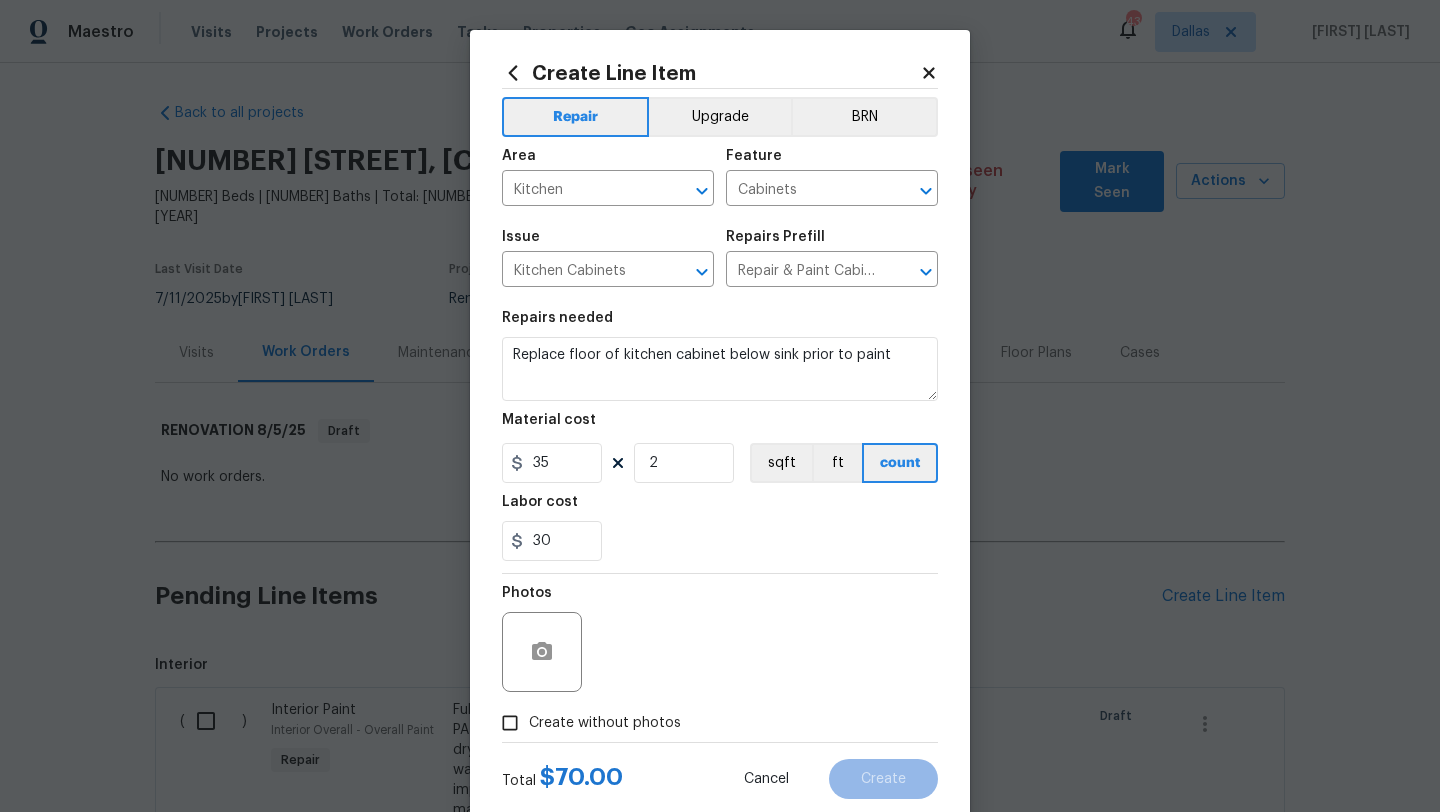 click on "Photos" at bounding box center (720, 639) 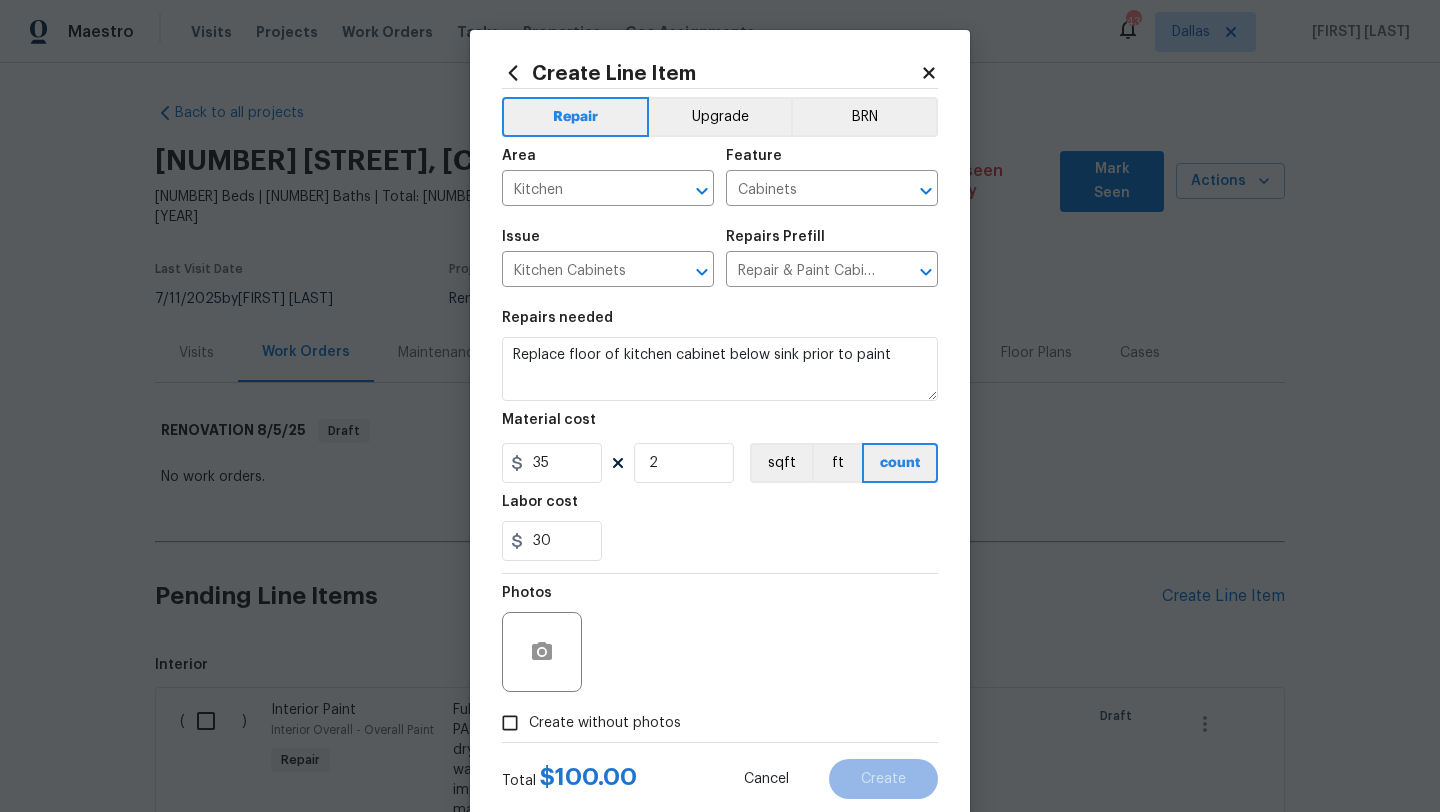 click on "Create without photos" at bounding box center (605, 723) 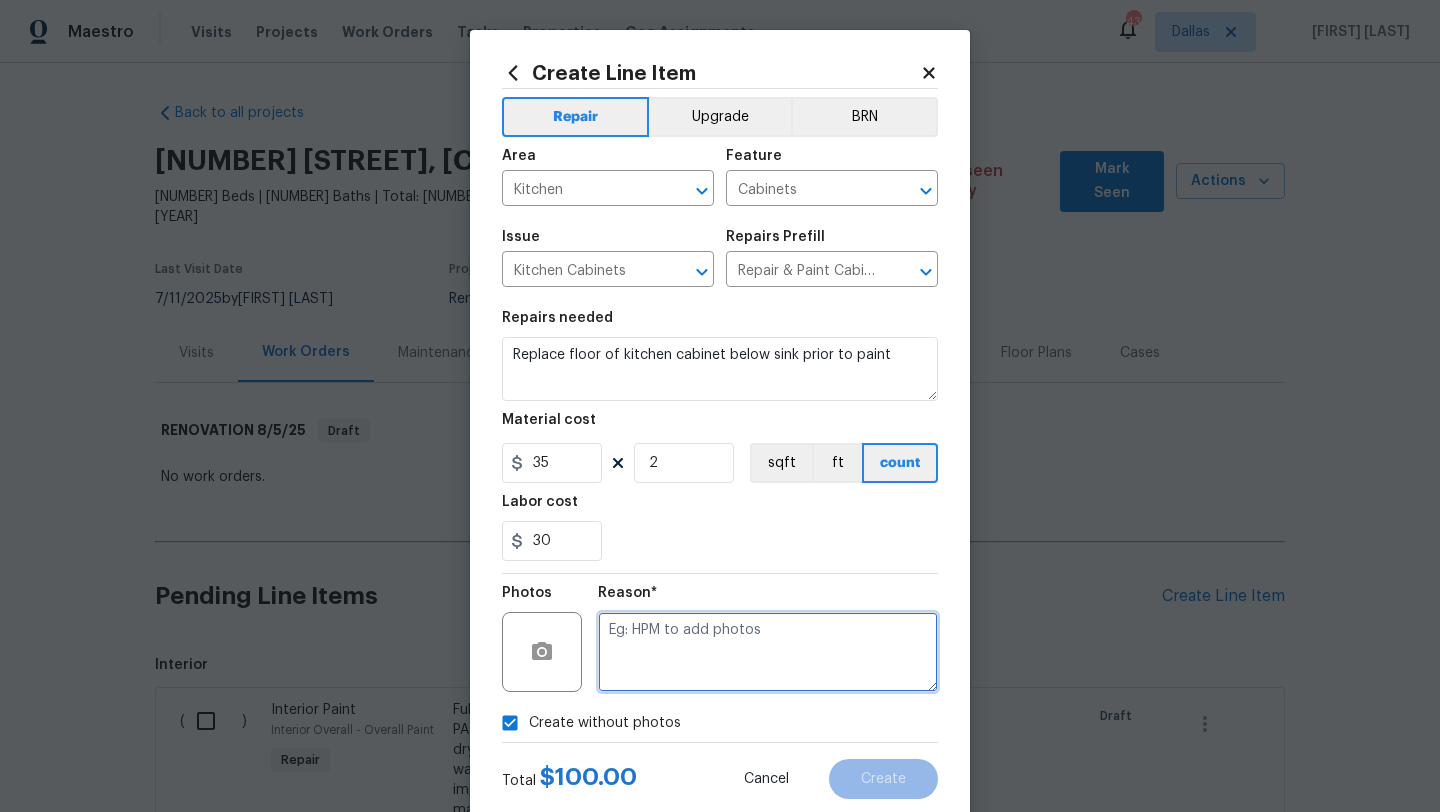 click at bounding box center [768, 652] 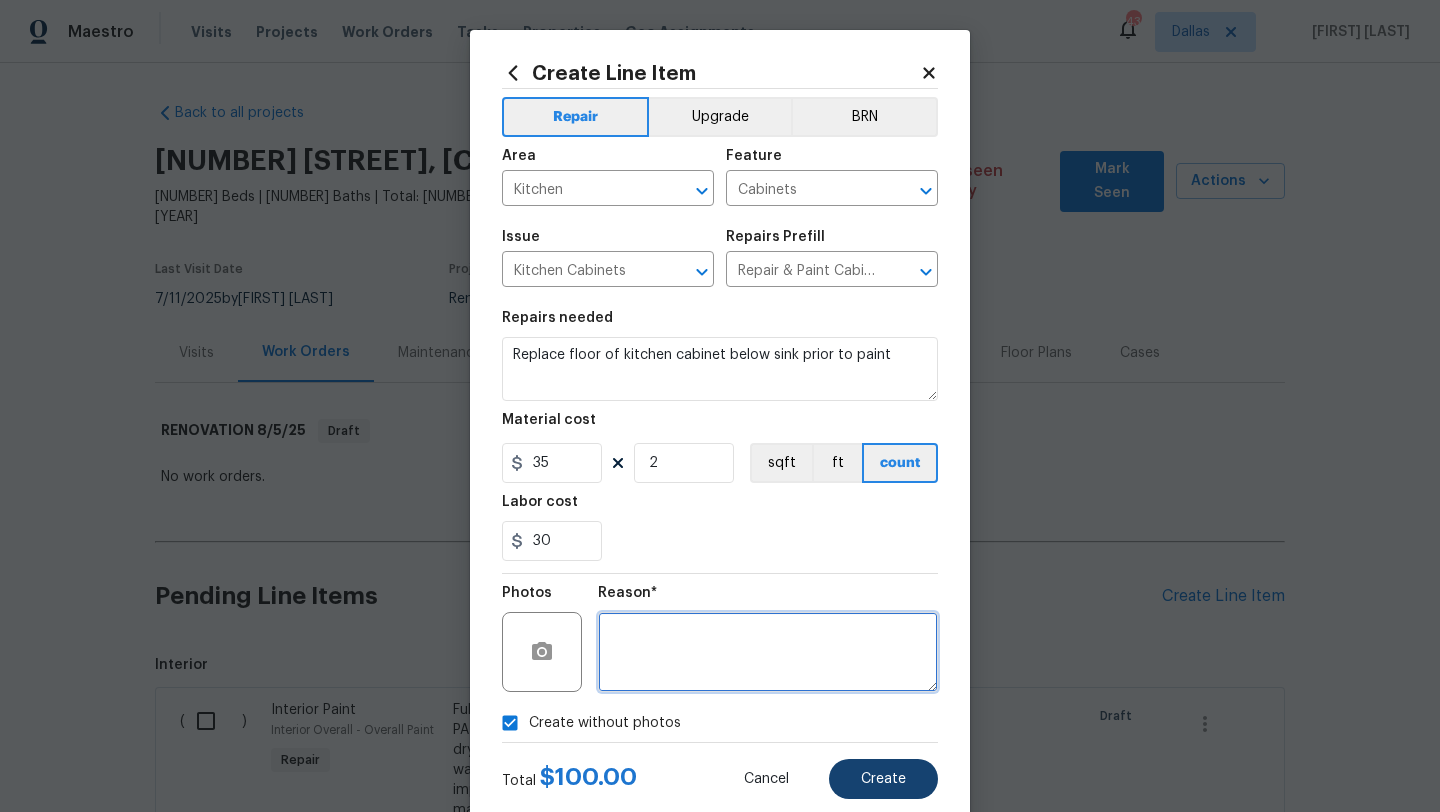 type 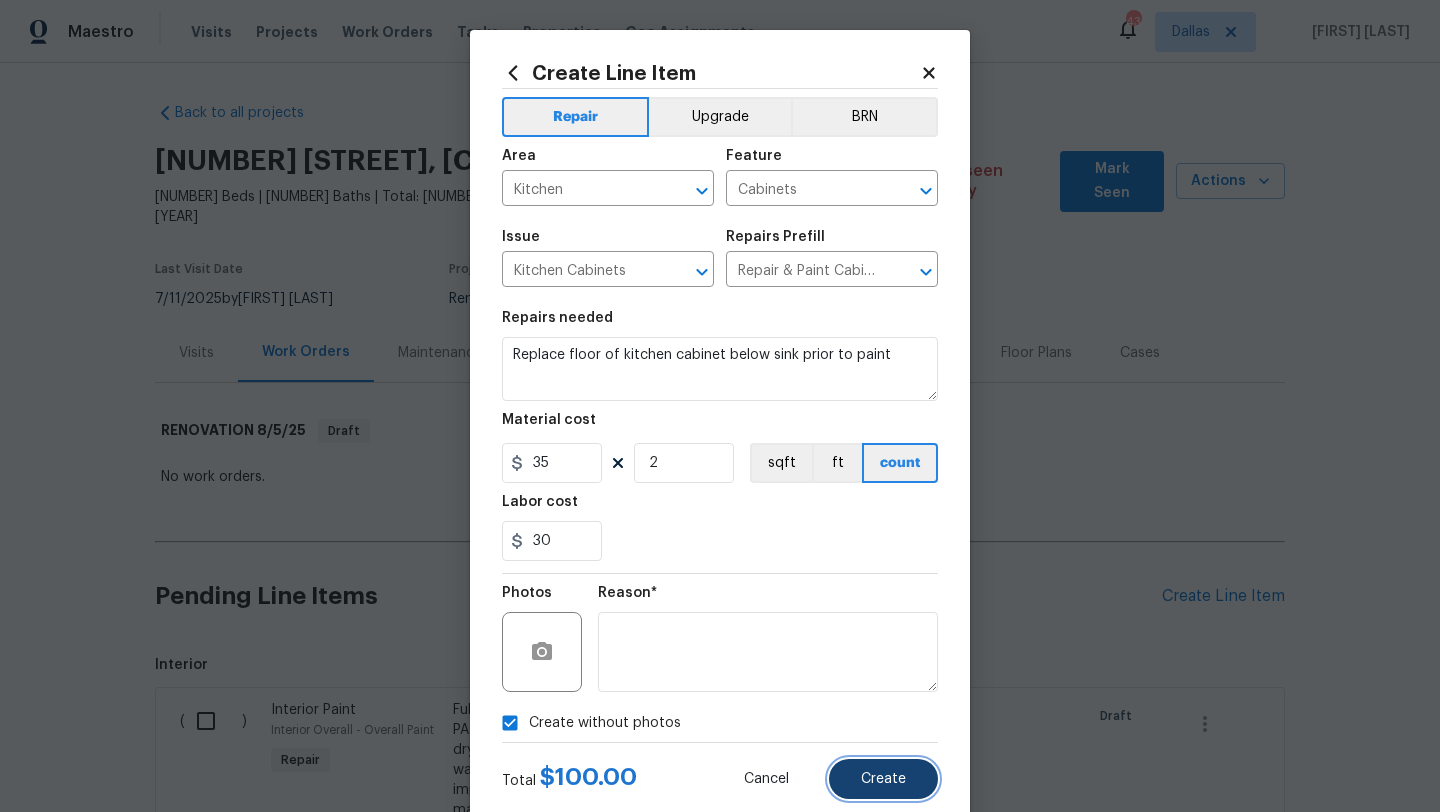 click on "Create" at bounding box center [883, 779] 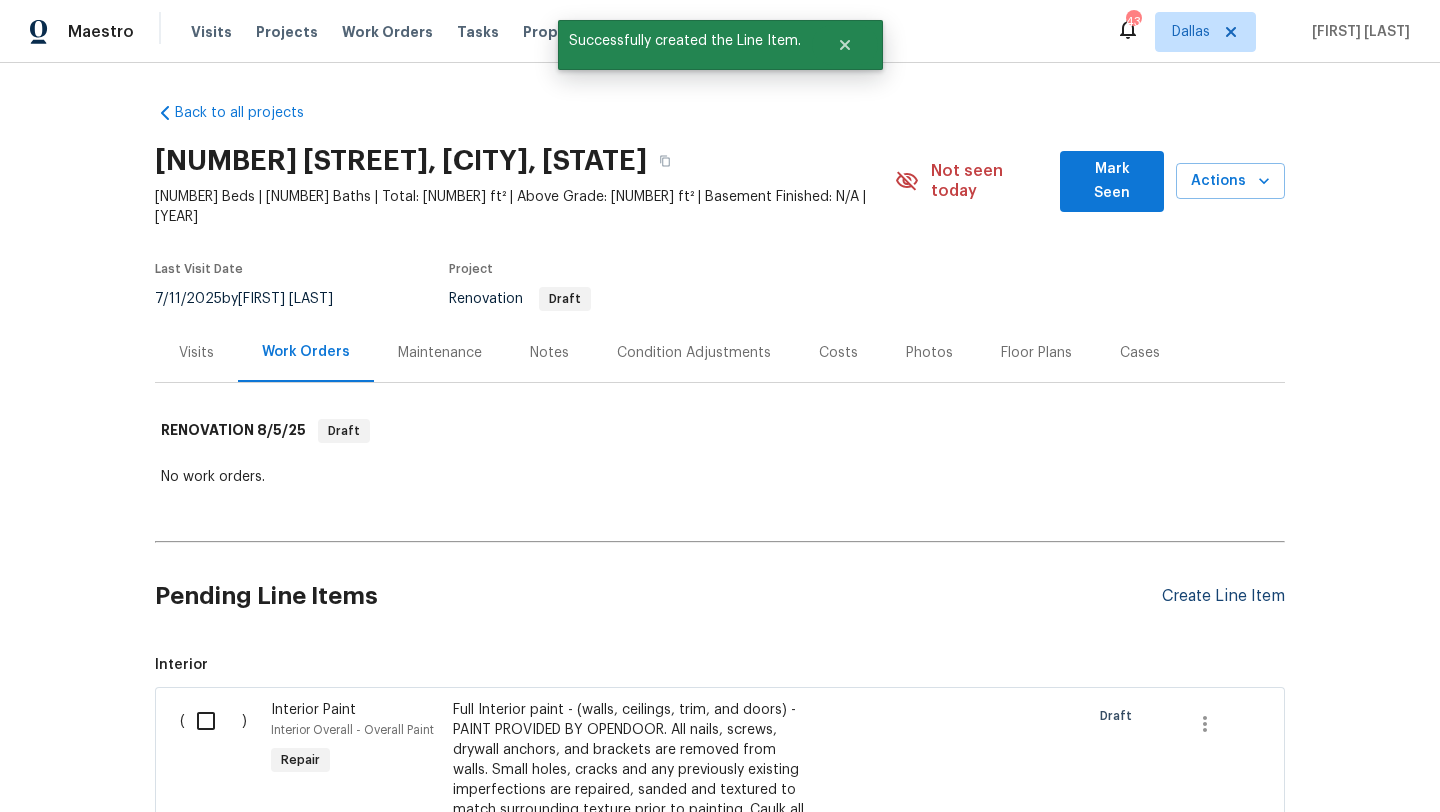 click on "Create Line Item" at bounding box center (1223, 596) 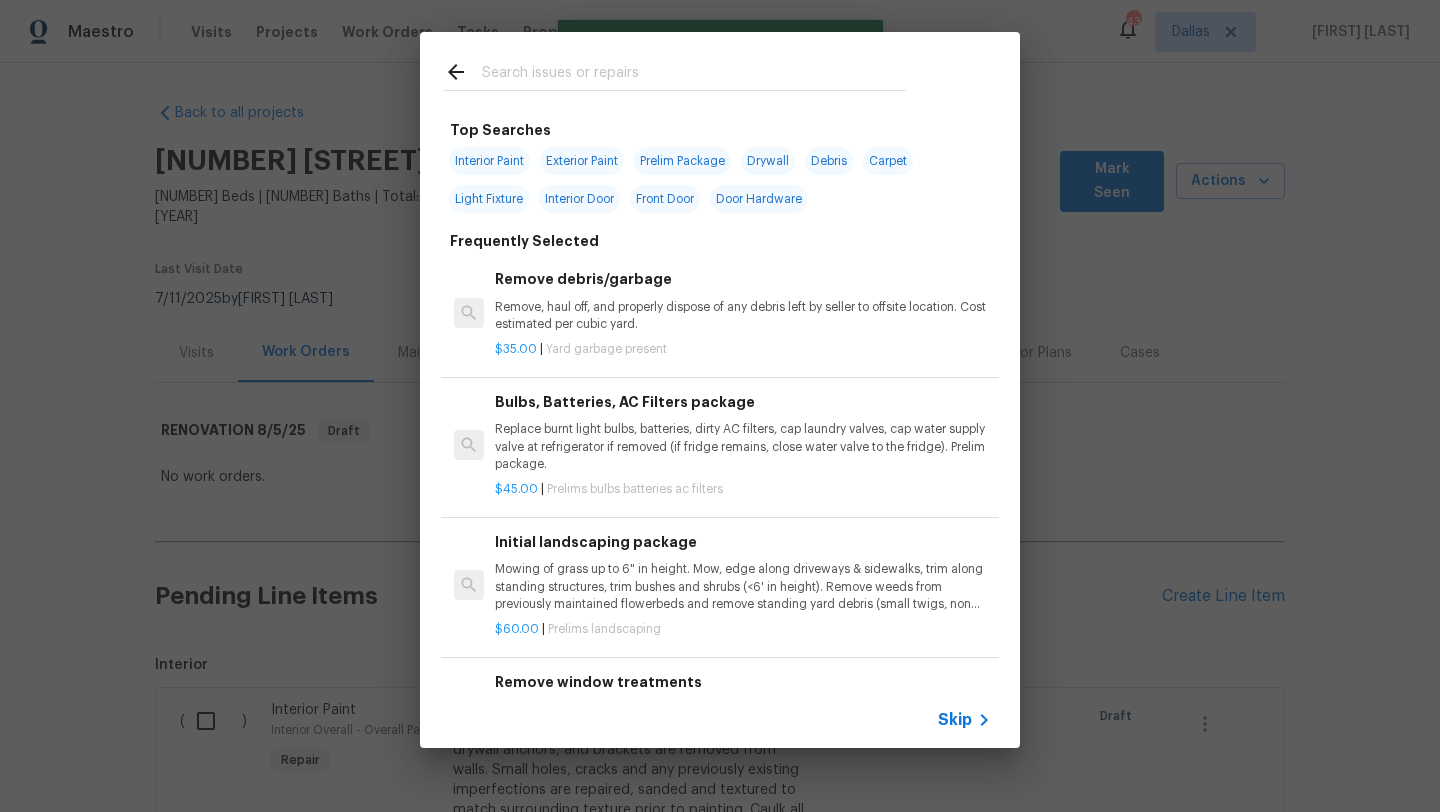 click at bounding box center (694, 75) 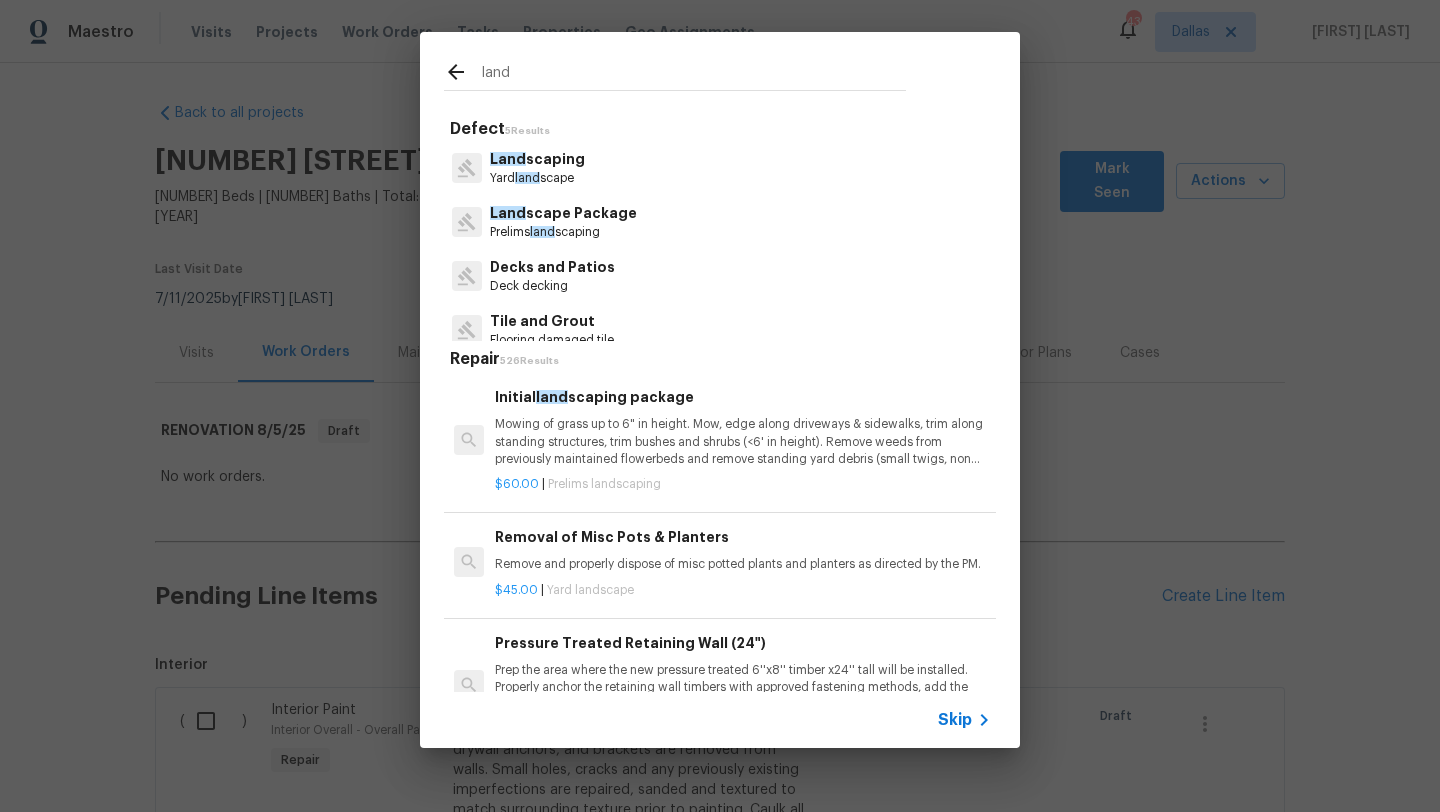 type on "land" 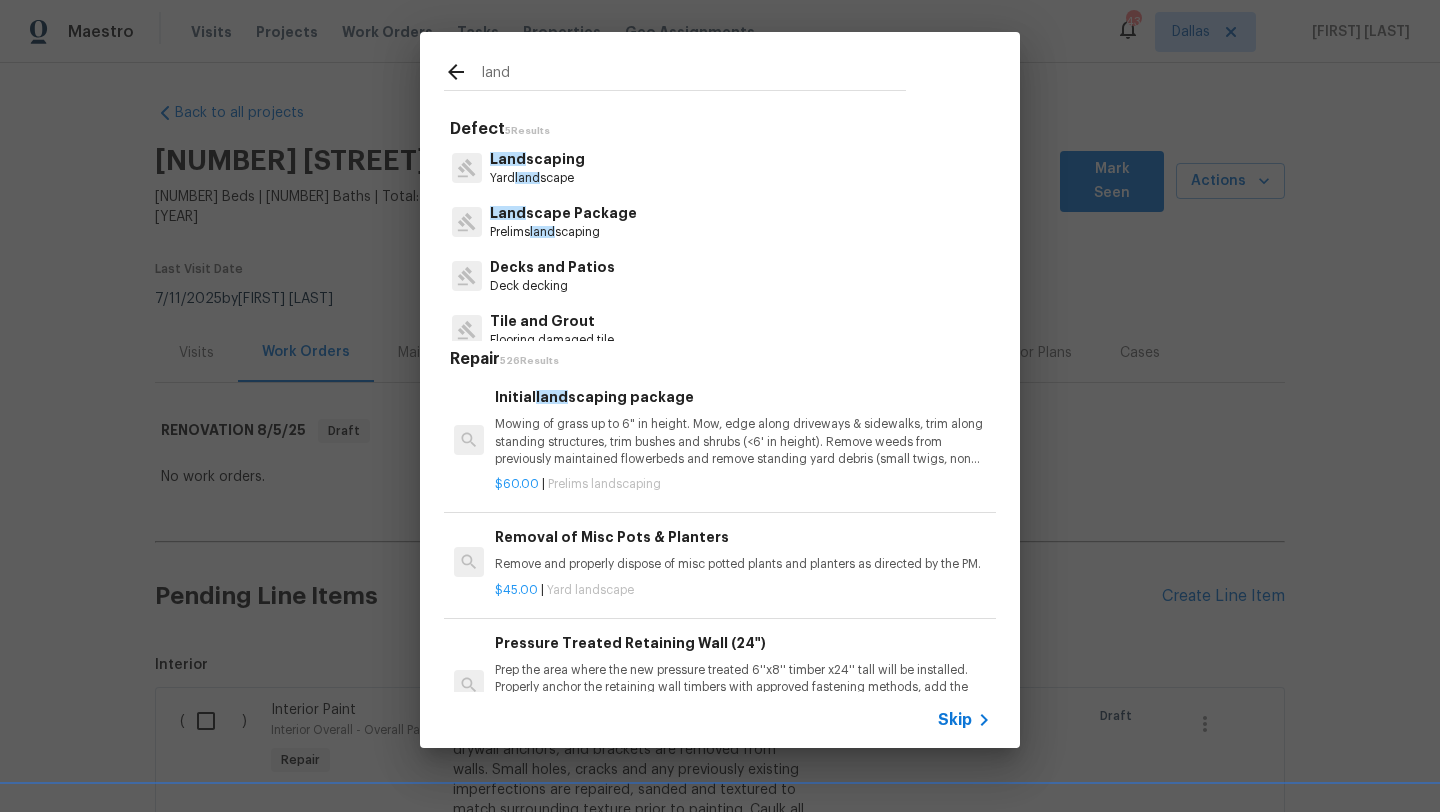 click on "Land scape Package" at bounding box center (563, 213) 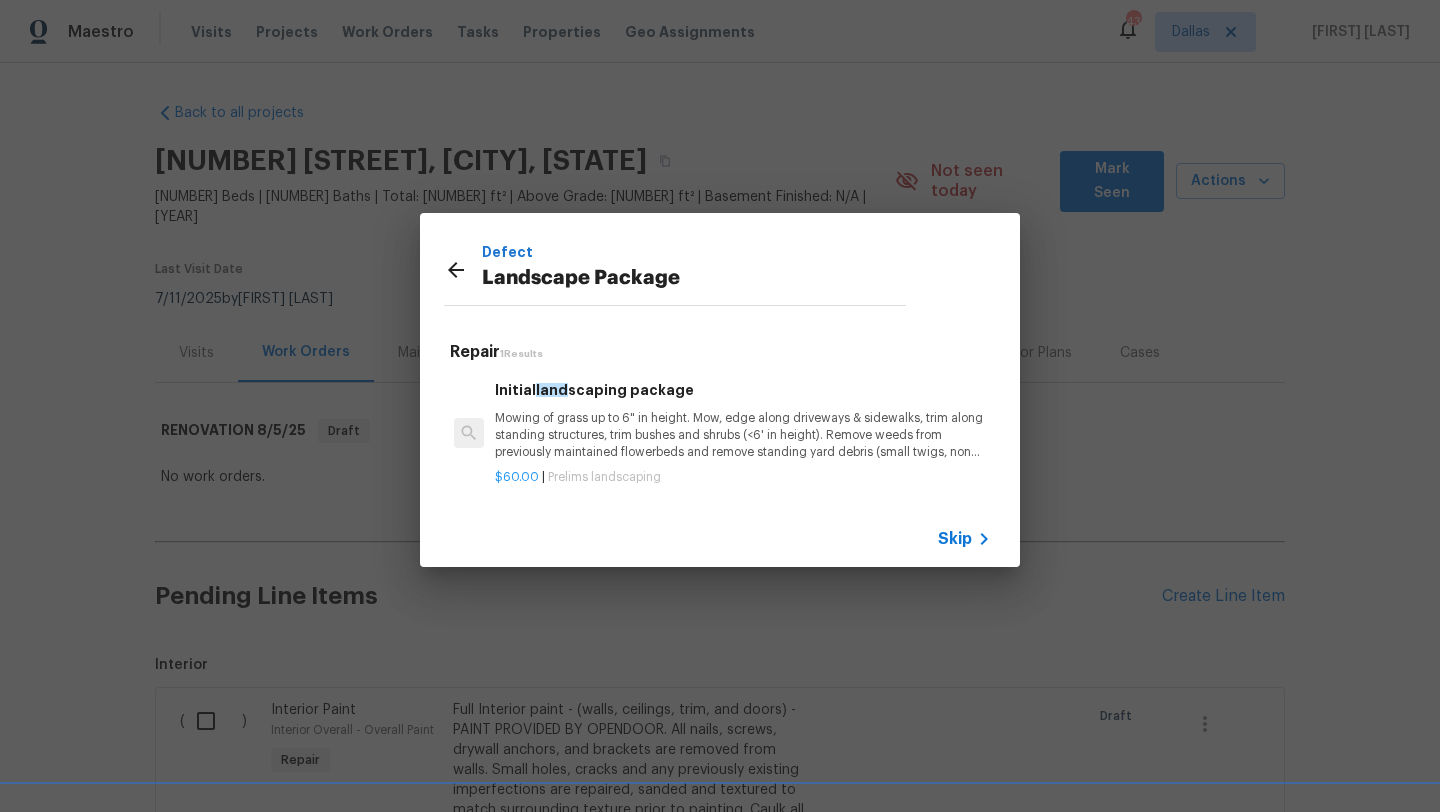 click on "Initial  land scaping package Mowing of grass up to 6" in height. Mow, edge along driveways & sidewalks, trim along standing structures, trim bushes and shrubs (<6' in height). Remove weeds from previously maintained flowerbeds and remove standing yard debris (small twigs, non seasonal falling leaves).  Use leaf blower to remove clippings from hard surfaces."" at bounding box center (743, 420) 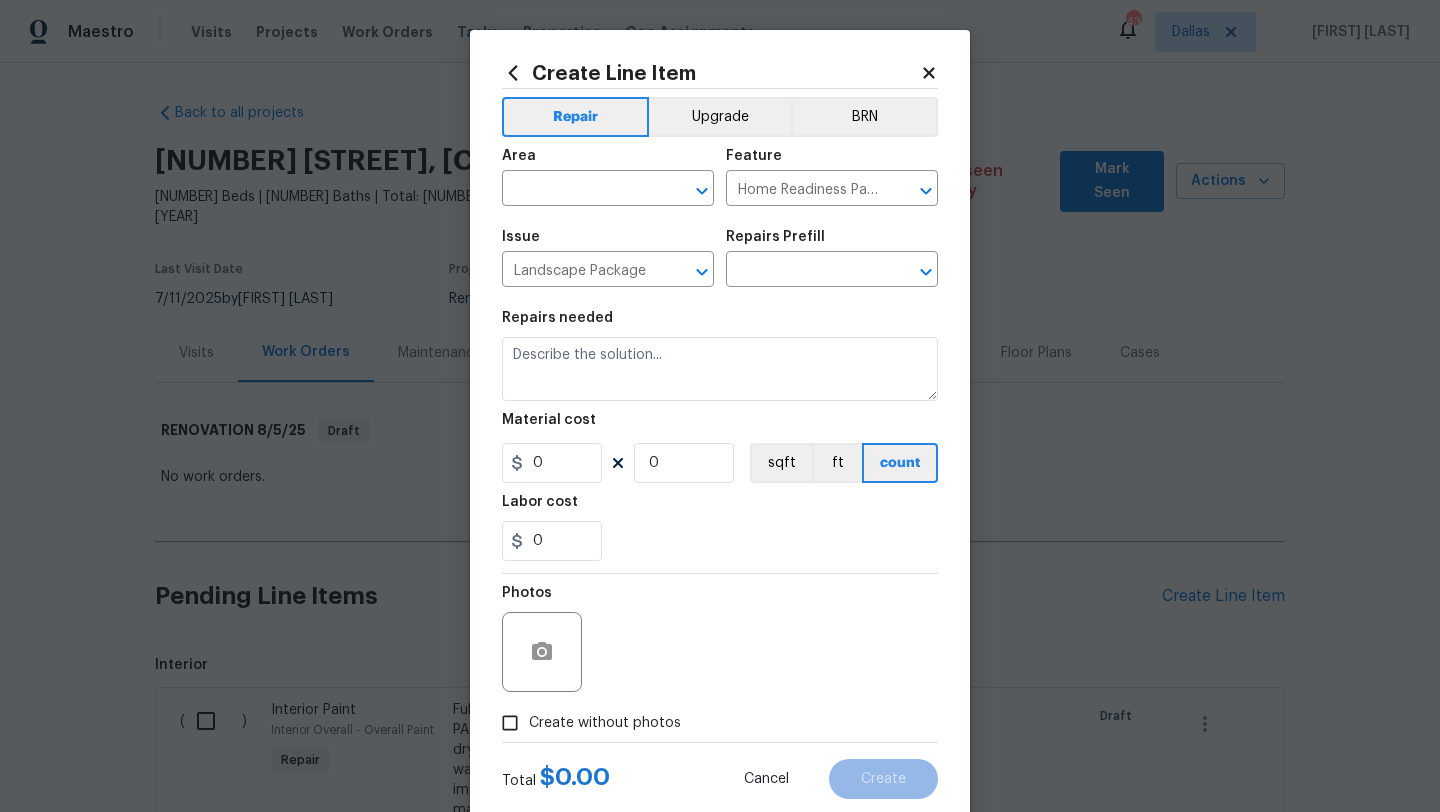 type on "Initial landscaping package $60.00" 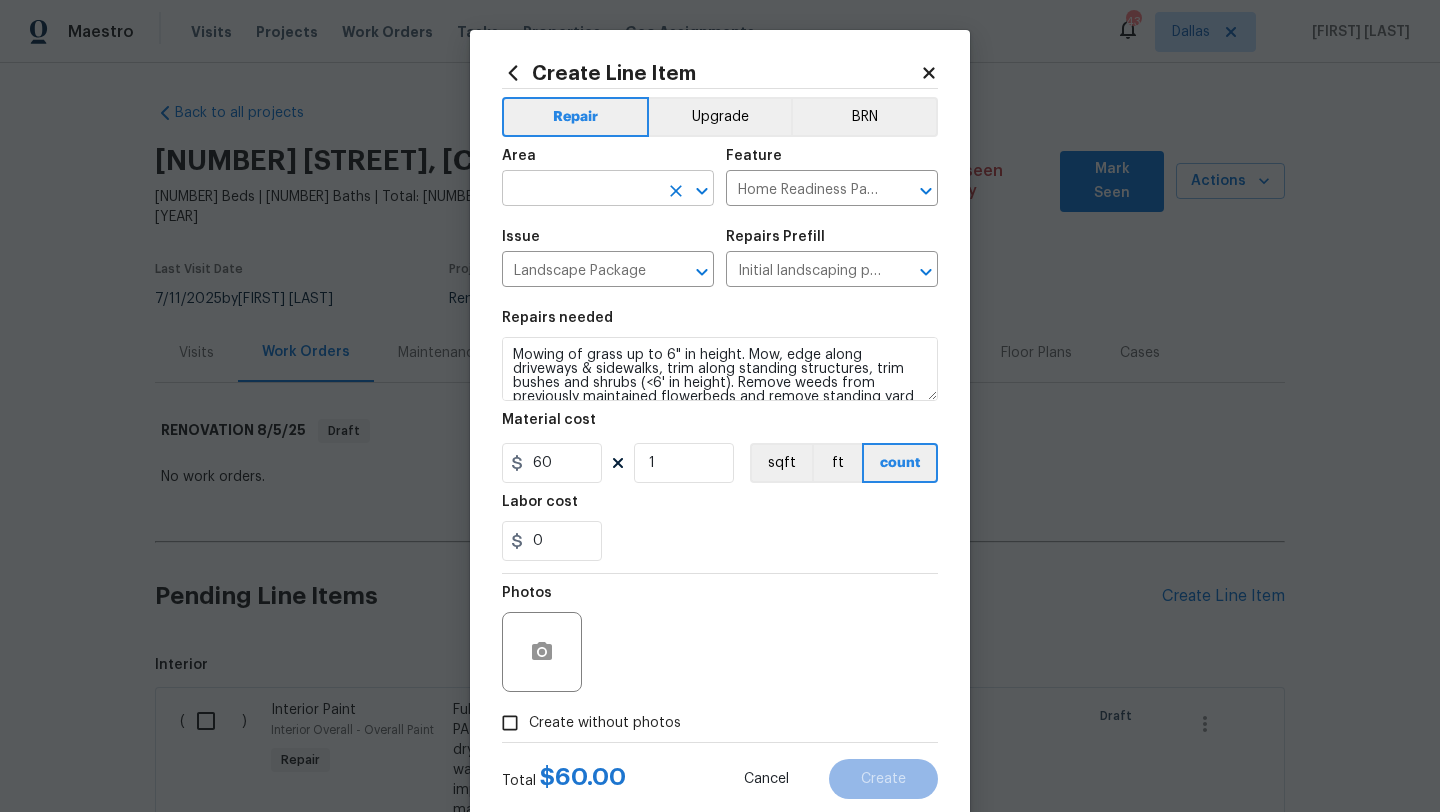 click at bounding box center (580, 190) 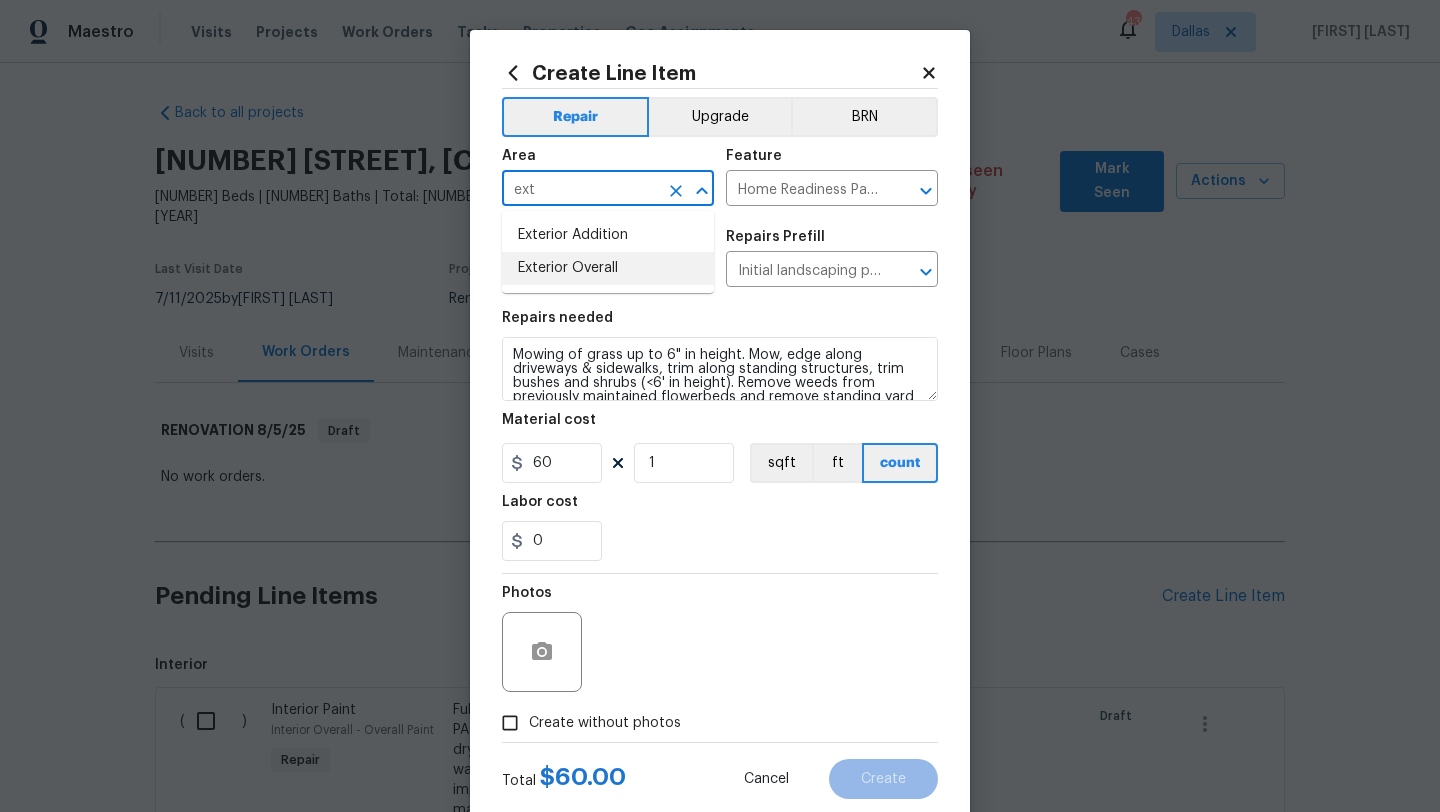 click on "Exterior Overall" at bounding box center (608, 268) 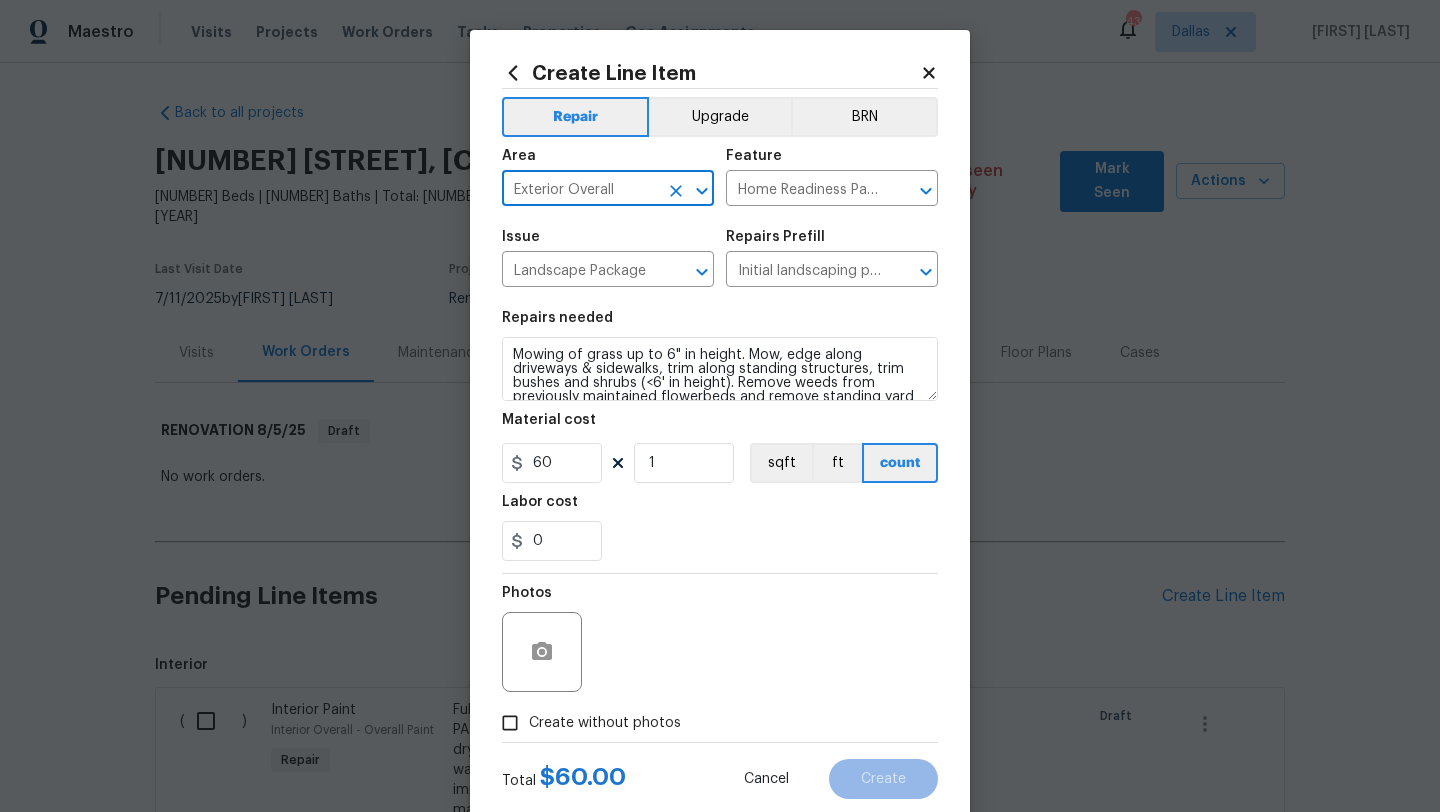 type on "Exterior Overall" 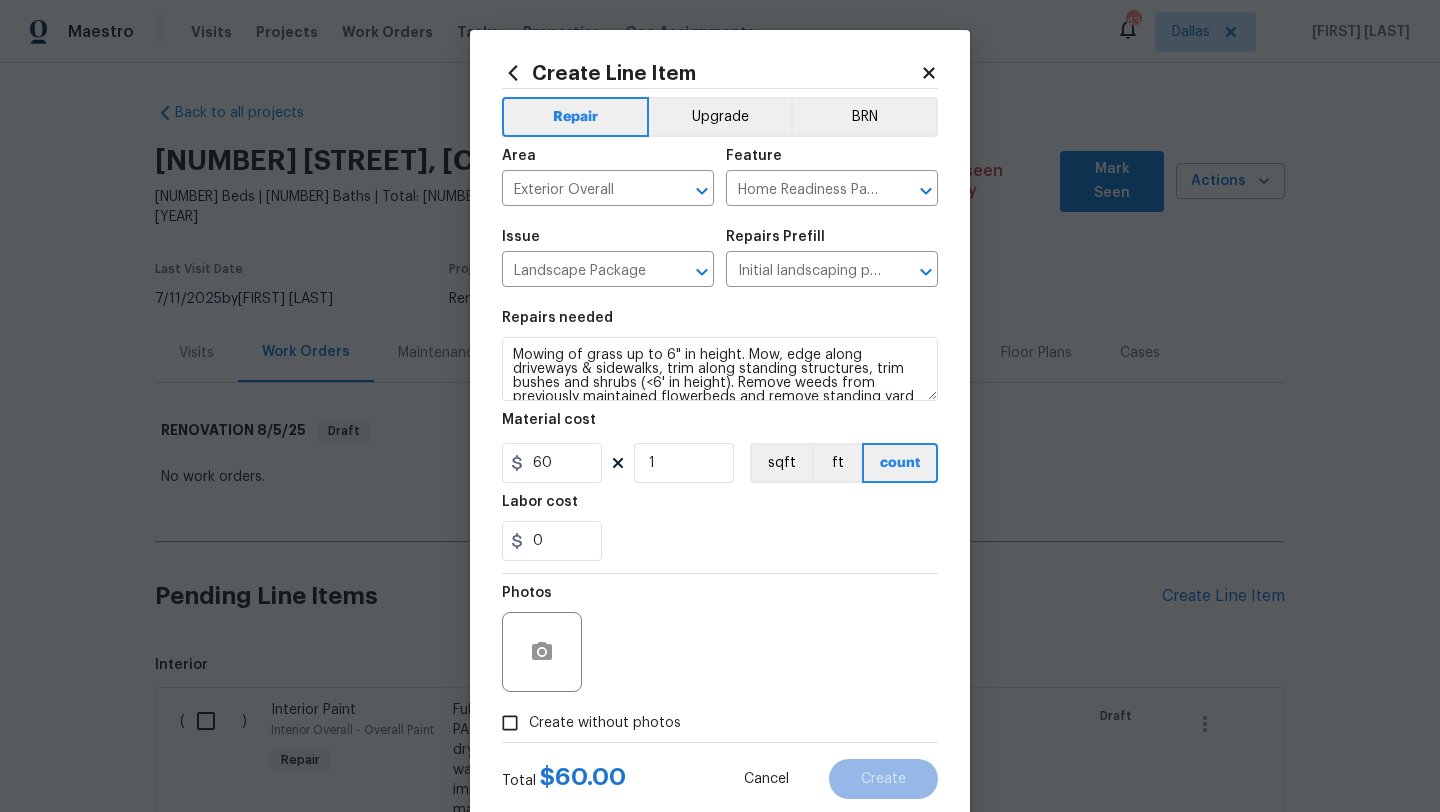 click on "Create without photos" at bounding box center (586, 723) 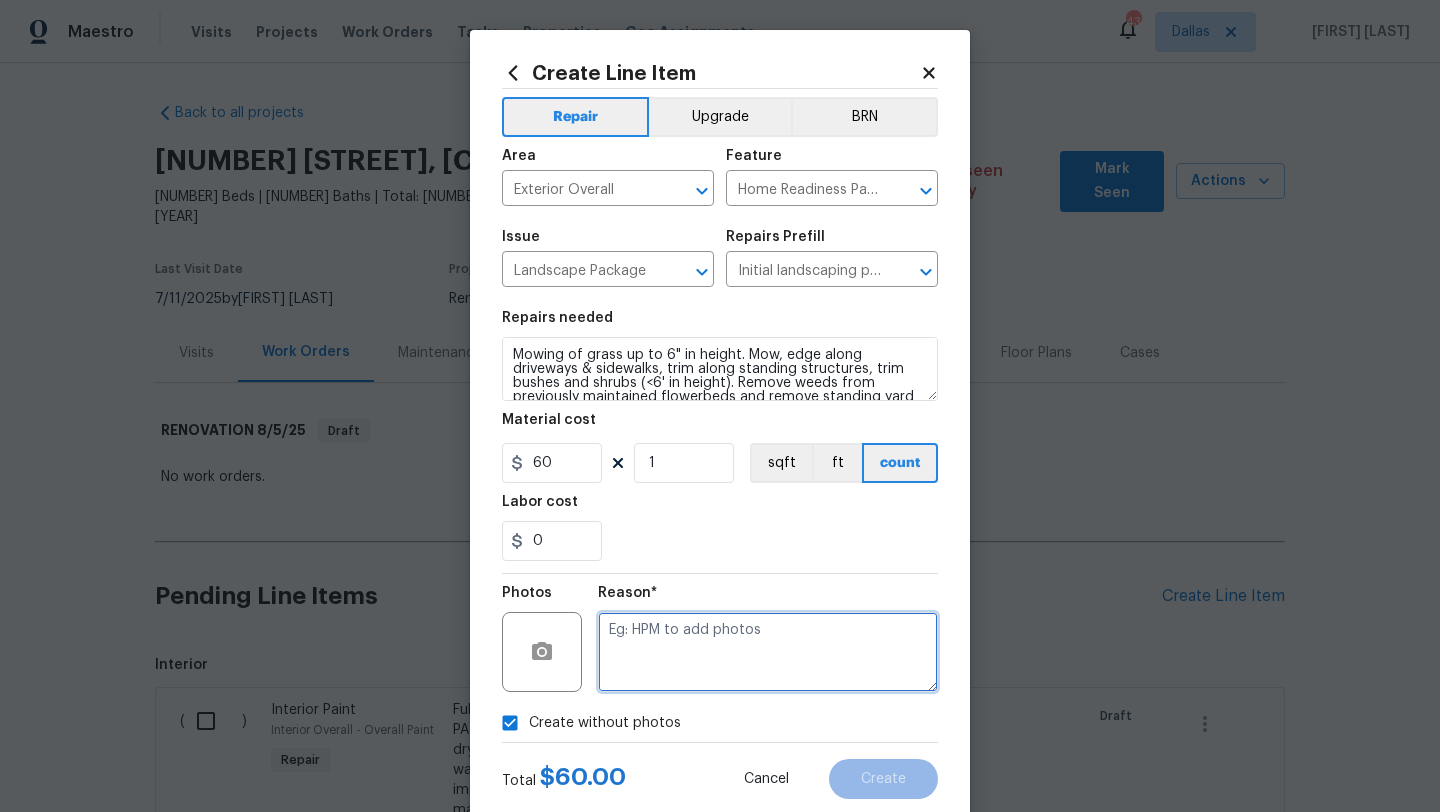 click at bounding box center [768, 652] 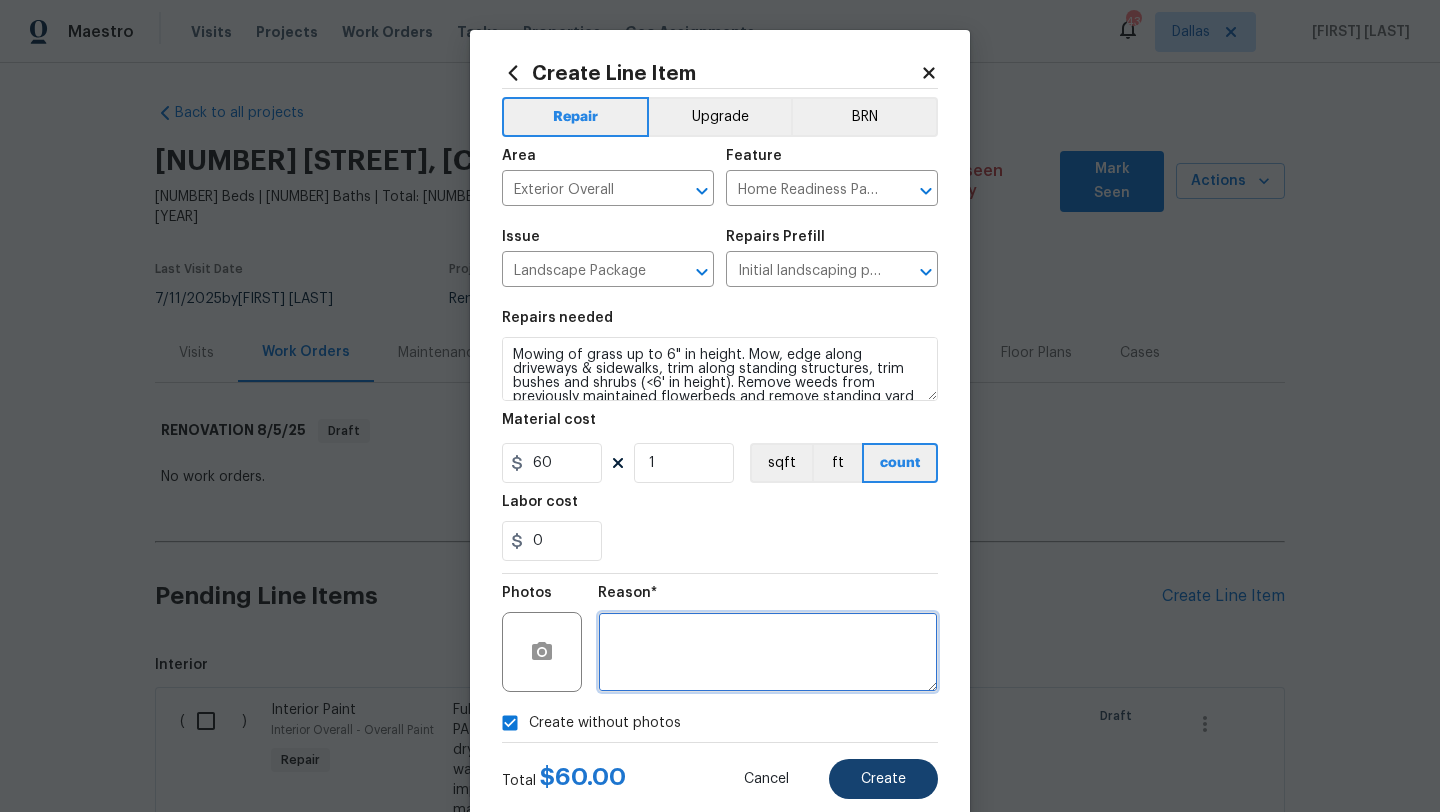 type 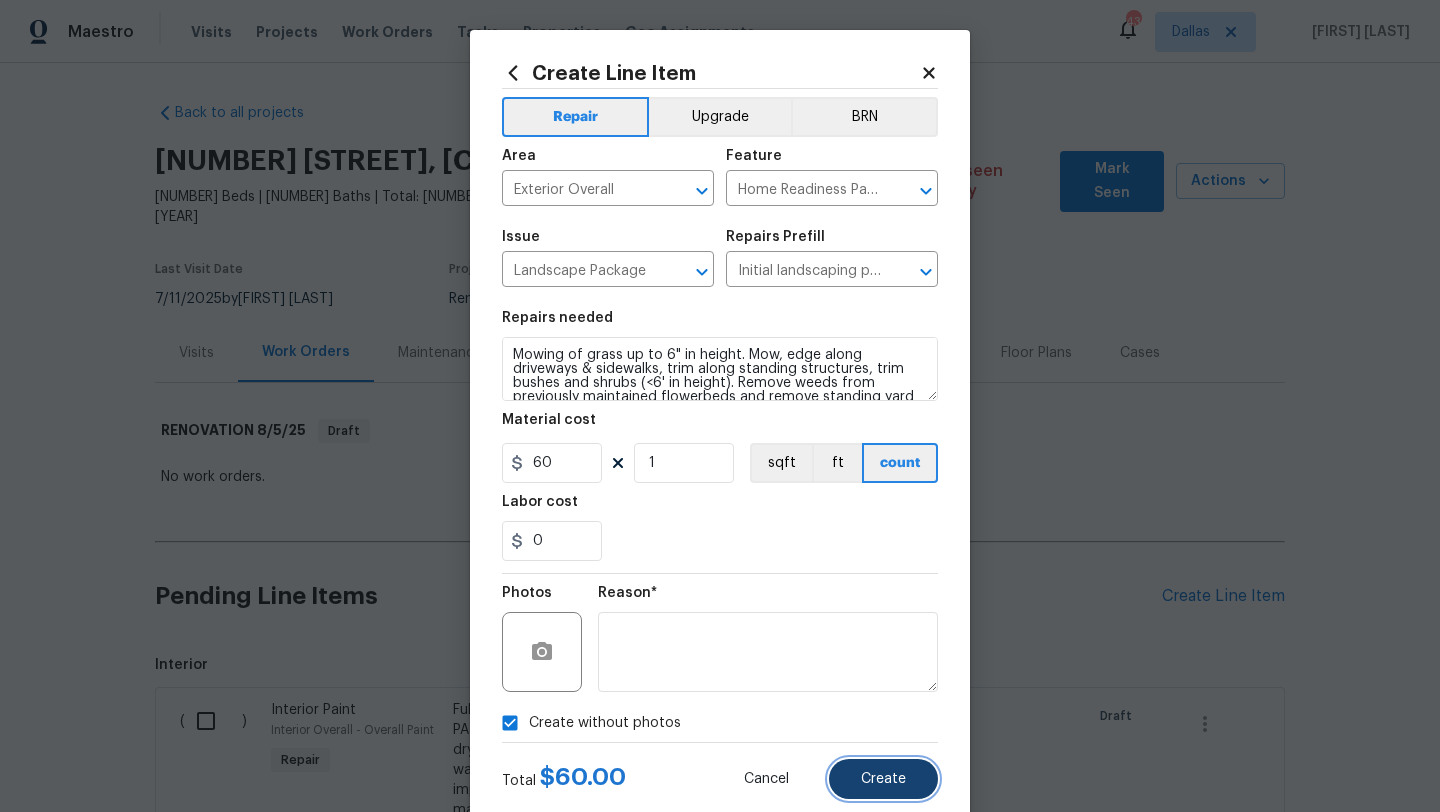 click on "Create" at bounding box center (883, 779) 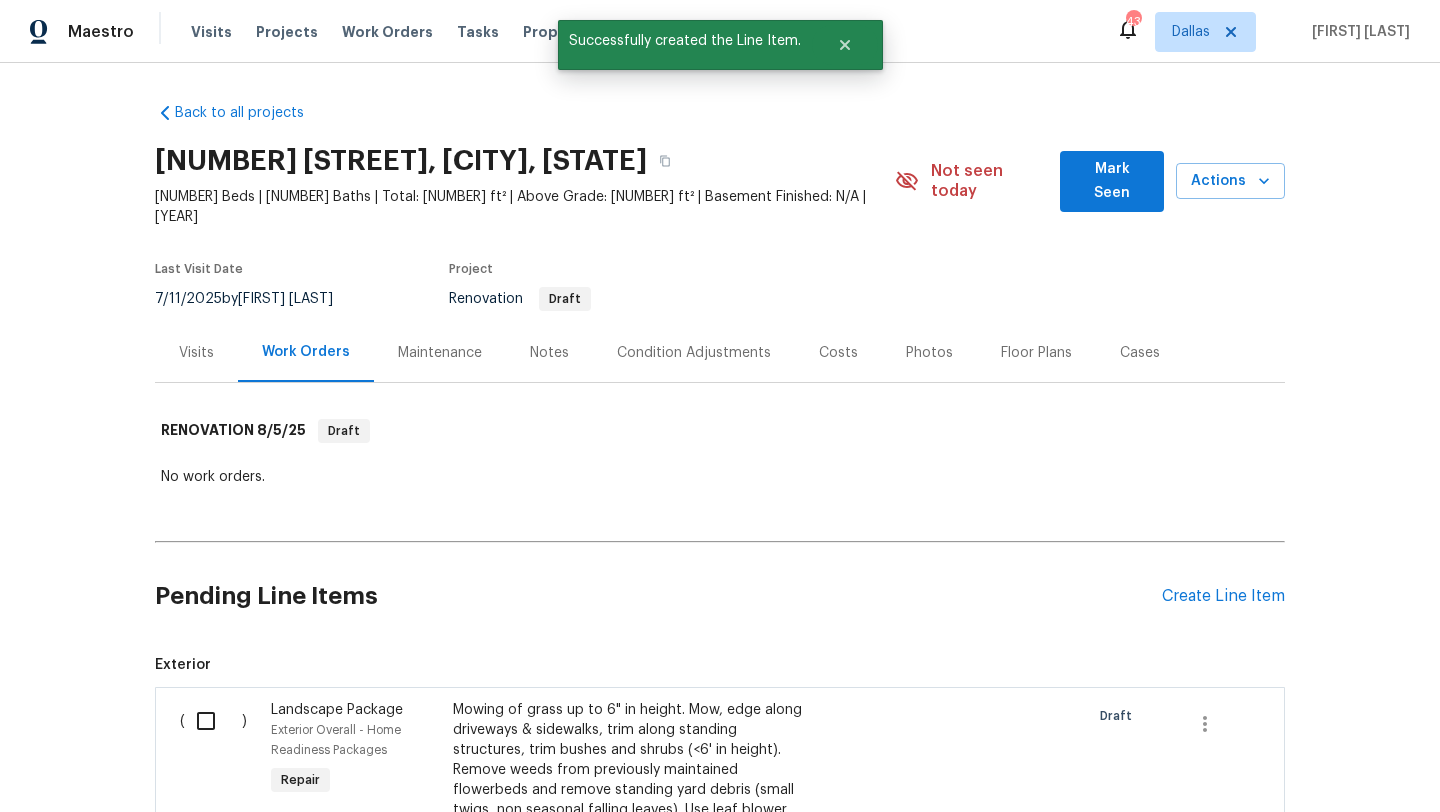 click on "Create Line Item" at bounding box center (1223, 596) 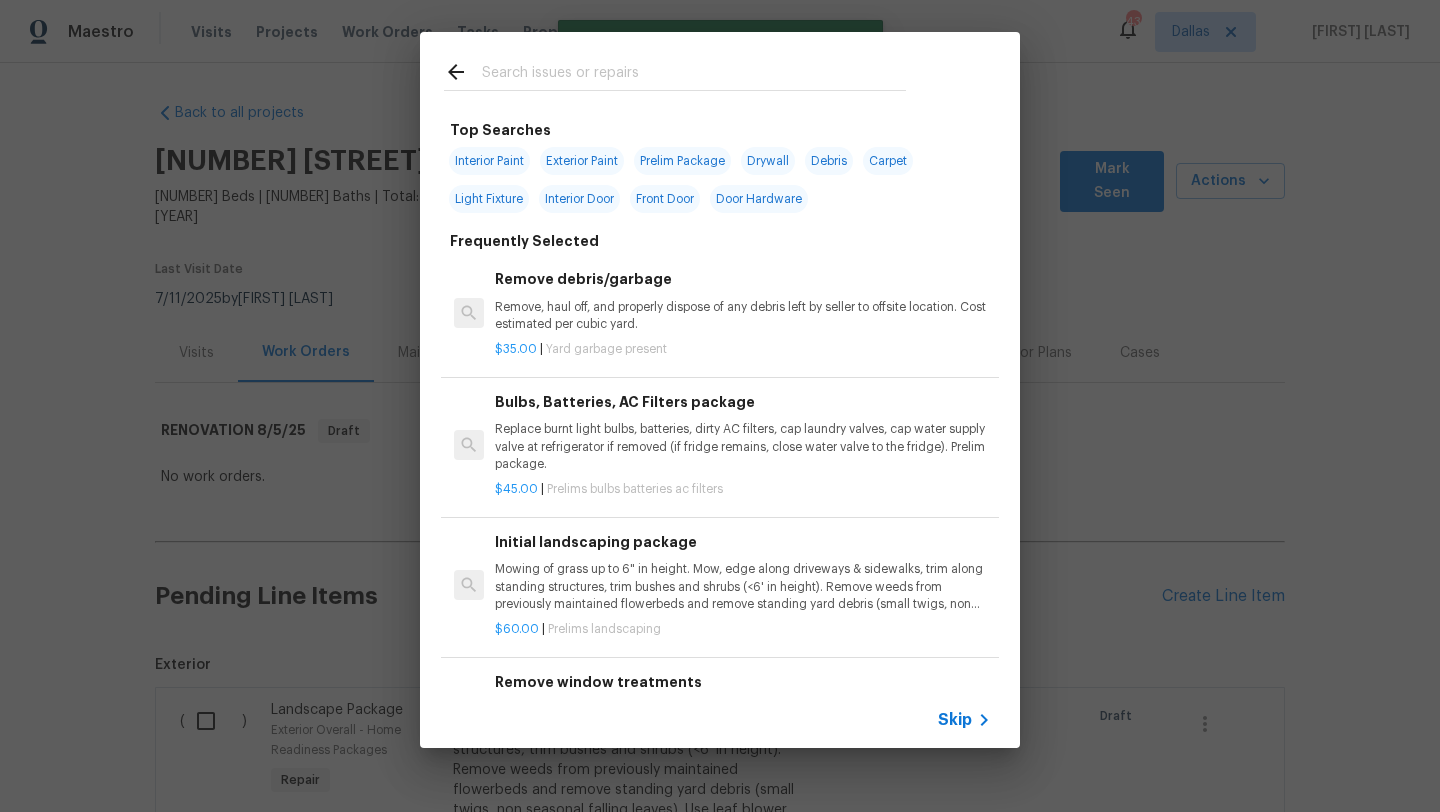 click at bounding box center (675, 71) 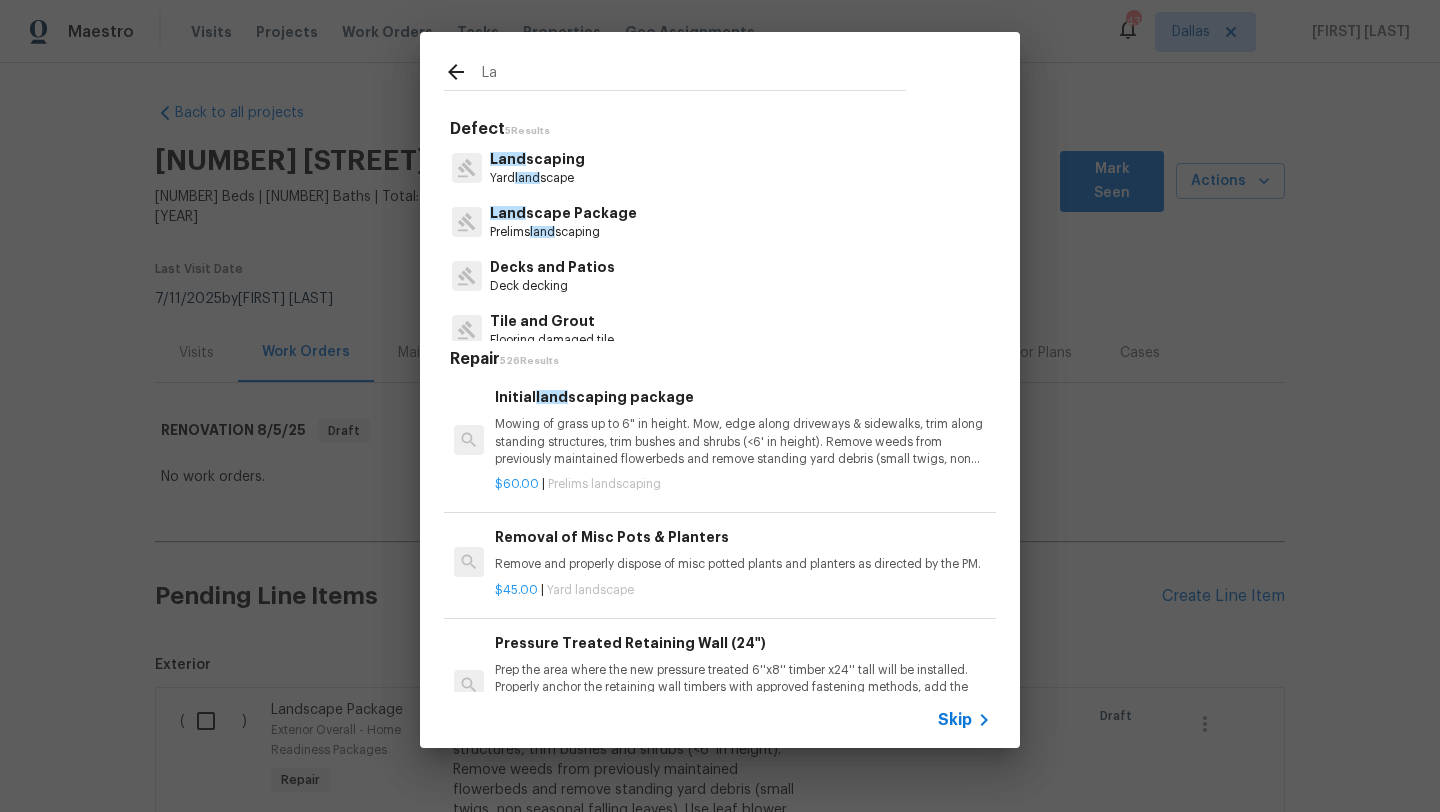 type on "L" 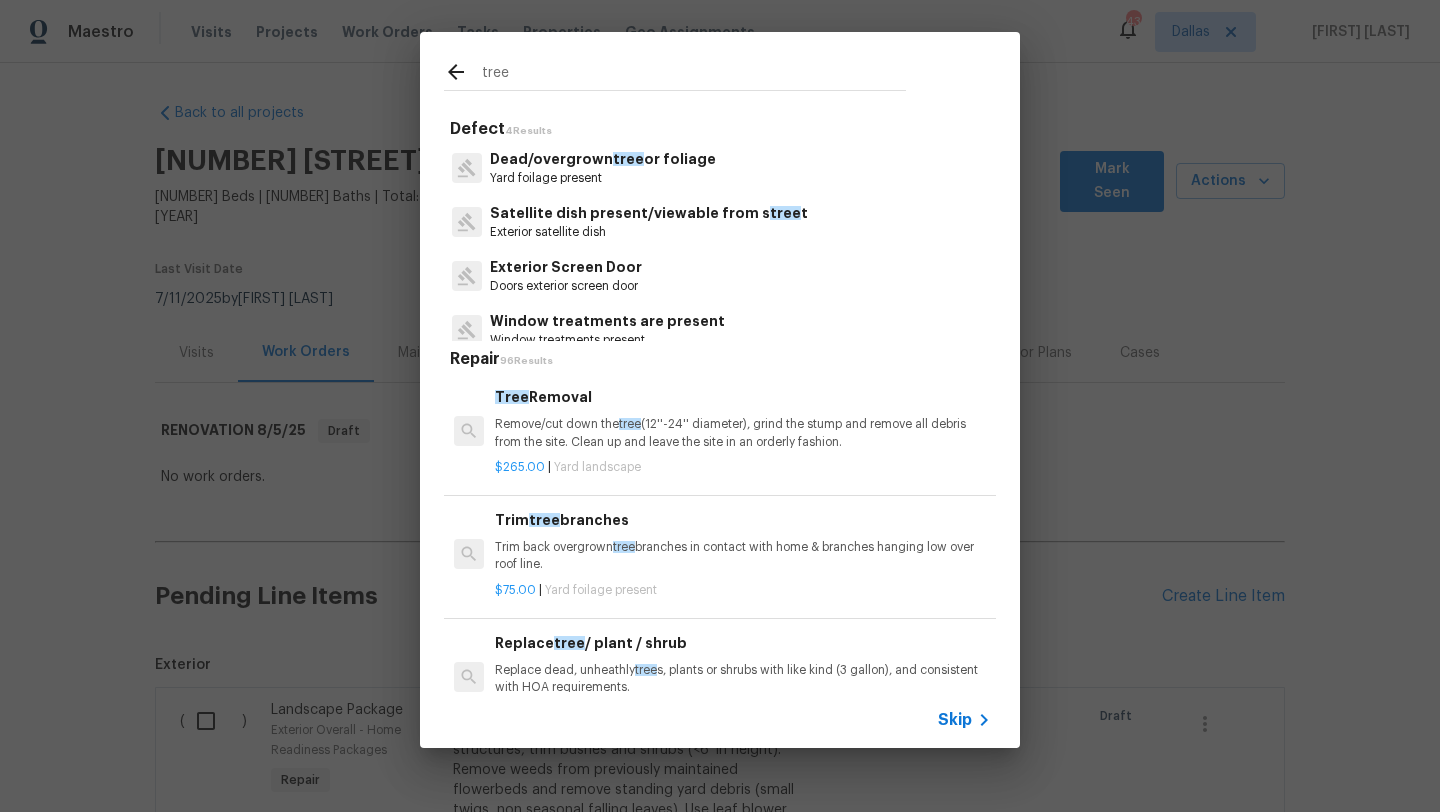 type on "tree" 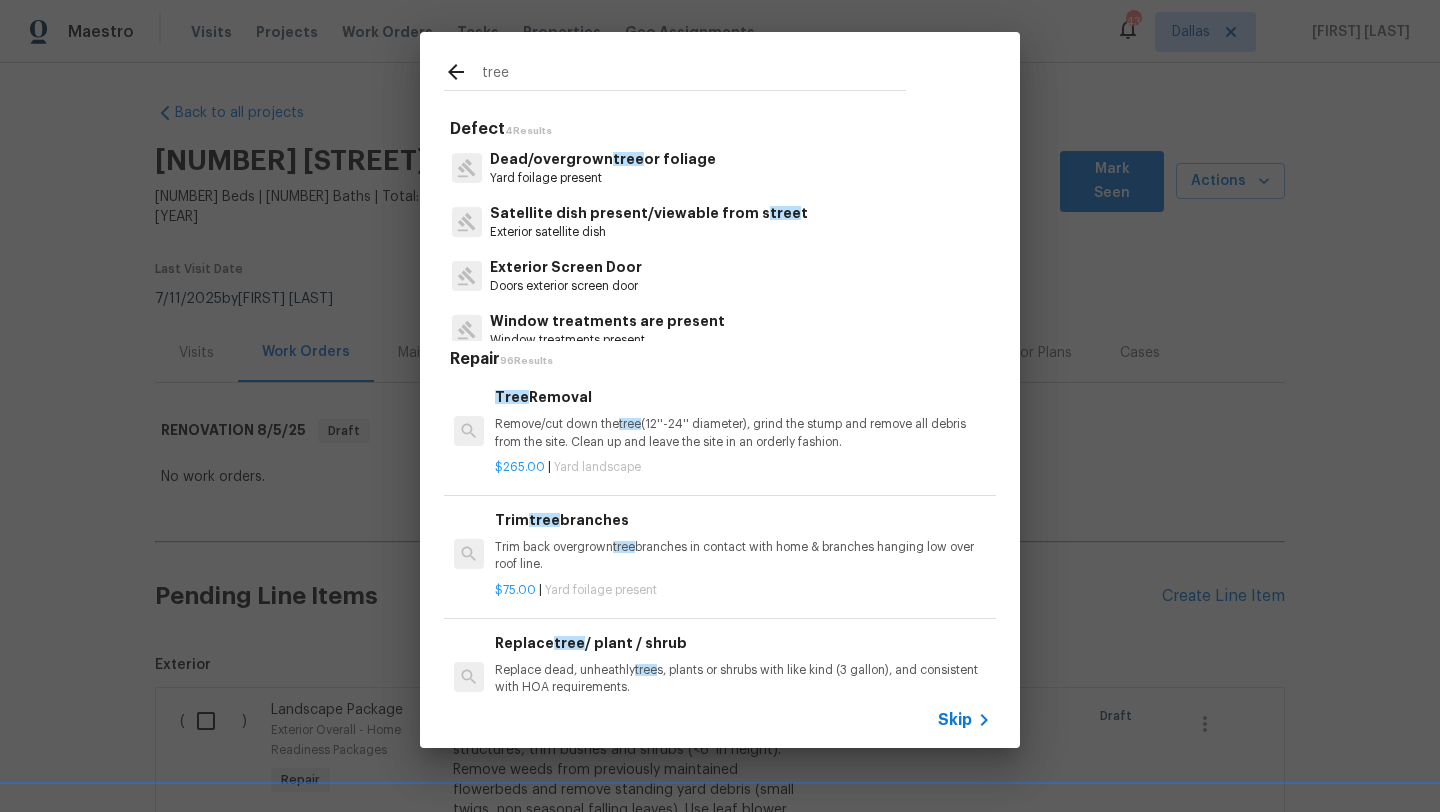 click on "Trim  tree  branches Trim back overgrown  tree  branches in contact with home & branches hanging low over roof line." at bounding box center [743, 541] 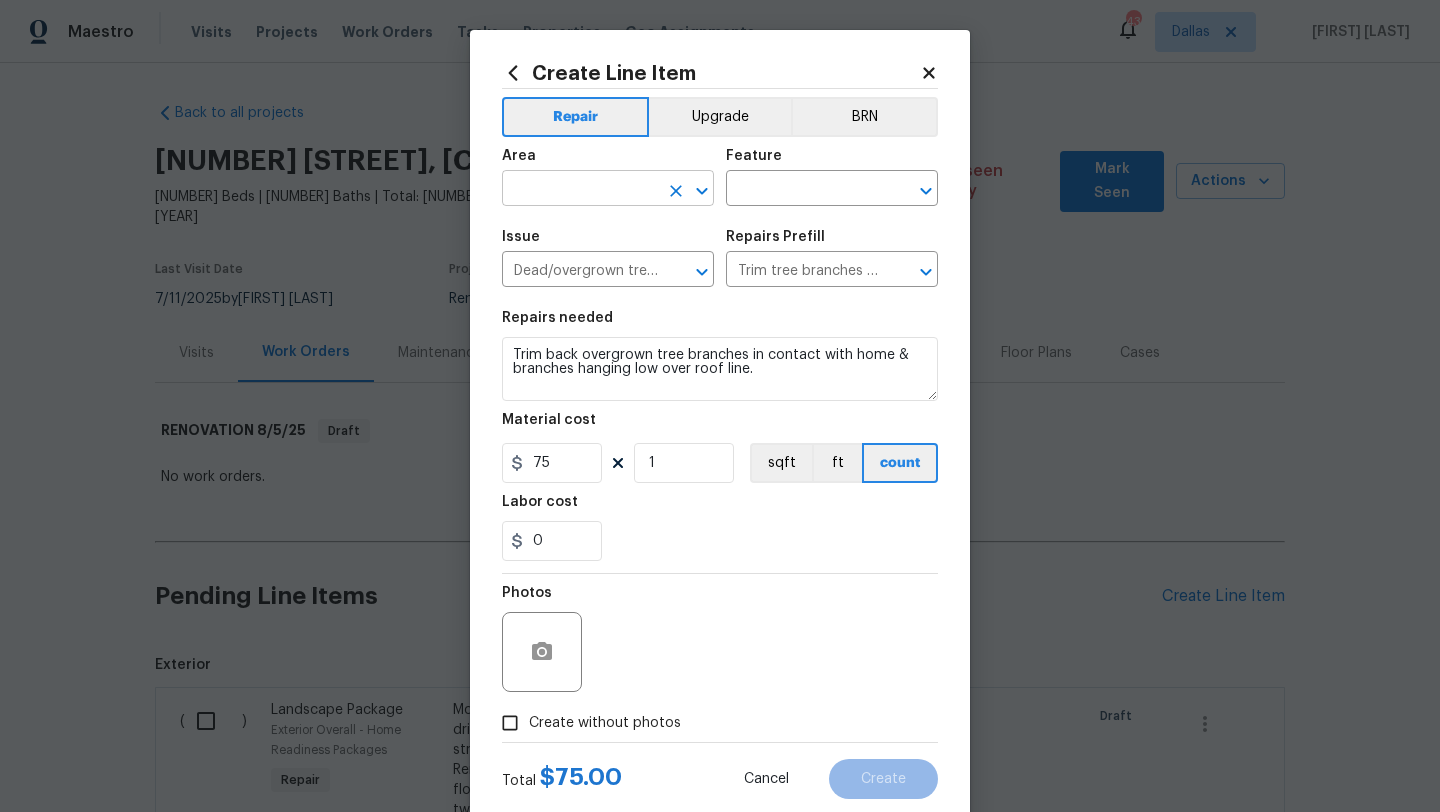click at bounding box center [580, 190] 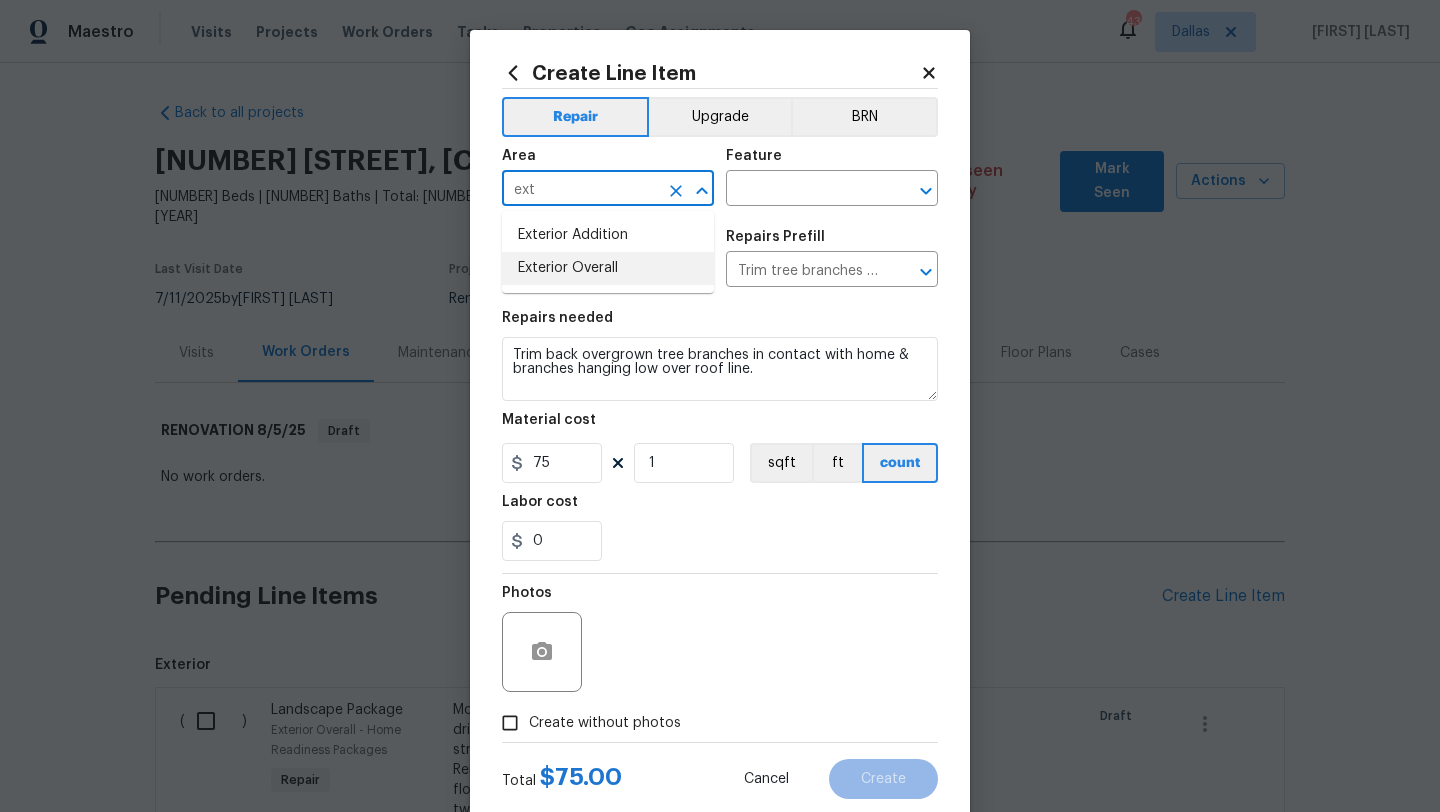 click on "Exterior Overall" at bounding box center (608, 268) 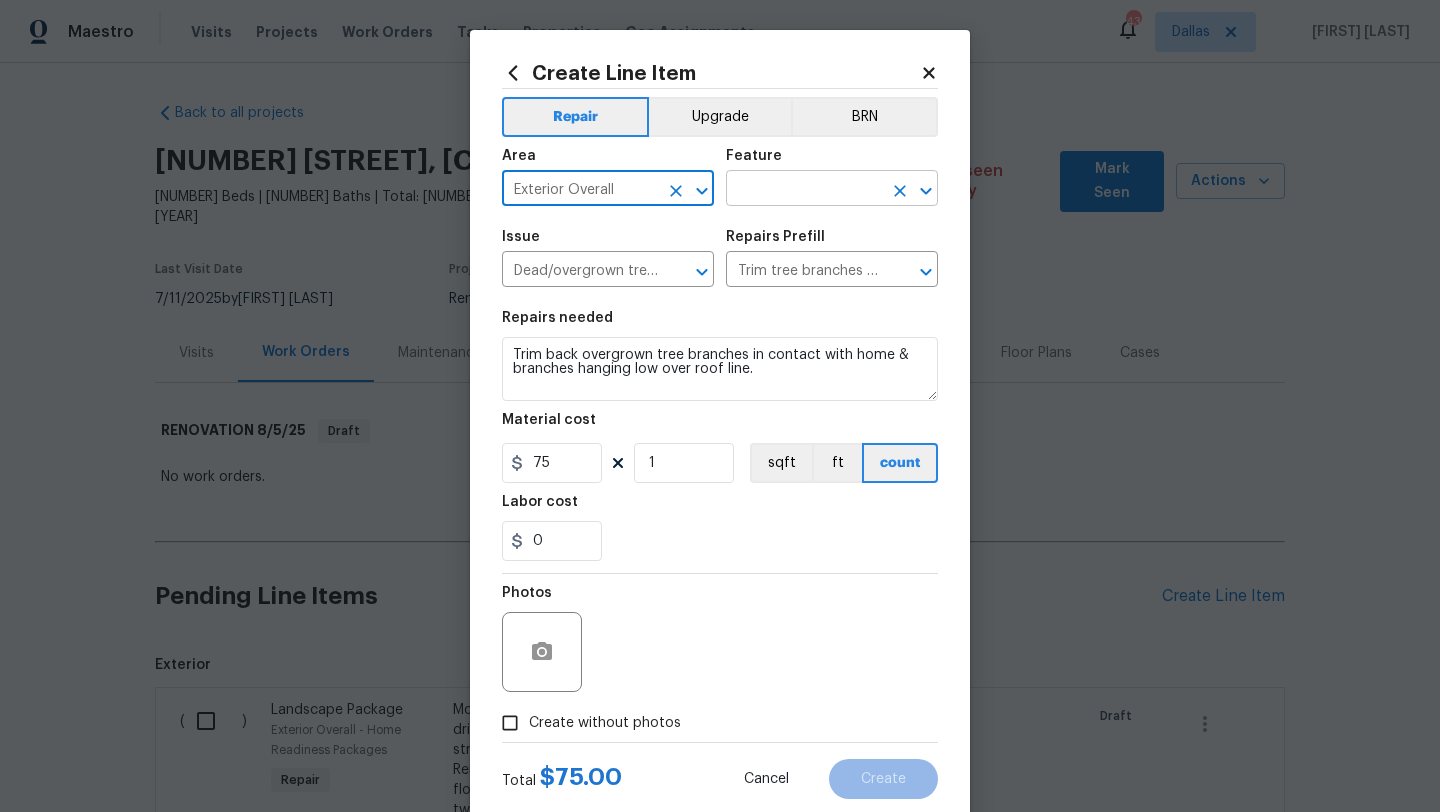 type on "Exterior Overall" 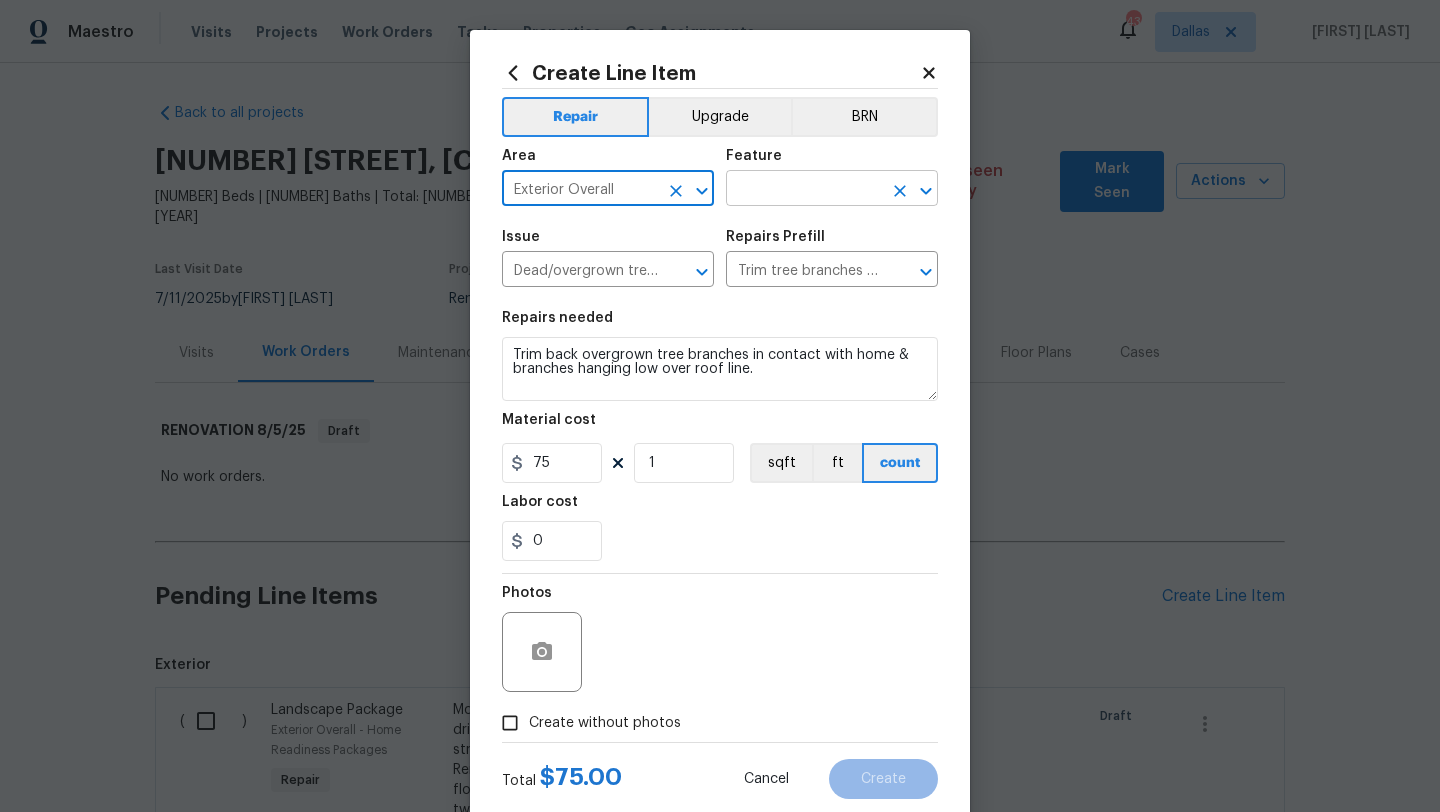 click at bounding box center [804, 190] 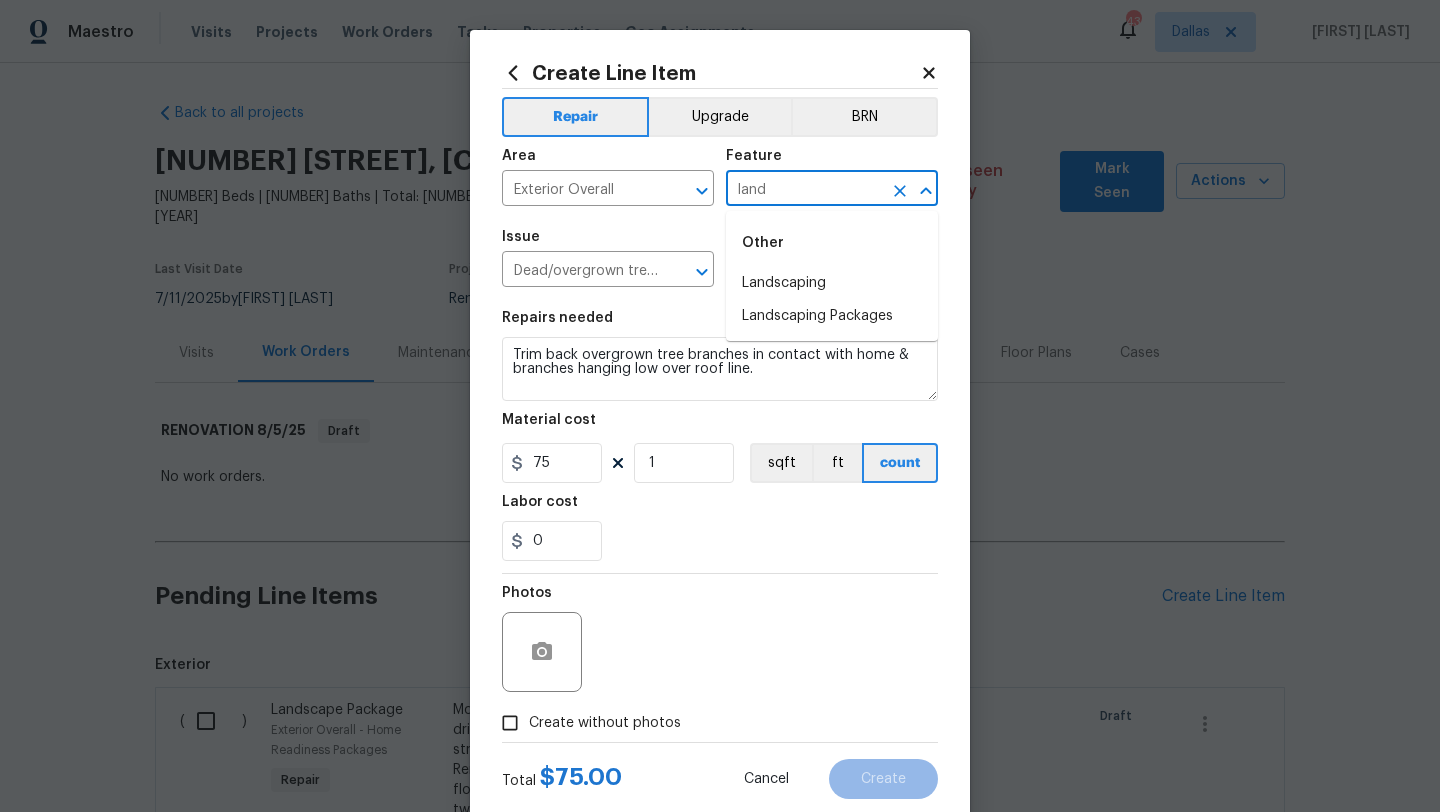 click on "Landscaping" at bounding box center (832, 283) 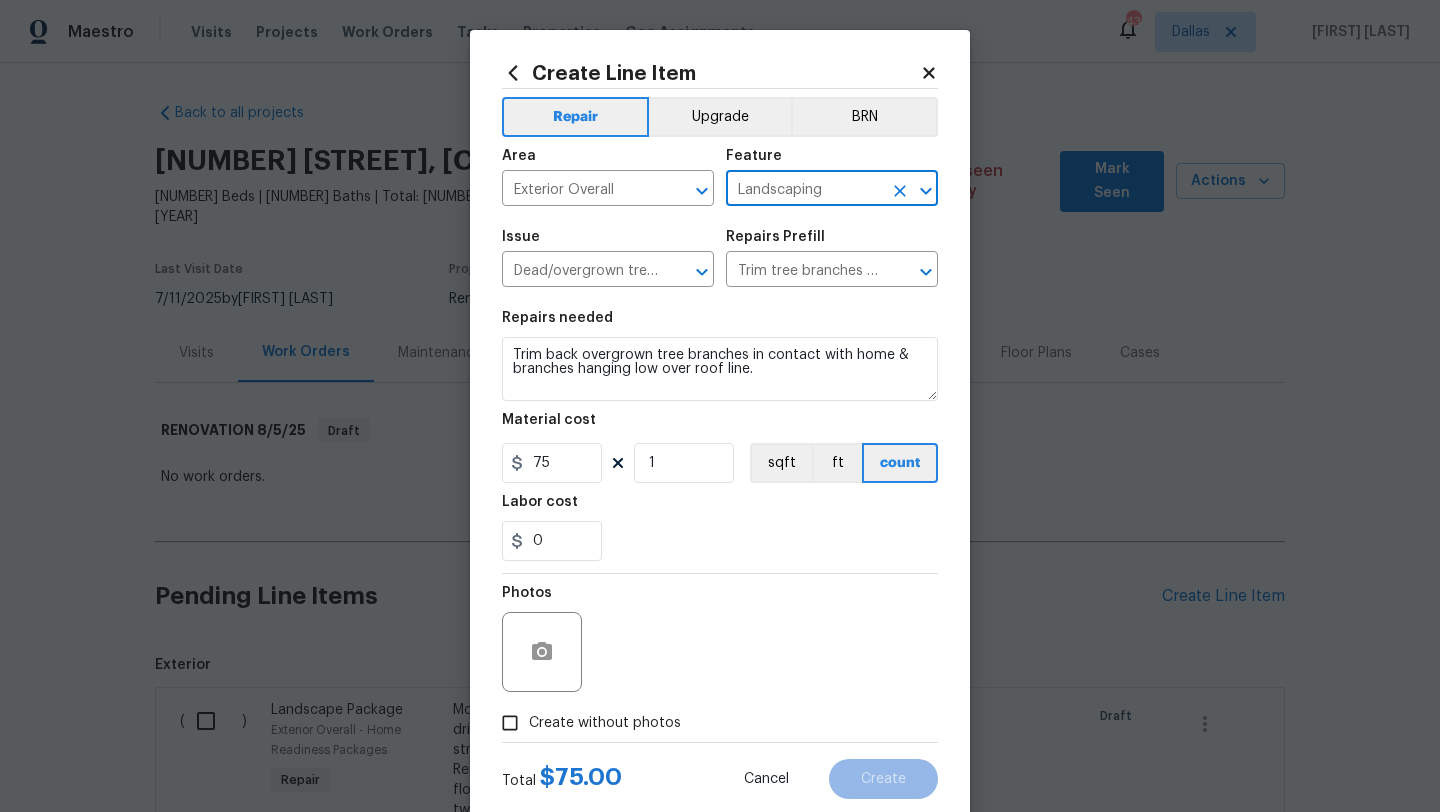 type on "Landscaping" 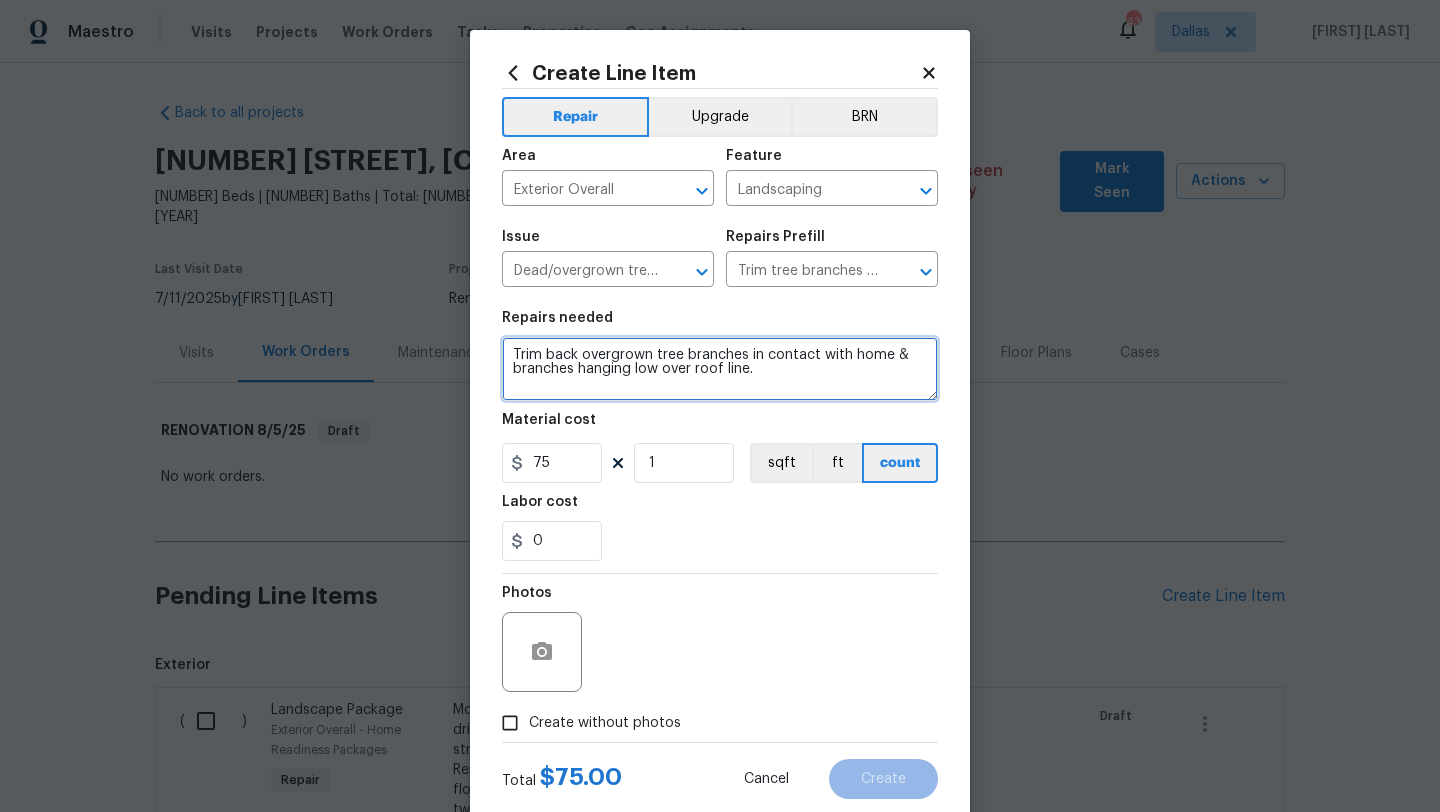 drag, startPoint x: 754, startPoint y: 376, endPoint x: 486, endPoint y: 348, distance: 269.4587 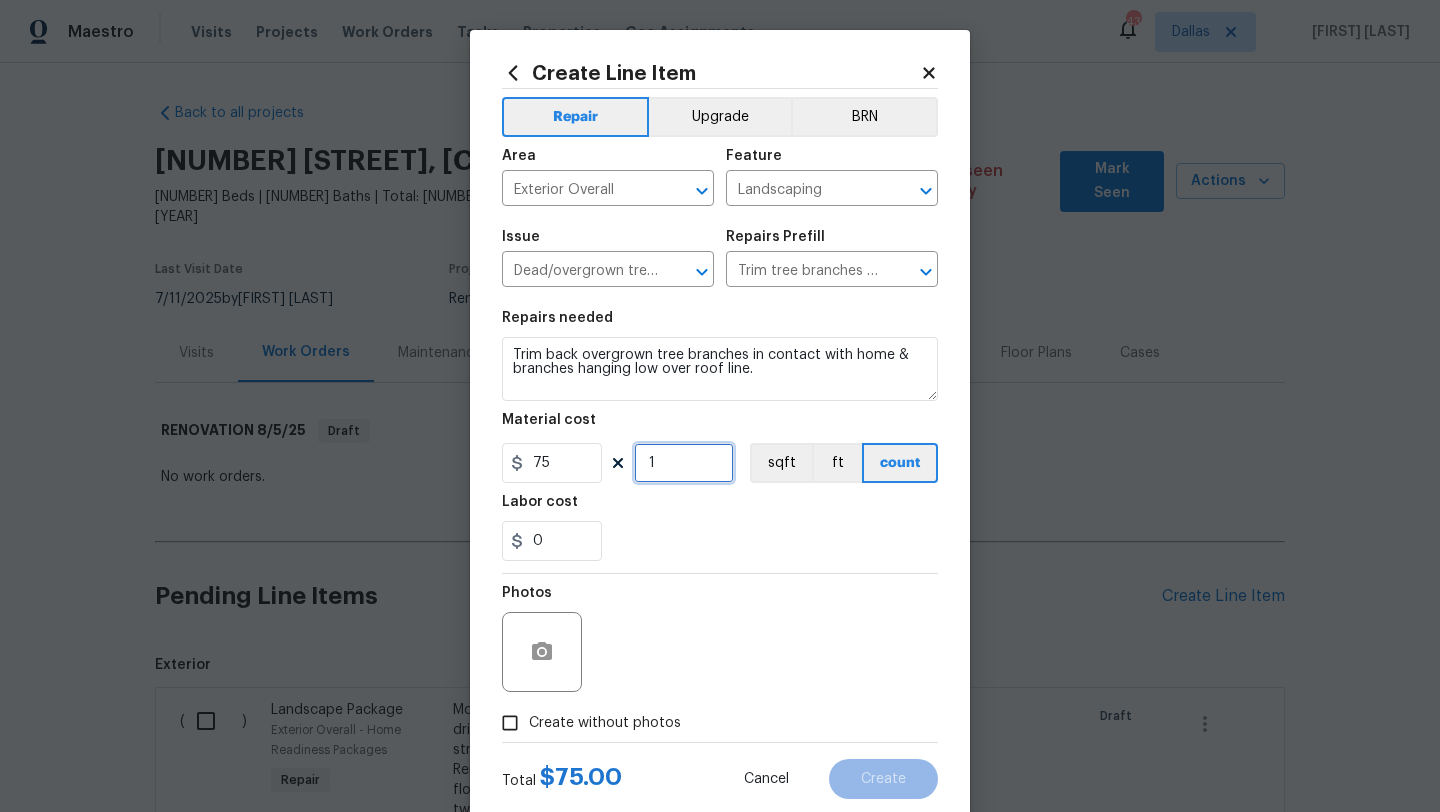 drag, startPoint x: 682, startPoint y: 463, endPoint x: 544, endPoint y: 463, distance: 138 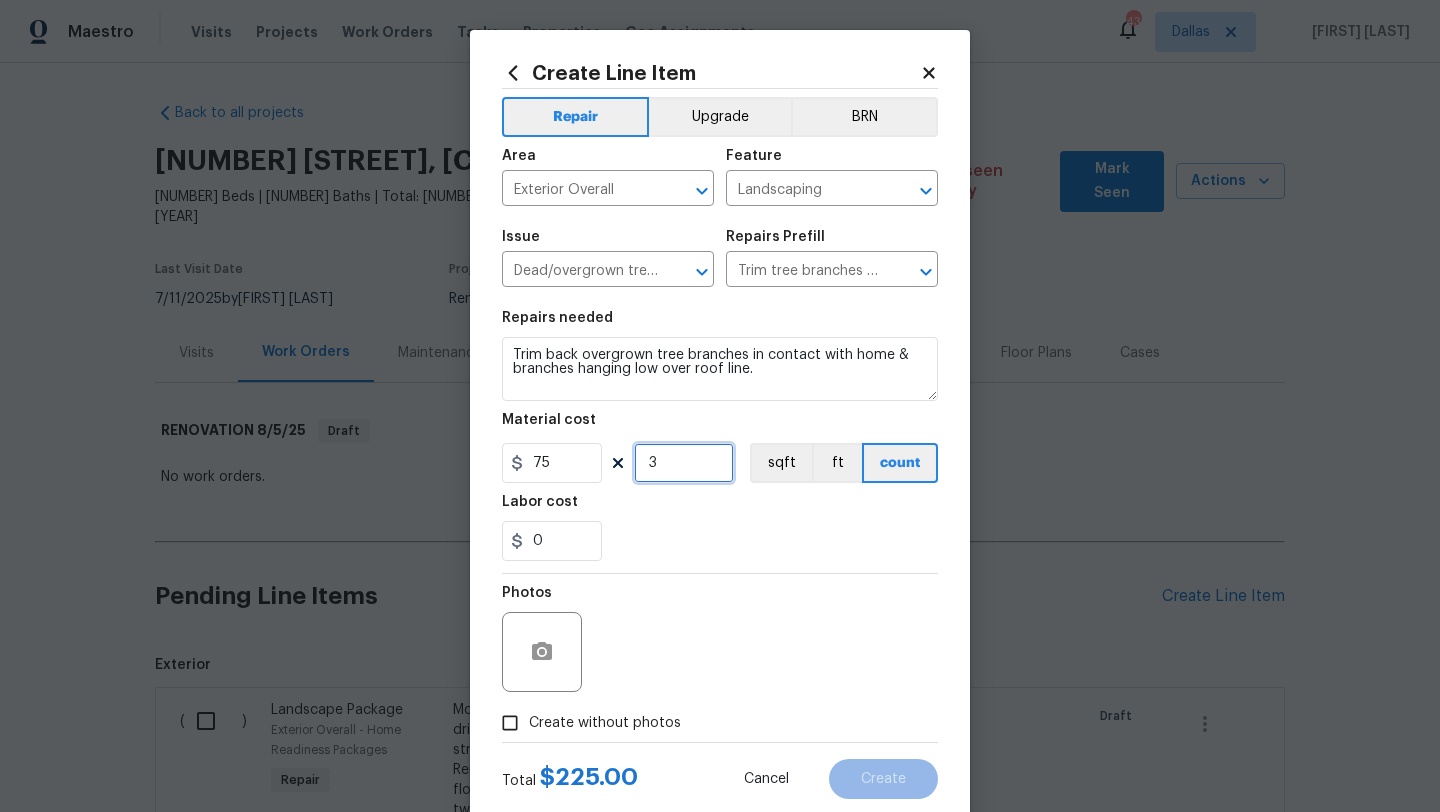 drag, startPoint x: 663, startPoint y: 461, endPoint x: 617, endPoint y: 461, distance: 46 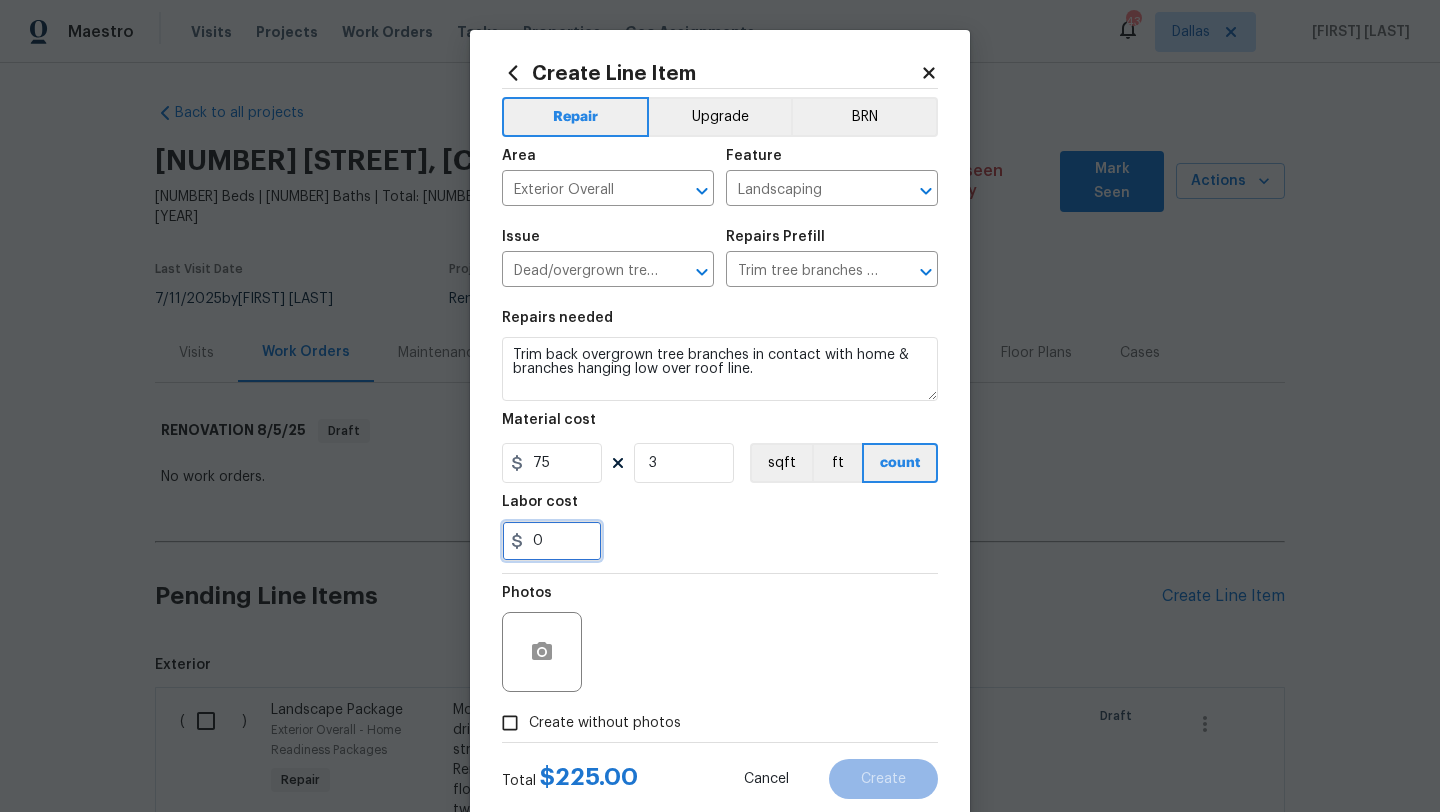 drag, startPoint x: 540, startPoint y: 539, endPoint x: 512, endPoint y: 539, distance: 28 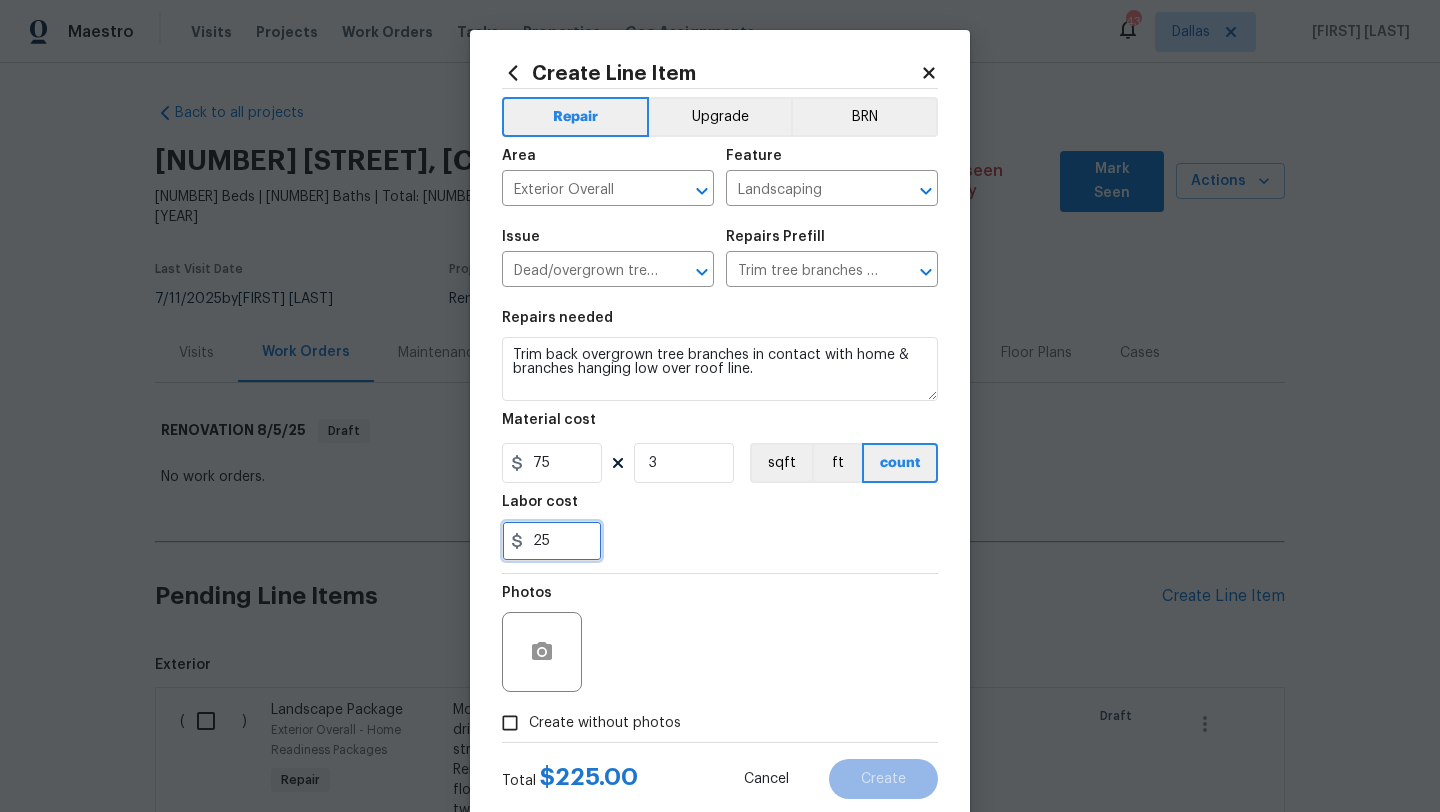type on "25" 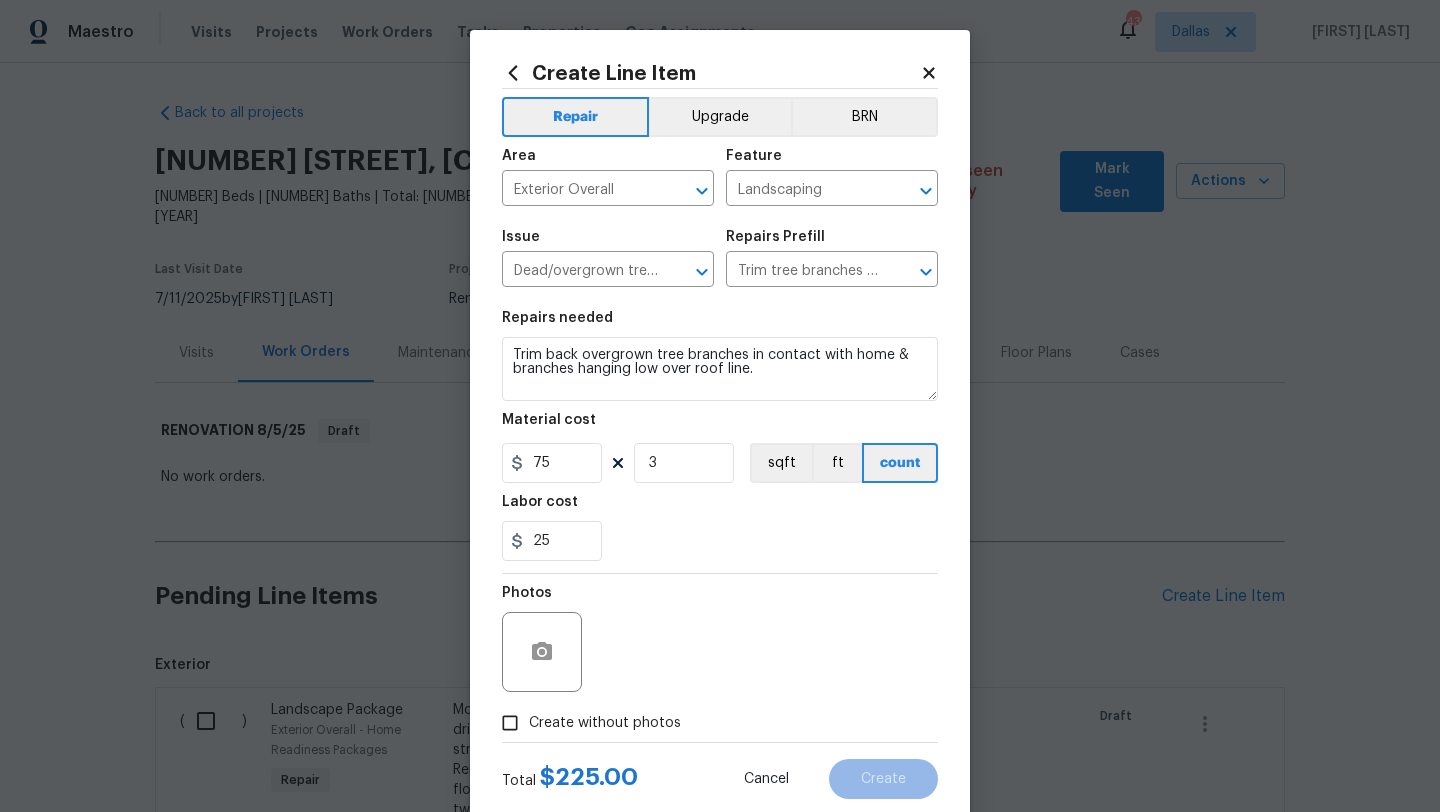 click on "Create without photos" at bounding box center [605, 723] 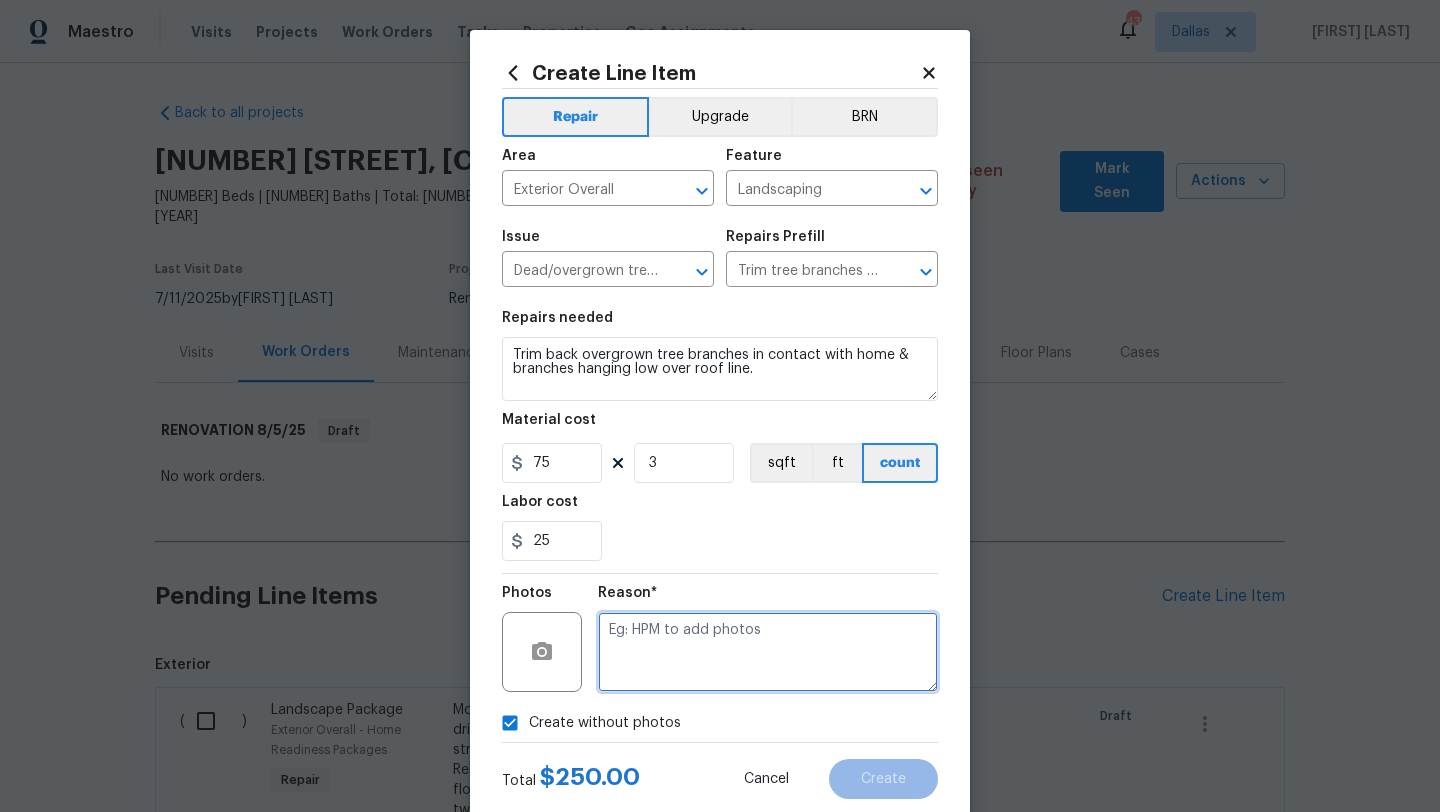 click at bounding box center [768, 652] 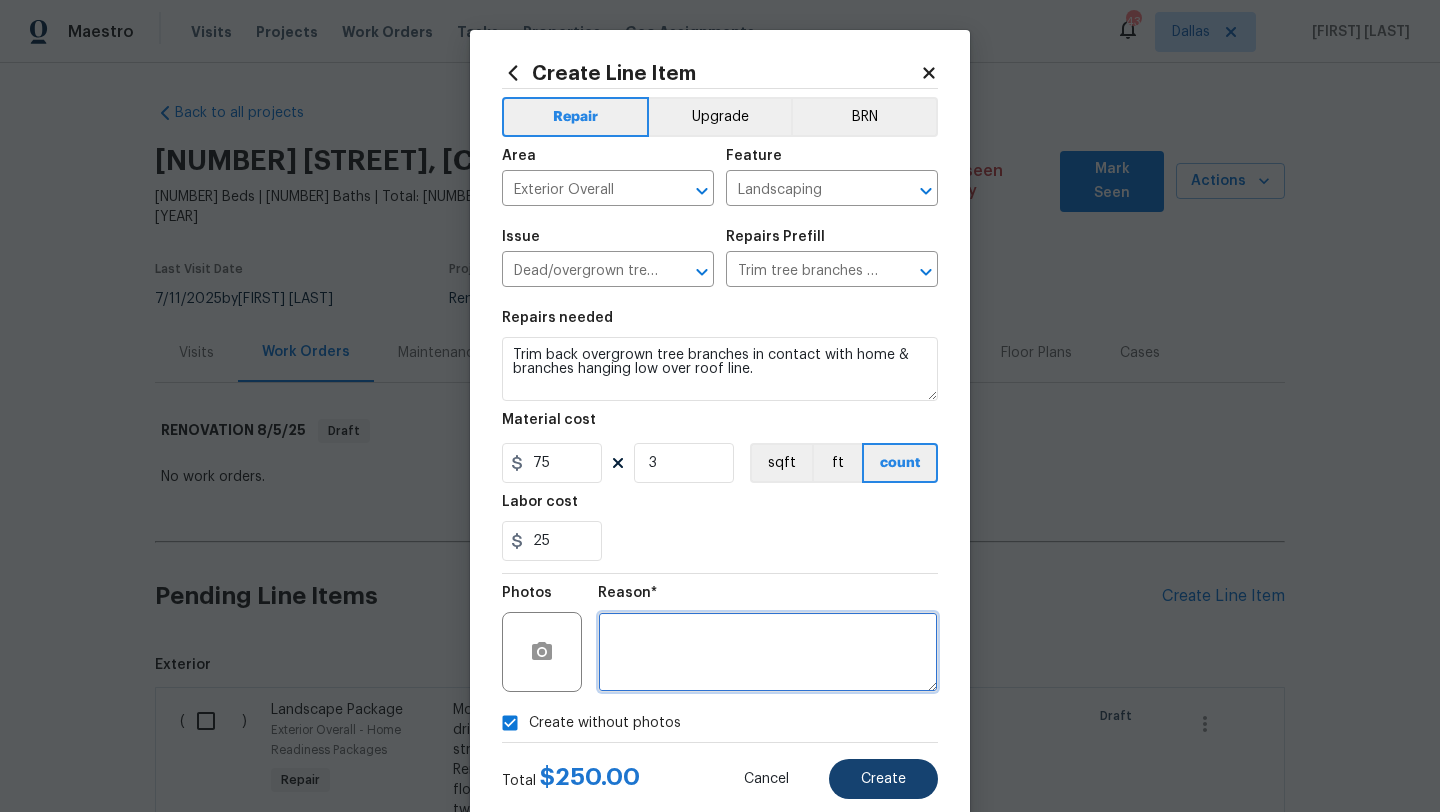 type 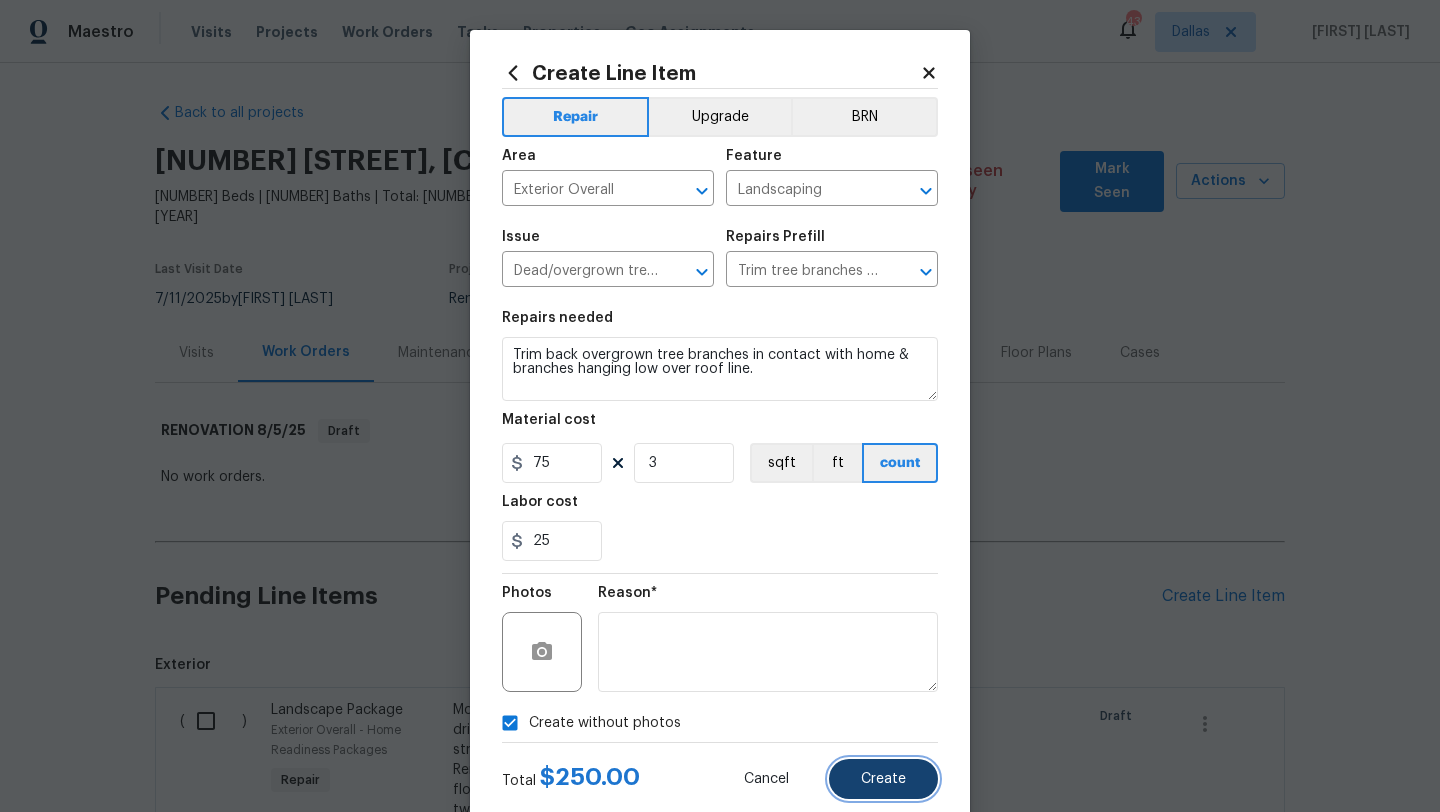 click on "Create" at bounding box center (883, 779) 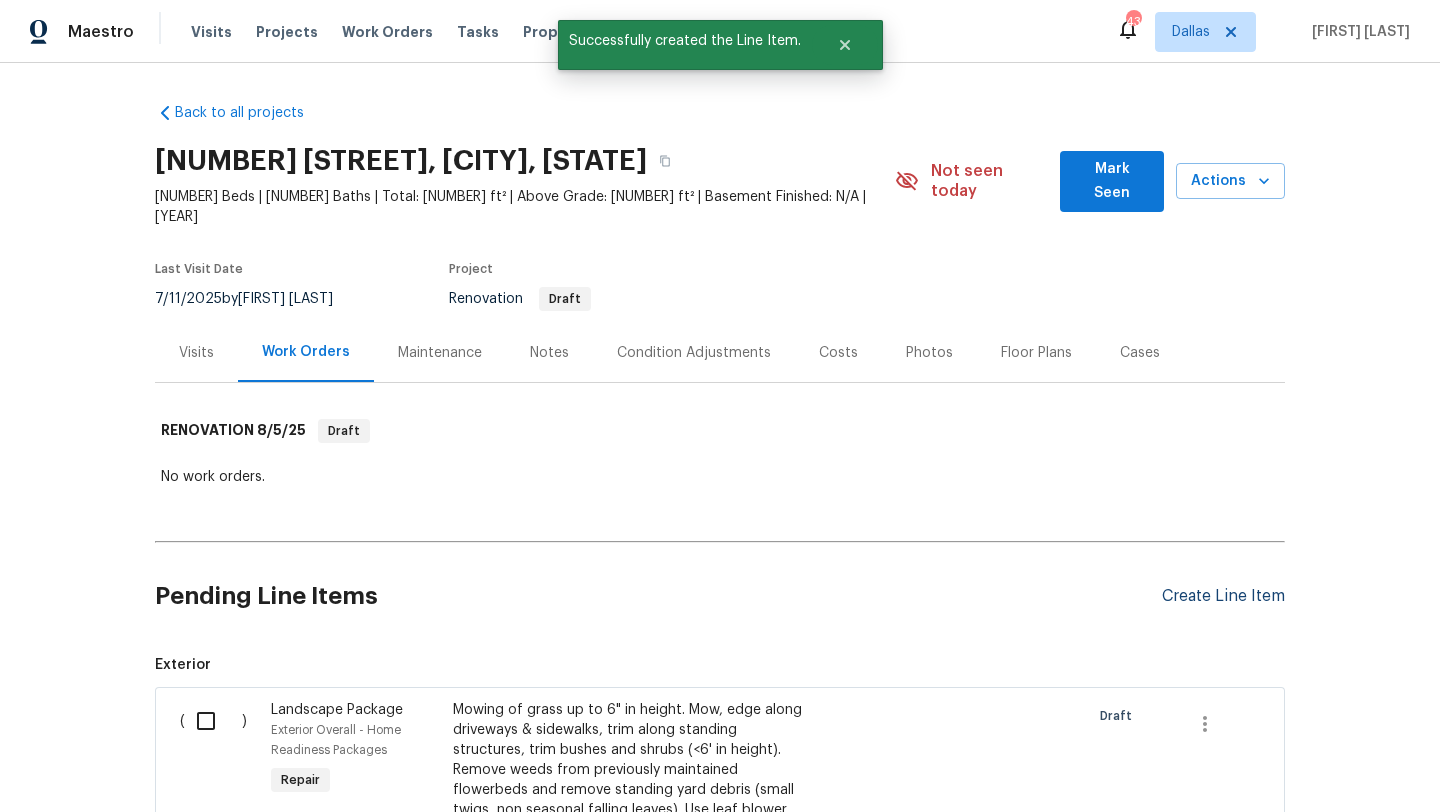 click on "Create Line Item" at bounding box center (1223, 596) 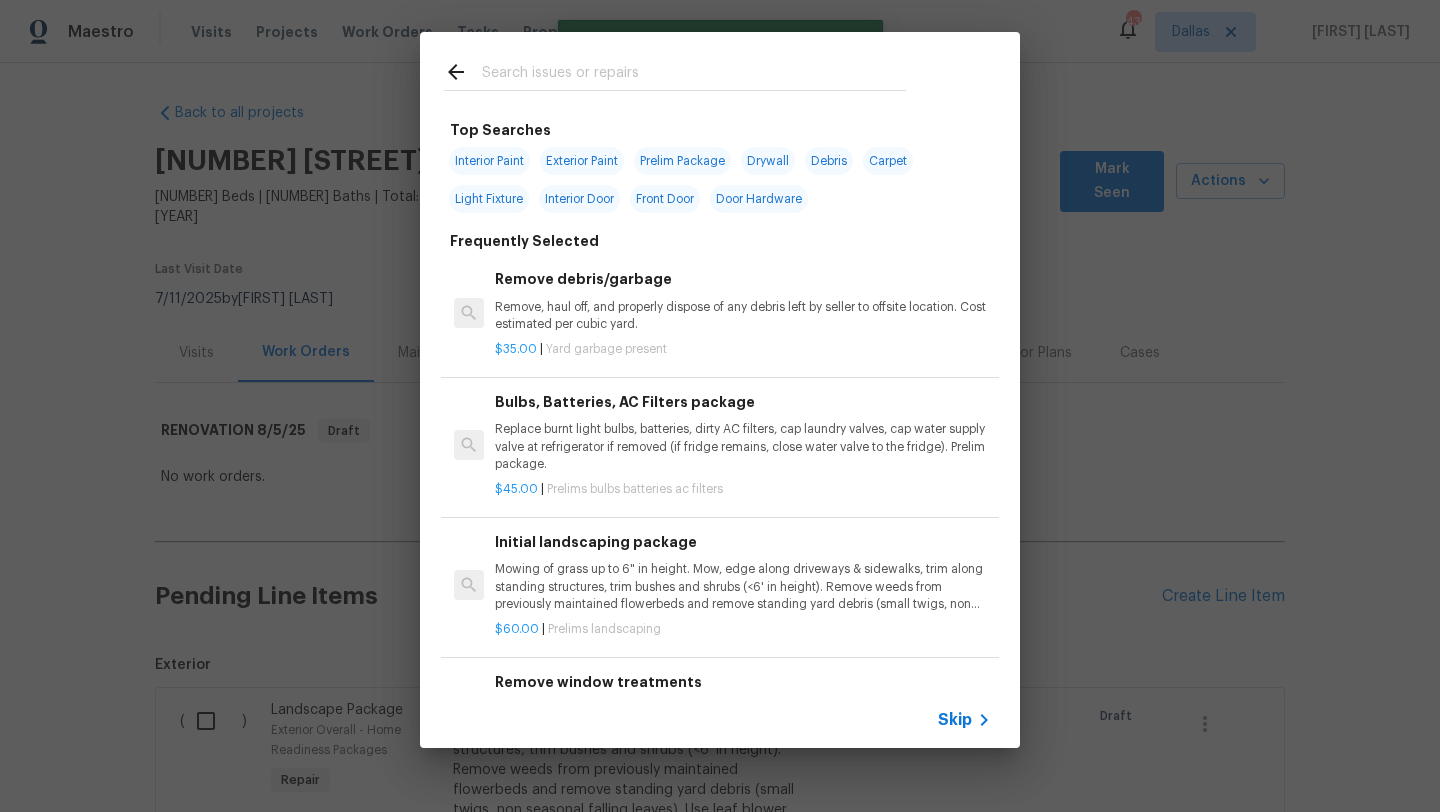 click at bounding box center [694, 75] 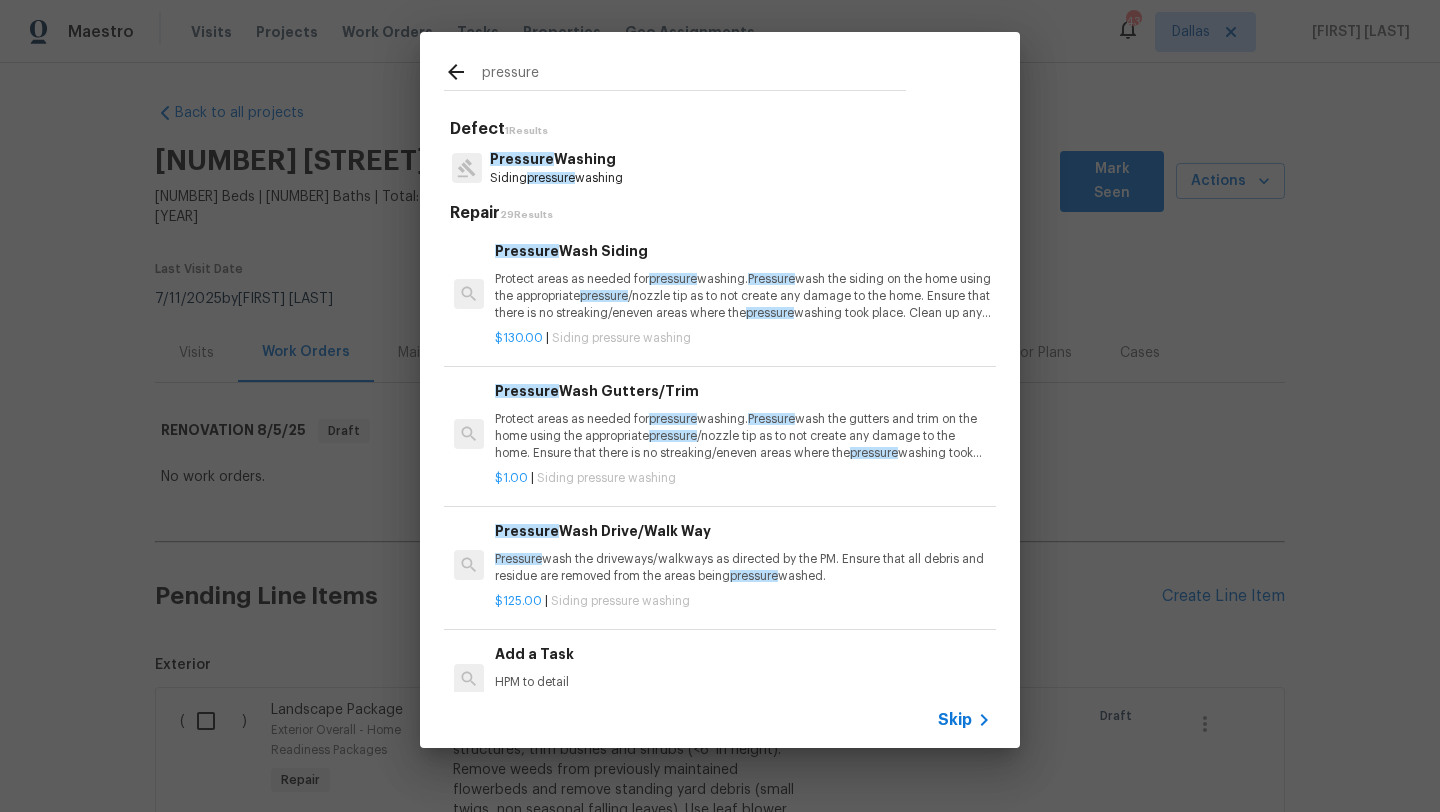 type on "pressure" 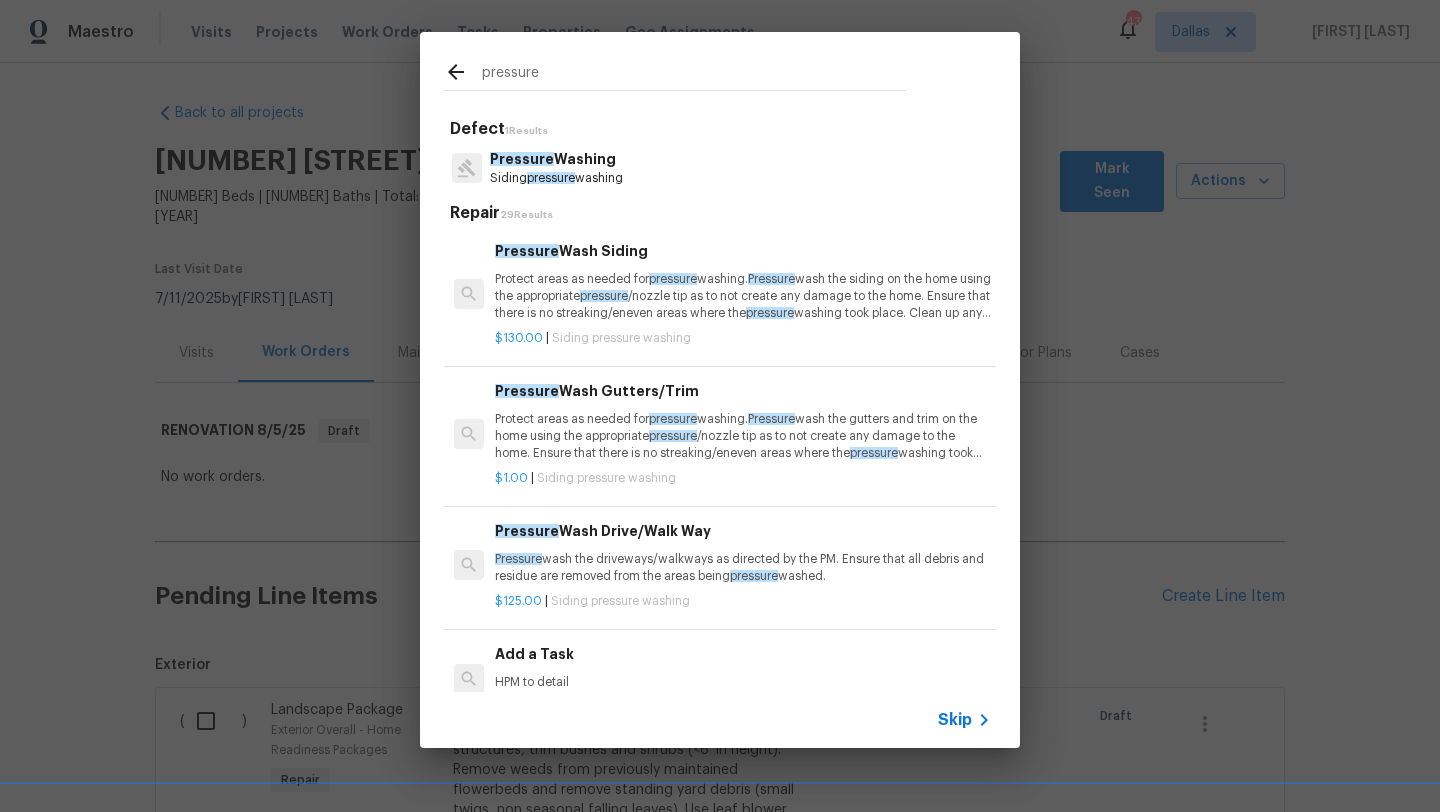 click on "Protect areas as needed for  pressure  washing.  Pressure  wash the siding on the home using the appropriate  pressure /nozzle tip as to not create any damage to the home. Ensure that there is no streaking/eneven areas where the  pressure  washing took place. Clean up any debris created from  pressure  washing." at bounding box center (743, 296) 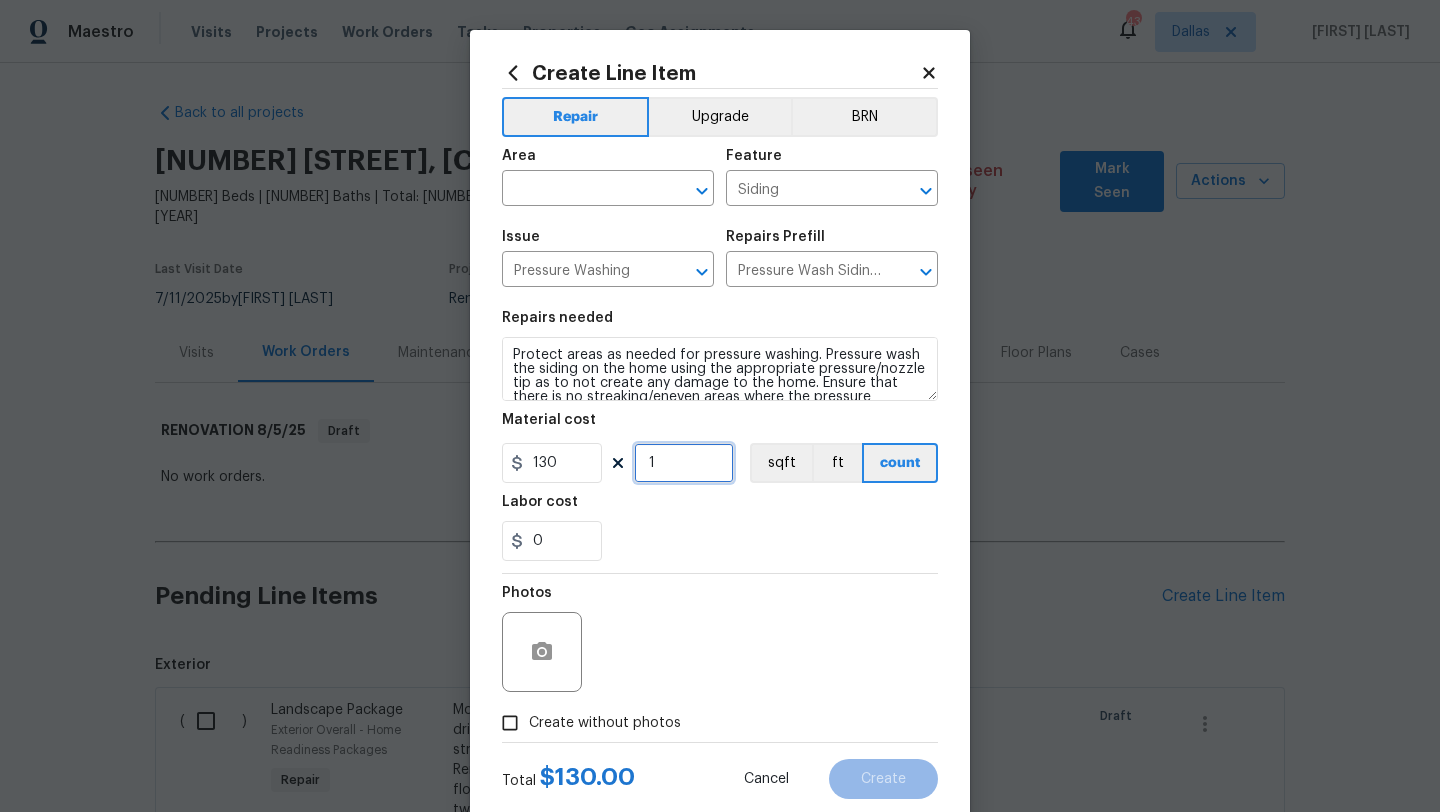 drag, startPoint x: 668, startPoint y: 456, endPoint x: 621, endPoint y: 459, distance: 47.095646 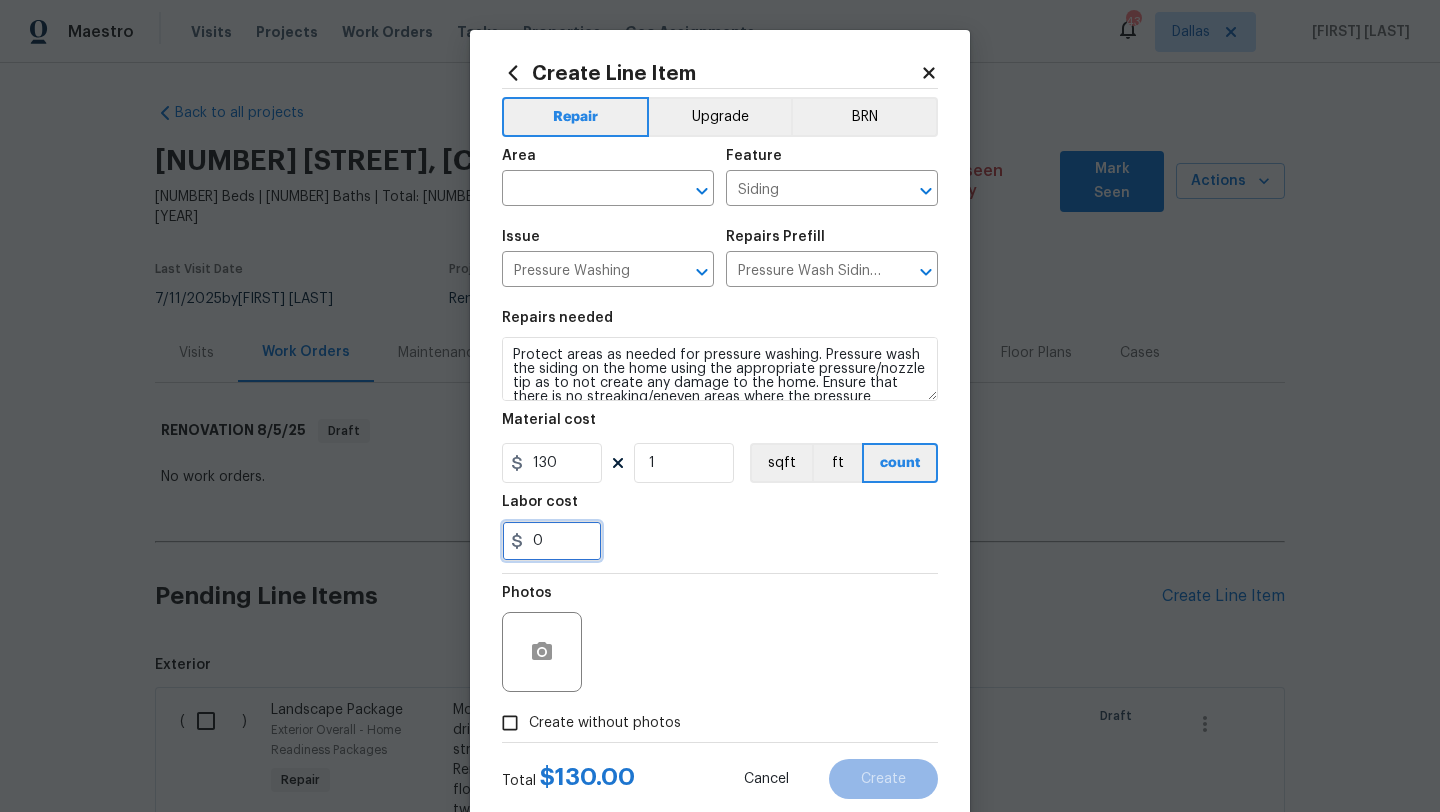 drag, startPoint x: 553, startPoint y: 551, endPoint x: 491, endPoint y: 546, distance: 62.201286 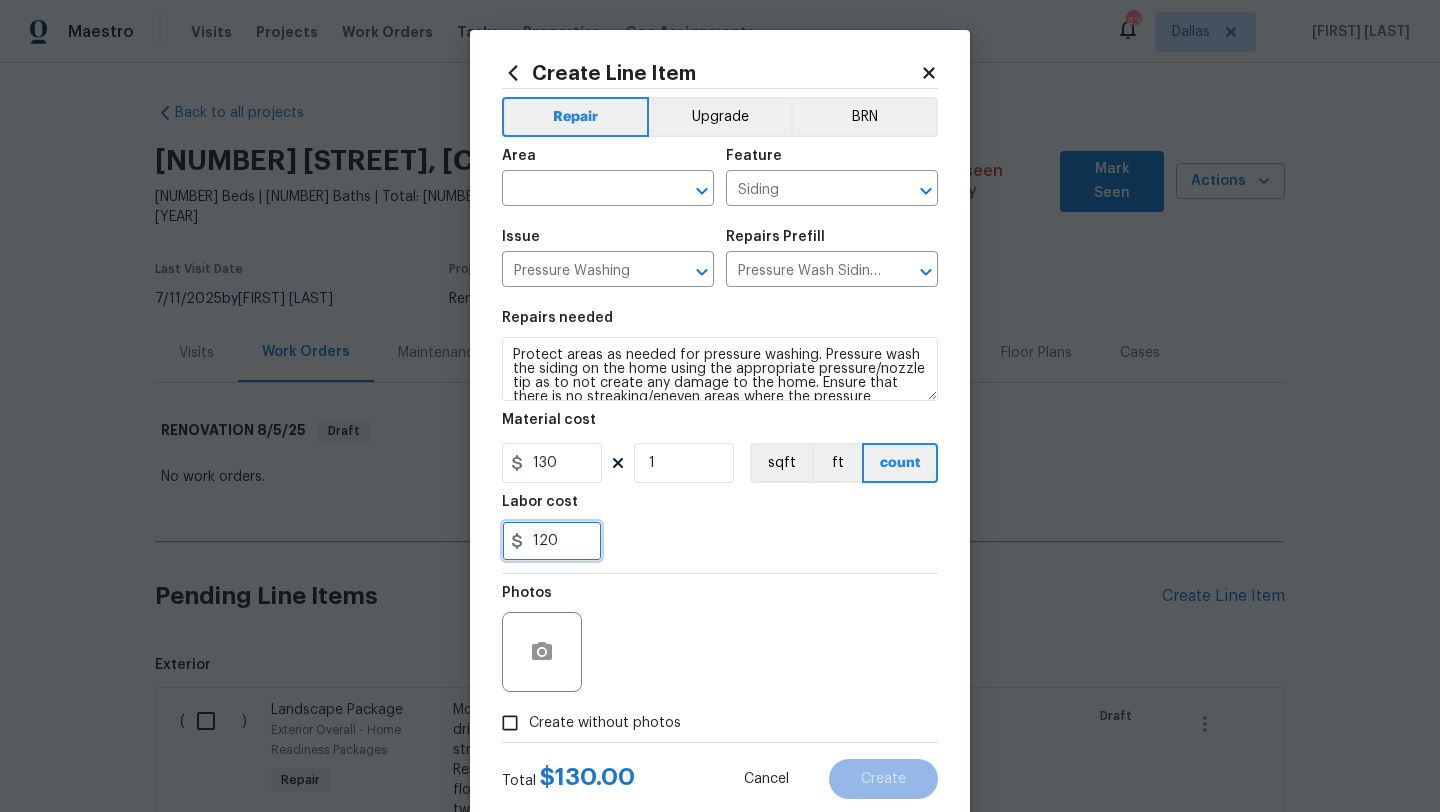 type on "120" 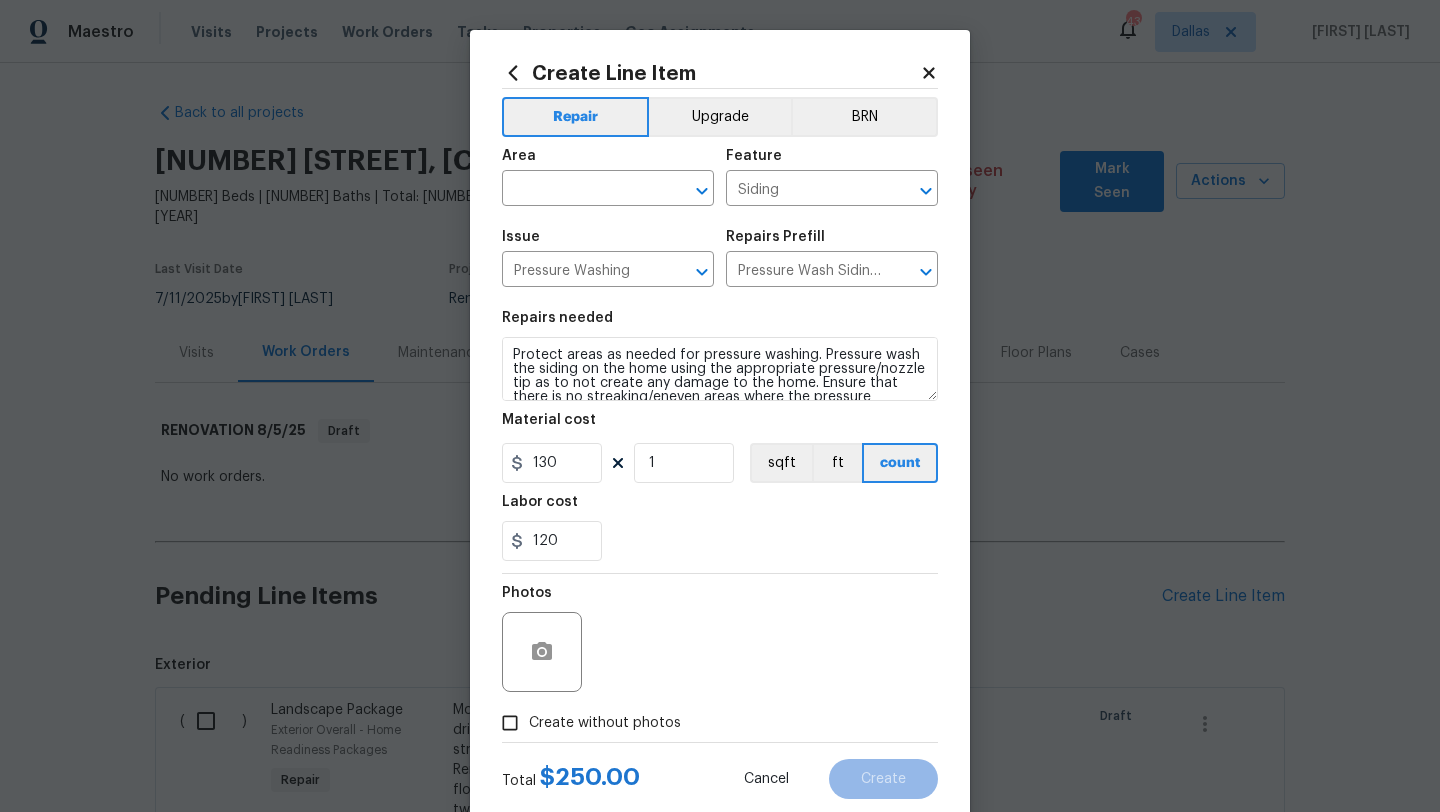 click on "Repairs needed Protect areas as needed for pressure washing. Pressure wash the siding on the home using the appropriate pressure/nozzle tip as to not create any damage to the home. Ensure that there is no streaking/eneven areas where the pressure washing took place. Clean up any debris created from pressure washing. Material cost 130 1 sqft ft count Labor cost 120" at bounding box center (720, 436) 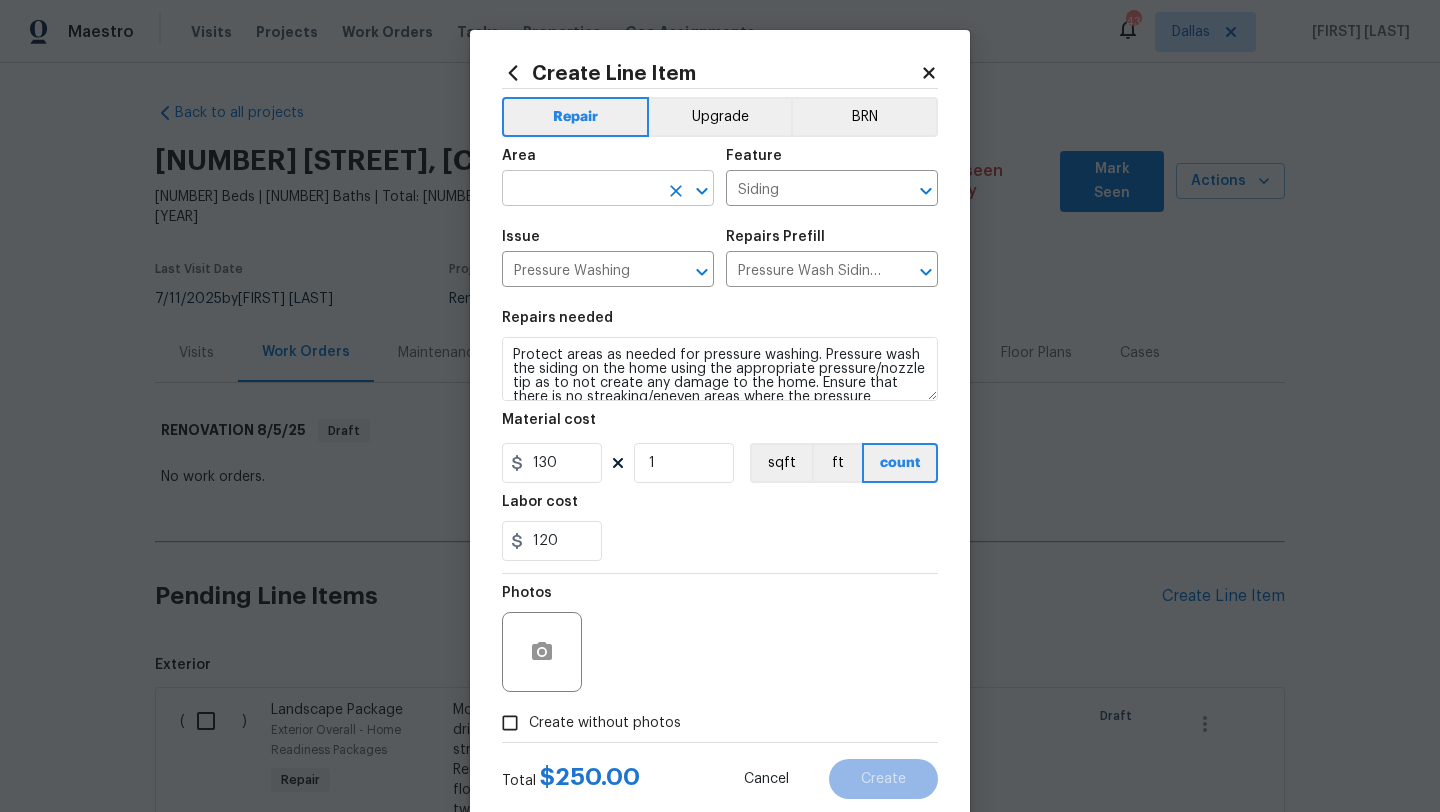 click at bounding box center (580, 190) 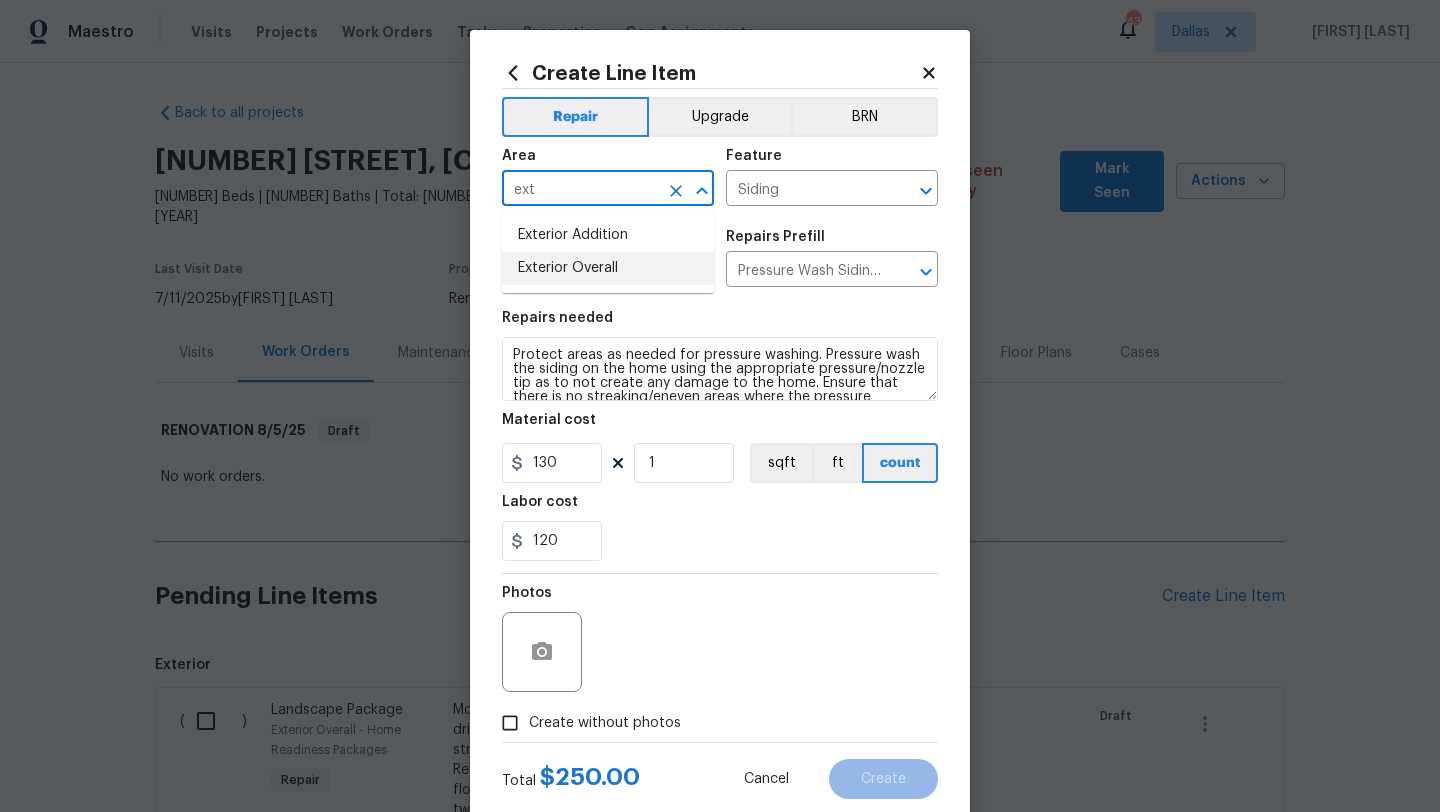 click on "Exterior Overall" at bounding box center [608, 268] 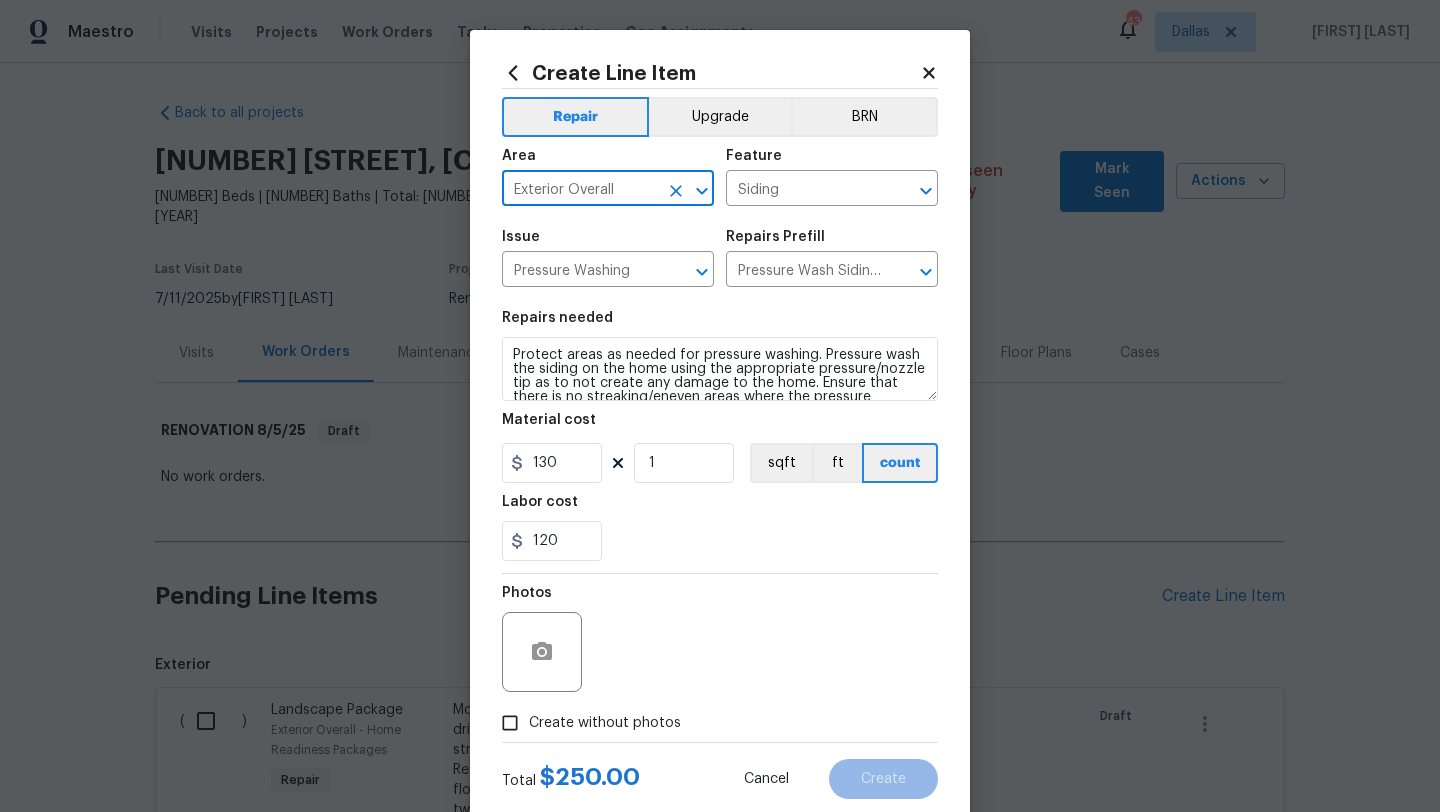 scroll, scrollTop: 28, scrollLeft: 0, axis: vertical 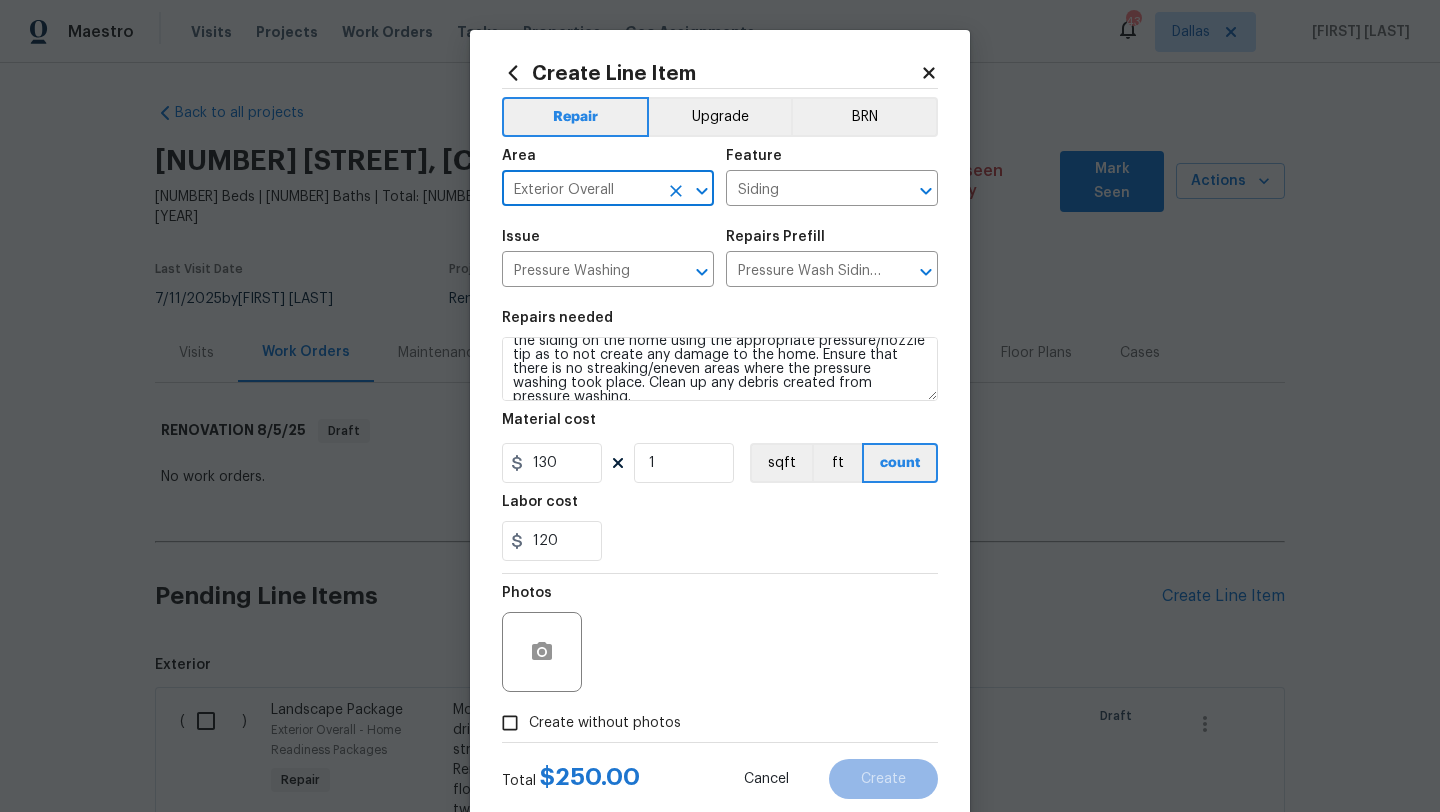 type on "Exterior Overall" 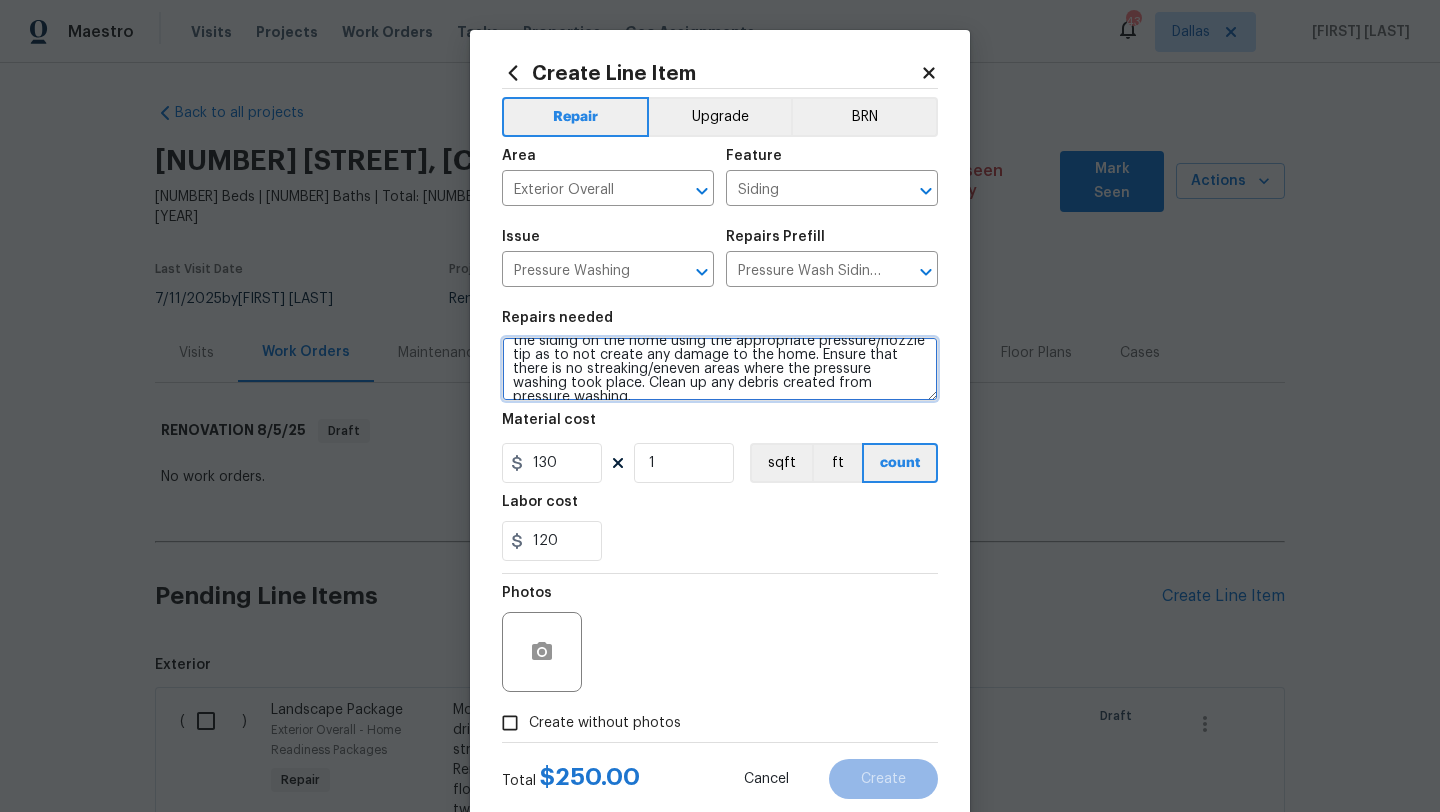 scroll, scrollTop: 0, scrollLeft: 0, axis: both 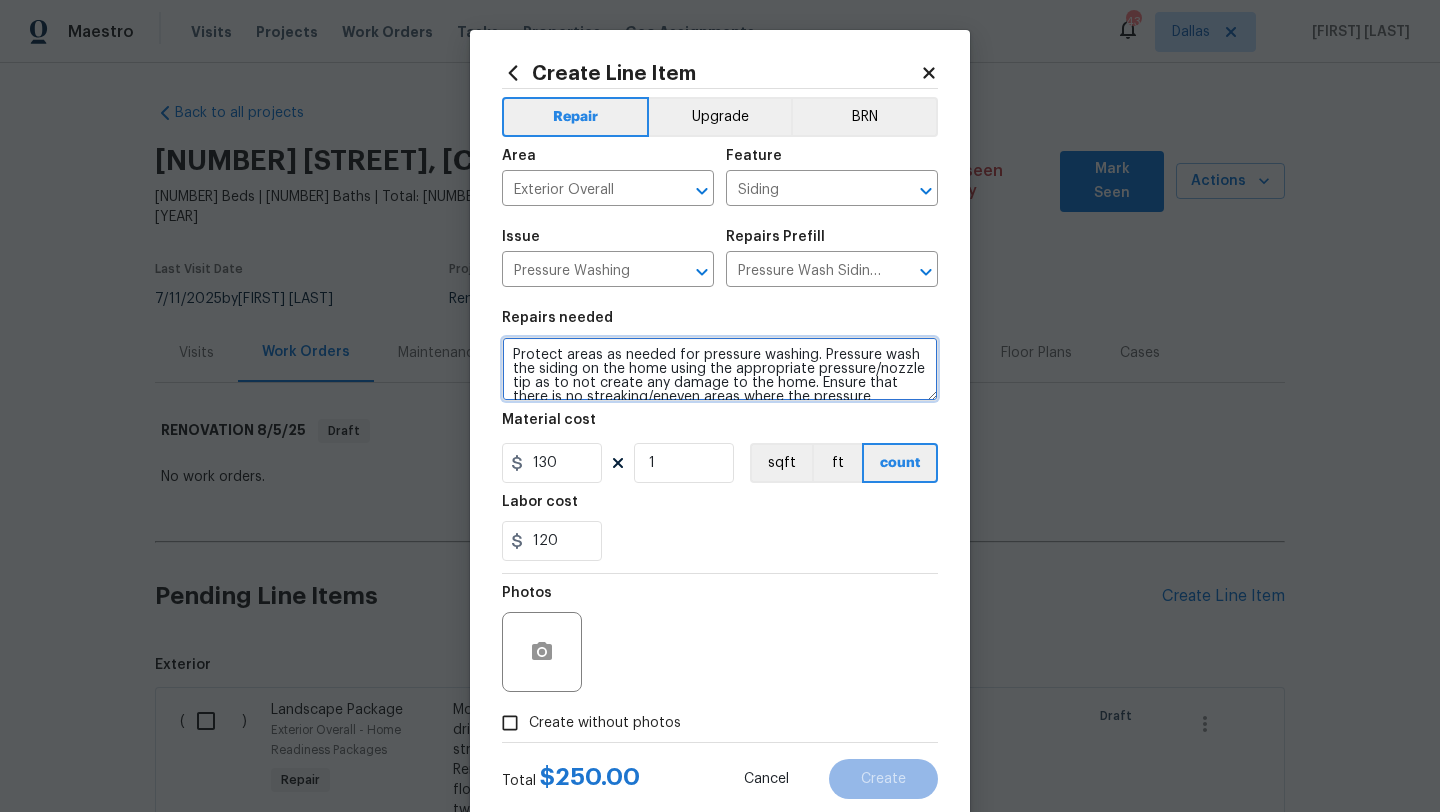 drag, startPoint x: 914, startPoint y: 382, endPoint x: 478, endPoint y: 321, distance: 440.24652 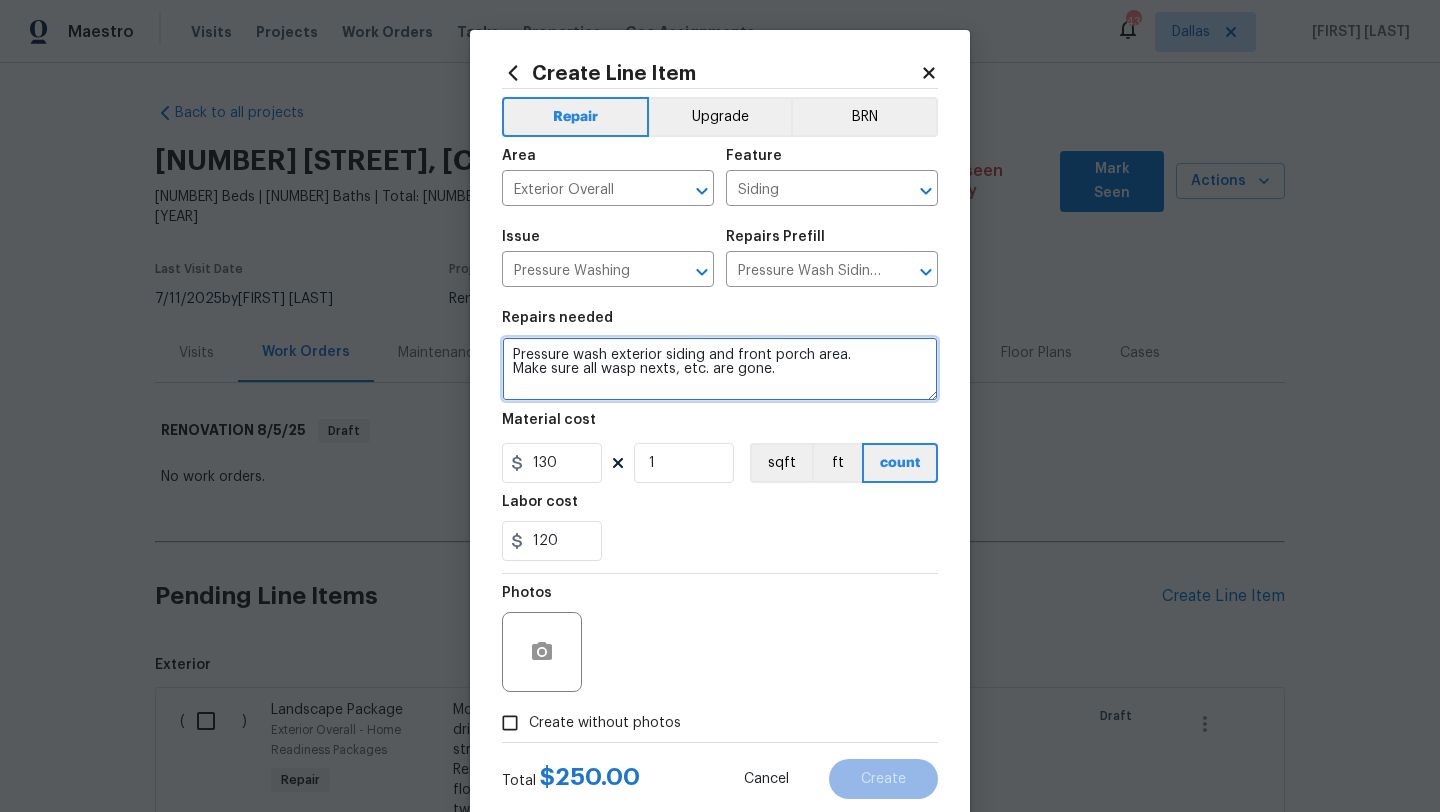 type on "Pressure wash exterior siding and front porch area.
Make sure all wasp nexts, etc. are gone." 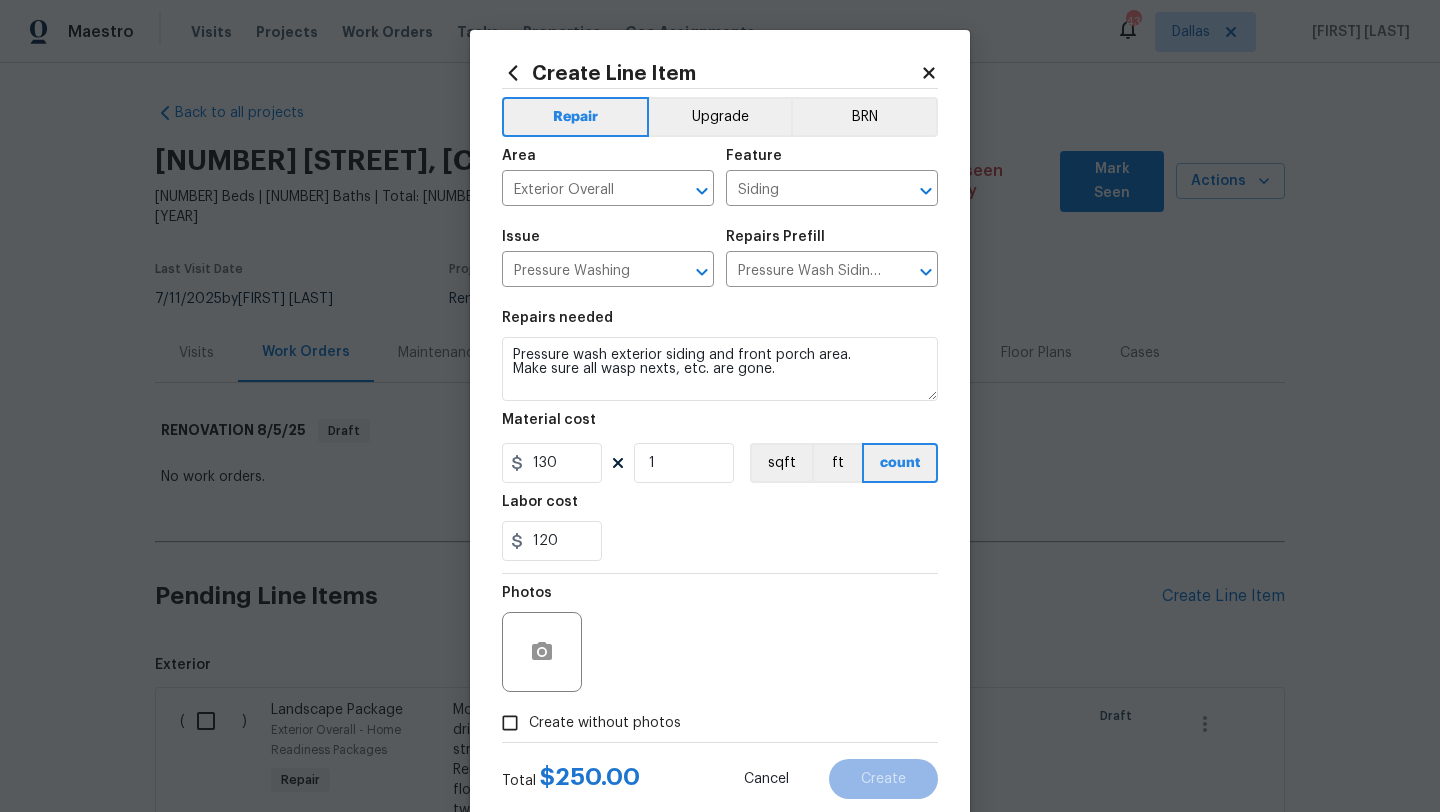 click on "Create without photos" at bounding box center (605, 723) 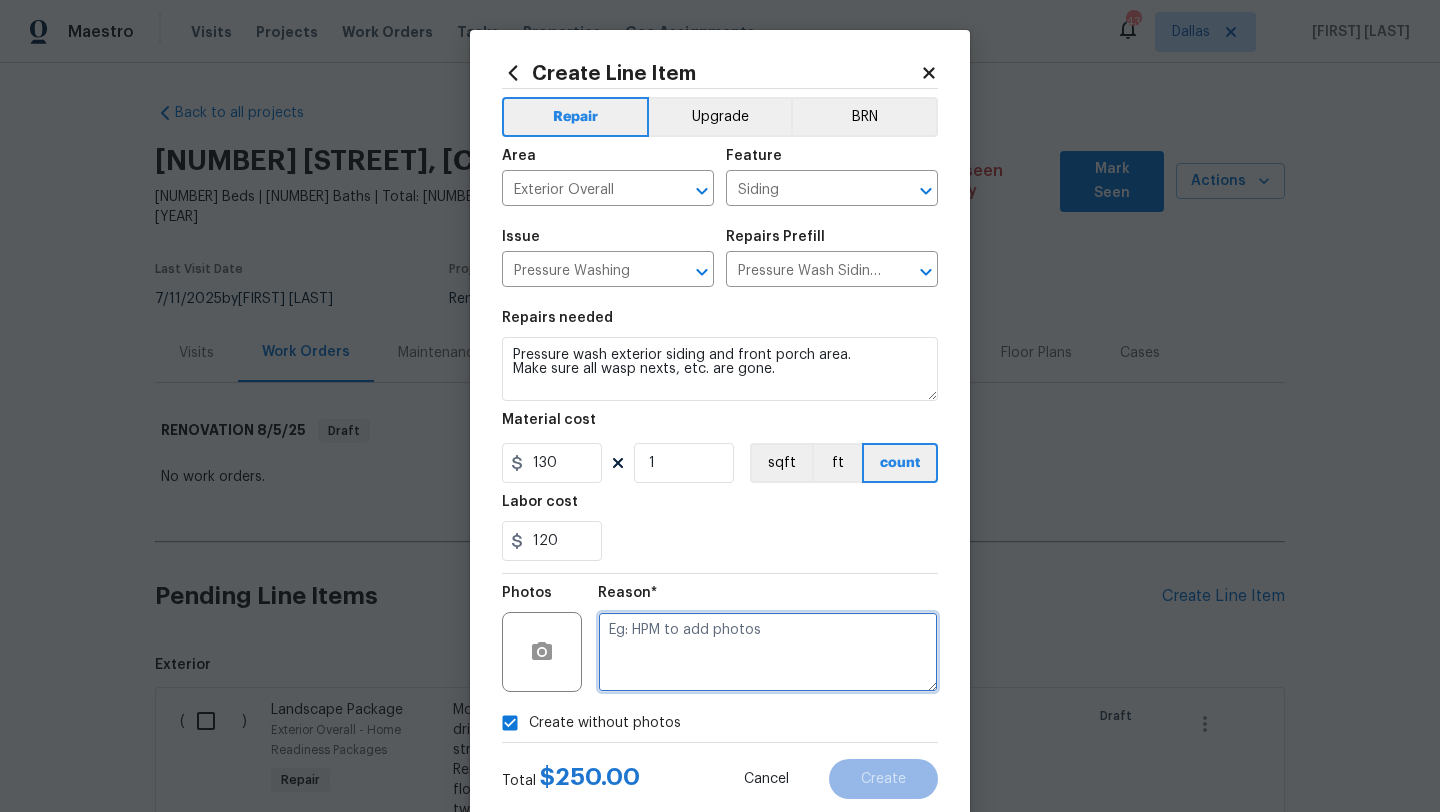 click at bounding box center (768, 652) 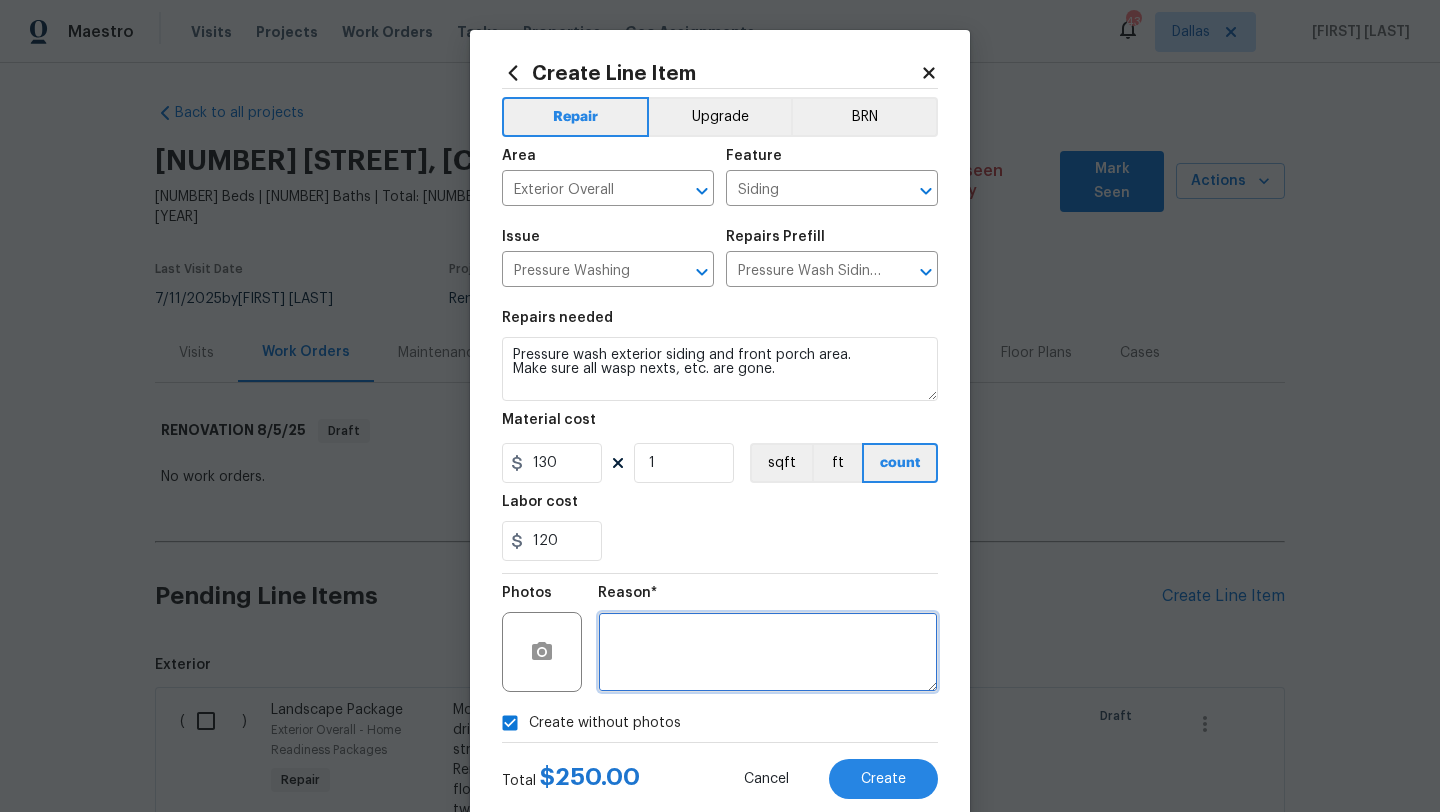 type 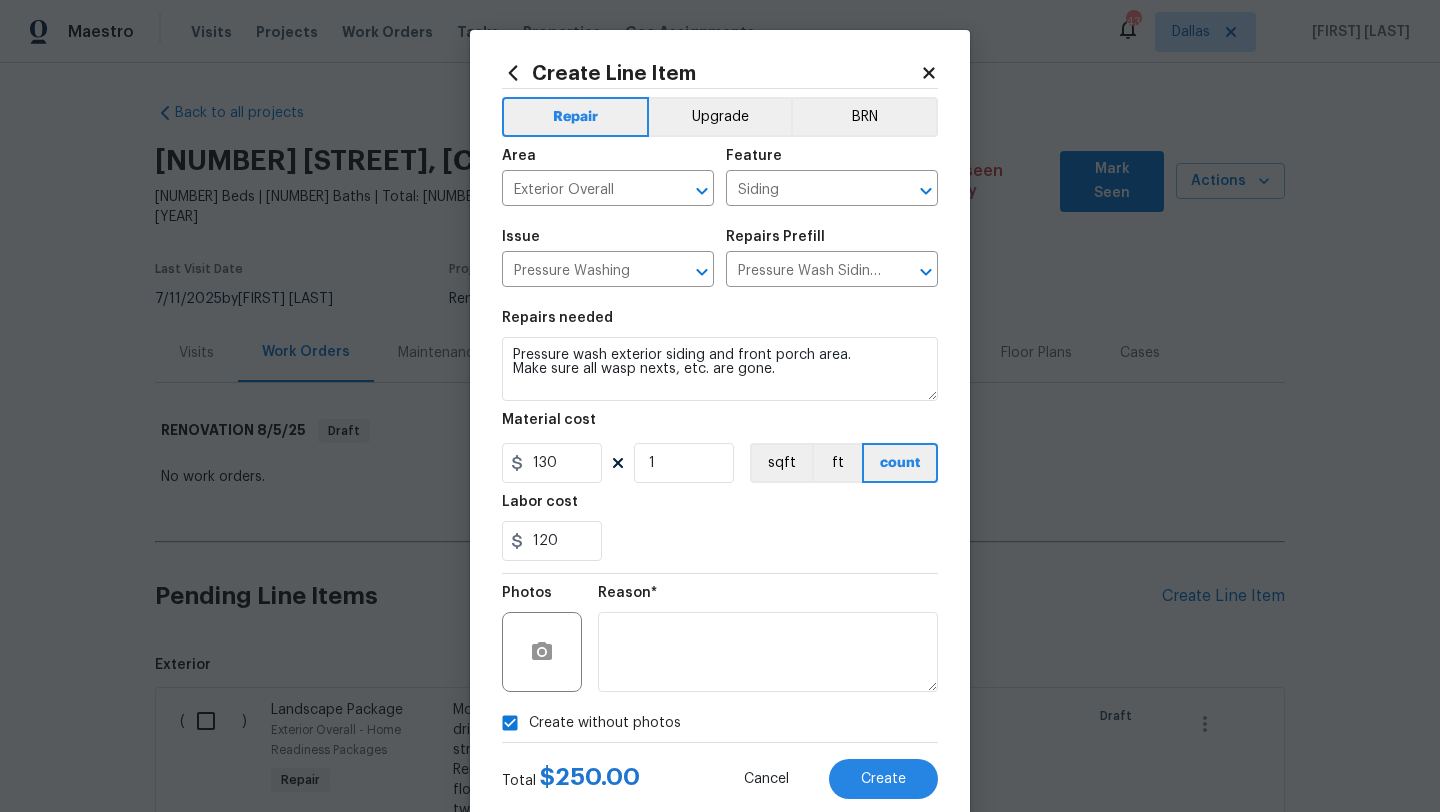 click on "Create Line Item Repair Upgrade BRN Area Exterior Overall ​ Feature Siding ​ Issue Pressure Washing ​ Repairs Prefill Pressure Wash Siding $130.00 ​ Repairs needed Pressure wash exterior siding and front porch area.
Make sure all wasp nexts, etc. are gone. Material cost 130 1 sqft ft count Labor cost 120 Photos Reason*   Create without photos Total   $ 250.00 Cancel Create" at bounding box center (720, 430) 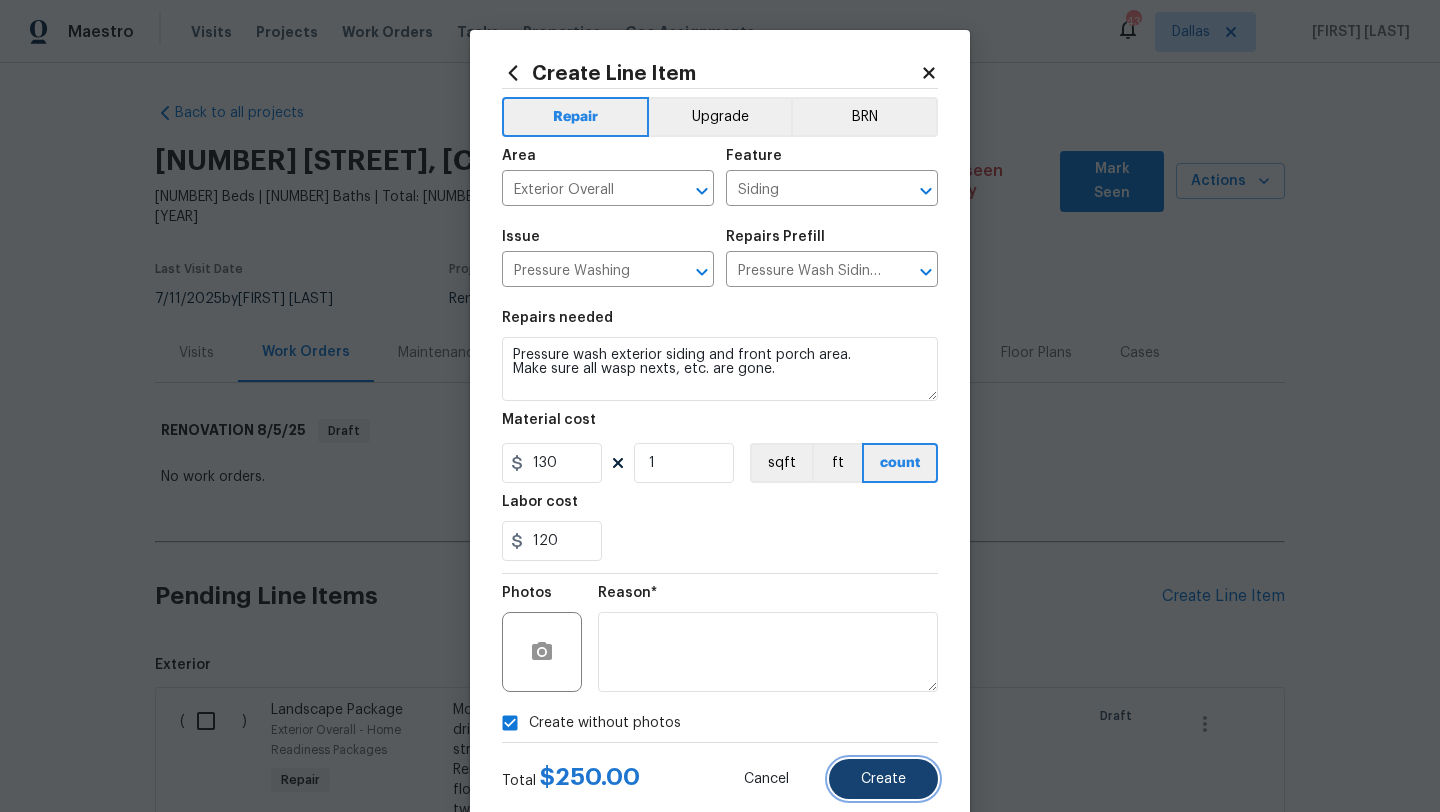 click on "Create" at bounding box center [883, 779] 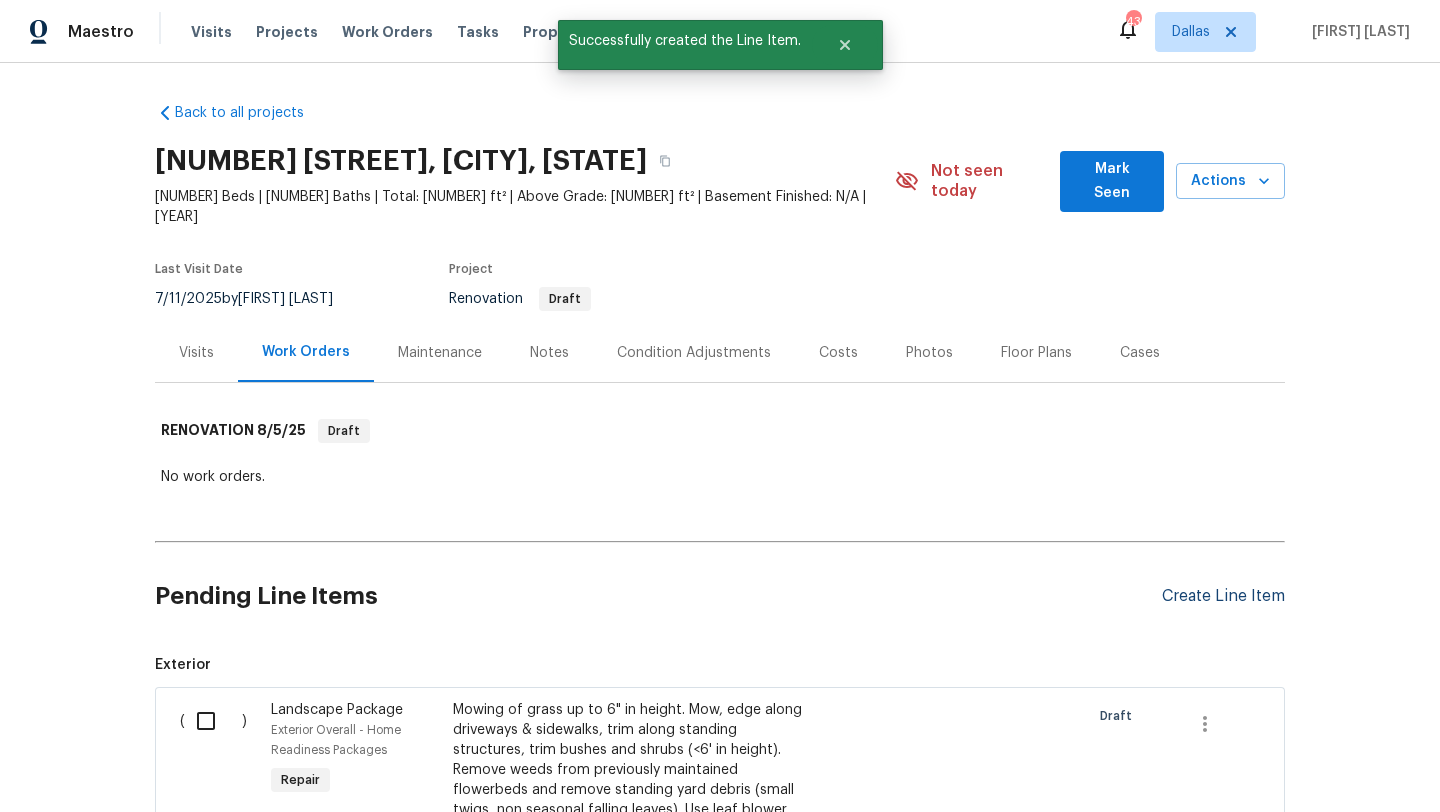 click on "Create Line Item" at bounding box center [1223, 596] 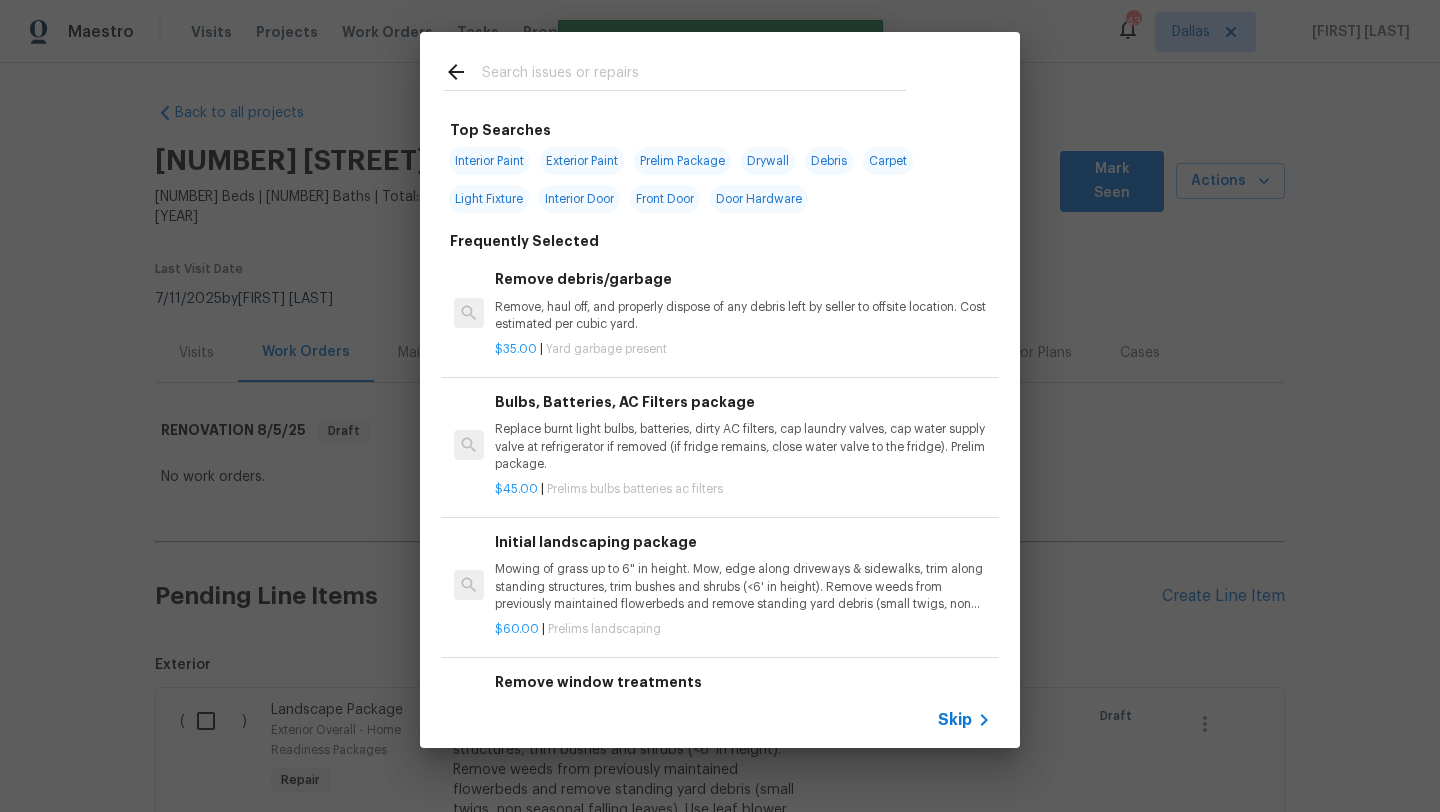 click at bounding box center (694, 75) 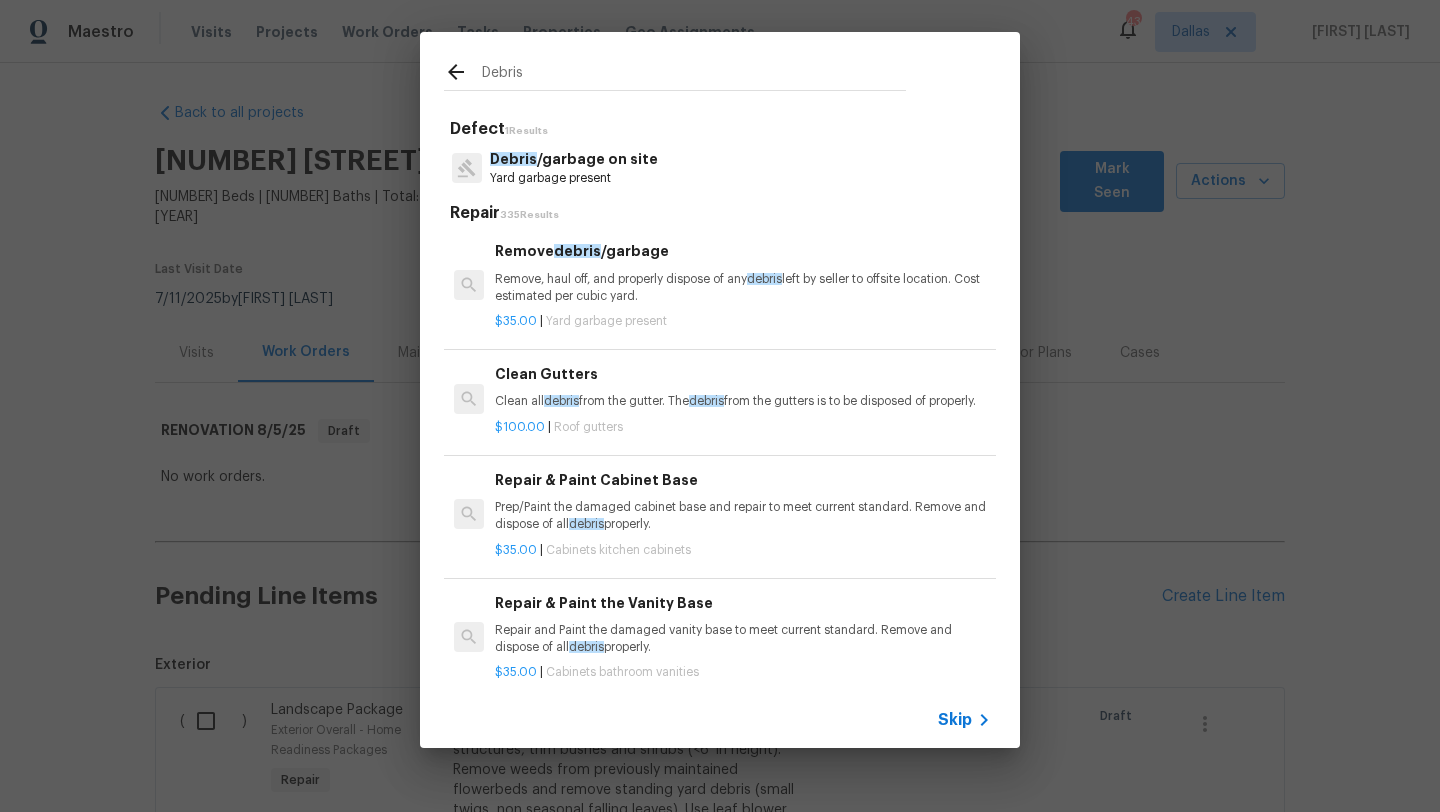 type on "Debris" 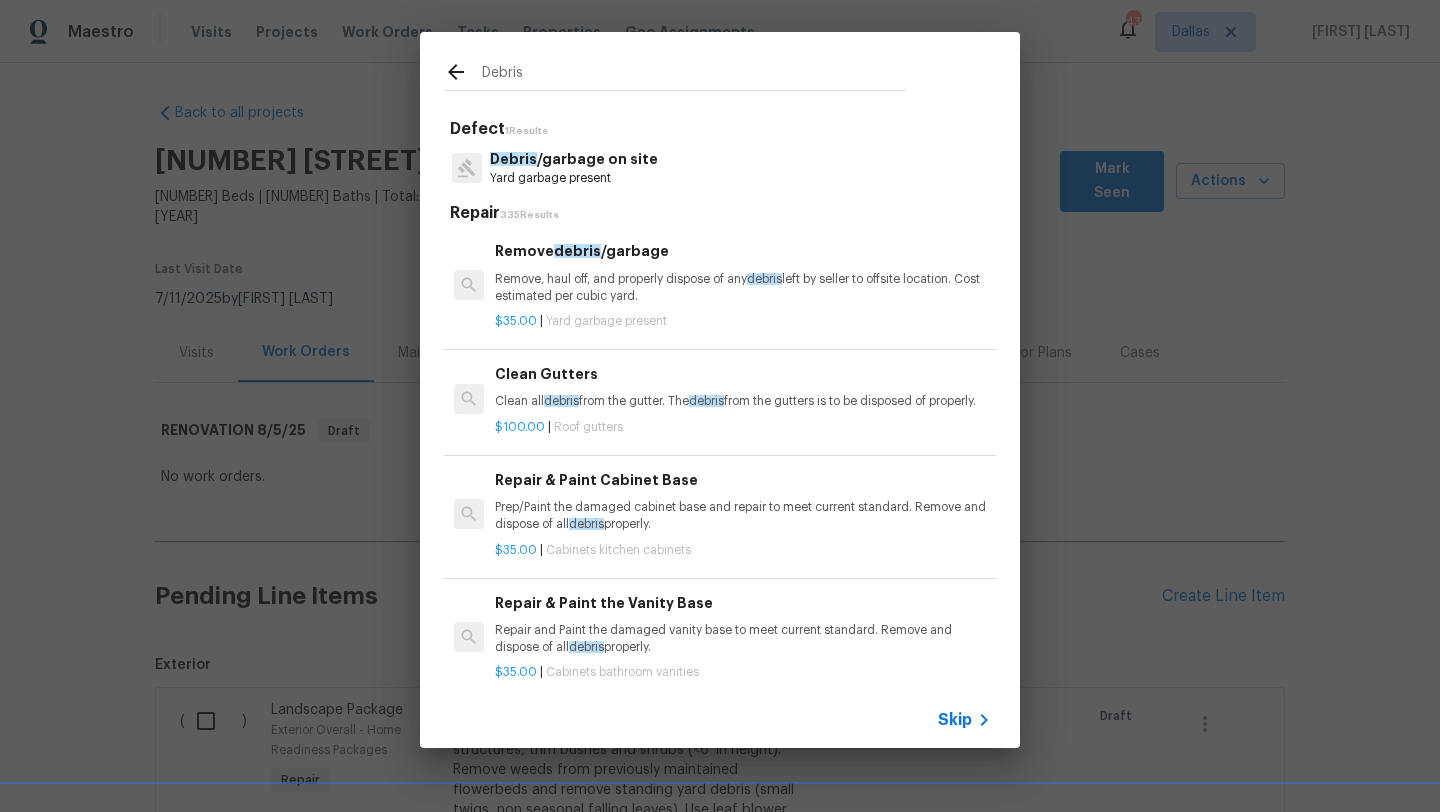 click on "Remove  debris /garbage" at bounding box center (743, 251) 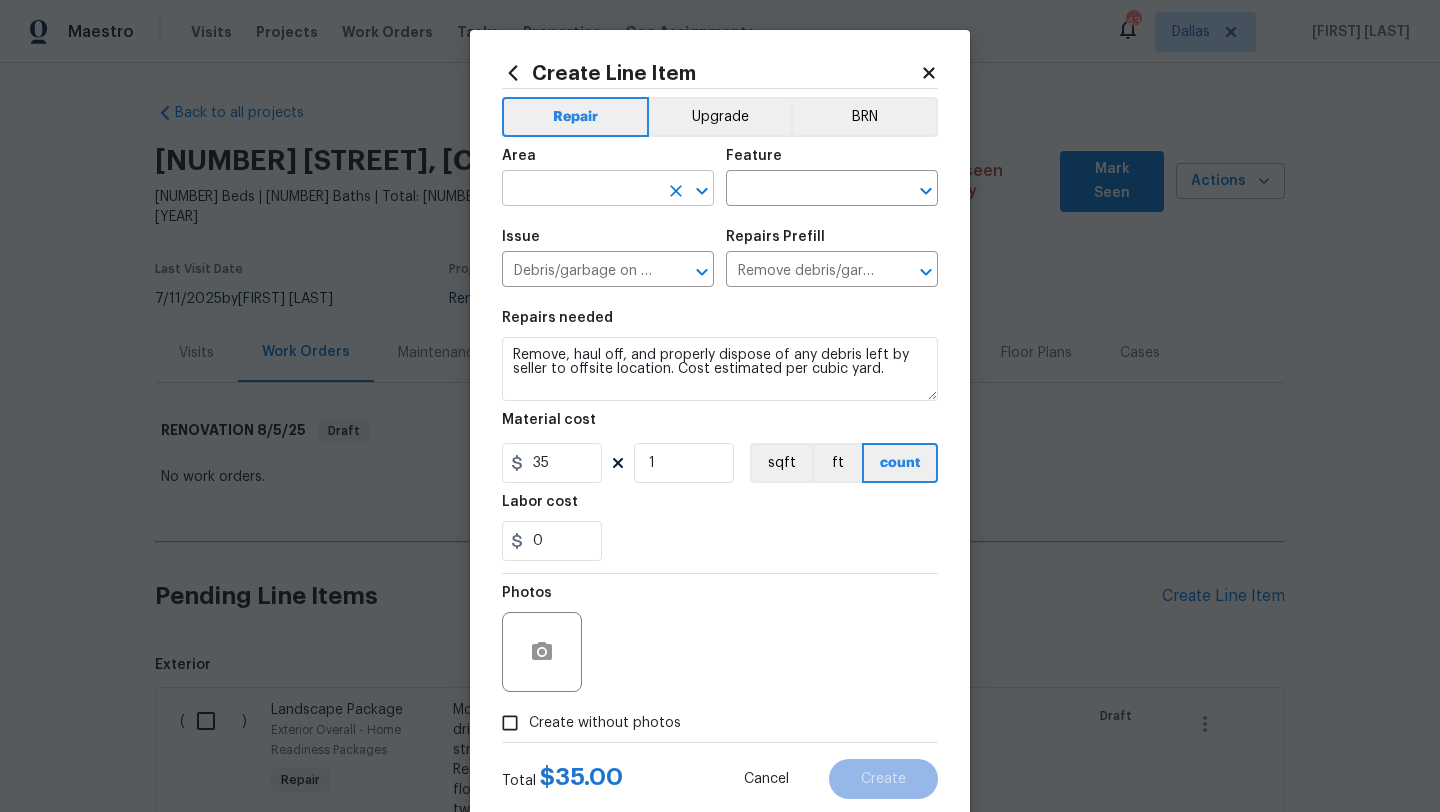 click at bounding box center (580, 190) 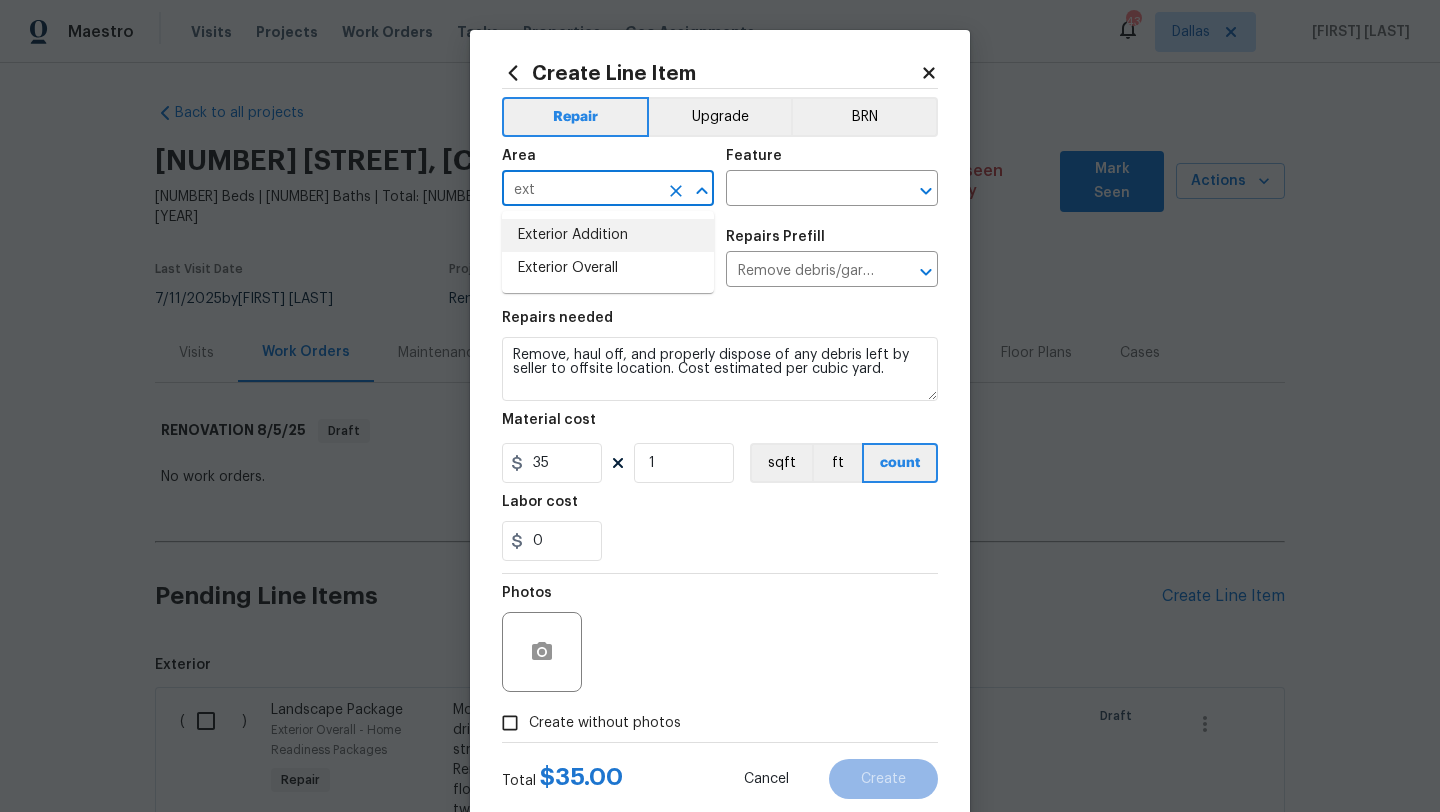 click on "Exterior Overall" at bounding box center (608, 268) 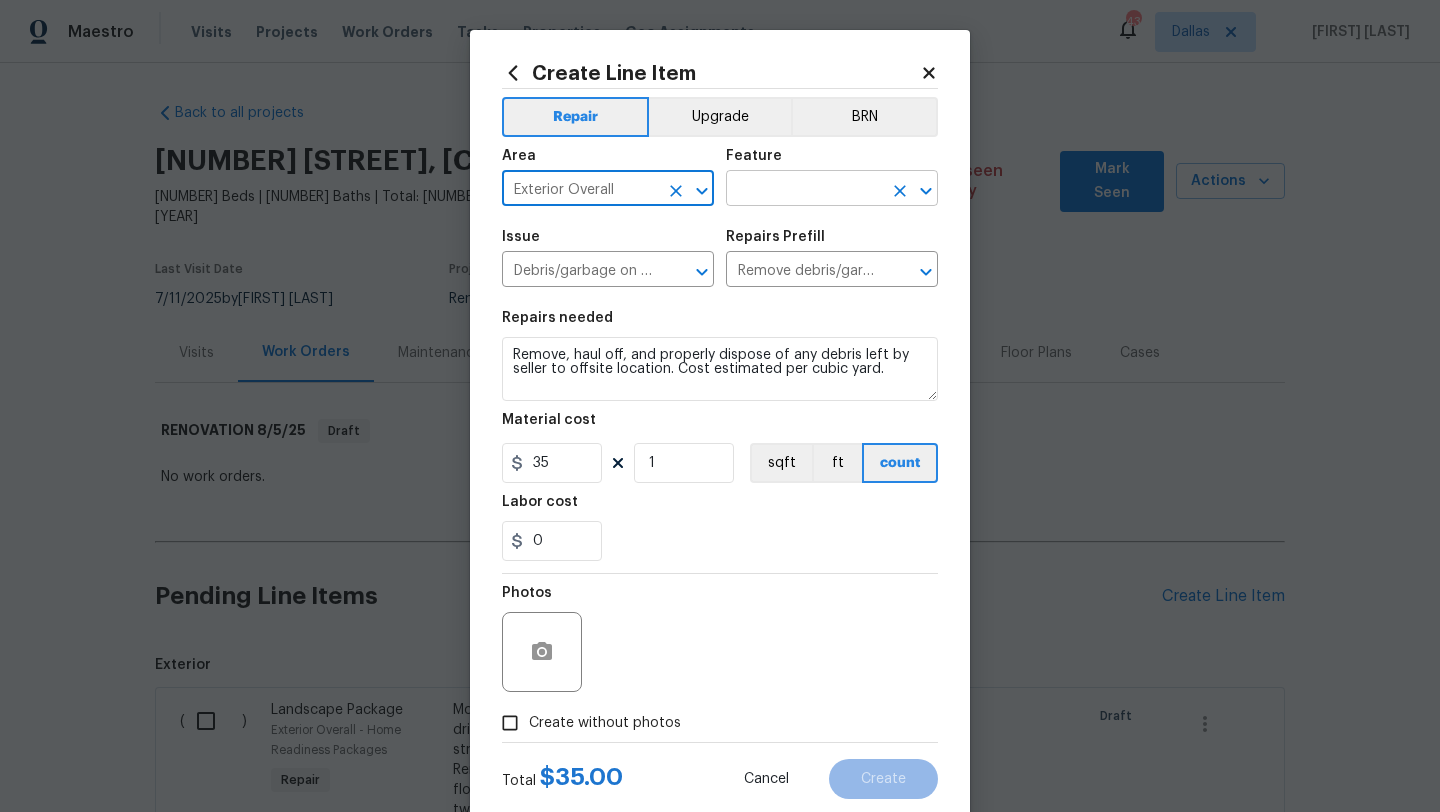 type on "Exterior Overall" 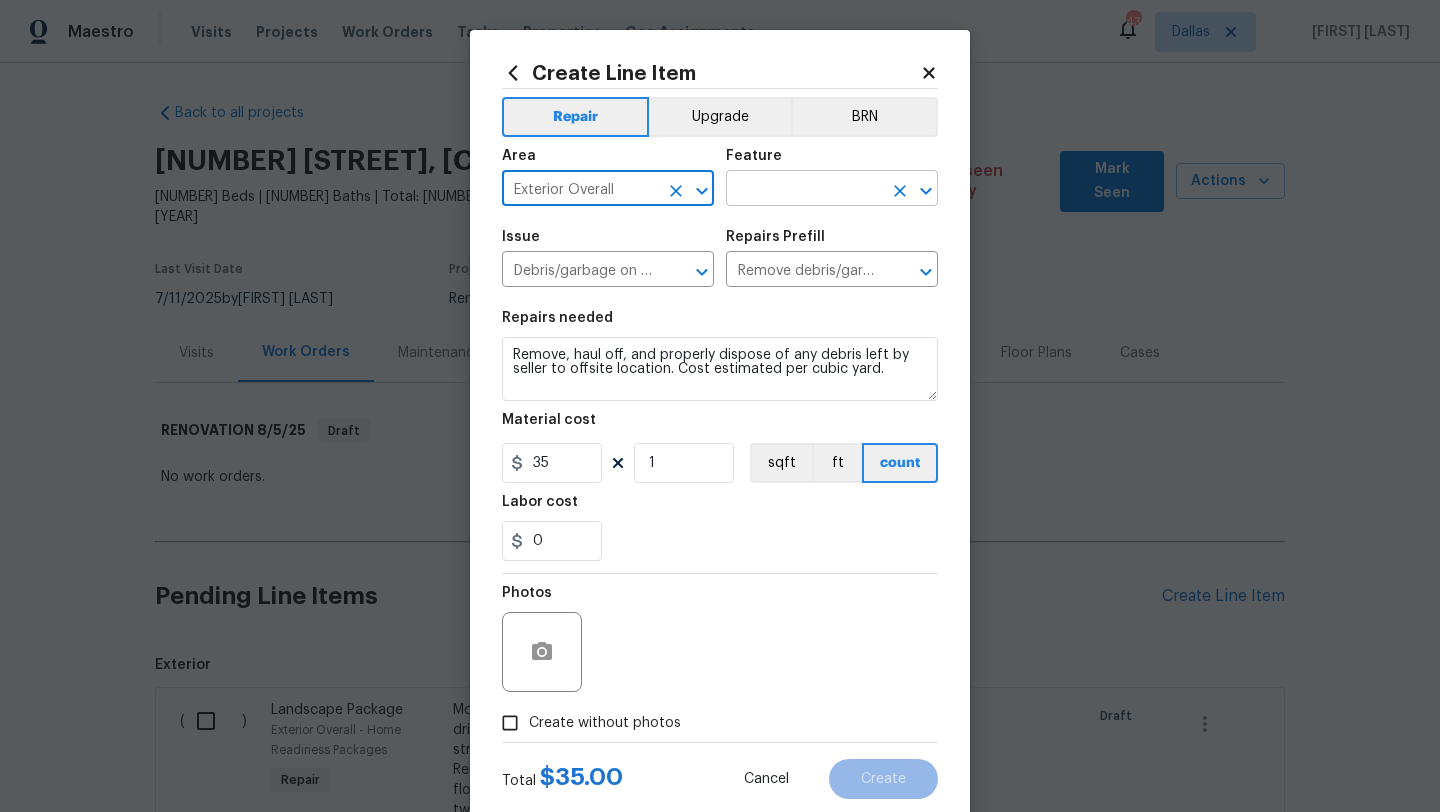 click at bounding box center [804, 190] 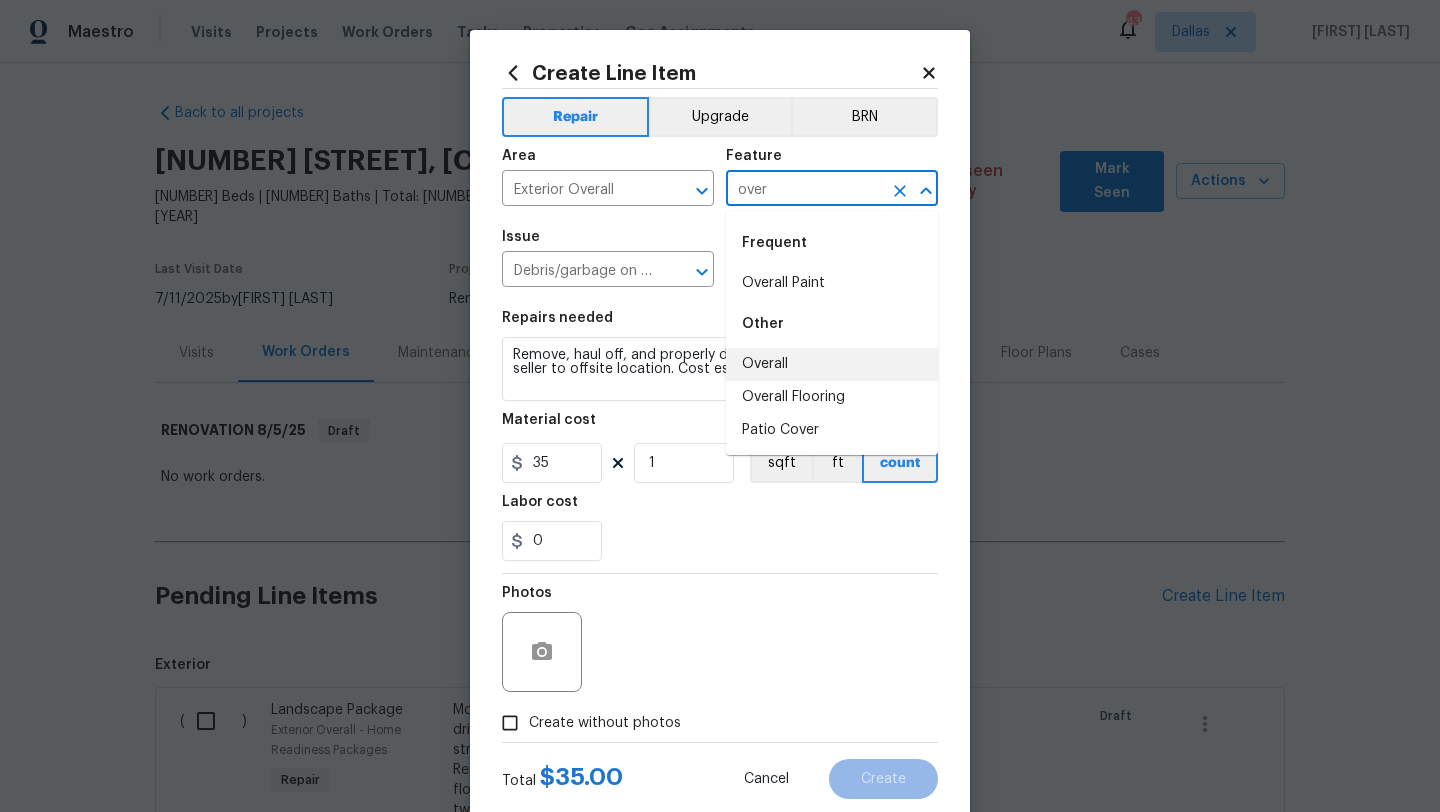 click on "Overall" at bounding box center (832, 364) 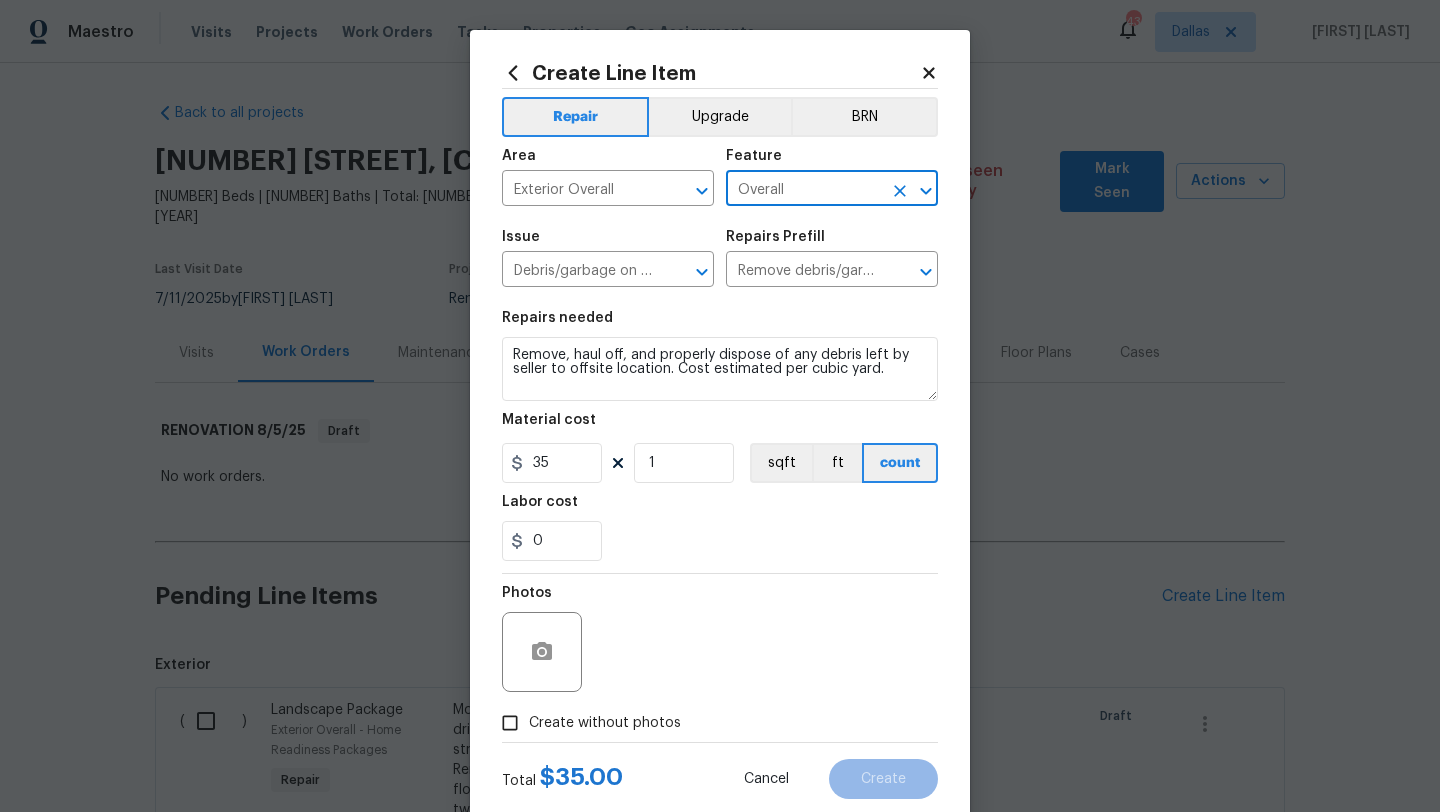 type on "Overall" 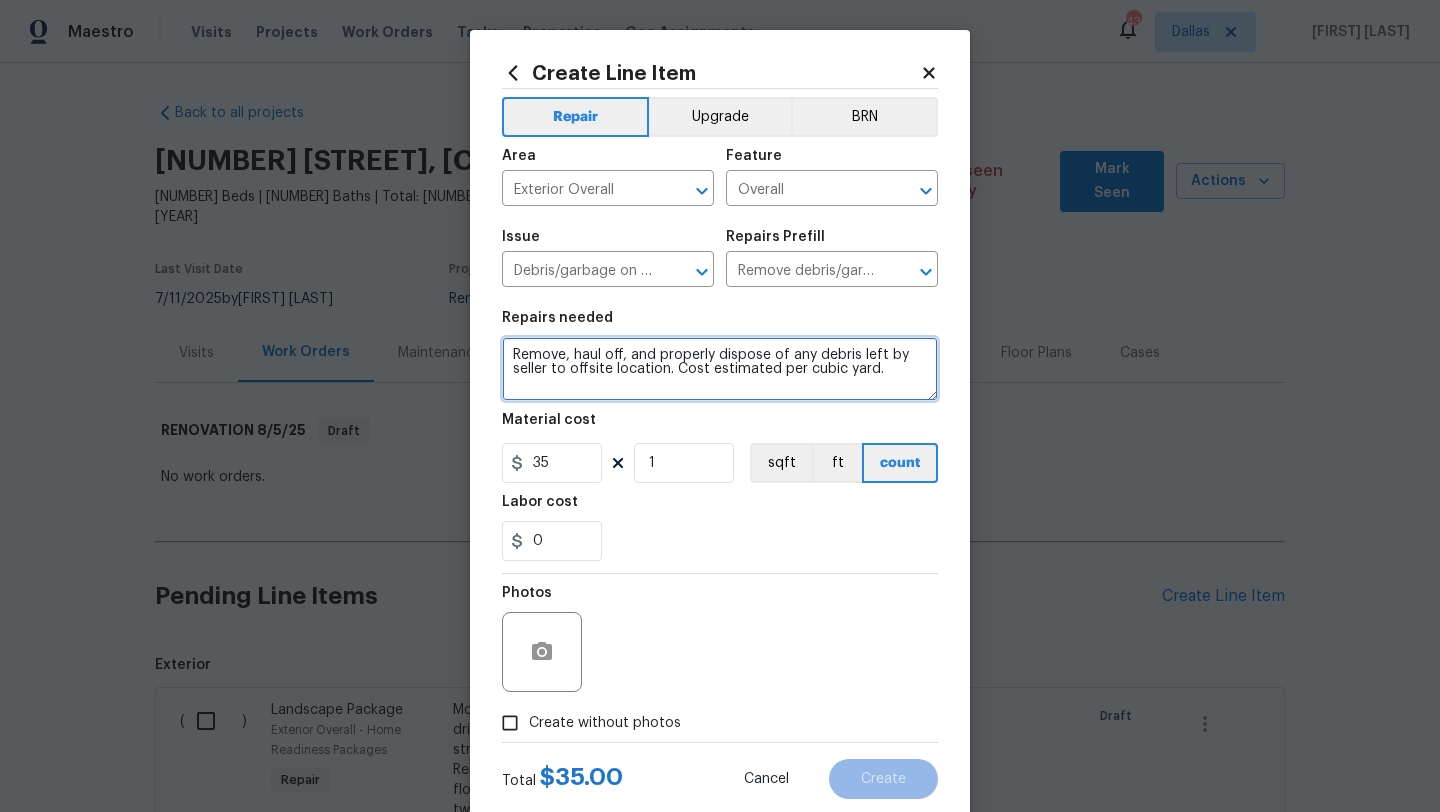 drag, startPoint x: 879, startPoint y: 363, endPoint x: 491, endPoint y: 355, distance: 388.08246 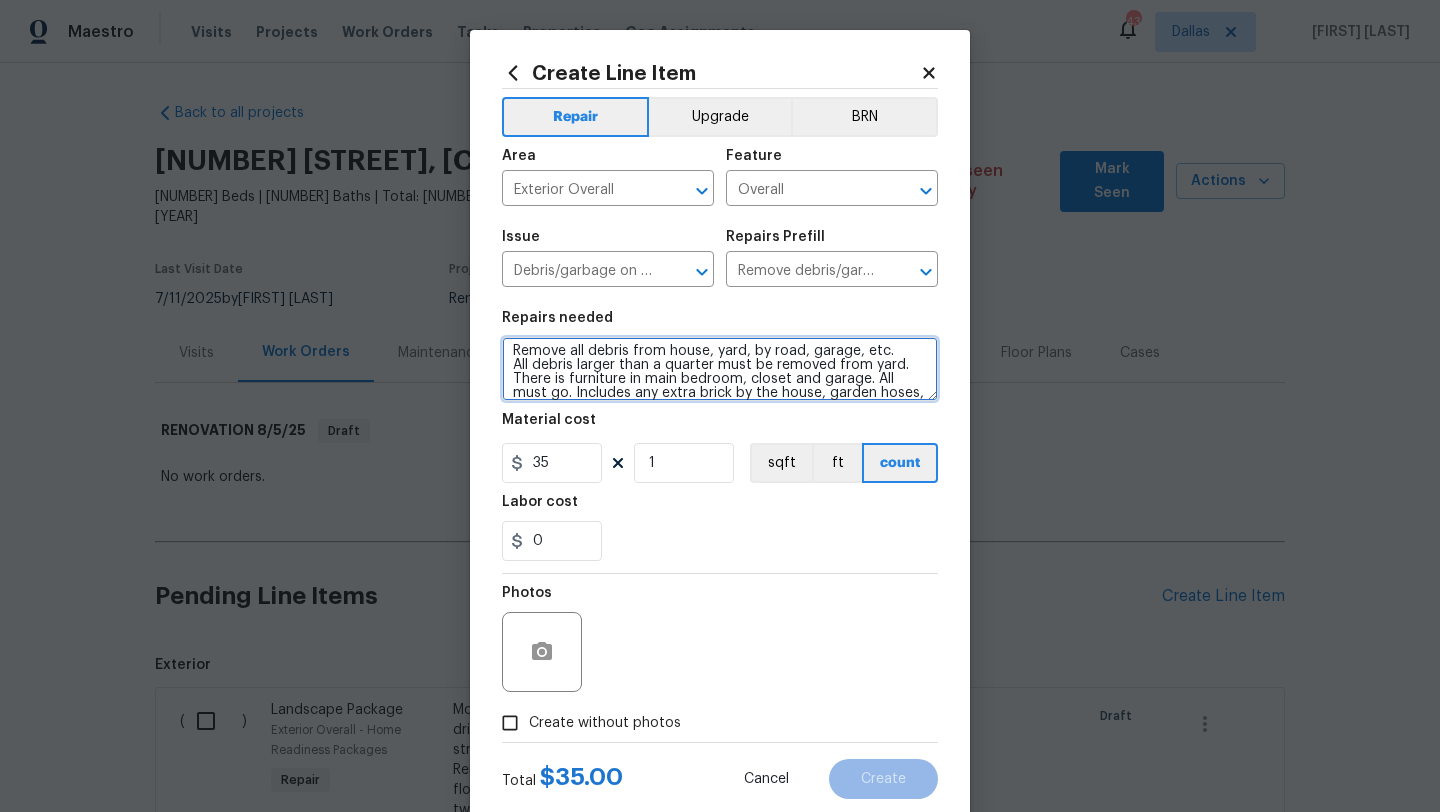 scroll, scrollTop: 18, scrollLeft: 0, axis: vertical 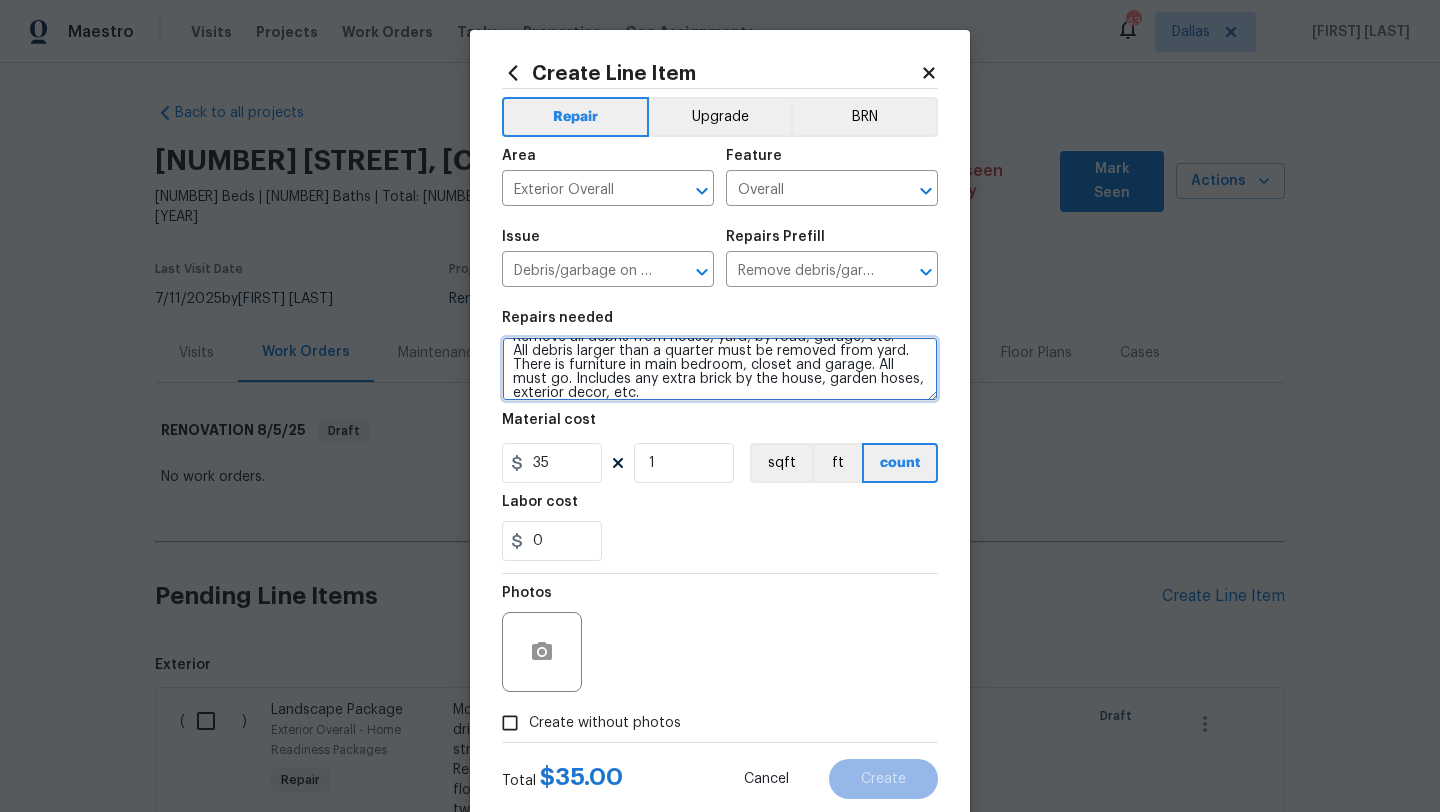 type on "Remove all debris from house, yard, by road, garage, etc.
All debris larger than a quarter must be removed from yard.
There is furniture in main bedroom, closet and garage. All must go. Includes any extra brick by the house, garden hoses, exterior decor, etc." 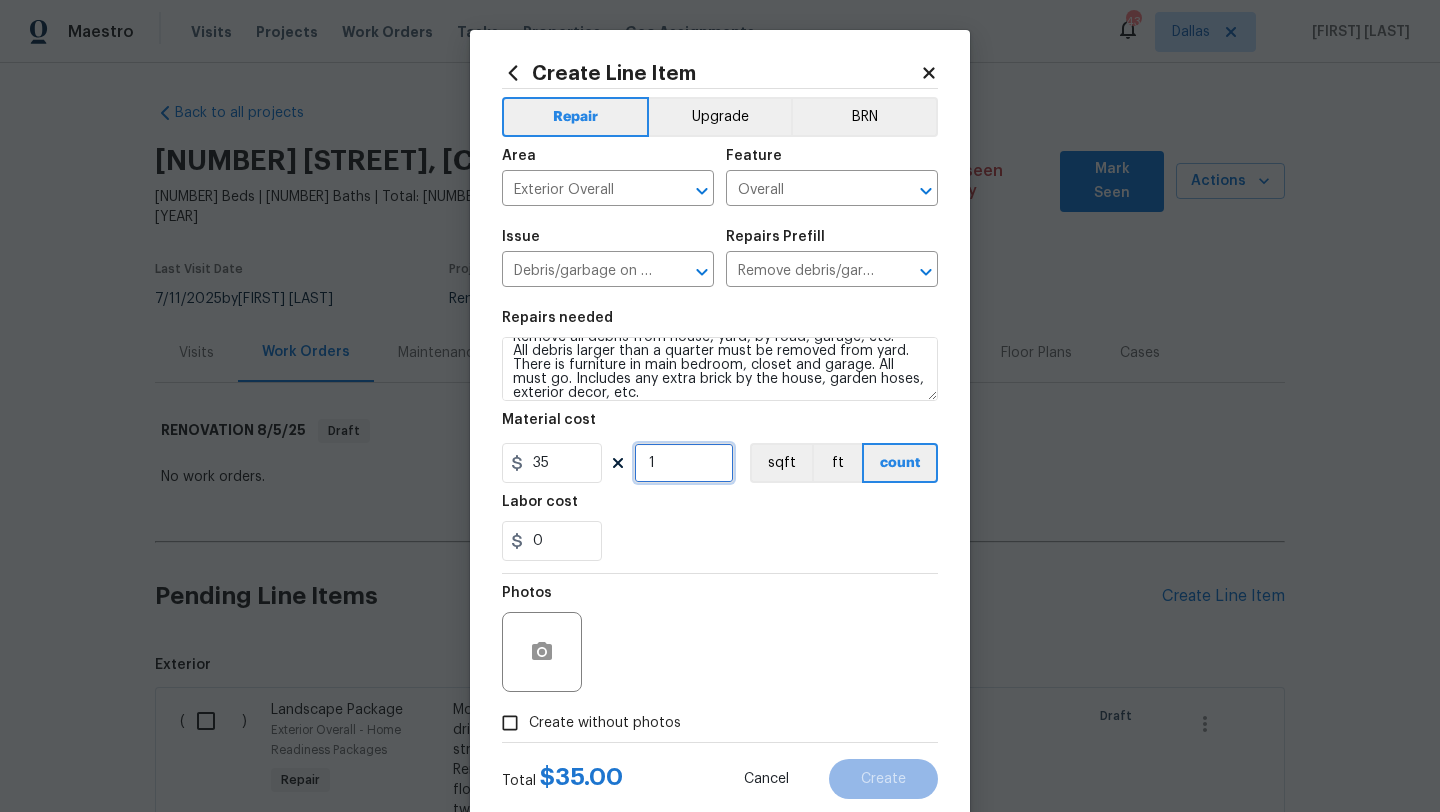 drag, startPoint x: 661, startPoint y: 466, endPoint x: 620, endPoint y: 466, distance: 41 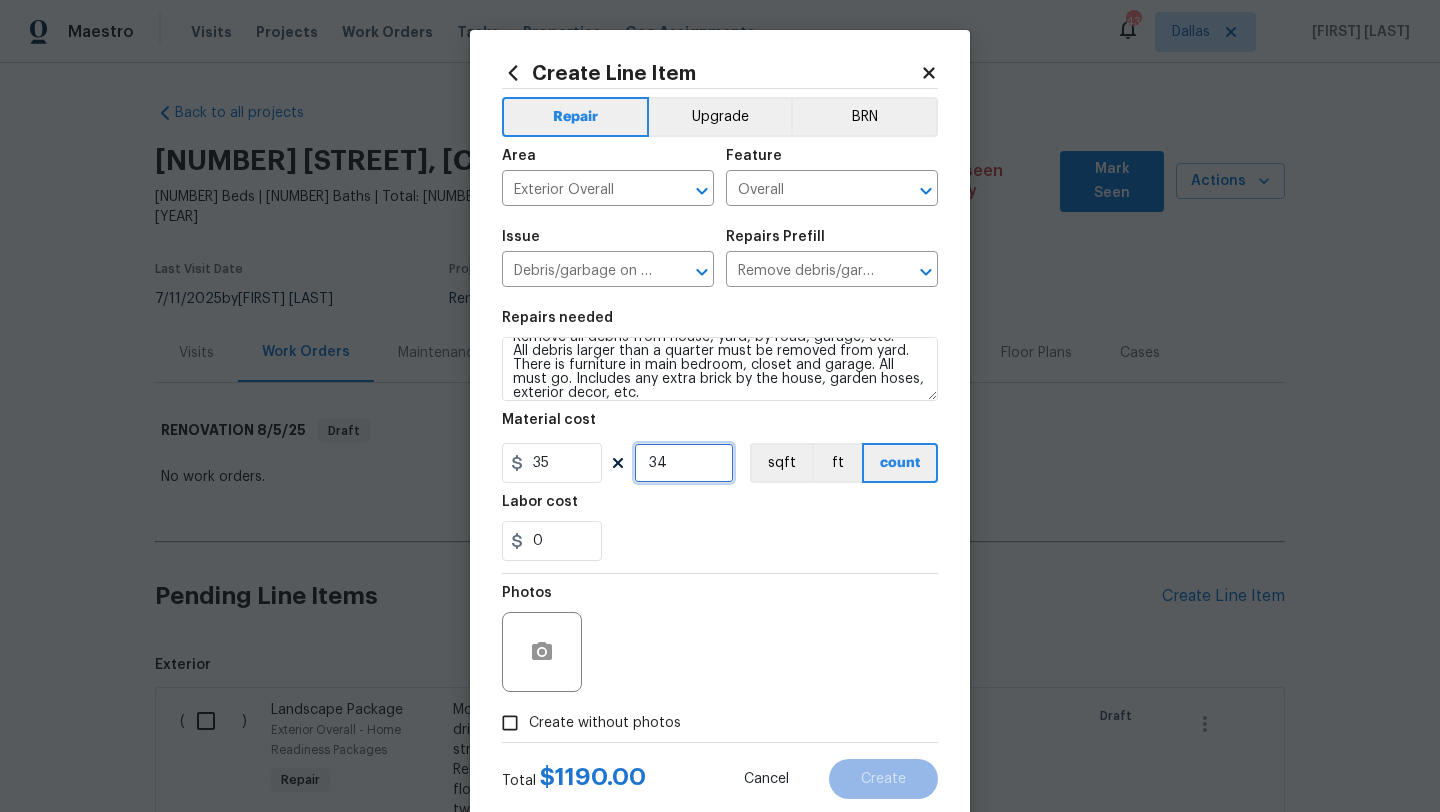 type on "34" 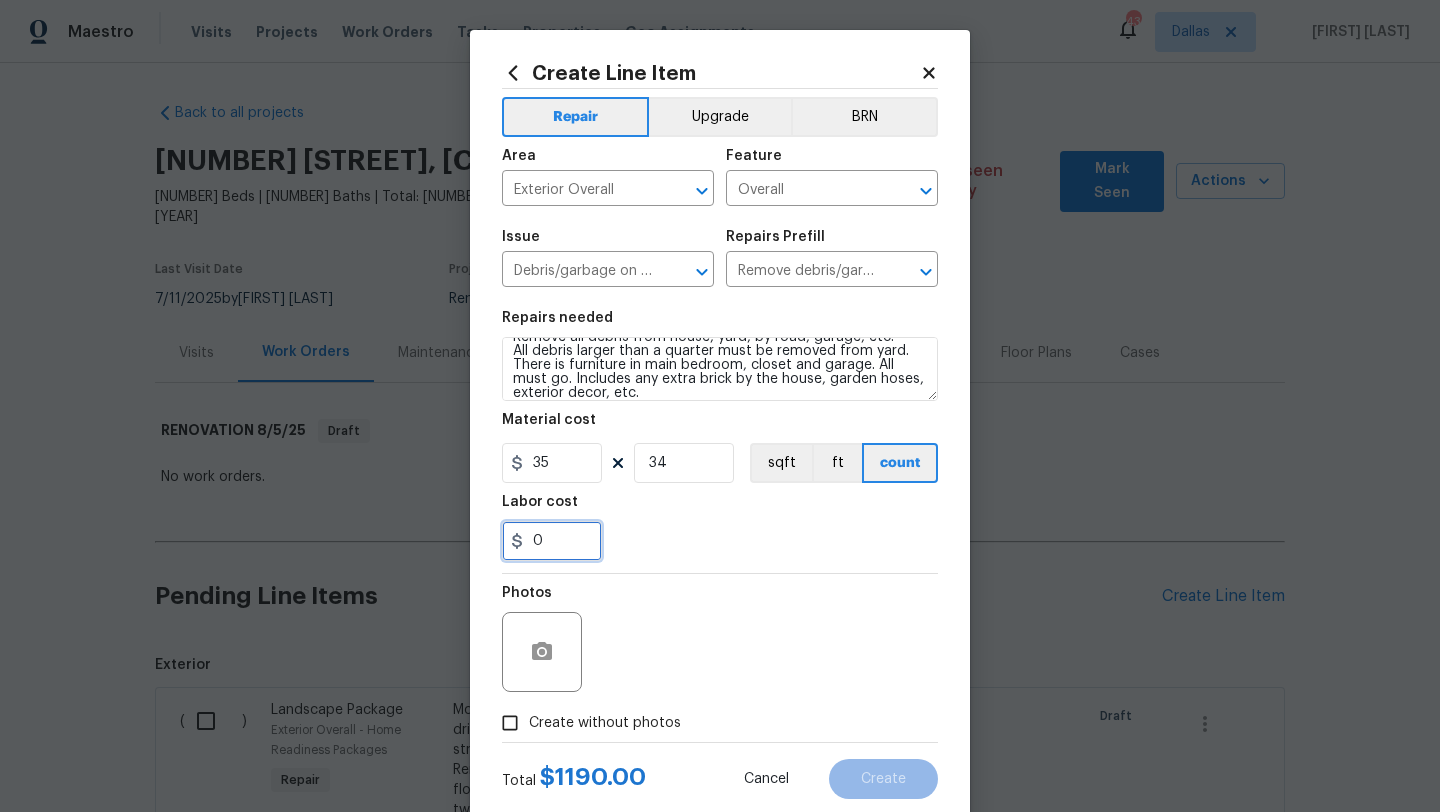 drag, startPoint x: 549, startPoint y: 542, endPoint x: 453, endPoint y: 541, distance: 96.00521 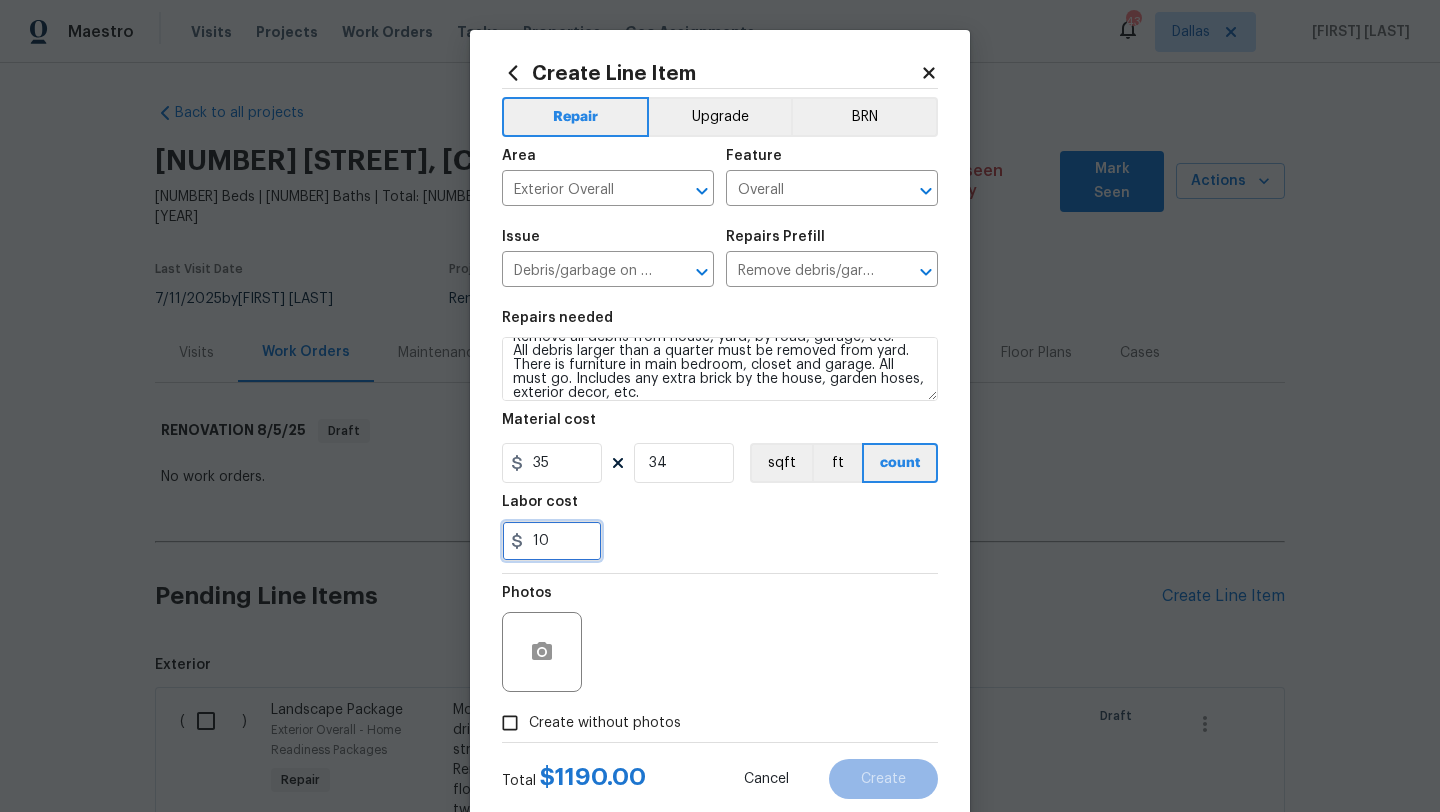 type on "10" 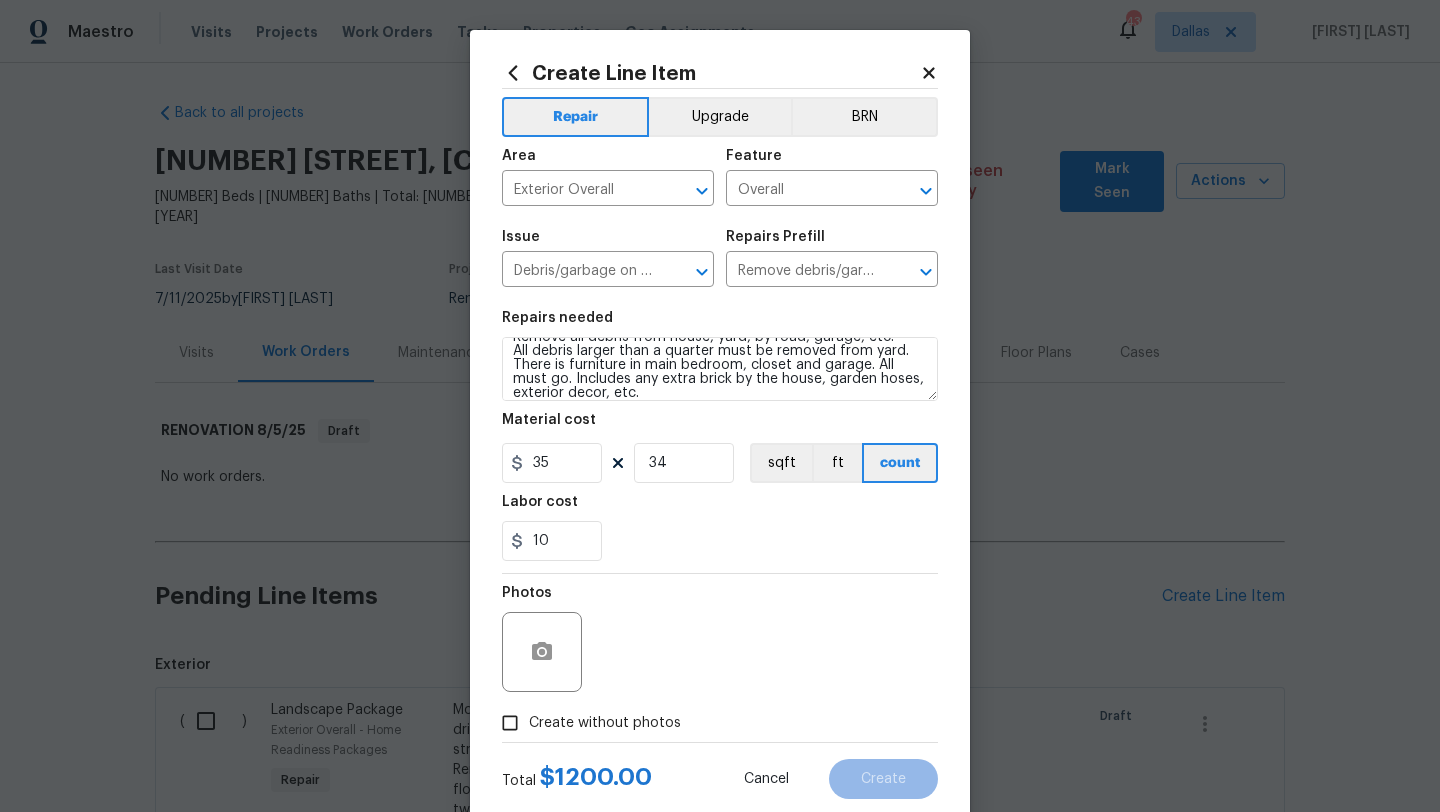click on "10" at bounding box center (720, 541) 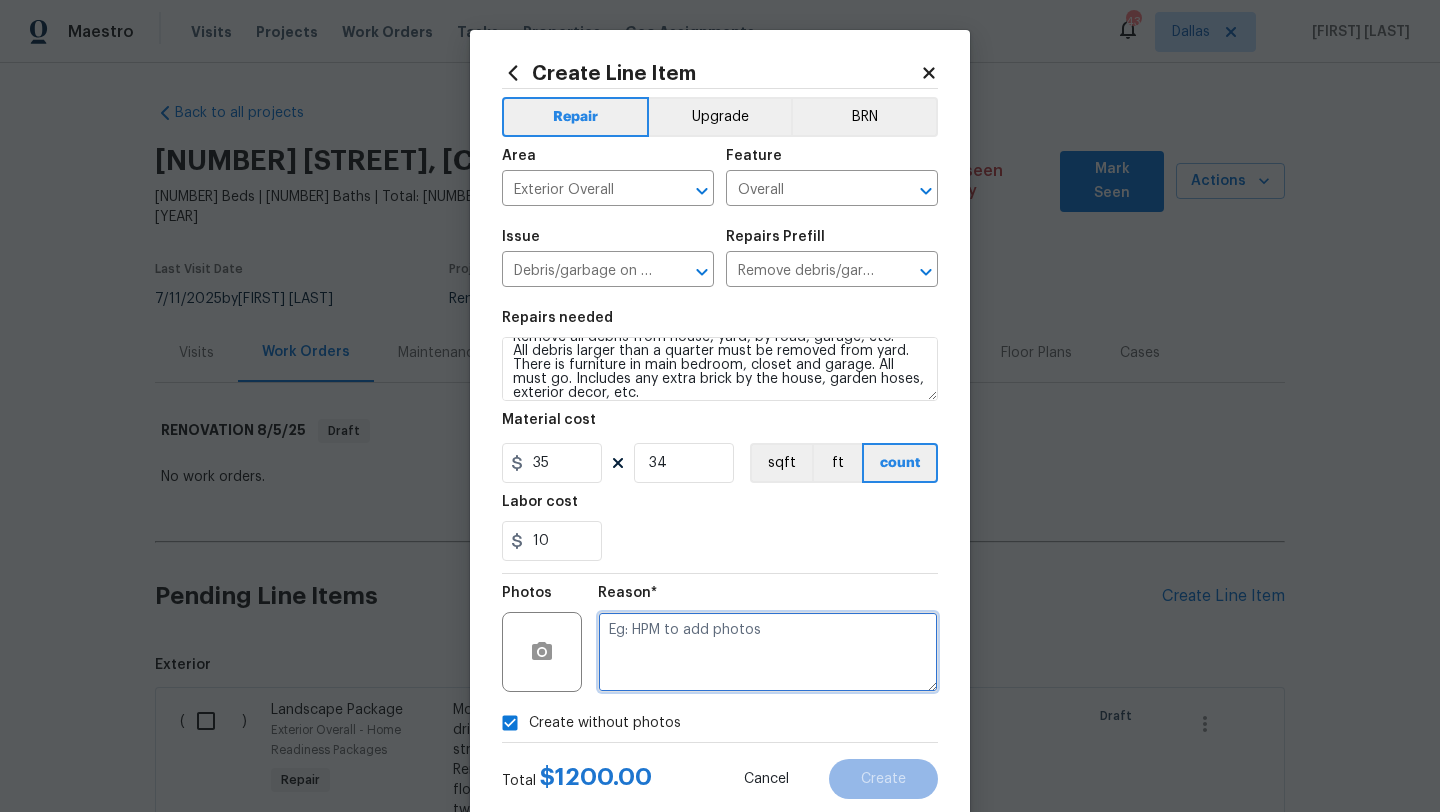 click at bounding box center (768, 652) 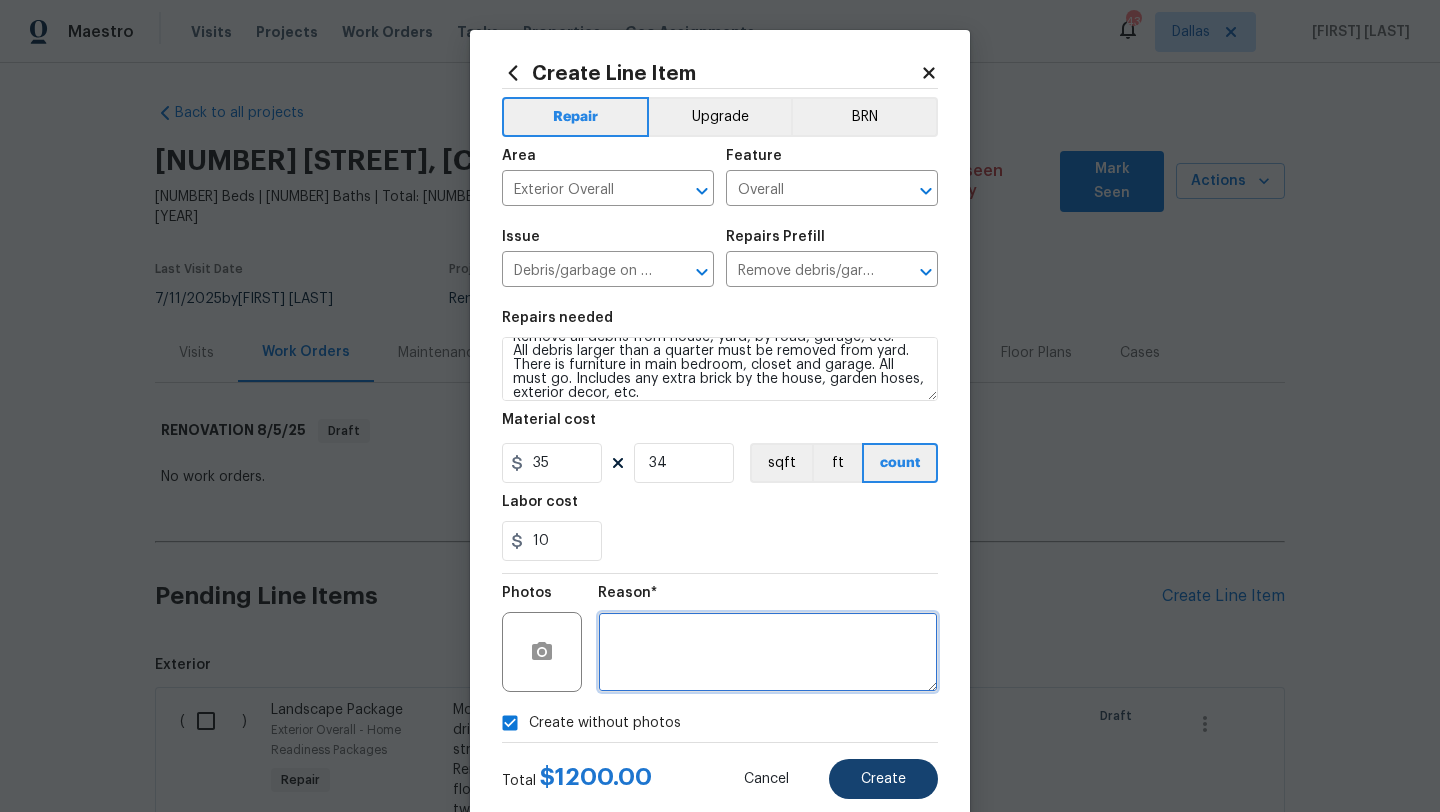 type 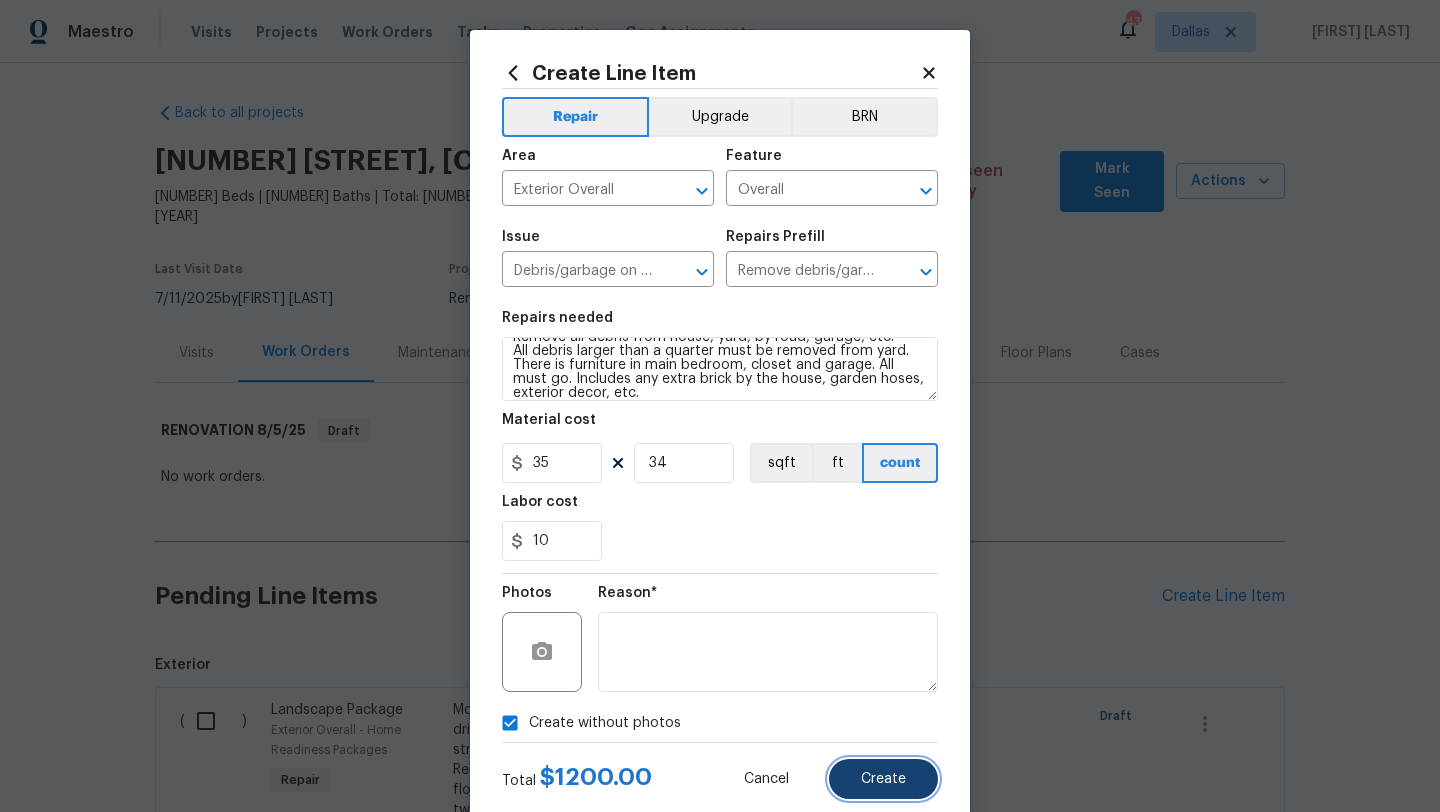 click on "Create" at bounding box center (883, 779) 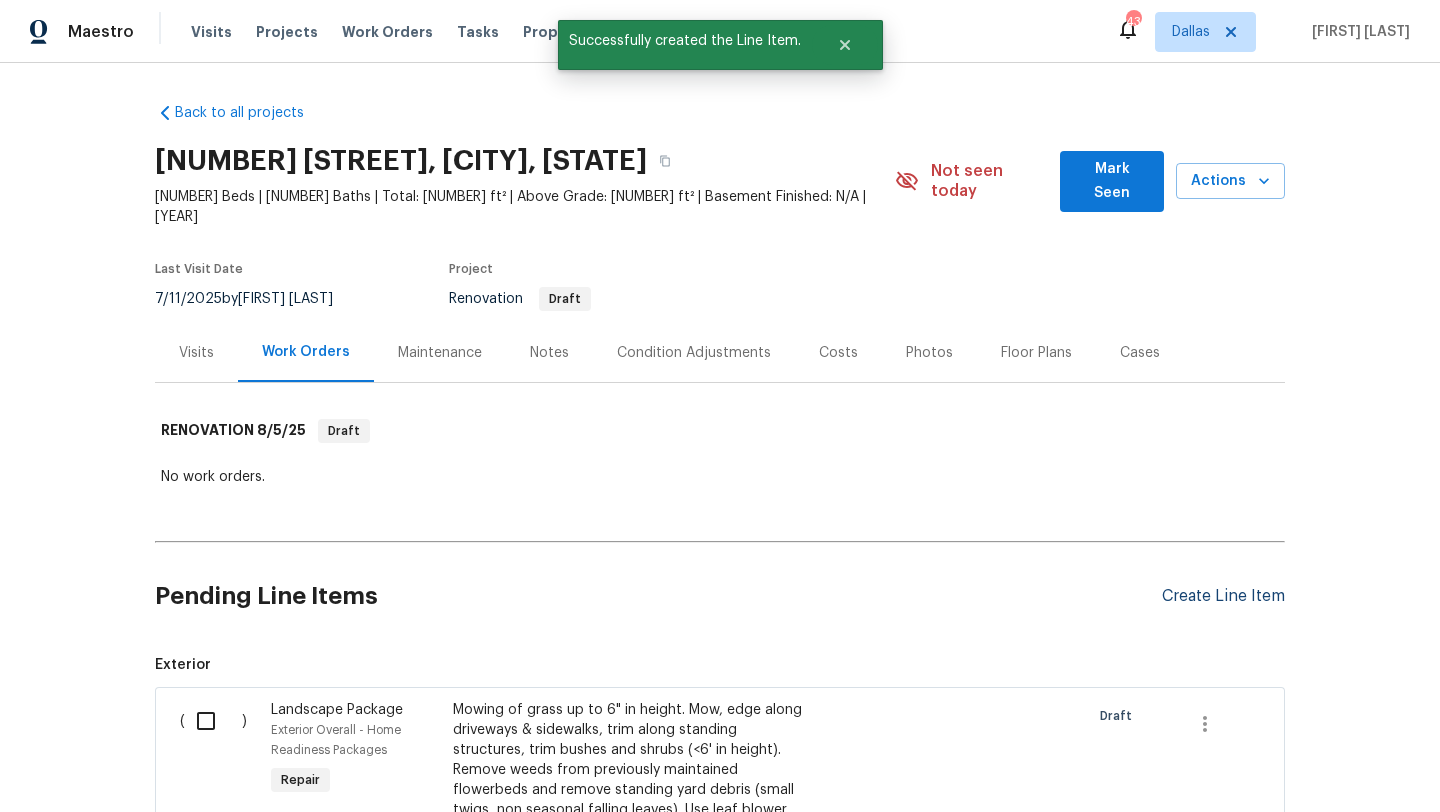click on "Create Line Item" at bounding box center (1223, 596) 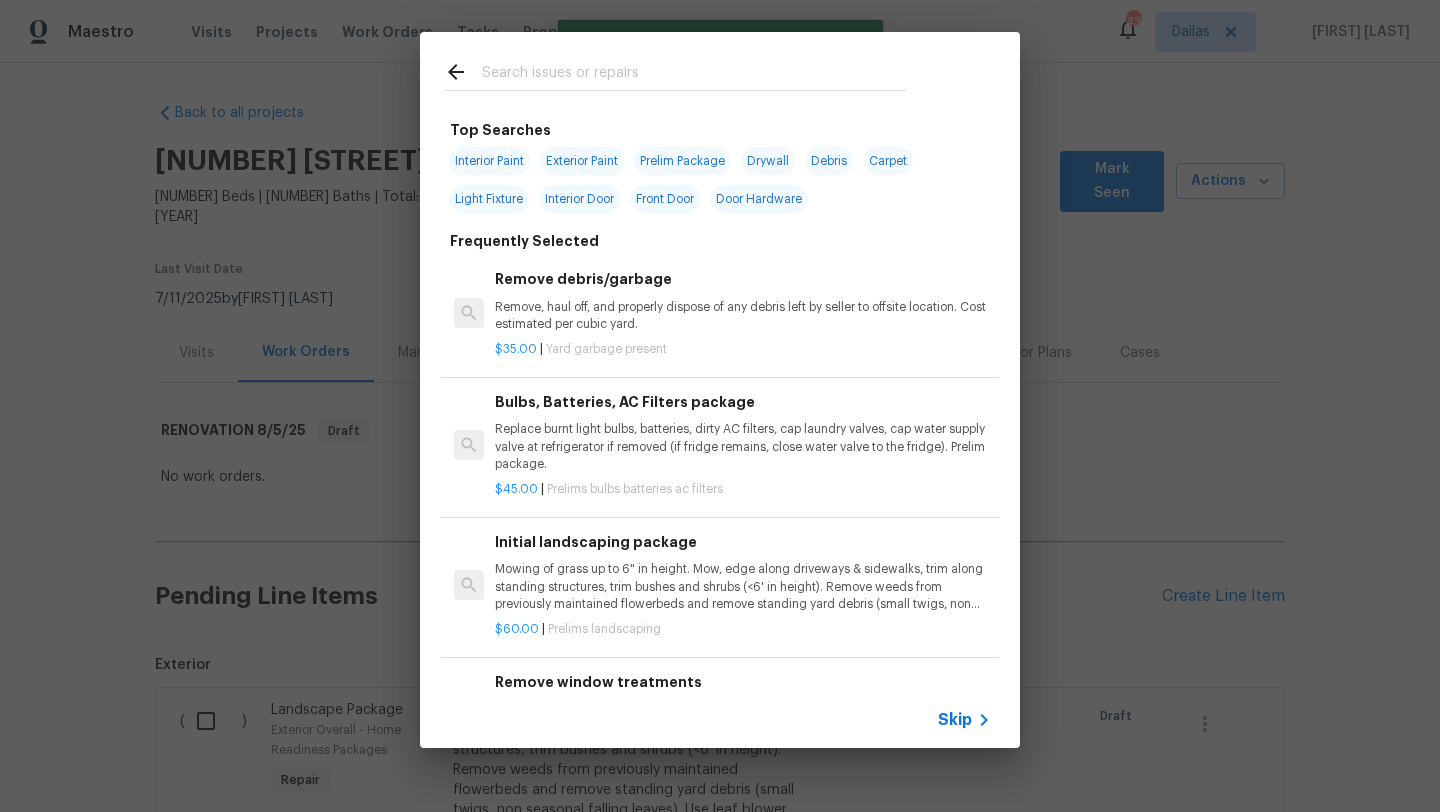 click at bounding box center [694, 75] 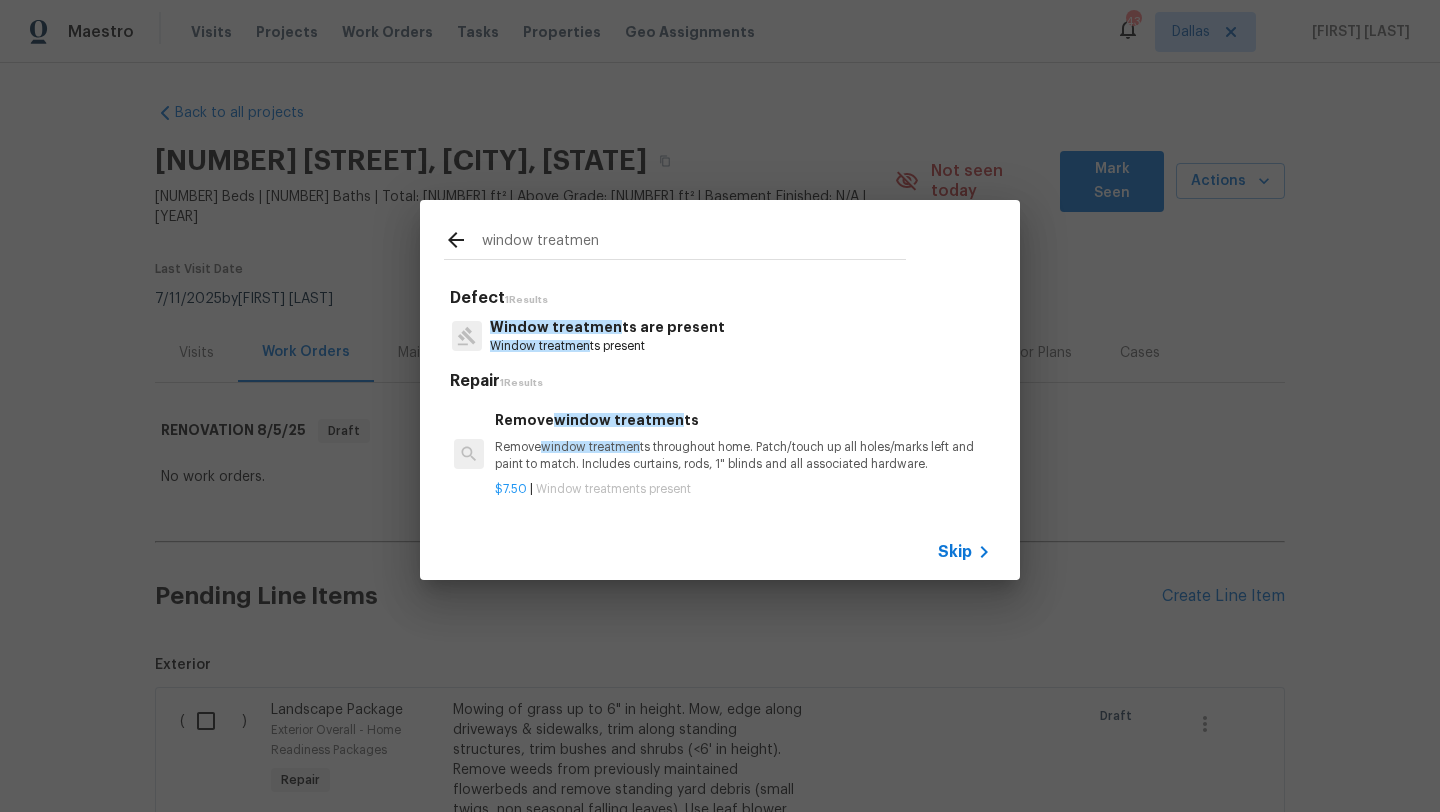 type on "window treatmen" 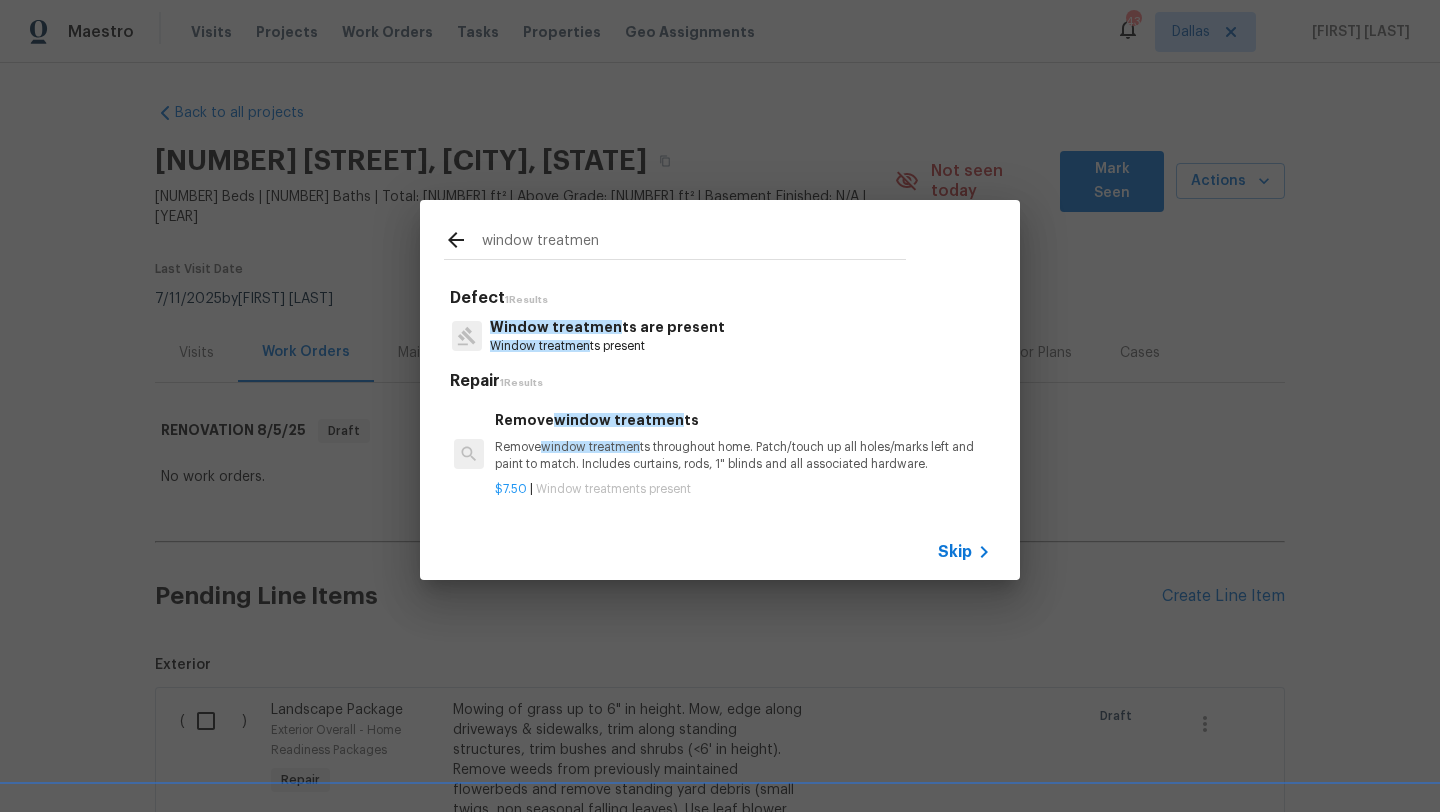 click on "Remove  window treatmen ts throughout home. Patch/touch up all holes/marks left and paint to match. Includes curtains, rods,  1" blinds and all associated hardware." at bounding box center [743, 456] 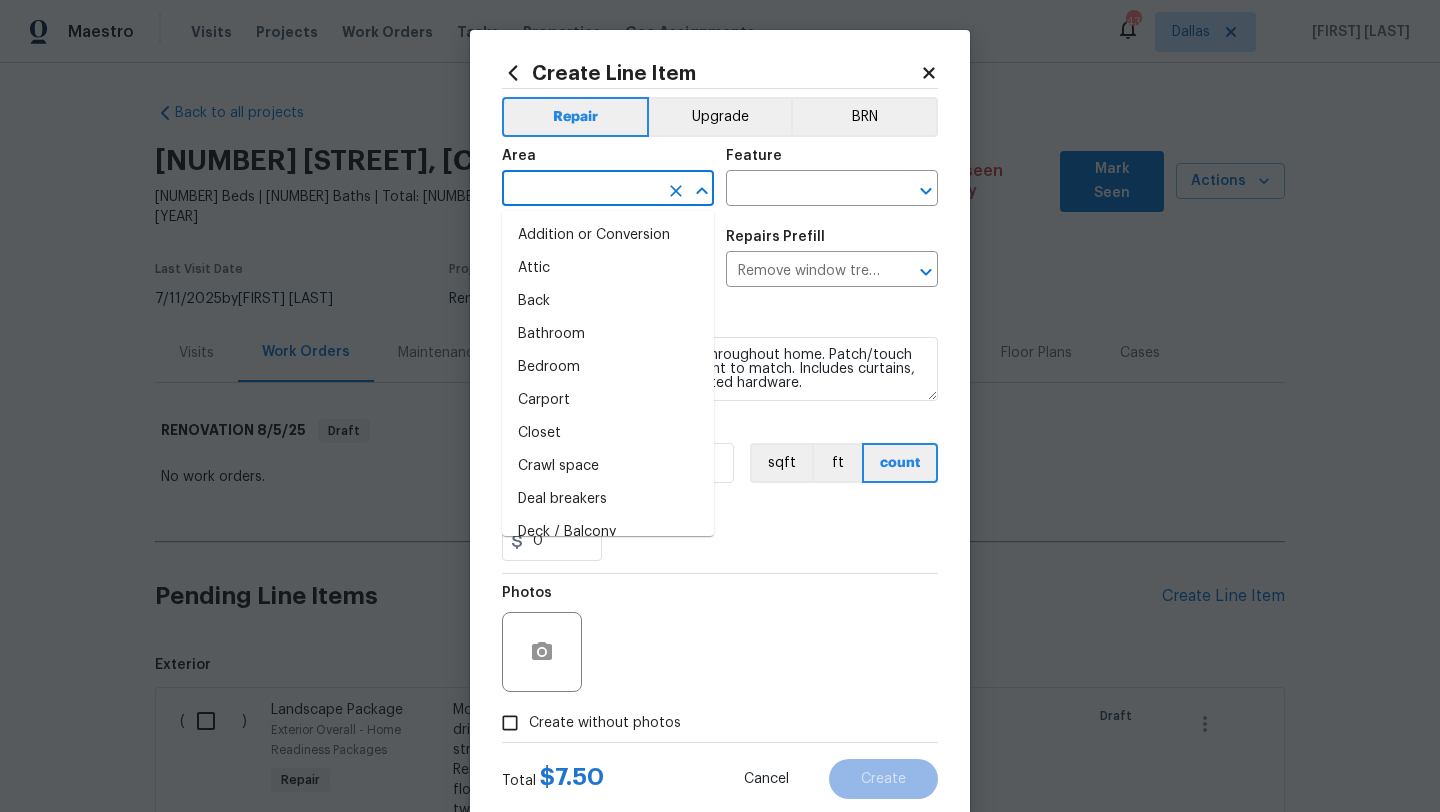 click at bounding box center (580, 190) 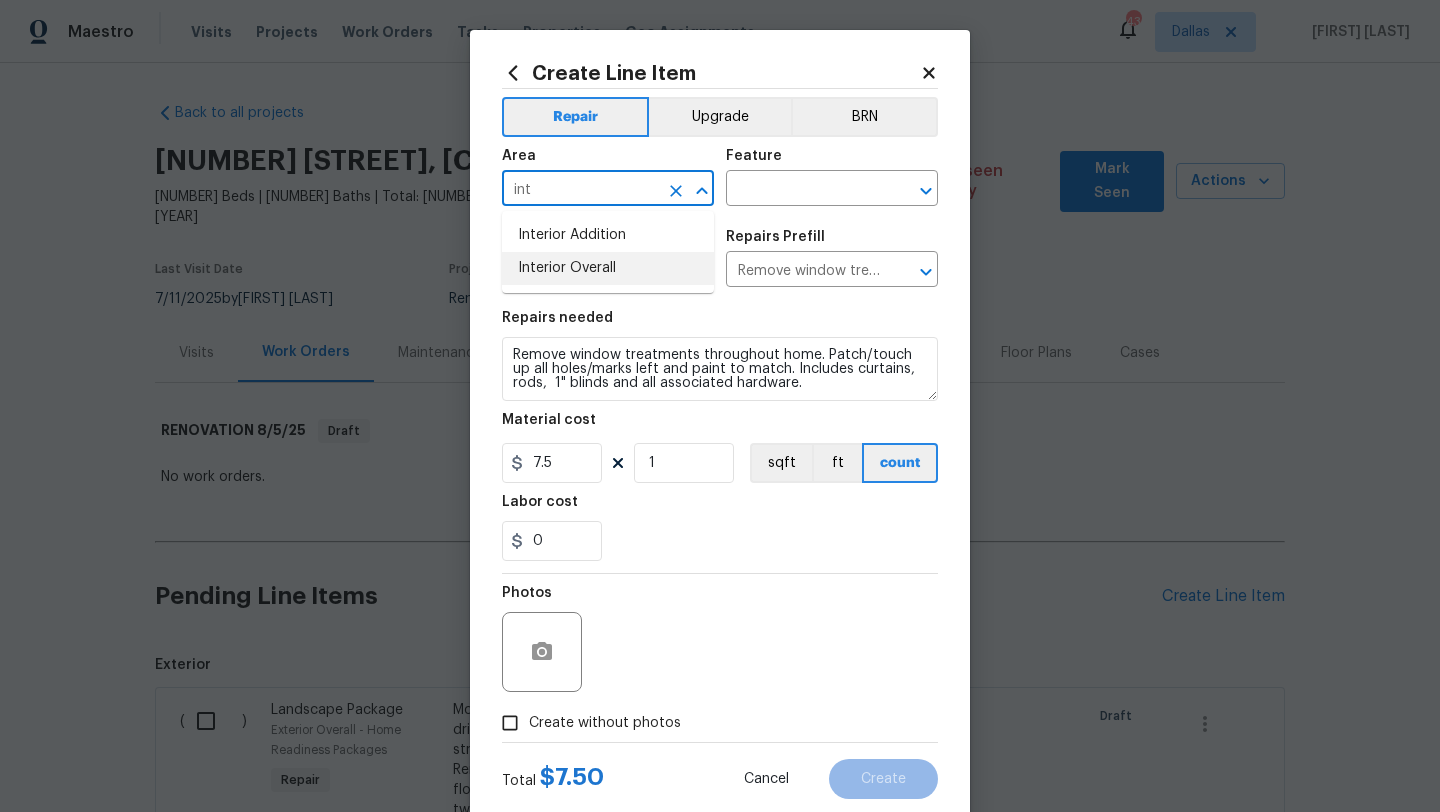 click on "Interior Overall" at bounding box center [608, 268] 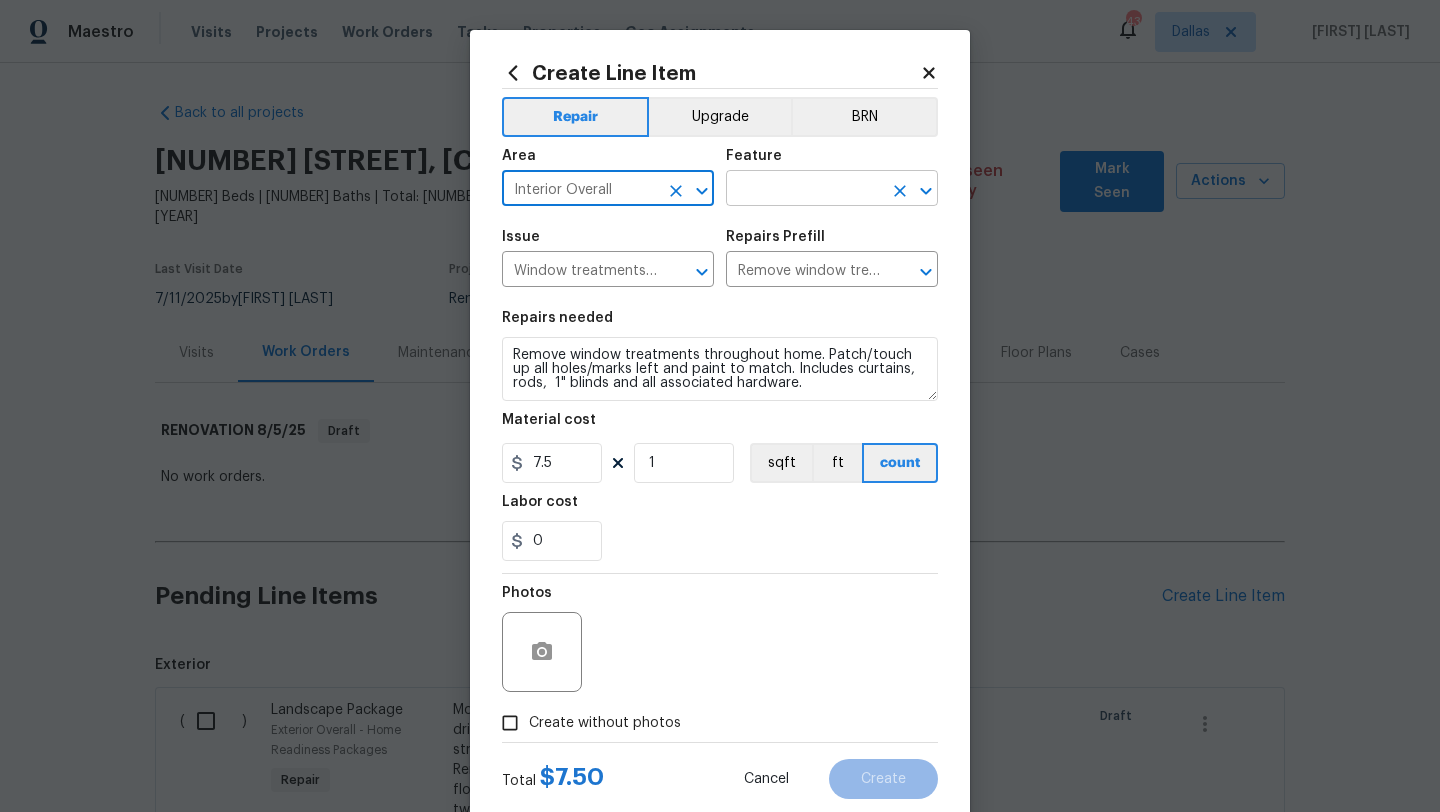 type on "Interior Overall" 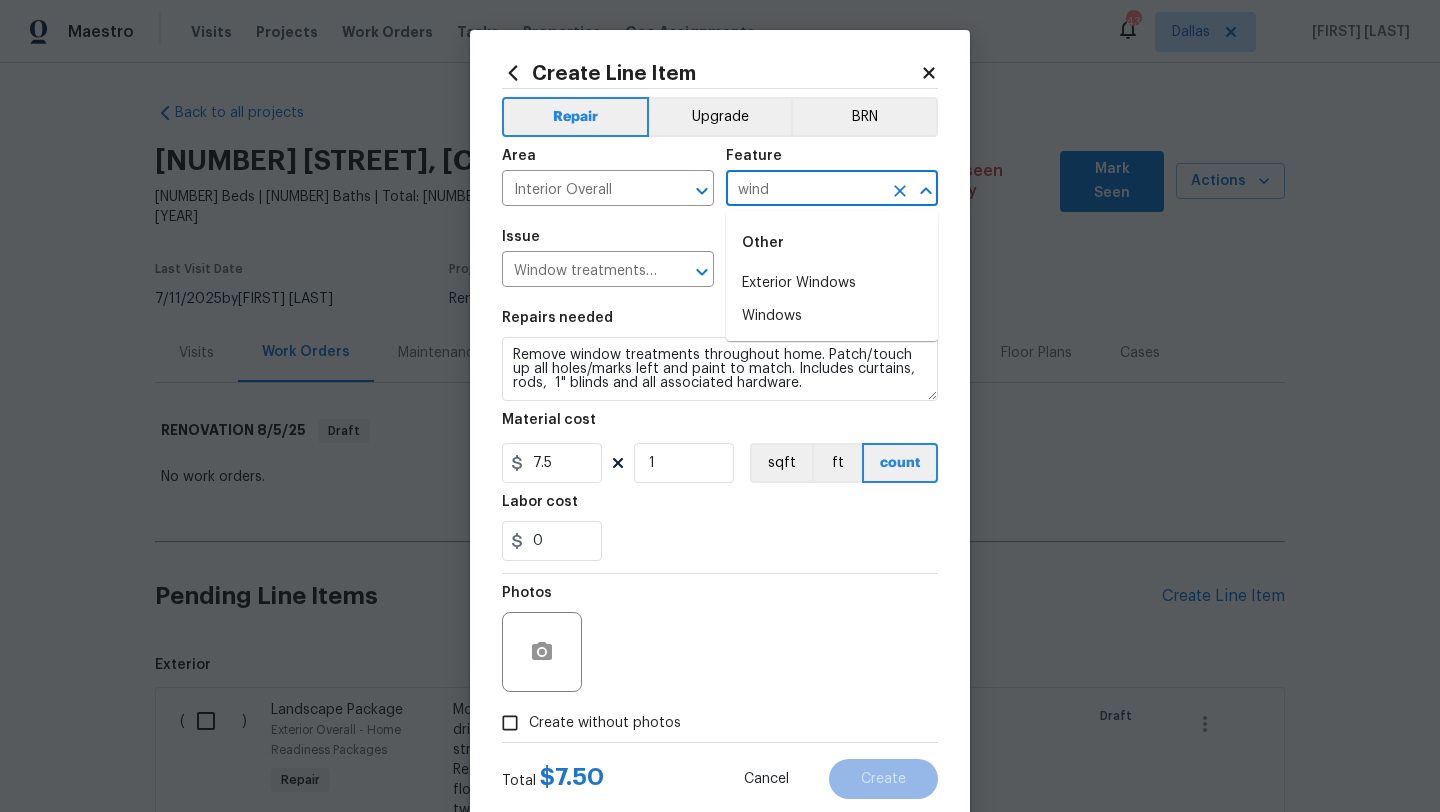 click on "Exterior Windows" at bounding box center [832, 283] 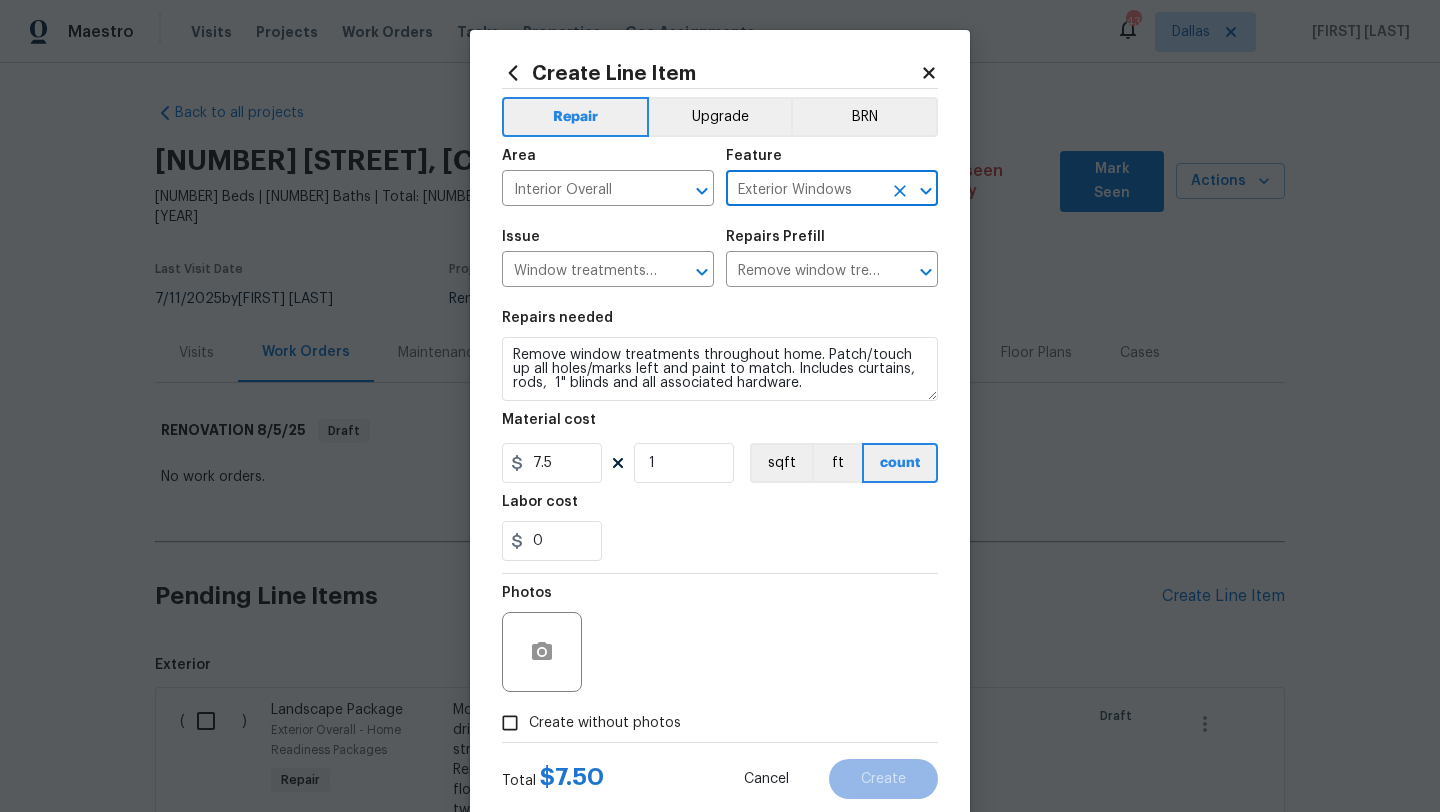 type on "Exterior Windows" 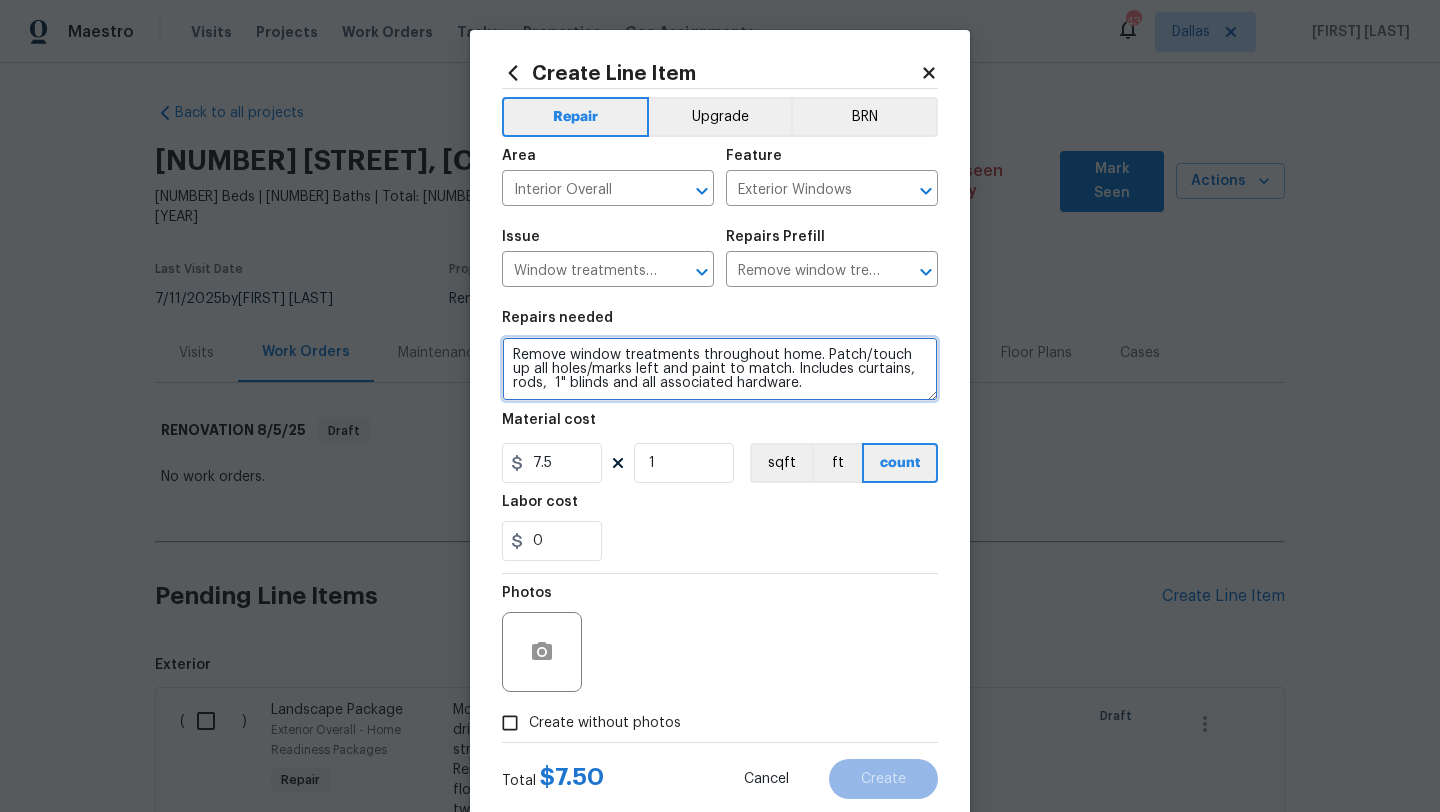 drag, startPoint x: 784, startPoint y: 394, endPoint x: 456, endPoint y: 348, distance: 331.2099 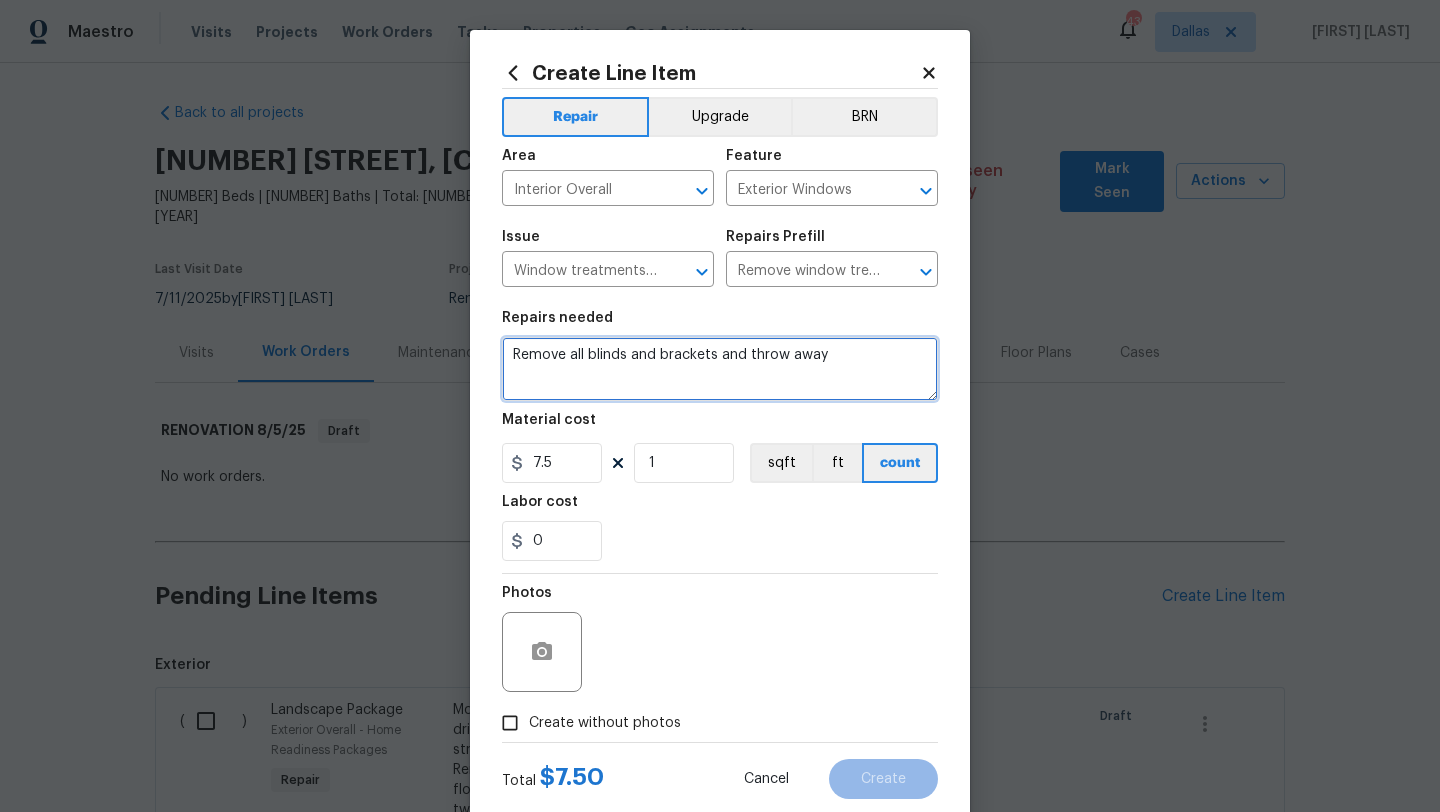 type on "Remove all blinds and brackets and throw away" 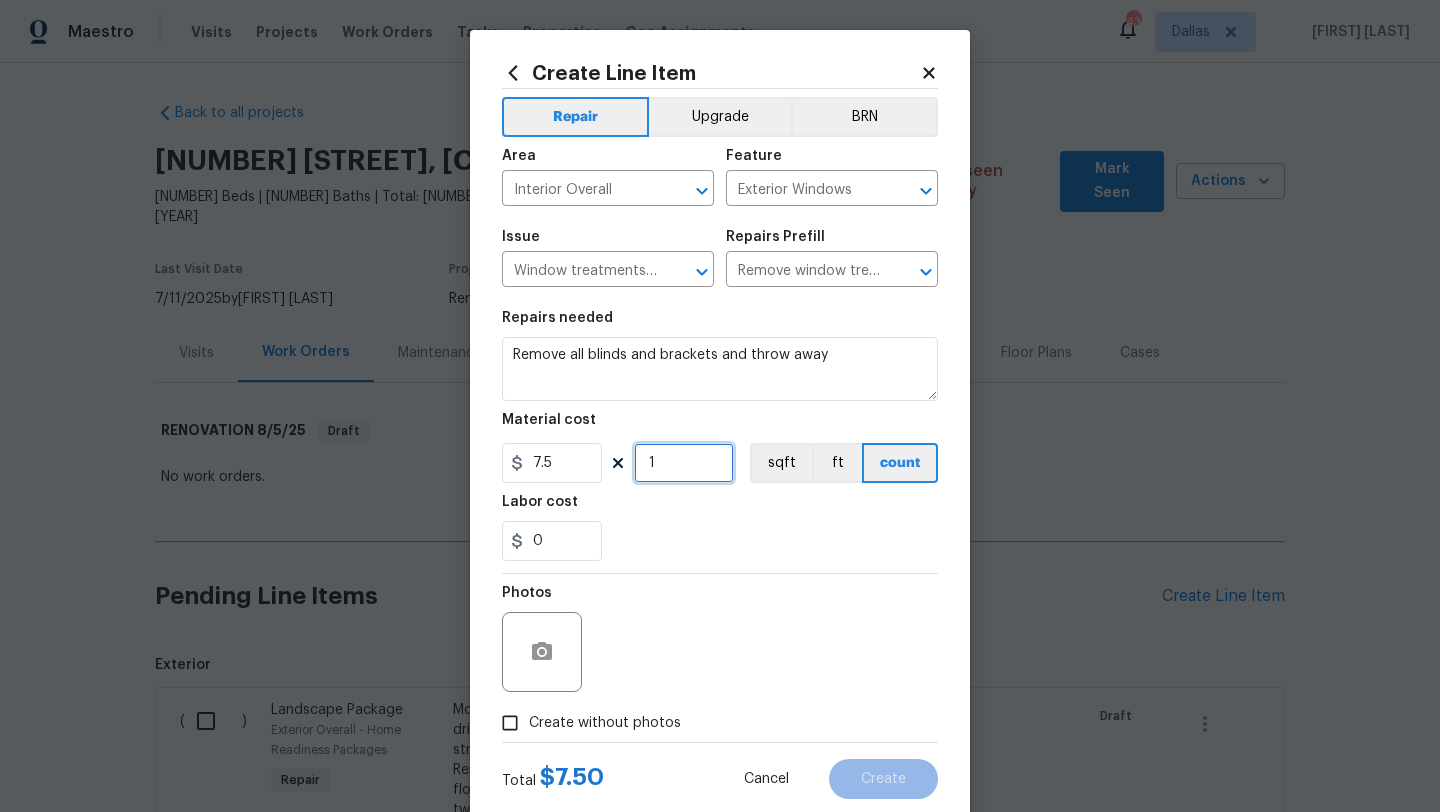 drag, startPoint x: 655, startPoint y: 468, endPoint x: 637, endPoint y: 468, distance: 18 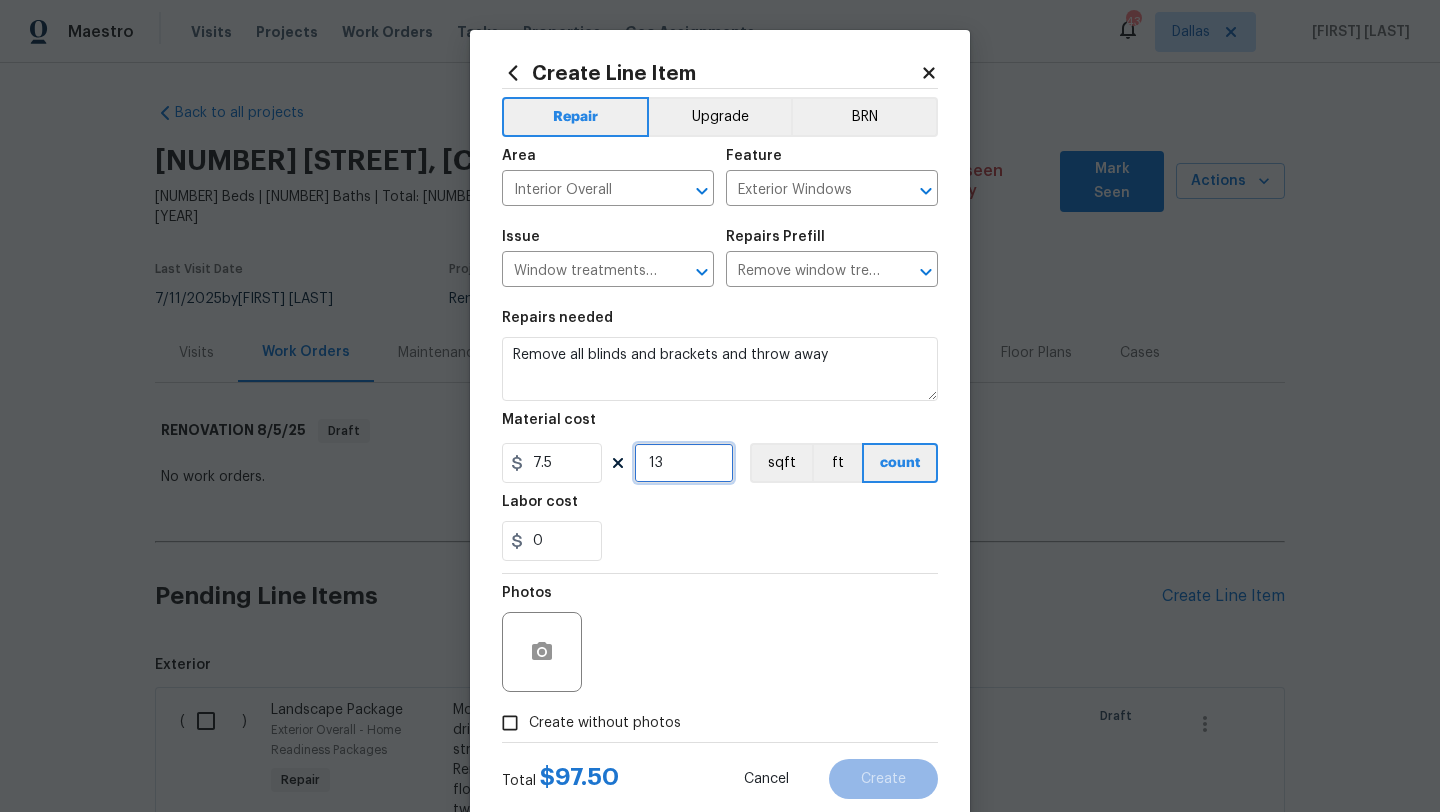 type on "13" 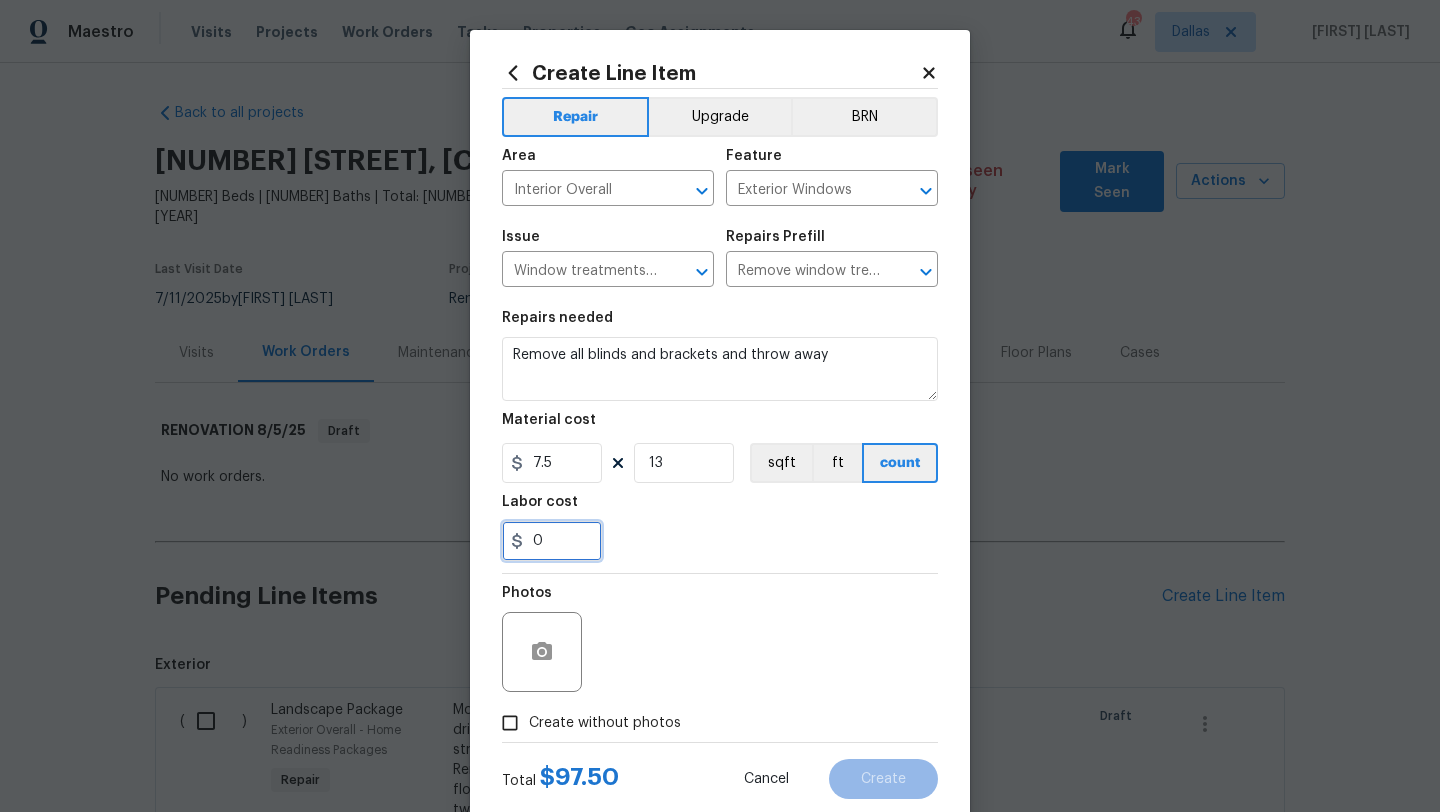 drag, startPoint x: 563, startPoint y: 541, endPoint x: 503, endPoint y: 541, distance: 60 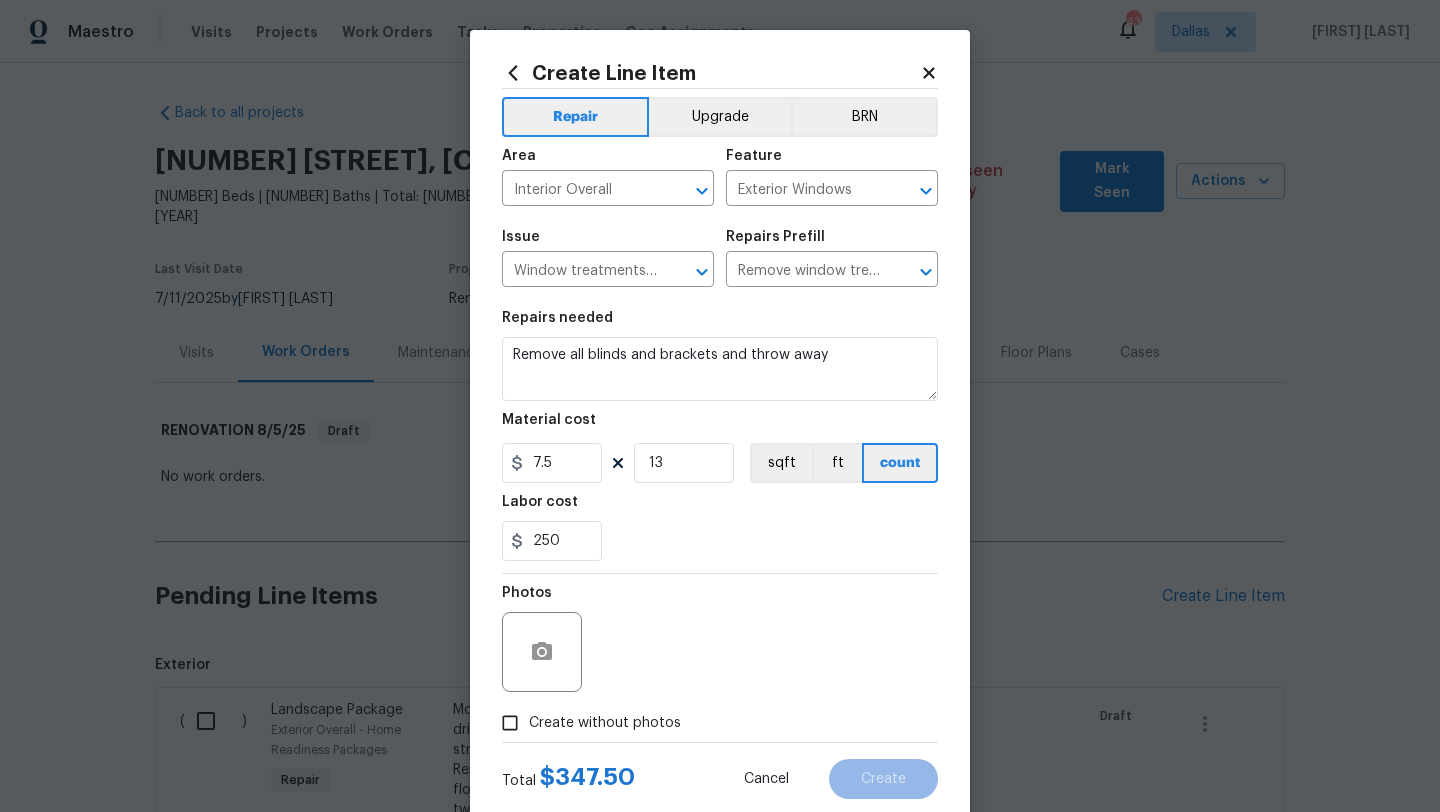 click on "Photos" at bounding box center (720, 639) 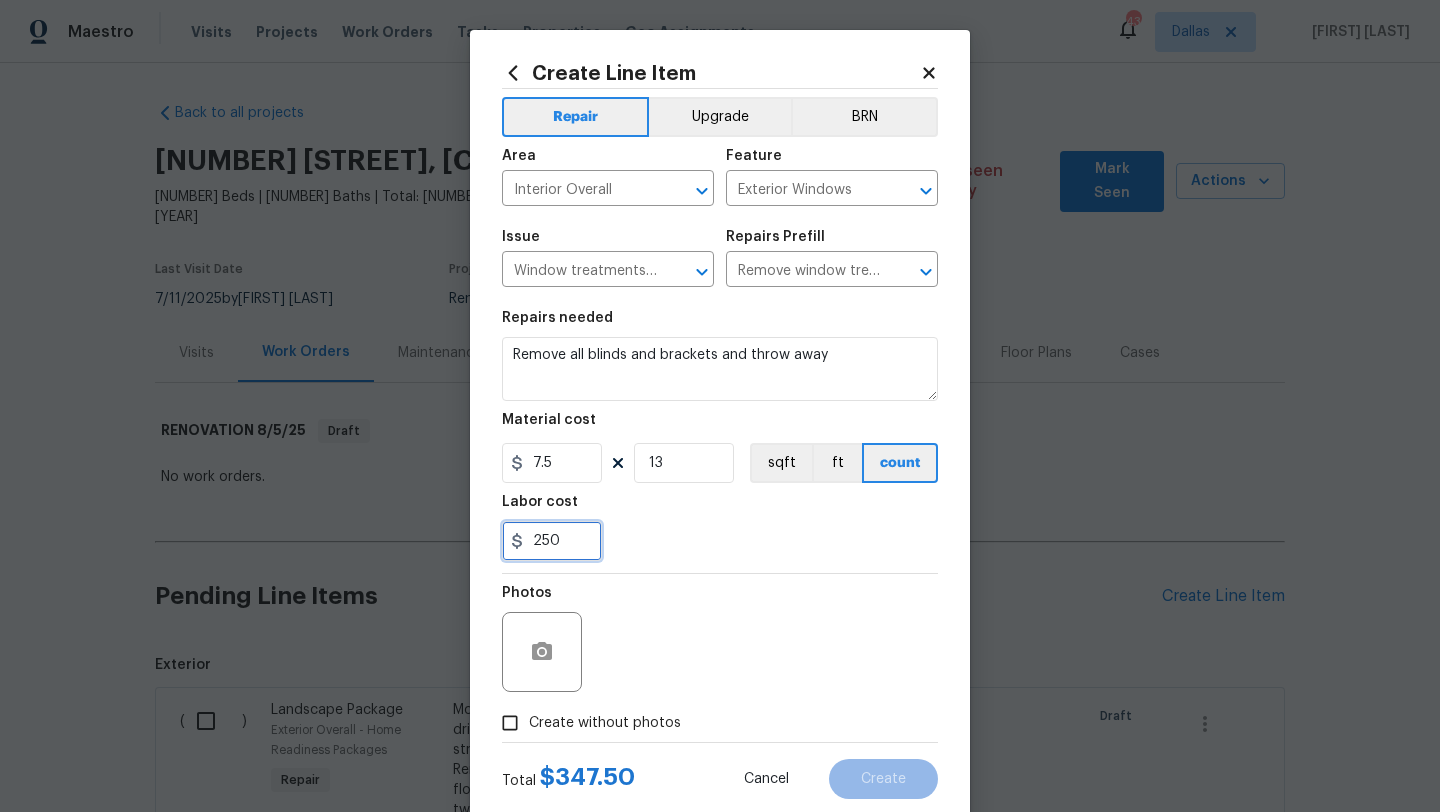 click on "250" at bounding box center [552, 541] 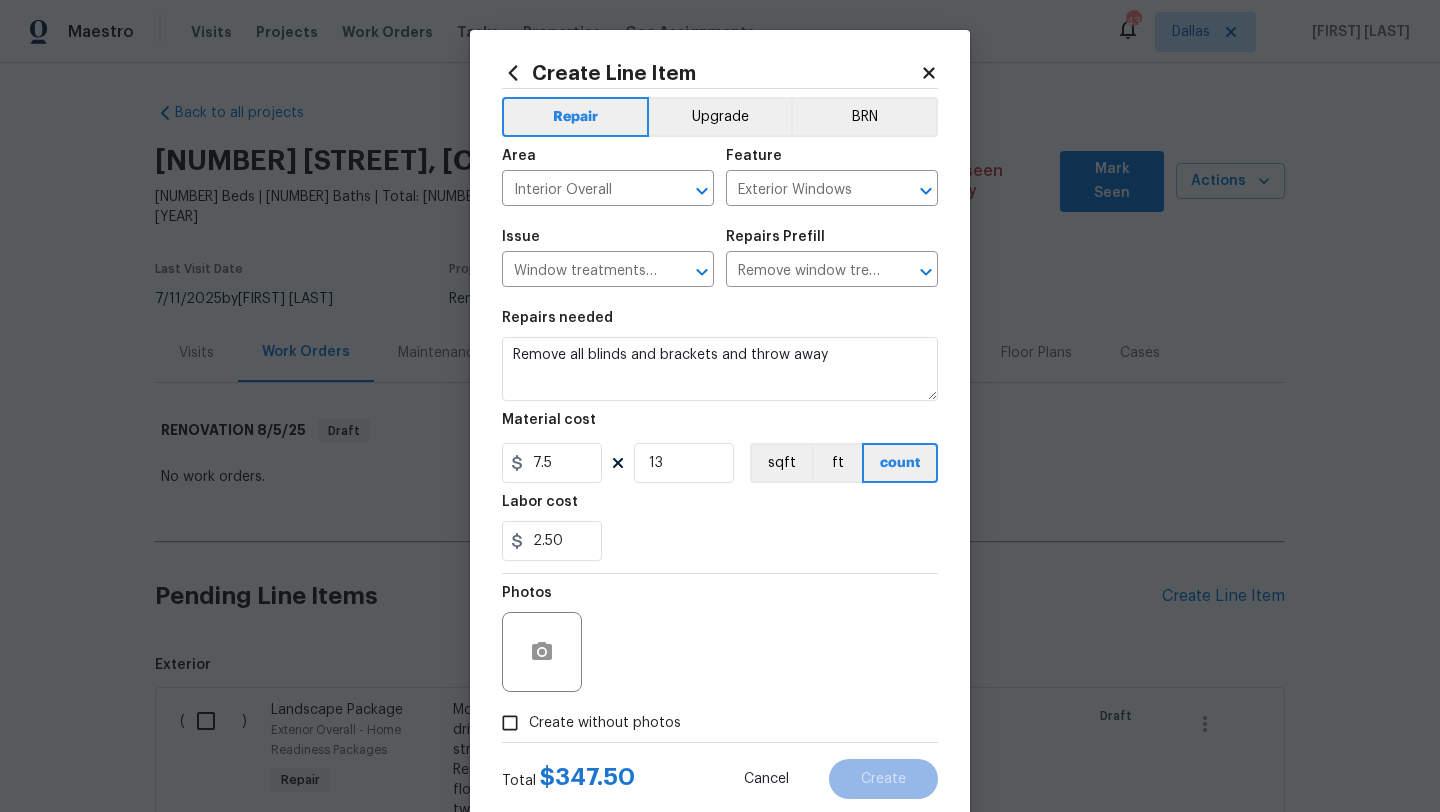 type on "2.5" 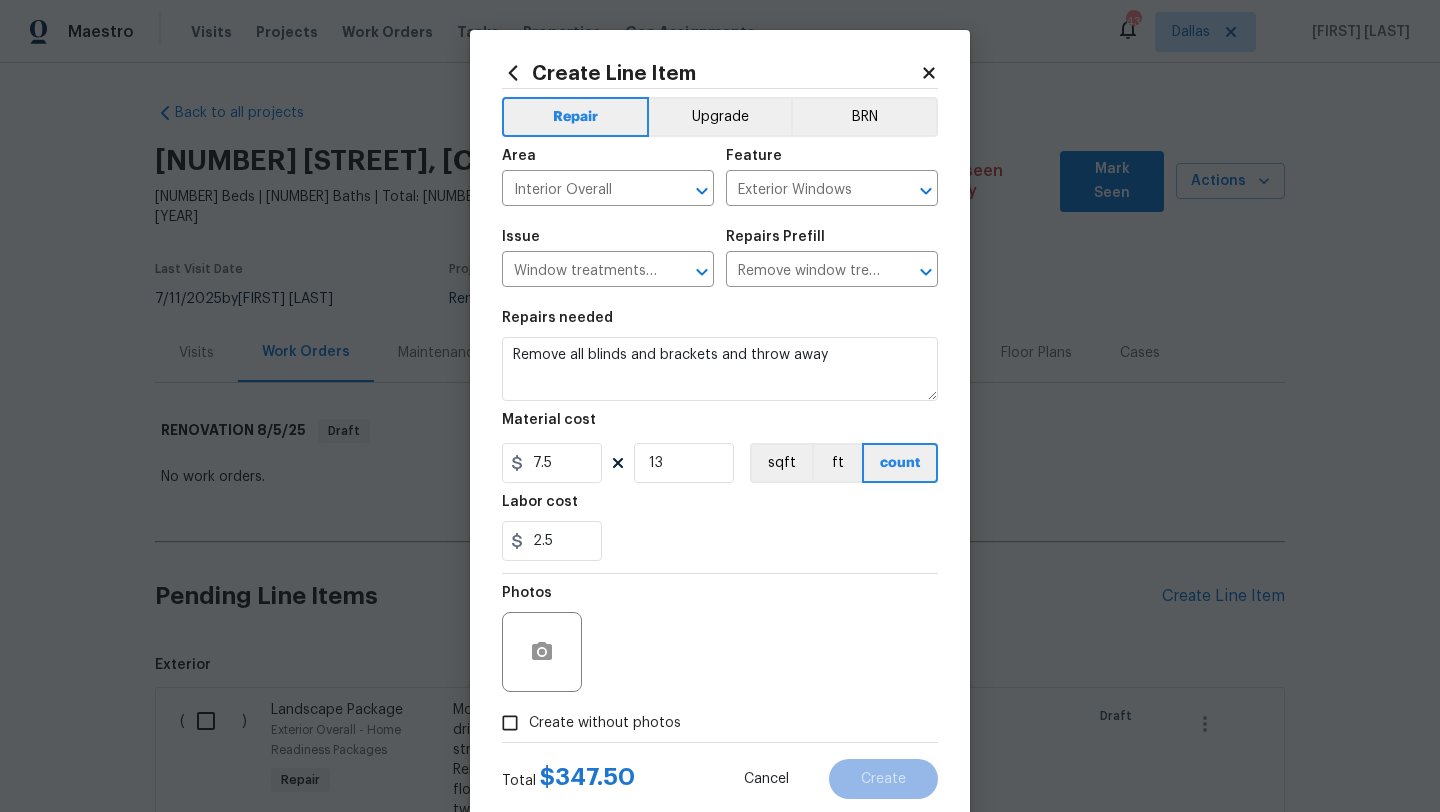 click on "Photos" at bounding box center [720, 639] 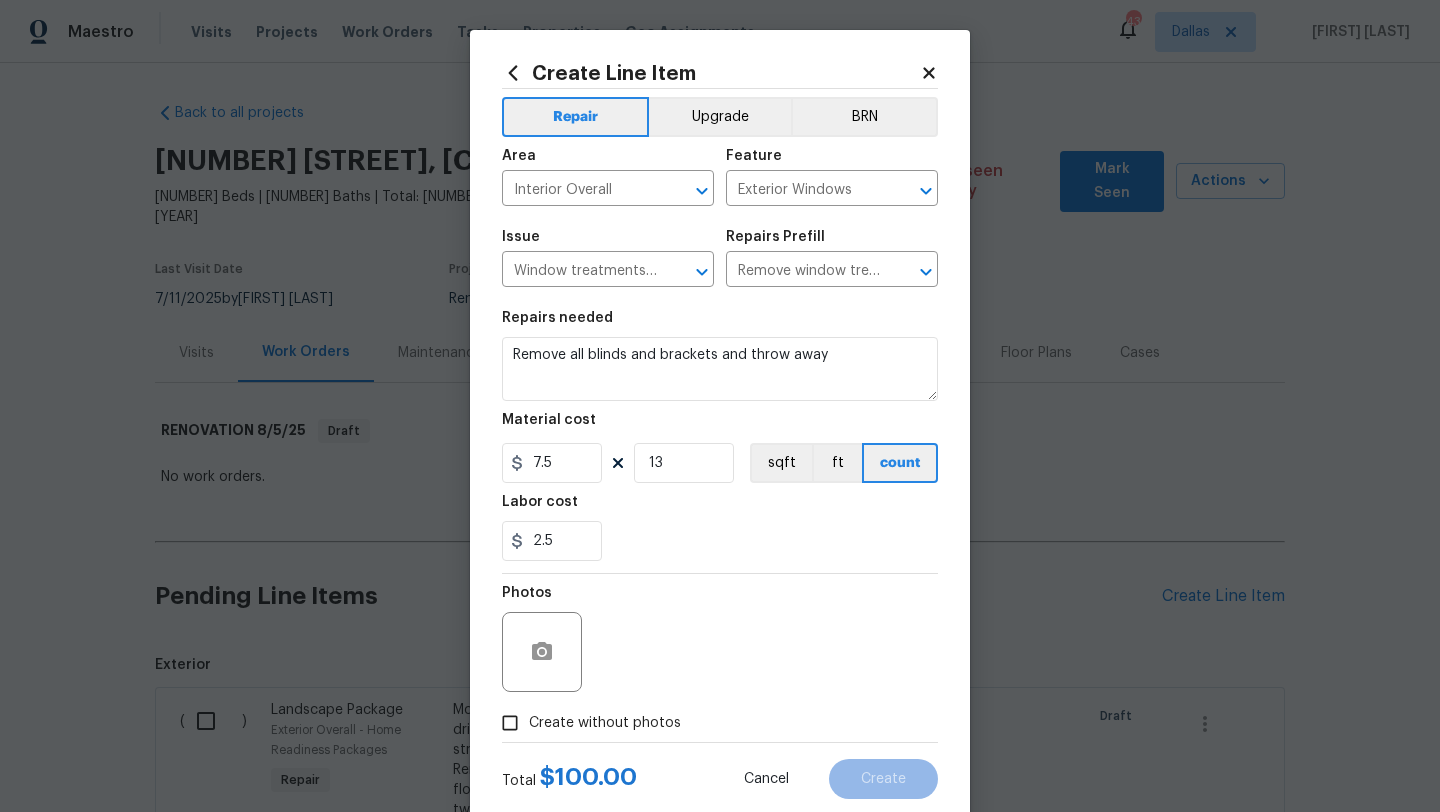 click on "Create without photos" at bounding box center [605, 723] 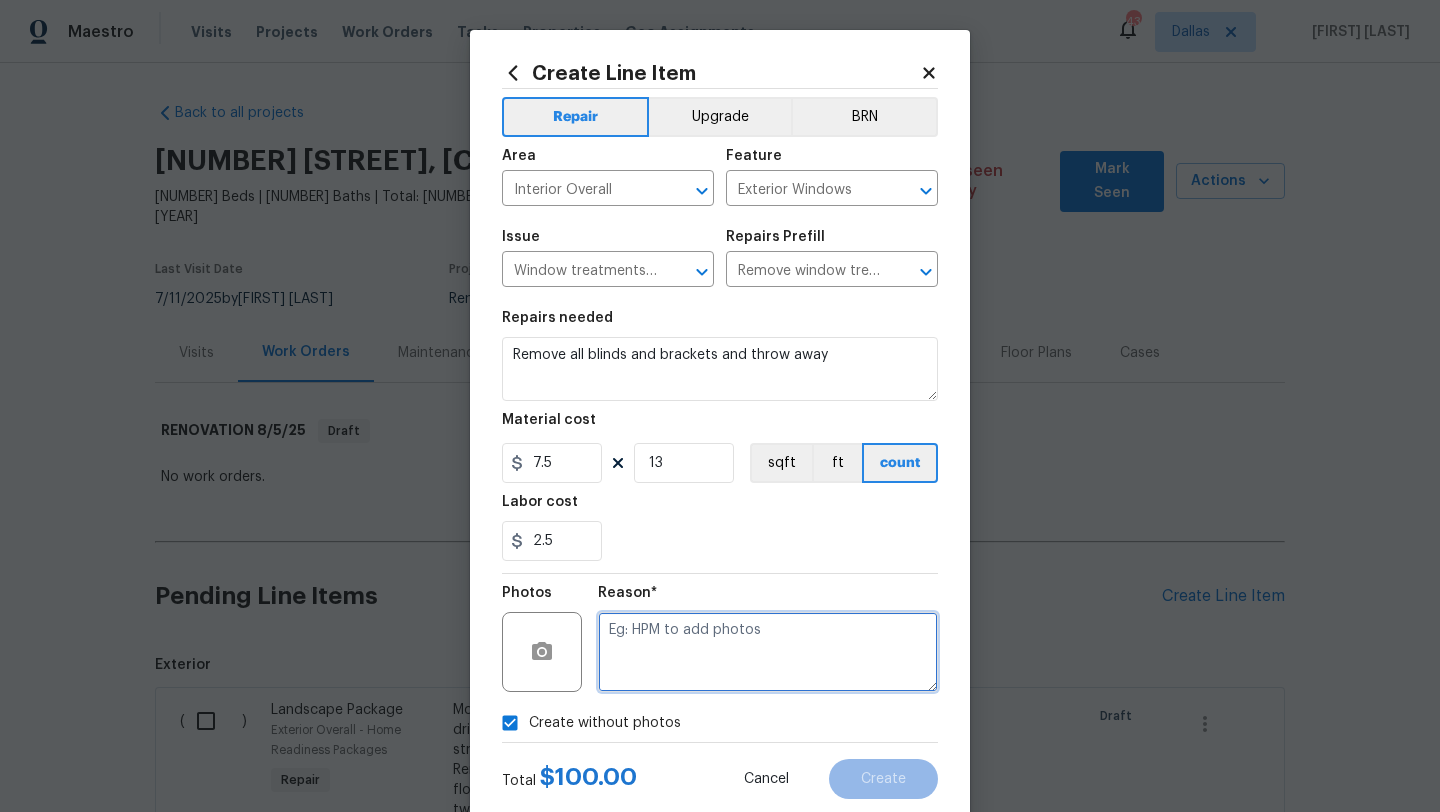 click at bounding box center (768, 652) 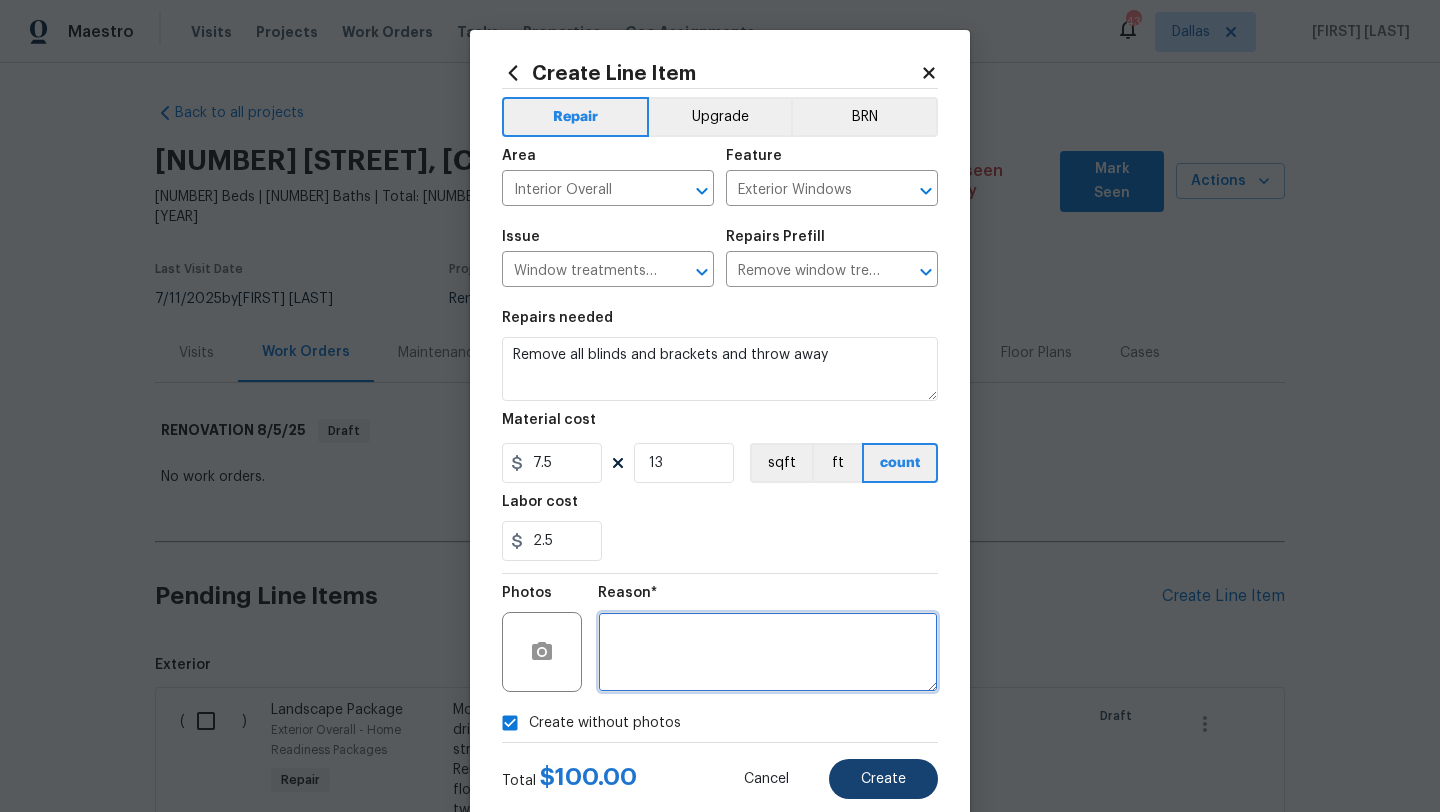 type 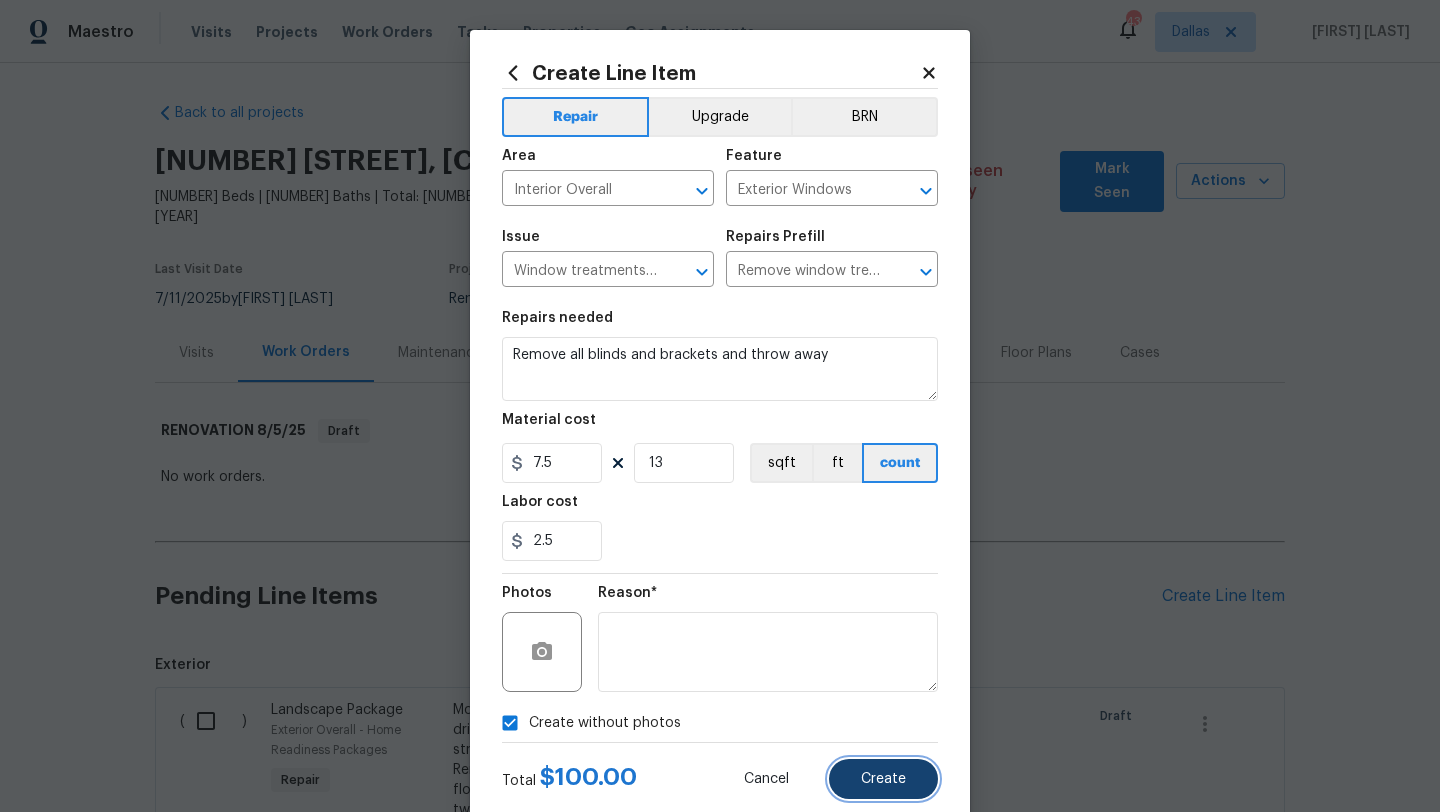 click on "Create" at bounding box center [883, 779] 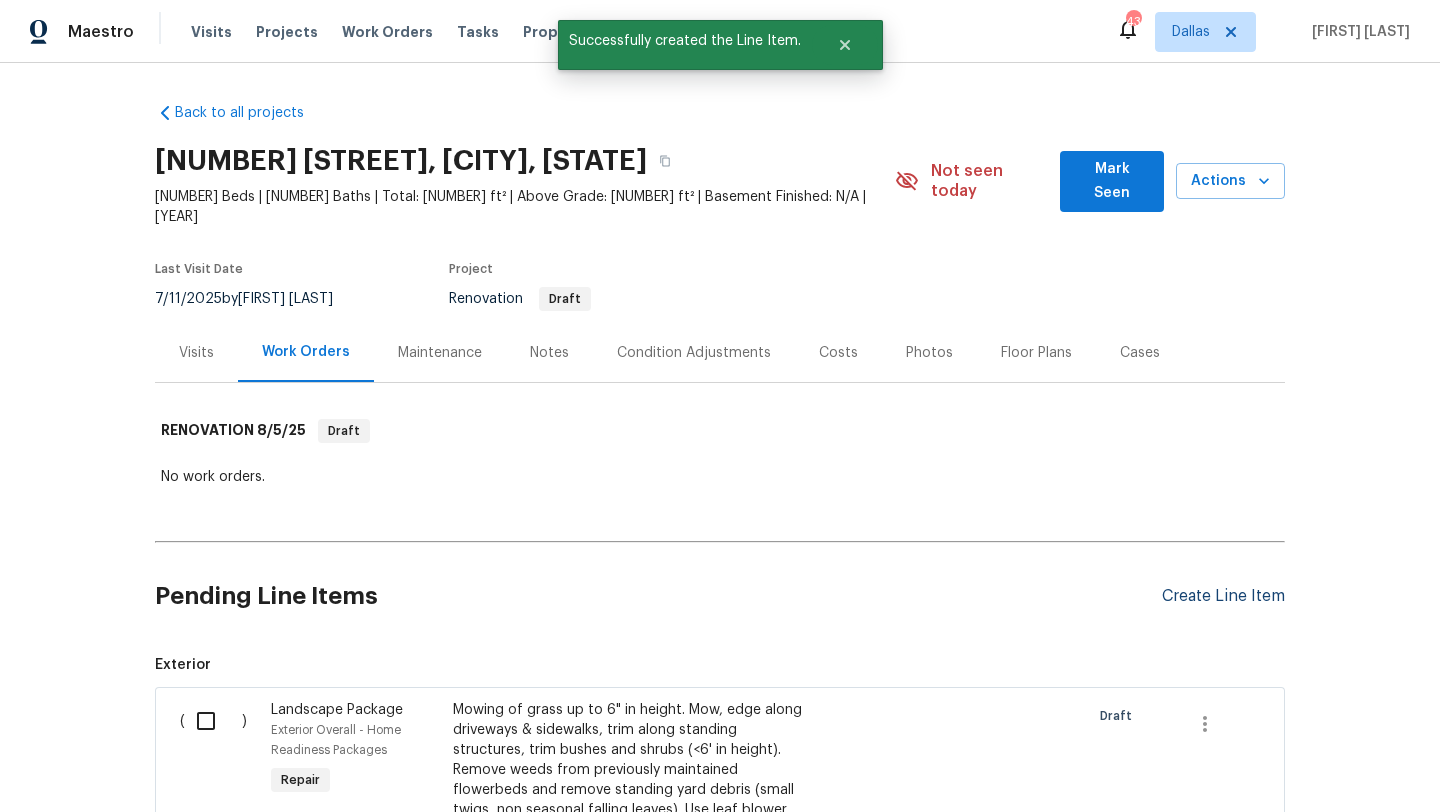 click on "Create Line Item" at bounding box center (1223, 596) 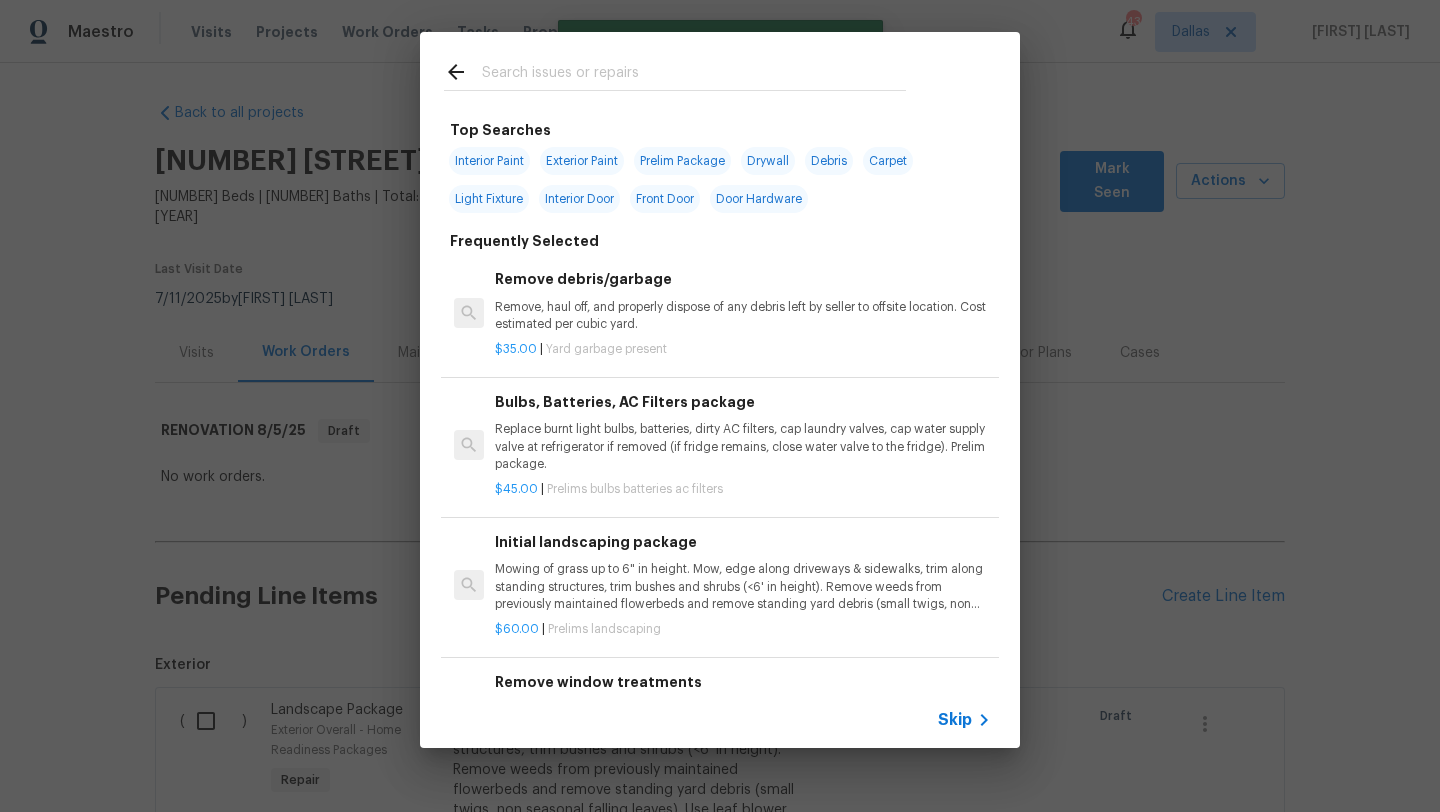 click at bounding box center (694, 75) 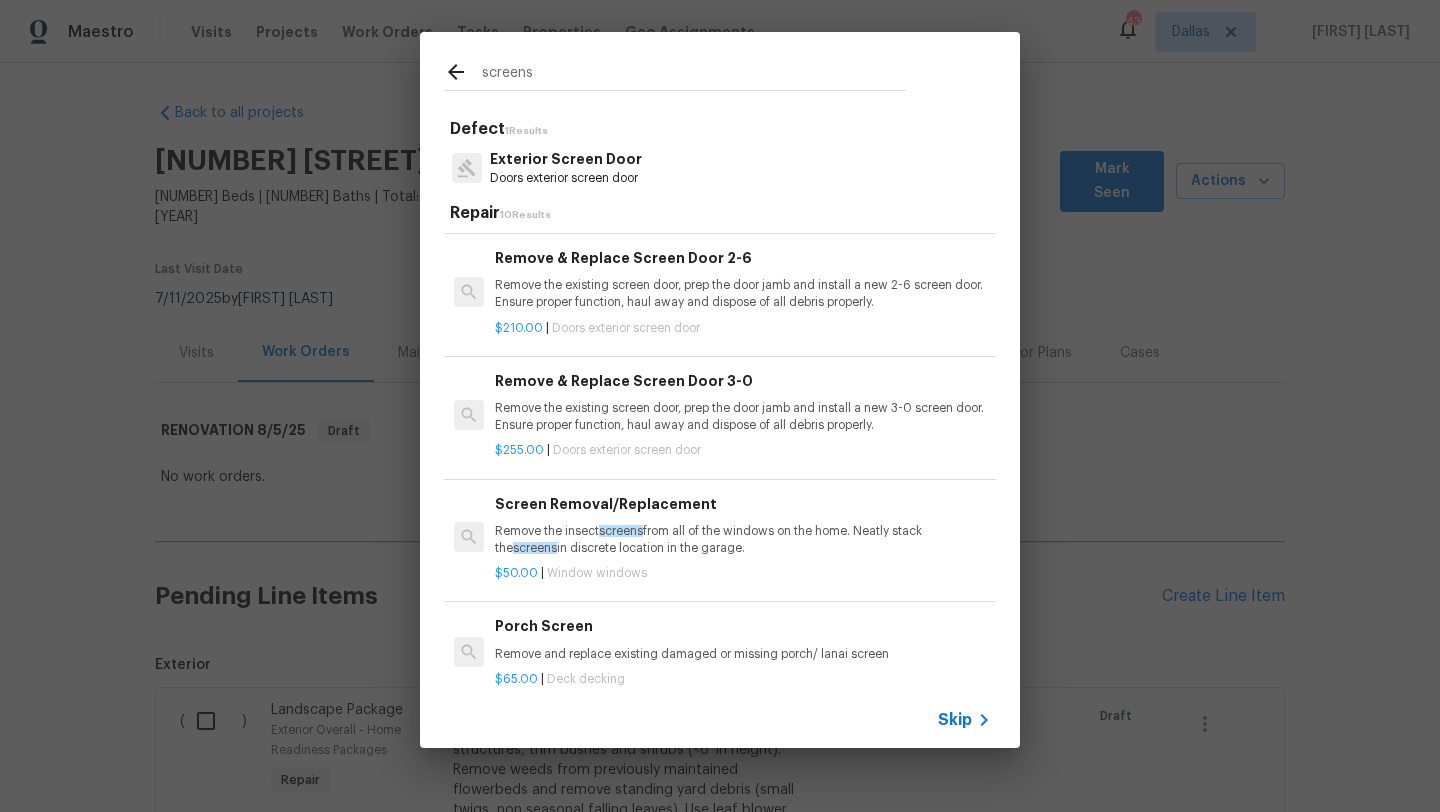 scroll, scrollTop: 227, scrollLeft: 0, axis: vertical 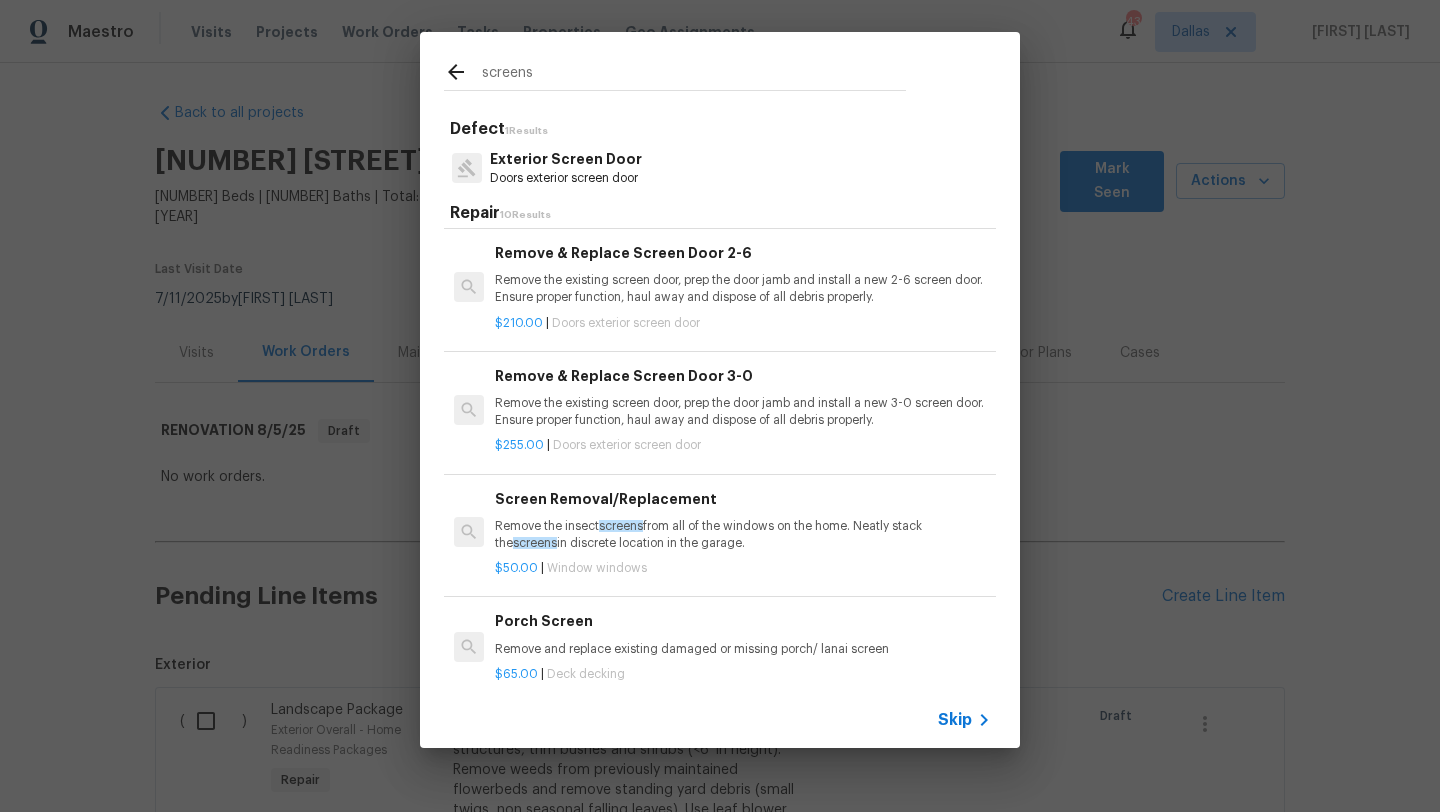 type on "screens" 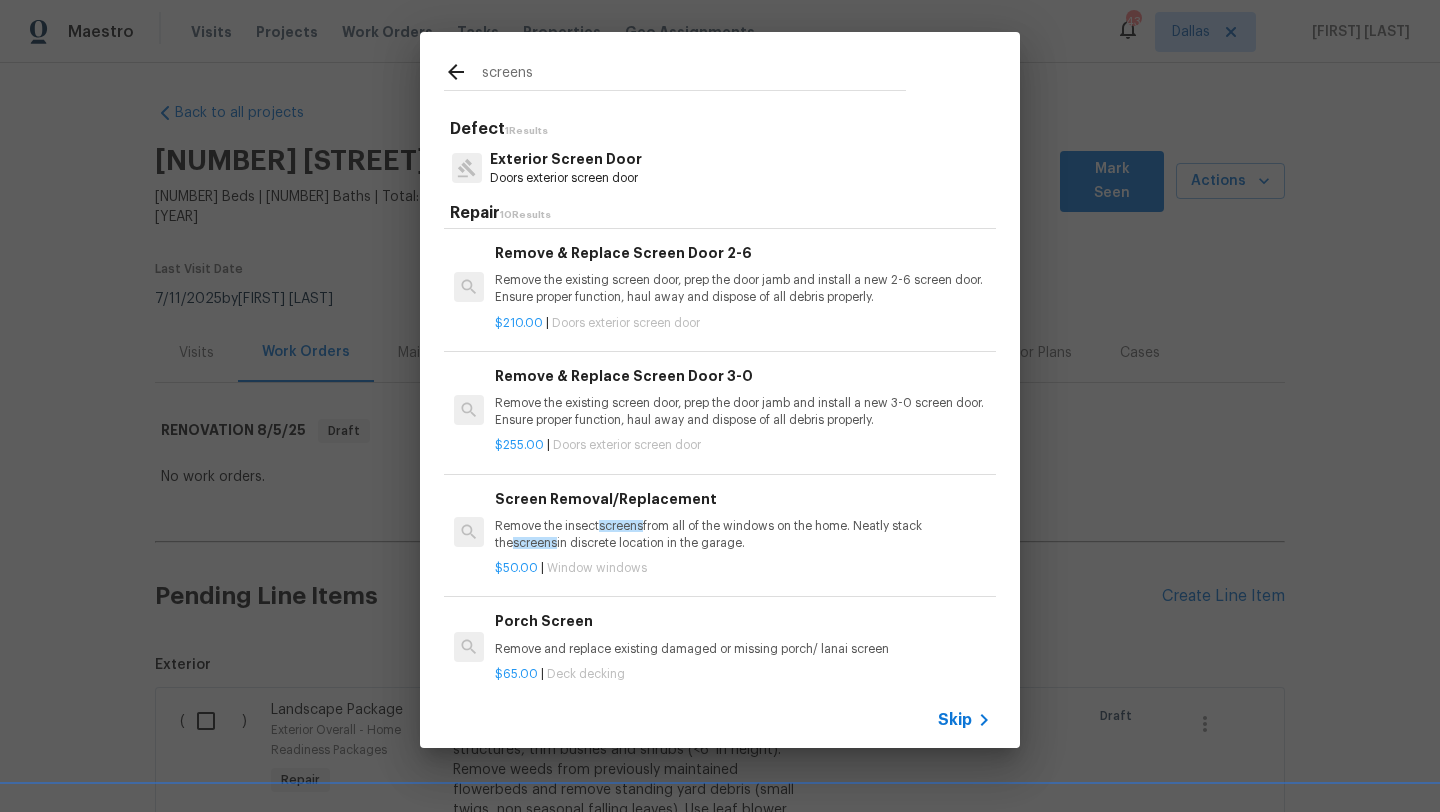 click on "Remove the insect screens from all of the windows on the home. Neatly stack the screens in discrete location in the garage." at bounding box center [743, 535] 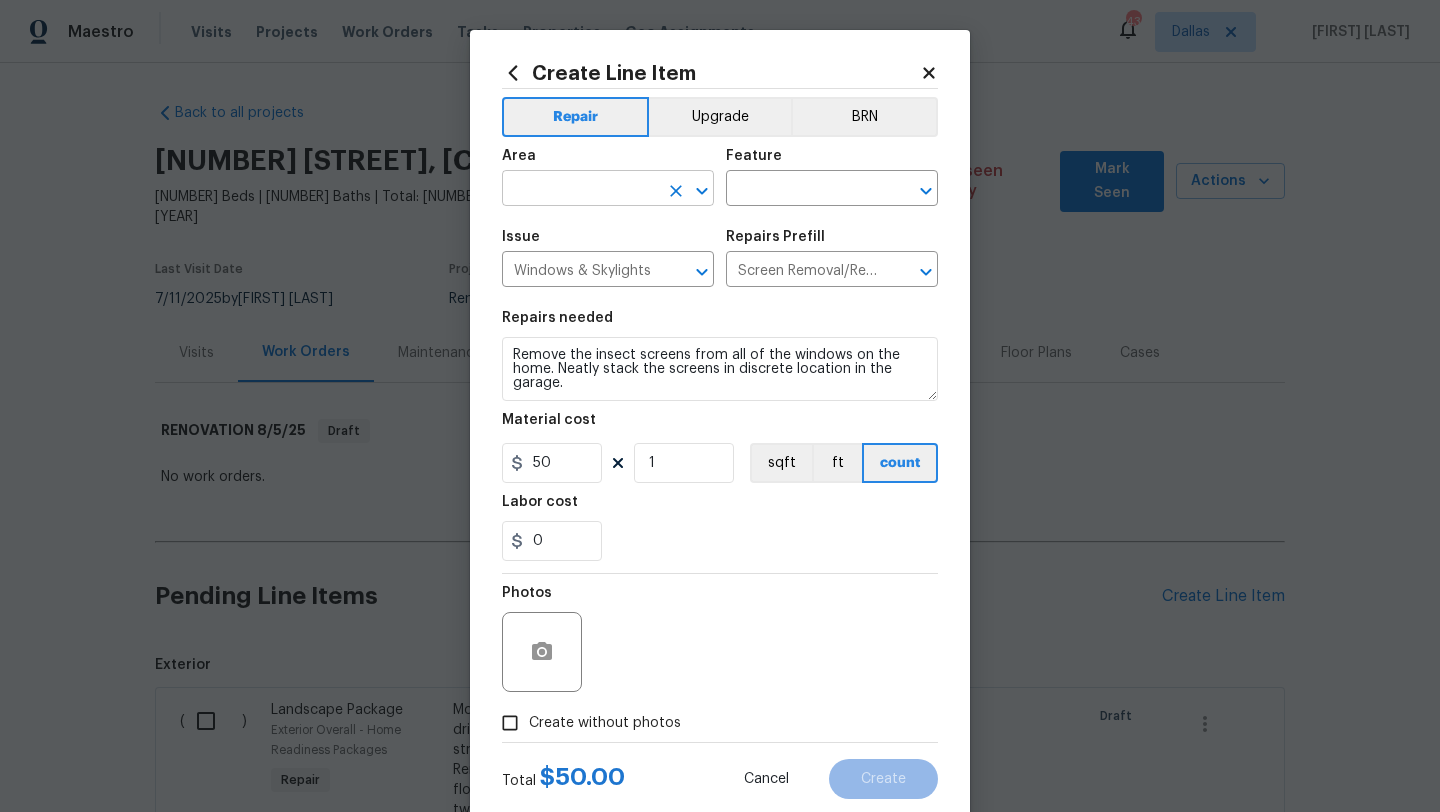 click at bounding box center [580, 190] 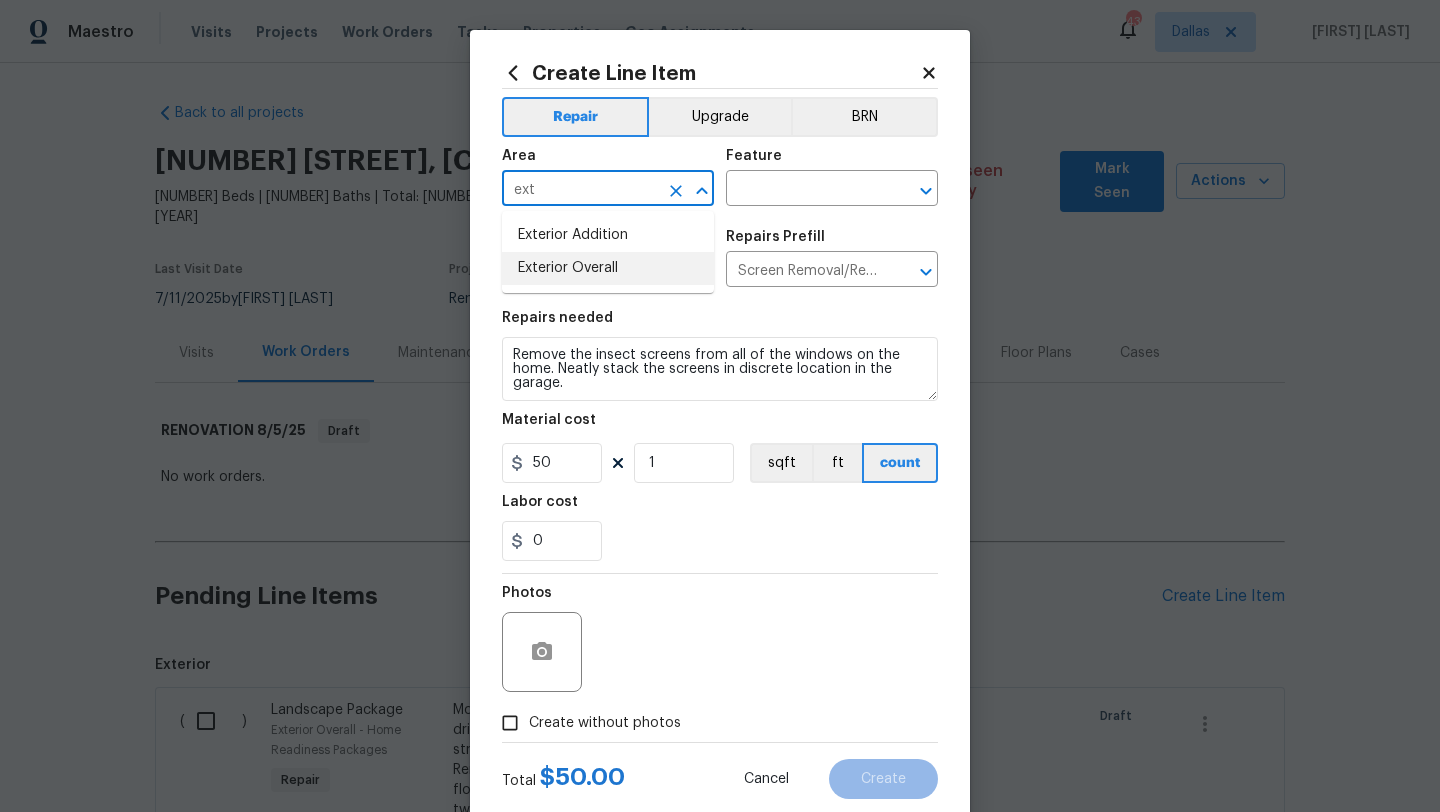 click on "Exterior Overall" at bounding box center [608, 268] 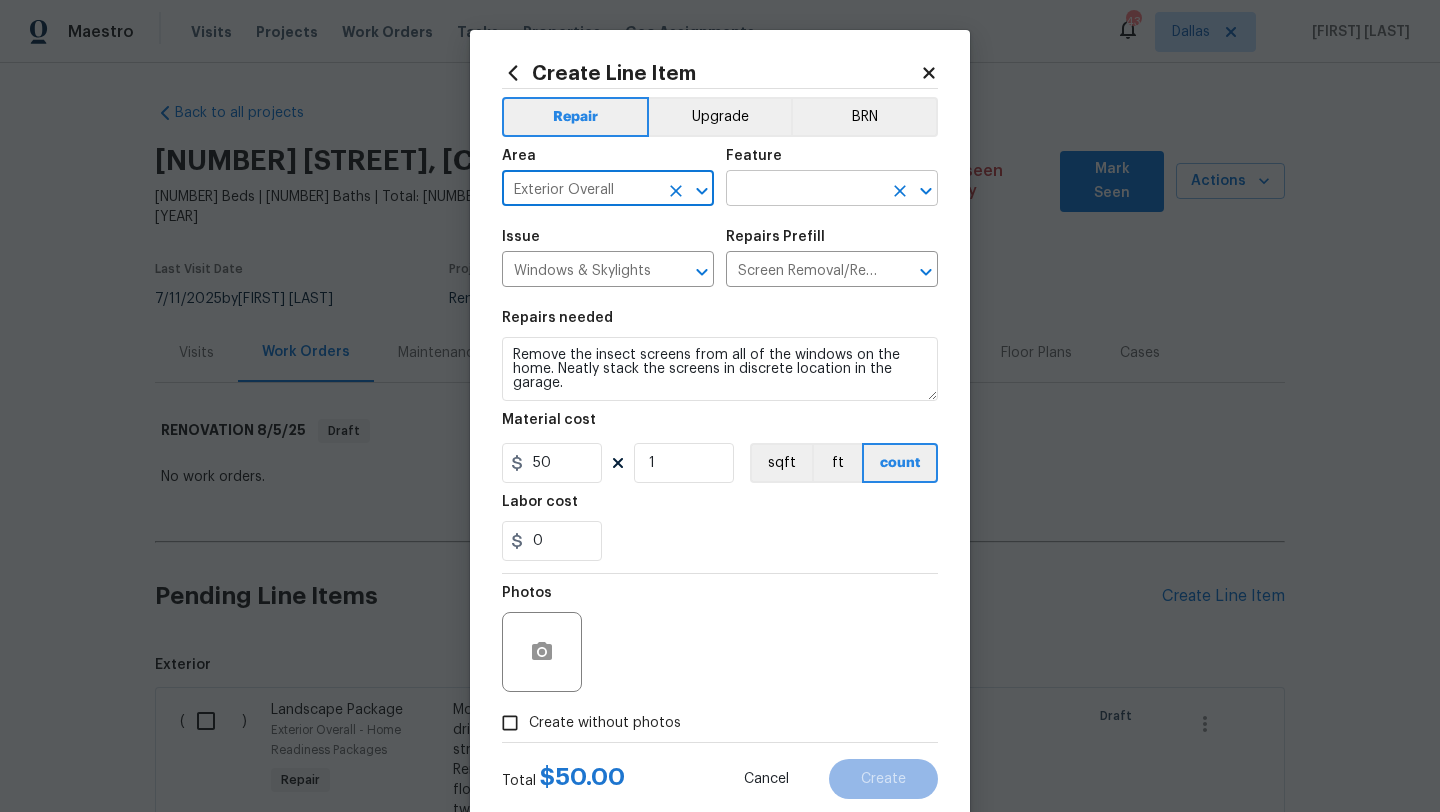 type on "Exterior Overall" 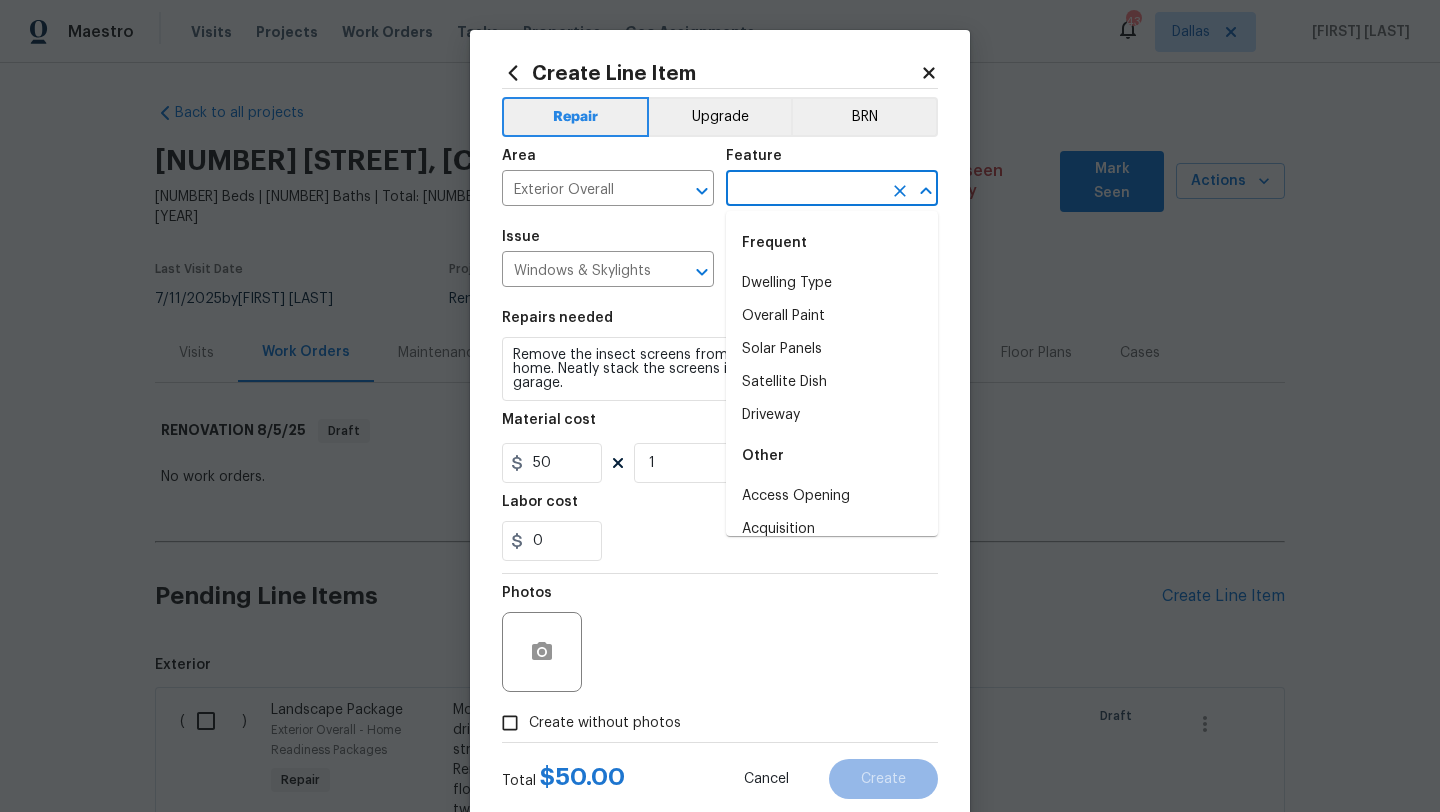 click at bounding box center [804, 190] 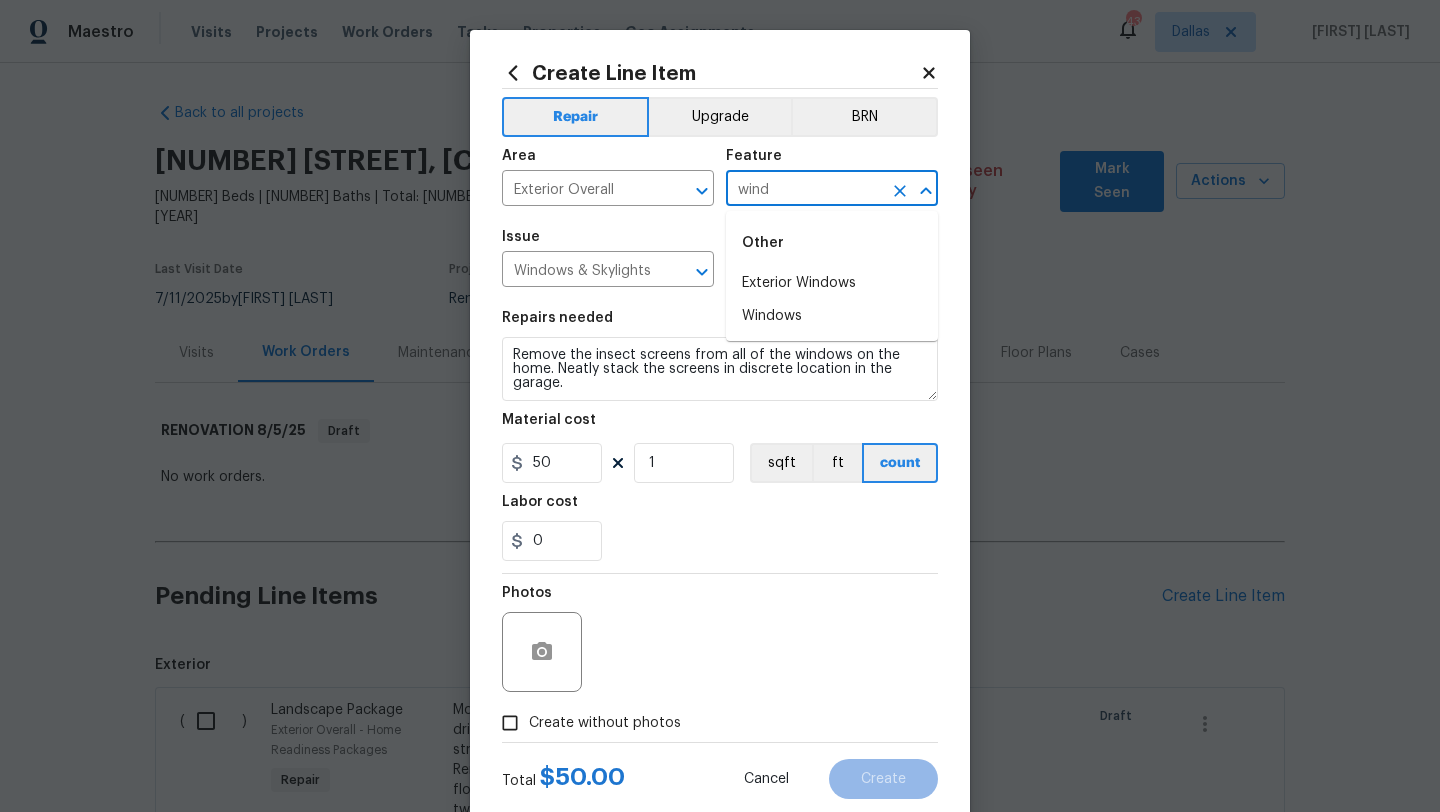 click on "Other" at bounding box center (832, 243) 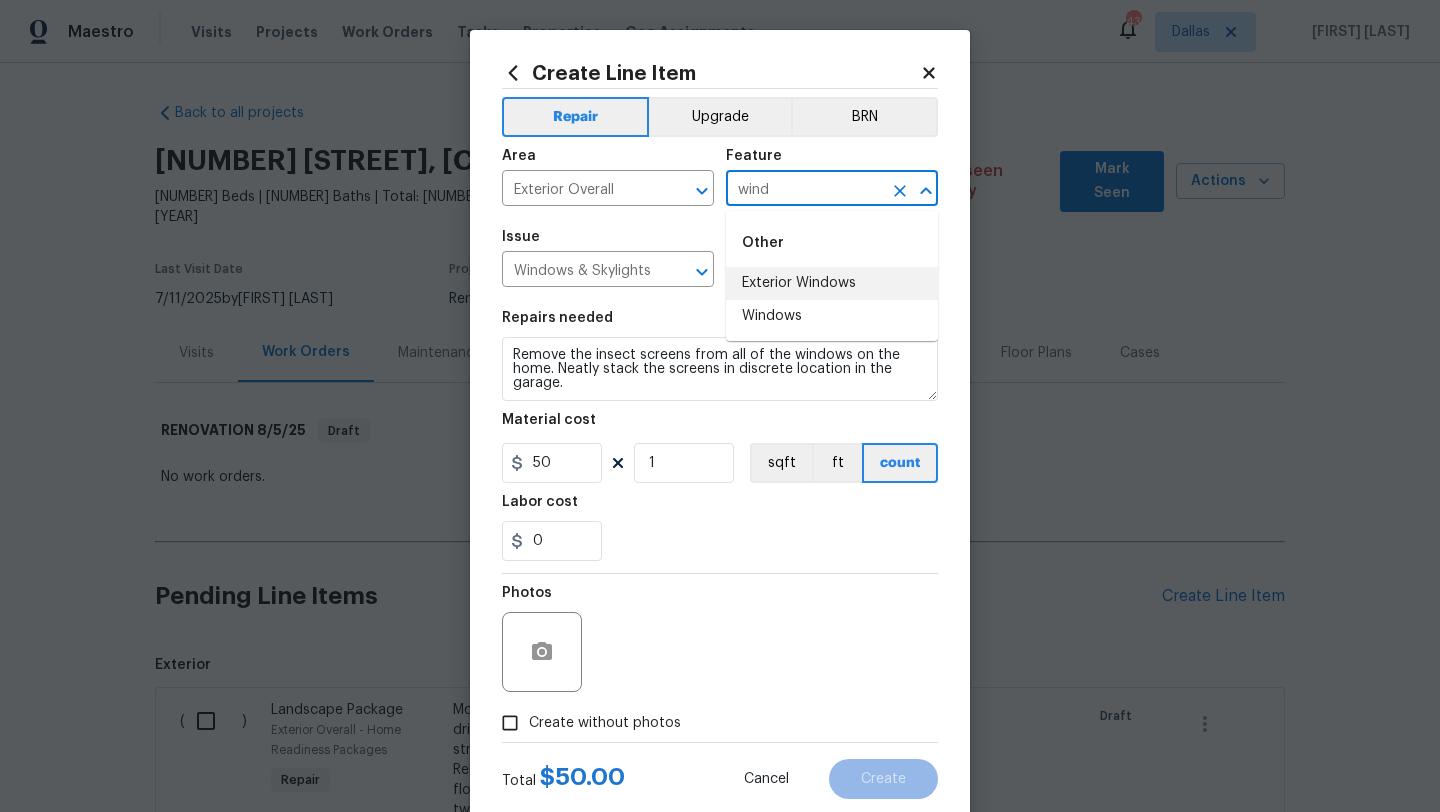 click on "Exterior Windows" at bounding box center [832, 283] 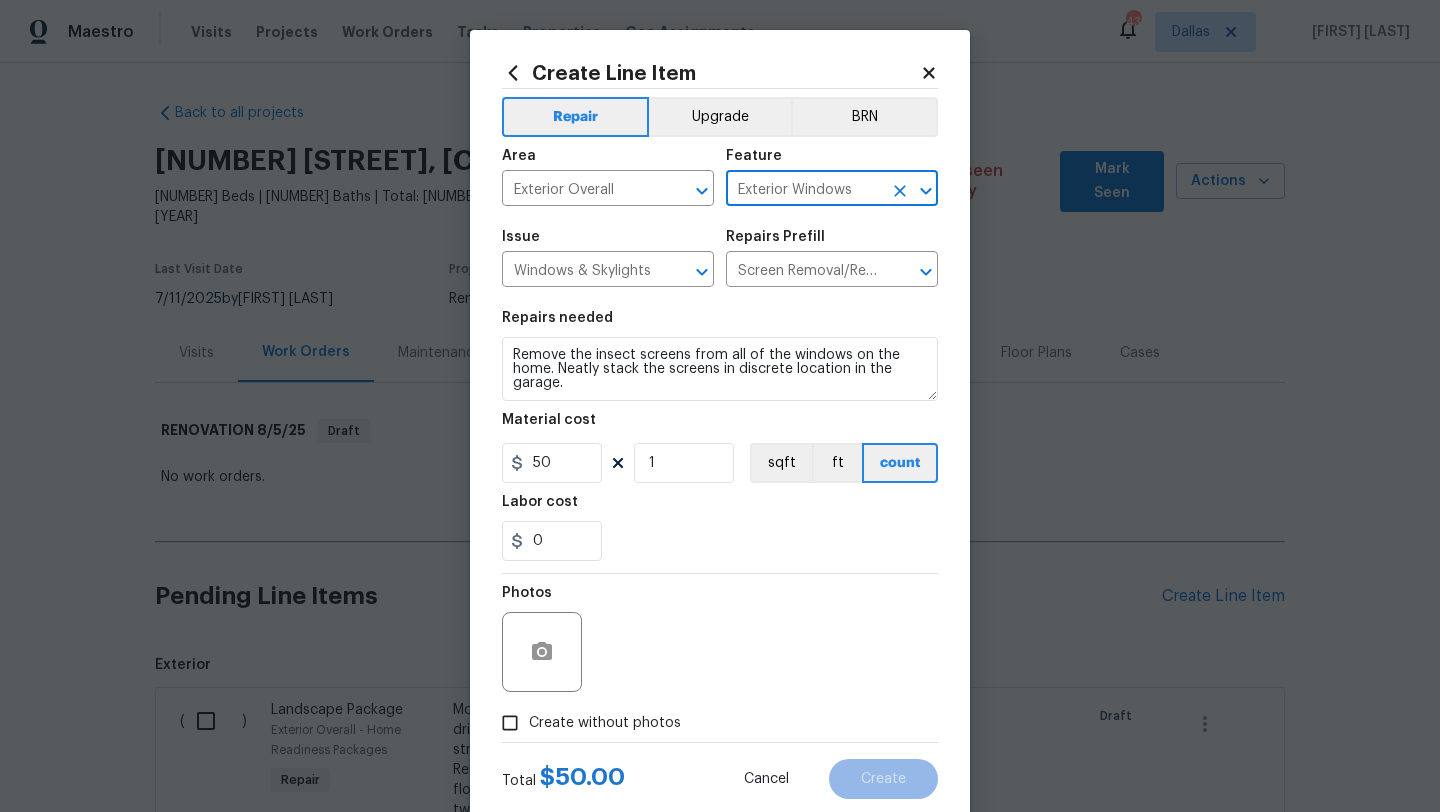 type on "Exterior Windows" 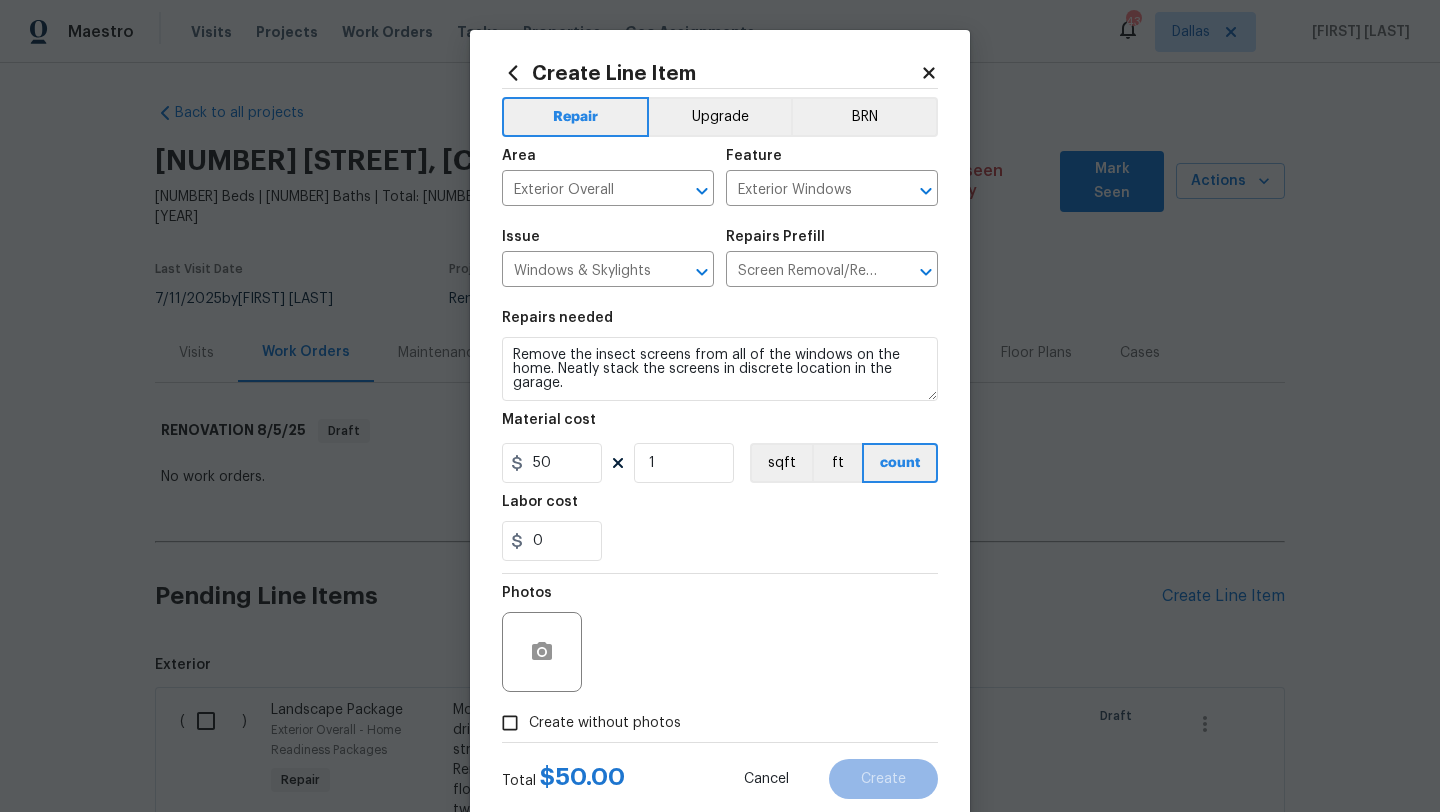 click on "Create without photos" at bounding box center (586, 723) 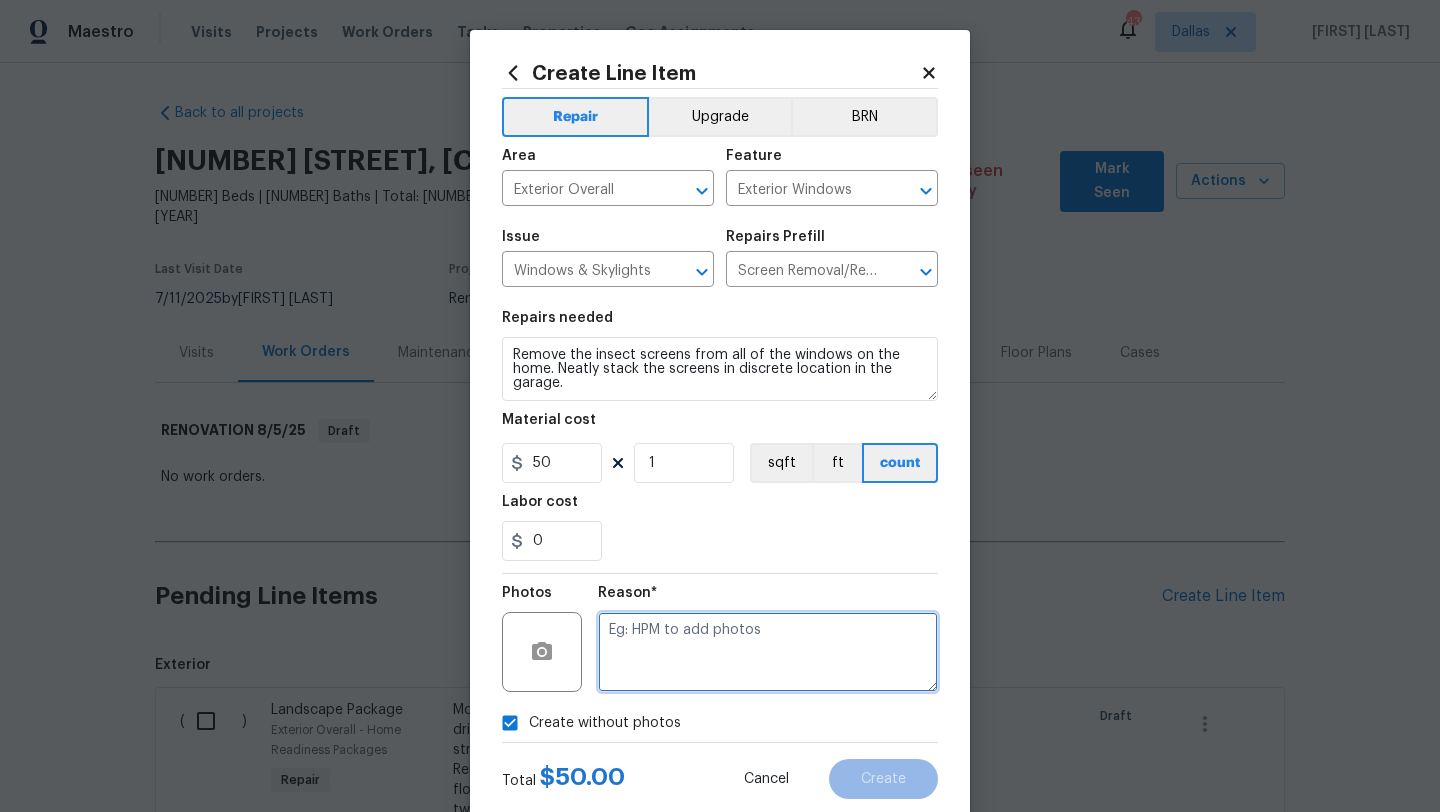 click at bounding box center (768, 652) 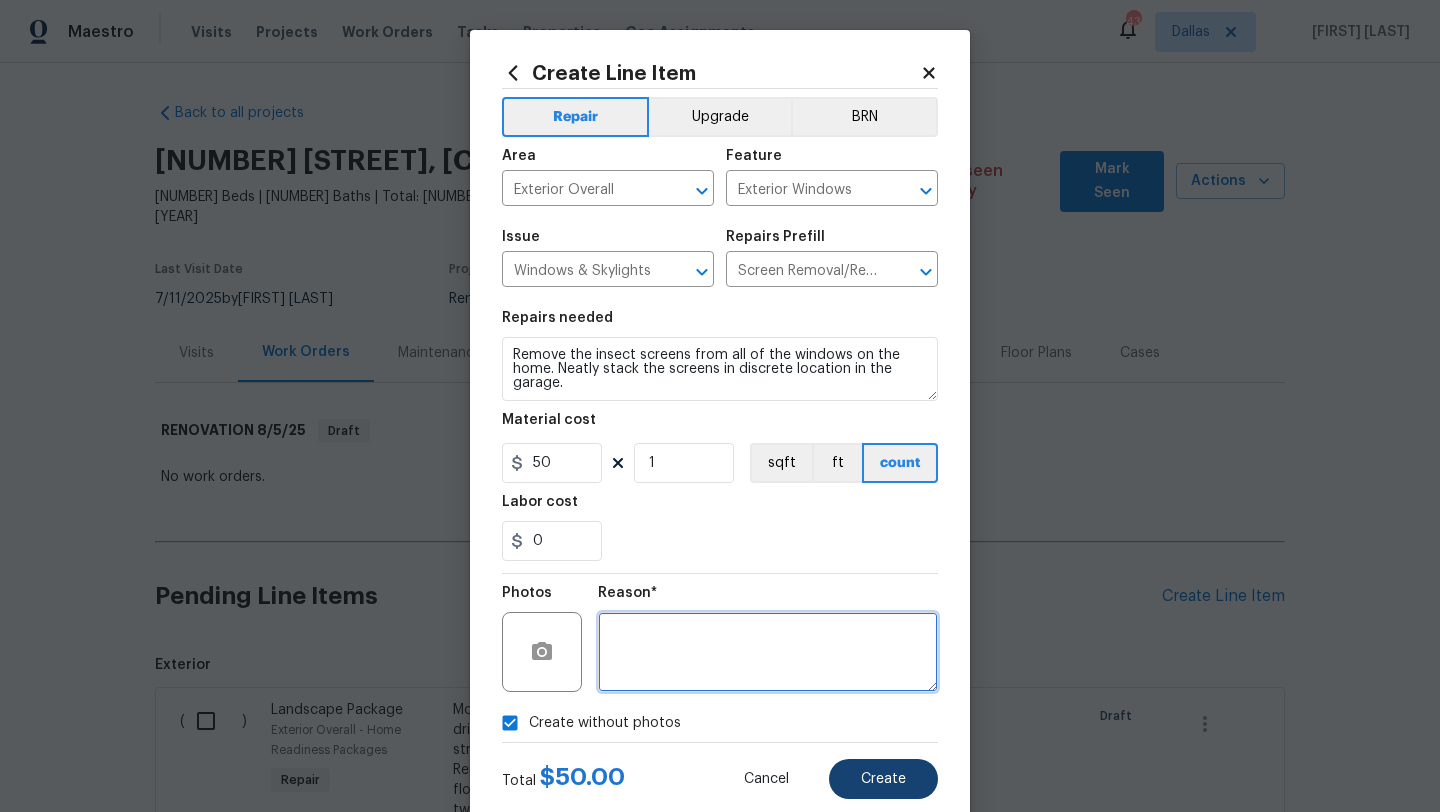 type 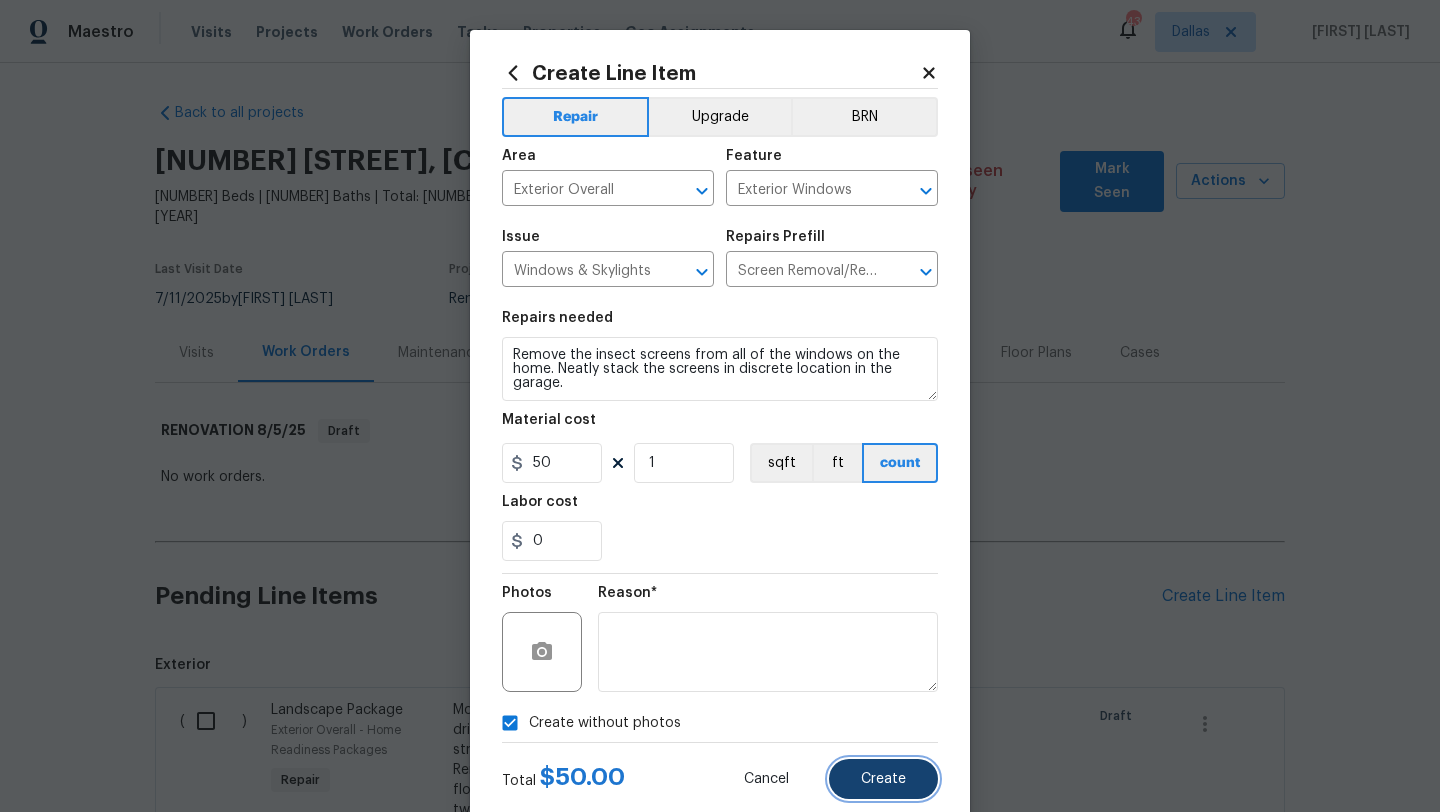 click on "Create" at bounding box center [883, 779] 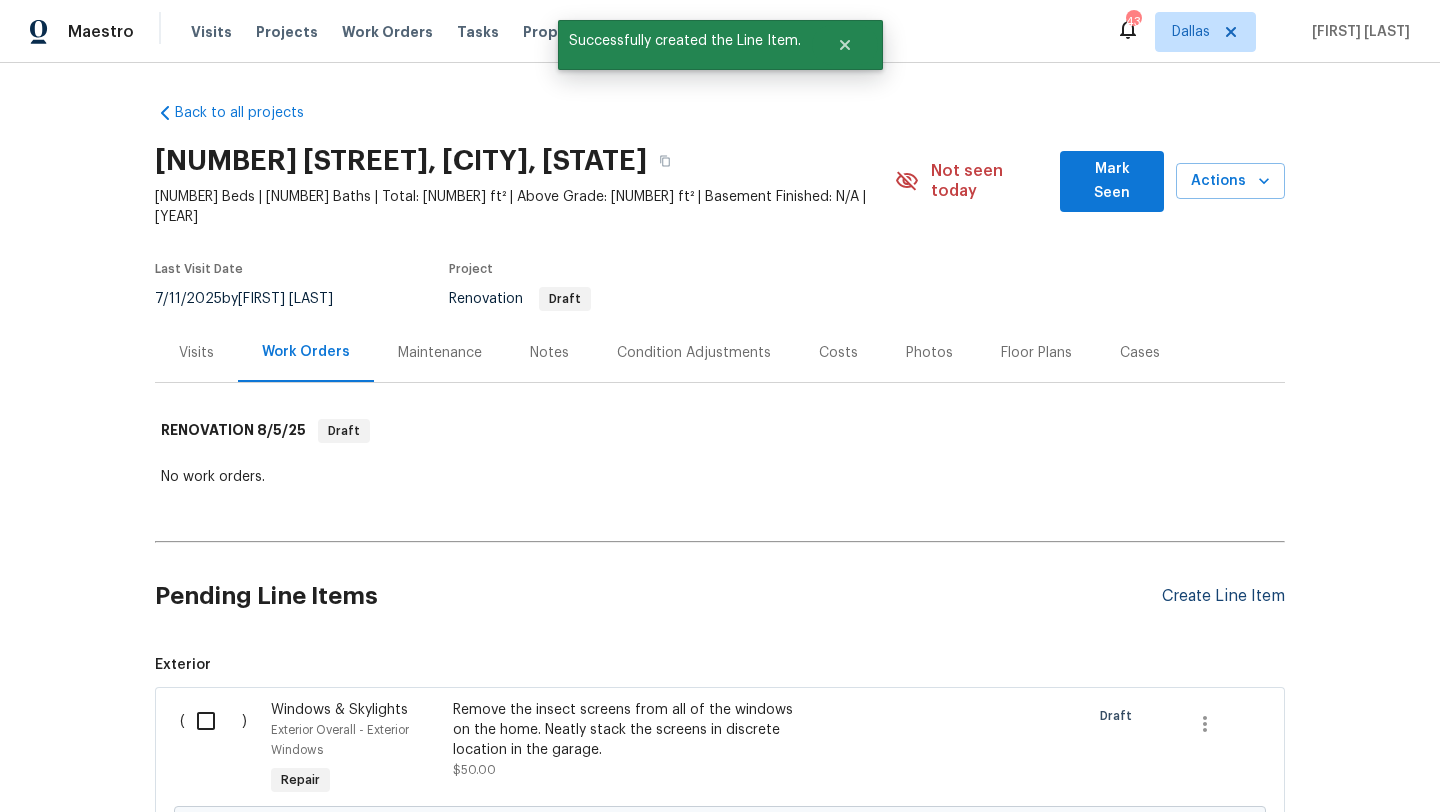 click on "Create Line Item" at bounding box center (1223, 596) 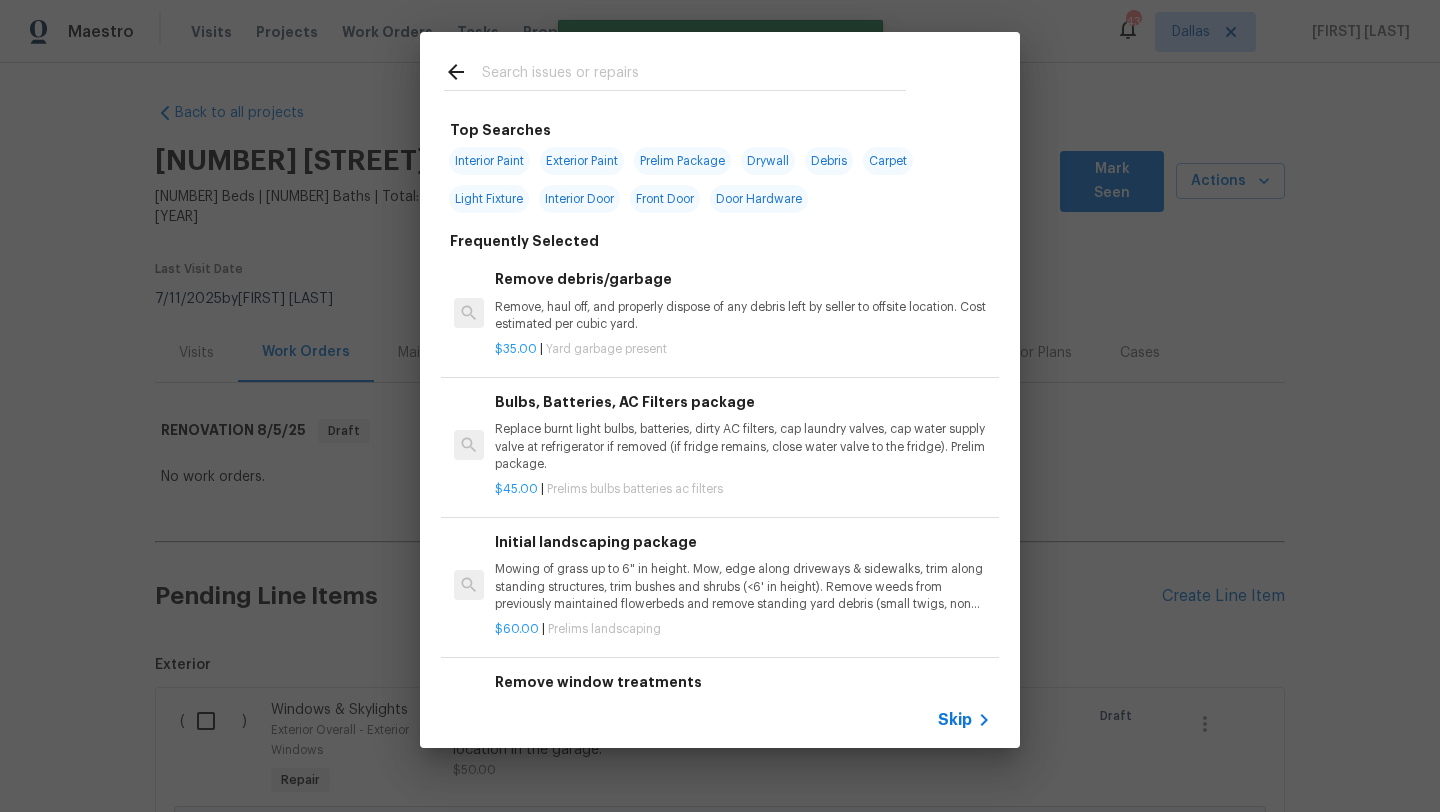click at bounding box center (694, 75) 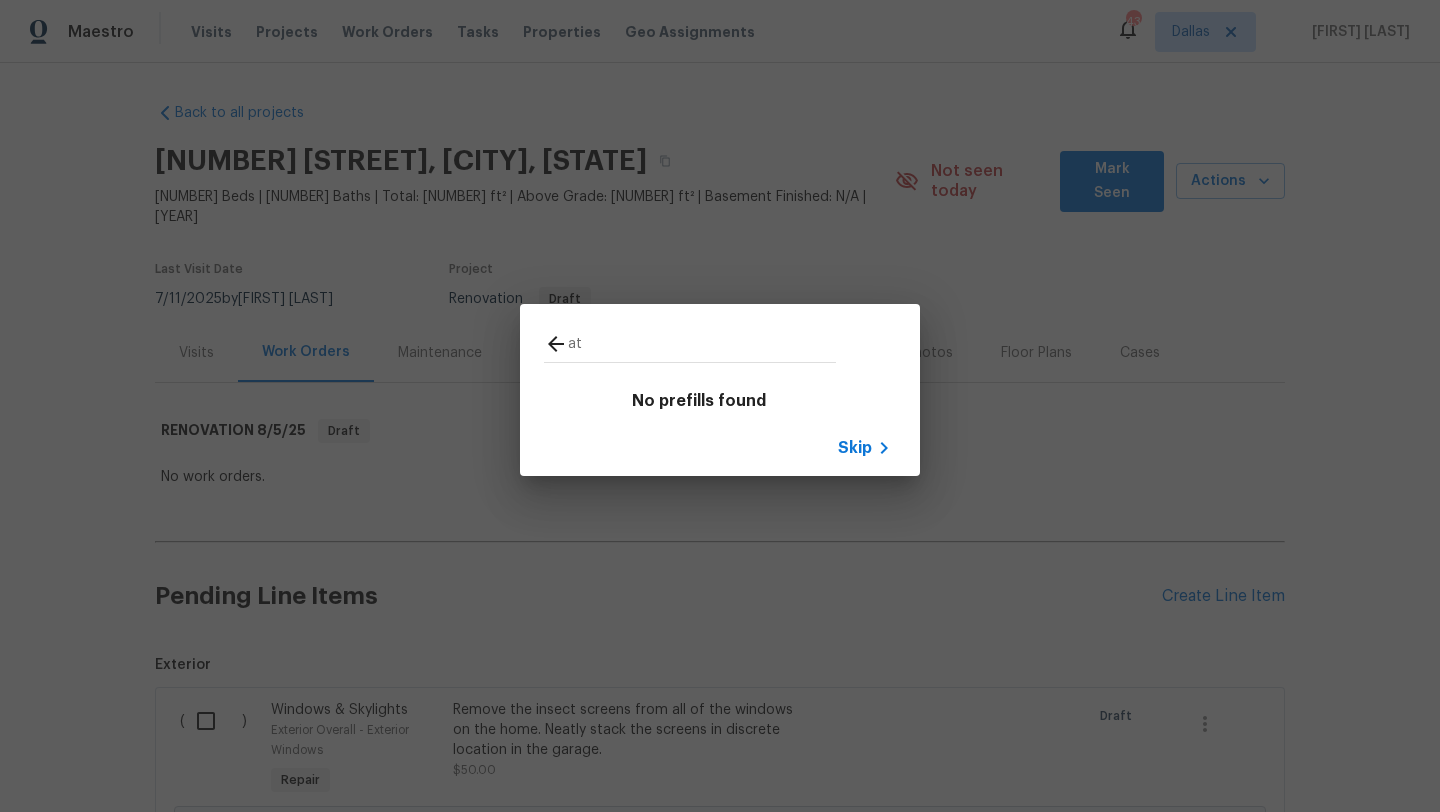 type on "a" 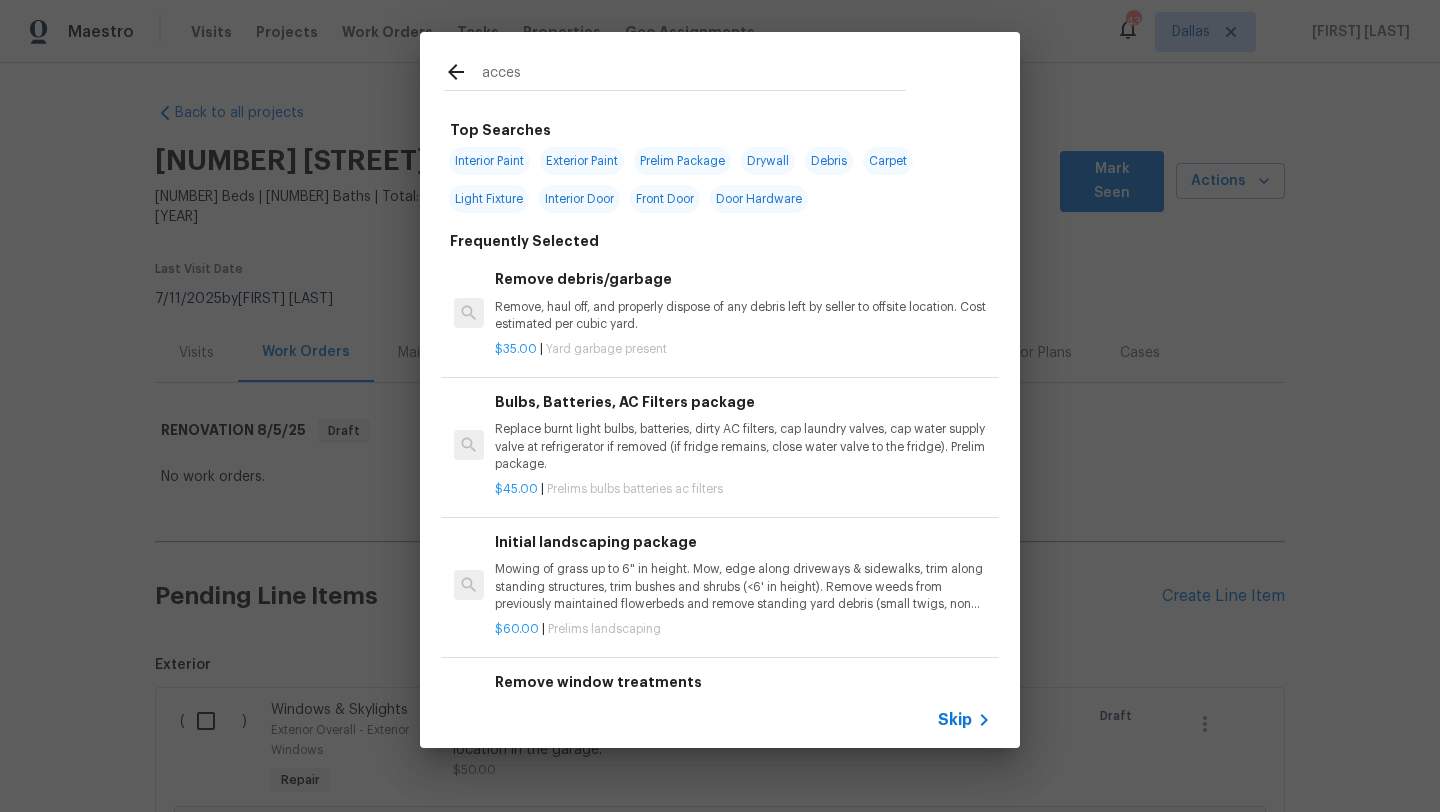 type on "access" 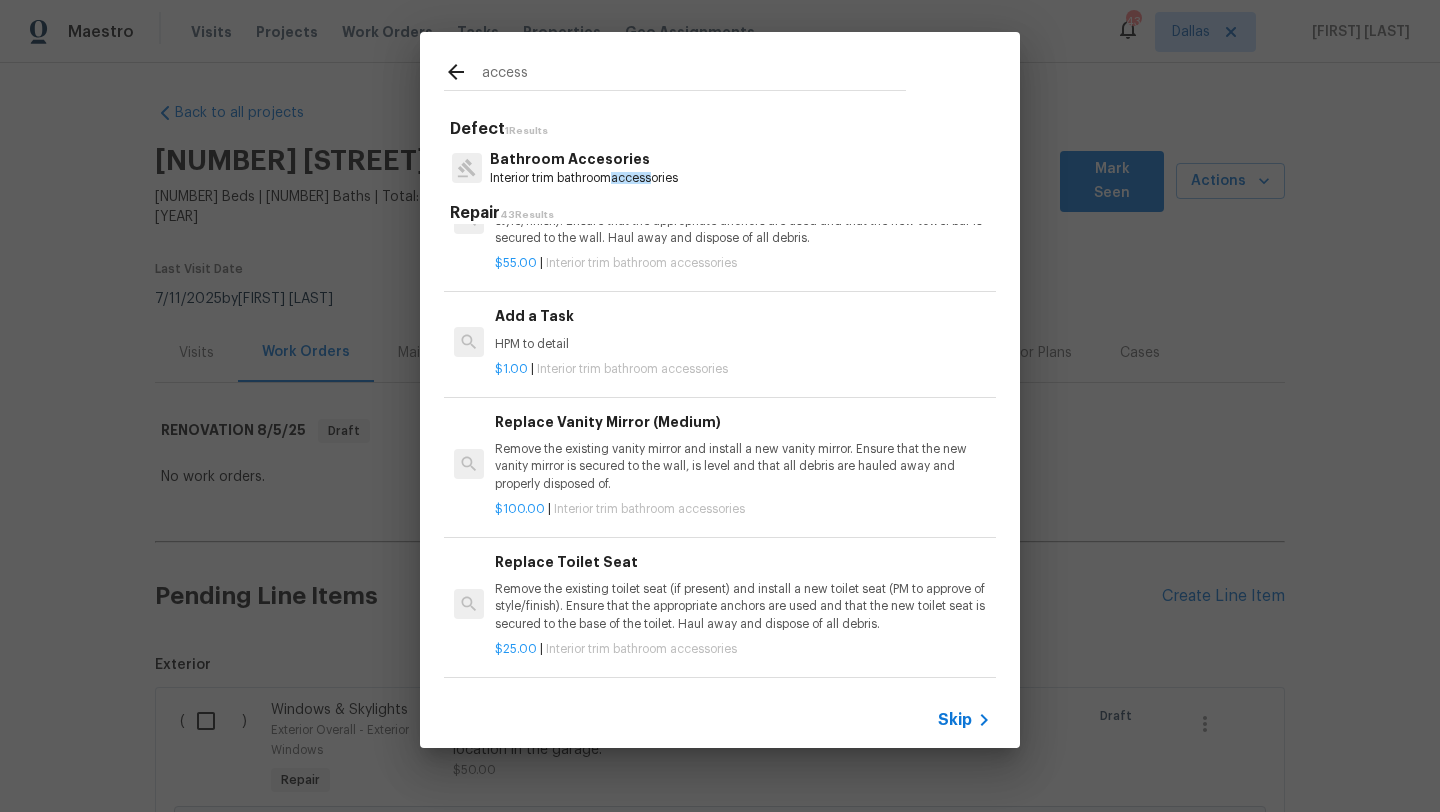 scroll, scrollTop: 761, scrollLeft: 0, axis: vertical 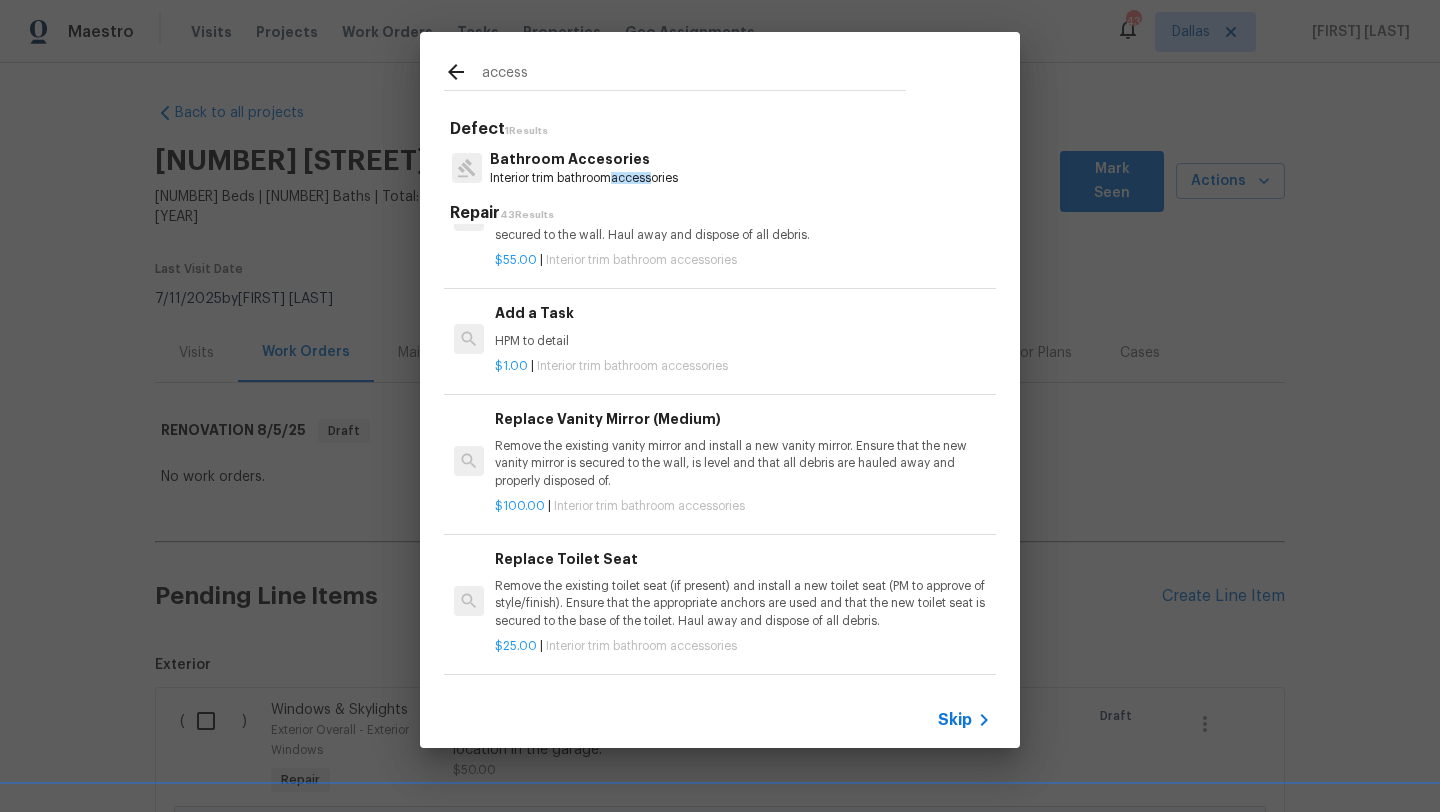 click on "HPM to detail" at bounding box center [743, 341] 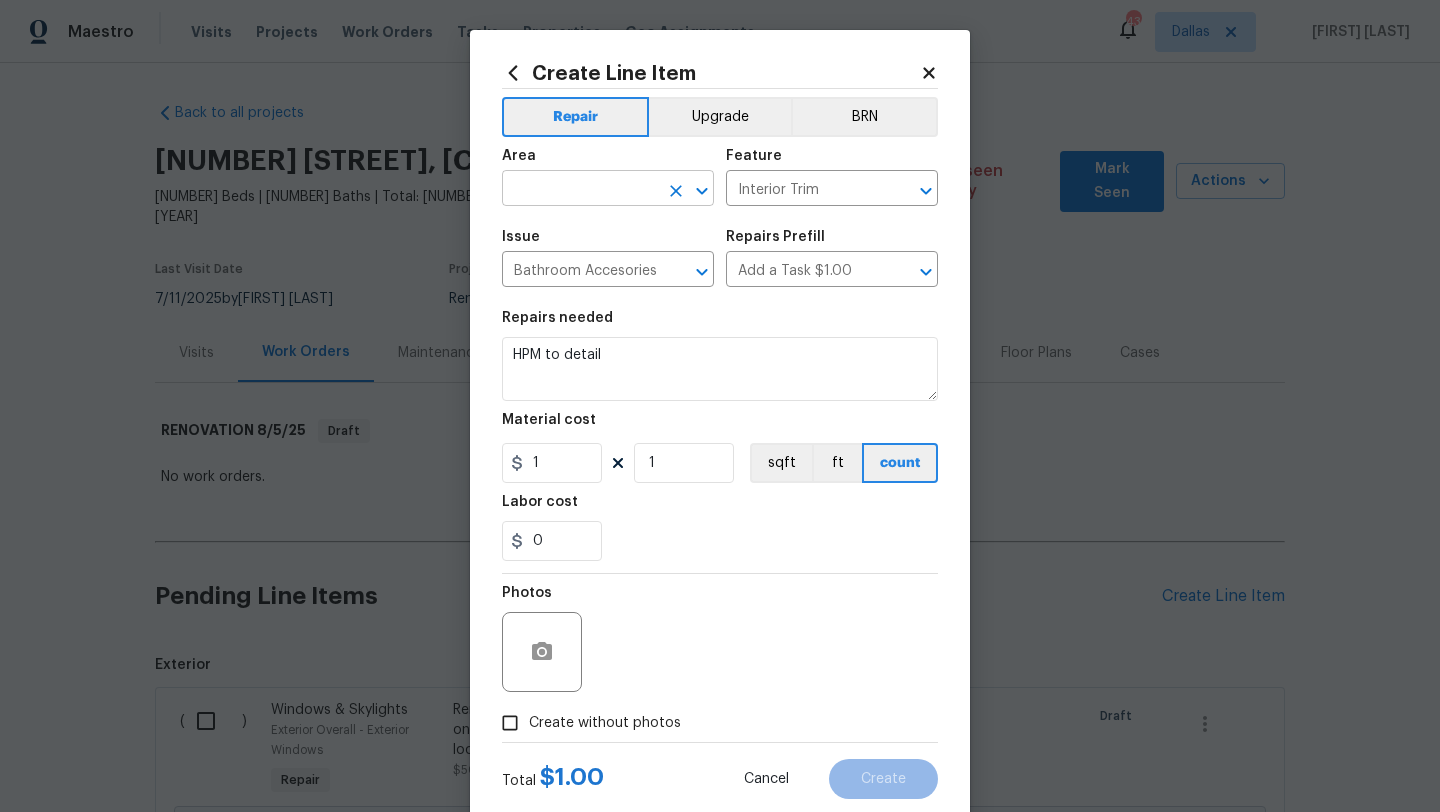 click at bounding box center (580, 190) 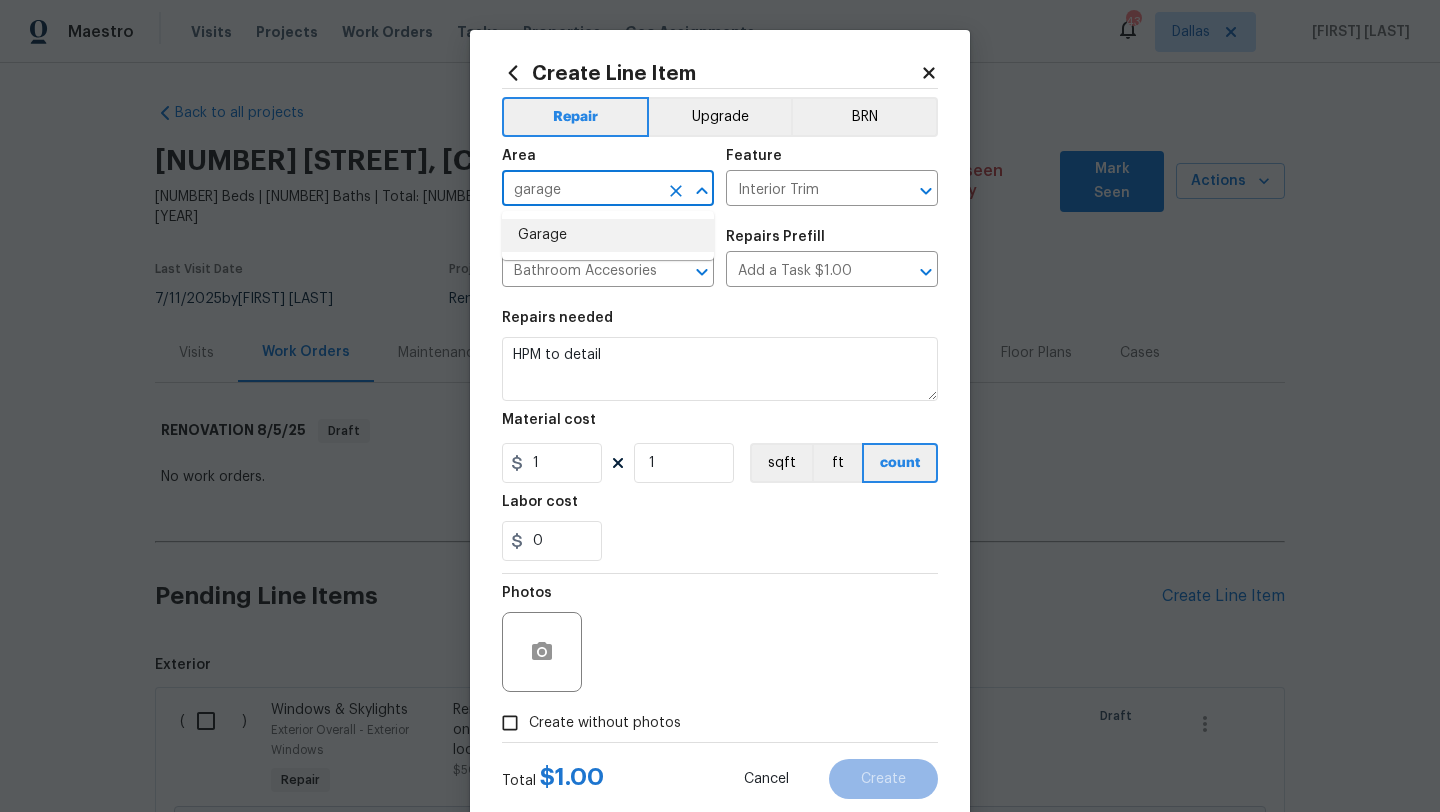 click on "Garage" at bounding box center (608, 235) 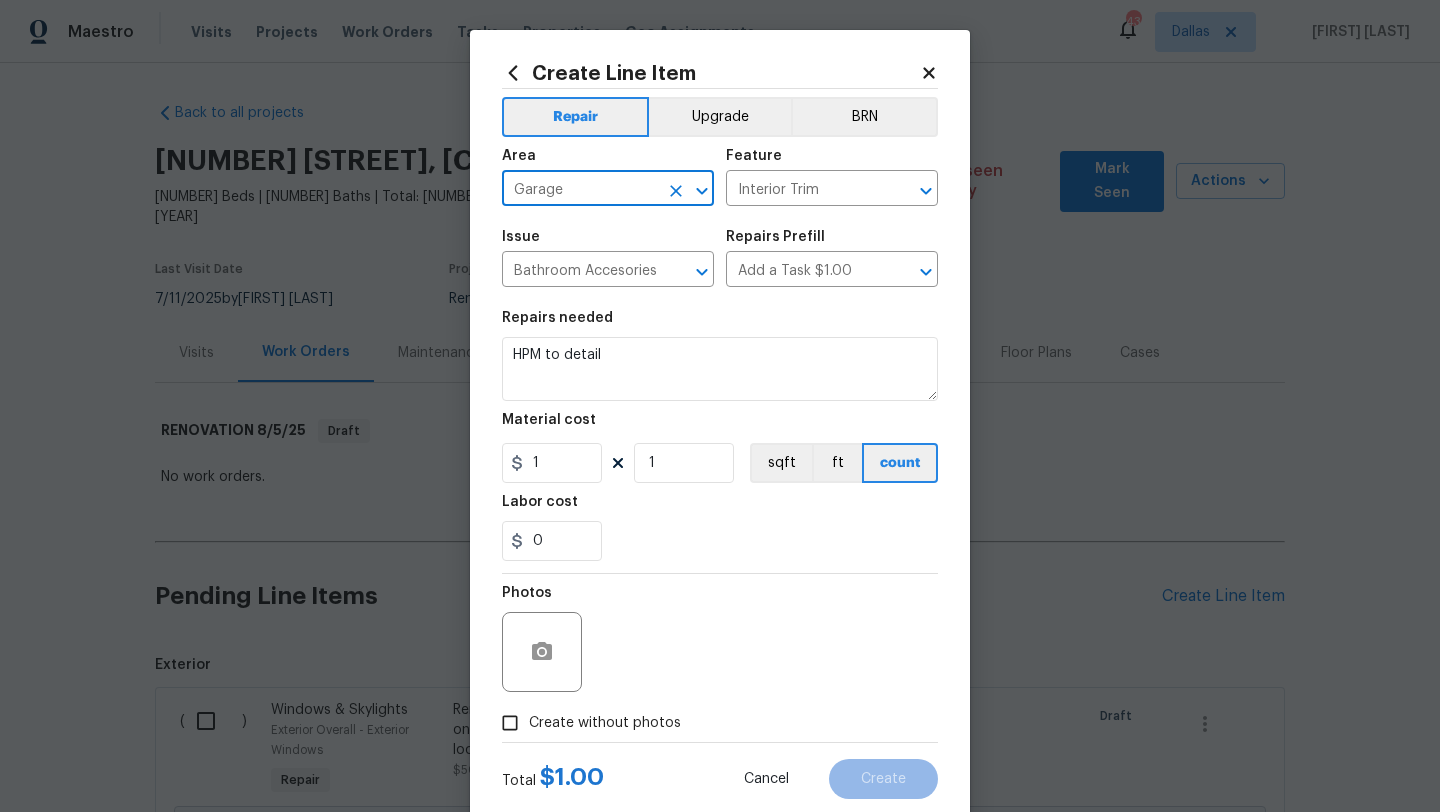 type on "Garage" 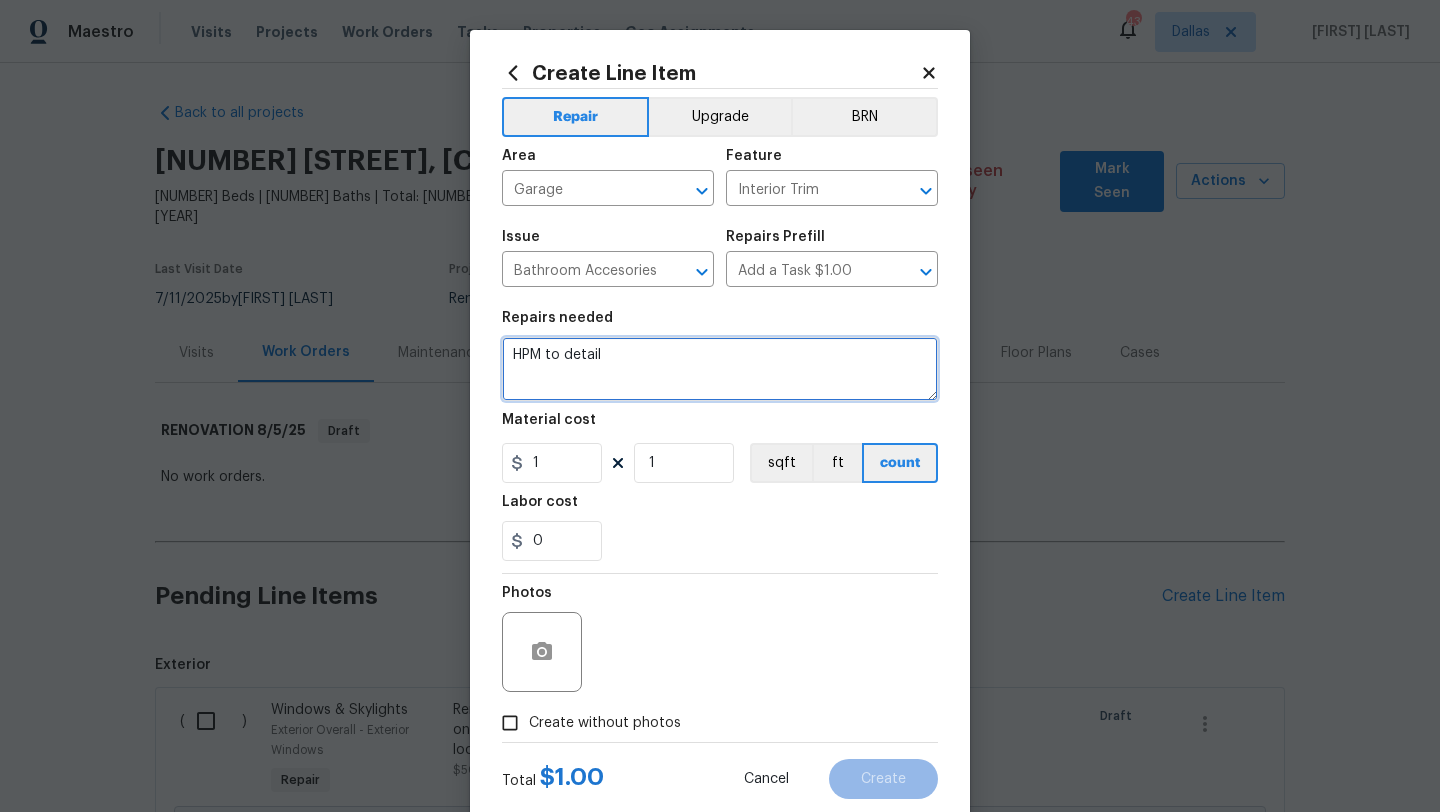 drag, startPoint x: 617, startPoint y: 376, endPoint x: 508, endPoint y: 363, distance: 109.77249 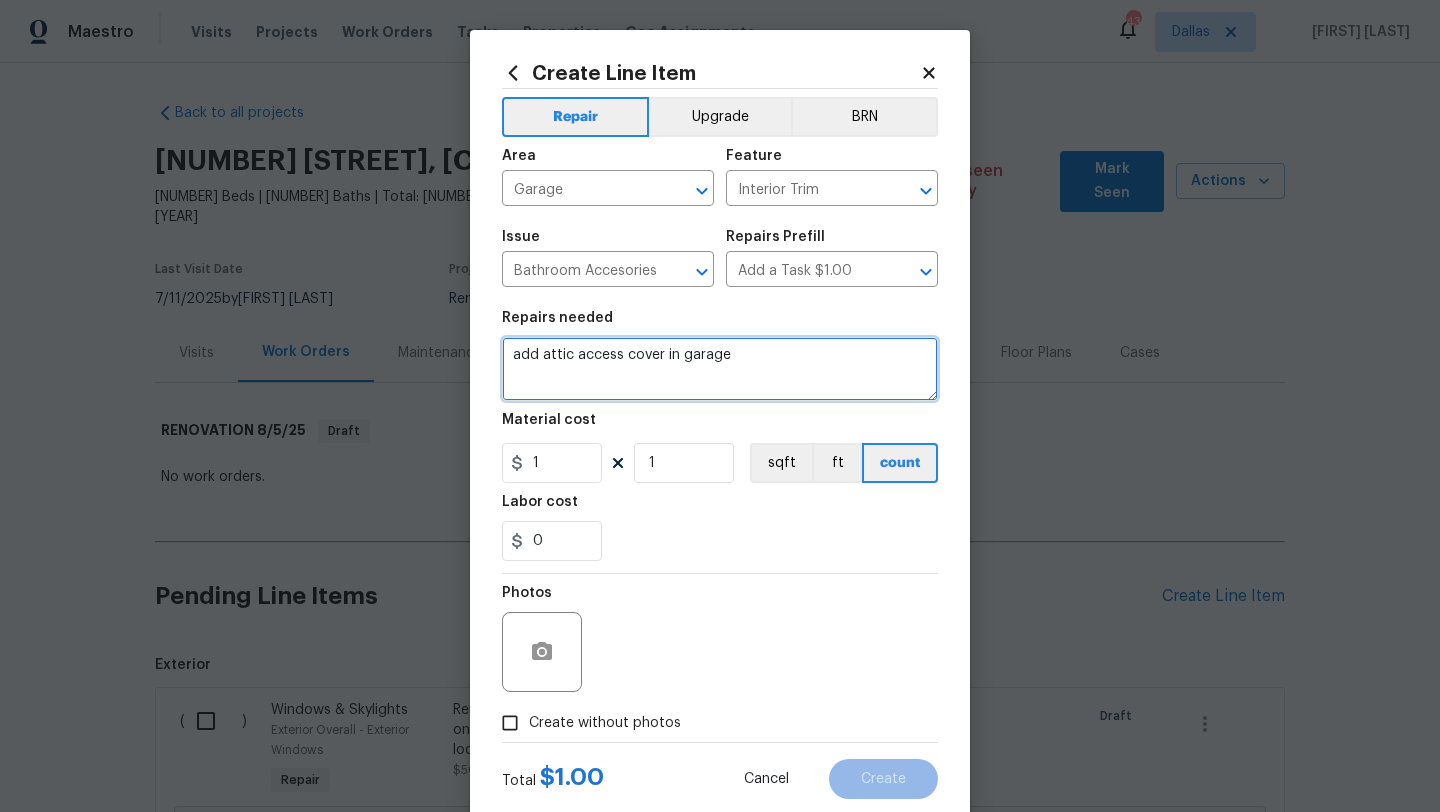 type on "add attic access cover in garage" 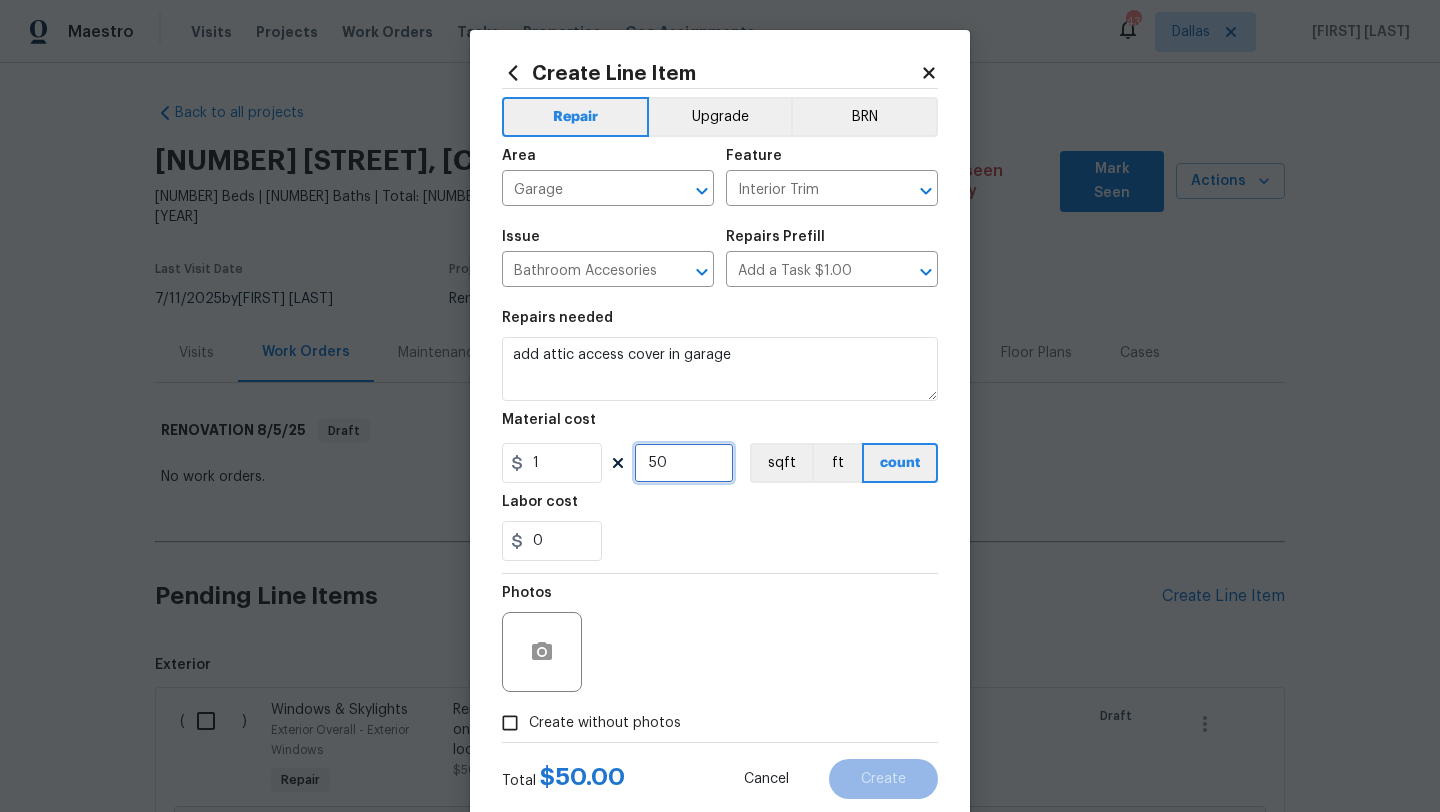 type on "50" 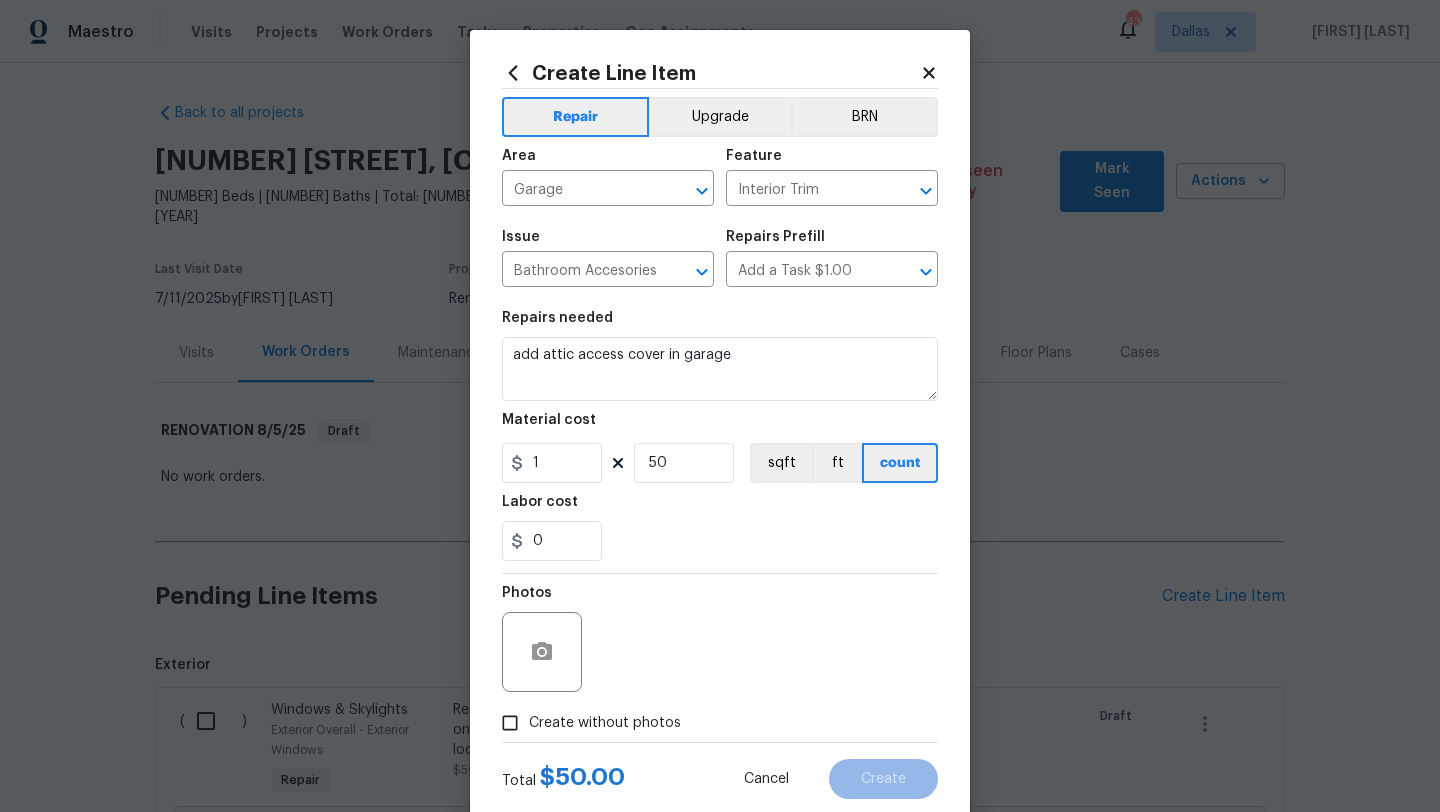 click on "Create without photos" at bounding box center [605, 723] 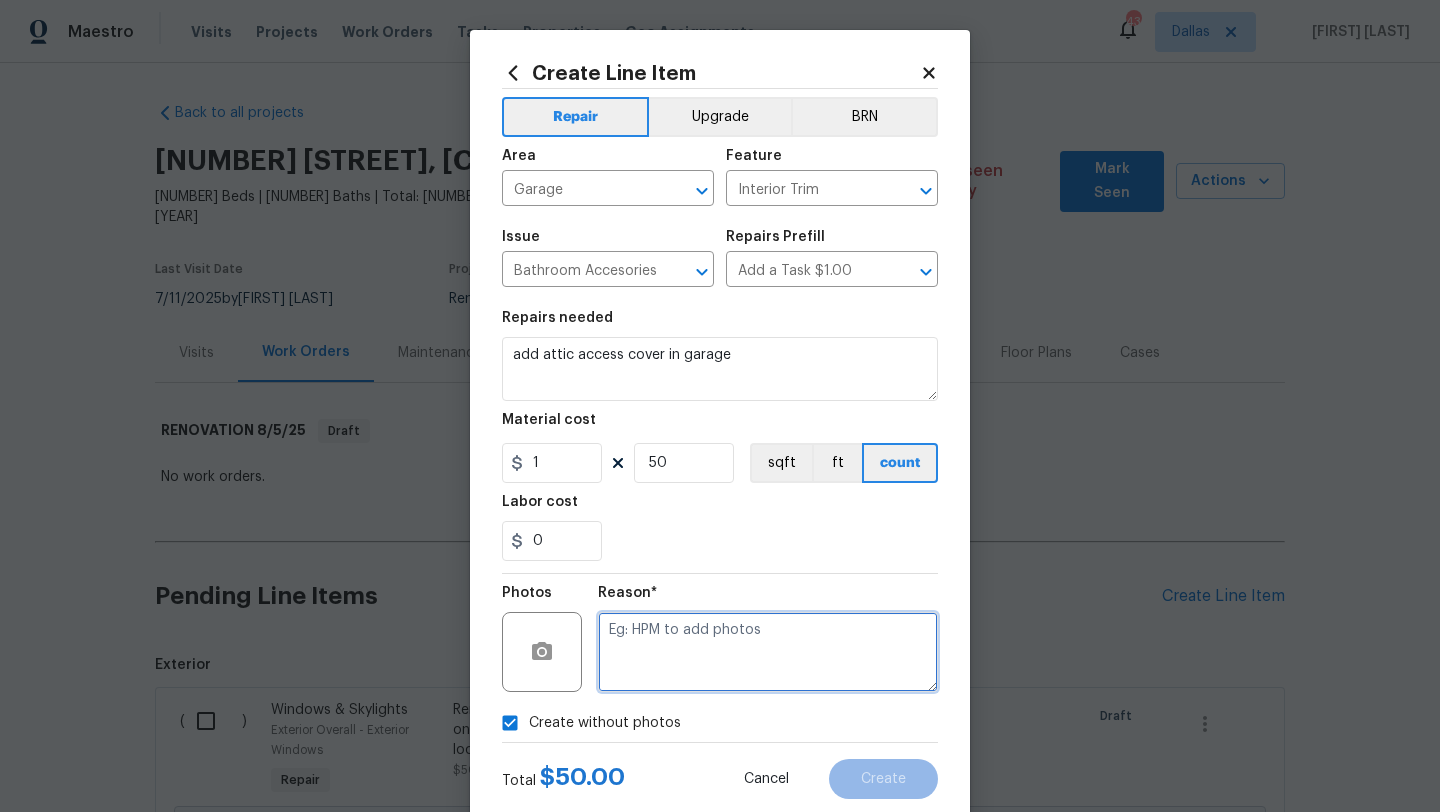 click at bounding box center (768, 652) 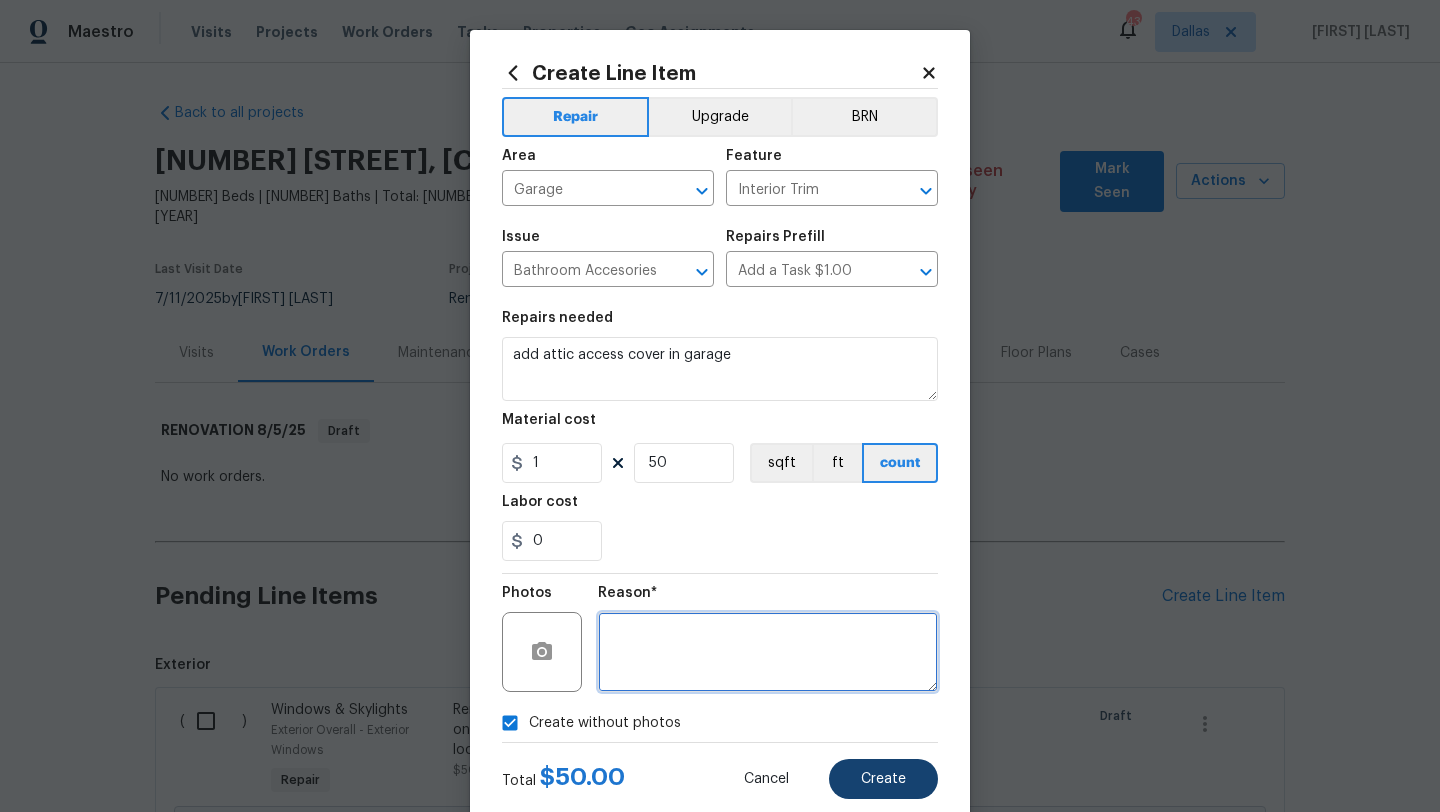 type 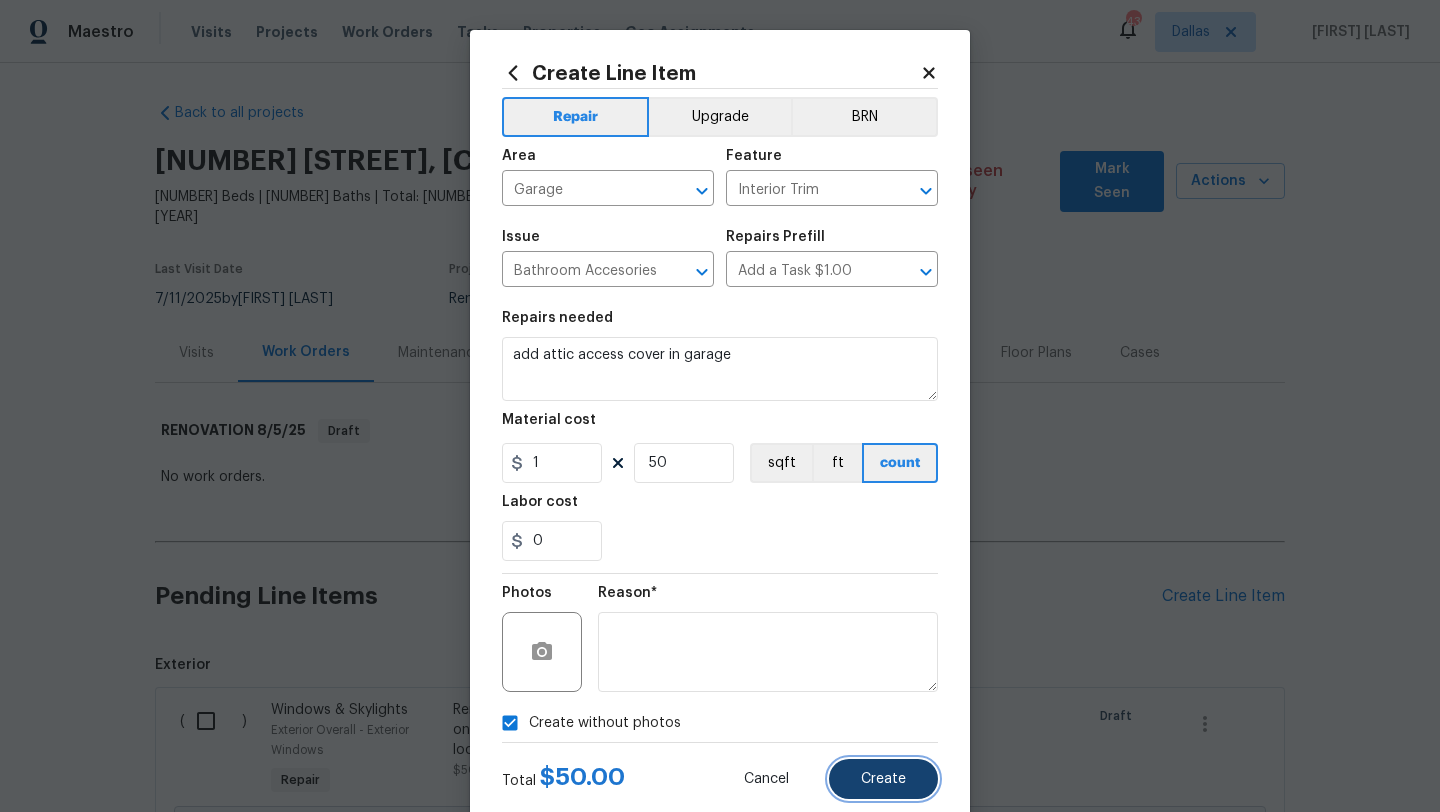click on "Create" at bounding box center [883, 779] 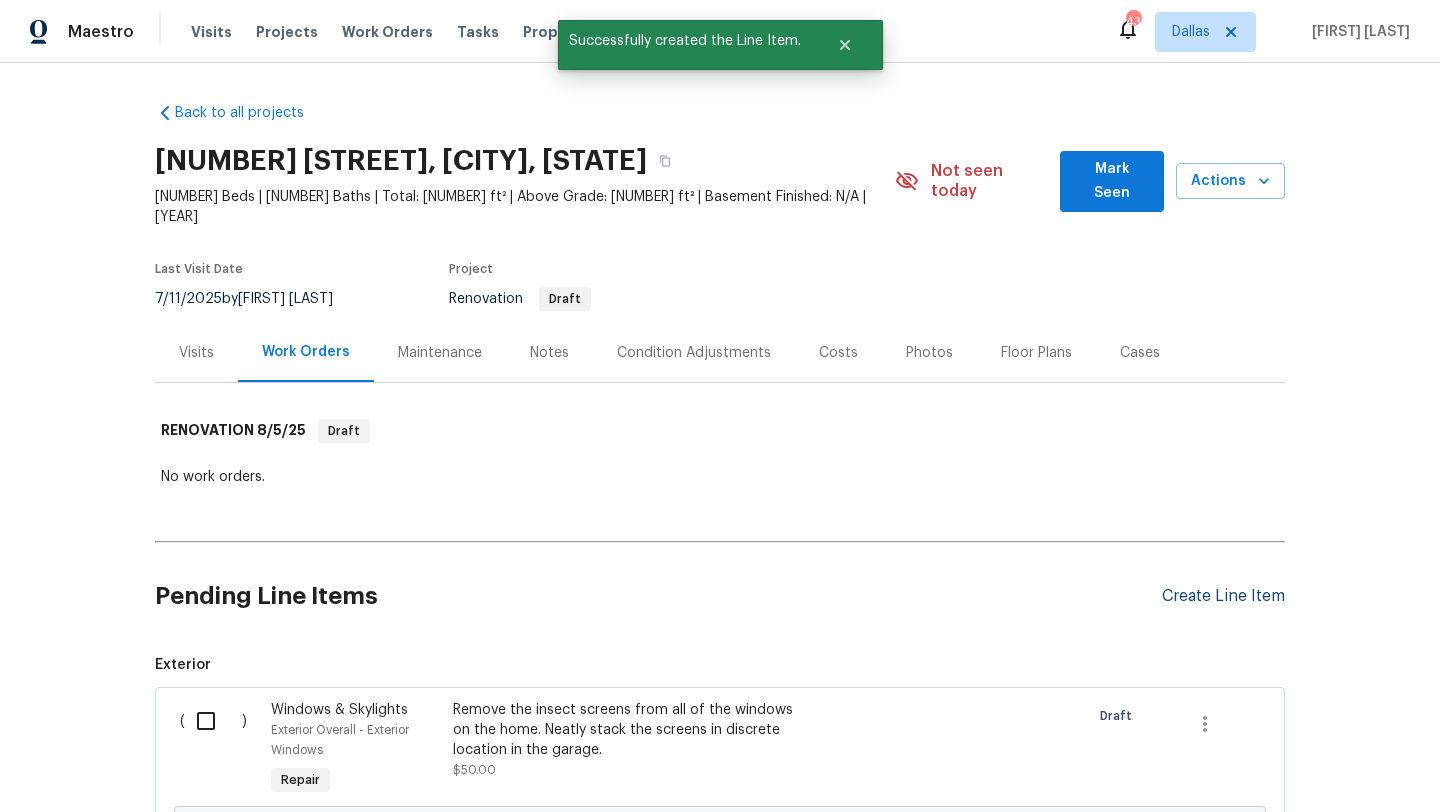click on "Create Line Item" at bounding box center [1223, 596] 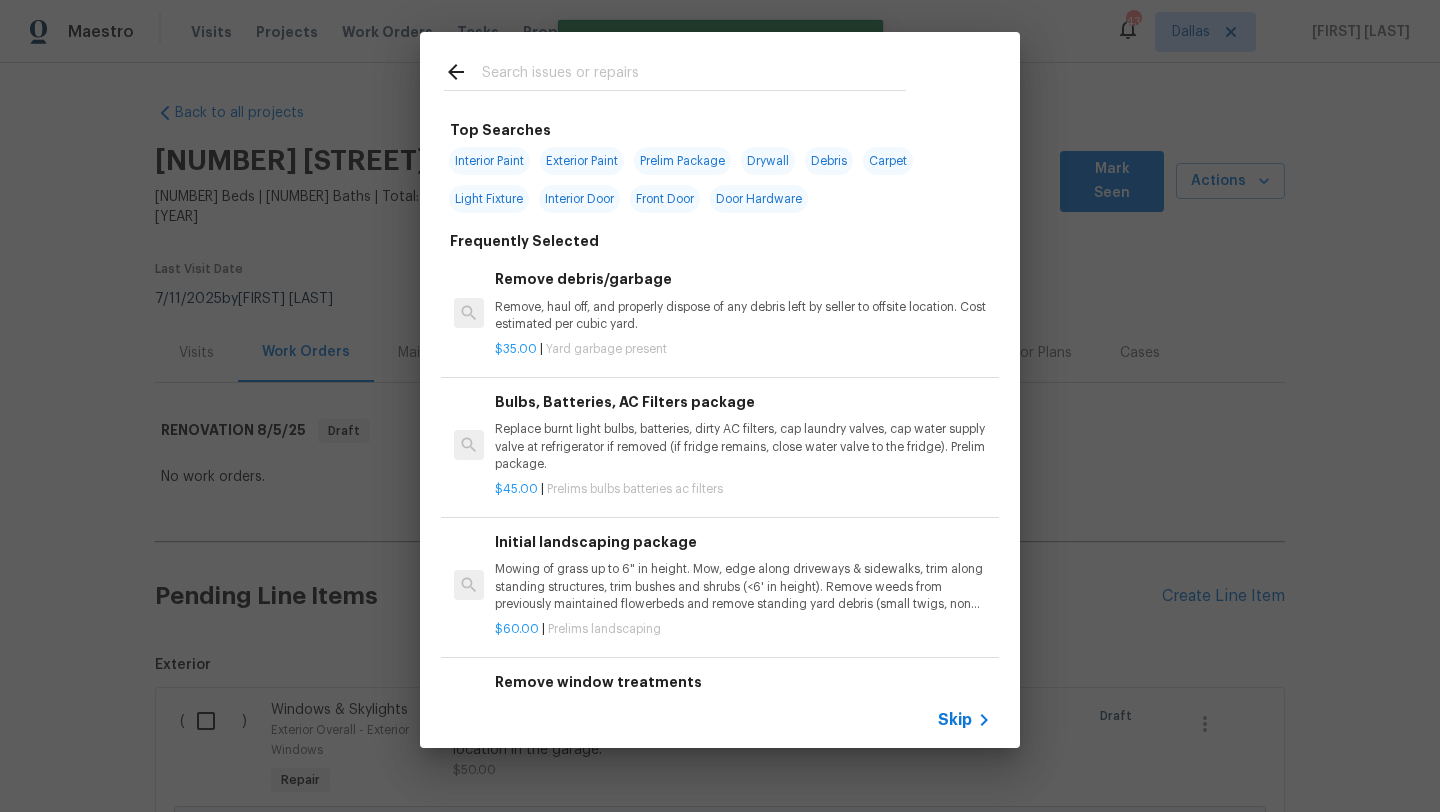 click at bounding box center [694, 75] 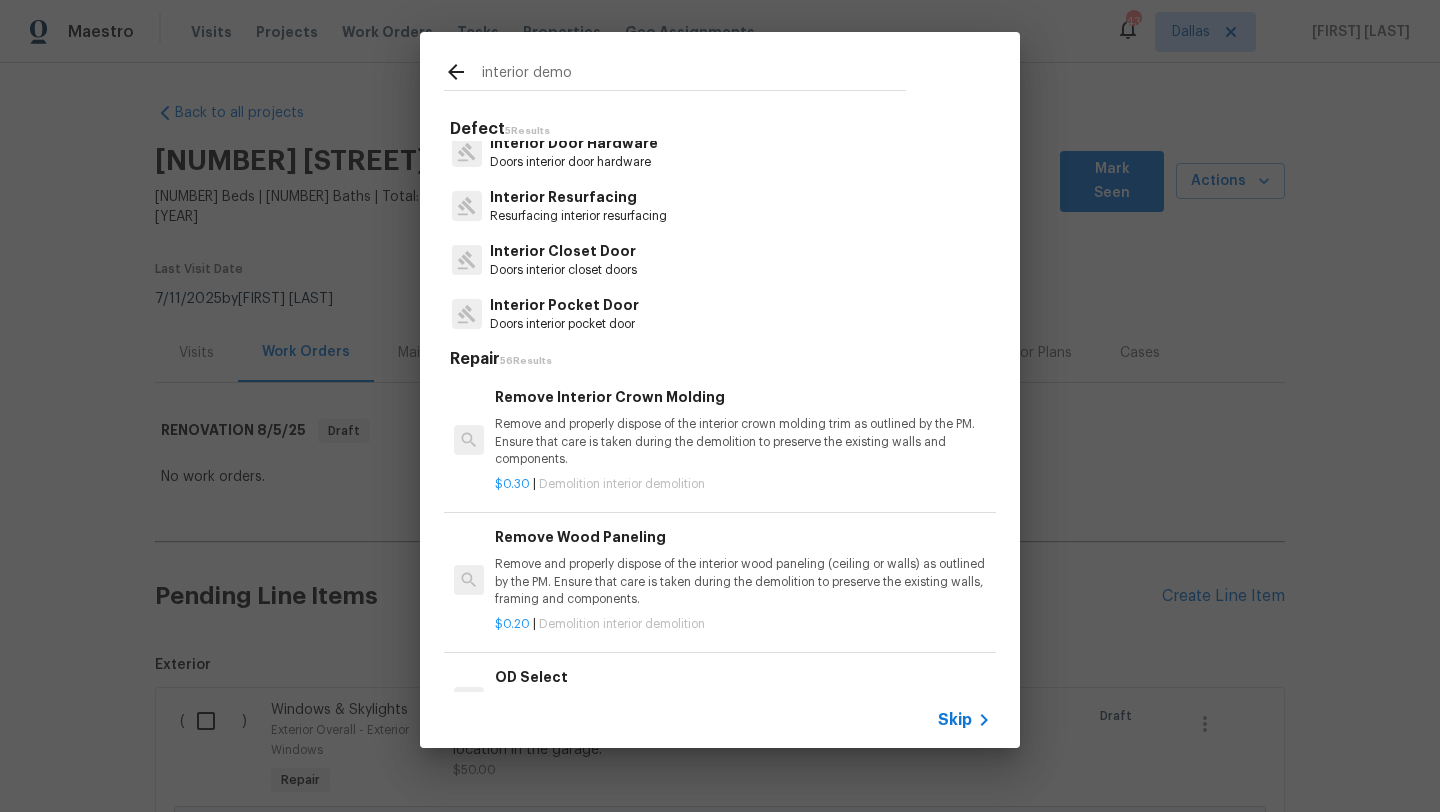 scroll, scrollTop: 0, scrollLeft: 0, axis: both 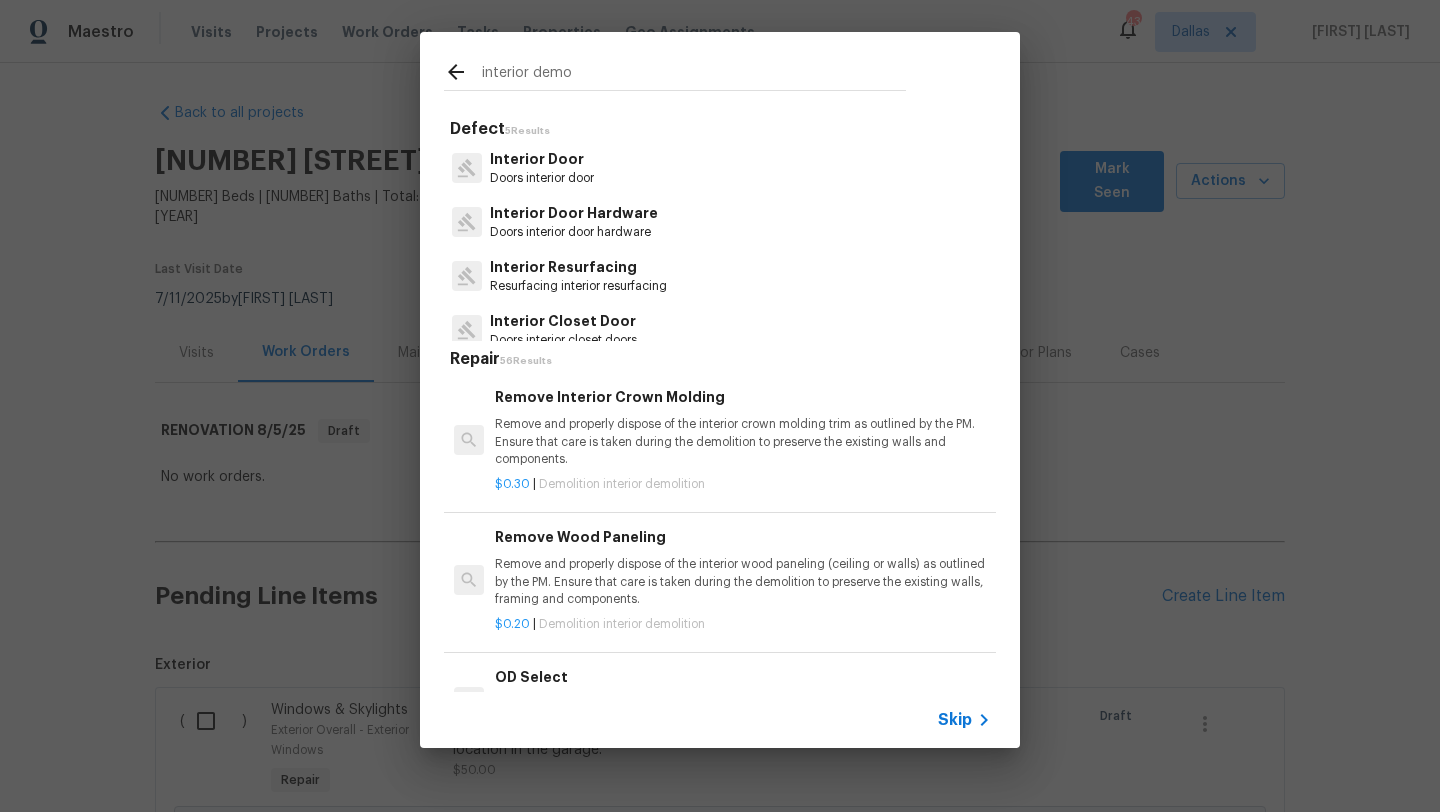 drag, startPoint x: 536, startPoint y: 68, endPoint x: 361, endPoint y: 61, distance: 175.13994 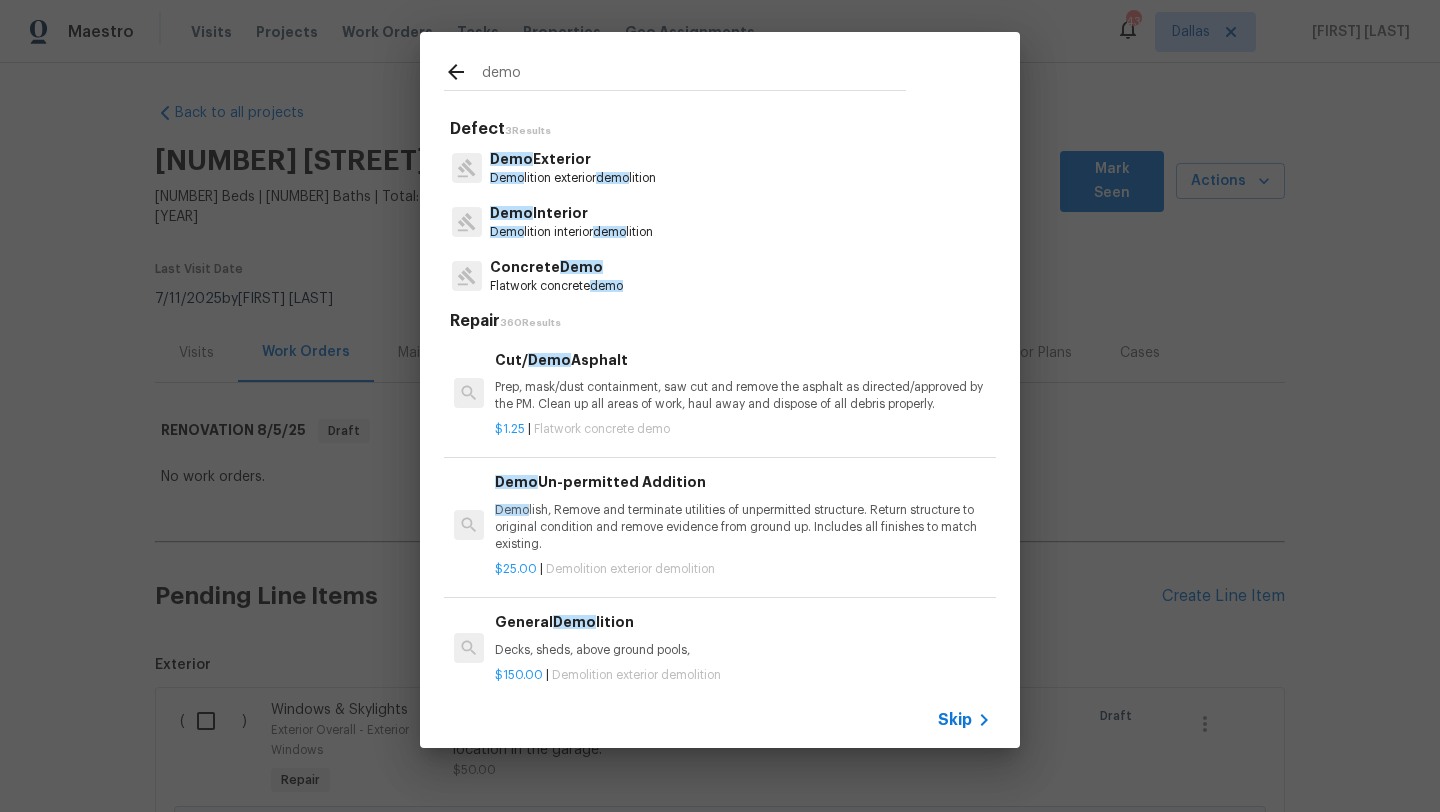 click on "demo" at bounding box center (694, 75) 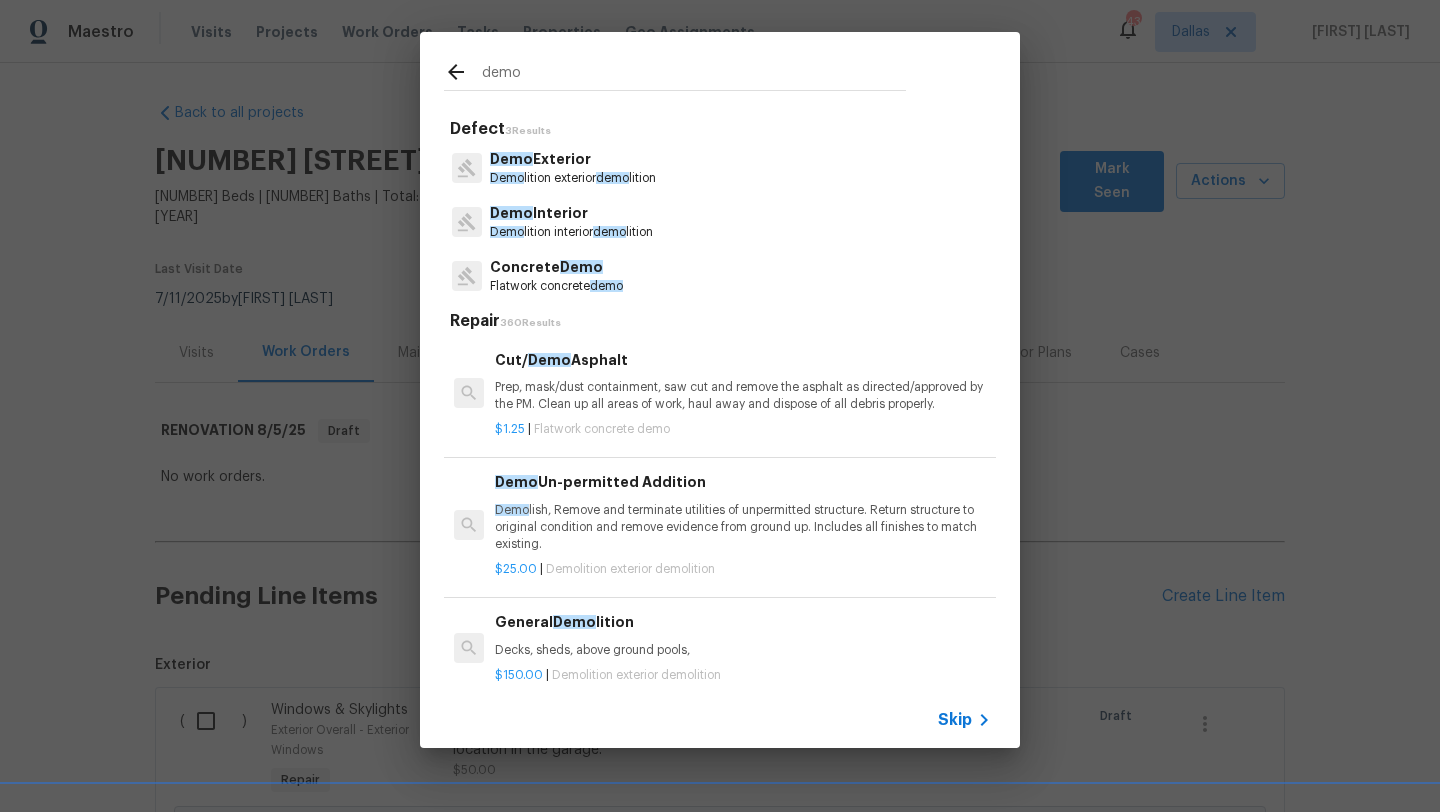click on "Demo lition interior  demo lition" at bounding box center (571, 232) 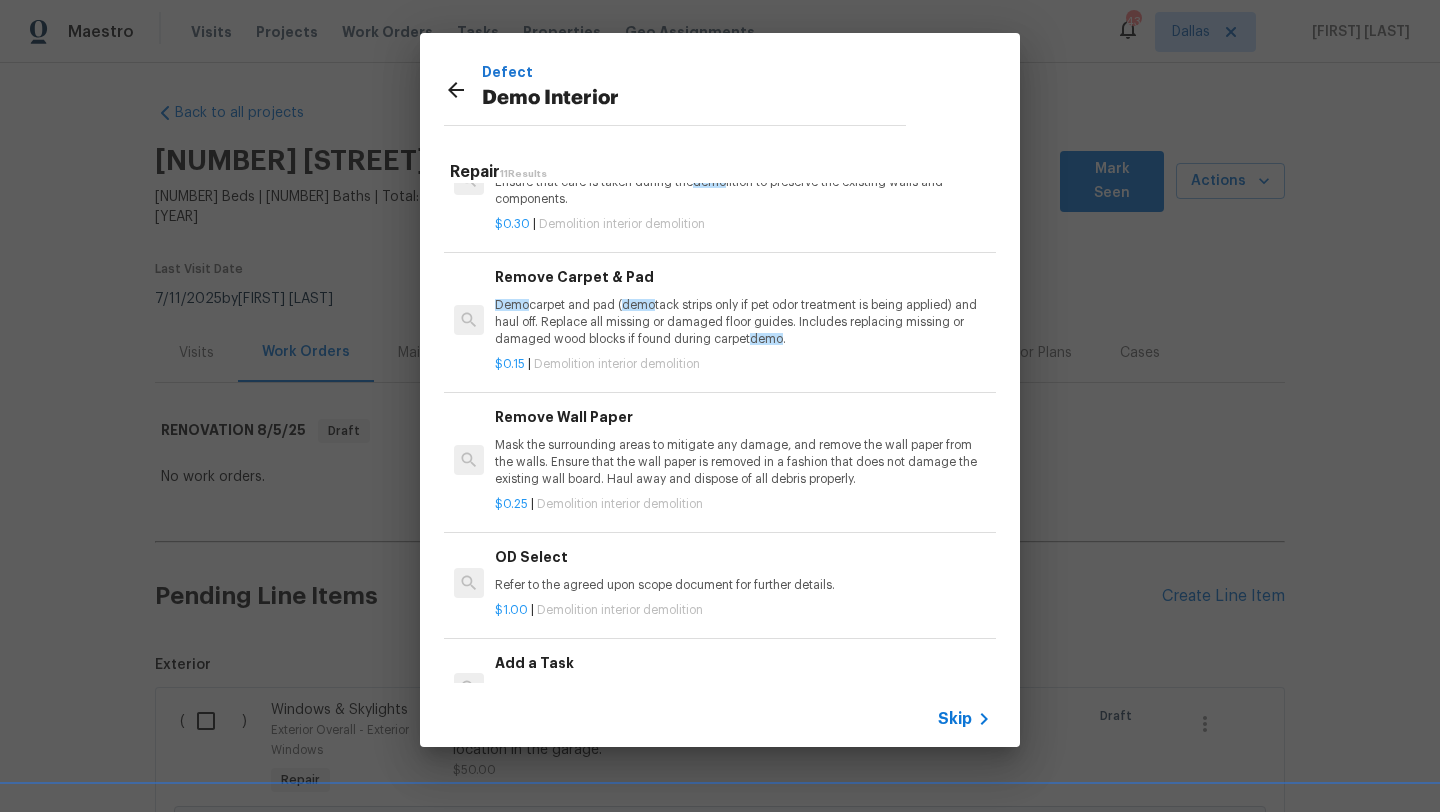 scroll, scrollTop: 940, scrollLeft: 0, axis: vertical 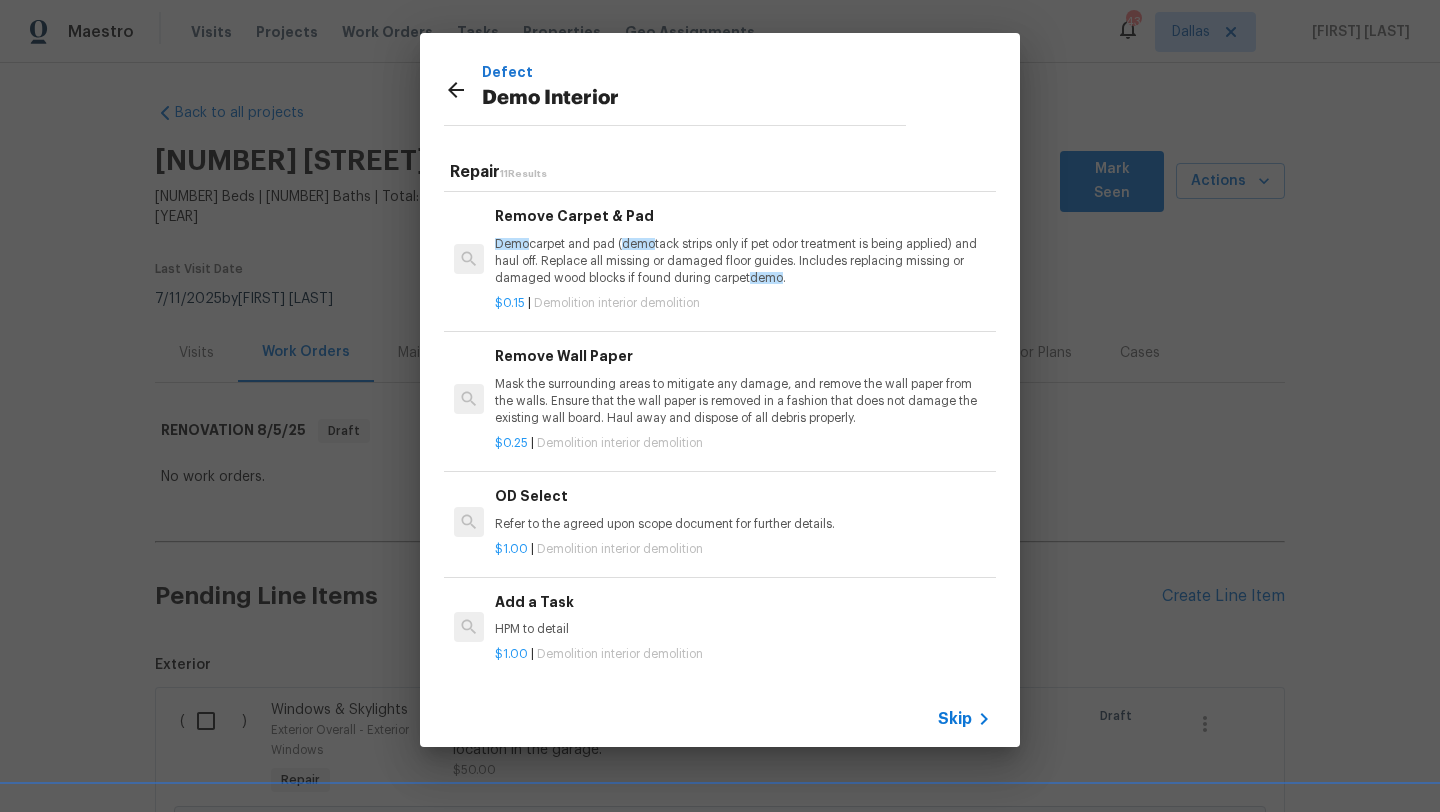 click on "Add a Task HPM to detail" at bounding box center [743, 615] 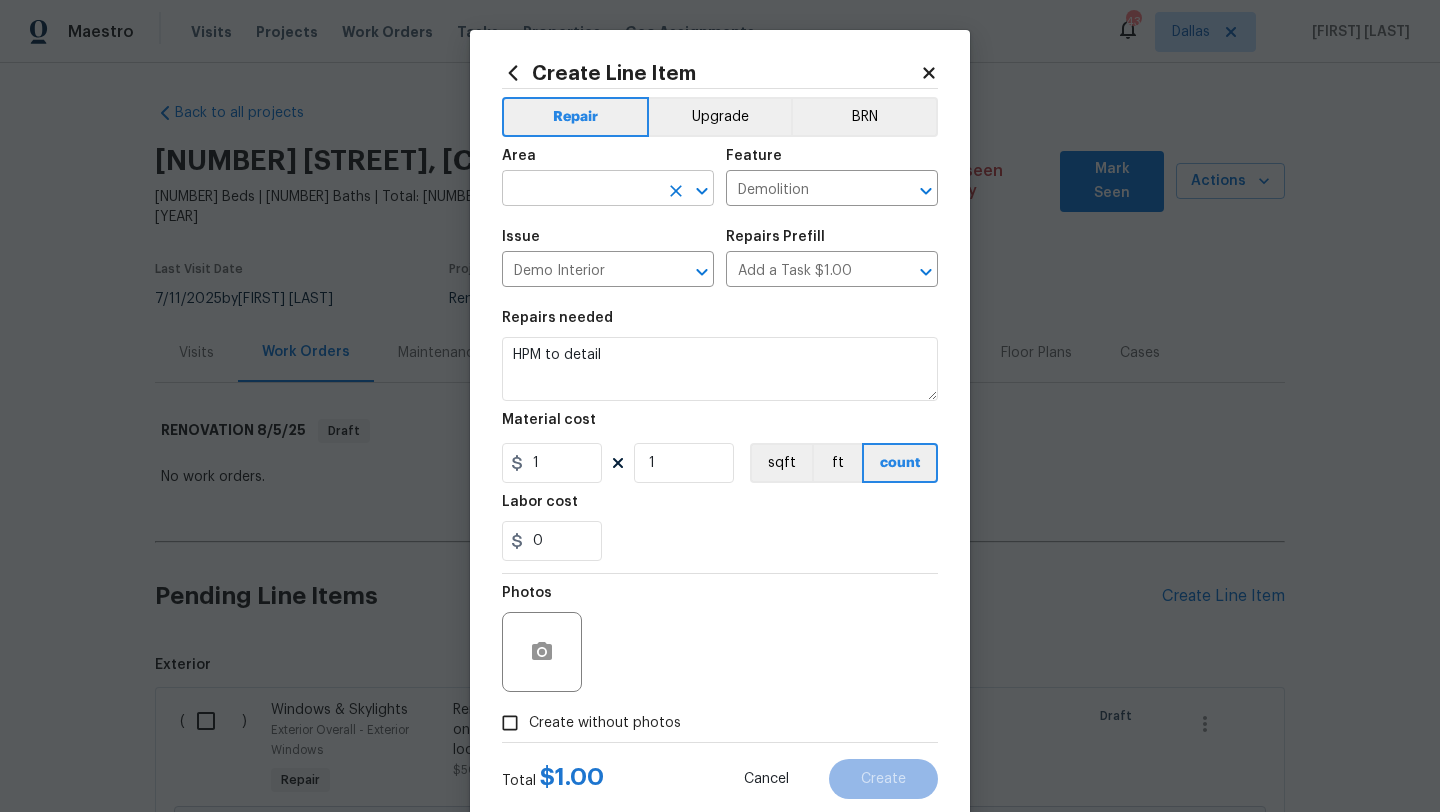 click at bounding box center (580, 190) 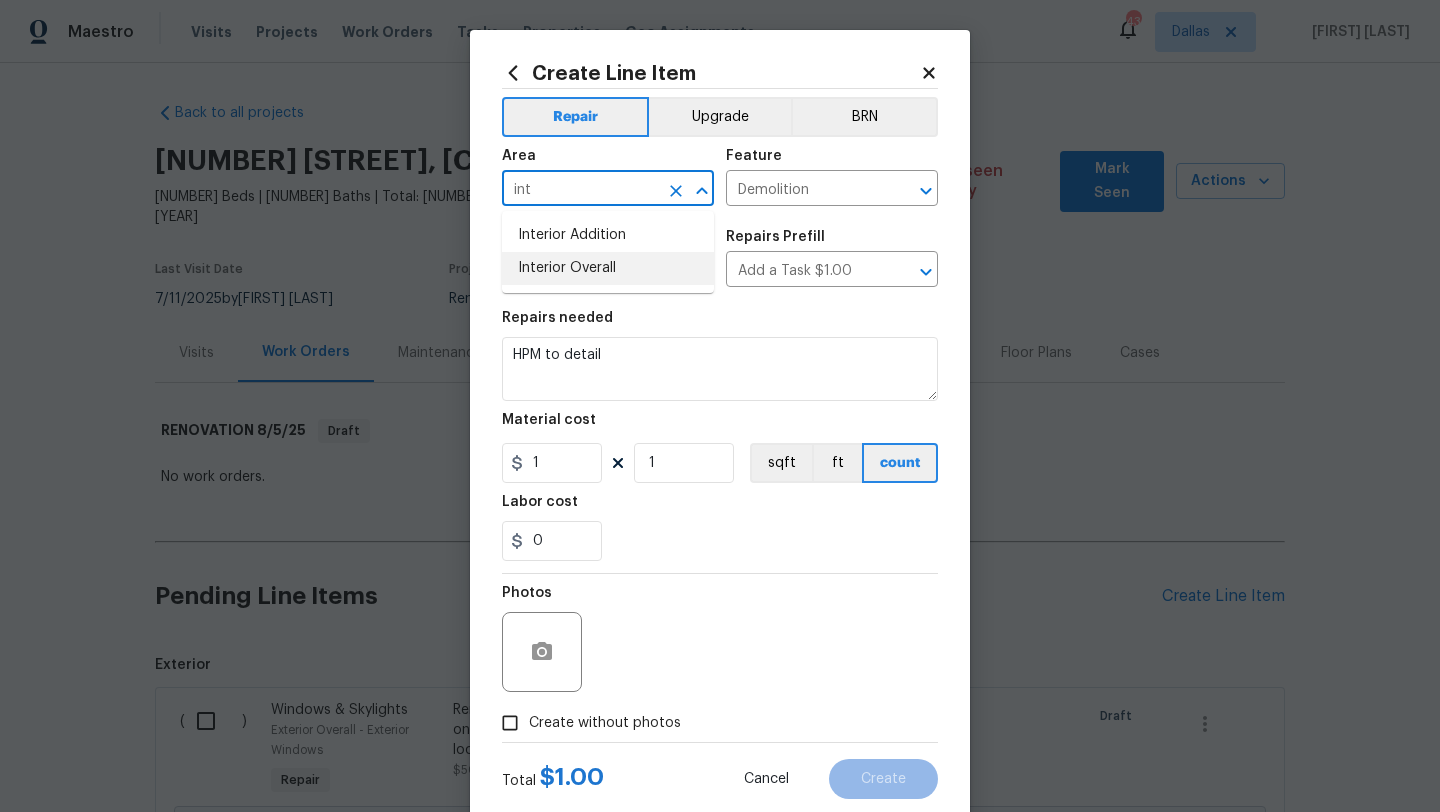 click on "Interior Overall" at bounding box center (608, 268) 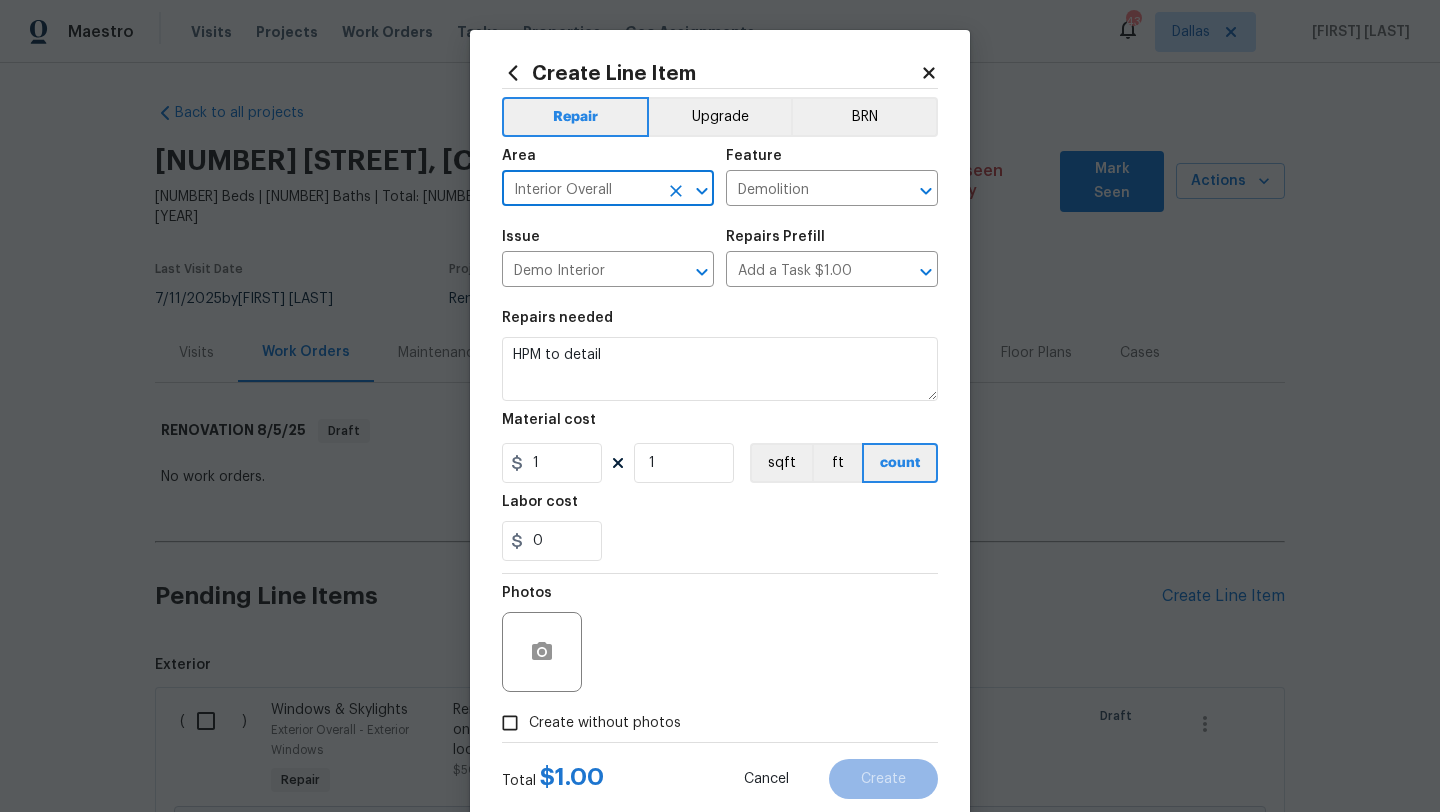 type on "Interior Overall" 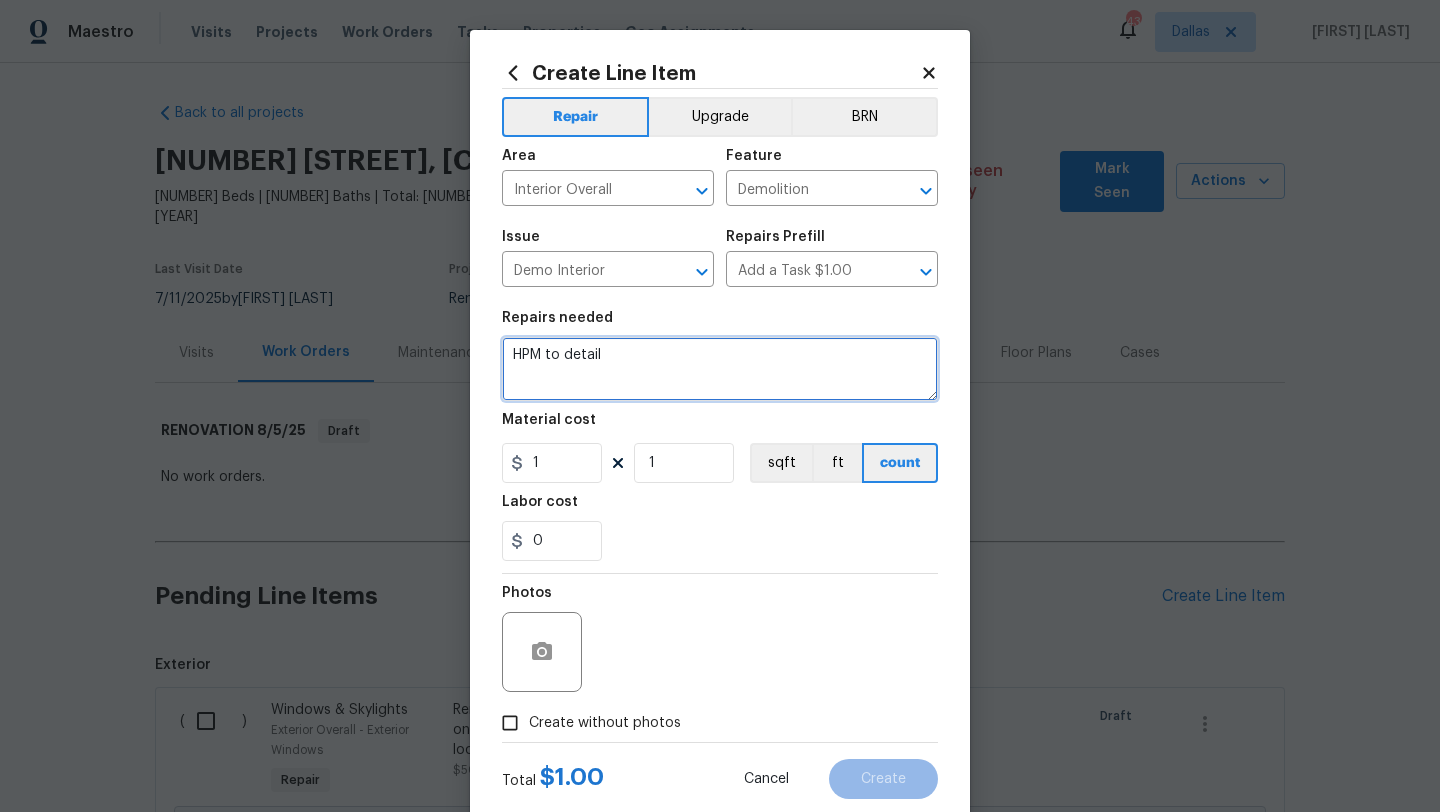 drag, startPoint x: 621, startPoint y: 354, endPoint x: 454, endPoint y: 348, distance: 167.10774 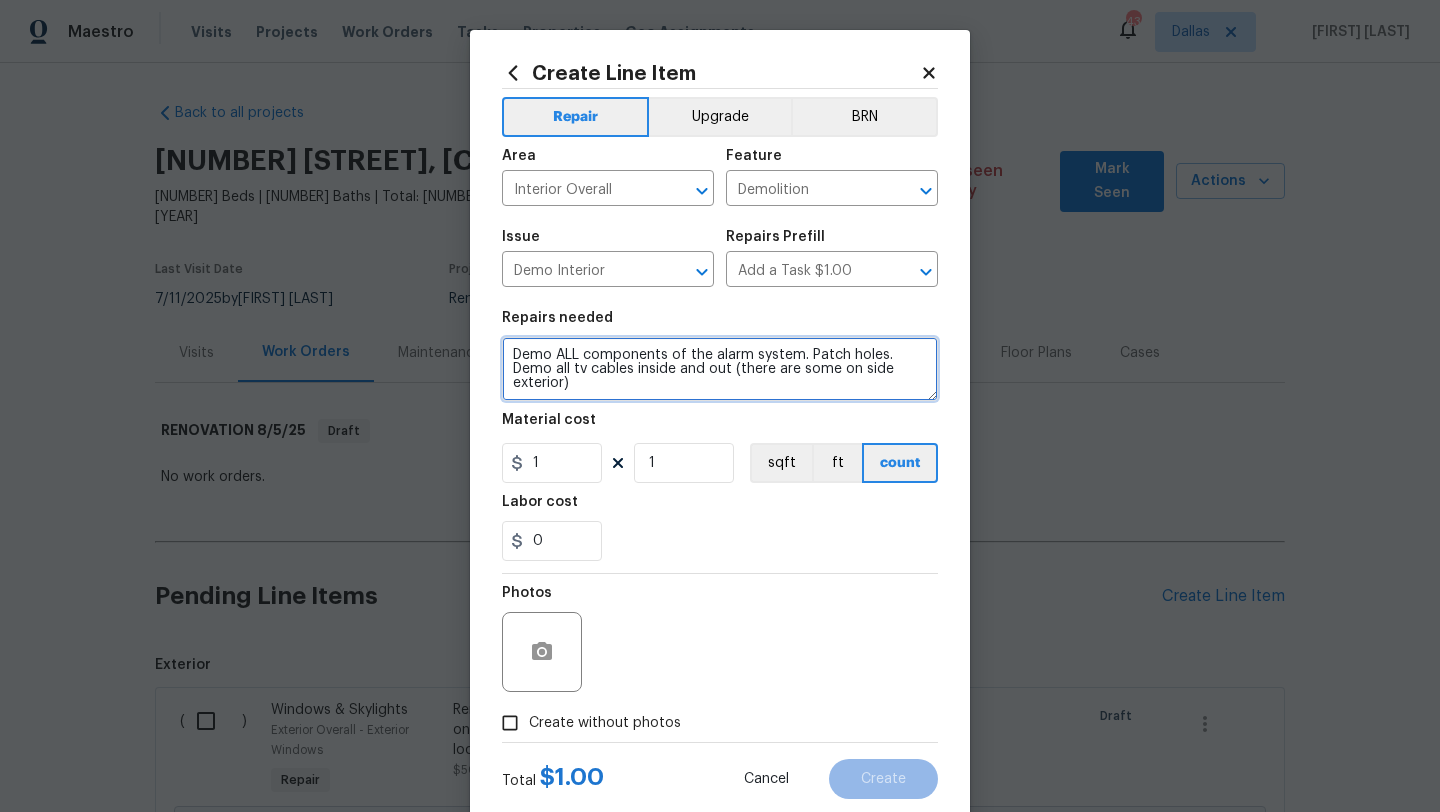 scroll, scrollTop: 4, scrollLeft: 0, axis: vertical 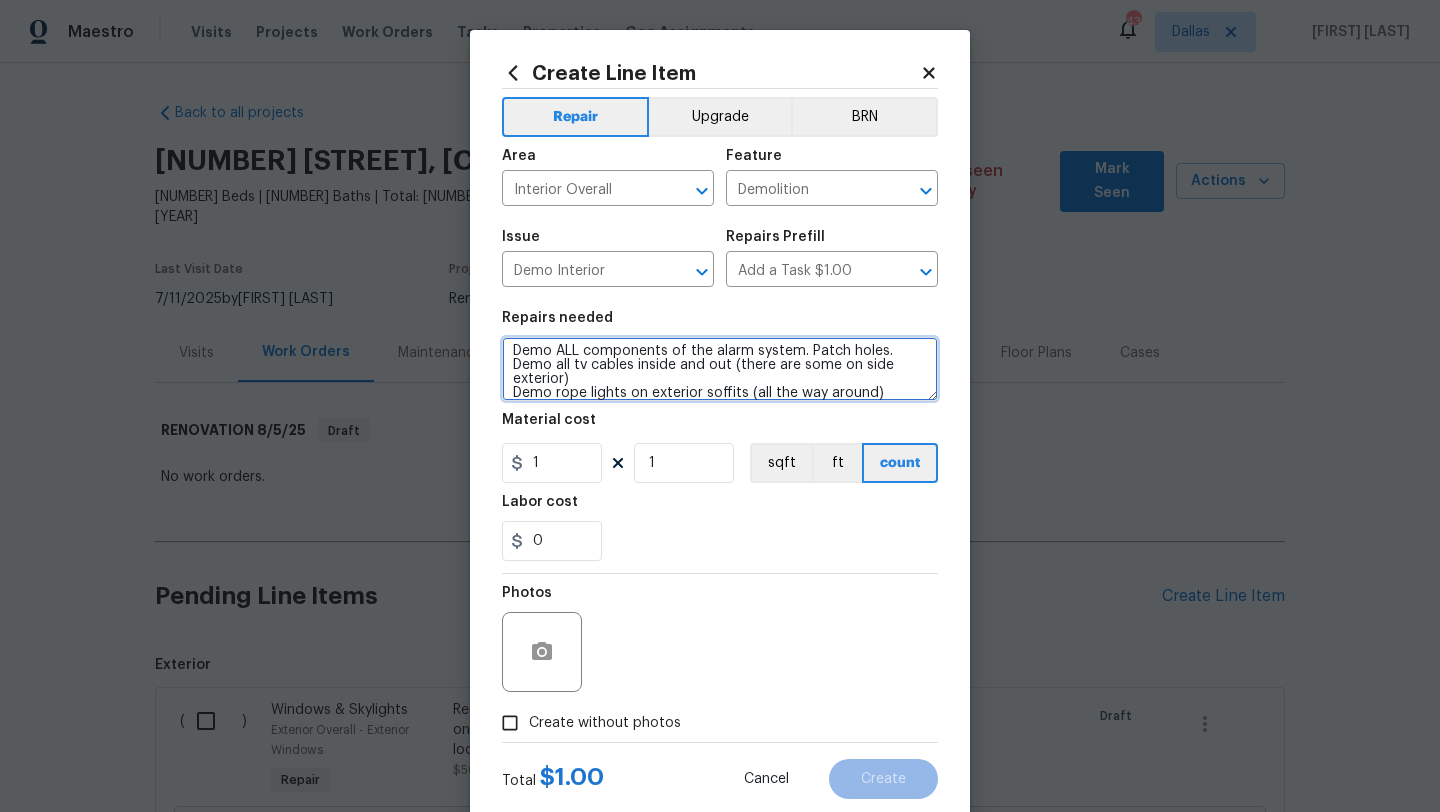 type on "Demo ALL components of the alarm system. Patch holes.
Demo all tv cables inside and out (there are some on side exterior)
Demo rope lights on exterior soffits (all the way around)" 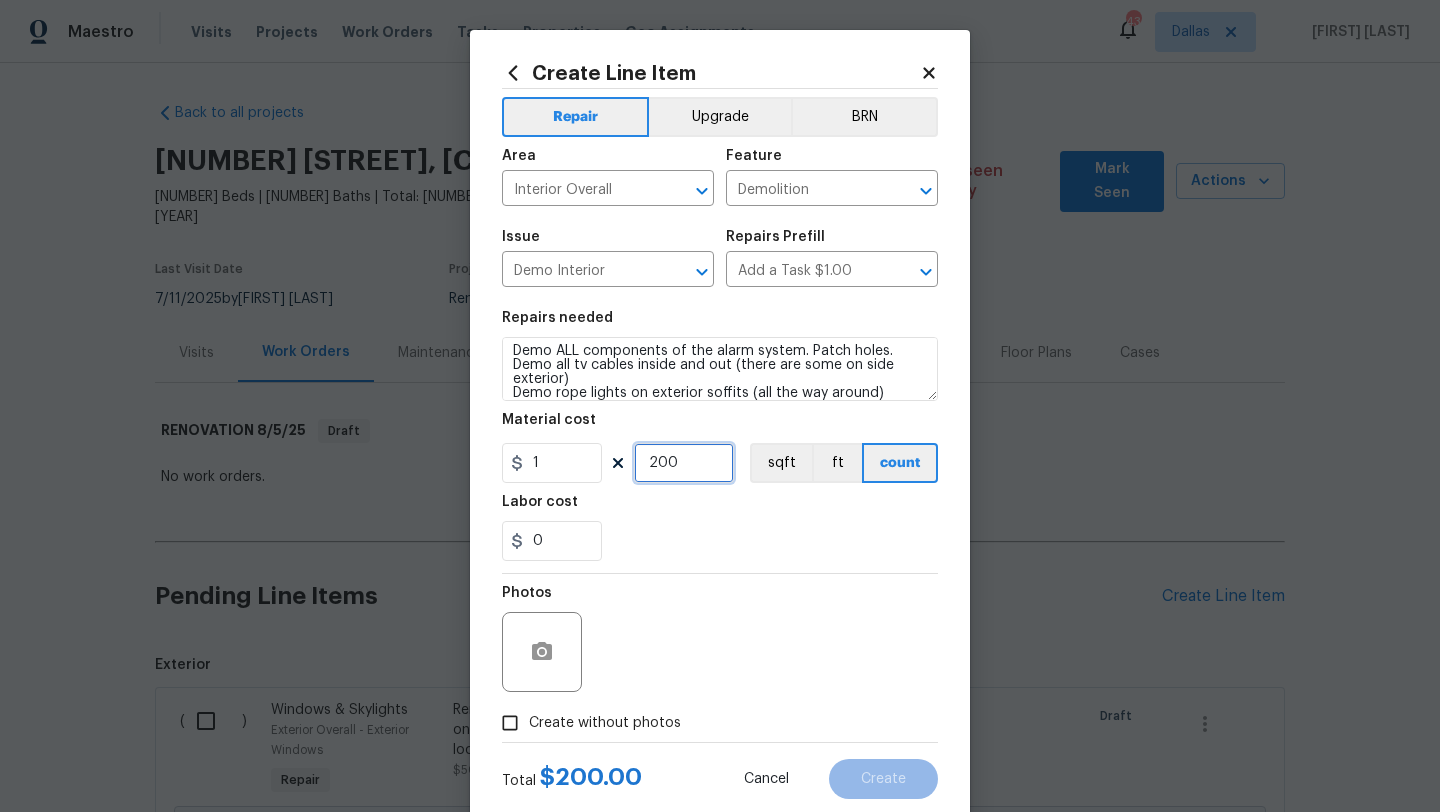 type on "200" 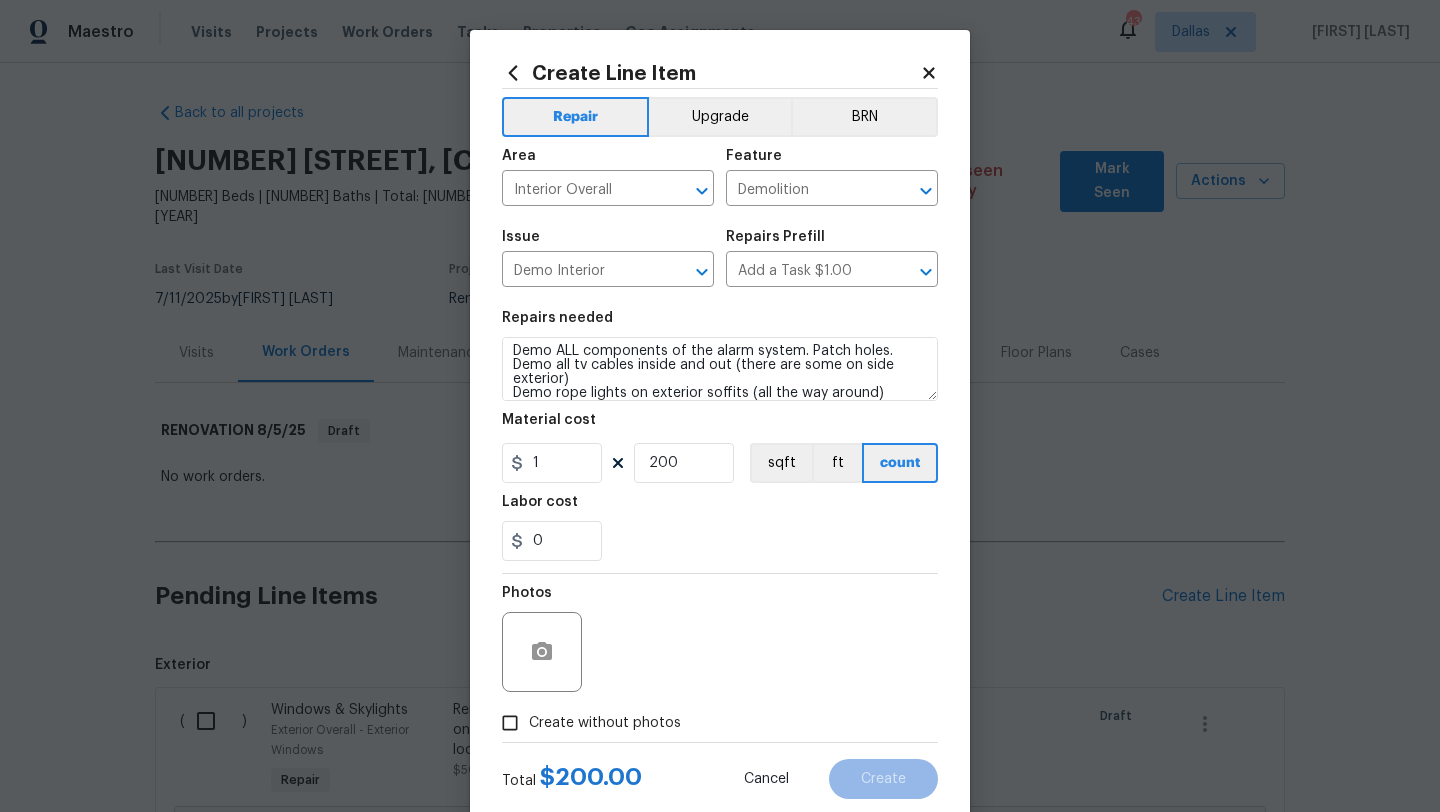 click on "Create without photos" at bounding box center (586, 723) 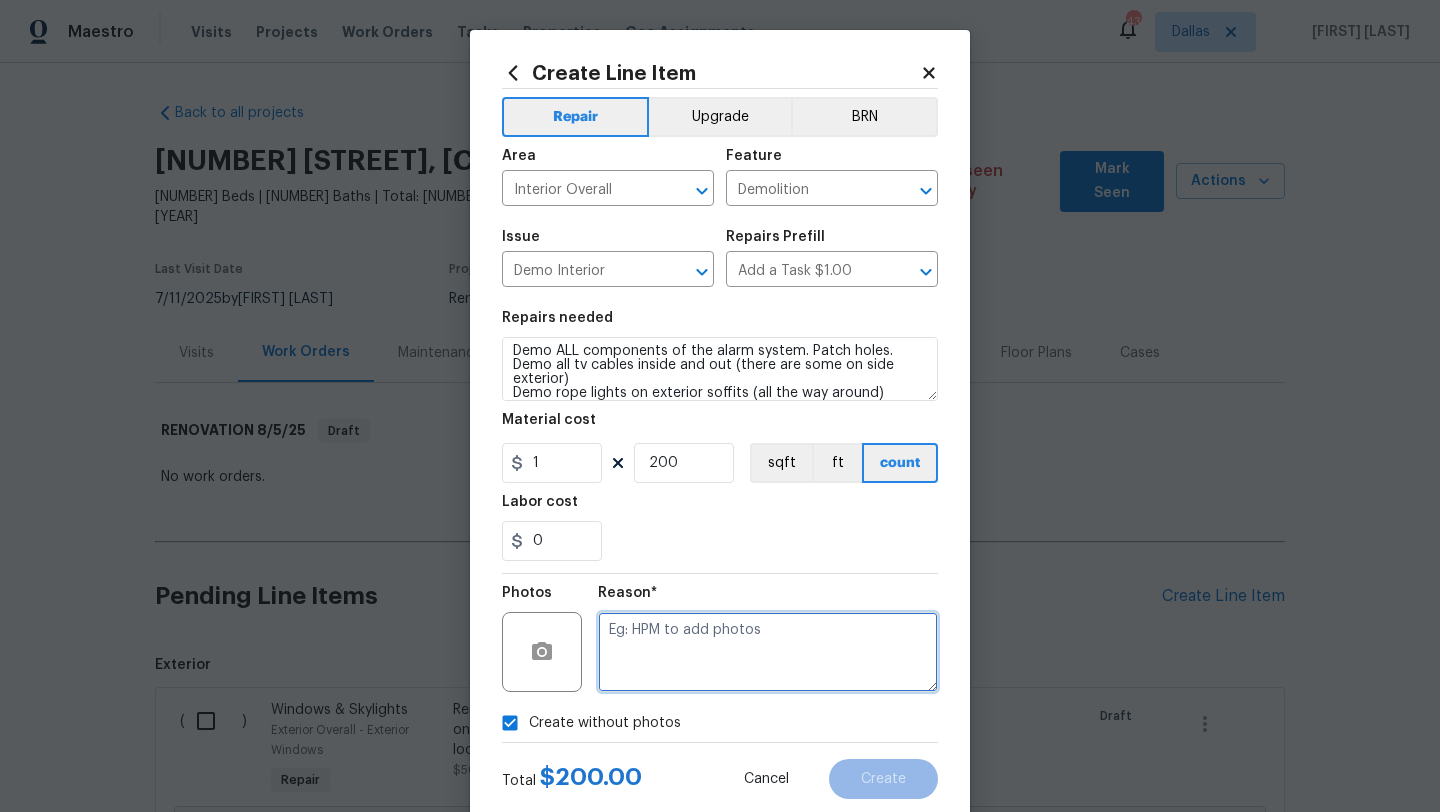 click at bounding box center [768, 652] 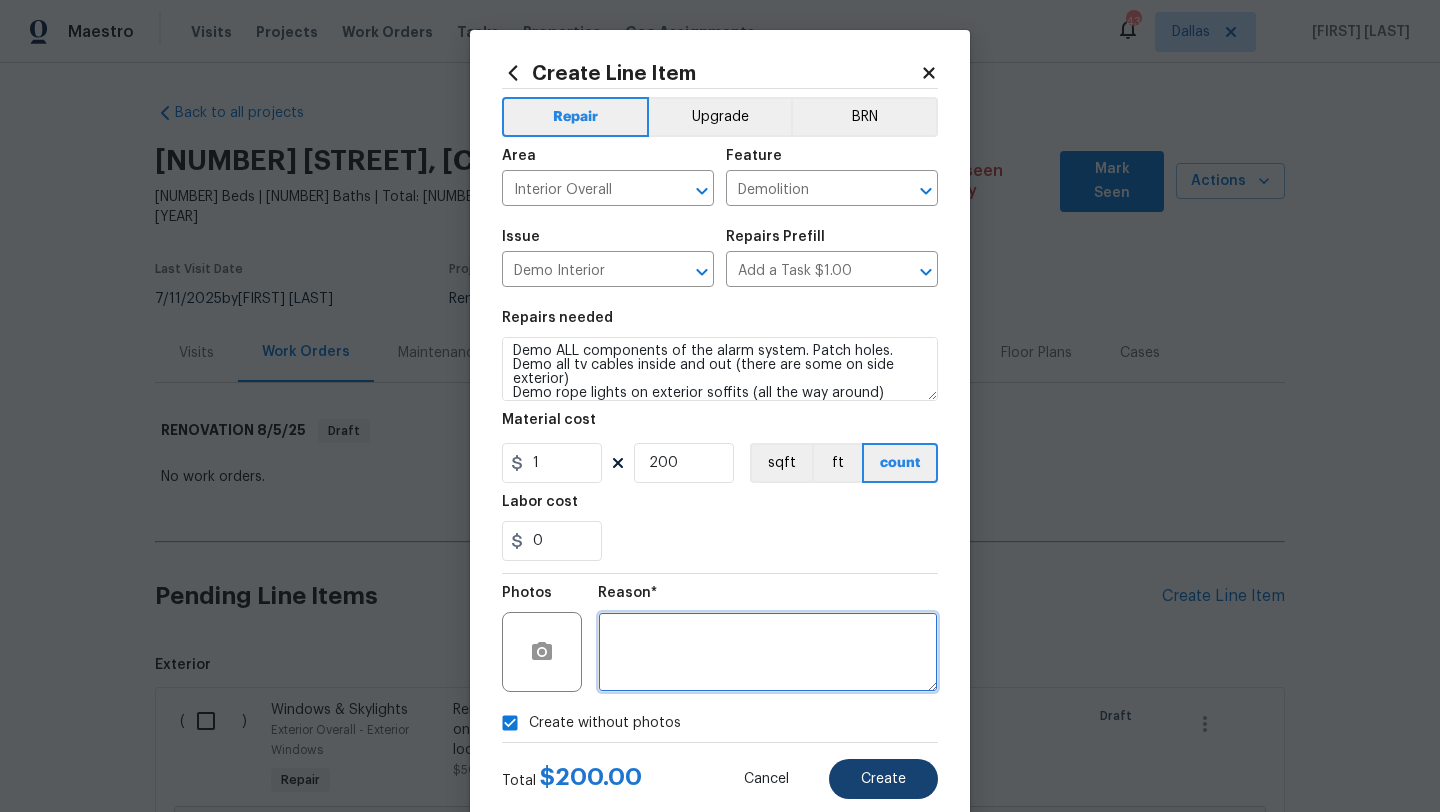 type 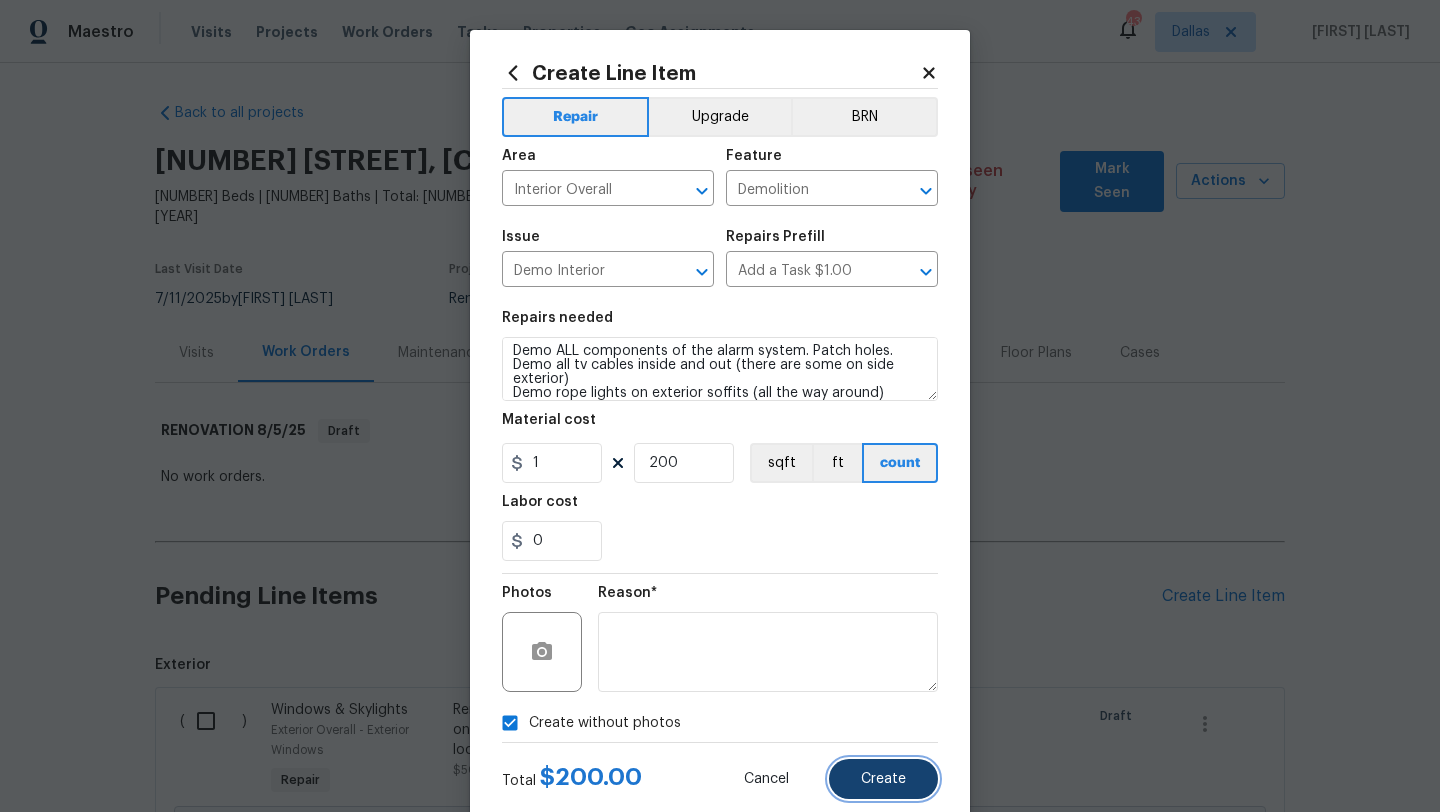 click on "Create" at bounding box center [883, 779] 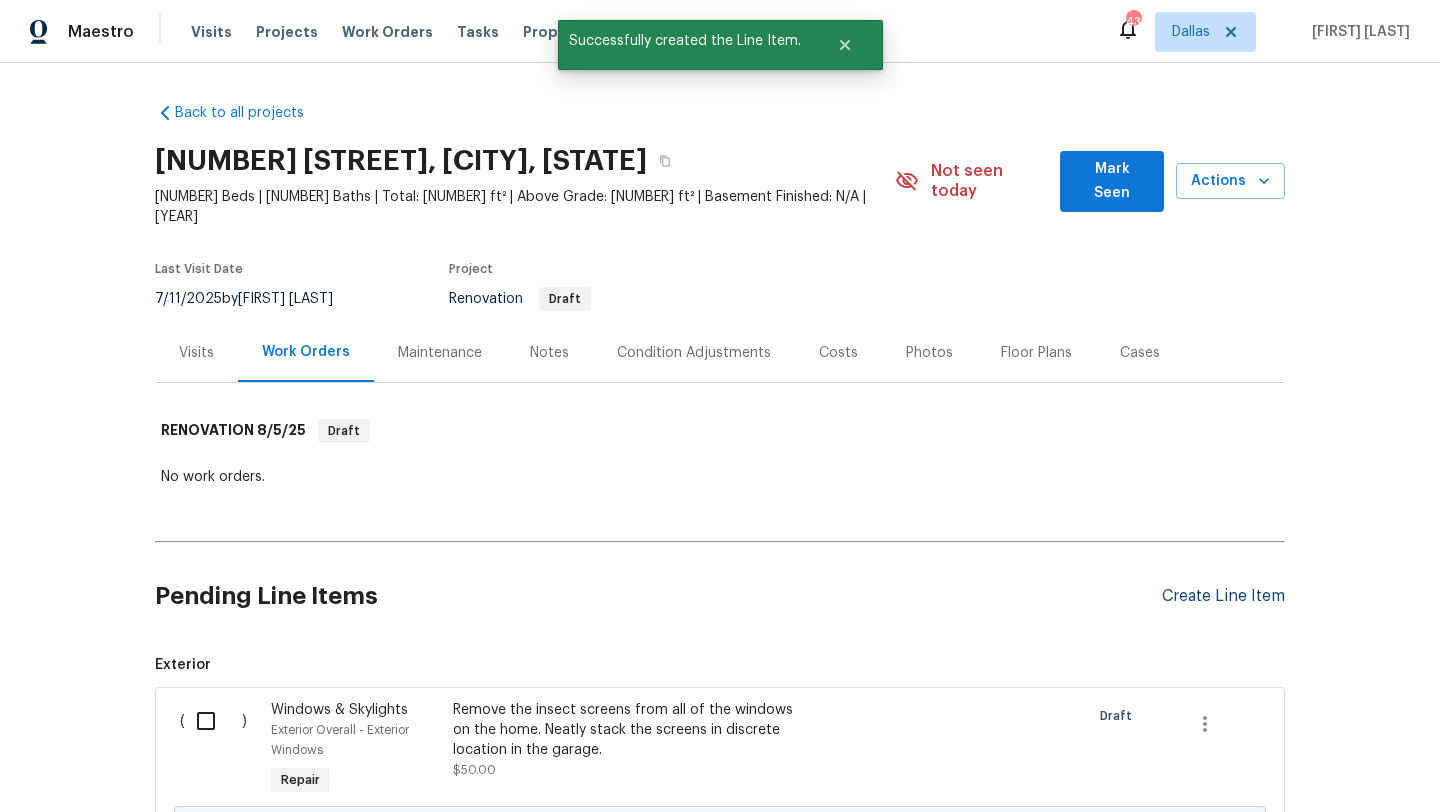 click on "Create Line Item" at bounding box center [1223, 596] 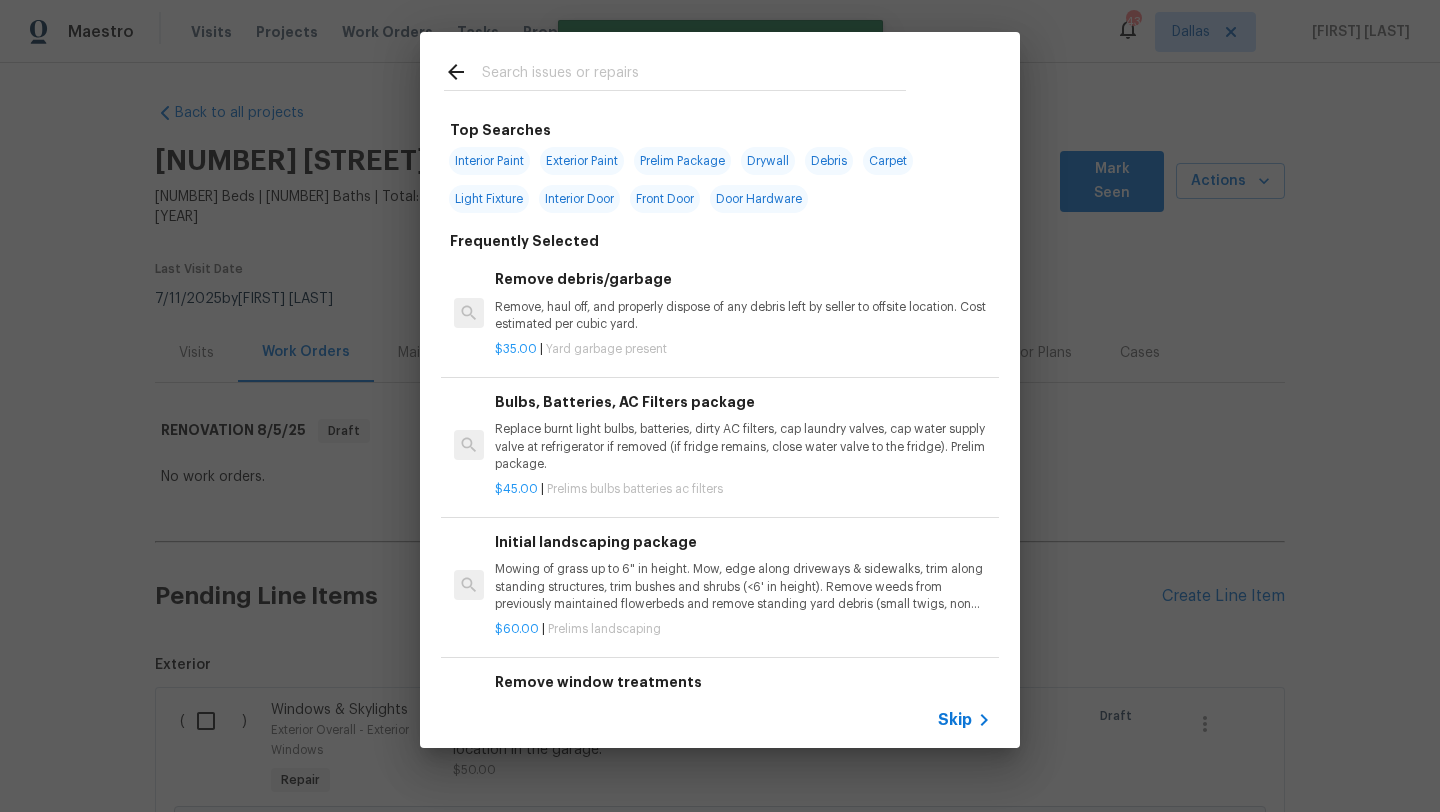 click at bounding box center [694, 75] 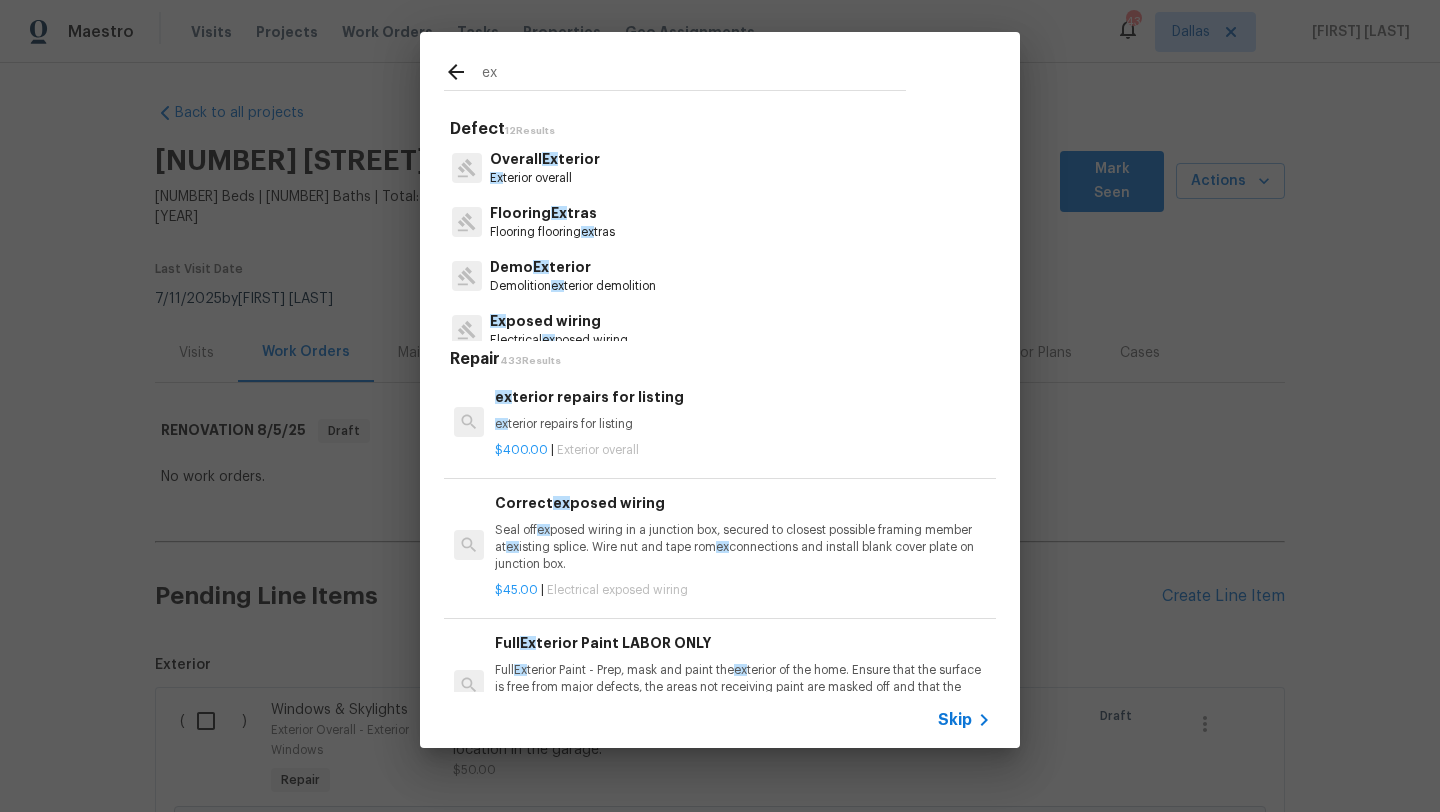 type on "e" 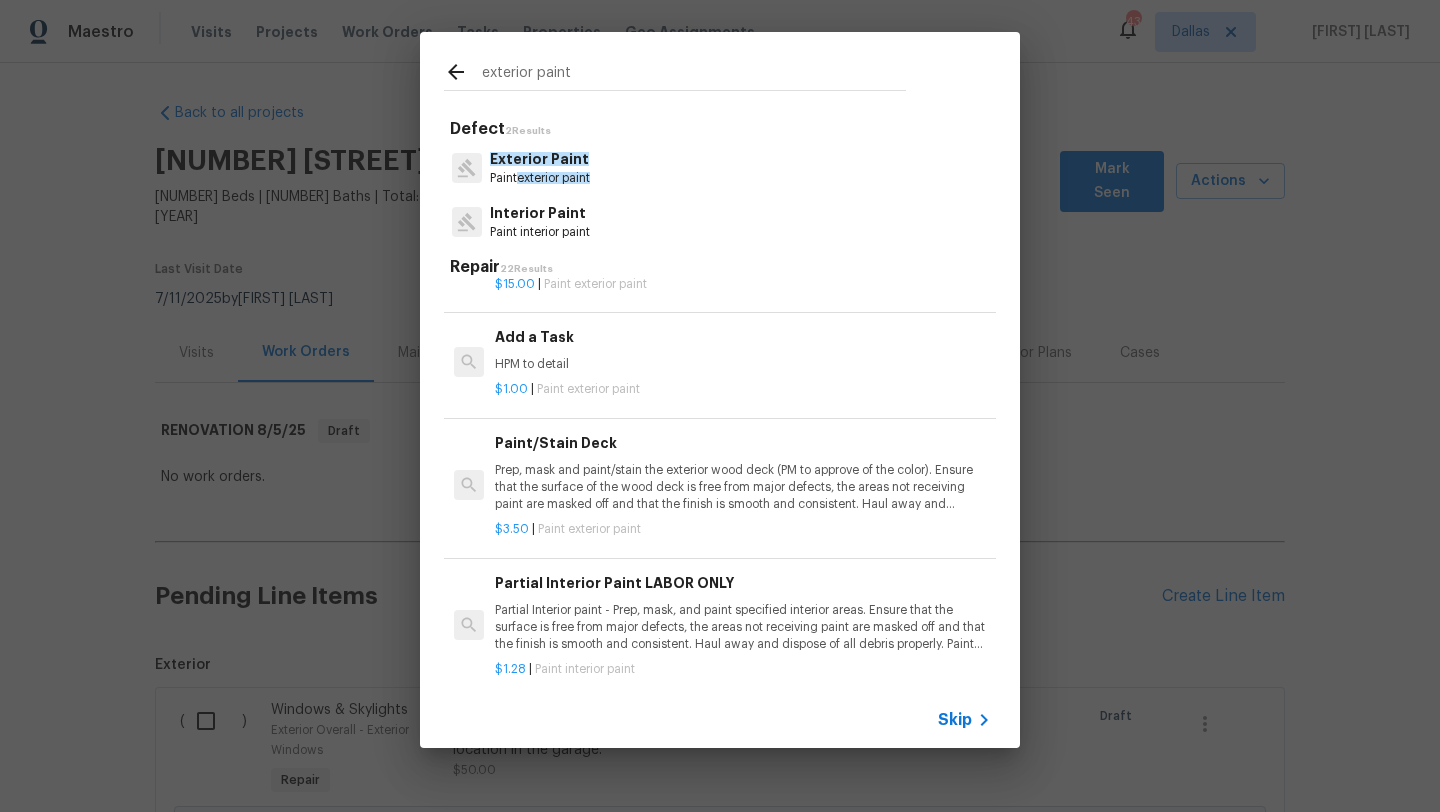 scroll, scrollTop: 615, scrollLeft: 0, axis: vertical 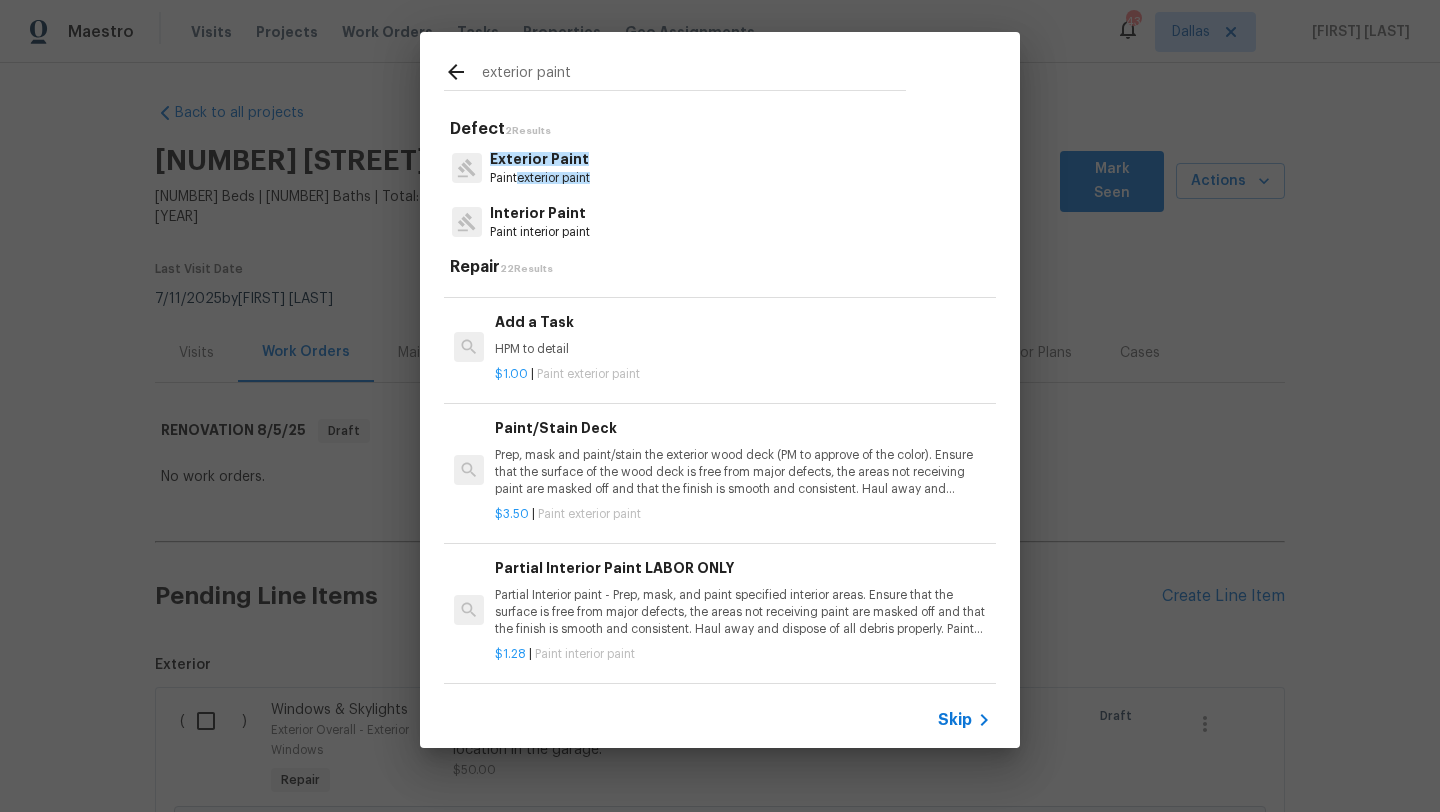 type on "exterior paint" 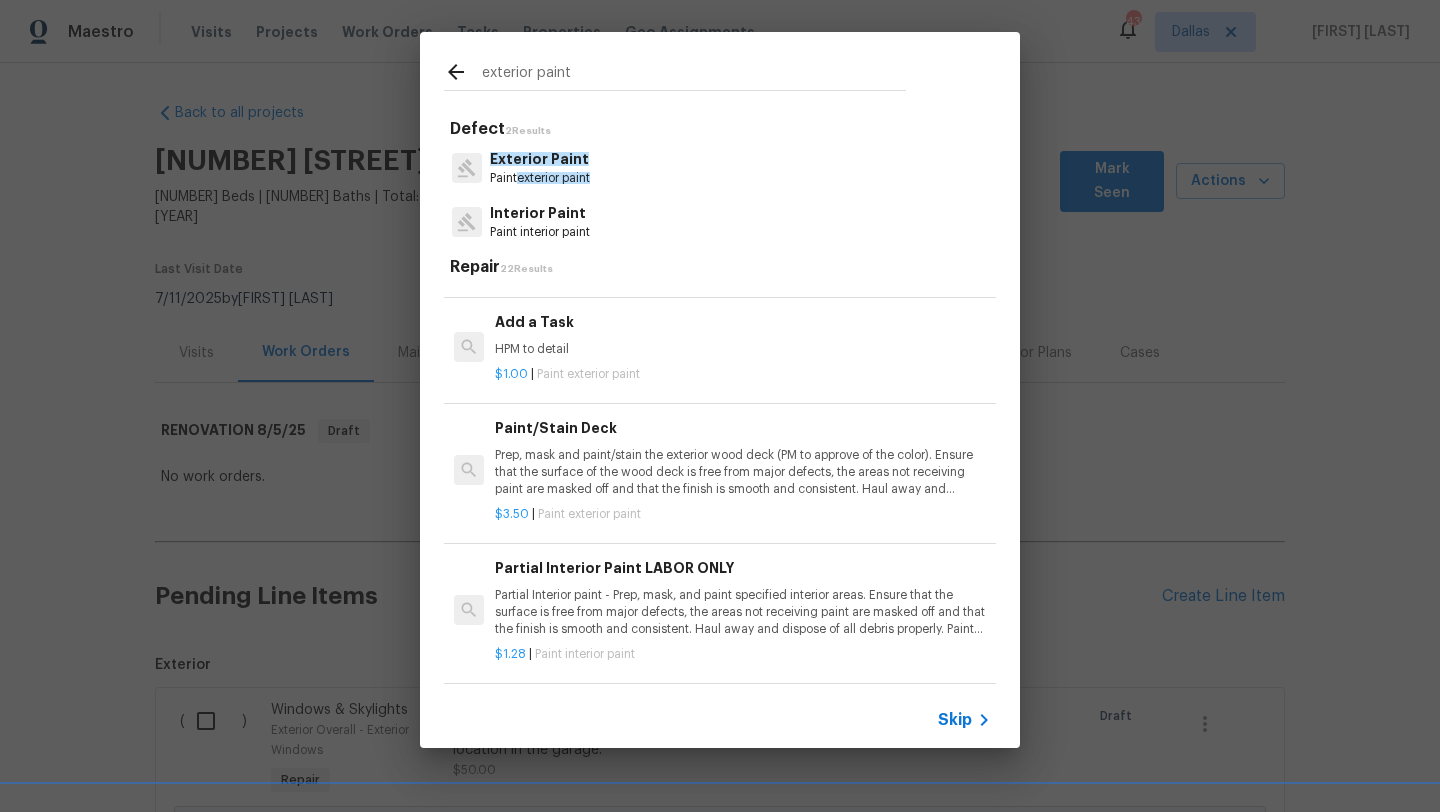 click on "Add a Task HPM to detail" at bounding box center [743, 335] 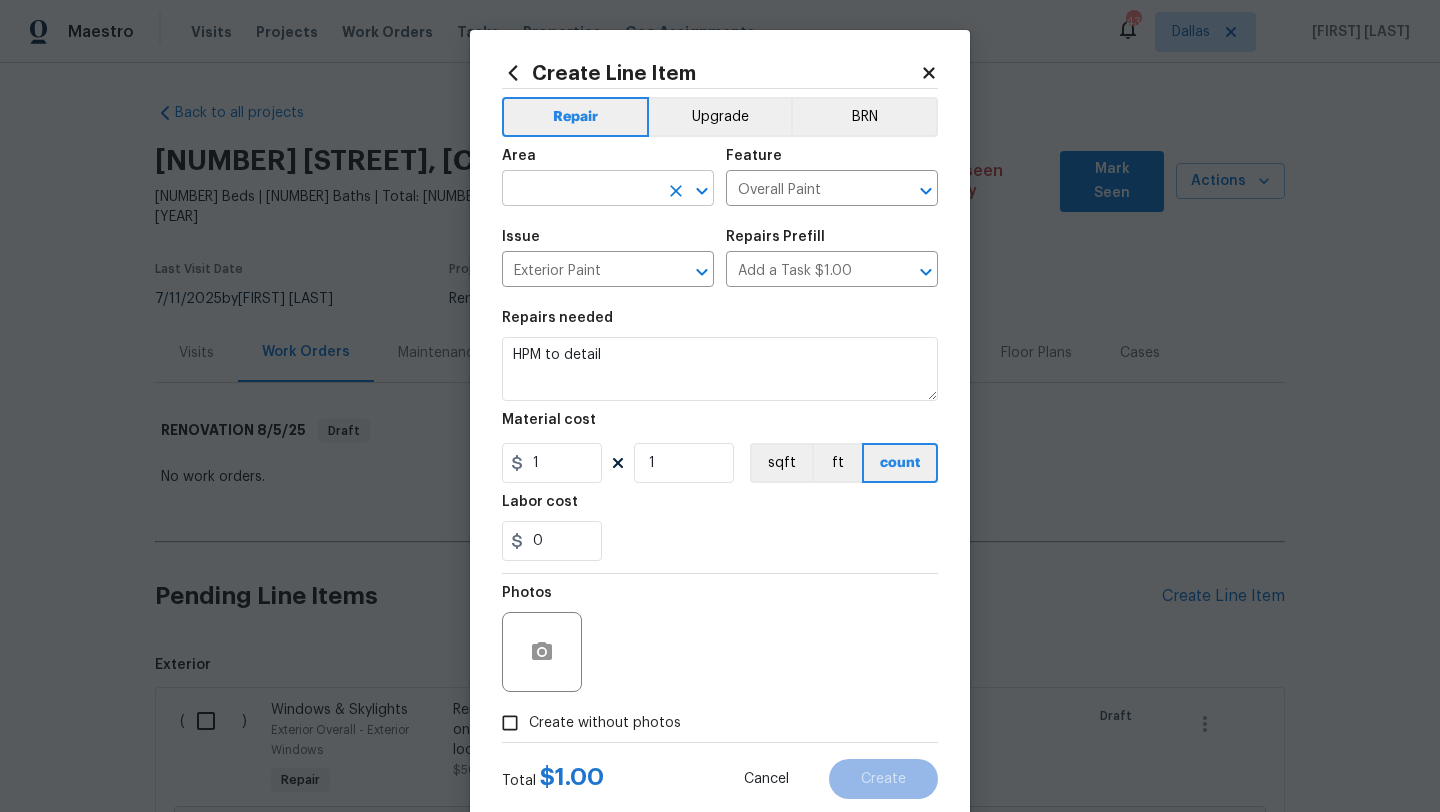 click at bounding box center [580, 190] 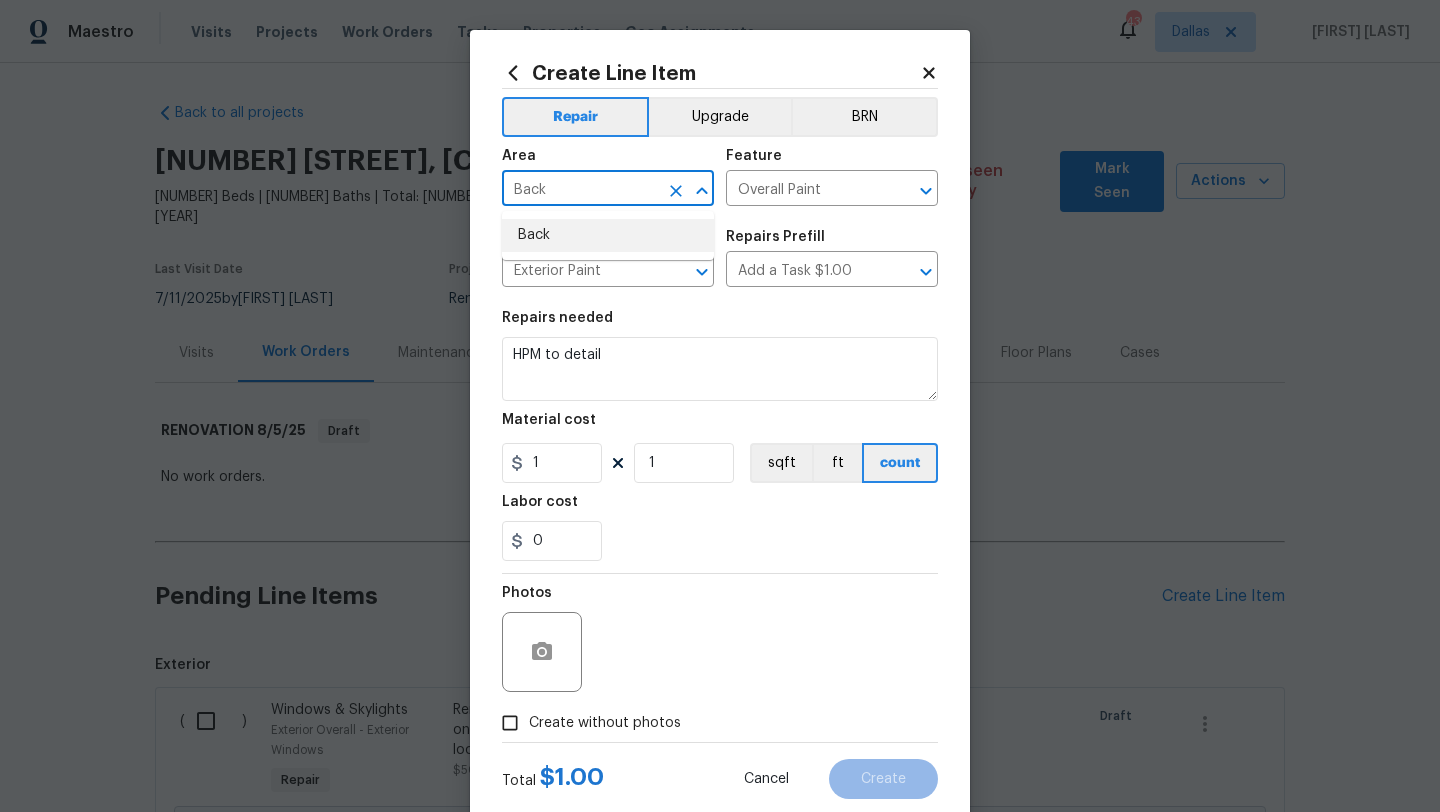 click on "Back" at bounding box center [608, 235] 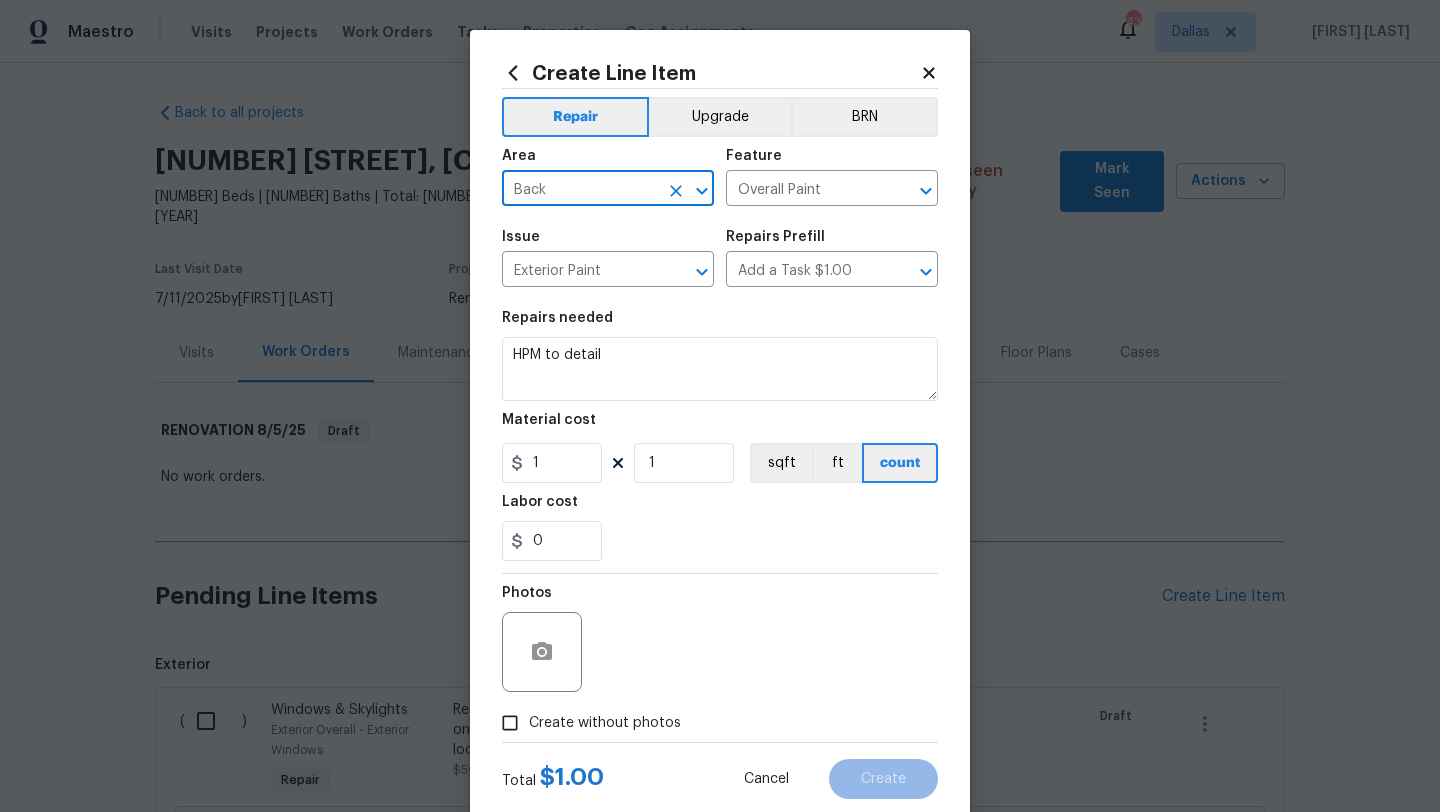 type on "Back" 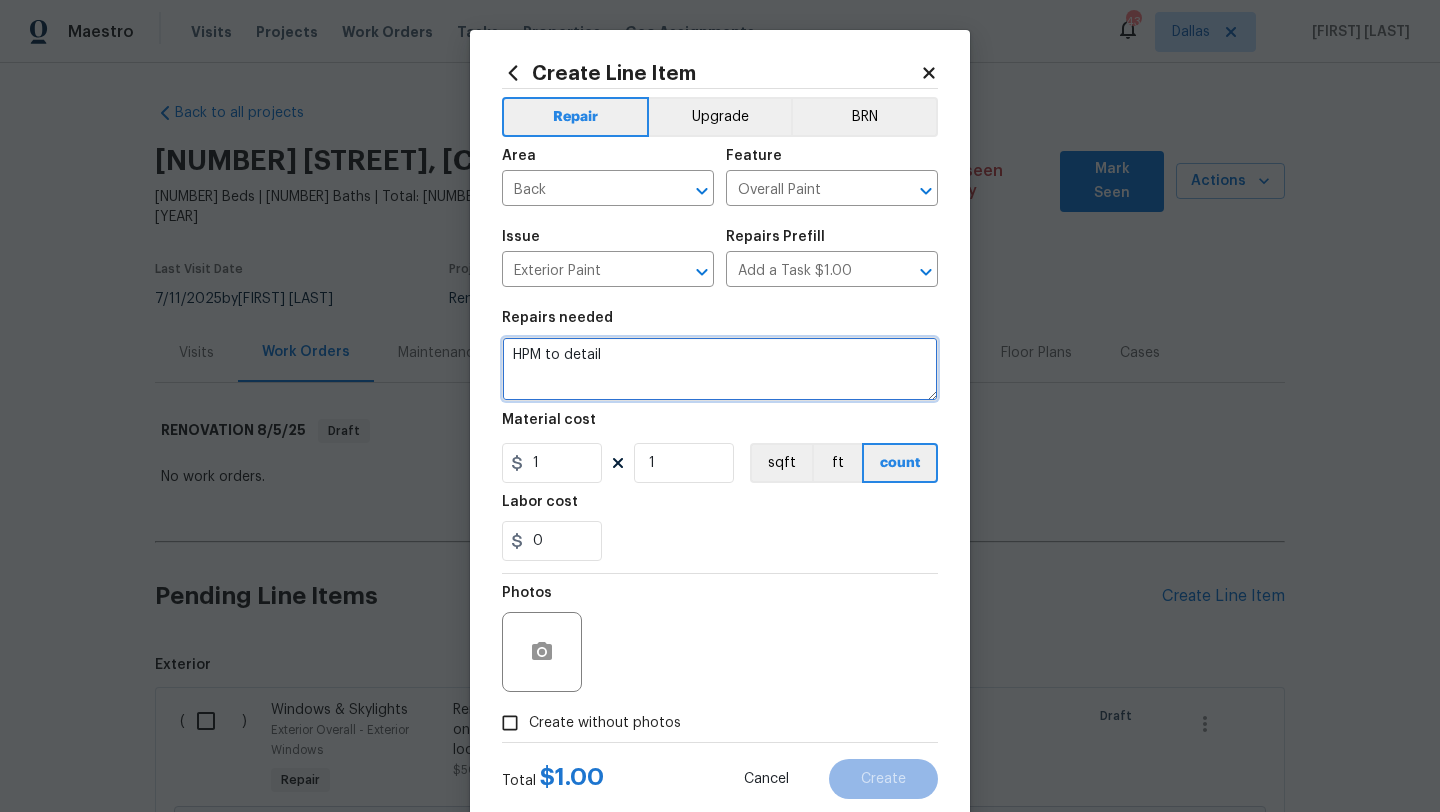 drag, startPoint x: 619, startPoint y: 363, endPoint x: 490, endPoint y: 355, distance: 129.24782 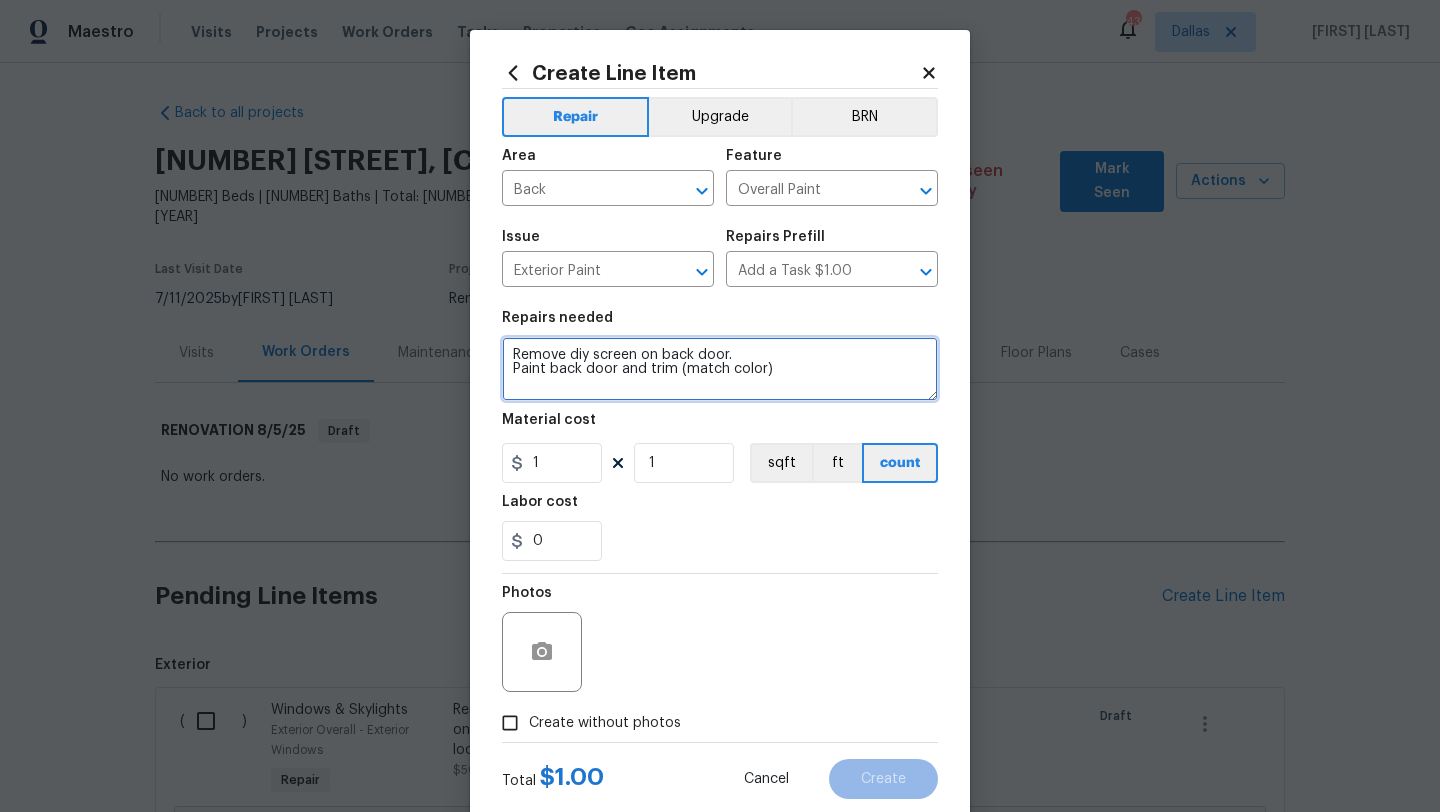 type on "Remove diy screen on back door.
Paint back door and trim (match color)" 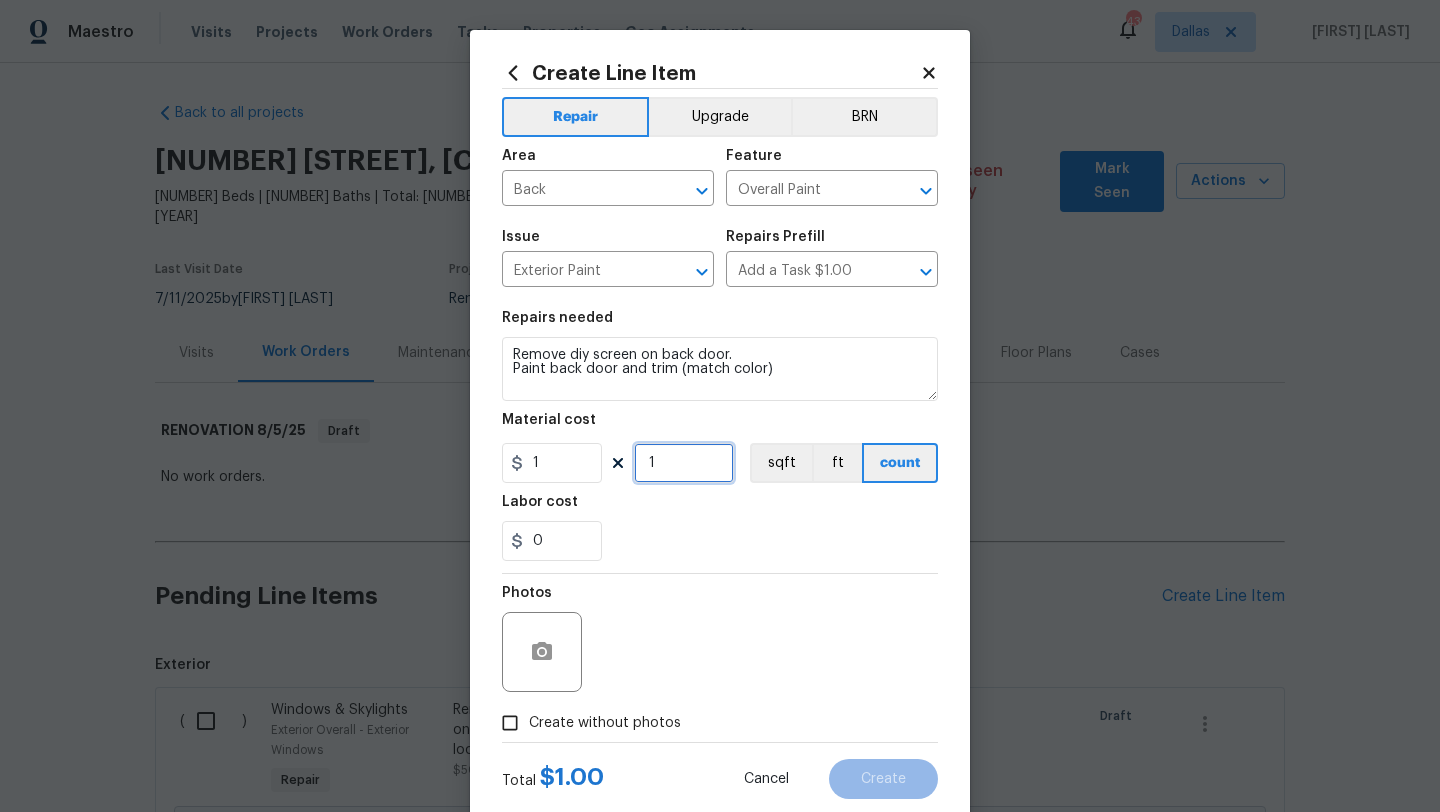 click on "1" at bounding box center (684, 463) 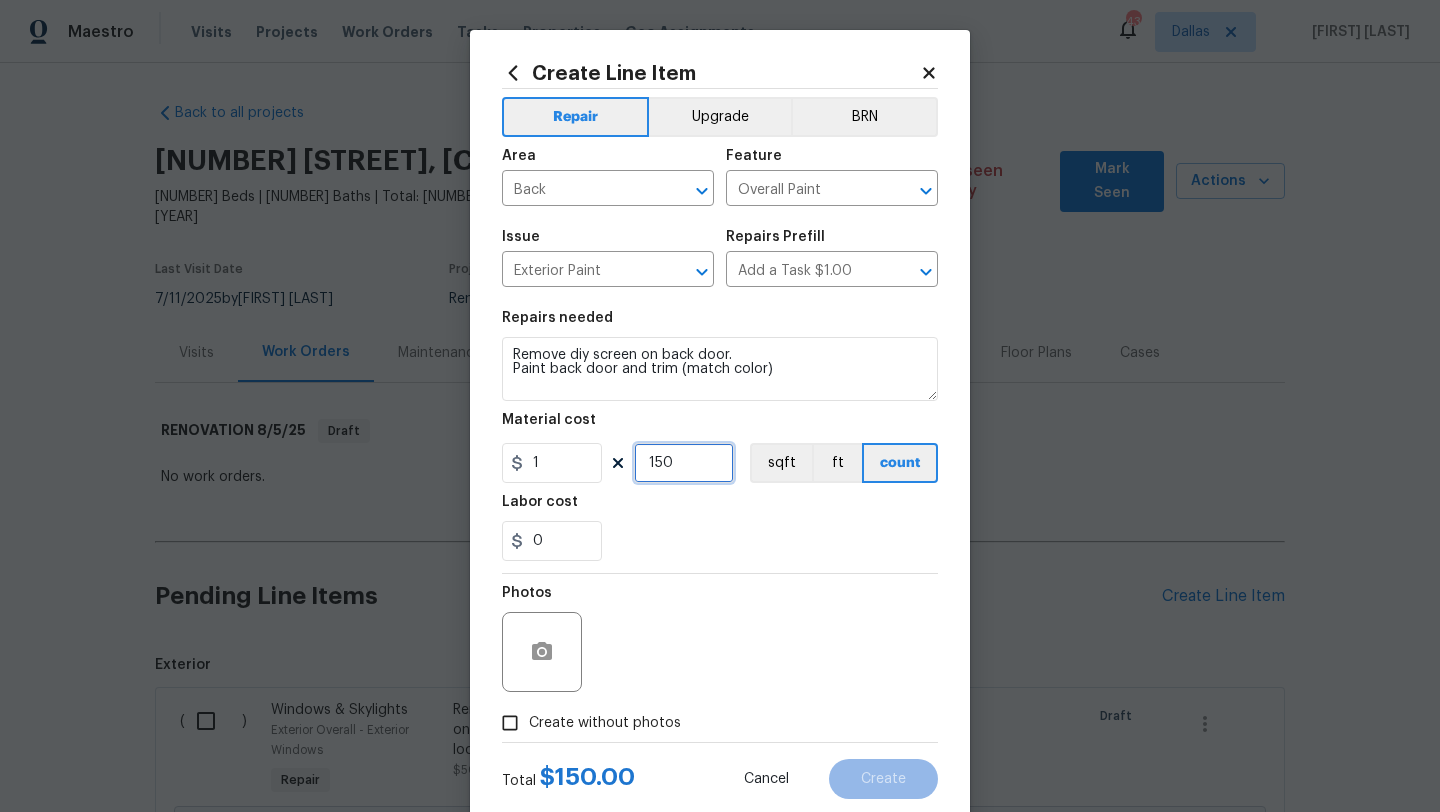 type on "150" 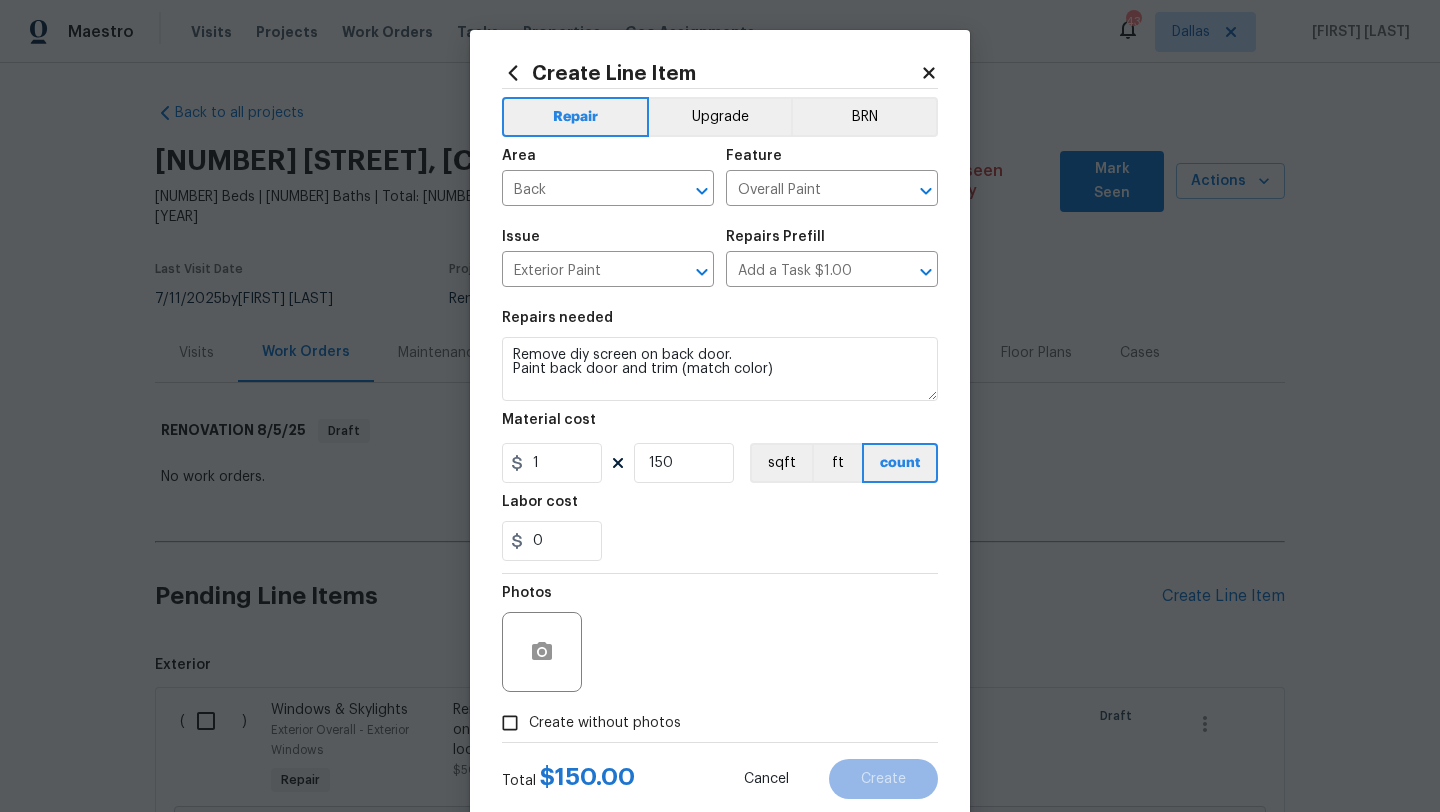 click on "Create without photos" at bounding box center [586, 723] 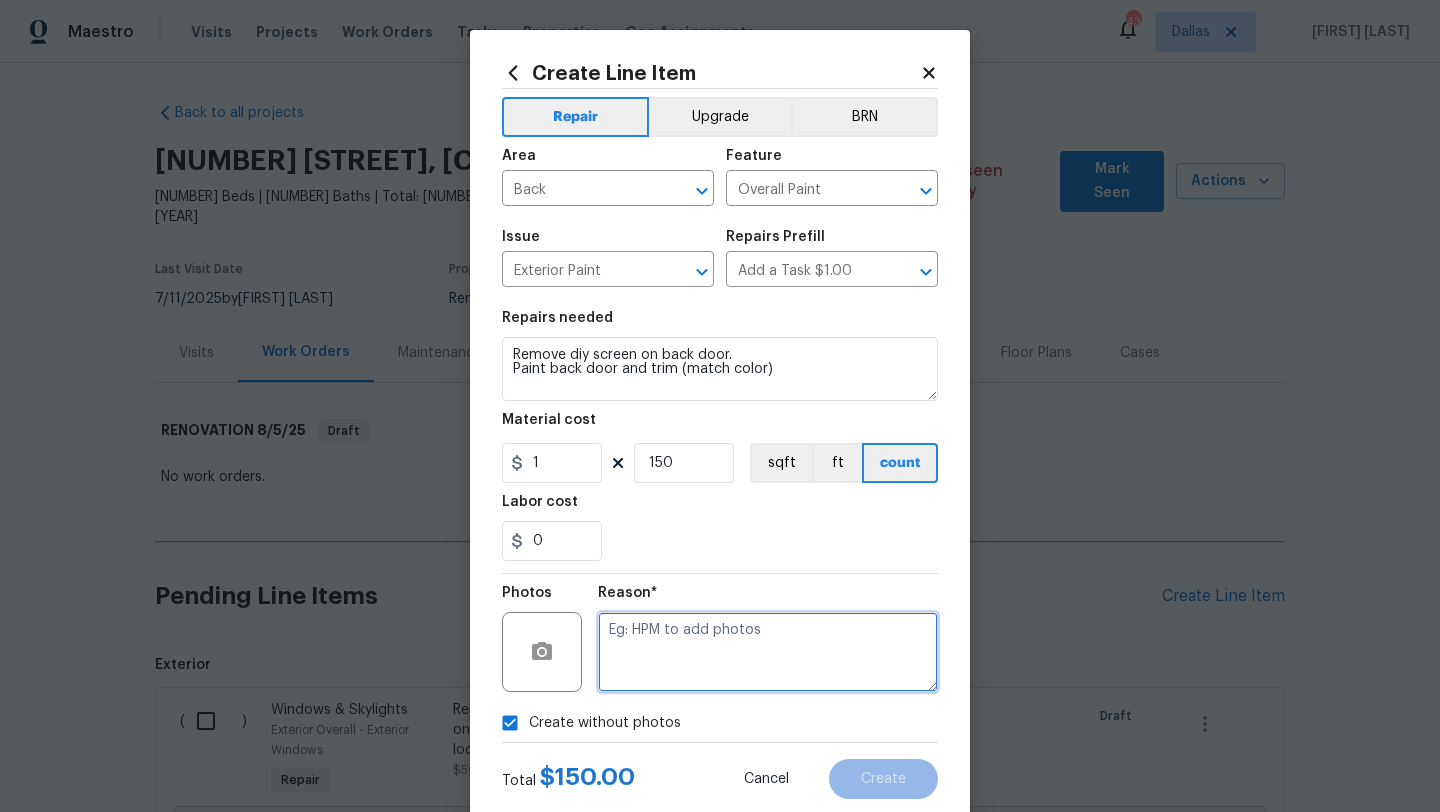 click at bounding box center [768, 652] 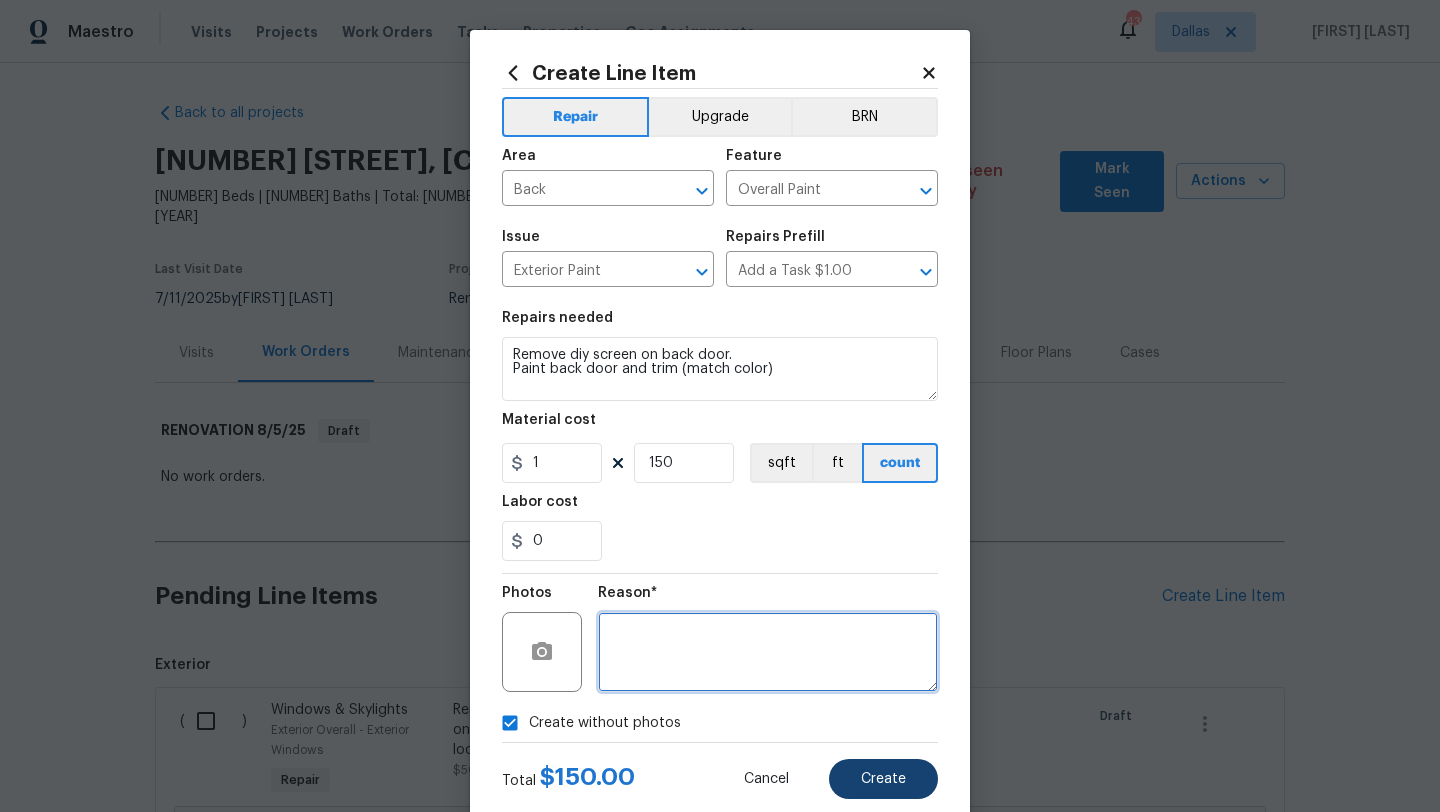 type 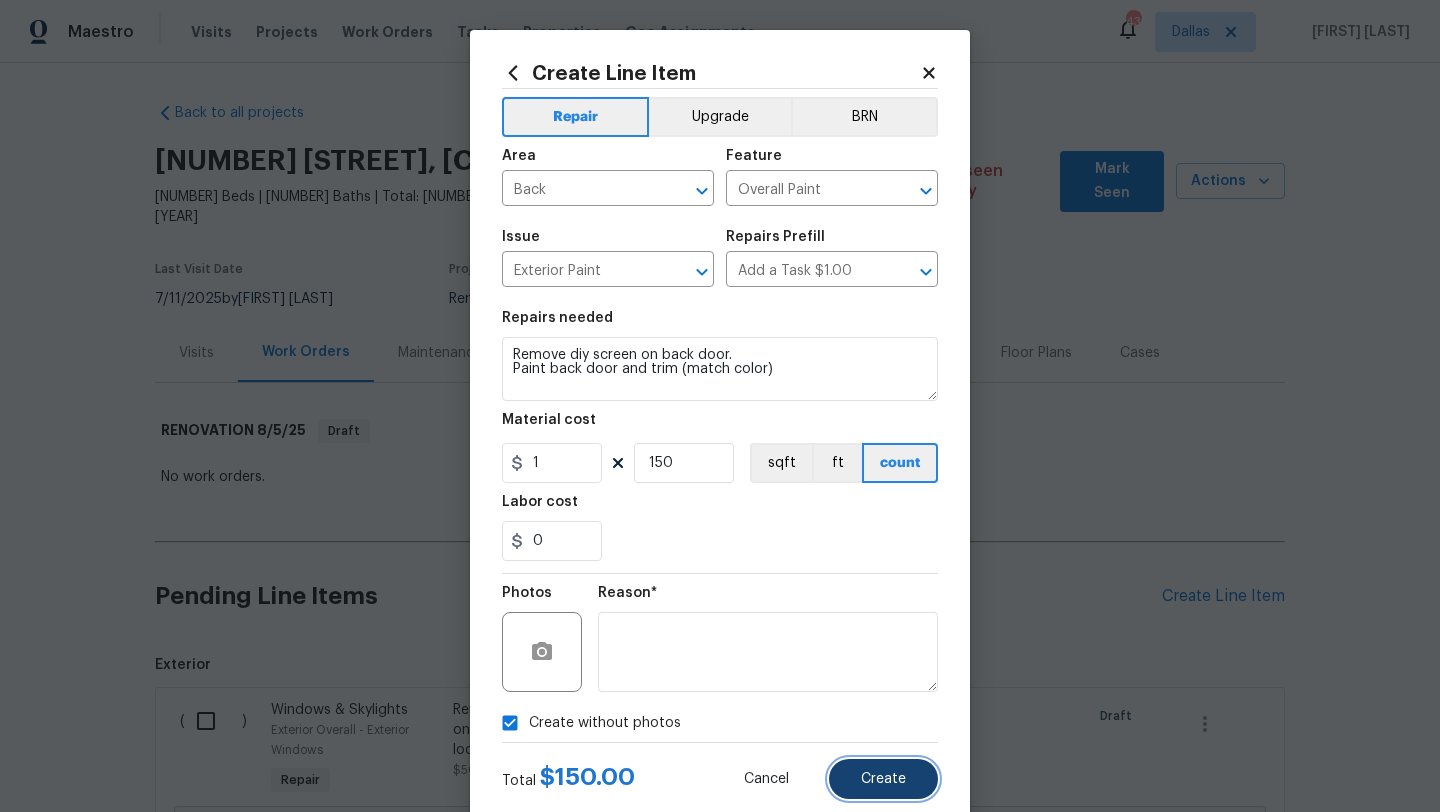 click on "Create" at bounding box center (883, 779) 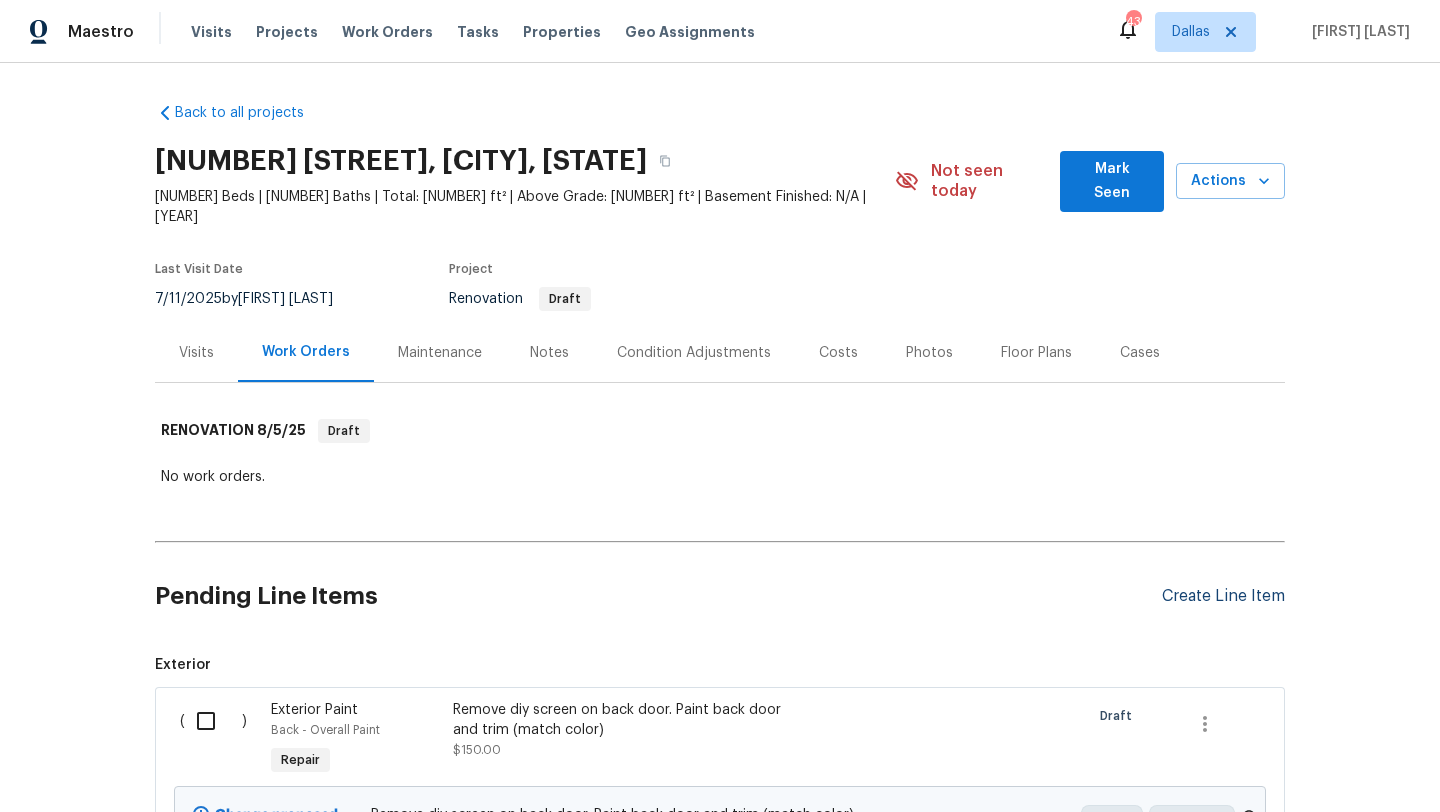 click on "Create Line Item" at bounding box center [1223, 596] 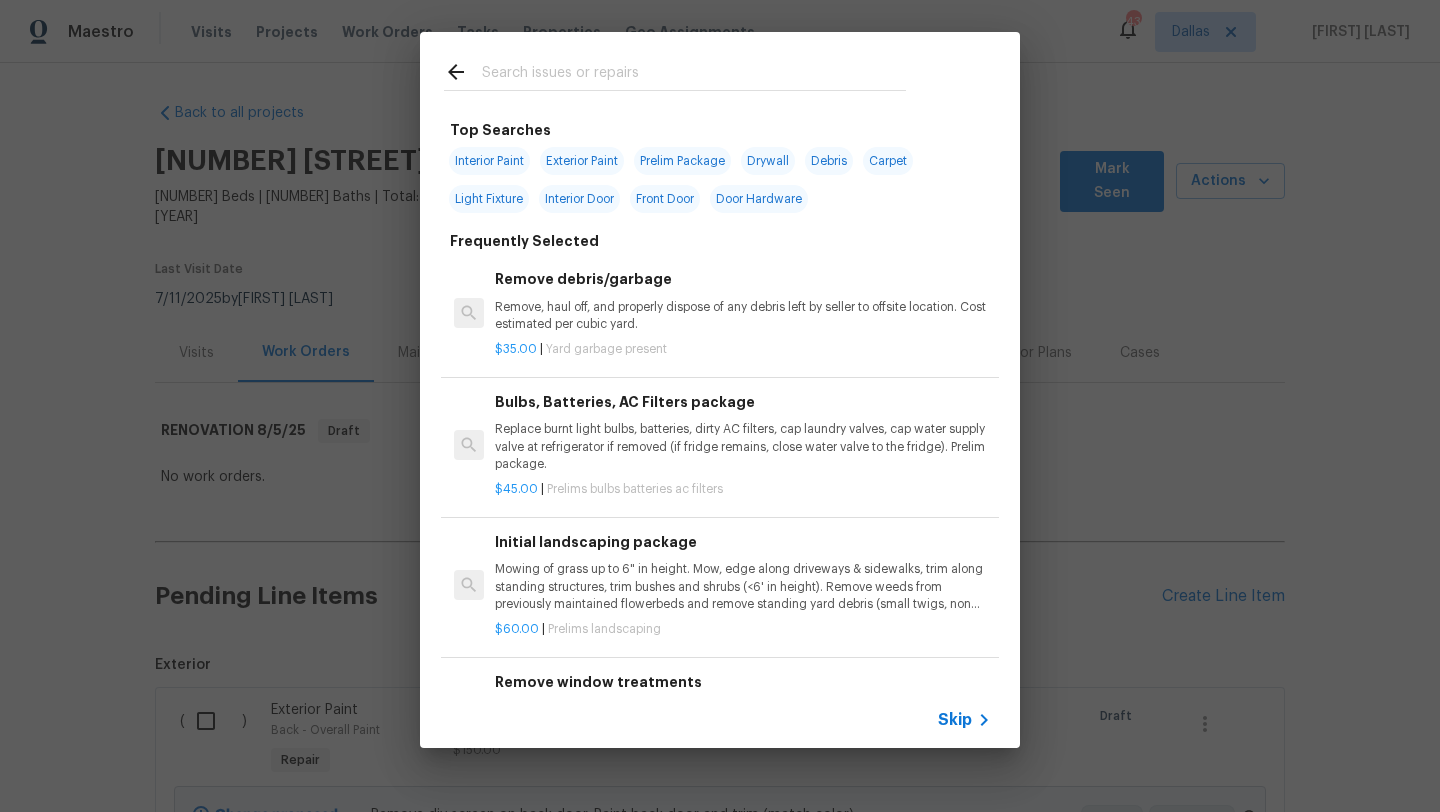 click at bounding box center [694, 75] 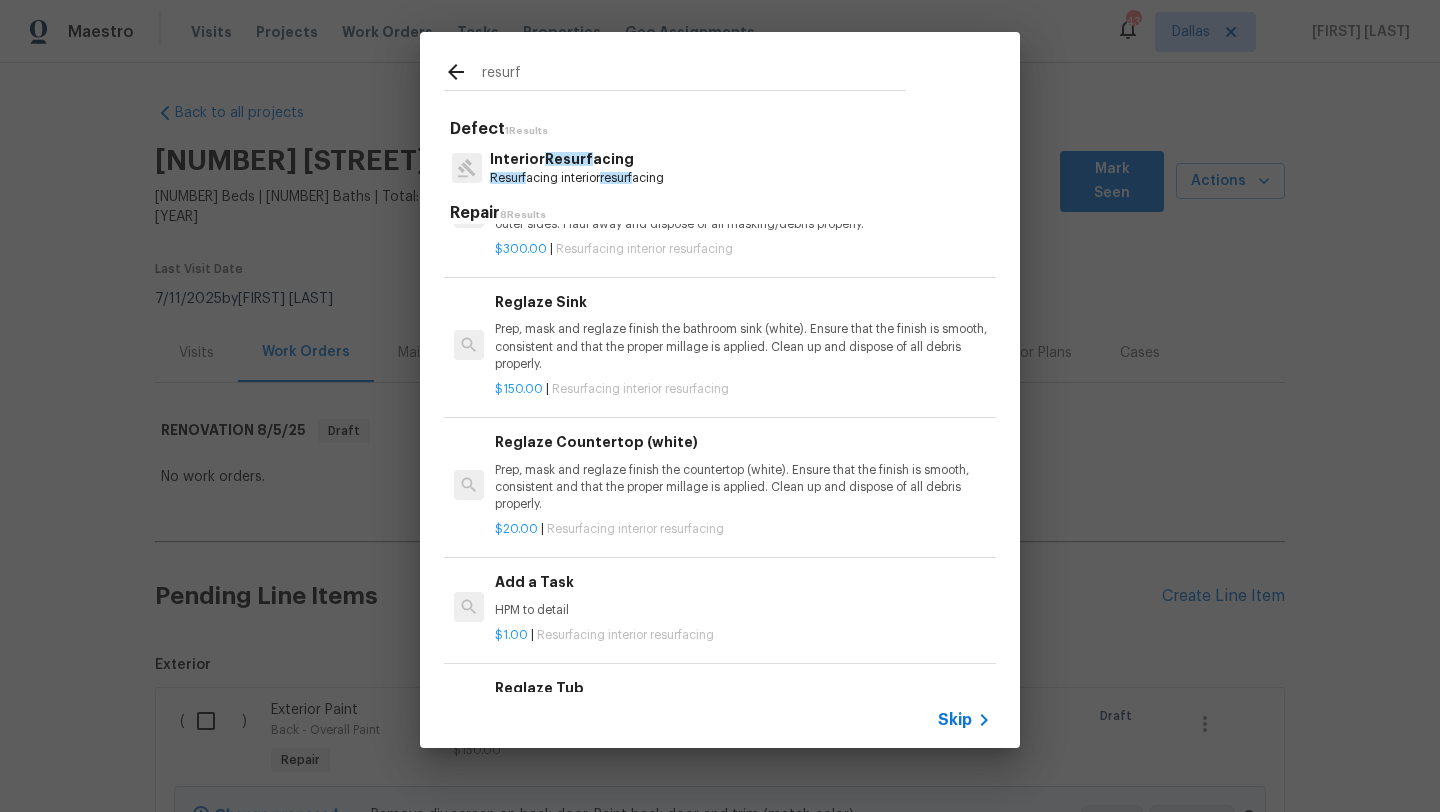 scroll, scrollTop: 85, scrollLeft: 0, axis: vertical 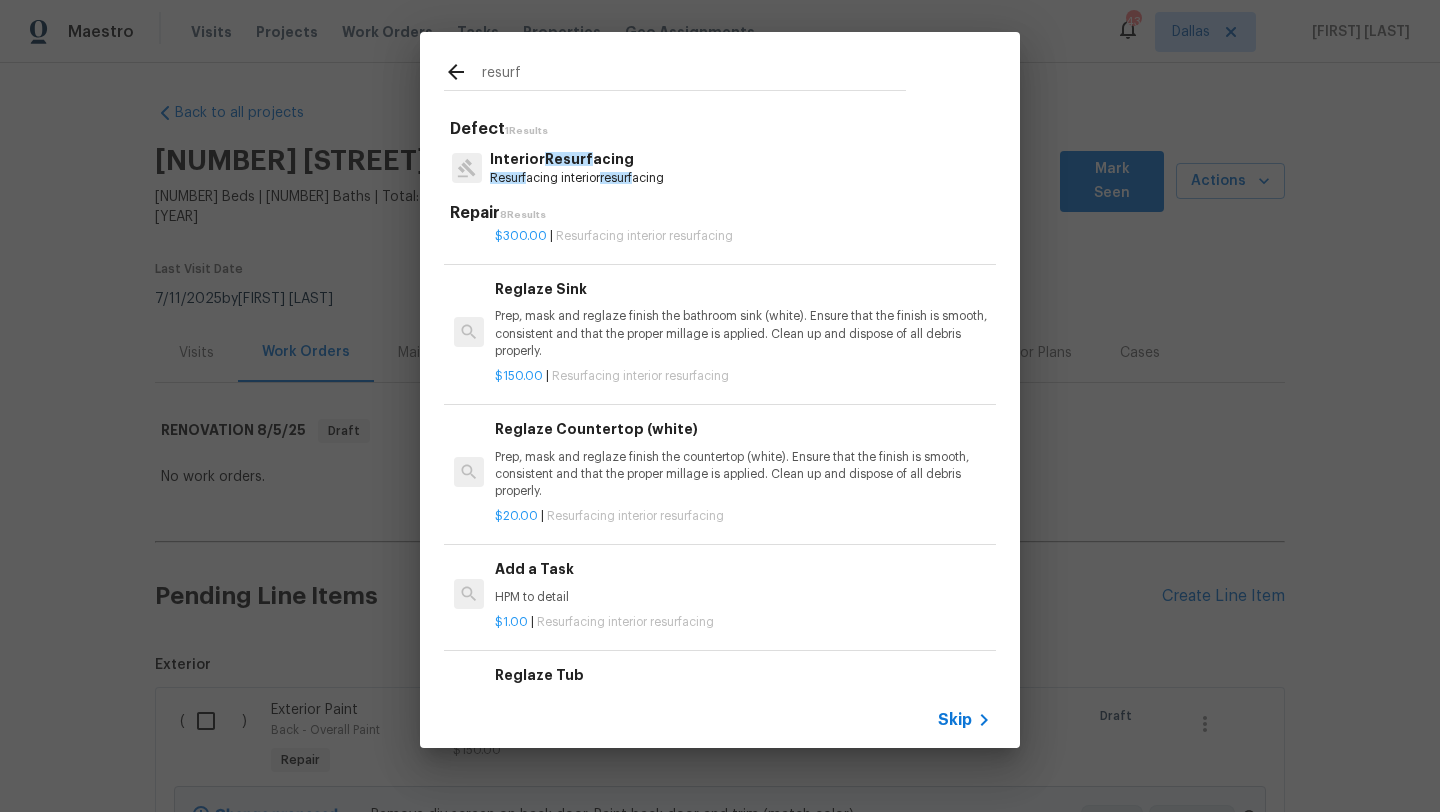 type on "resurf" 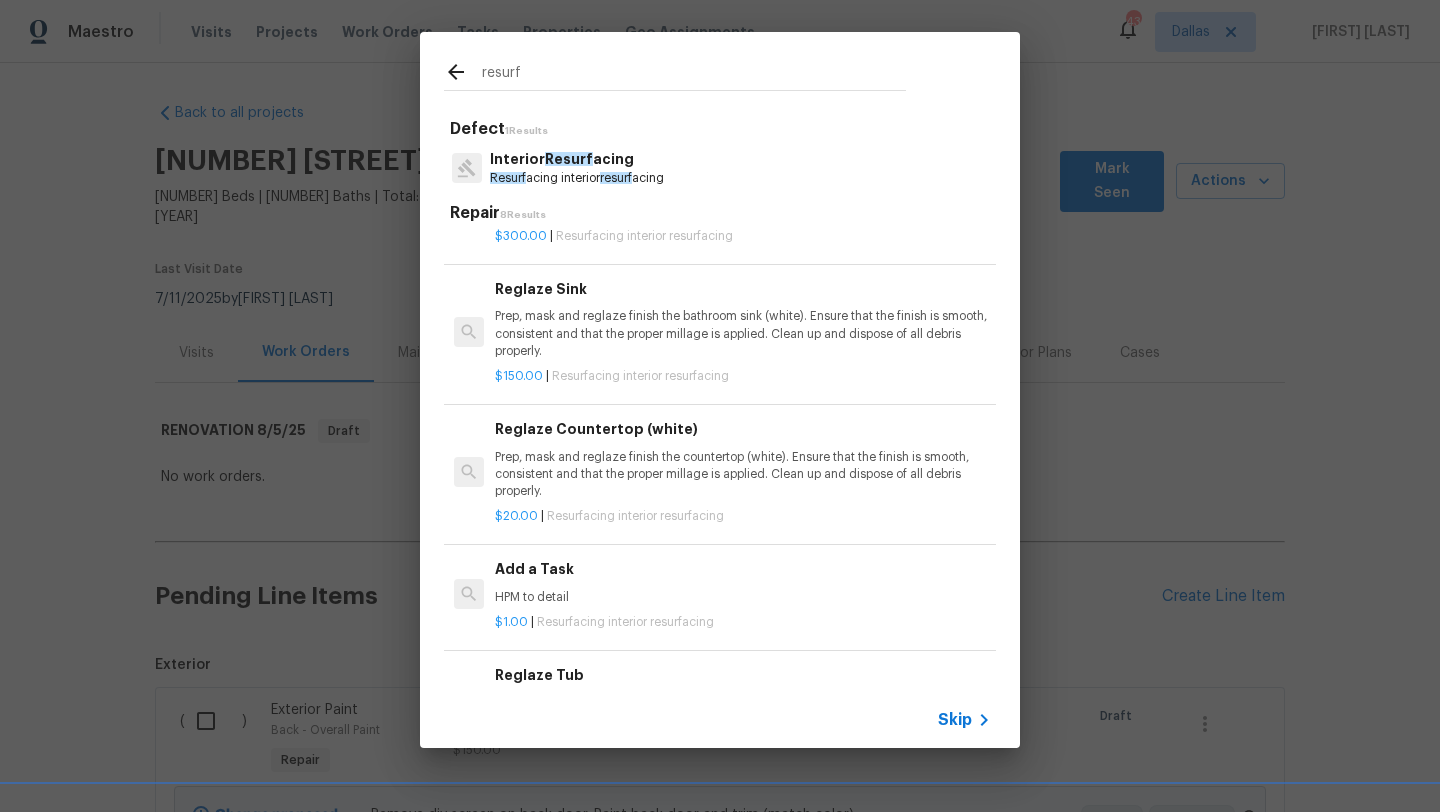 click on "Prep, mask and reglaze finish the countertop (white). Ensure that the finish is smooth, consistent and that the proper millage is applied. Clean up and dispose of all debris properly." at bounding box center (743, 474) 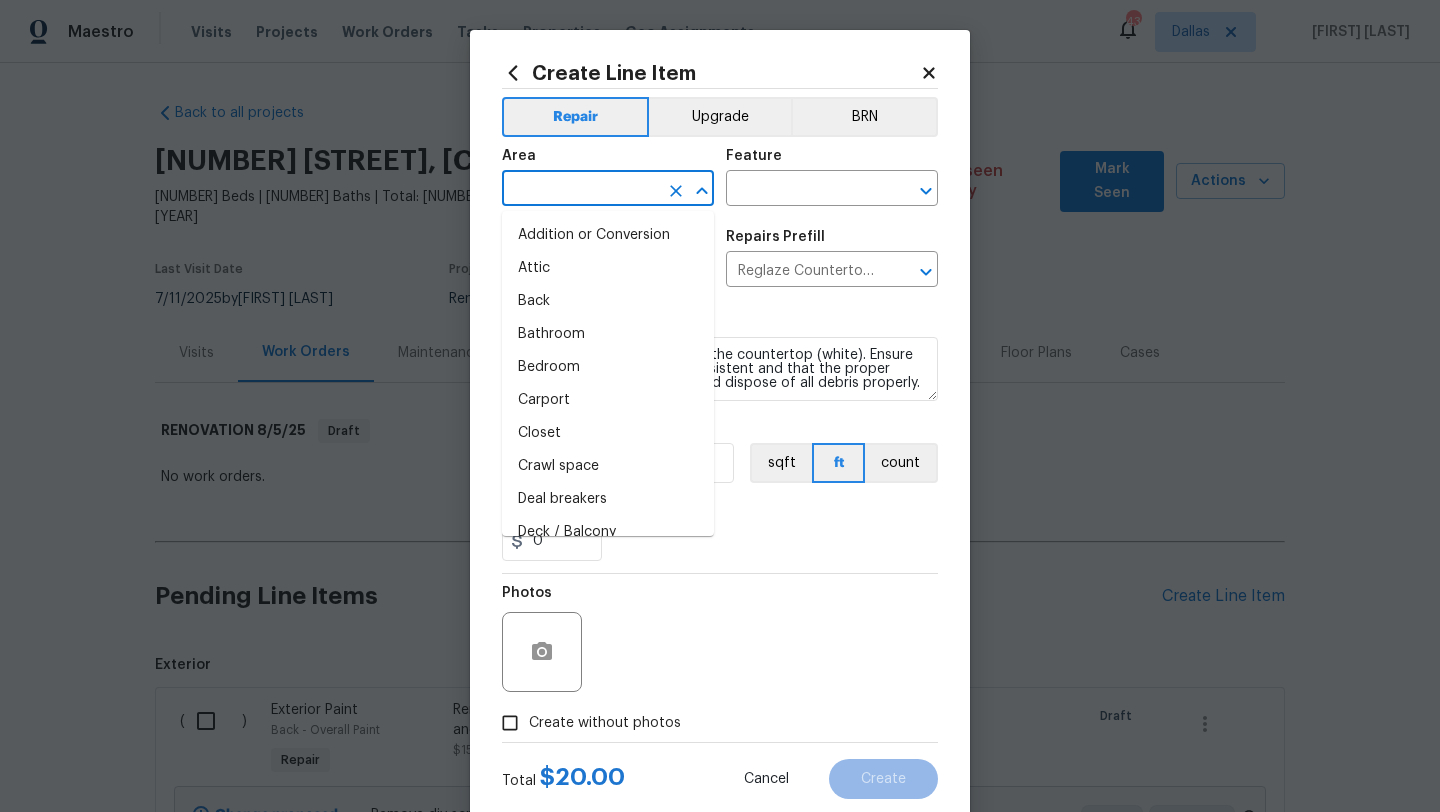 click at bounding box center [580, 190] 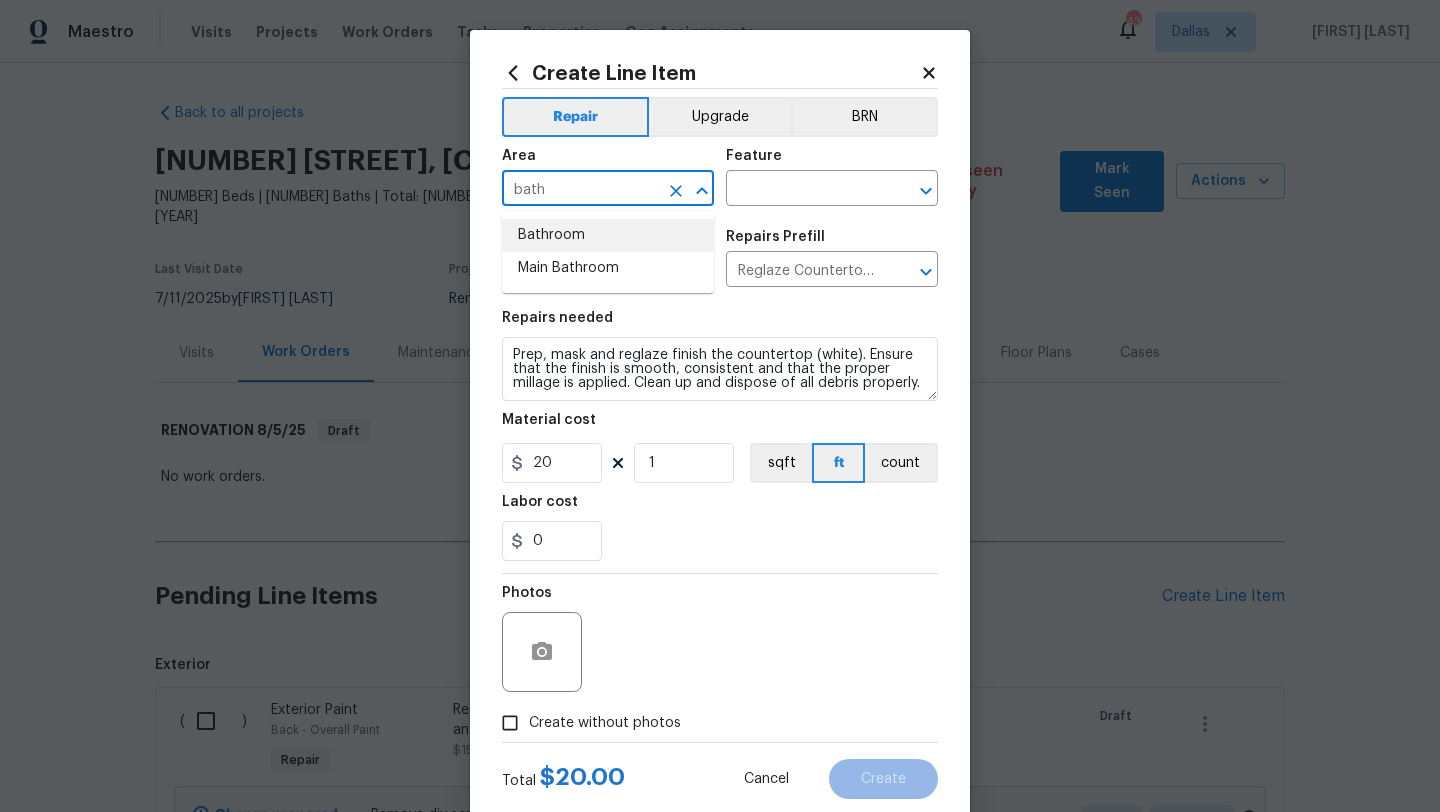 click on "Bathroom" at bounding box center (608, 235) 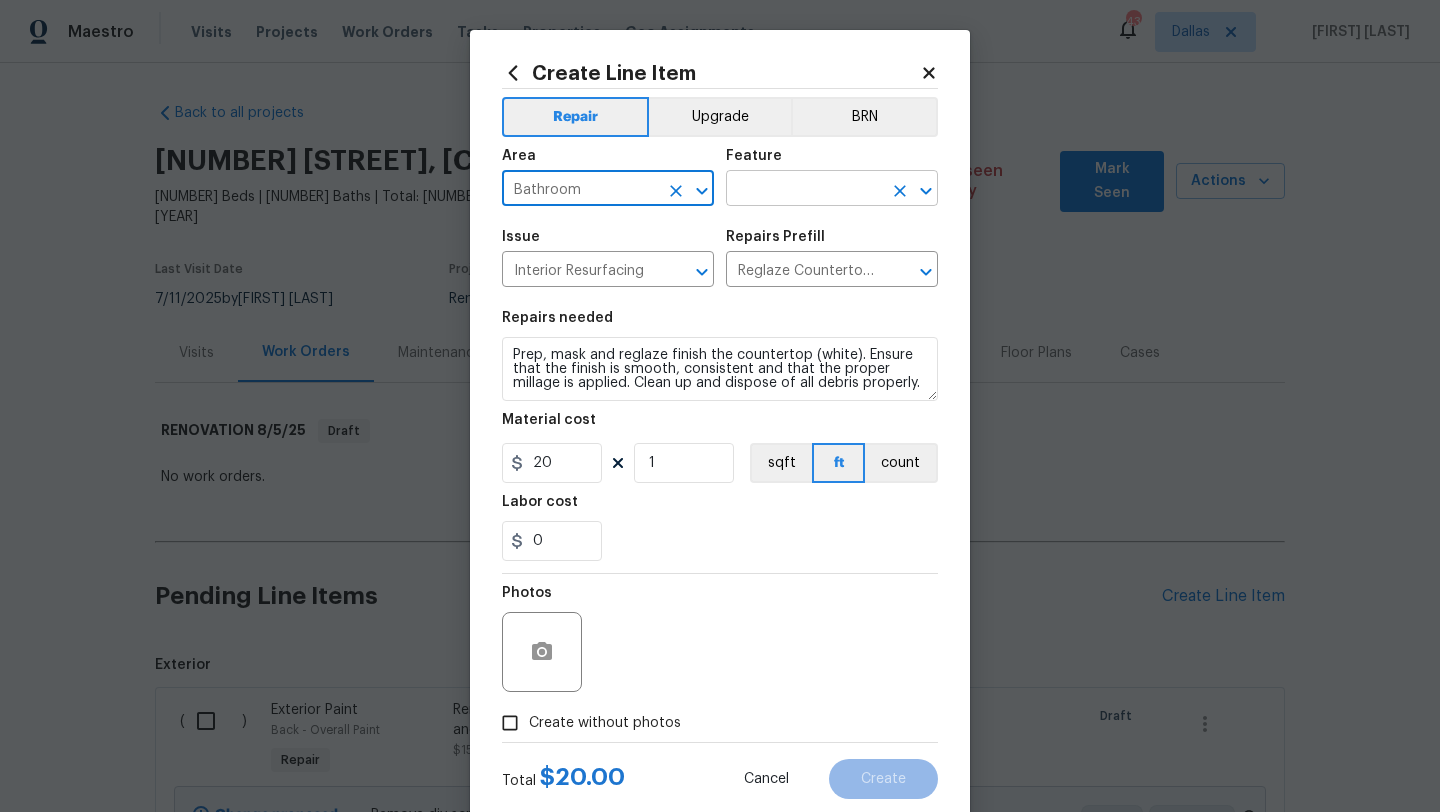 type on "Bathroom" 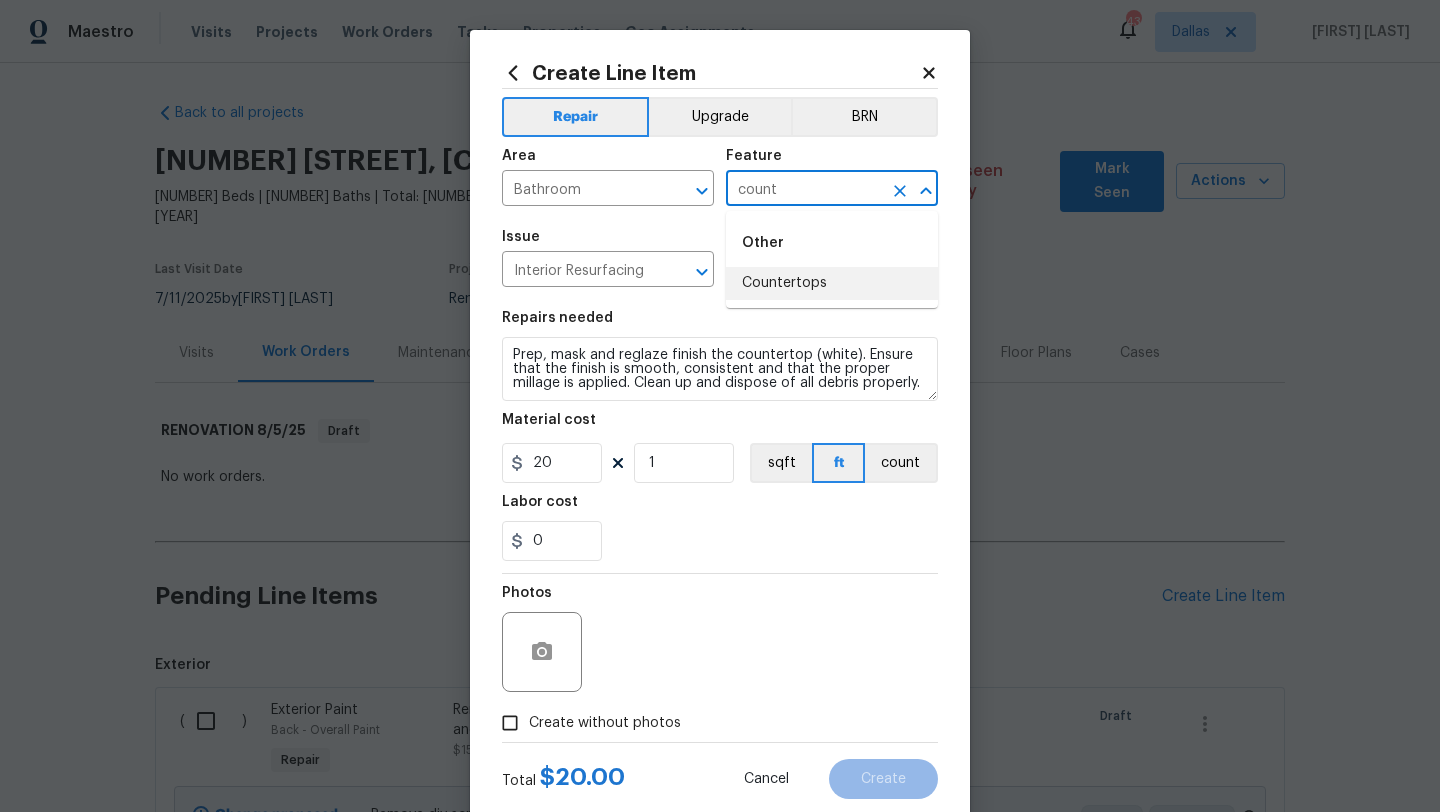 click on "Countertops" at bounding box center (832, 283) 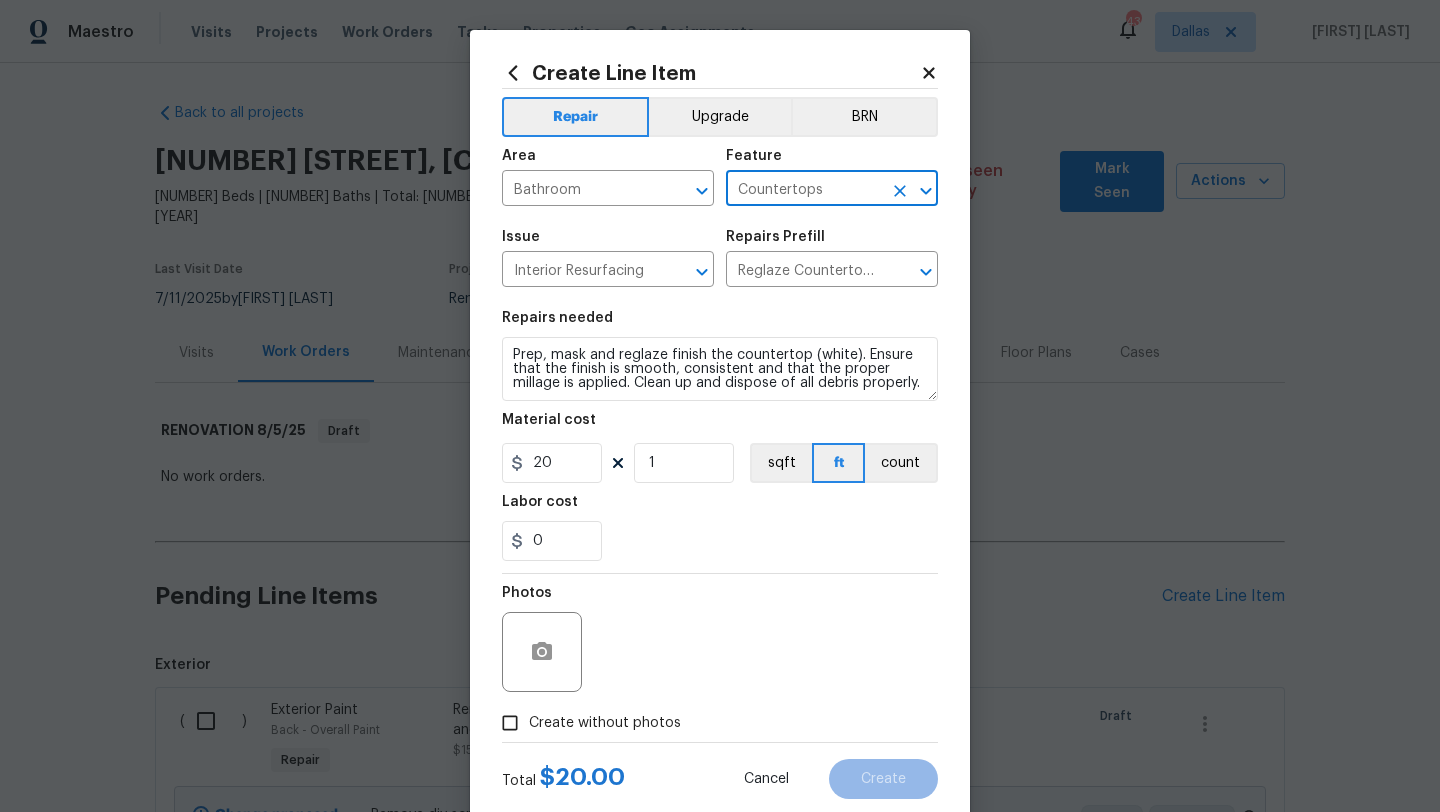 type on "Countertops" 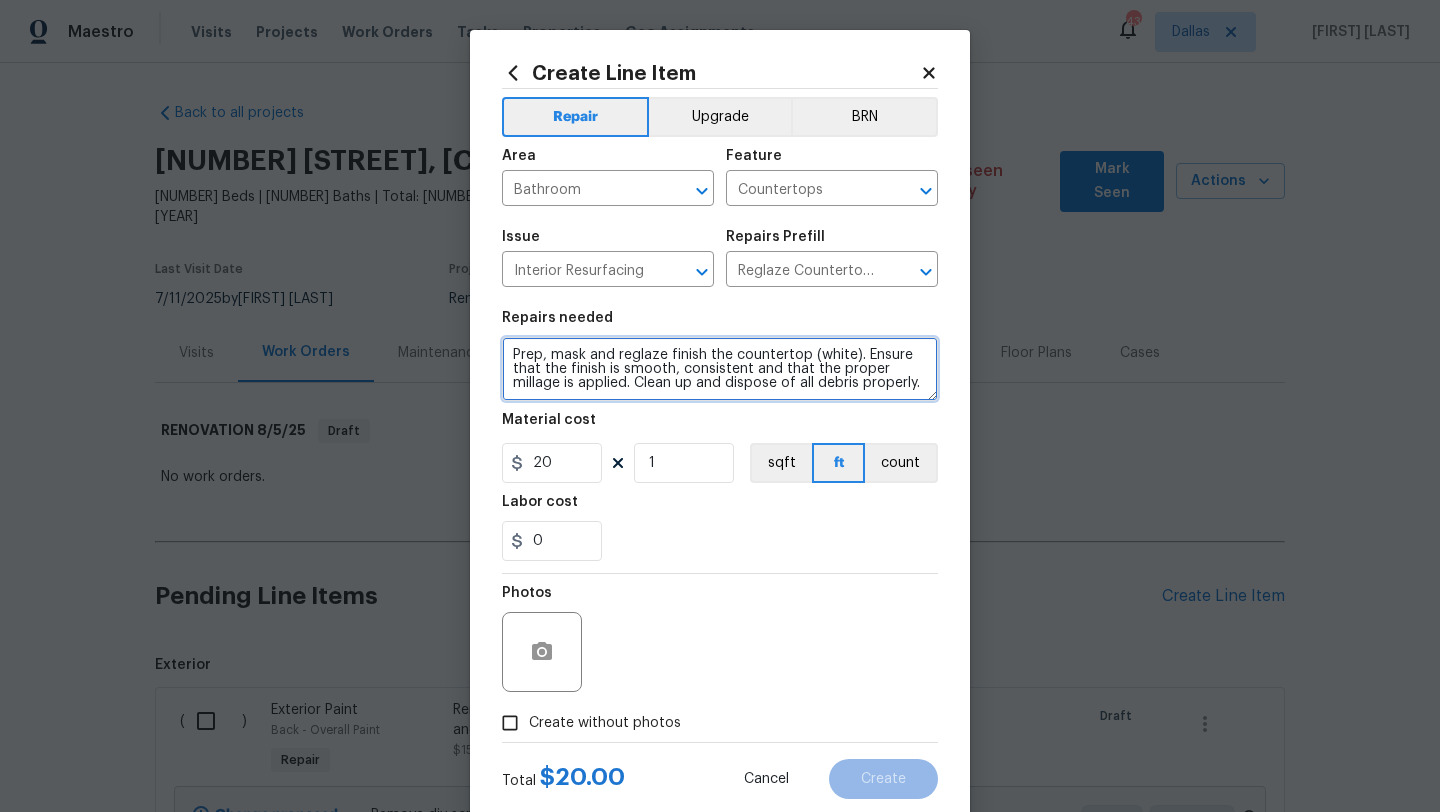 click on "Prep, mask and reglaze finish the countertop (white). Ensure that the finish is smooth, consistent and that the proper millage is applied. Clean up and dispose of all debris properly." at bounding box center [720, 369] 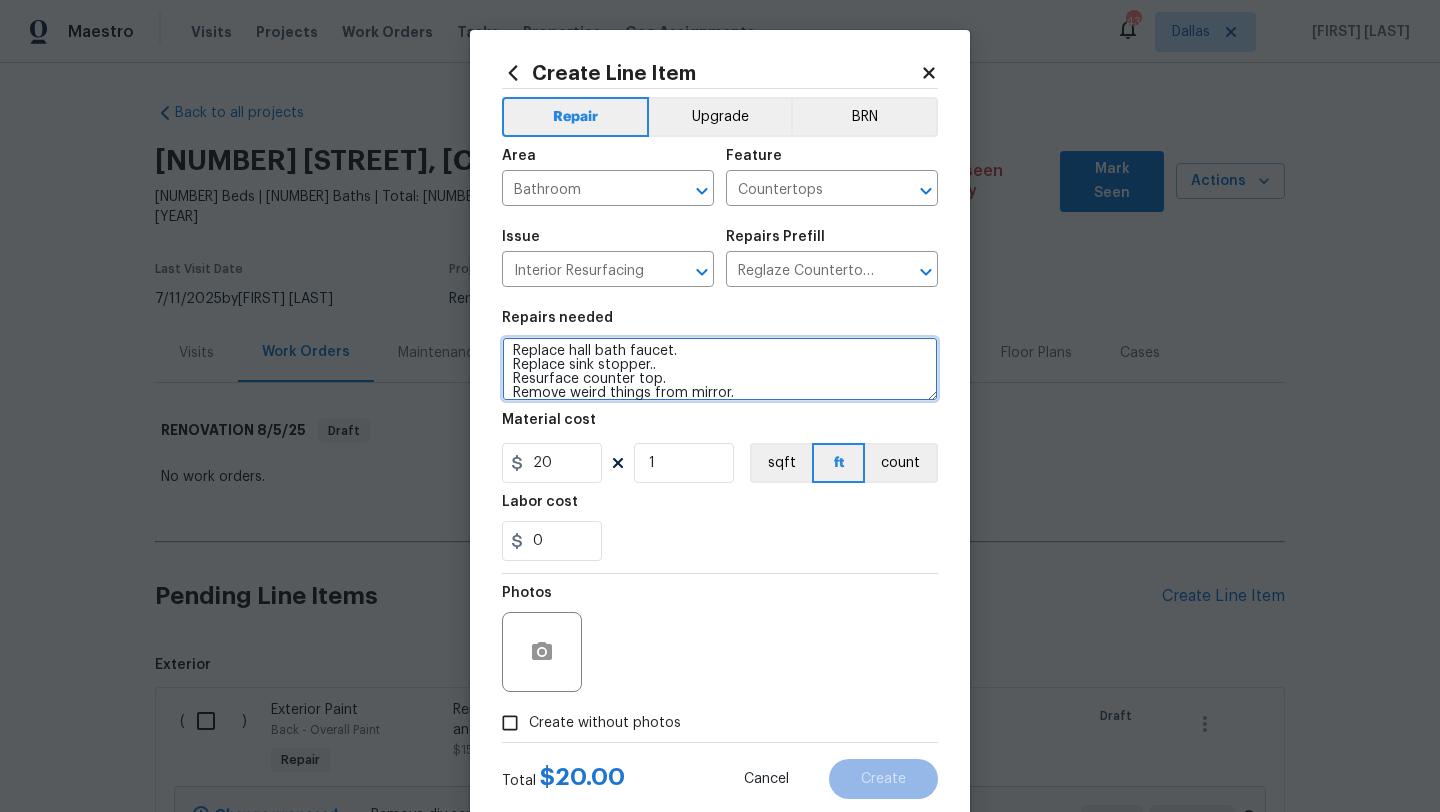 scroll, scrollTop: 18, scrollLeft: 0, axis: vertical 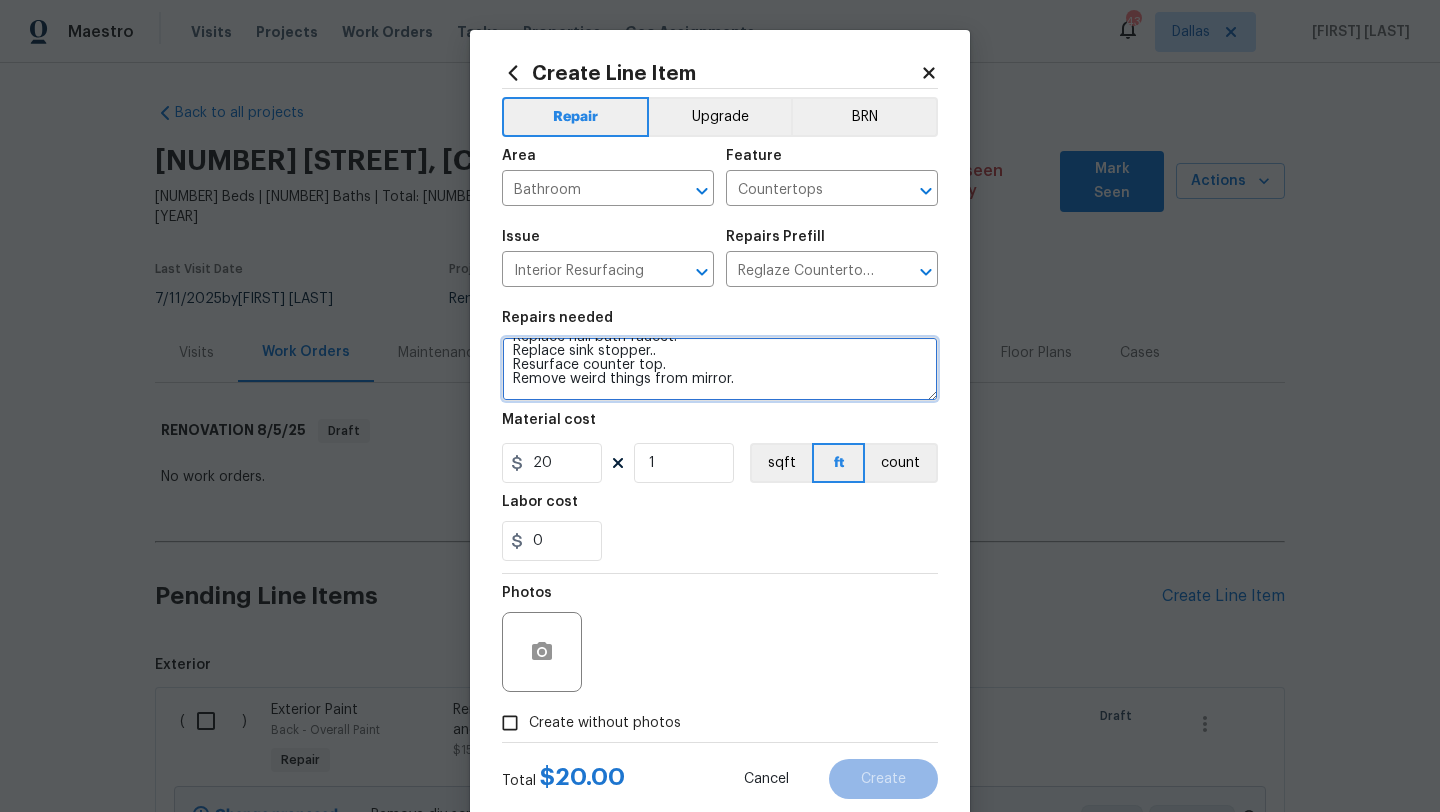 type on "Replace hall bath faucet.
Replace sink stopper..
Resurface counter top.
Remove weird things from mirror.
Prep, mask and reglaze finish the countertop (white). Ensure that the finish is smooth, consistent and that the proper millage is applied. Clean up and dispose of all debris properly." 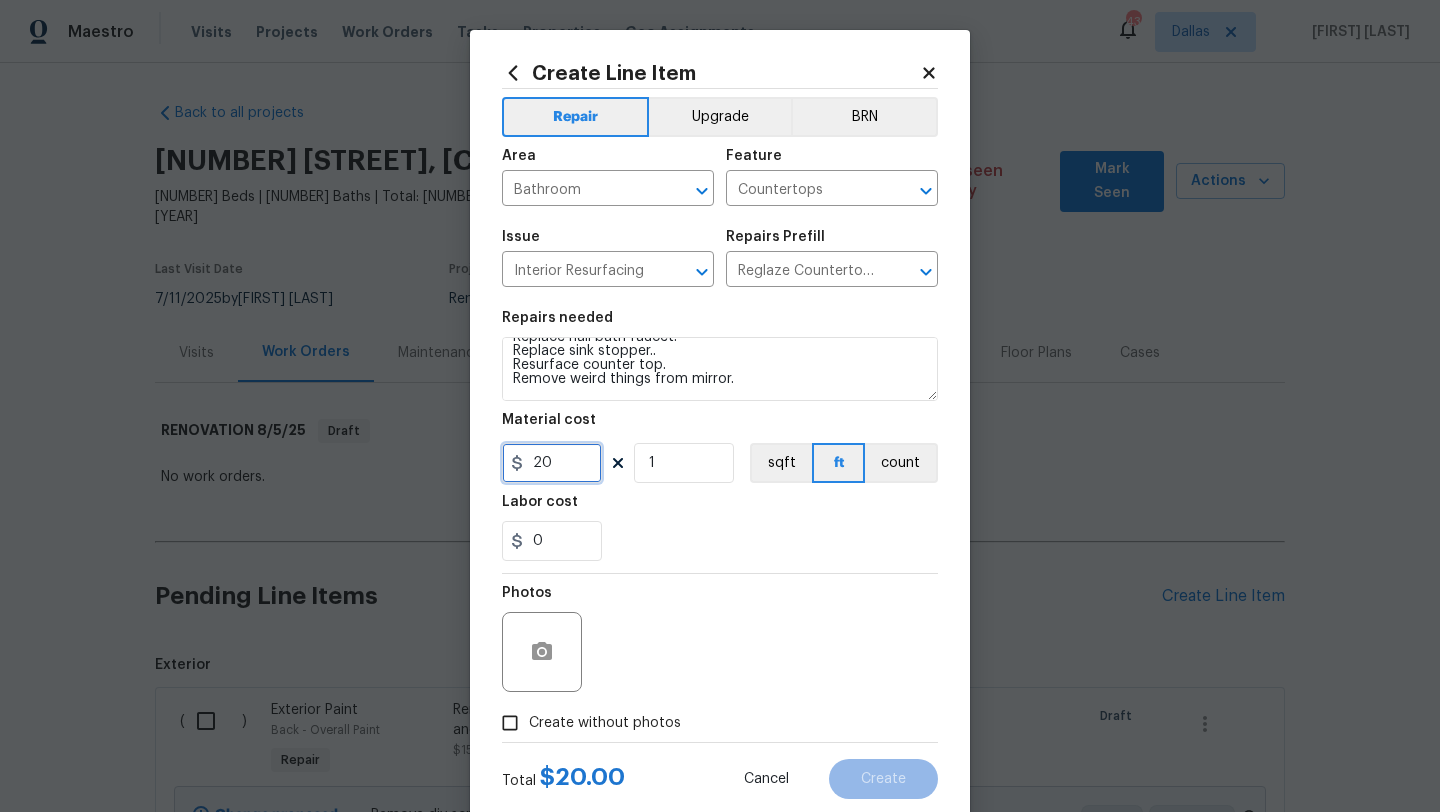 drag, startPoint x: 564, startPoint y: 471, endPoint x: 461, endPoint y: 471, distance: 103 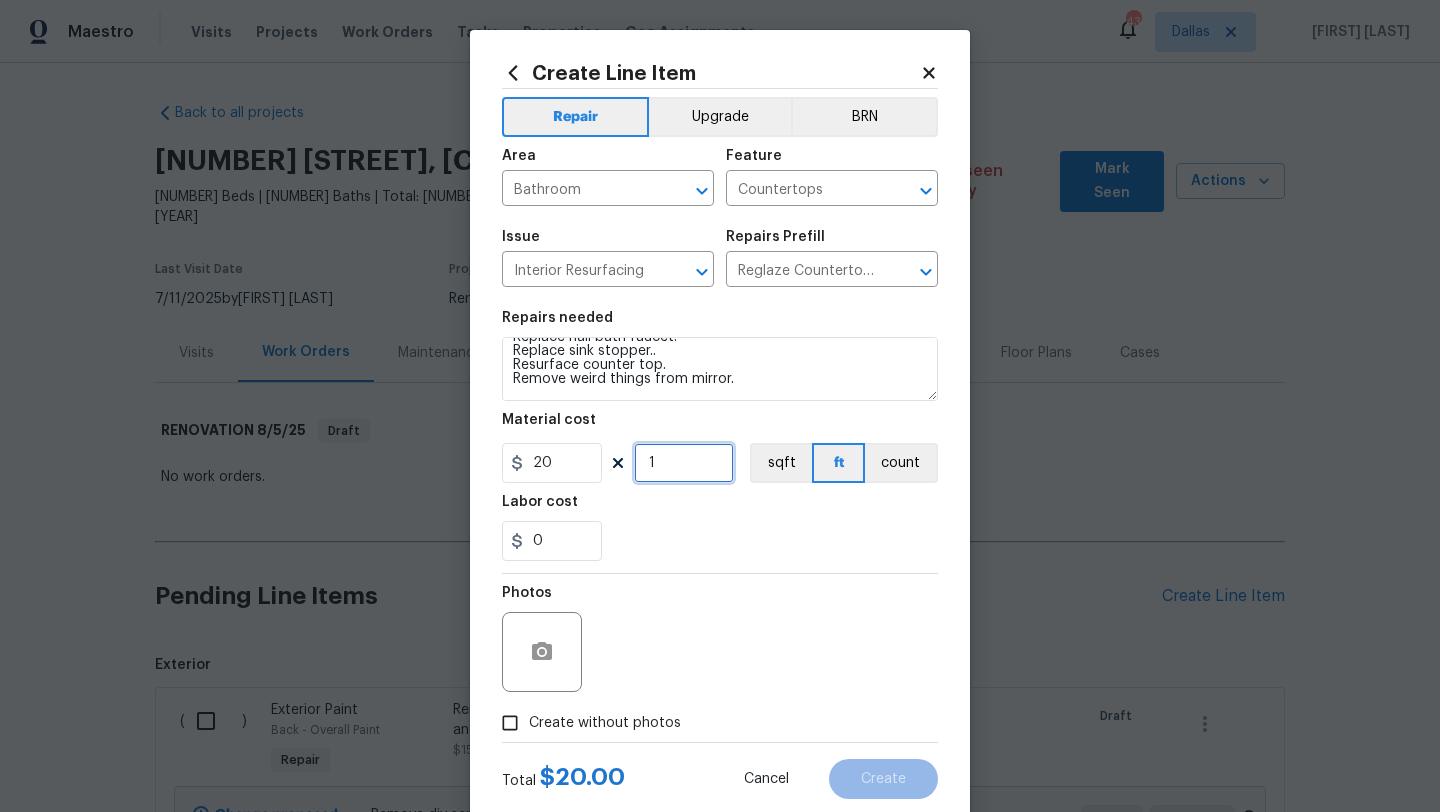 drag, startPoint x: 674, startPoint y: 463, endPoint x: 621, endPoint y: 463, distance: 53 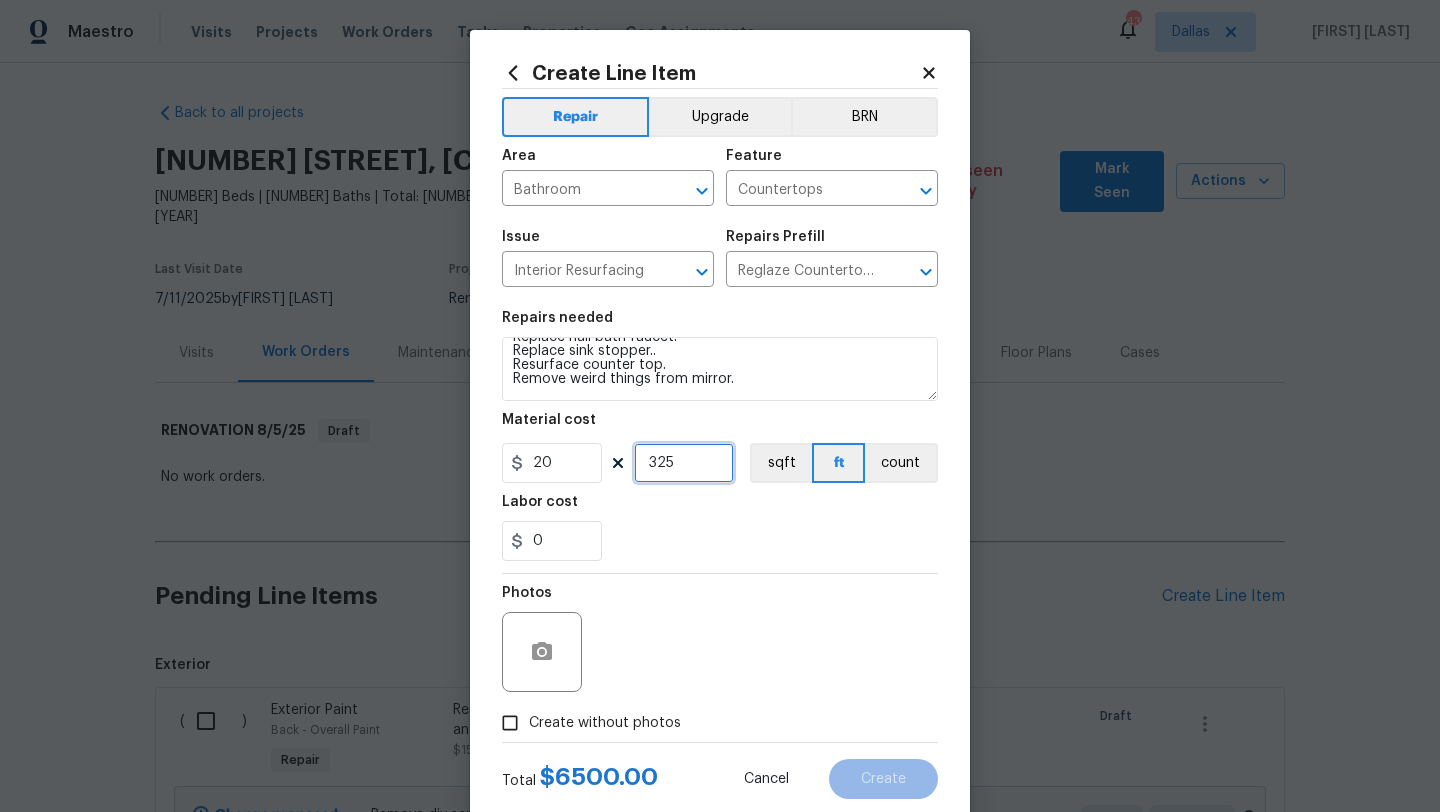 type on "325" 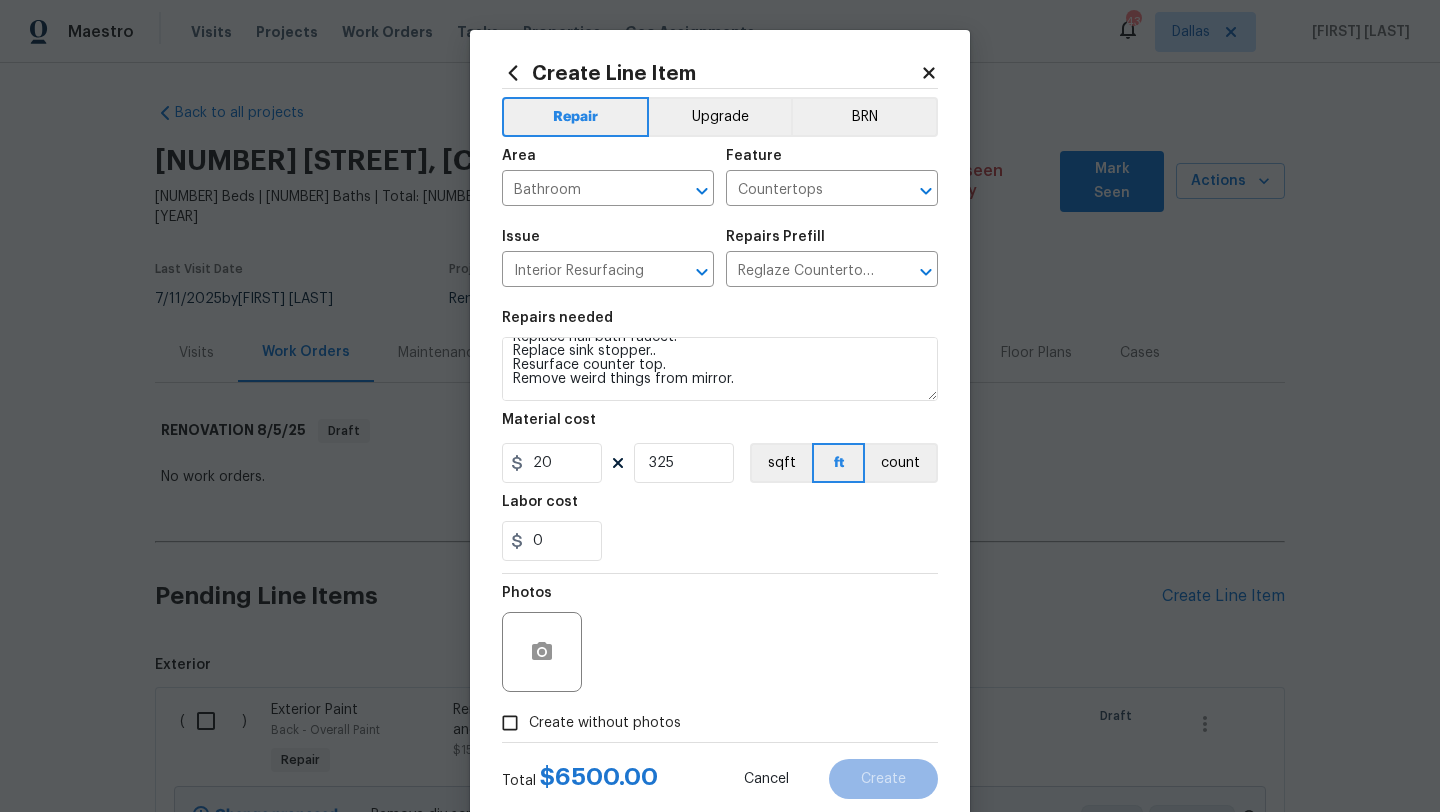 click on "Create without photos" at bounding box center [586, 723] 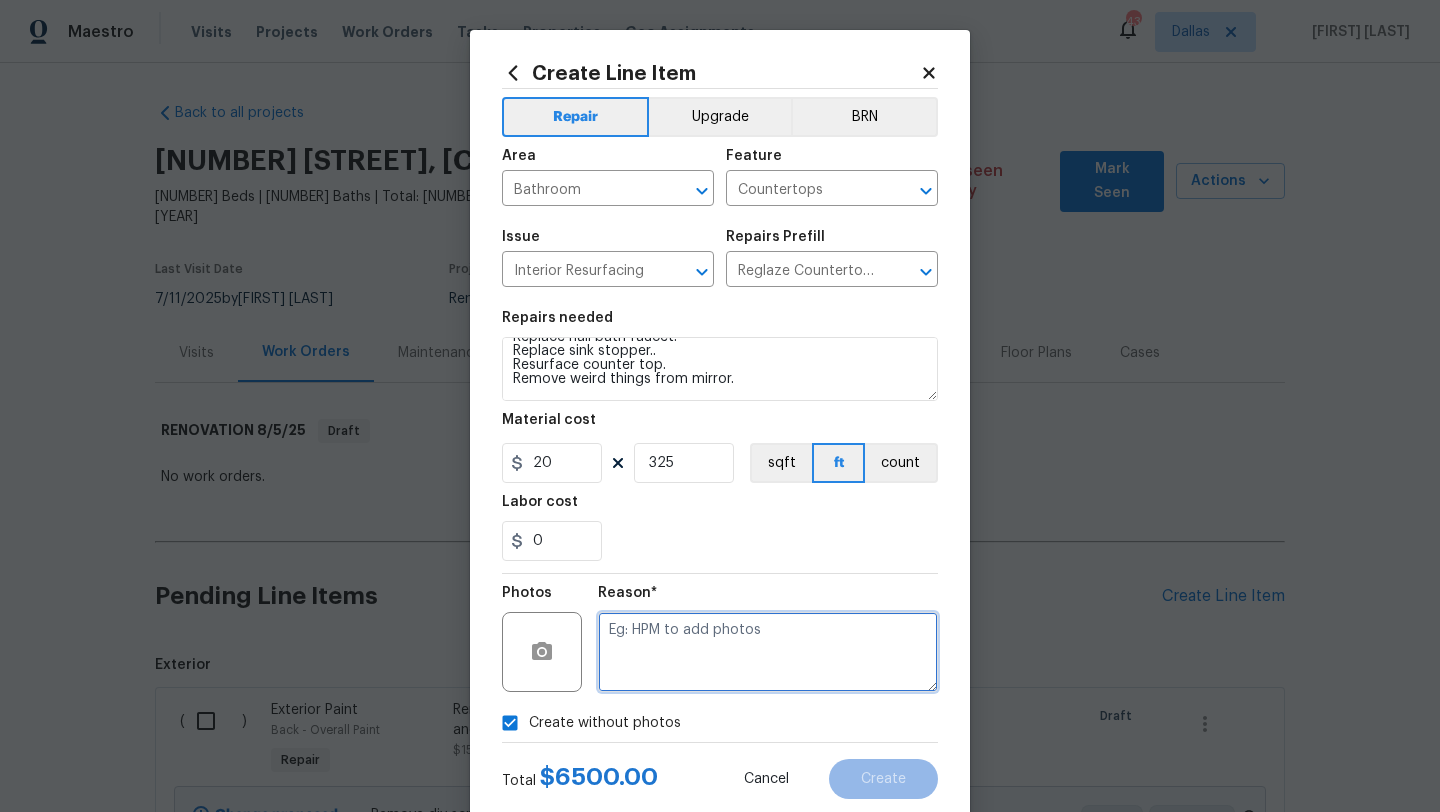 click at bounding box center (768, 652) 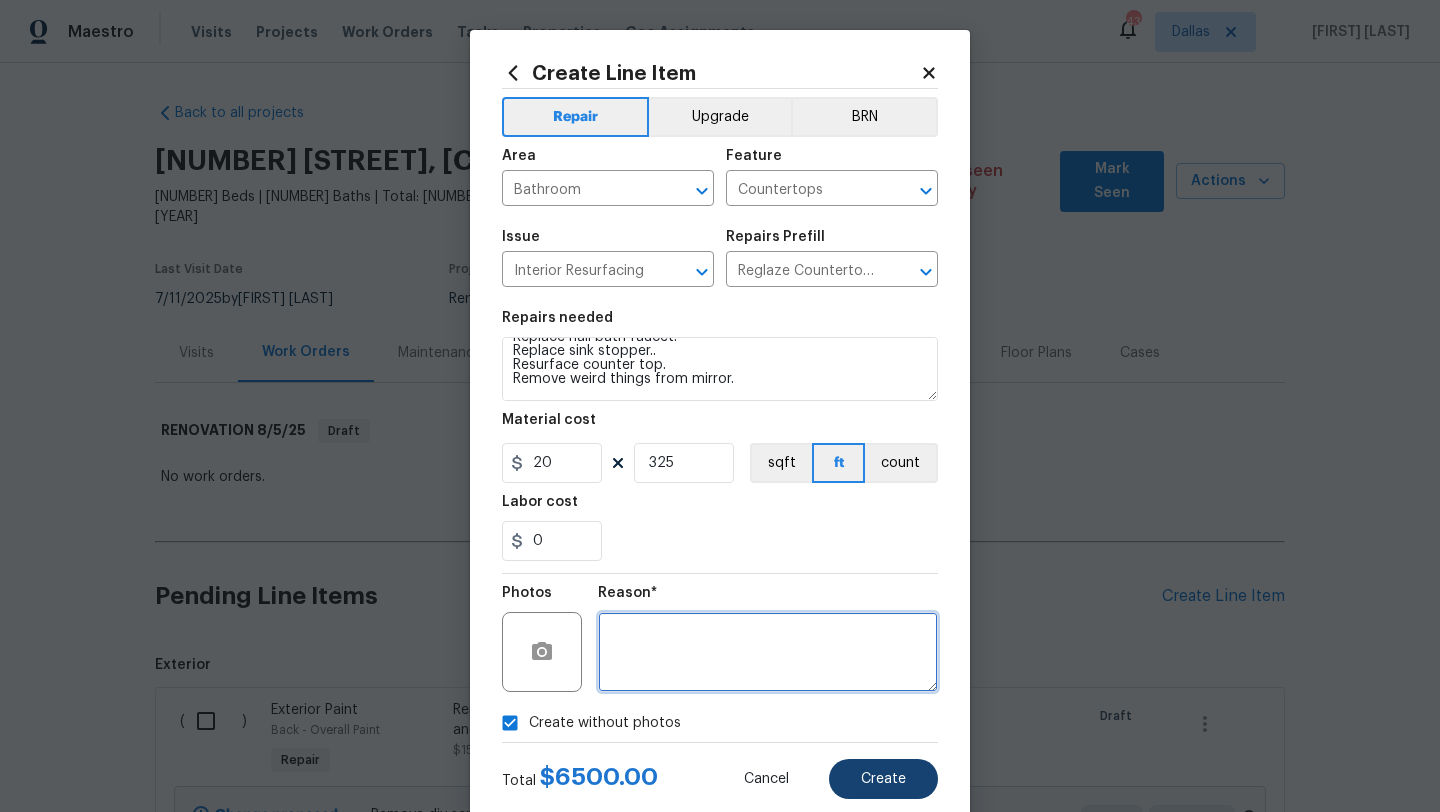 type 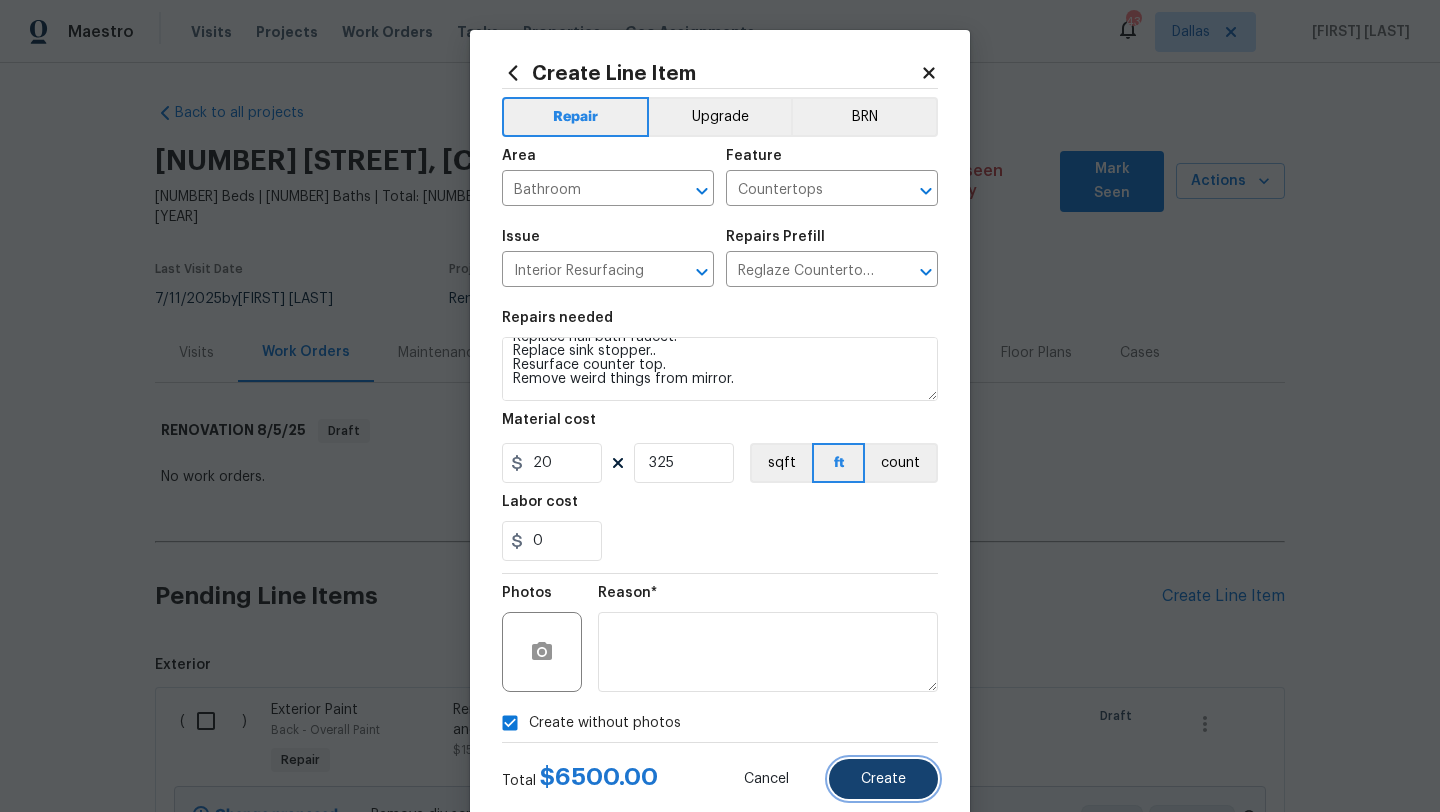 click on "Create" at bounding box center (883, 779) 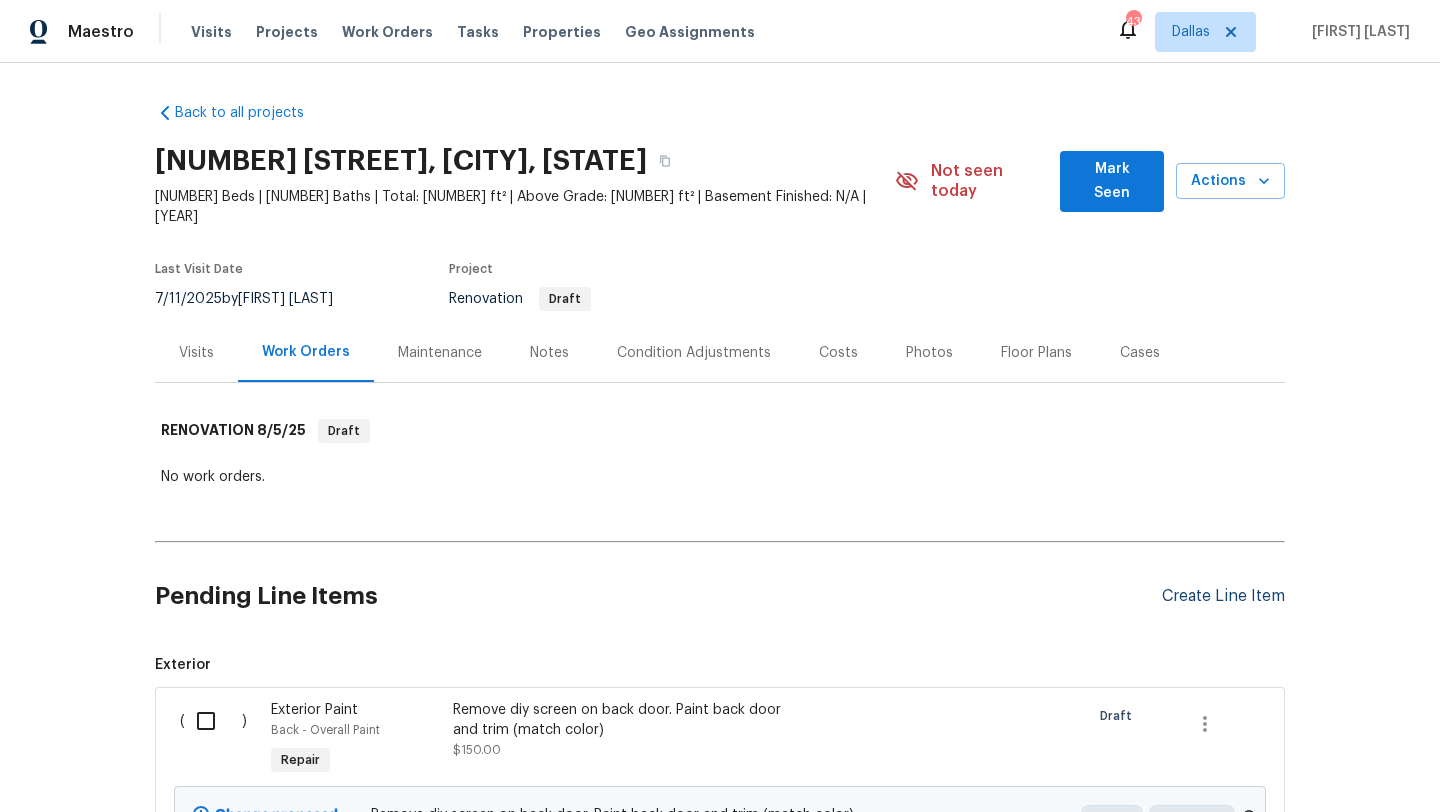click on "Create Line Item" at bounding box center [1223, 596] 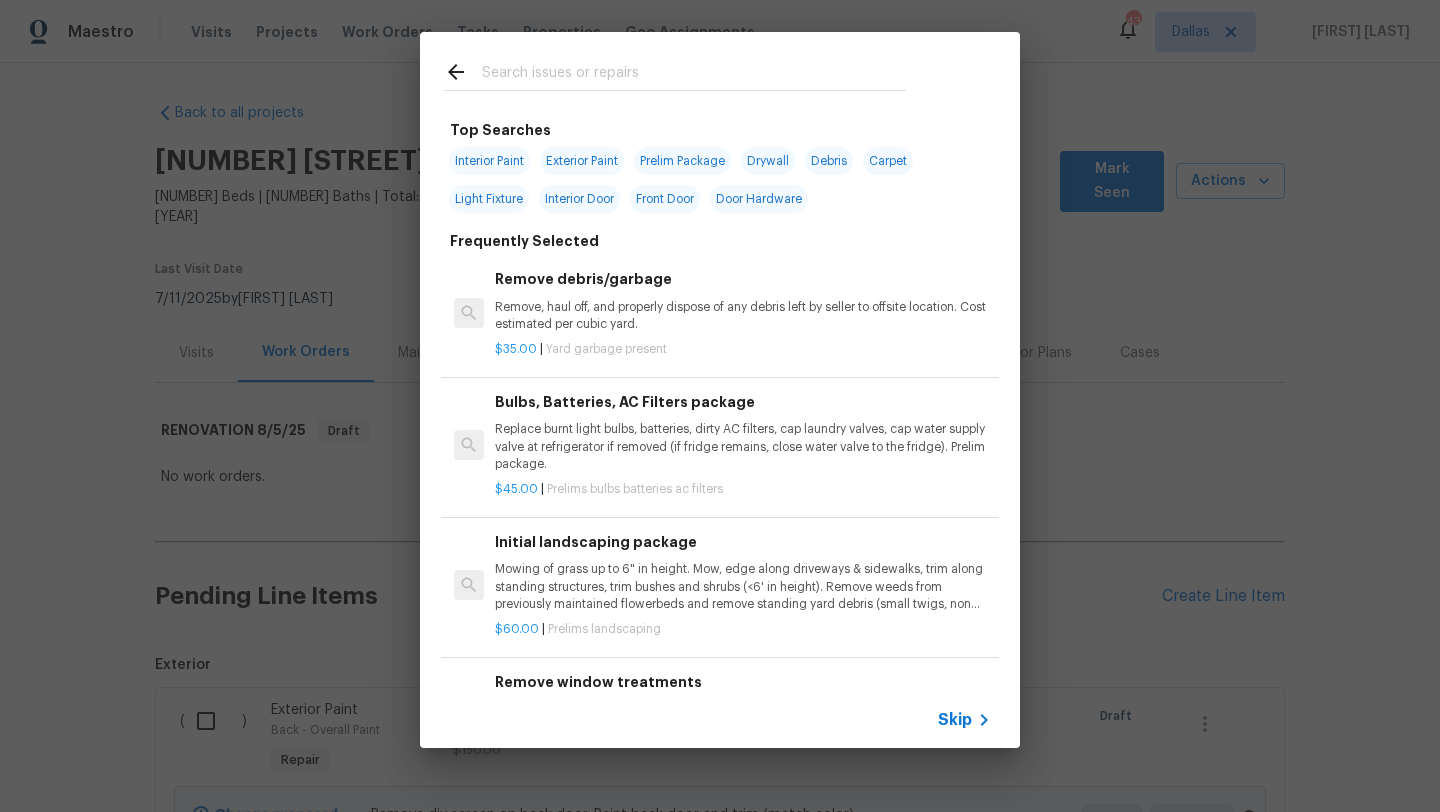 click at bounding box center (694, 75) 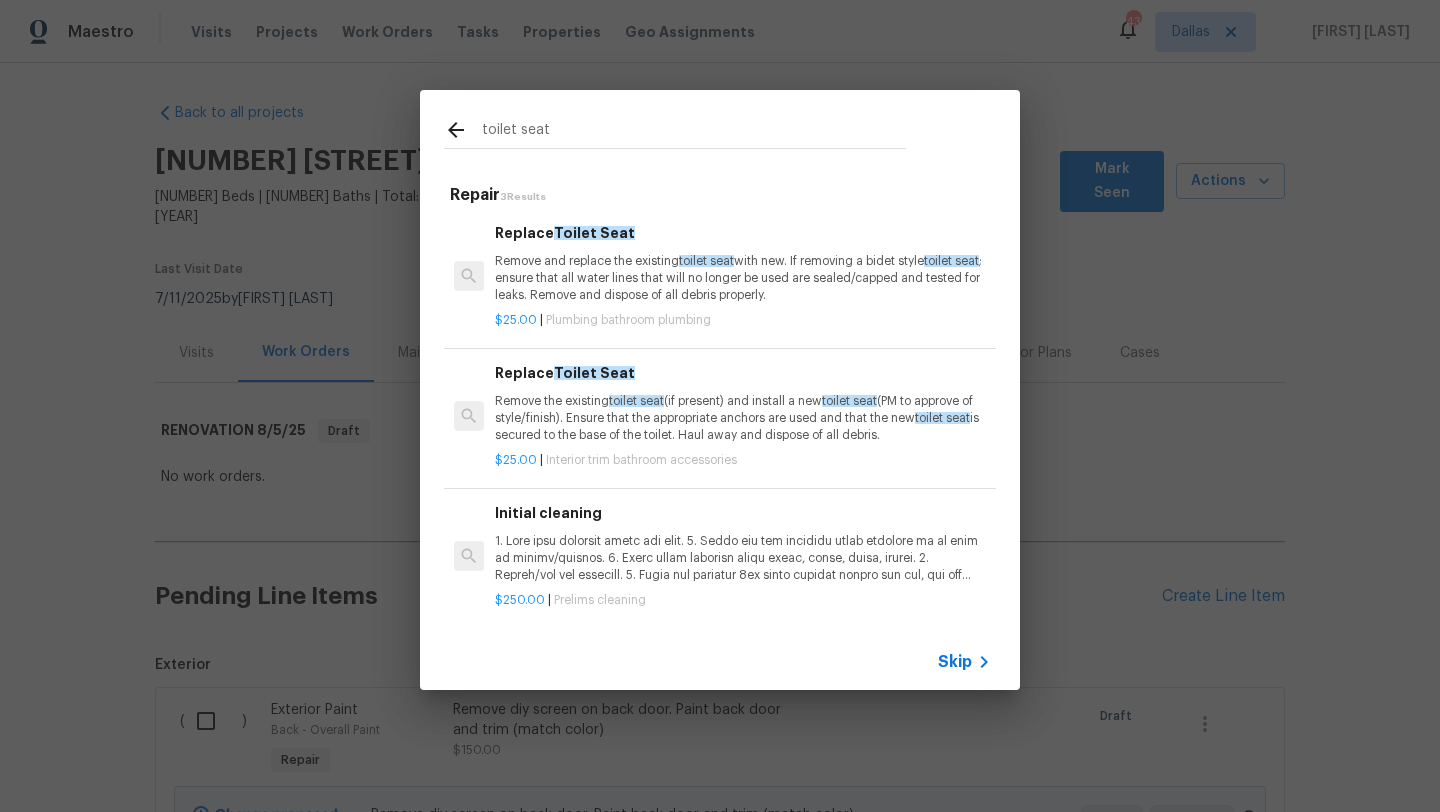 type on "toilet seat" 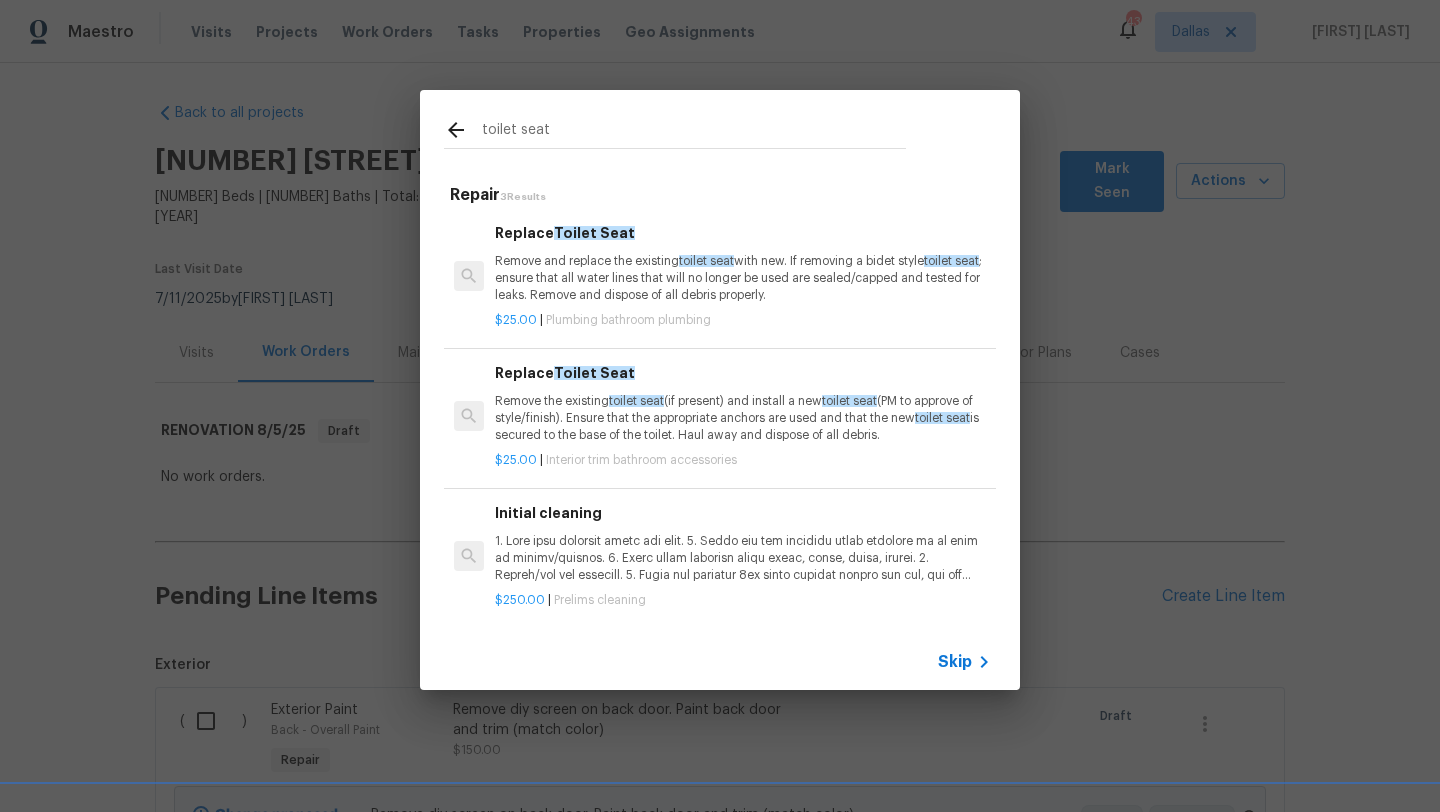 click on "Remove and replace the existing  toilet seat  with new. If removing a bidet style  toilet seat ; ensure that all water lines that will no longer be used are sealed/capped and tested for leaks. Remove and dispose of all debris properly." at bounding box center (743, 278) 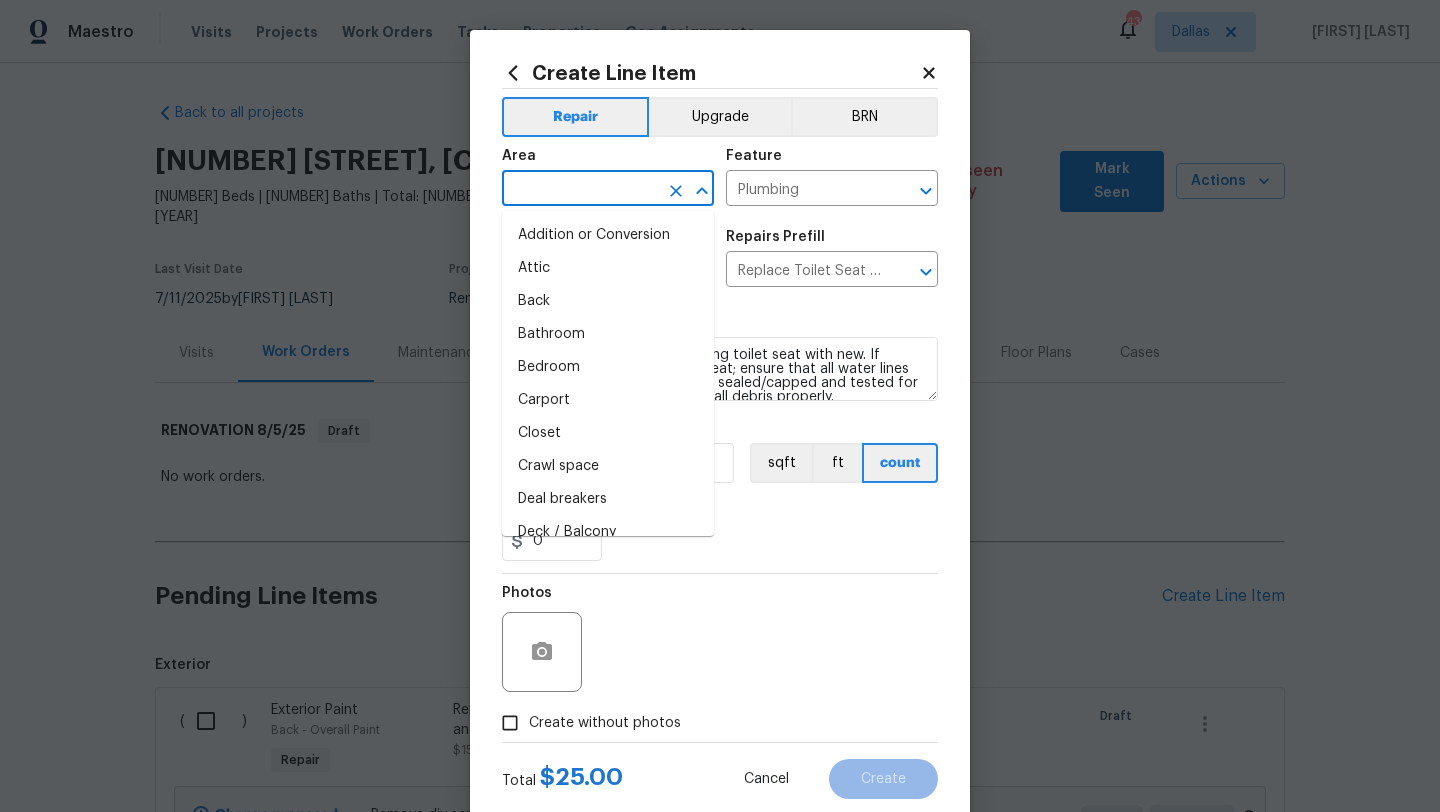 click at bounding box center (580, 190) 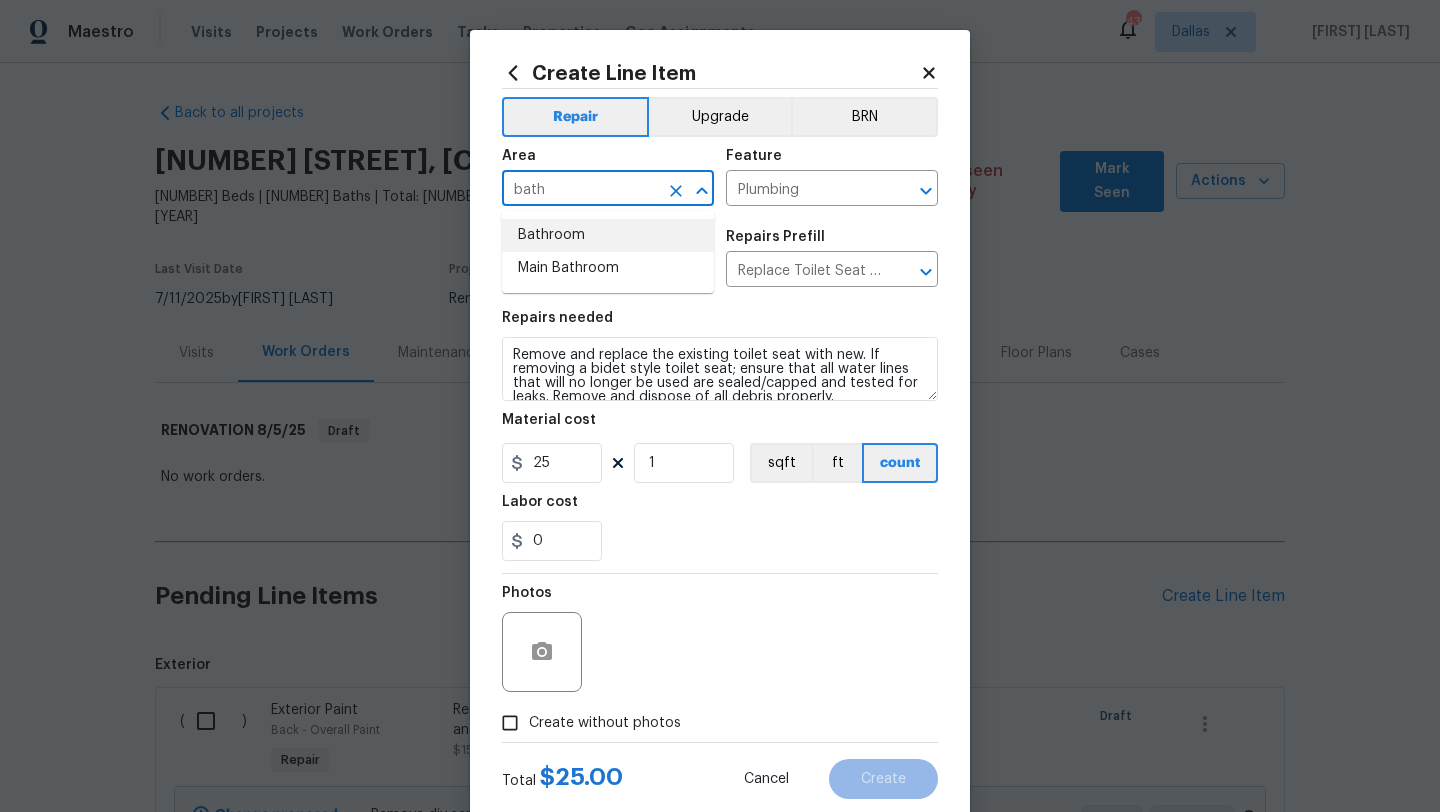 click on "Bathroom" at bounding box center (608, 235) 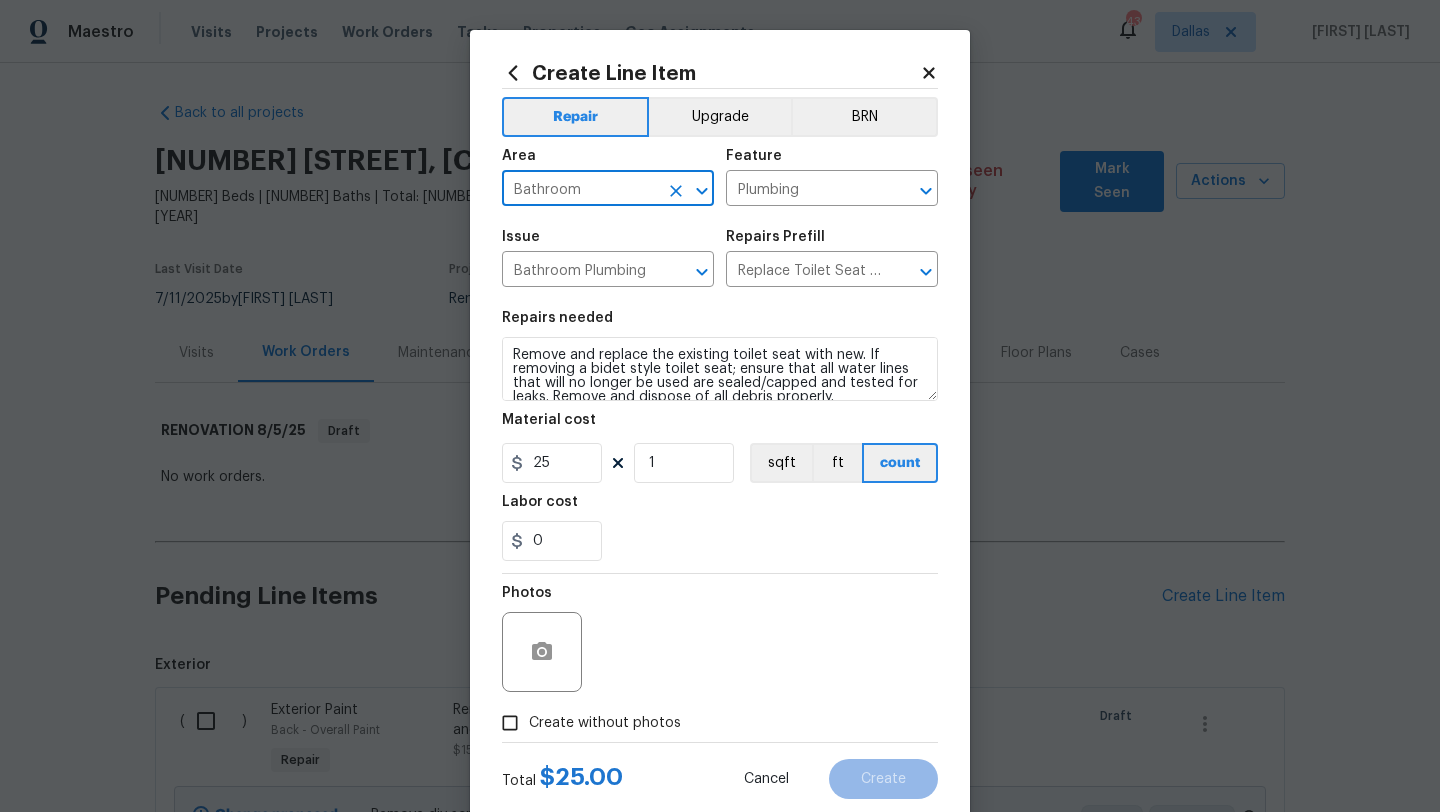 scroll, scrollTop: 50, scrollLeft: 0, axis: vertical 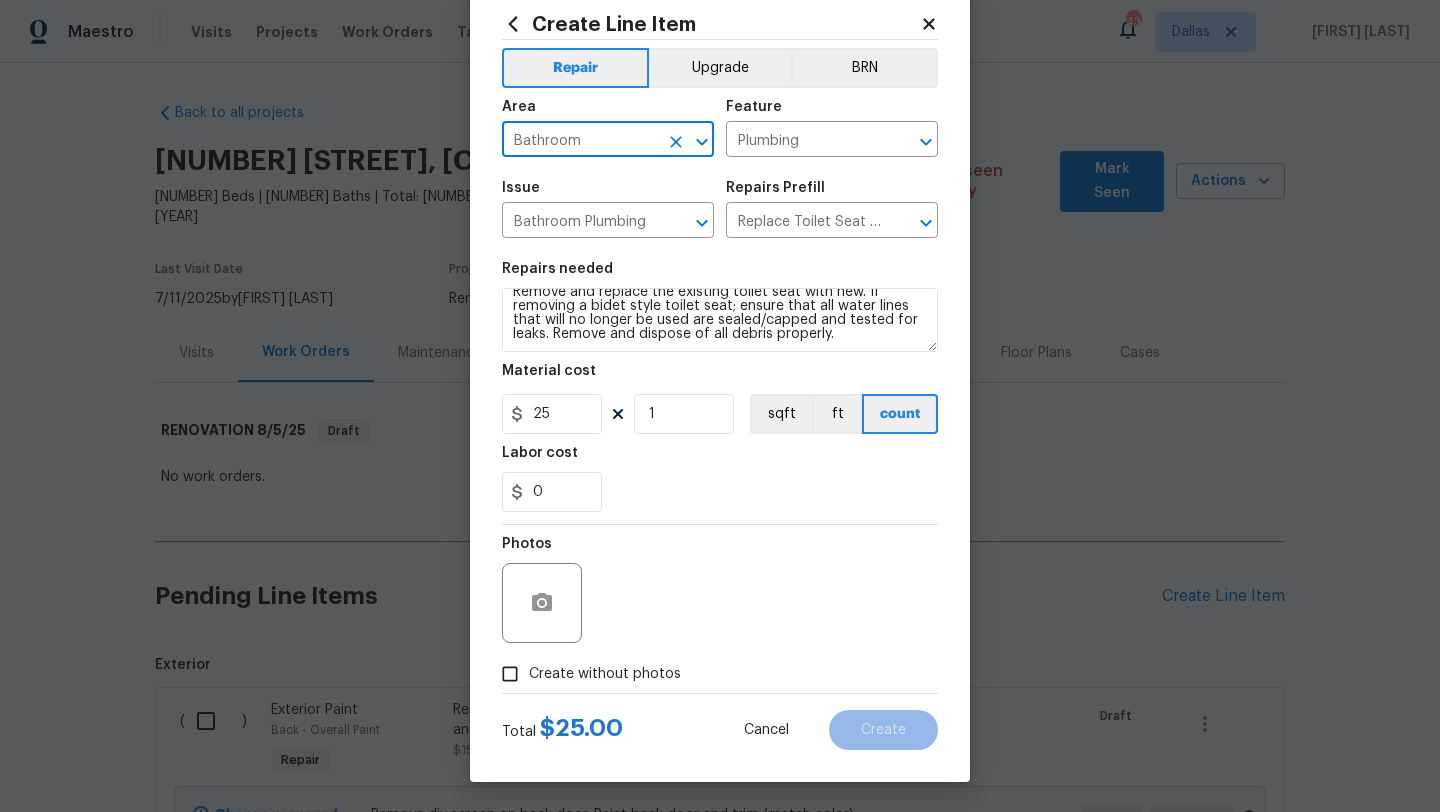 type on "Bathroom" 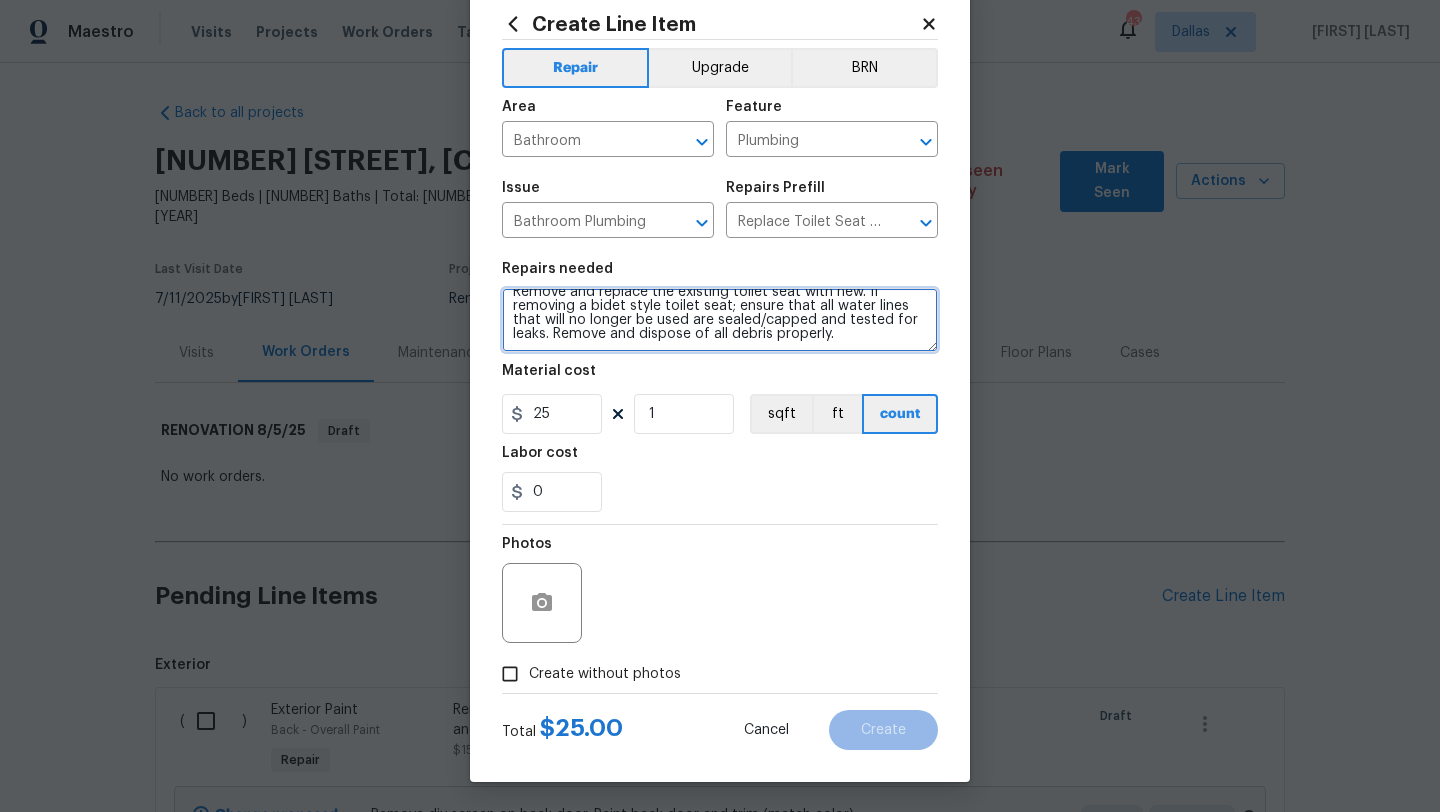 scroll, scrollTop: 0, scrollLeft: 0, axis: both 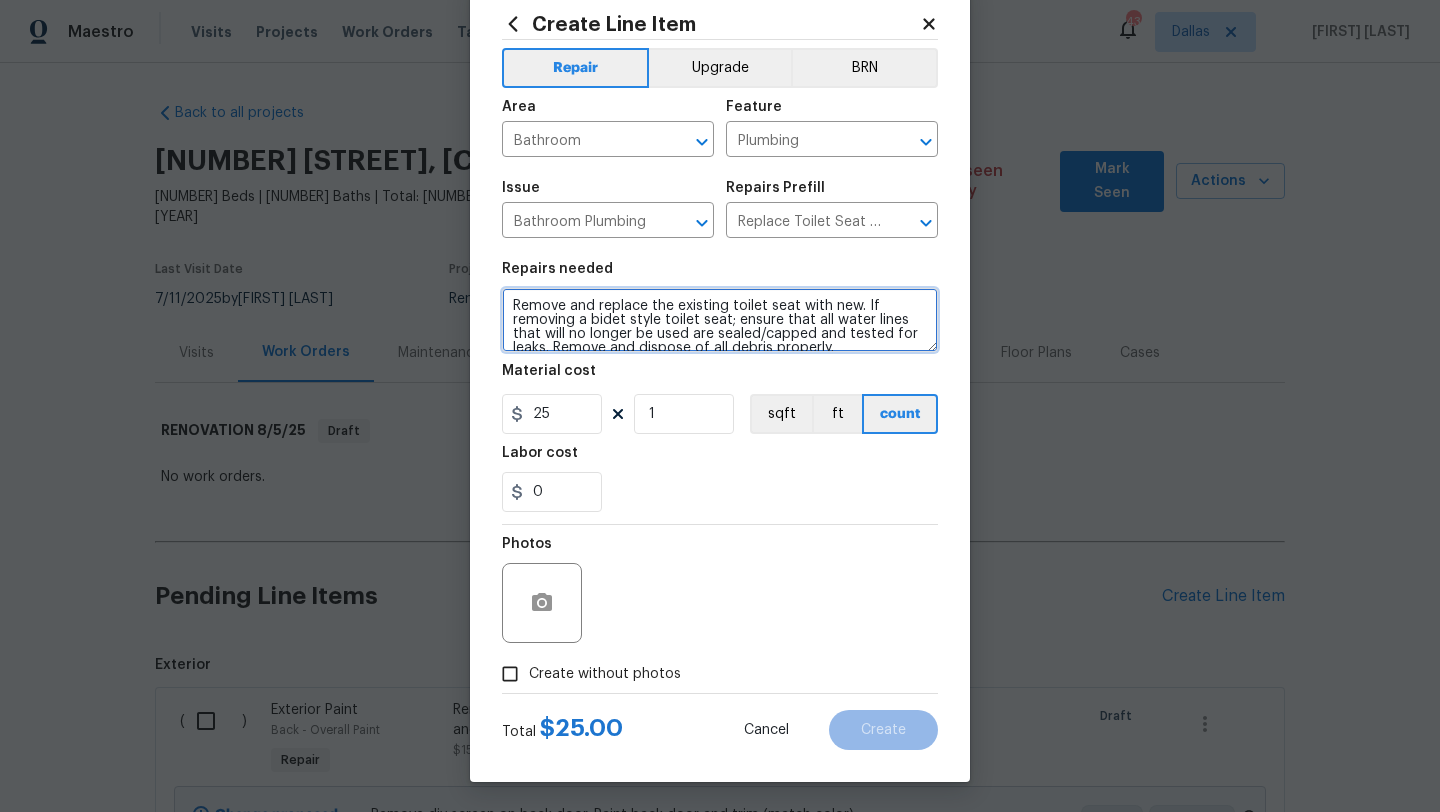 drag, startPoint x: 850, startPoint y: 334, endPoint x: 476, endPoint y: 246, distance: 384.21347 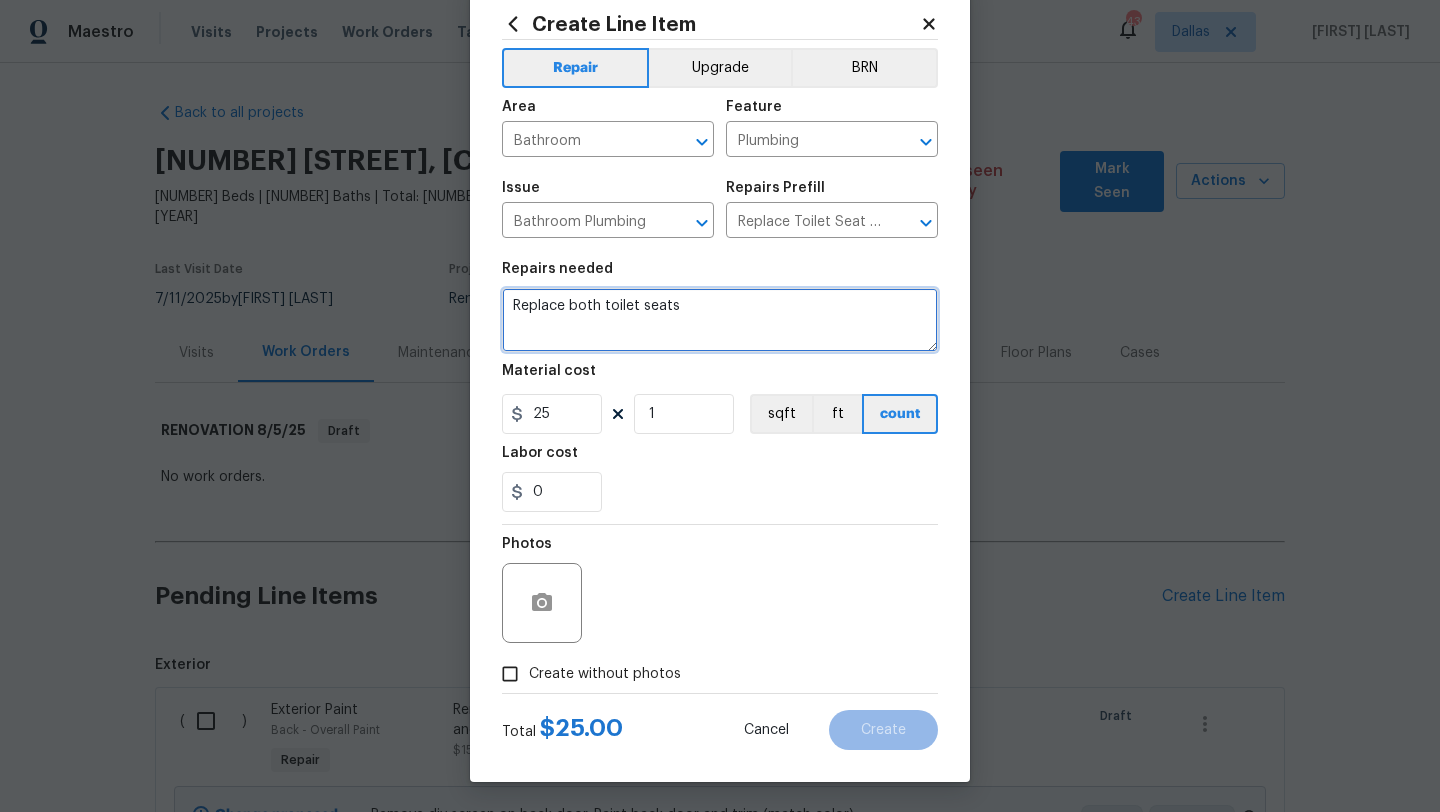 type on "Replace both toilet seats" 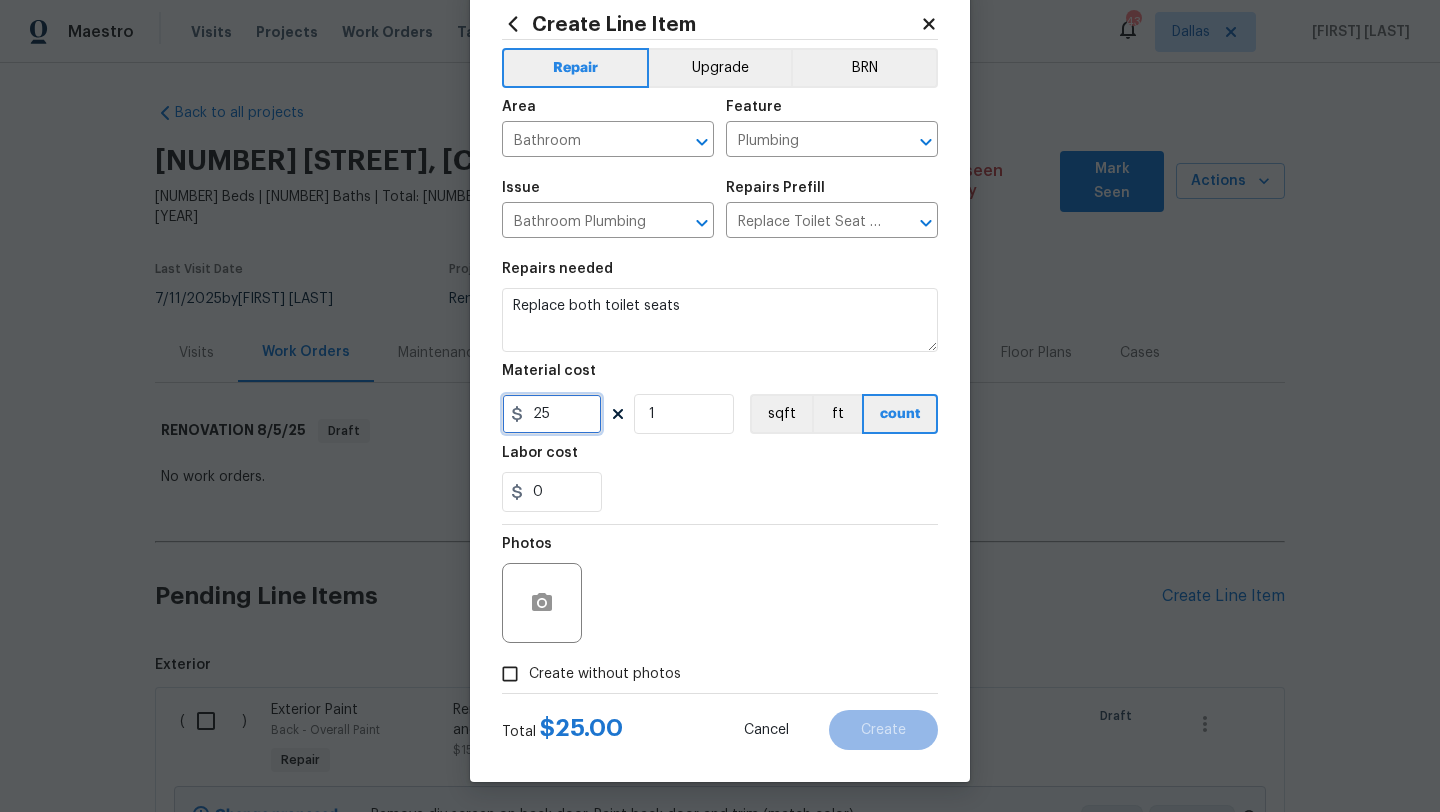 drag, startPoint x: 563, startPoint y: 411, endPoint x: 462, endPoint y: 415, distance: 101.07918 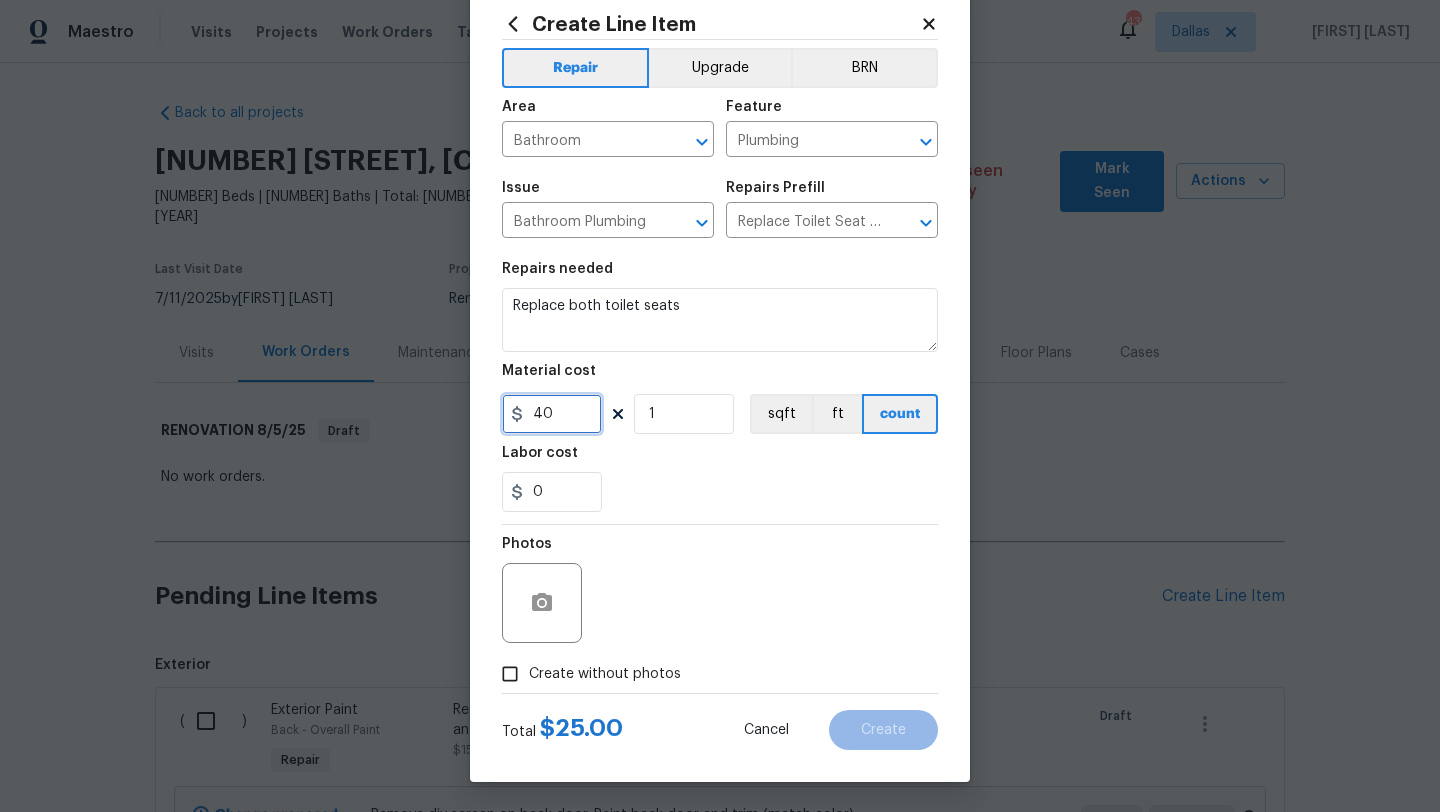 type on "40" 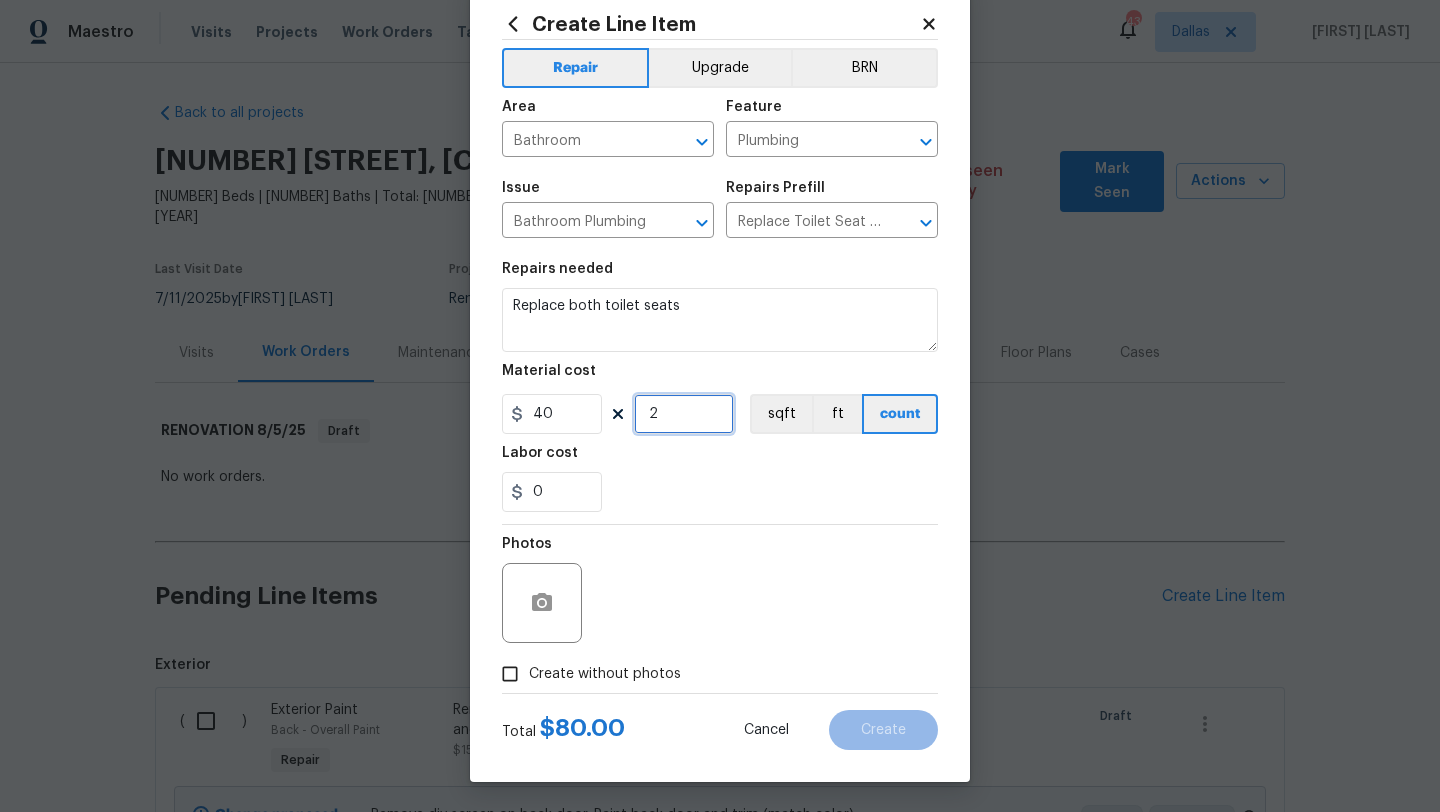 type on "2" 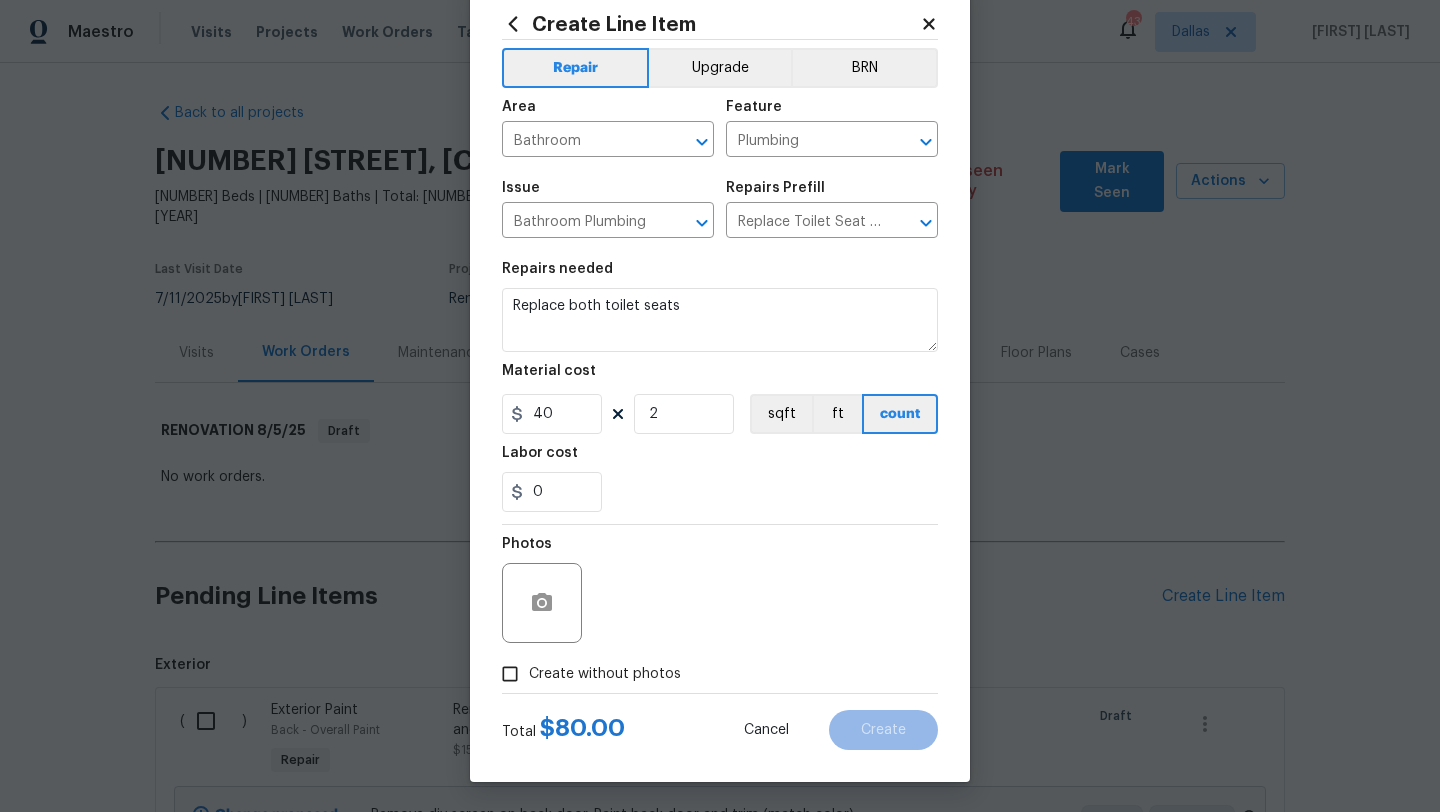 click on "Create without photos" at bounding box center (605, 674) 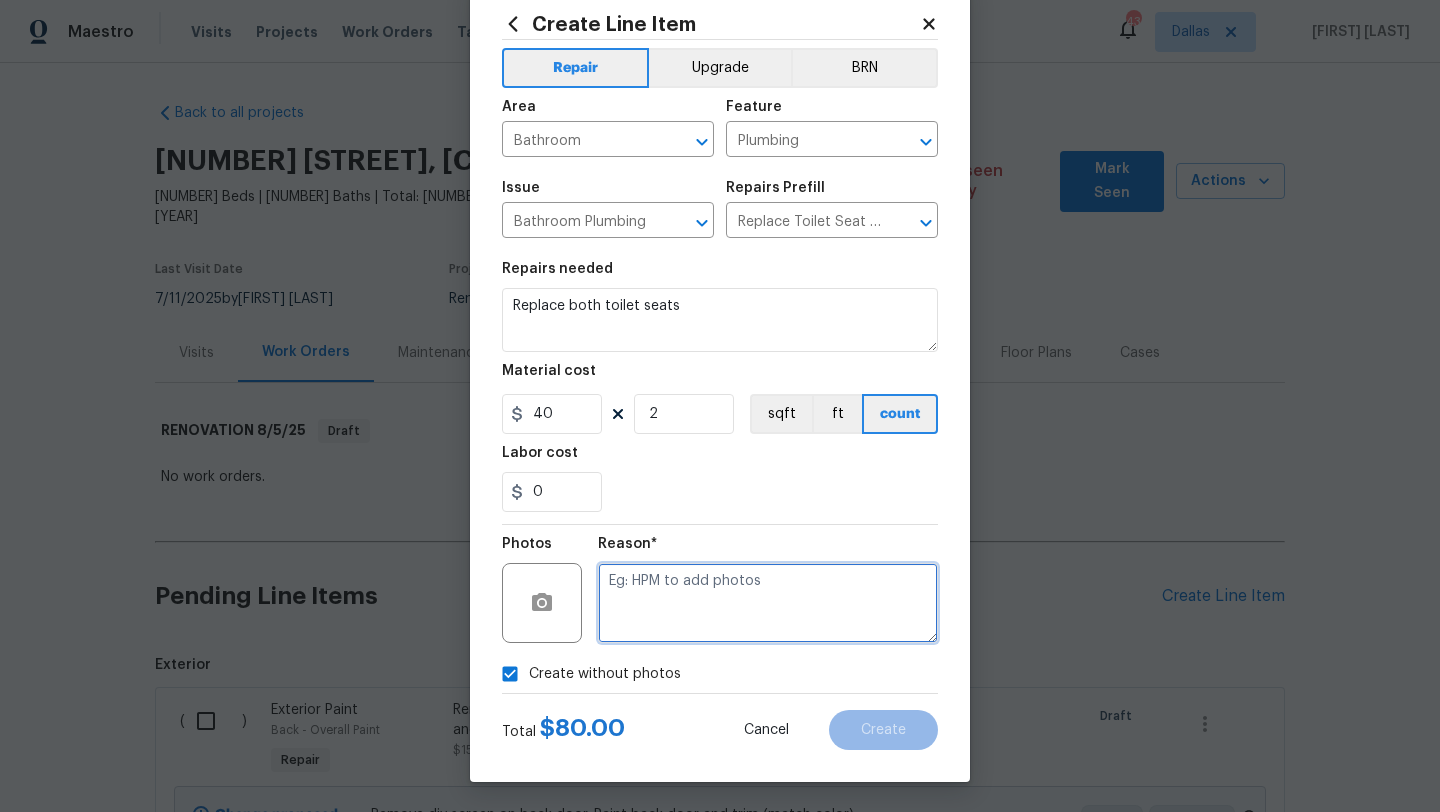 click at bounding box center [768, 603] 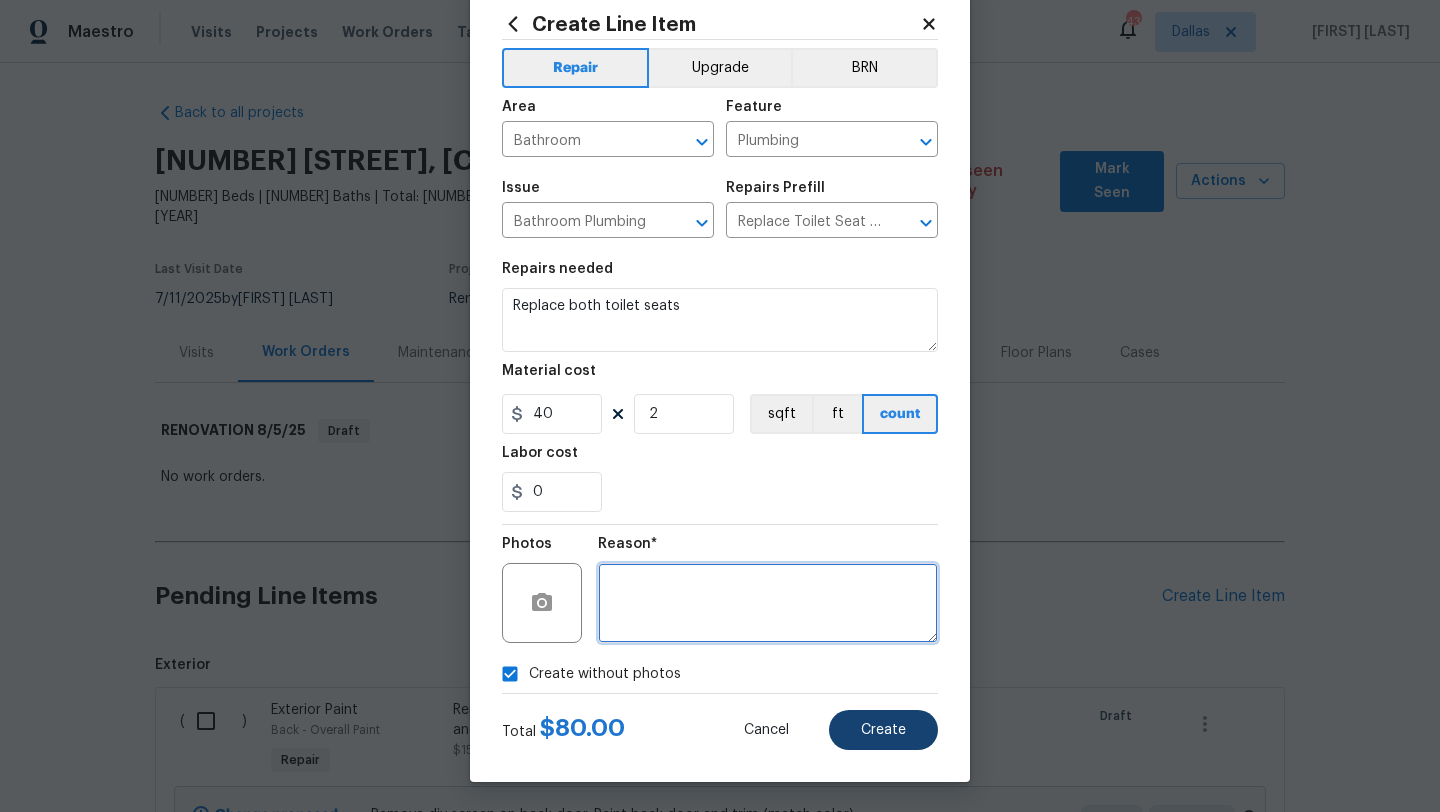type 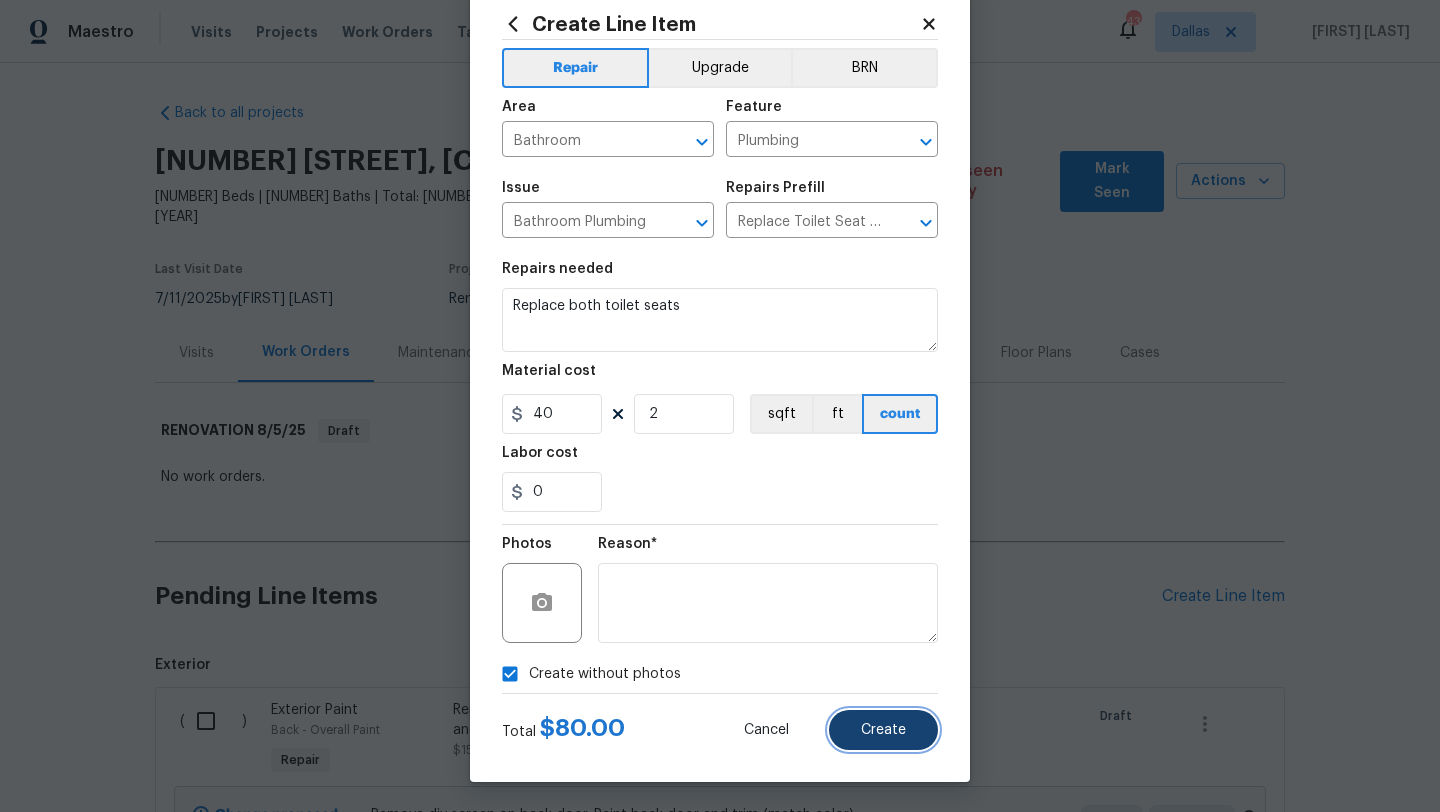 click on "Create" at bounding box center [883, 730] 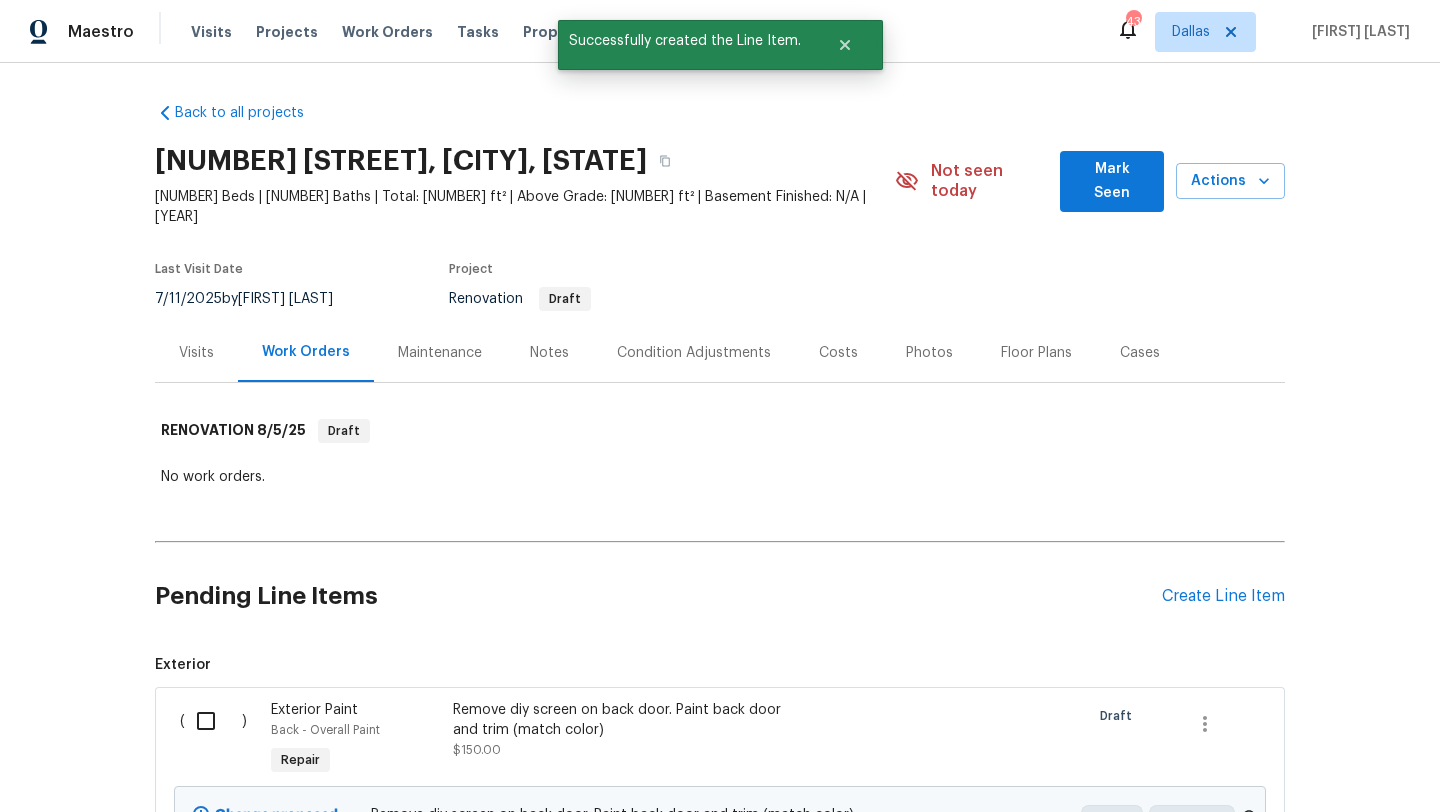 click on "Create Line Item" at bounding box center (1223, 596) 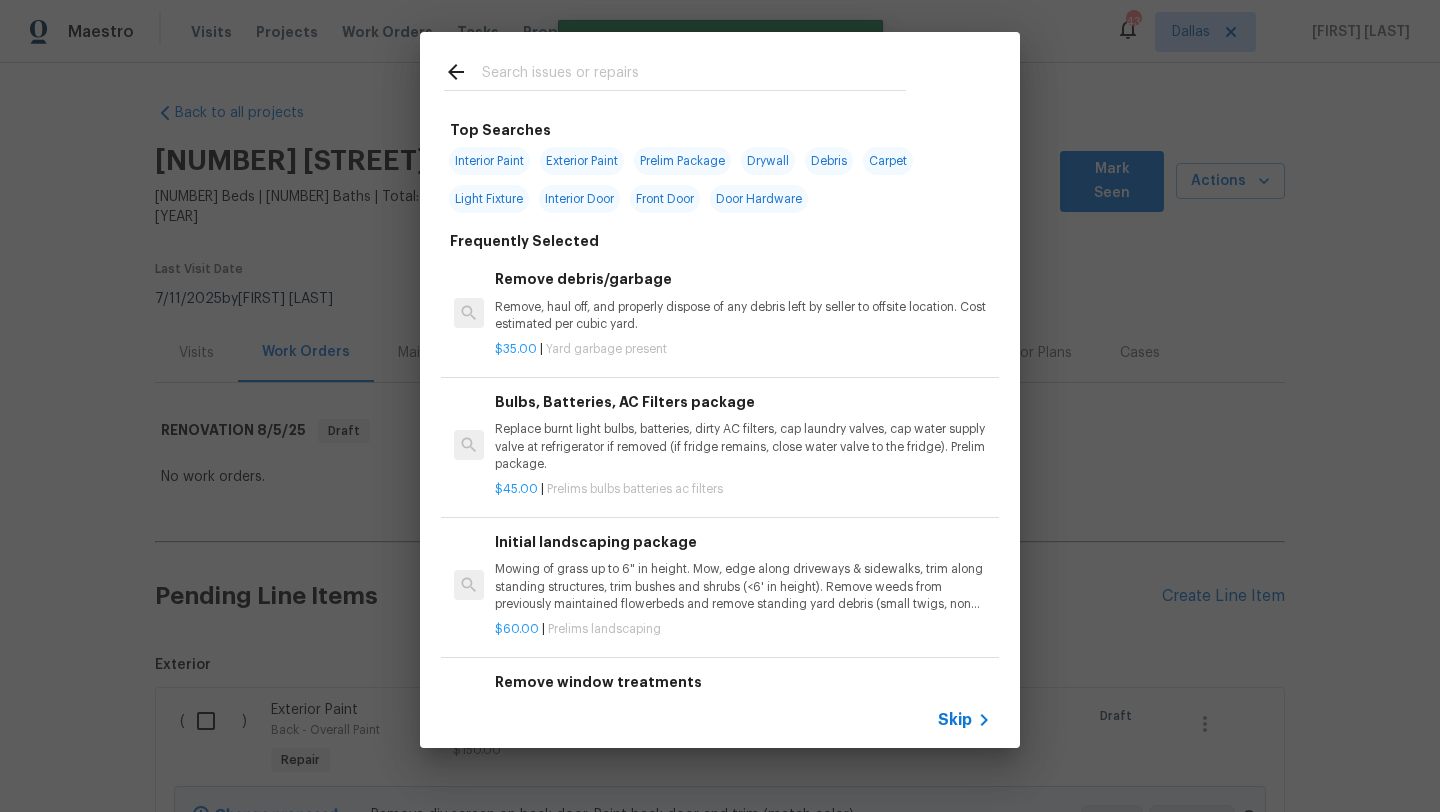 click at bounding box center [694, 75] 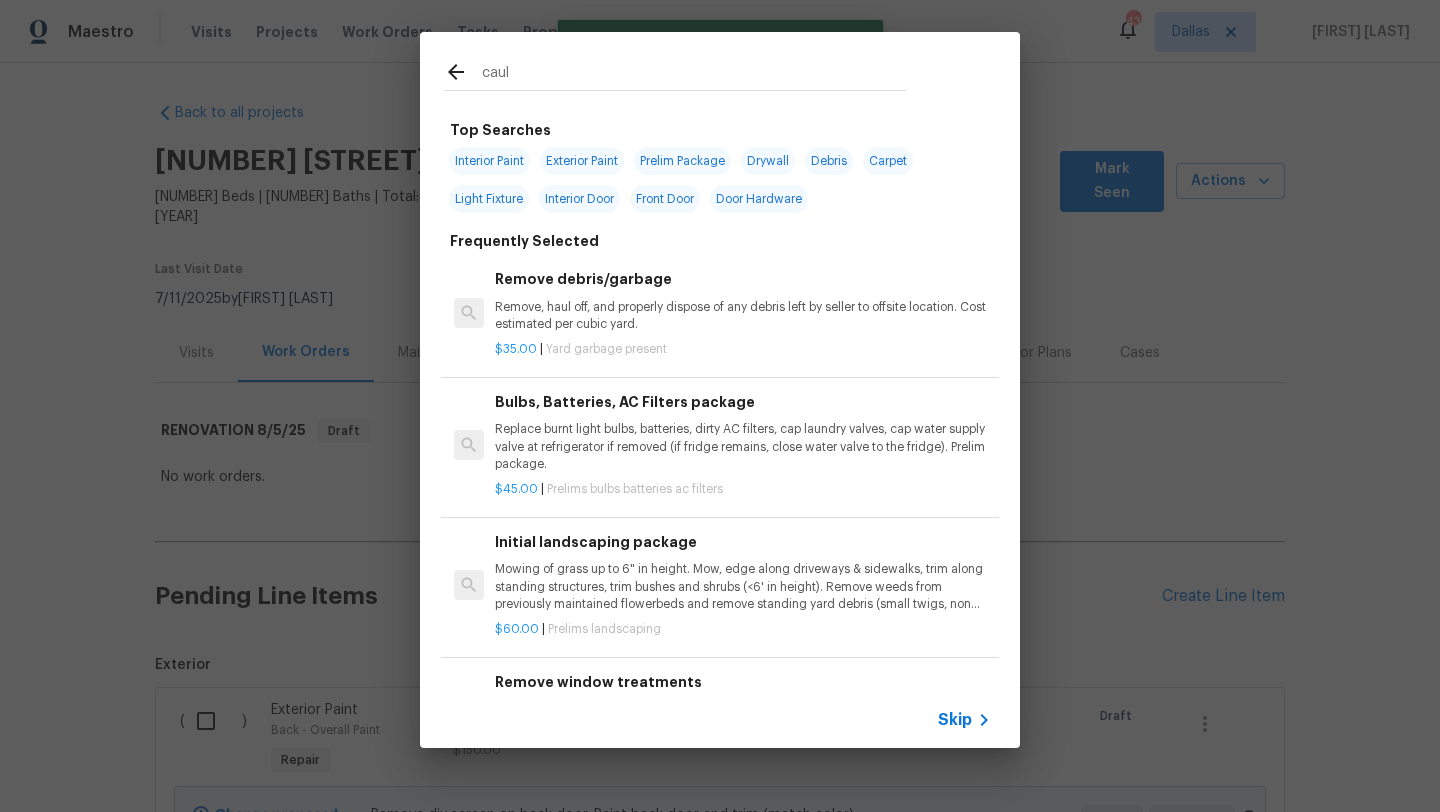 type on "caulk" 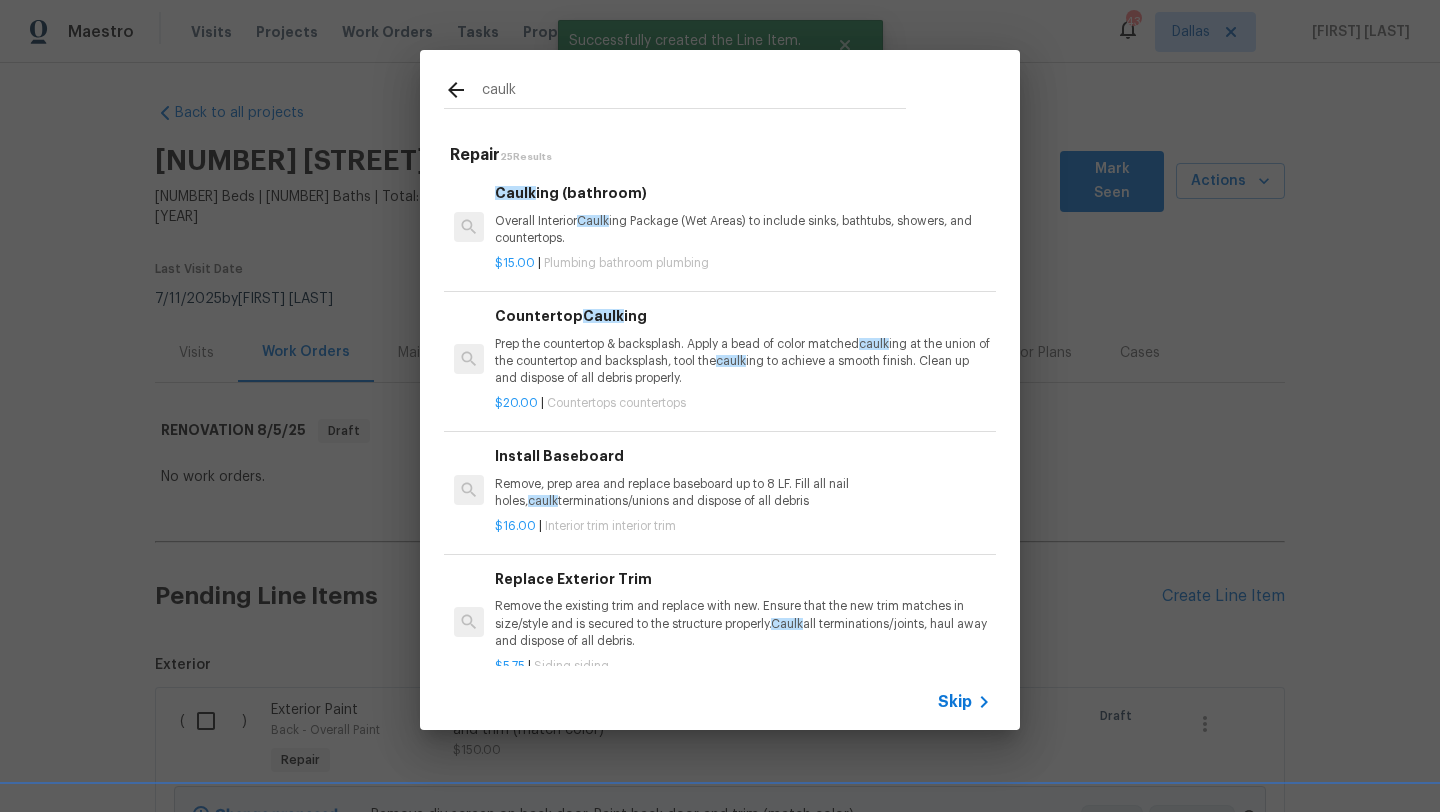 click on "Caulk ing (bathroom) Overall Interior  Caulk ing Package (Wet Areas) to include sinks, bathtubs, showers, and countertops." at bounding box center [743, 214] 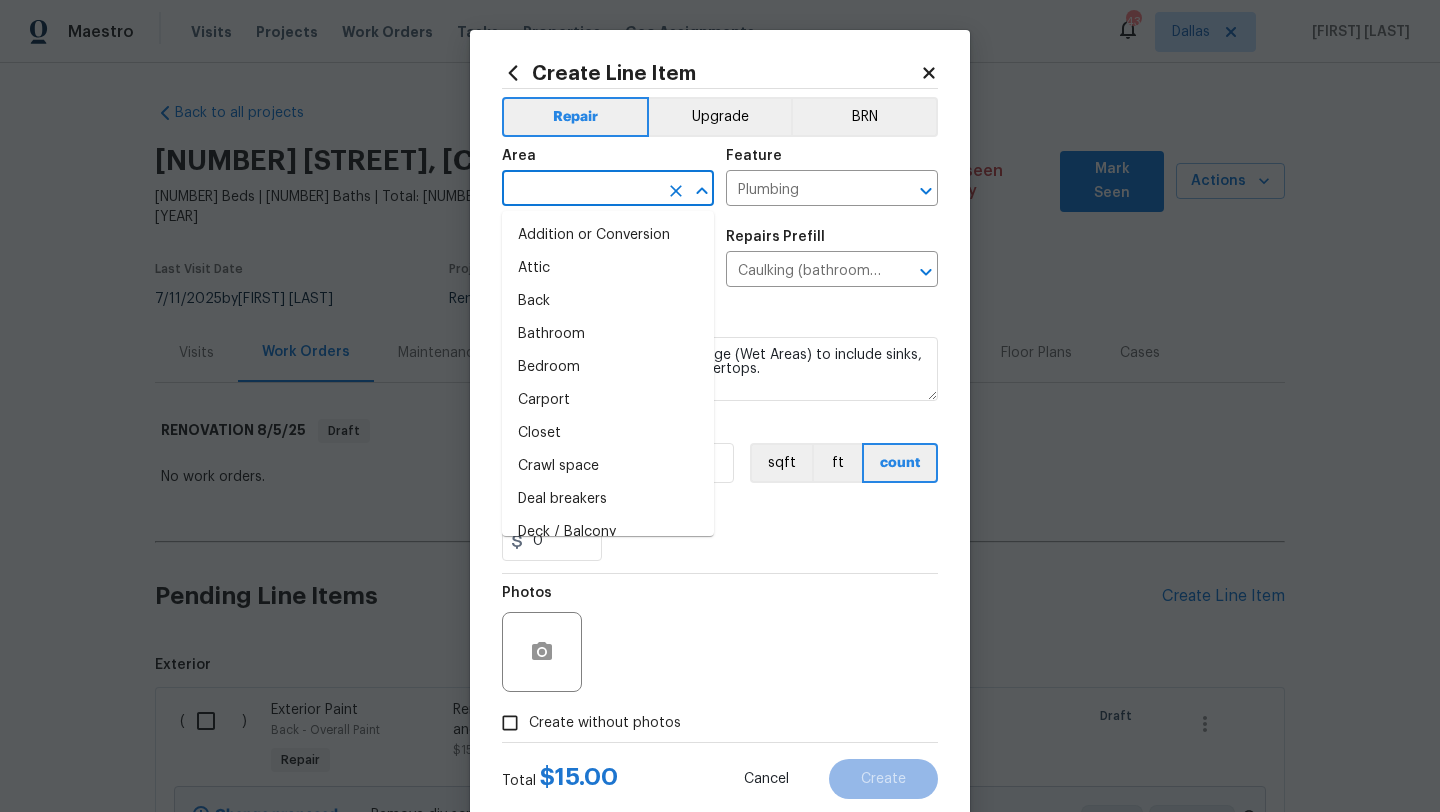 click at bounding box center [580, 190] 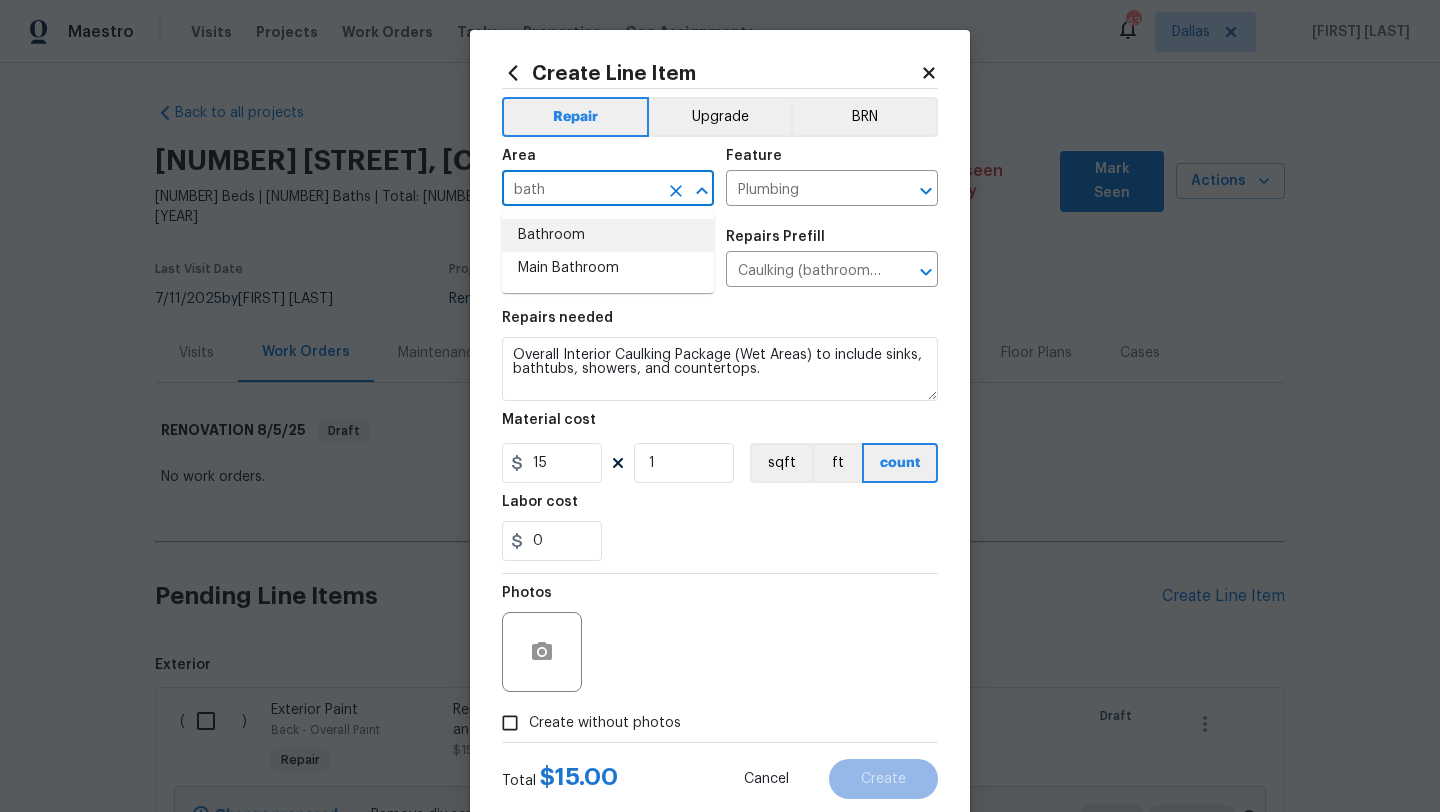 click on "Bathroom" at bounding box center (608, 235) 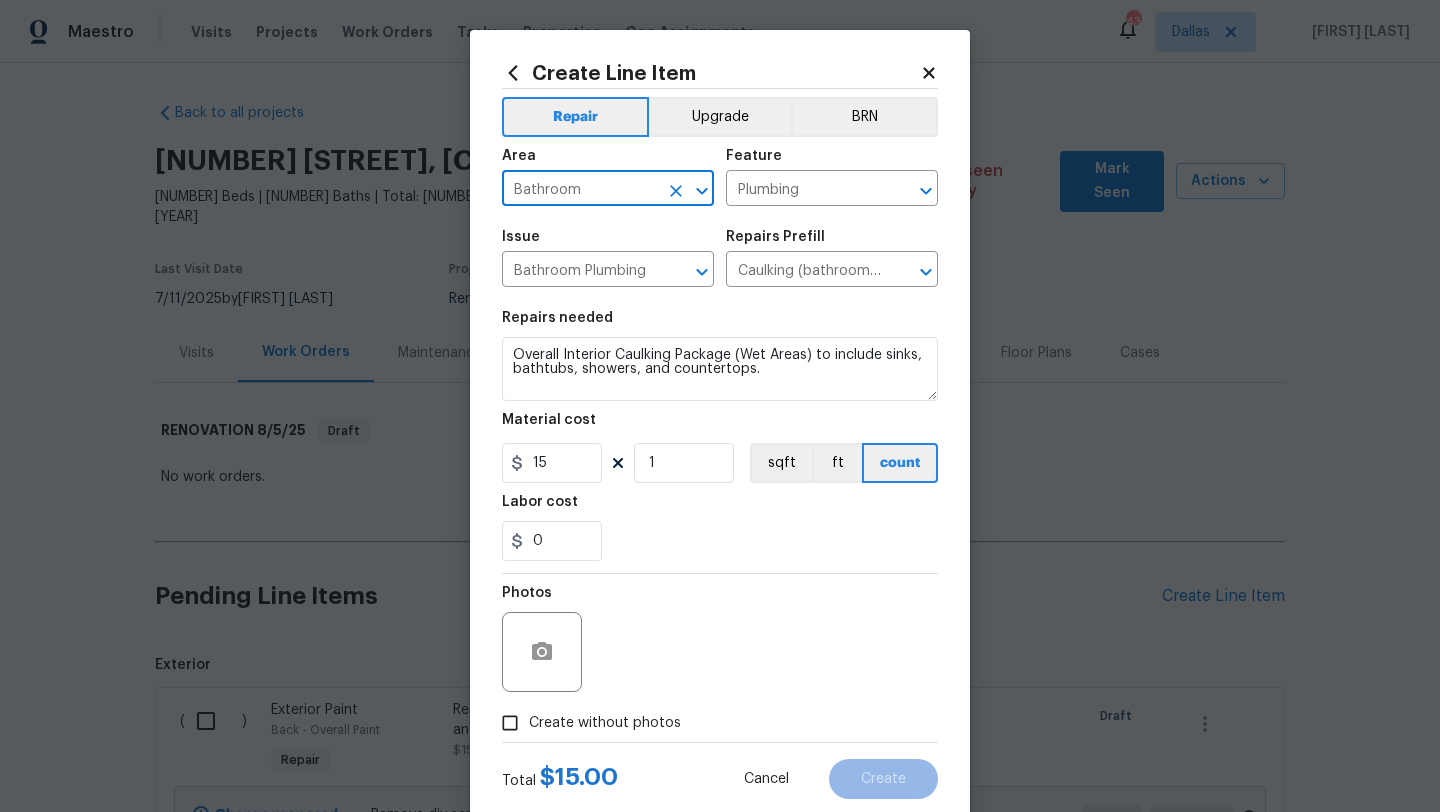 type on "Bathroom" 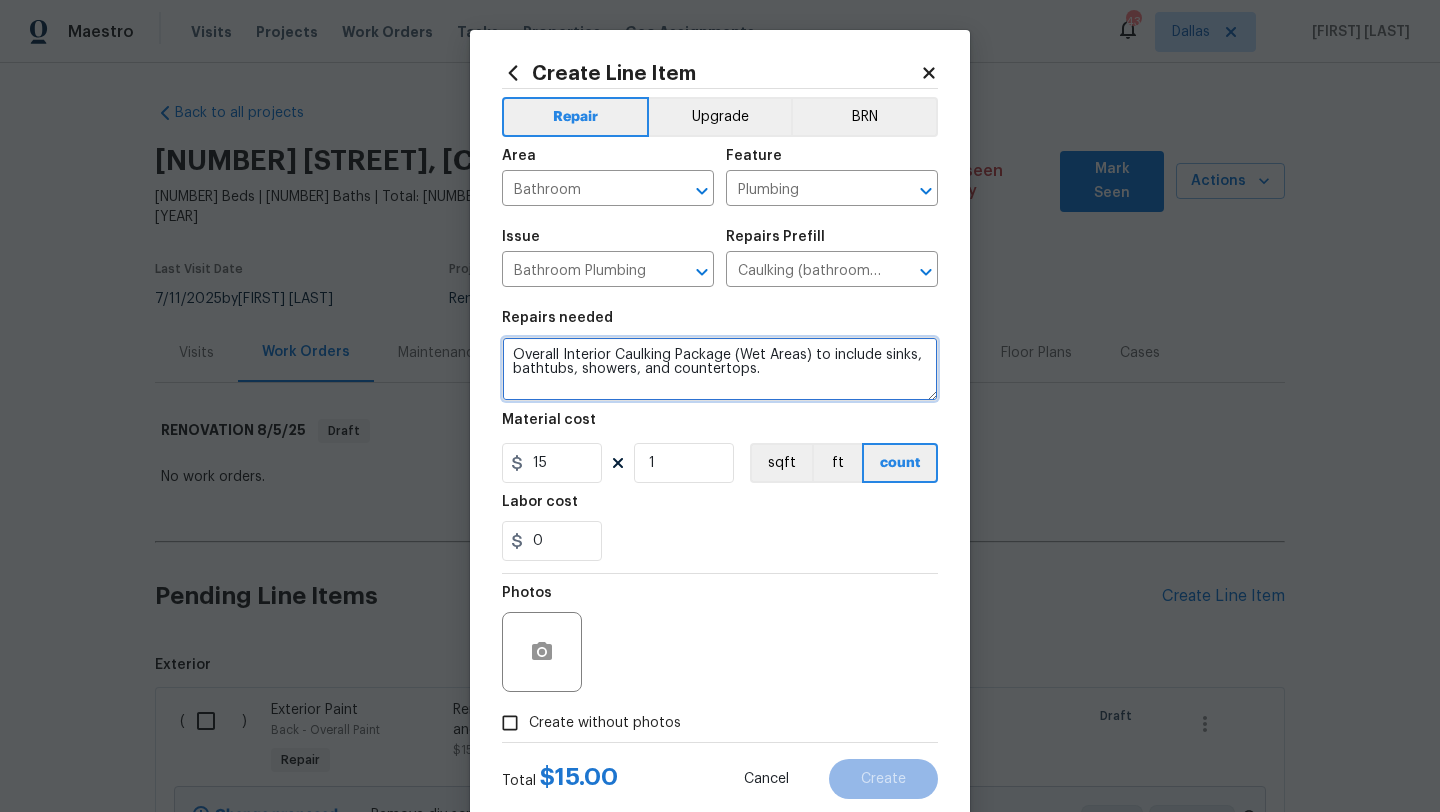 drag, startPoint x: 761, startPoint y: 375, endPoint x: 479, endPoint y: 350, distance: 283.106 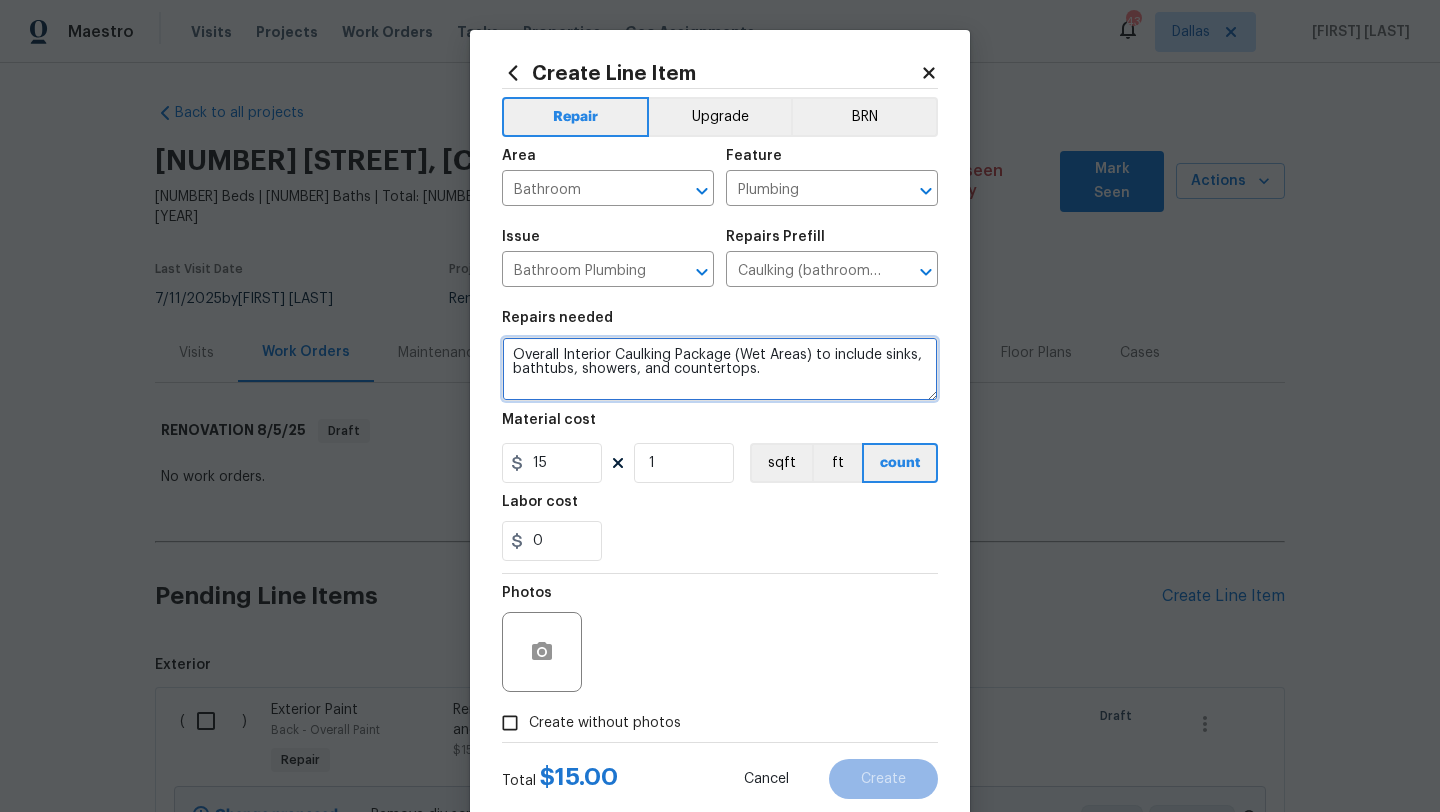 click on "Create Line Item Repair Upgrade BRN Area Bathroom ​Feature Plumbing ​Issue Bathroom Plumbing ​Repairs Prefill Caulking (bathroom) $15.00 ​Repairs needed Overall Interior Caulking Package (Wet Areas) to include sinks, bathtubs, showers, and countertops. Material cost 15 1 sqft ft count Labor cost 0 Photos Create without photos Total   $ 15.00 Cancel Create" at bounding box center (720, 430) 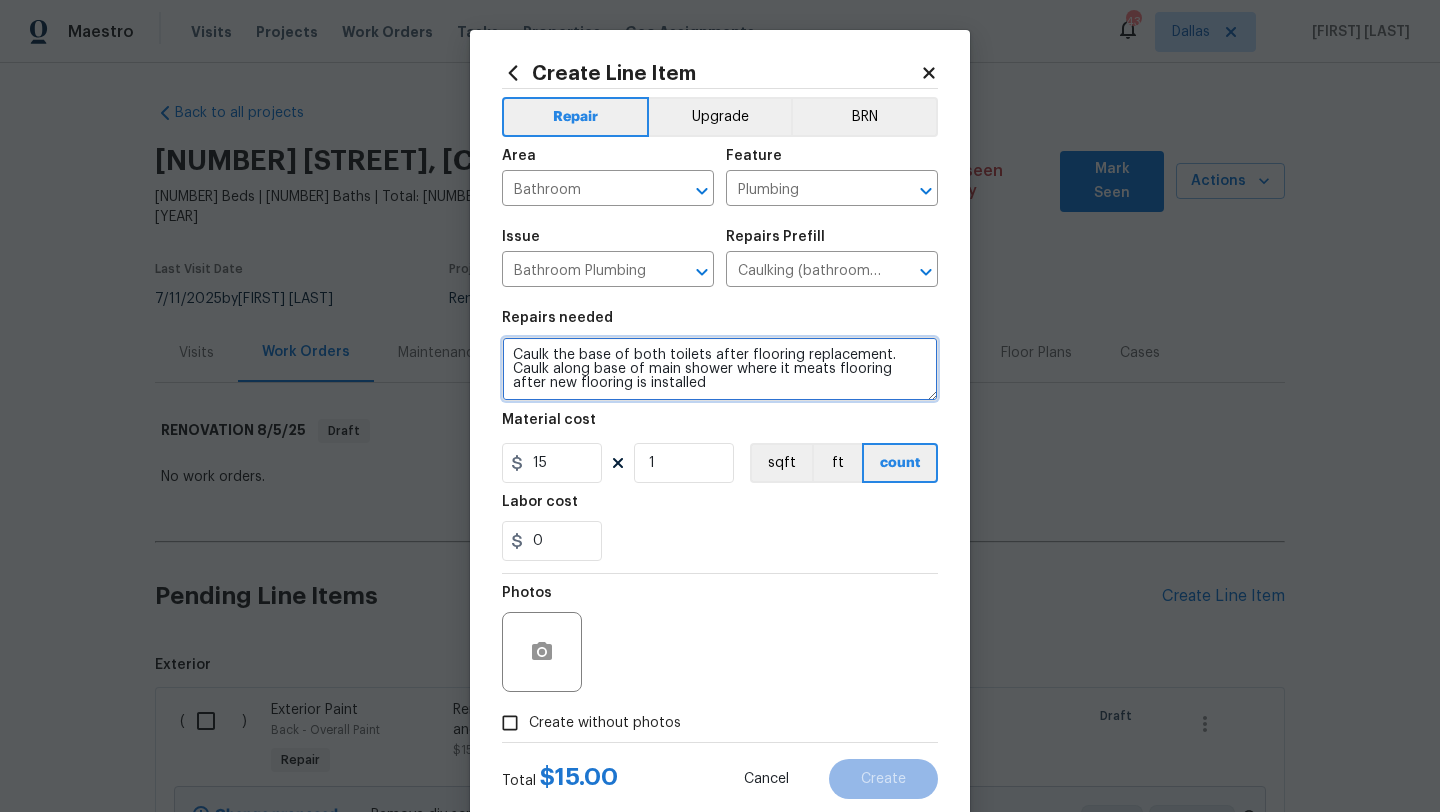 type on "Caulk the base of both toilets after flooring replacement.
Caulk along base of main shower where it meats flooring after new flooring is installed" 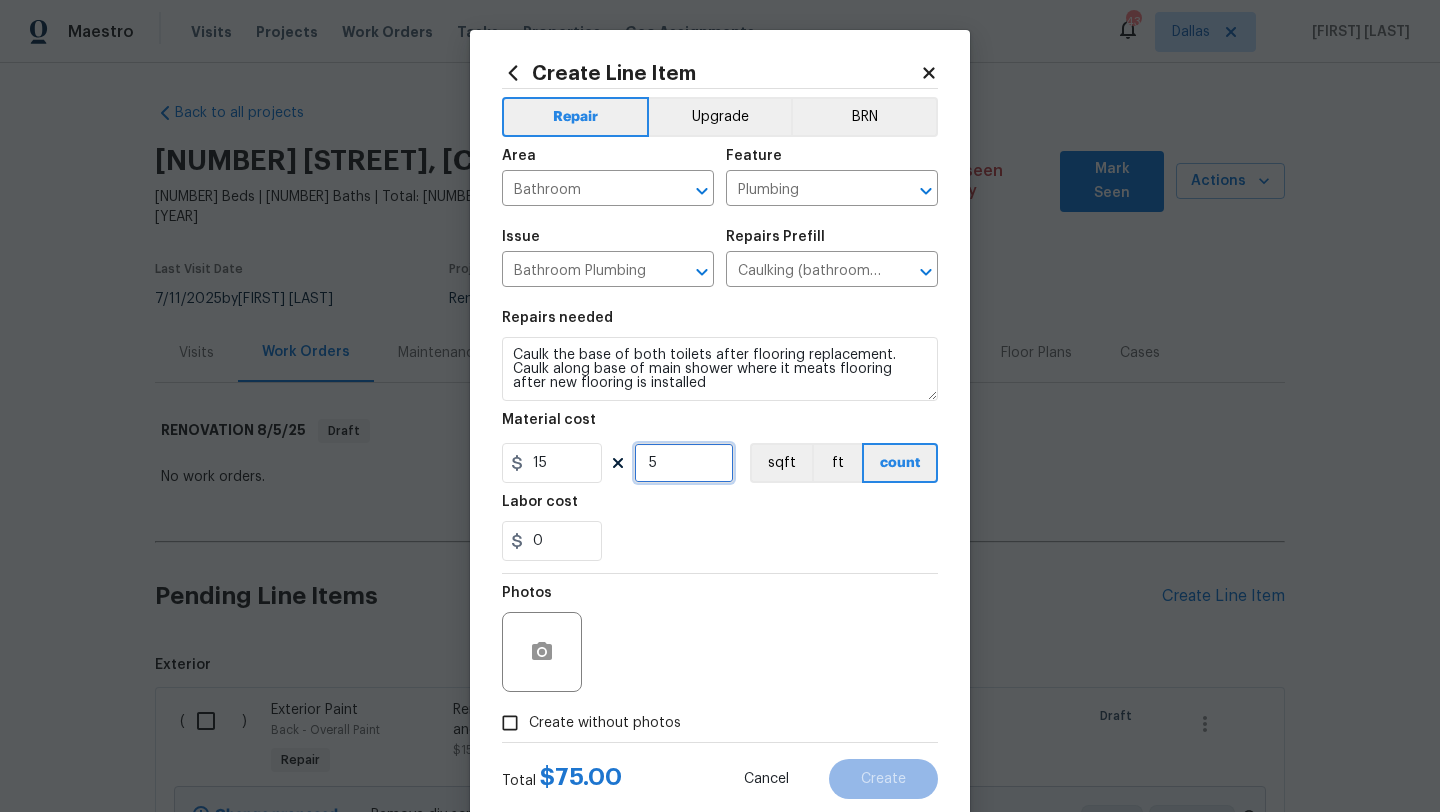 type on "5" 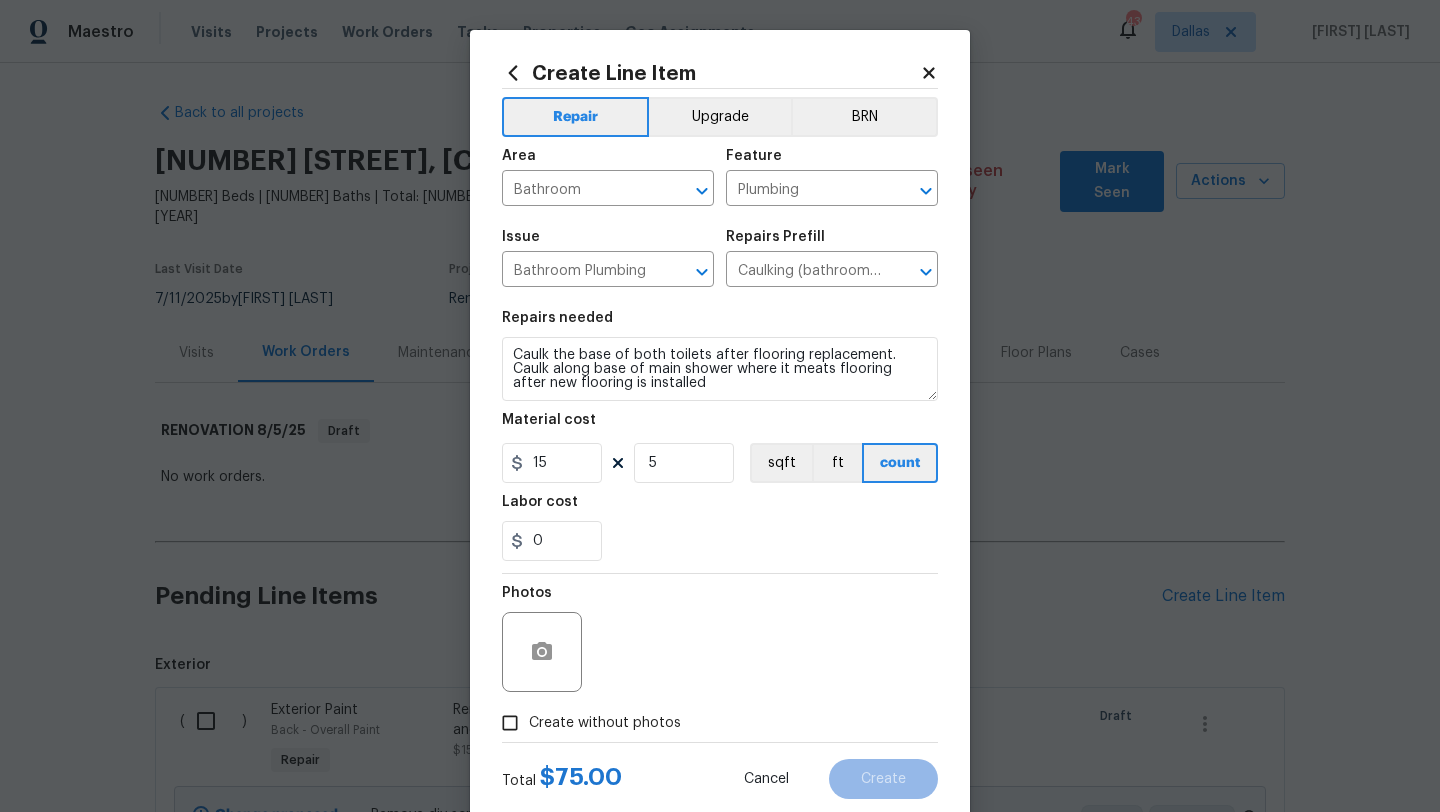 click on "Create without photos" at bounding box center [605, 723] 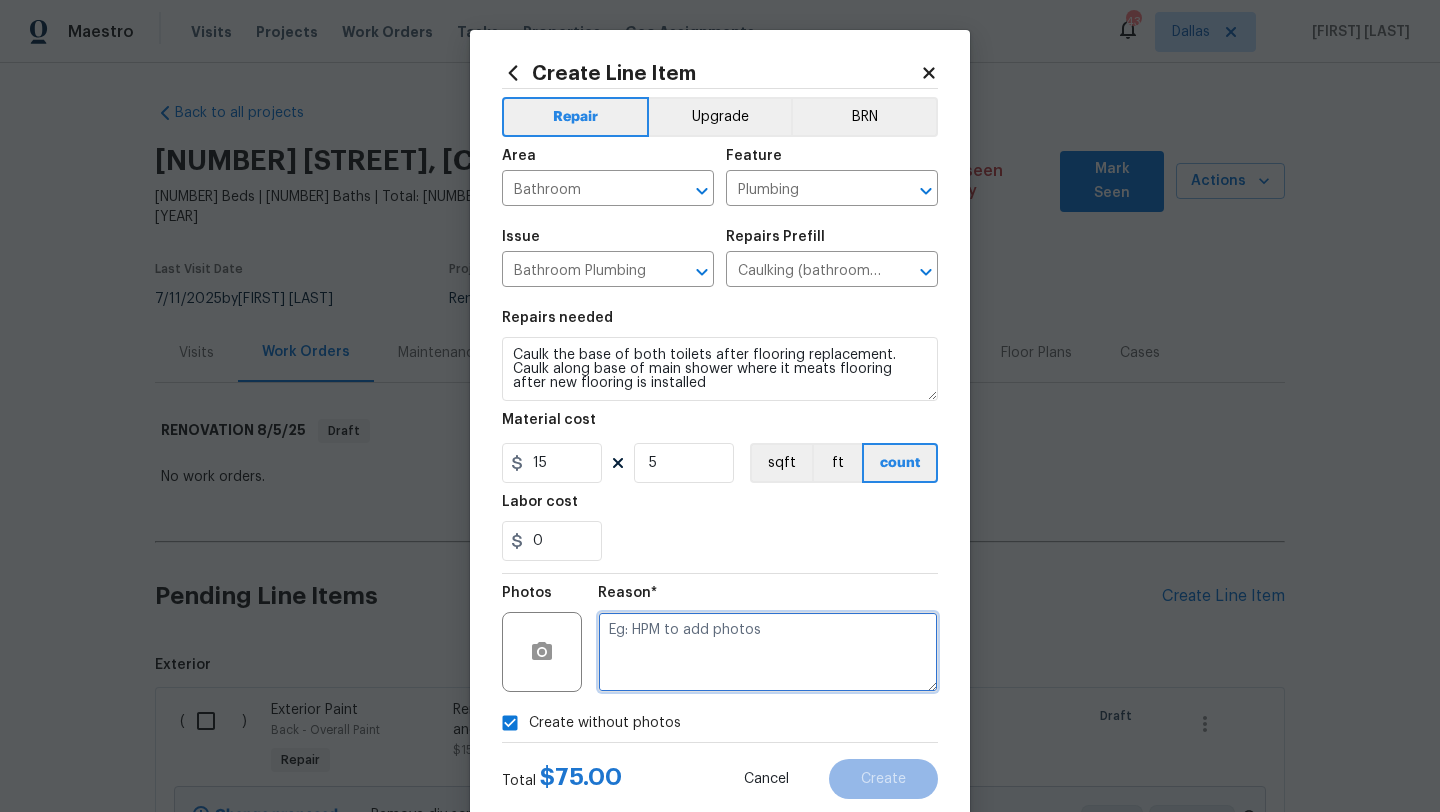 click at bounding box center (768, 652) 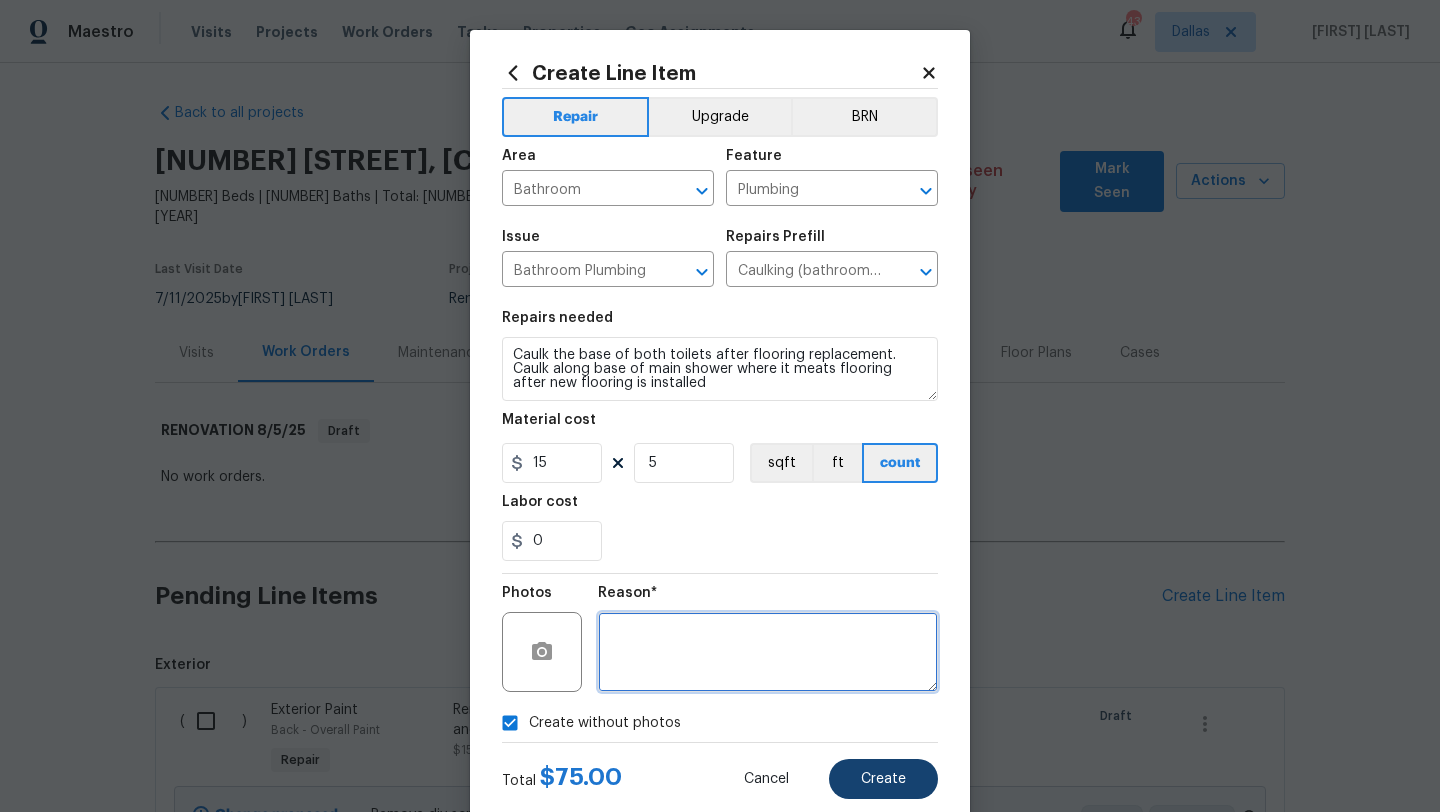 type 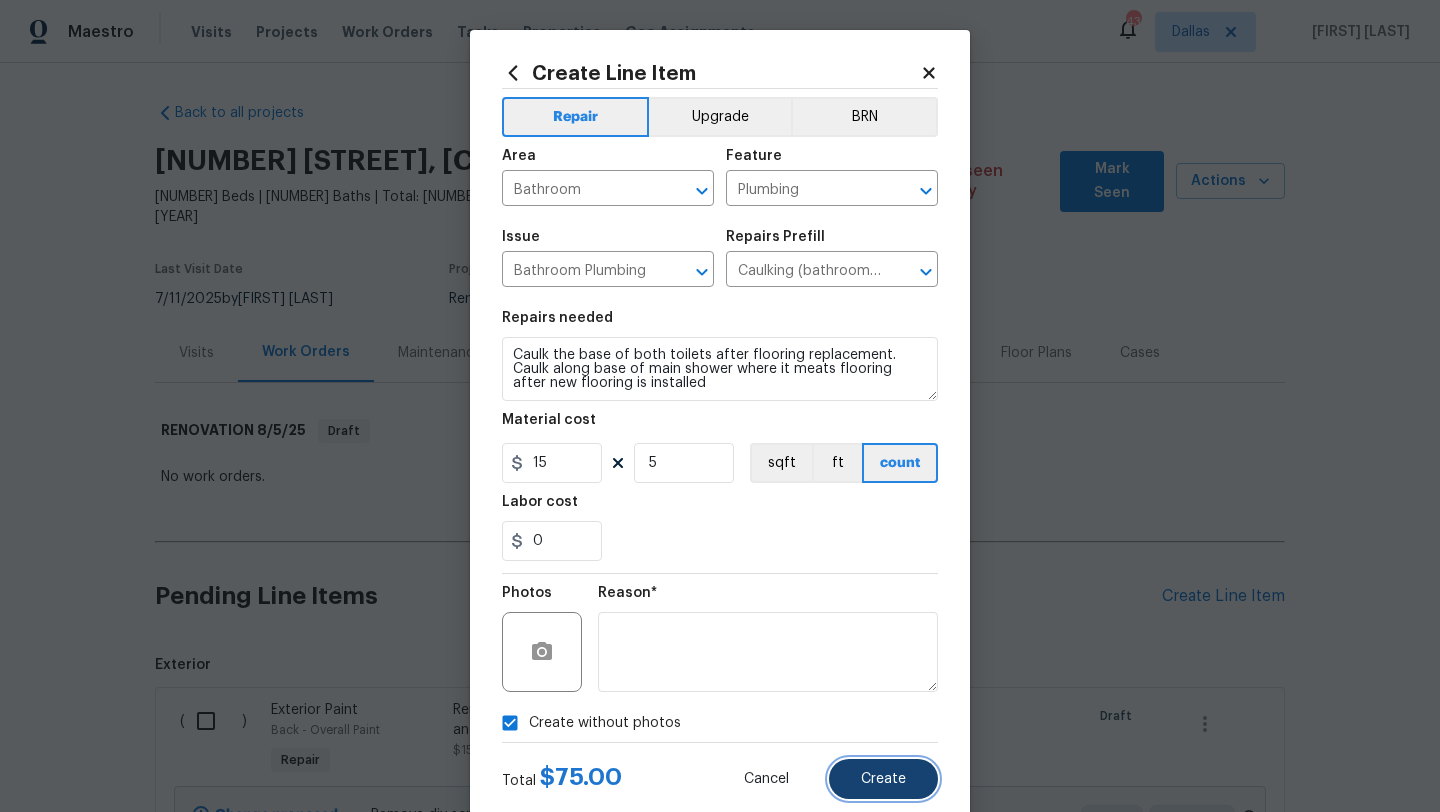 click on "Create" at bounding box center [883, 779] 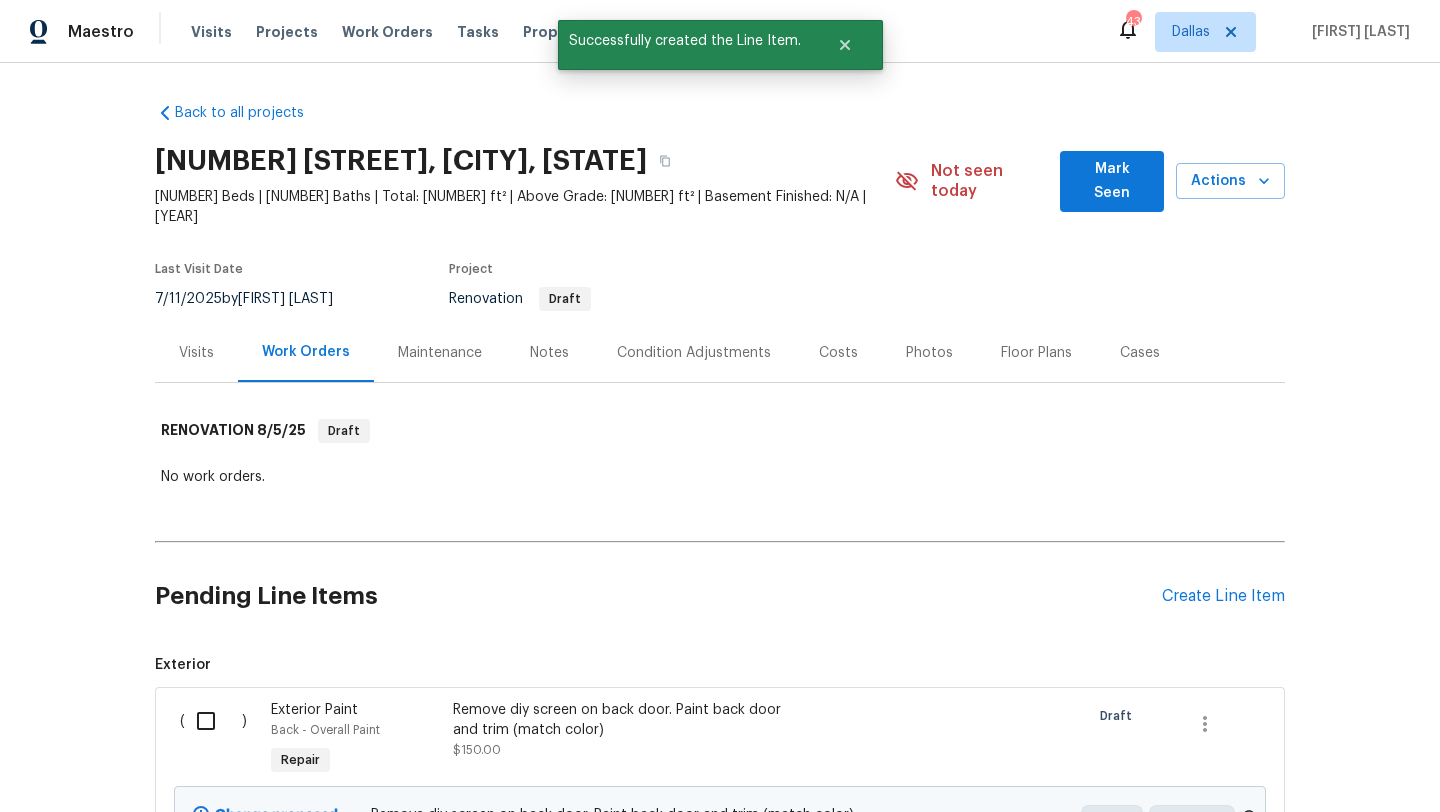 click on "Pending Line Items Create Line Item" at bounding box center [720, 596] 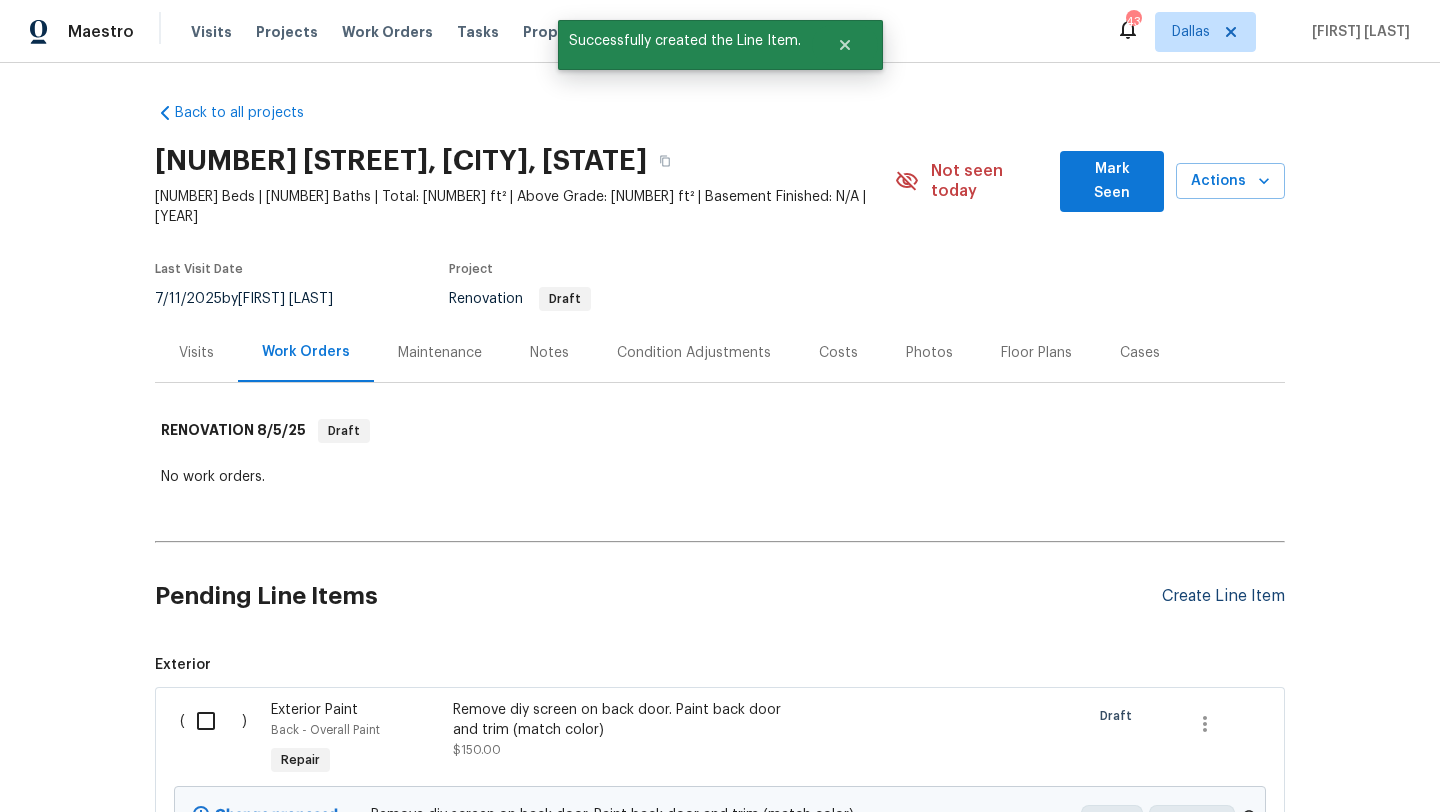 click on "Create Line Item" at bounding box center (1223, 596) 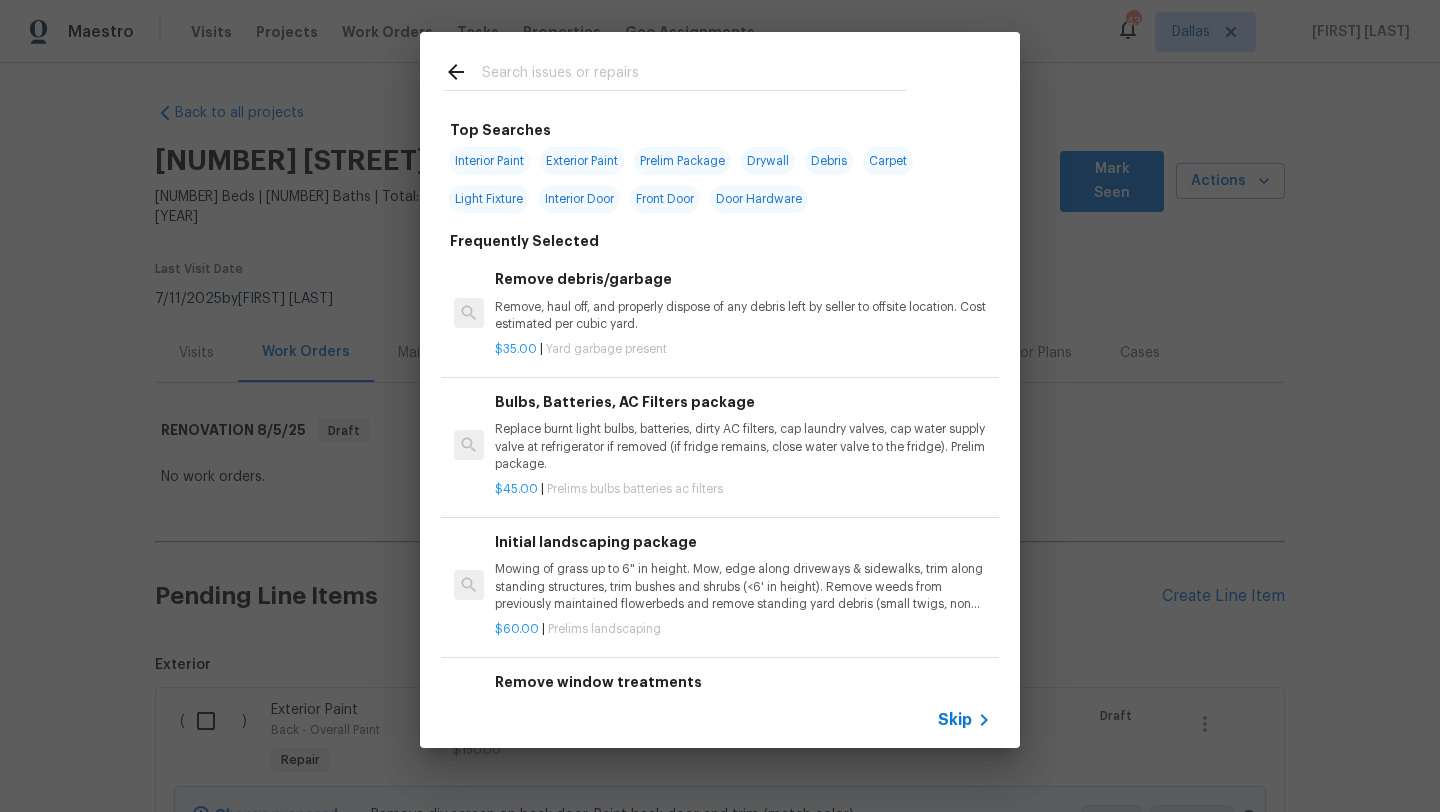 click at bounding box center (694, 75) 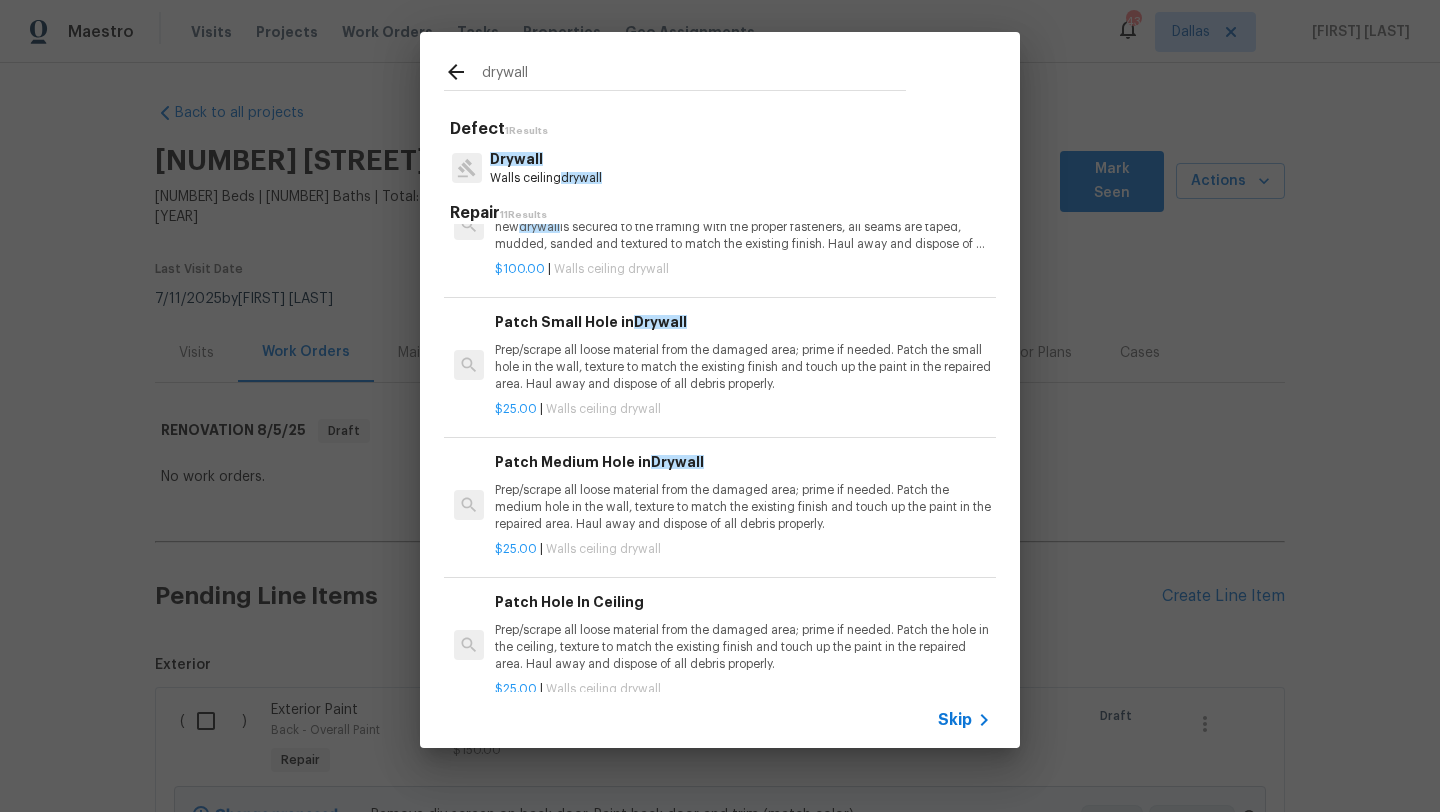 scroll, scrollTop: 71, scrollLeft: 0, axis: vertical 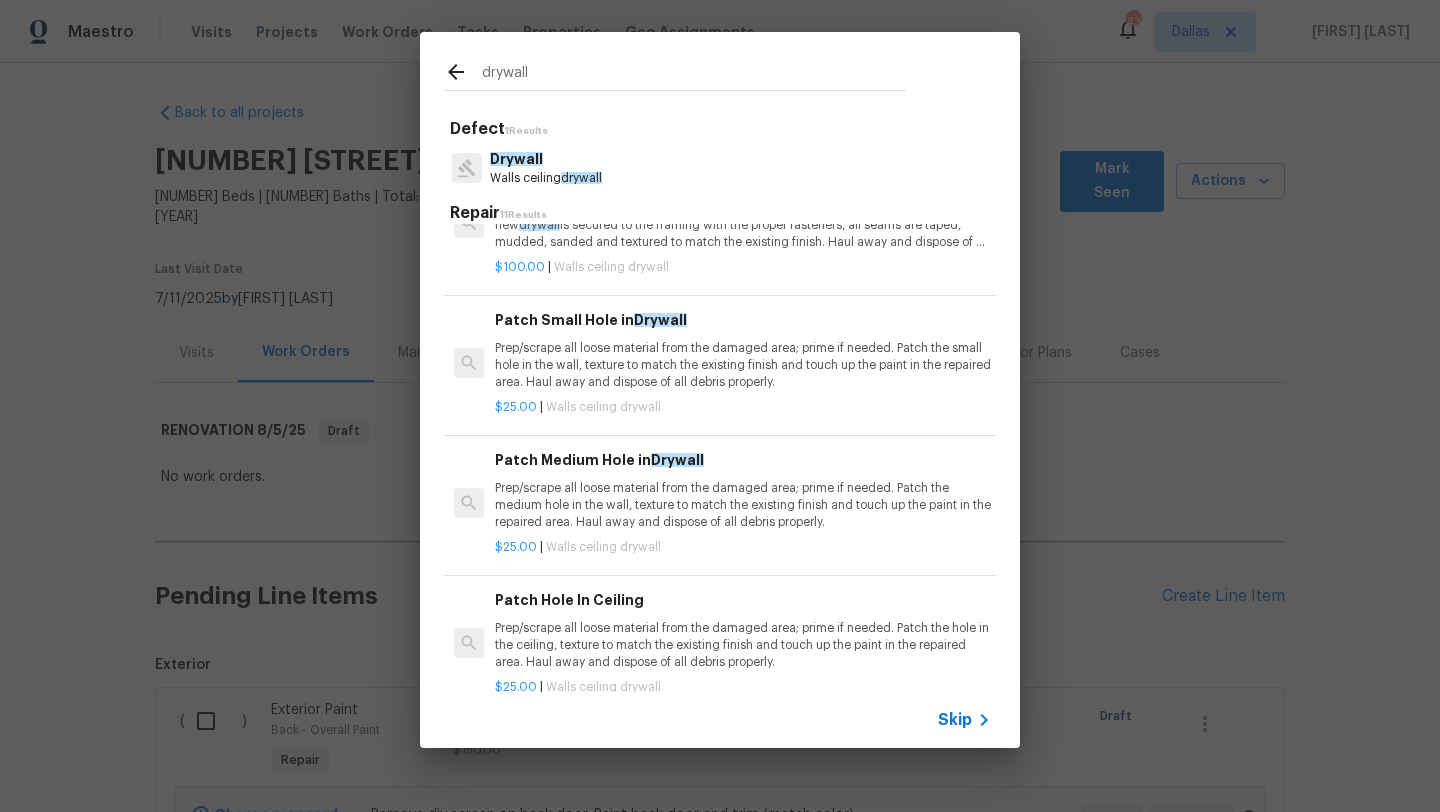 type on "drywall" 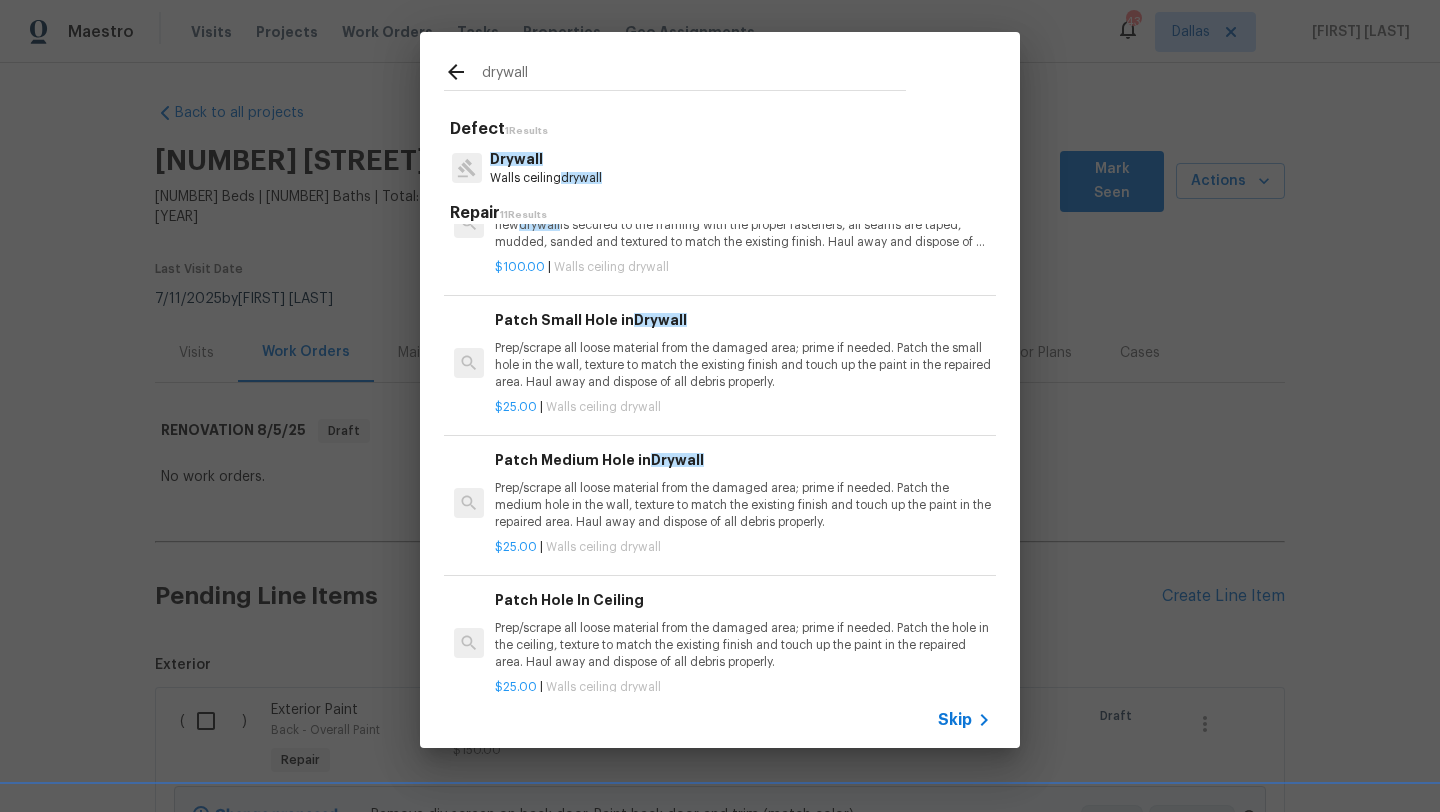 click on "Patch Small Hole in  Drywall Prep/scrape all loose material from the damaged area; prime if needed. Patch the small hole in the wall, texture to match the existing finish and touch up the paint in the repaired area. Haul away and dispose of all debris properly." at bounding box center [743, 350] 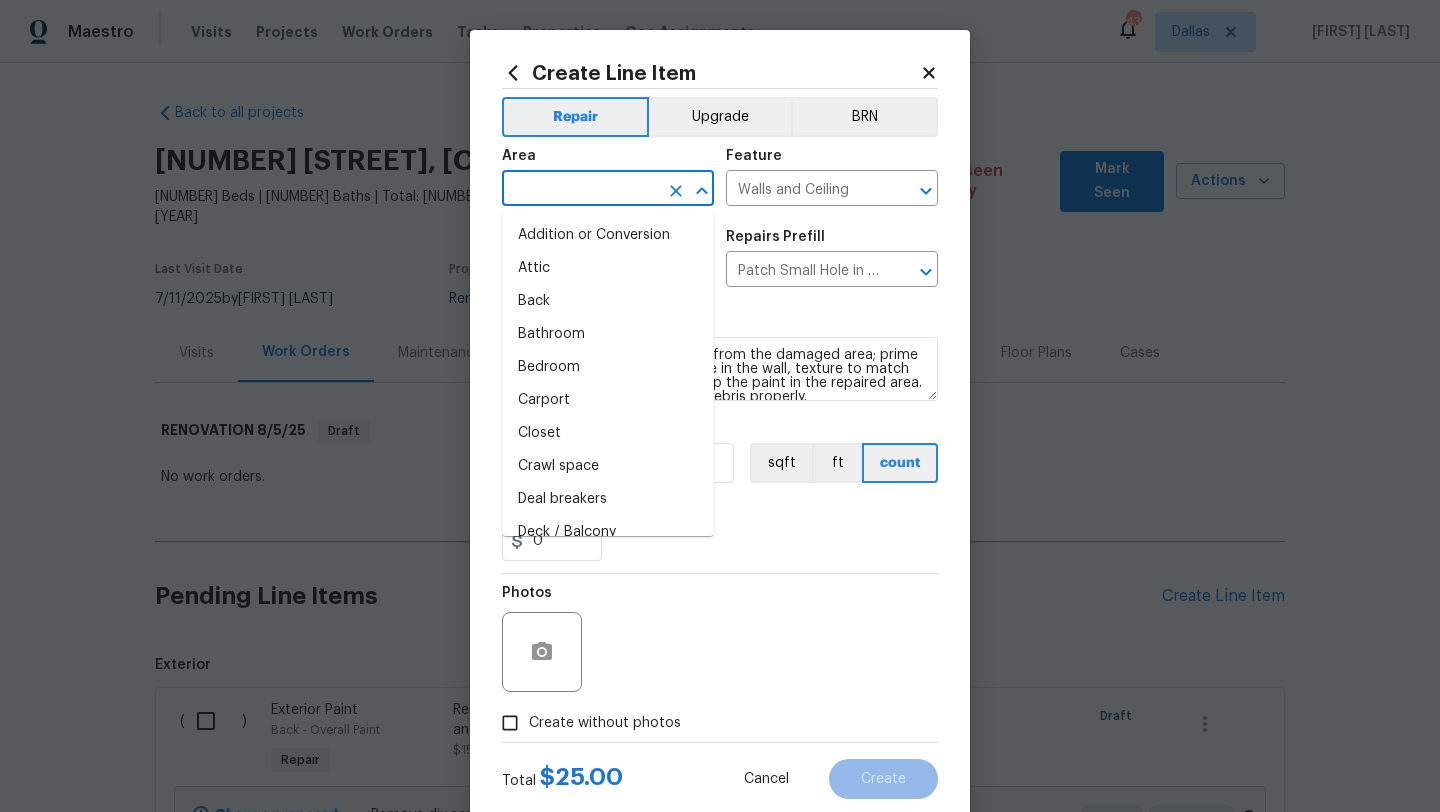 click at bounding box center (580, 190) 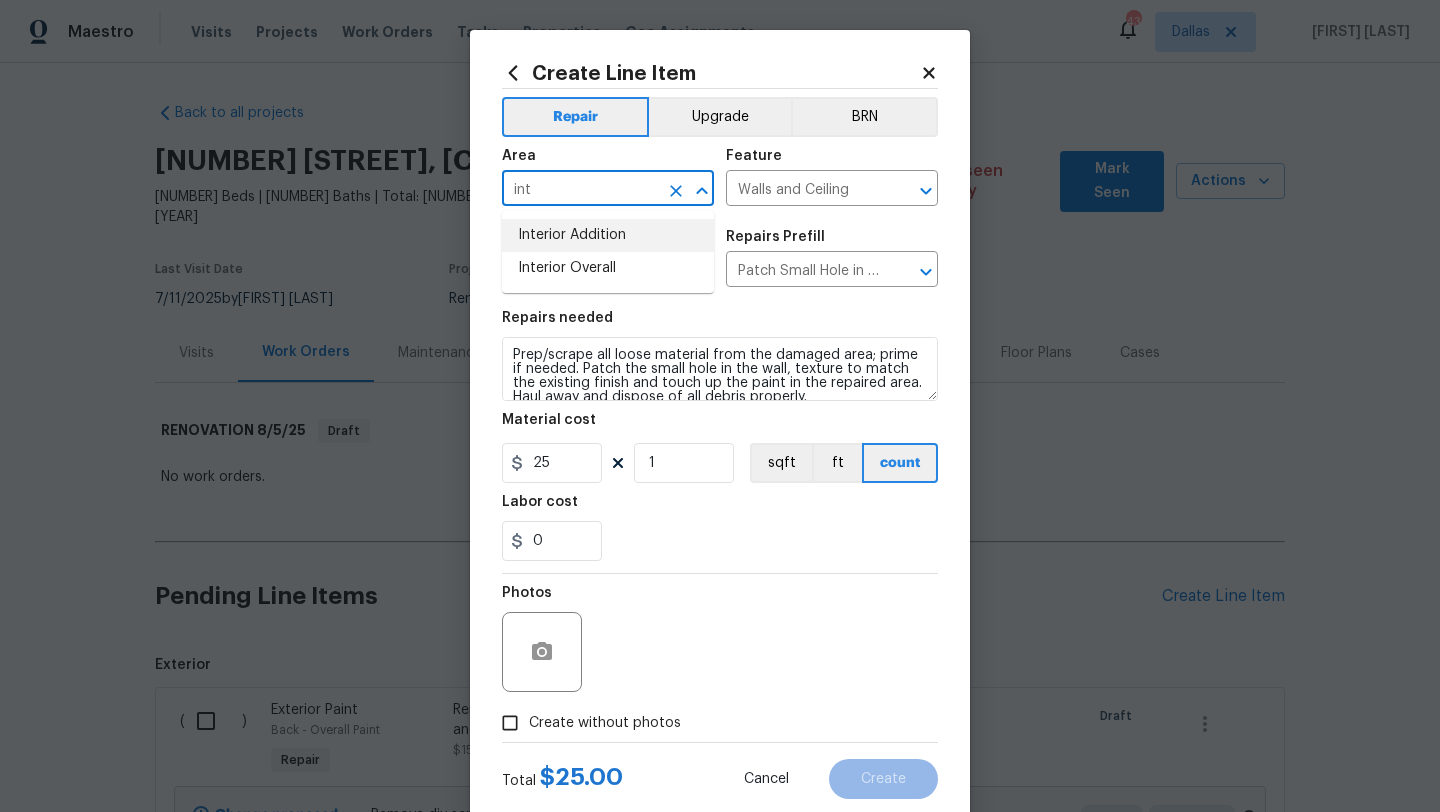 click on "Interior Overall" at bounding box center [608, 268] 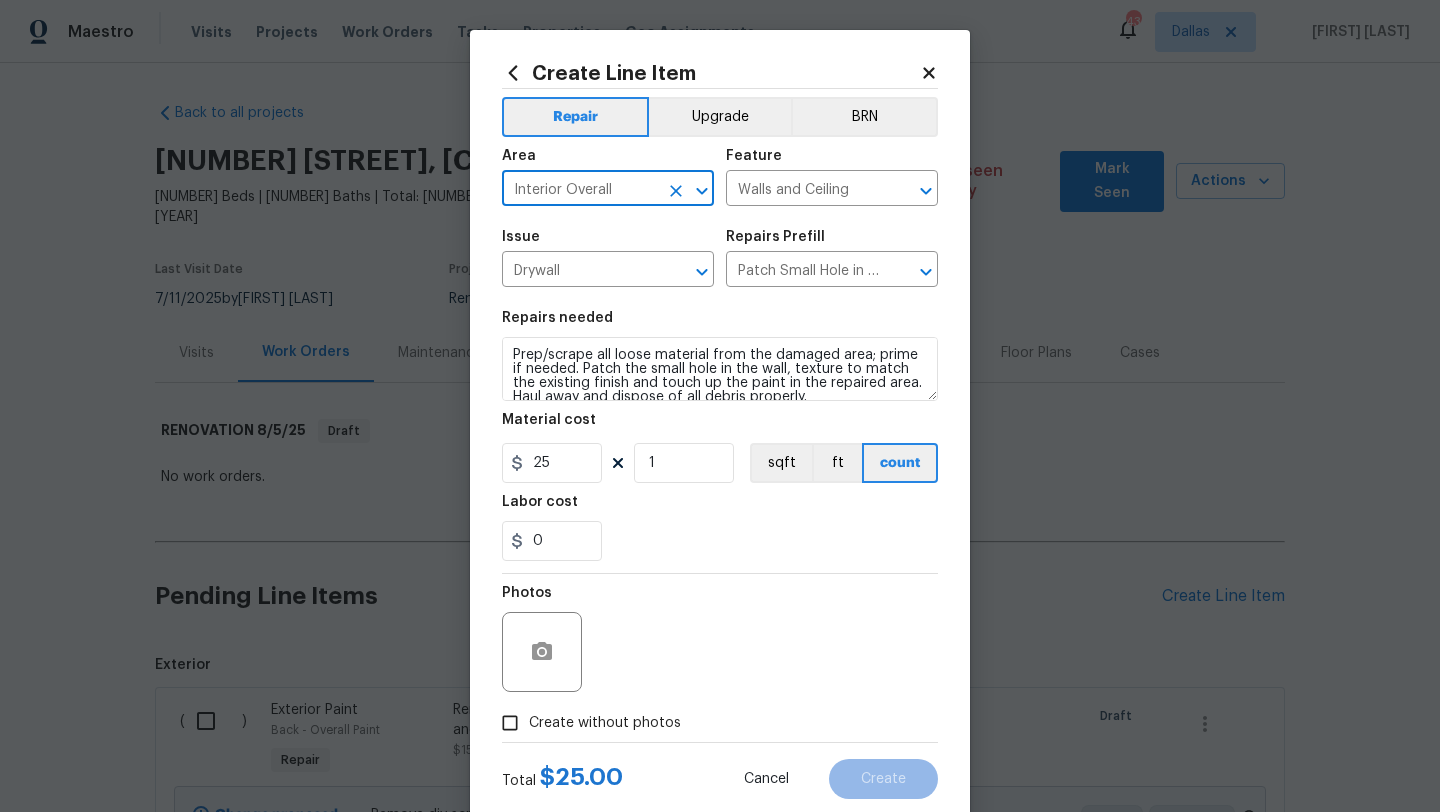 type on "Interior Overall" 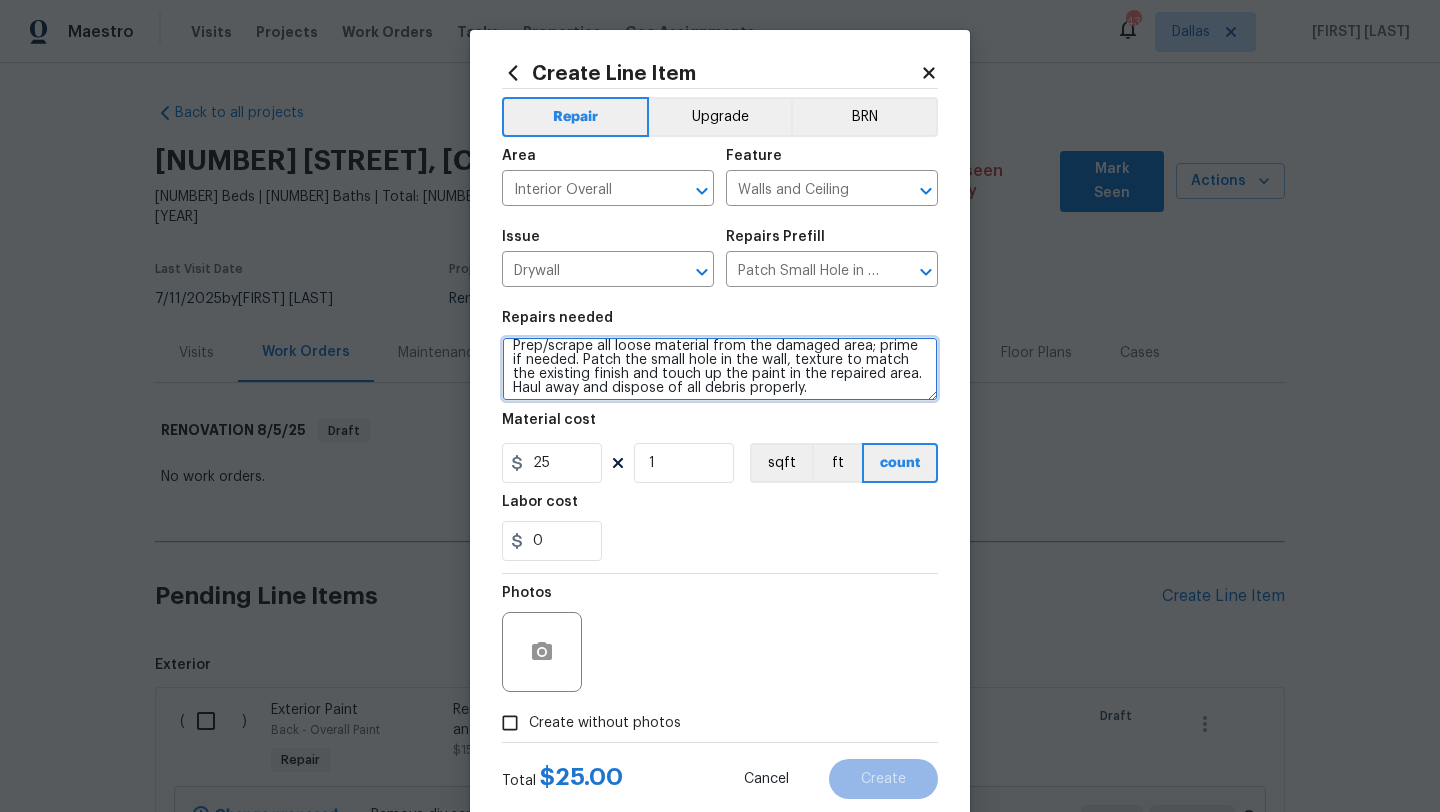 scroll, scrollTop: 0, scrollLeft: 0, axis: both 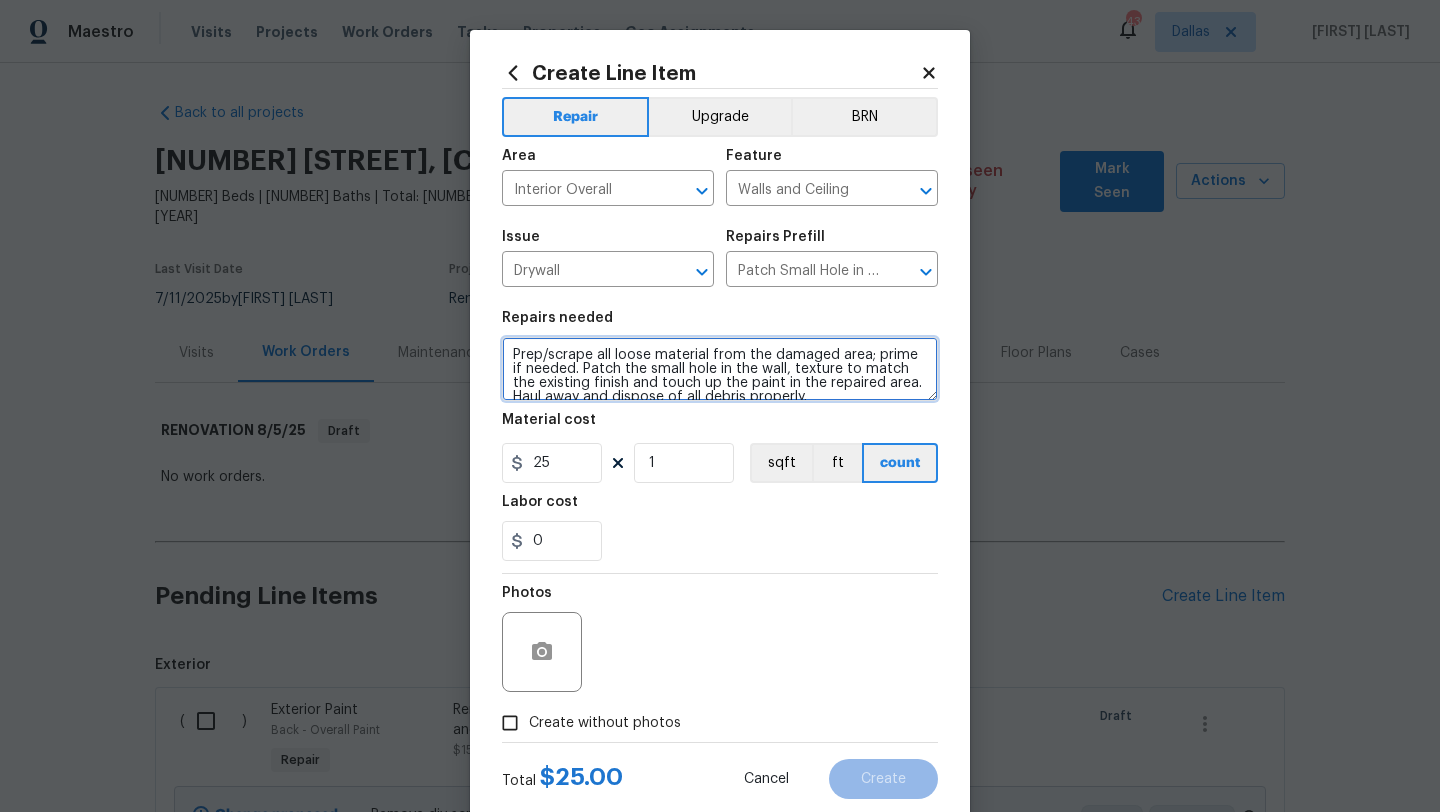 drag, startPoint x: 774, startPoint y: 395, endPoint x: 494, endPoint y: 309, distance: 292.90955 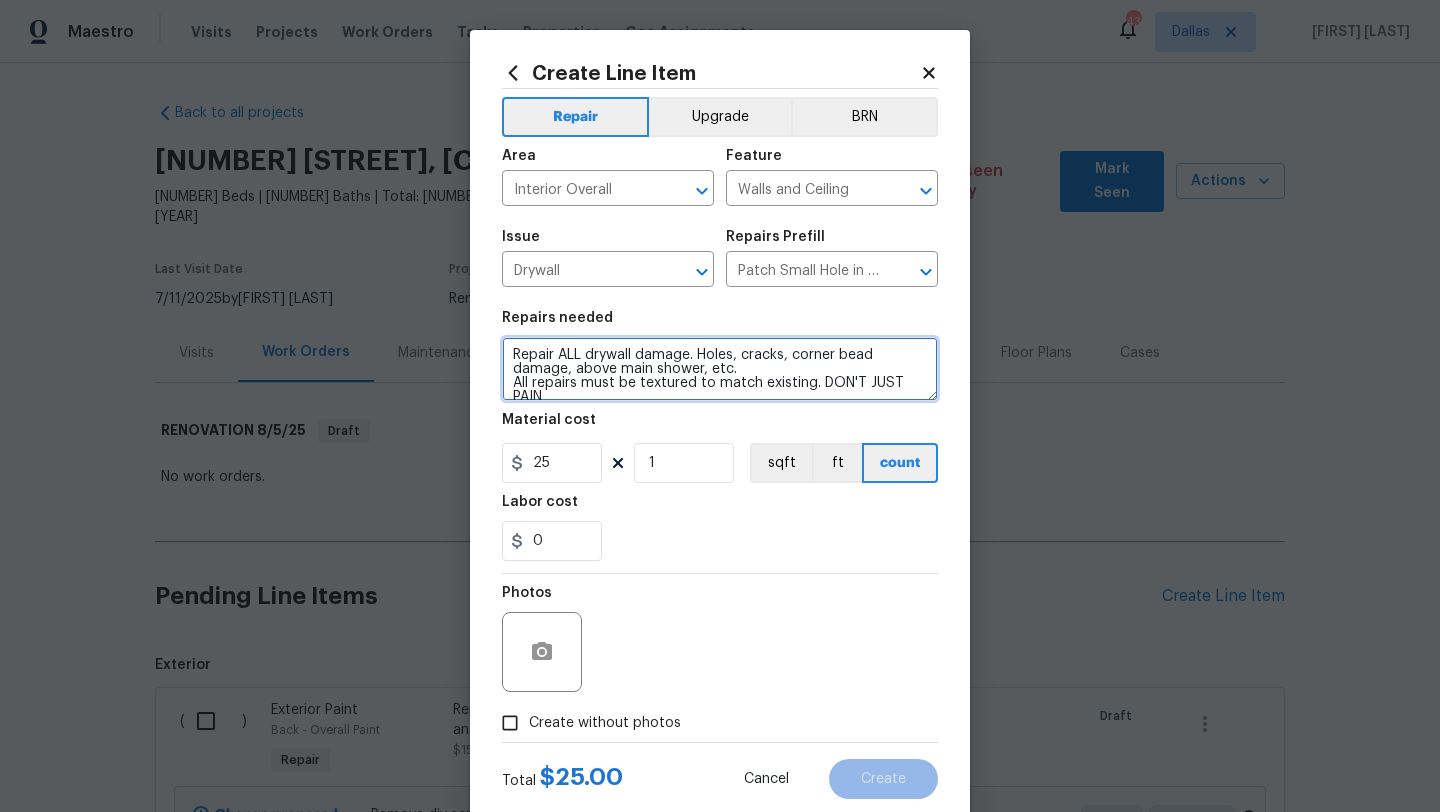 scroll, scrollTop: 4, scrollLeft: 0, axis: vertical 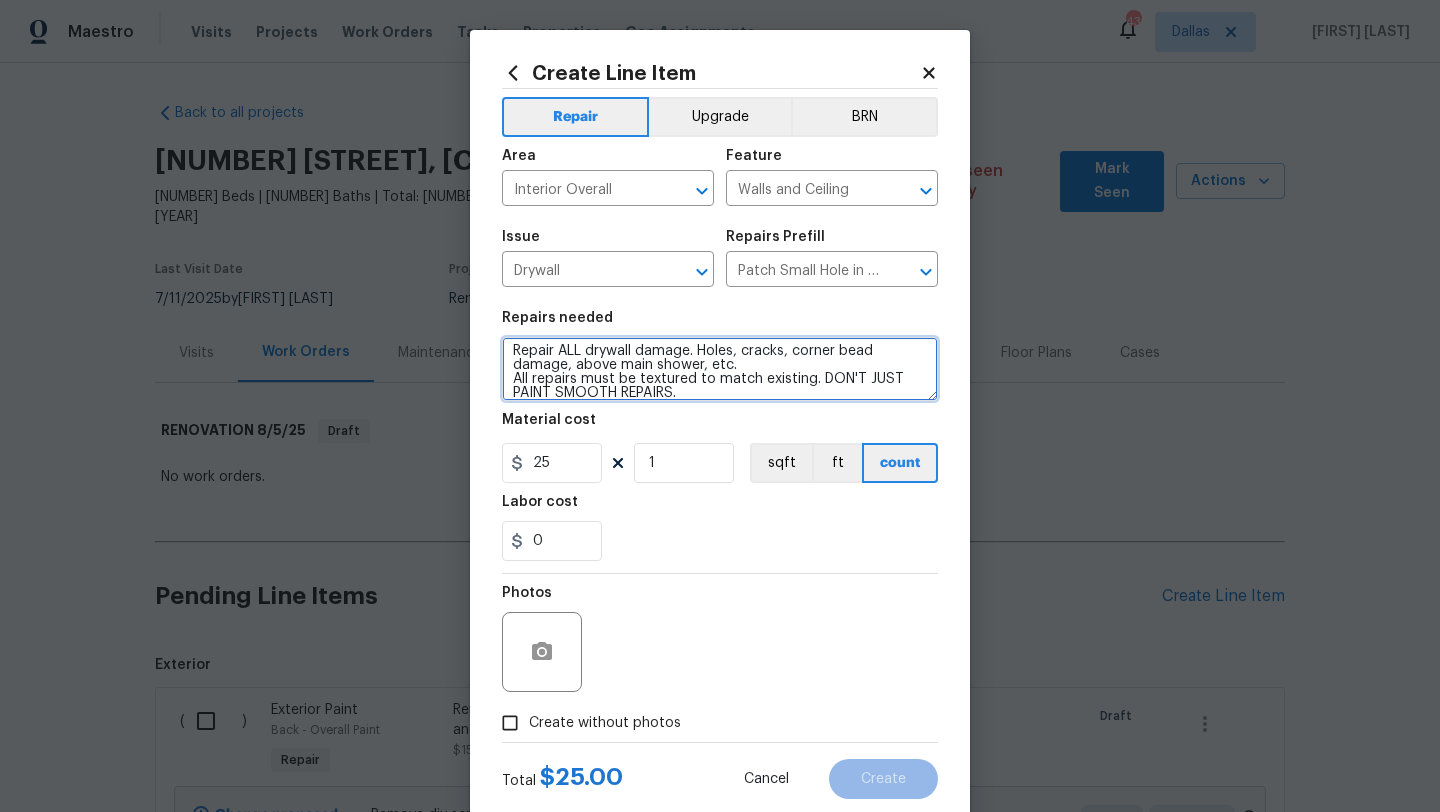 type on "Repair ALL drywall damage. Holes, cracks, corner bead damage, above main shower, etc.
All repairs must be textured to match existing. DON'T JUST PAINT SMOOTH REPAIRS." 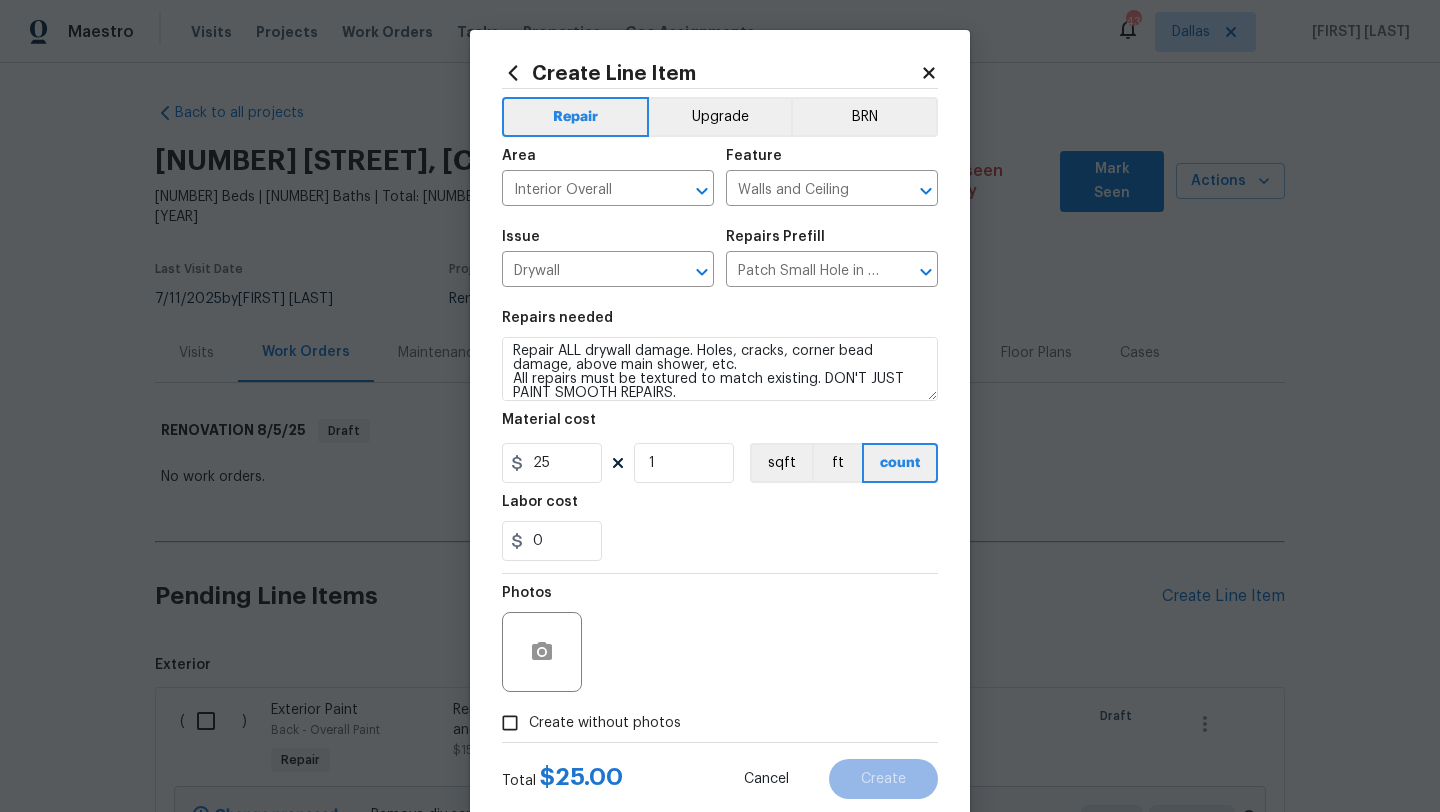 click on "Create without photos" at bounding box center [605, 723] 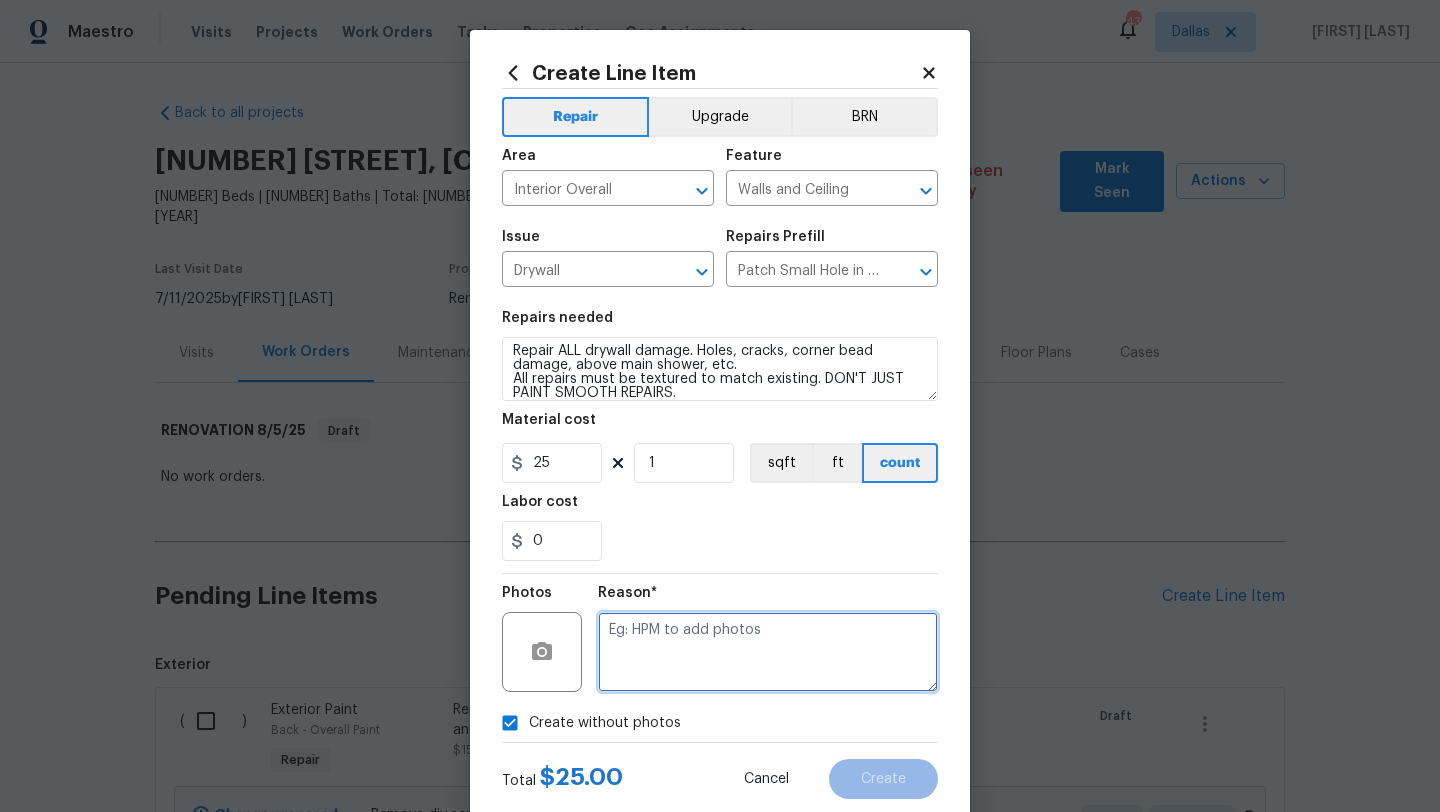 click at bounding box center (768, 652) 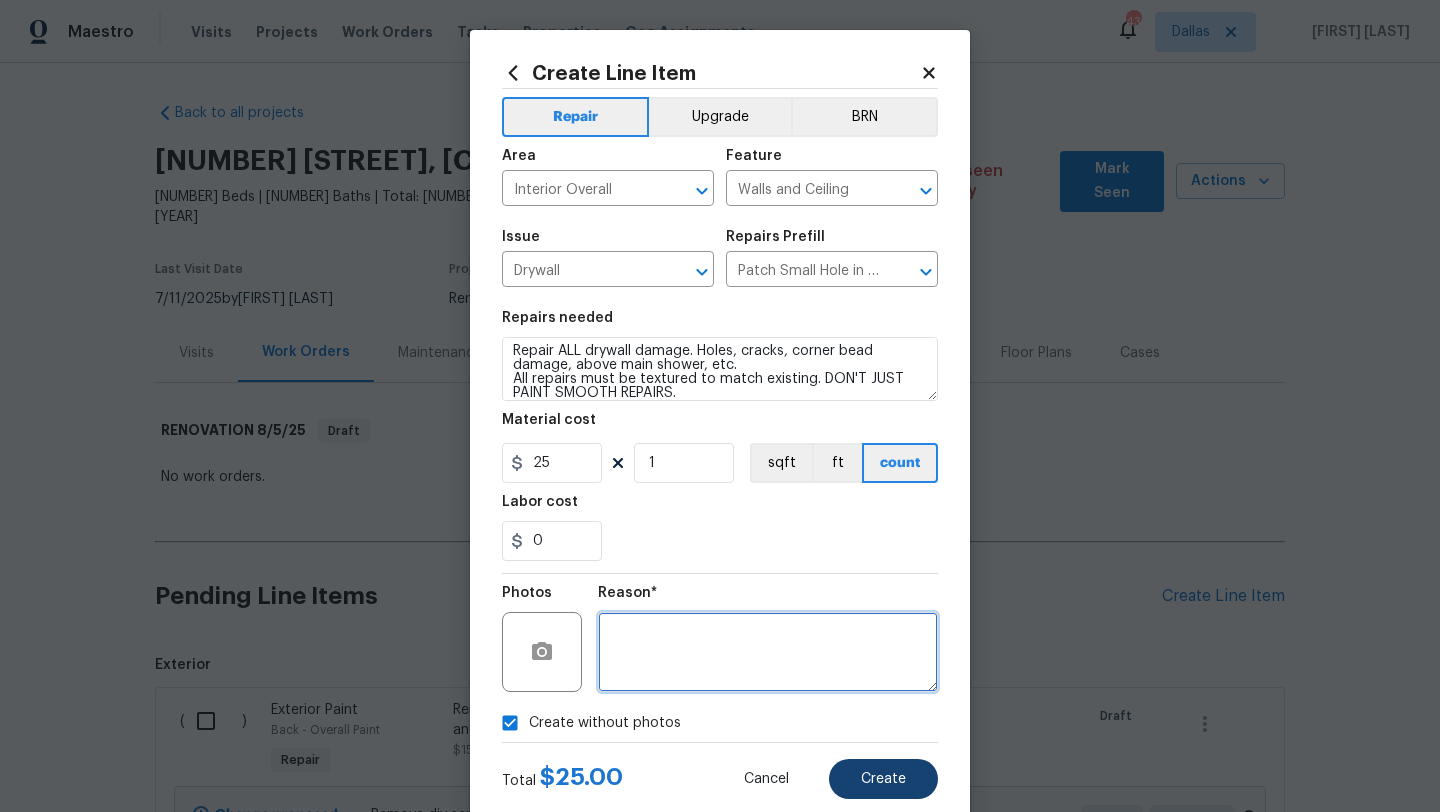 type 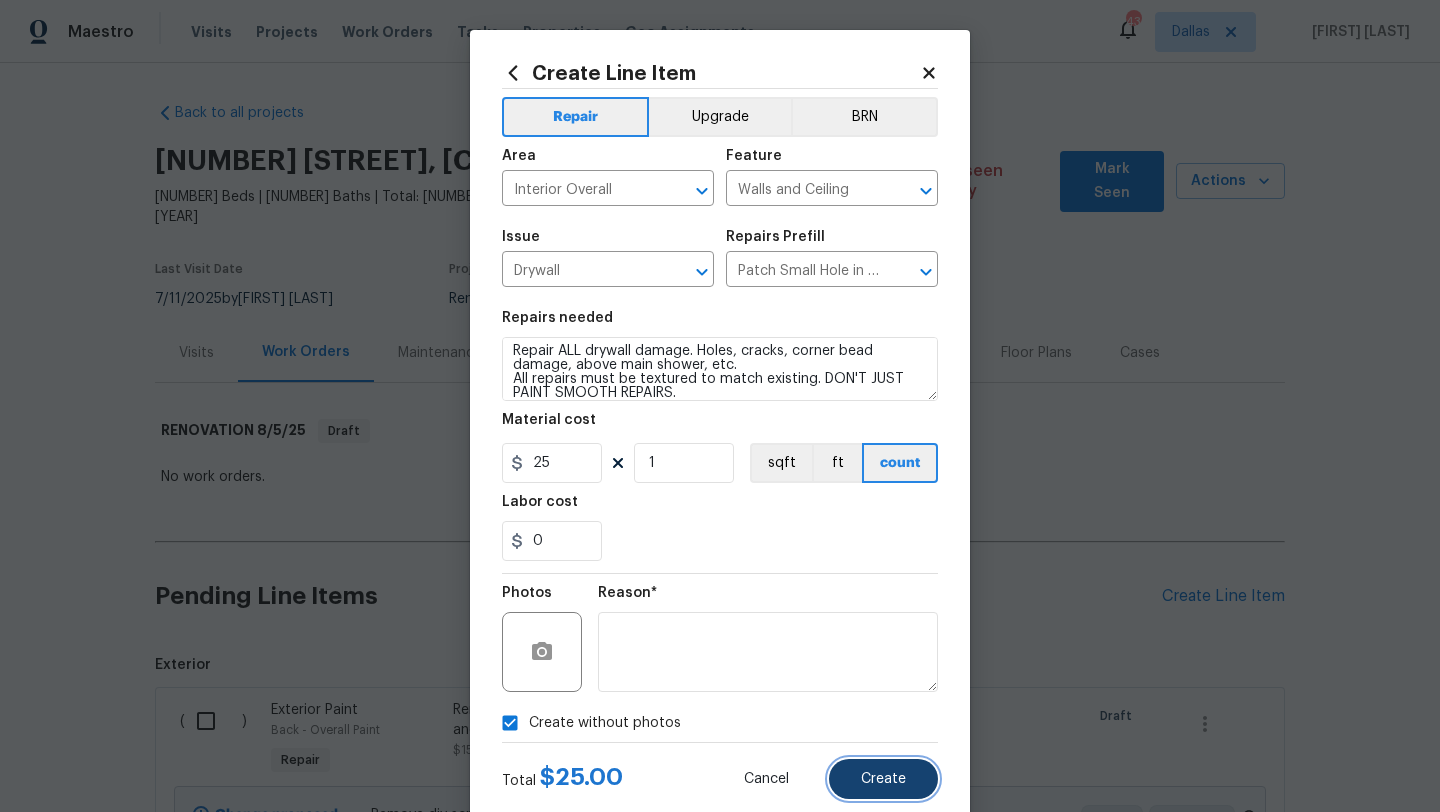 click on "Create" at bounding box center [883, 779] 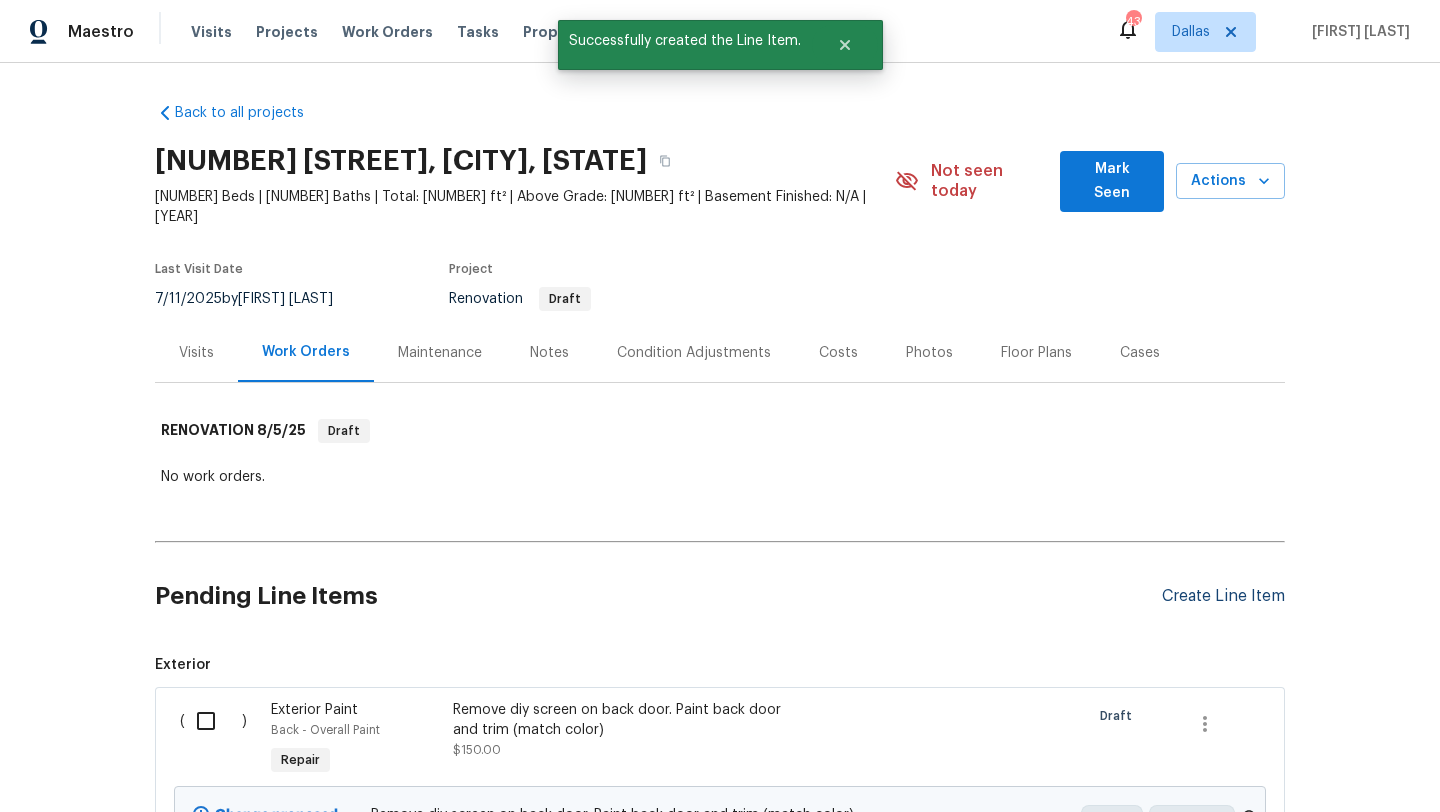 click on "Pending Line Items Create Line Item Exterior ( ) Exterior Paint Back - Overall Paint Repair Remove diy screen on back door.
Paint back door and trim (match color) $150.00 Draft Change proposed Remove diy screen on back door.
Paint back door and trim (match color) $150.00 Deny Approve ( ) Windows & Skylights Exterior Overall - Exterior Windows Repair Remove the insect screens from all of the windows on the home. Neatly stack the screens in discrete location in the garage. $50.00 Draft Change proposed Remove the insect screens from all of the windows on the home. Neatly stack the screens in discrete location in the garage. $50.00 Deny Approve ( ) Landscape Package Exterior Overall - Home Readiness Packages Repair $60.00 Draft Change proposed $60.00 Deny Approve ( ) Dead/overgrown tree or foliage Exterior Overall - Landscaping Repair Trim back overgrown tree branches in contact with home & branches hanging low over roof line. $250.00 Draft Change proposed $250.00 Deny Approve ( ) Debris/garbage on site Repair (" at bounding box center [720, 2775] 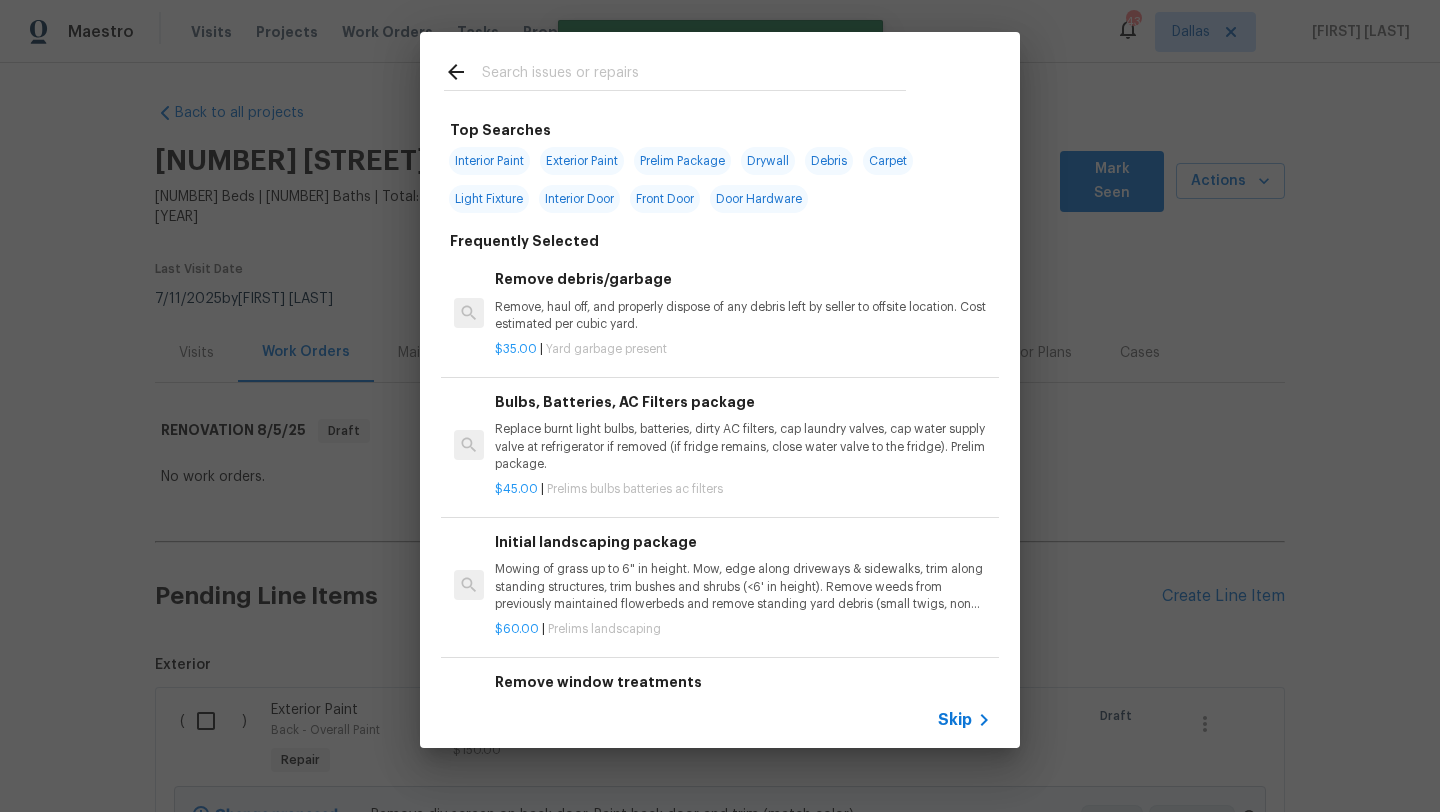 click at bounding box center (694, 75) 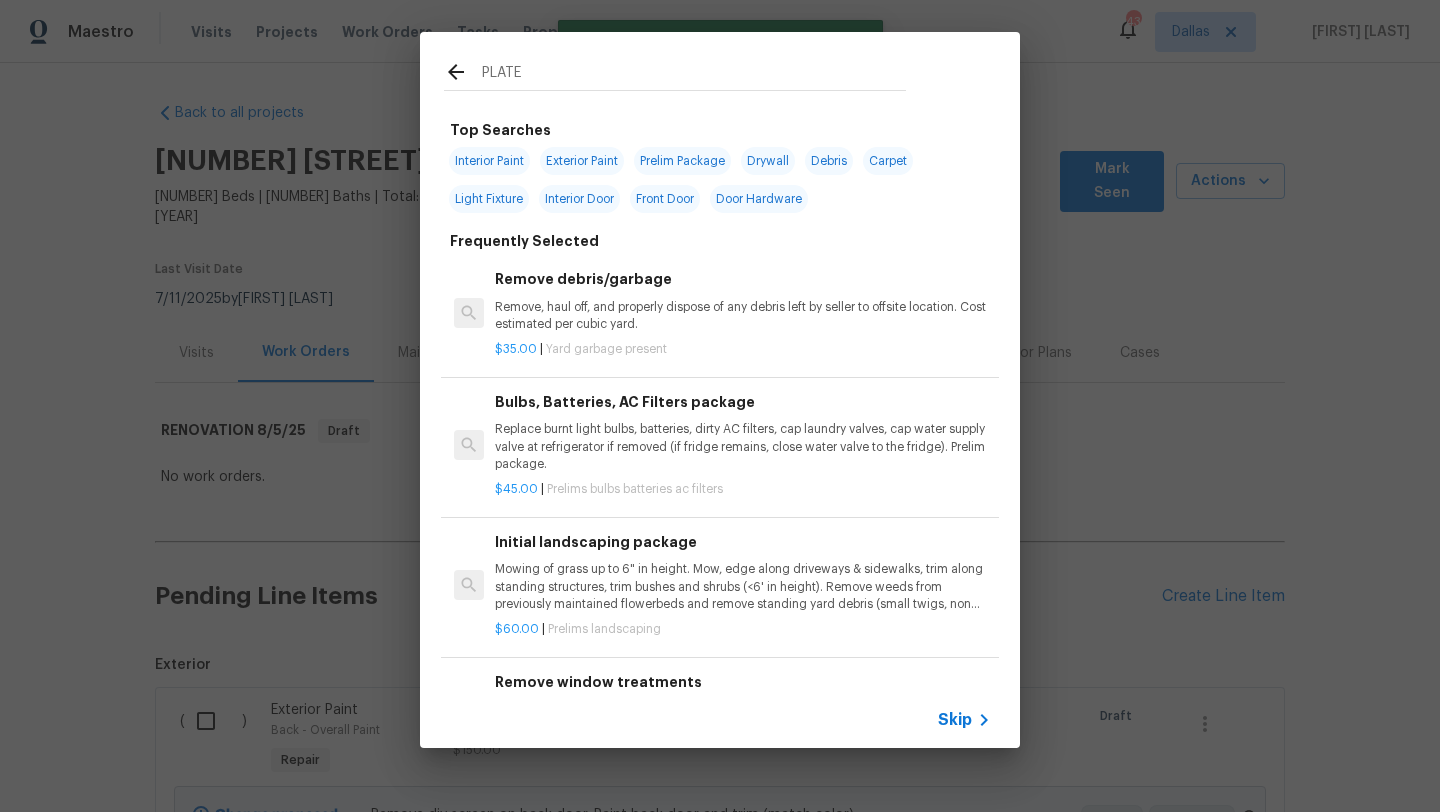 type on "PLATES" 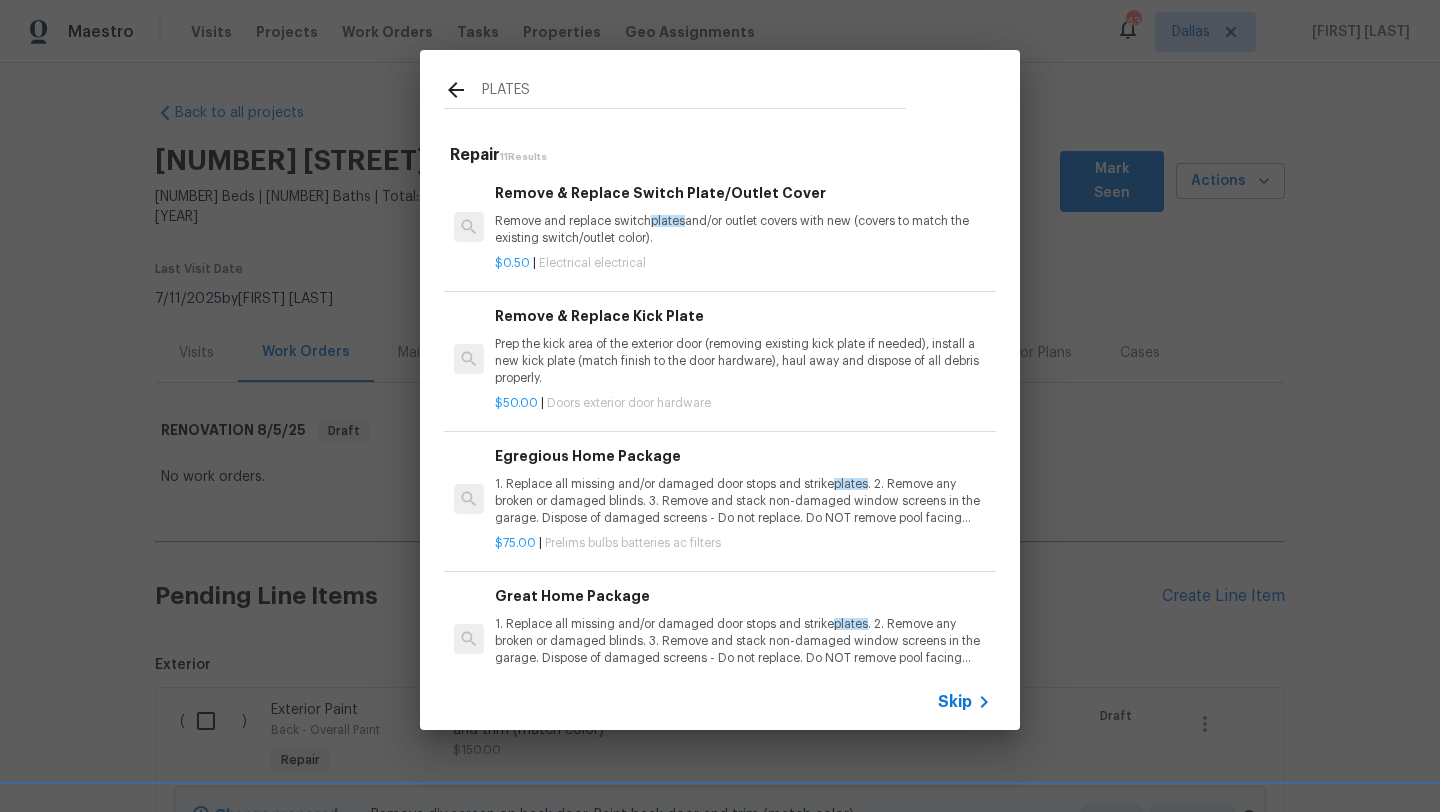 click on "Remove & Replace Switch Plate/Outlet Cover Remove and replace switch  plates  and/or outlet covers with new (covers to match the existing switch/outlet color)." at bounding box center (743, 214) 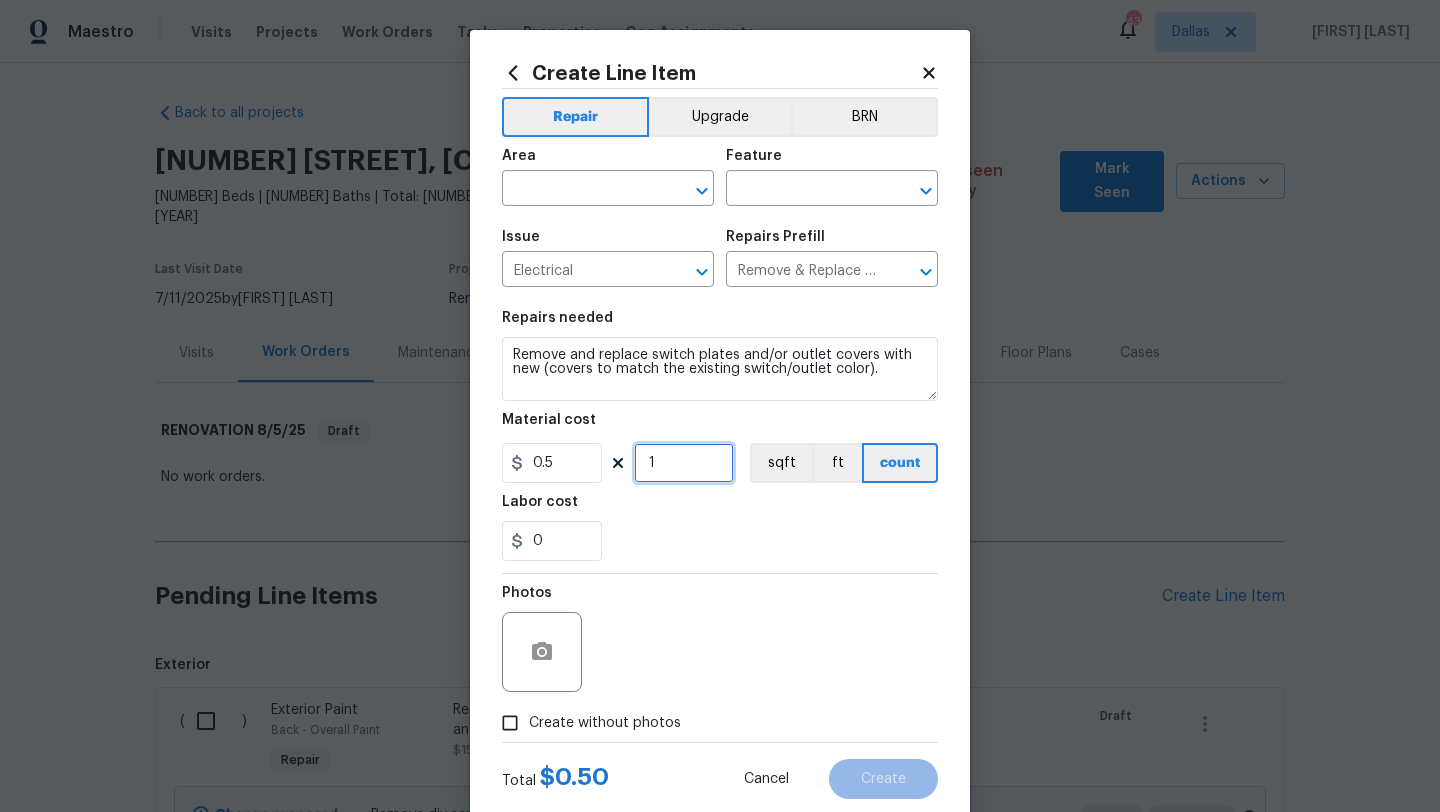 drag, startPoint x: 674, startPoint y: 463, endPoint x: 610, endPoint y: 462, distance: 64.00781 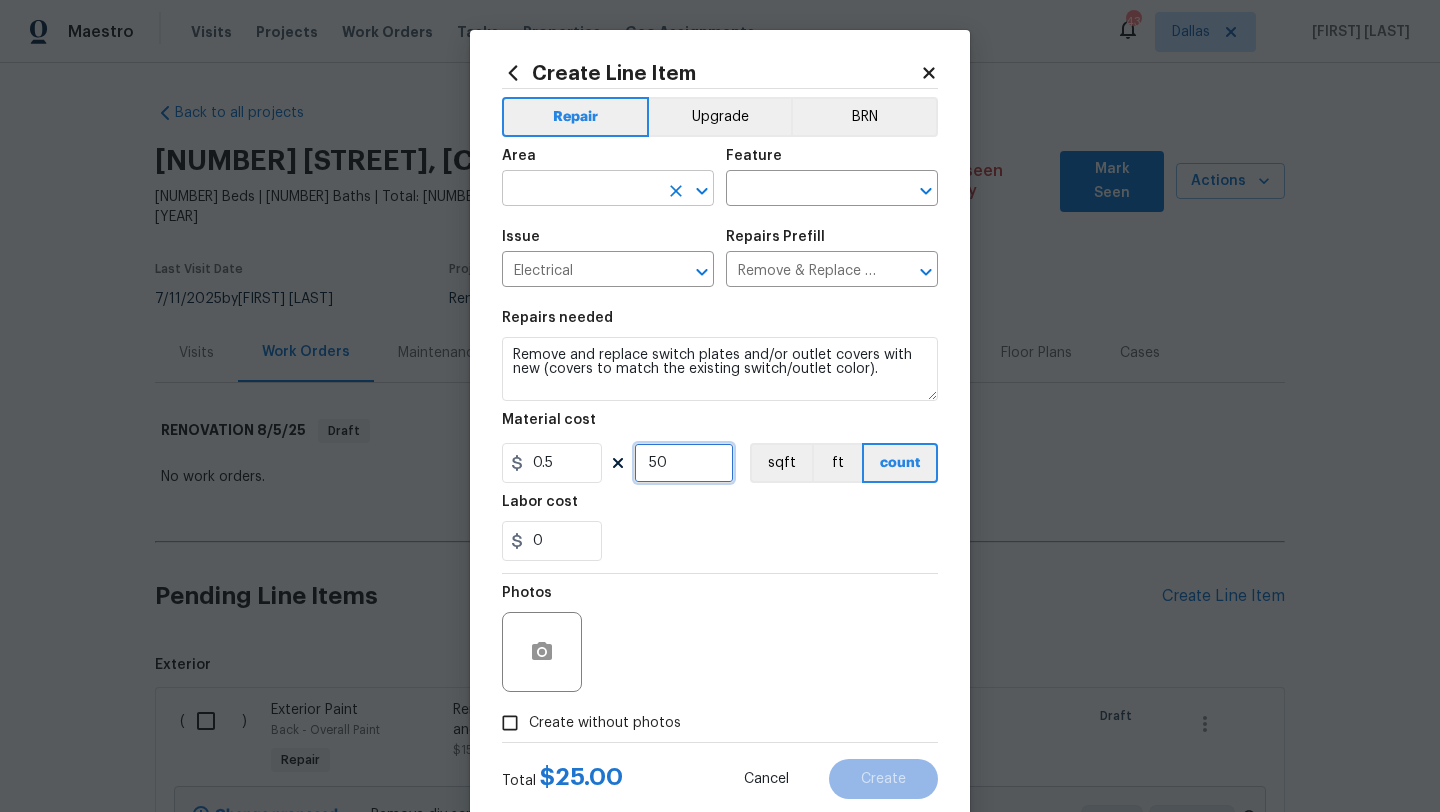 type on "50" 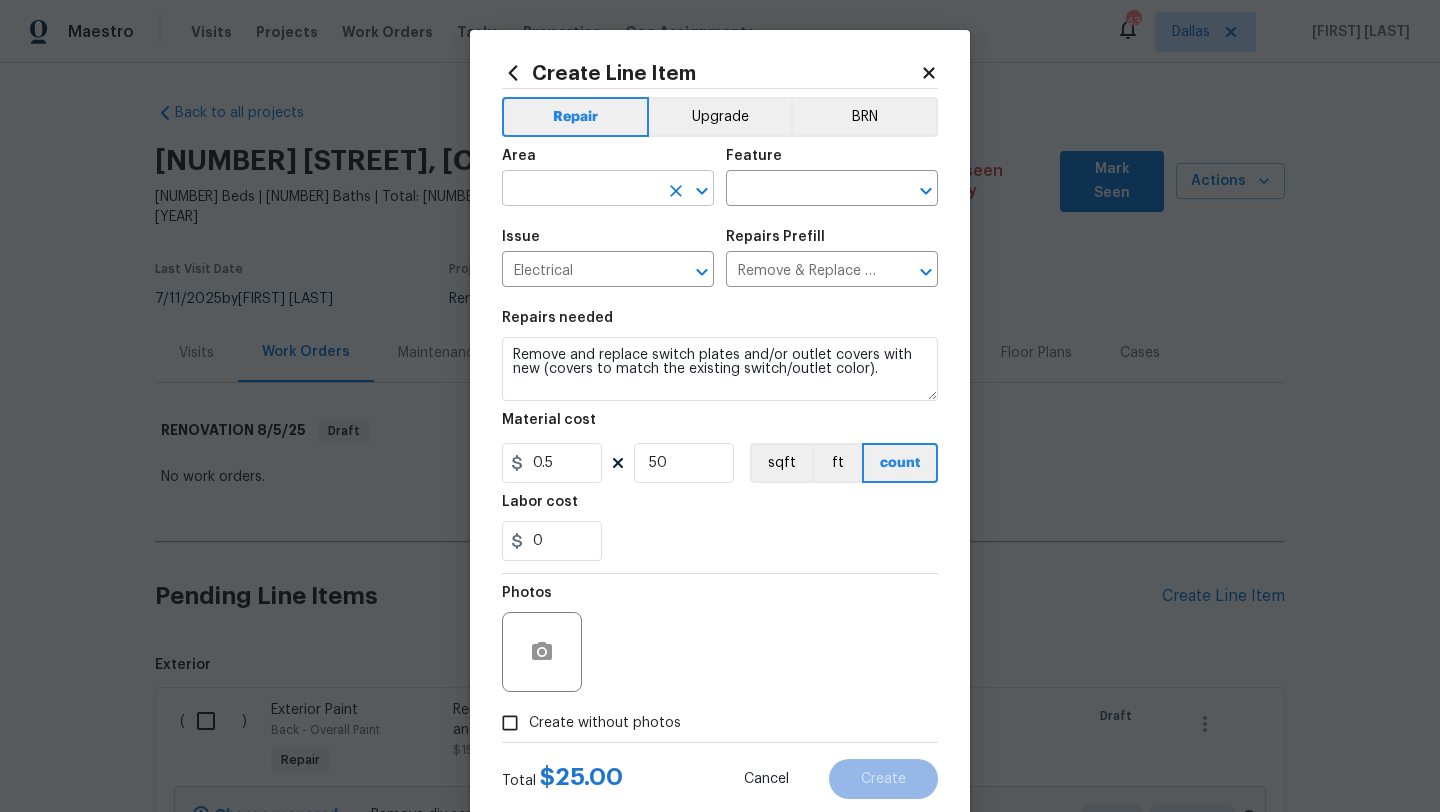 click at bounding box center (580, 190) 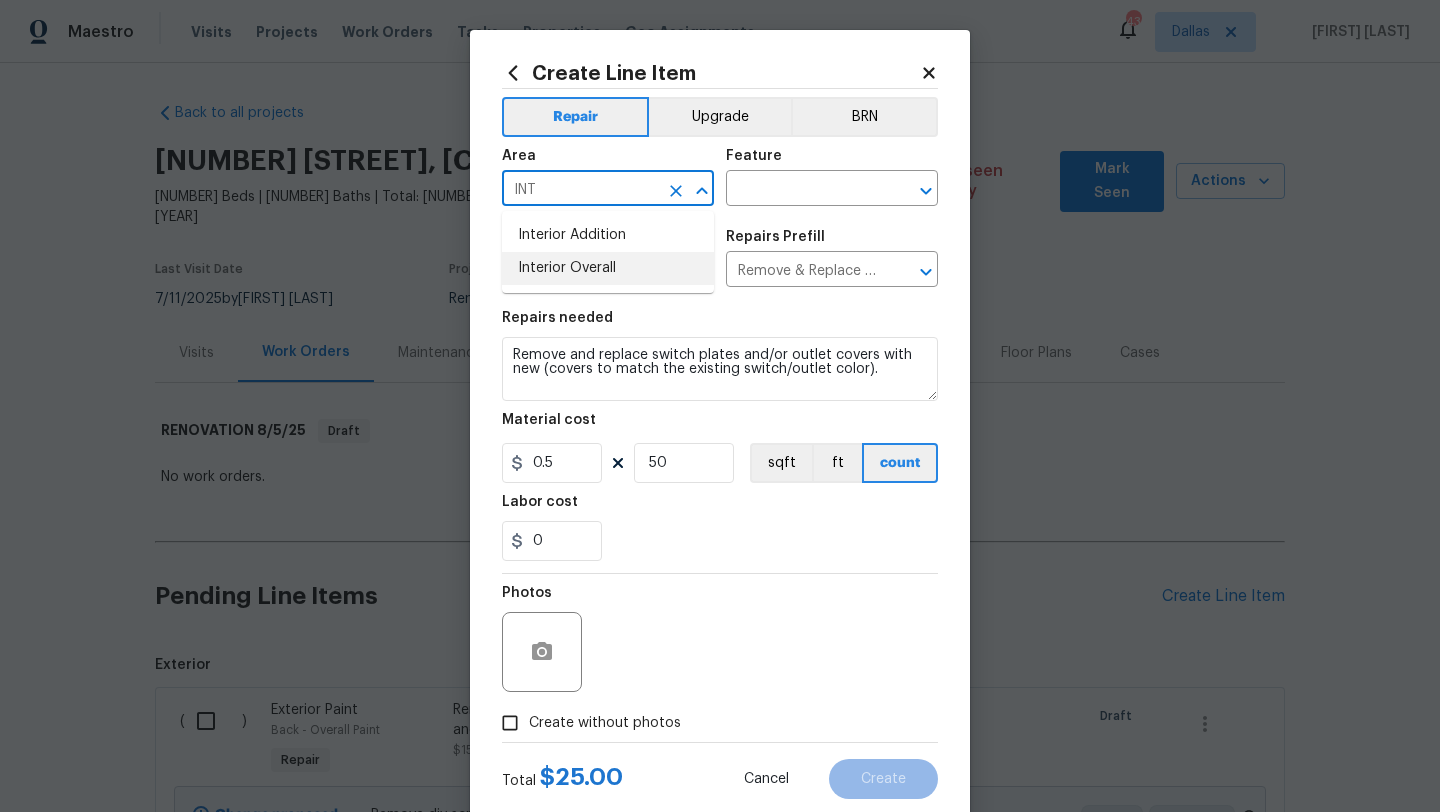 drag, startPoint x: 619, startPoint y: 266, endPoint x: 711, endPoint y: 218, distance: 103.768974 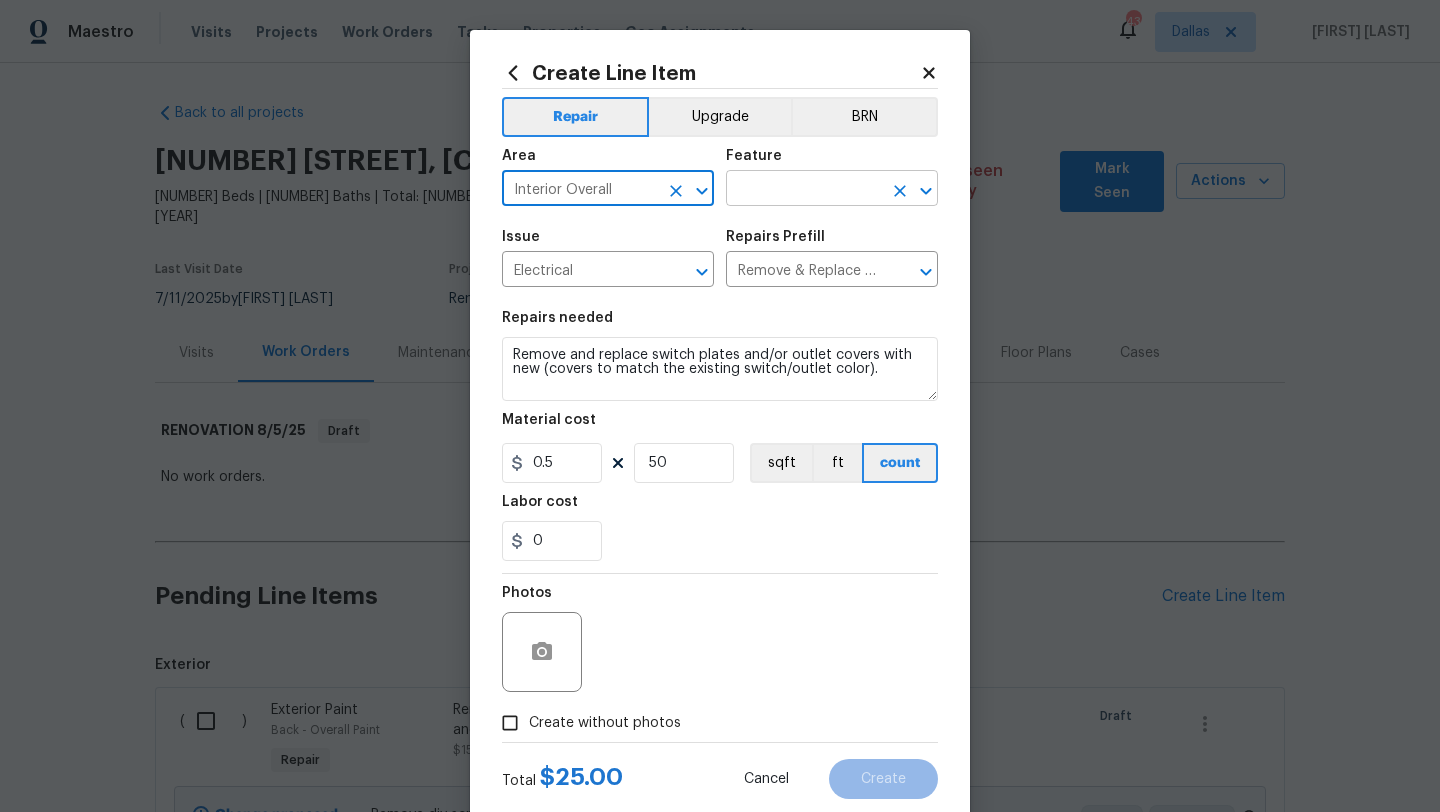 type on "Interior Overall" 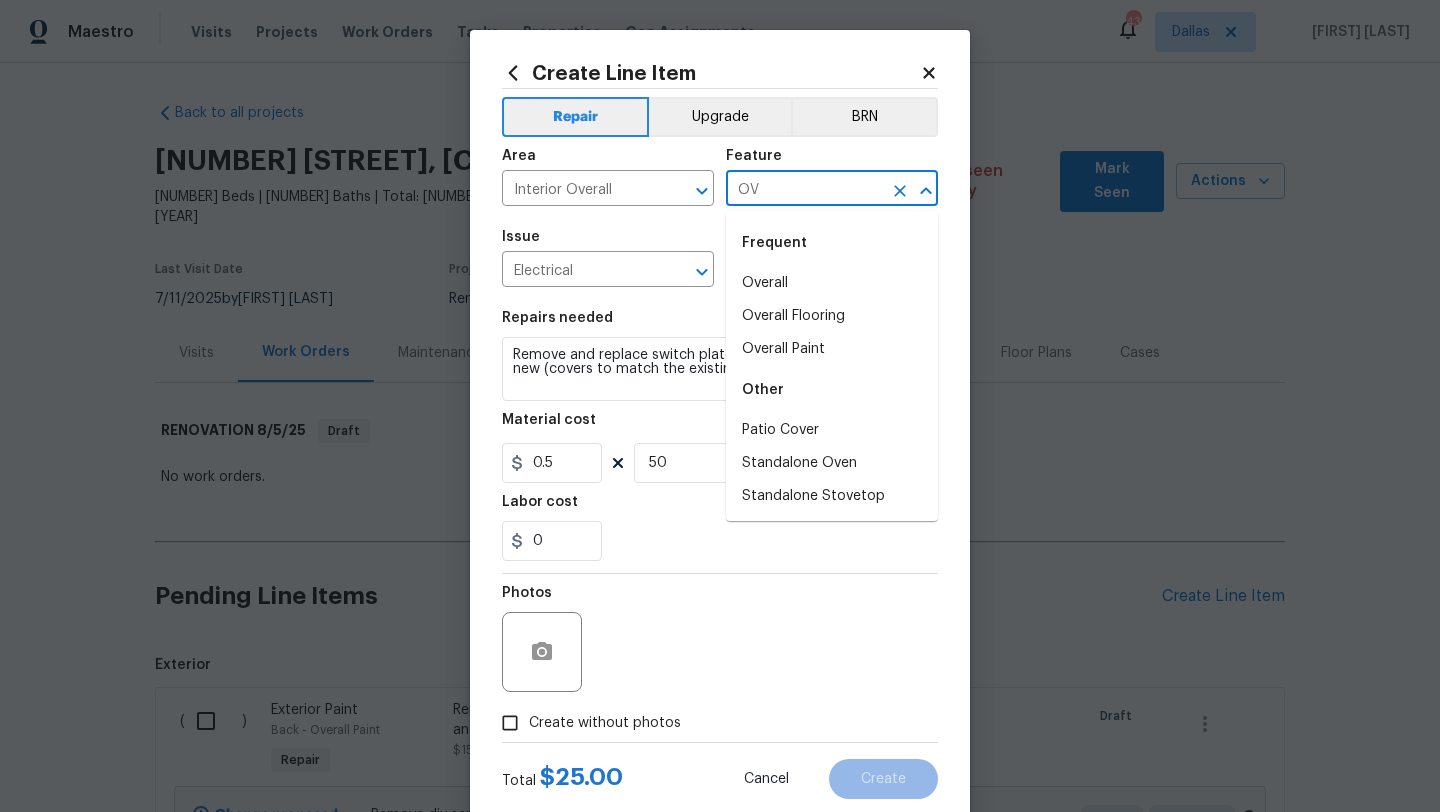 type on "O" 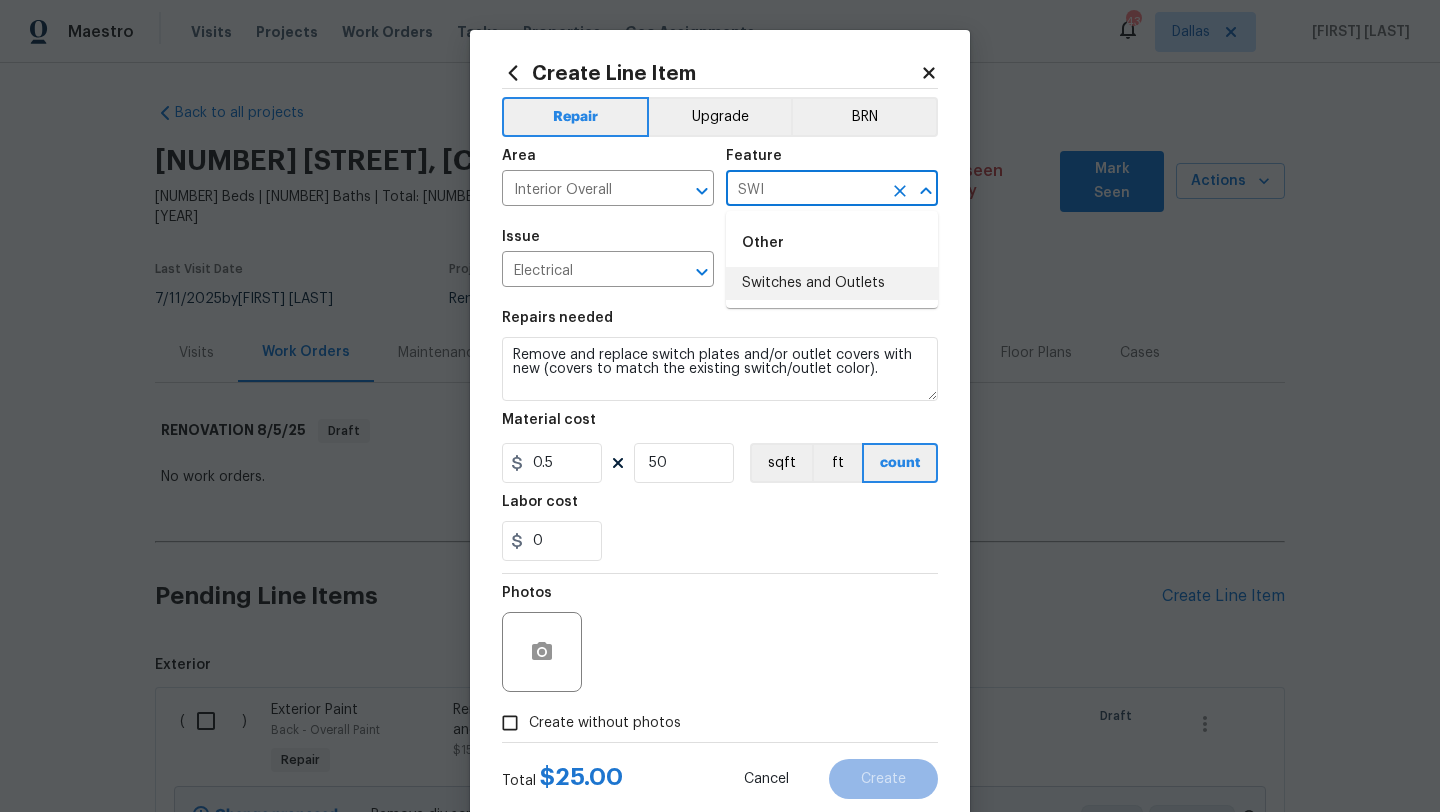click on "Switches and Outlets" at bounding box center (832, 283) 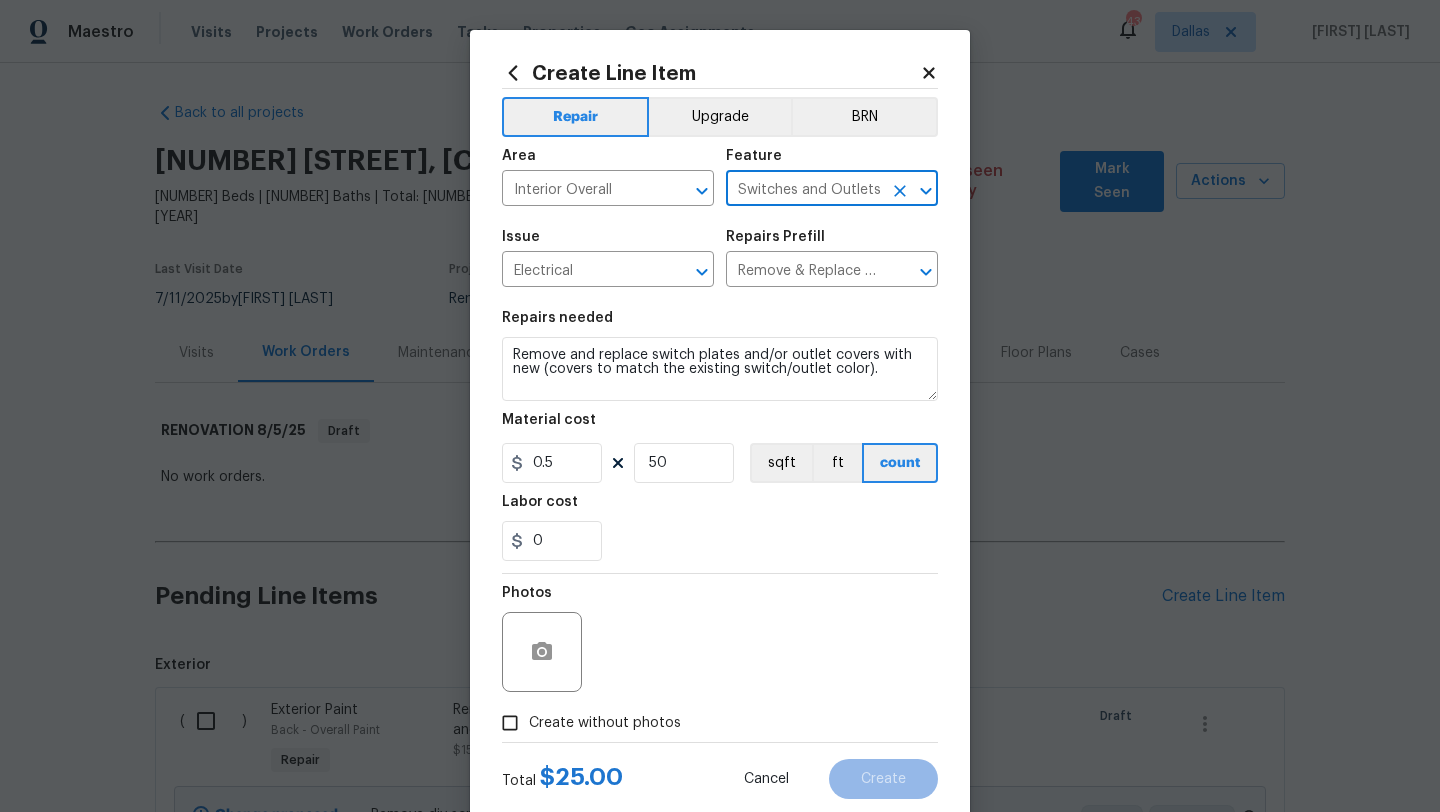 type on "Switches and Outlets" 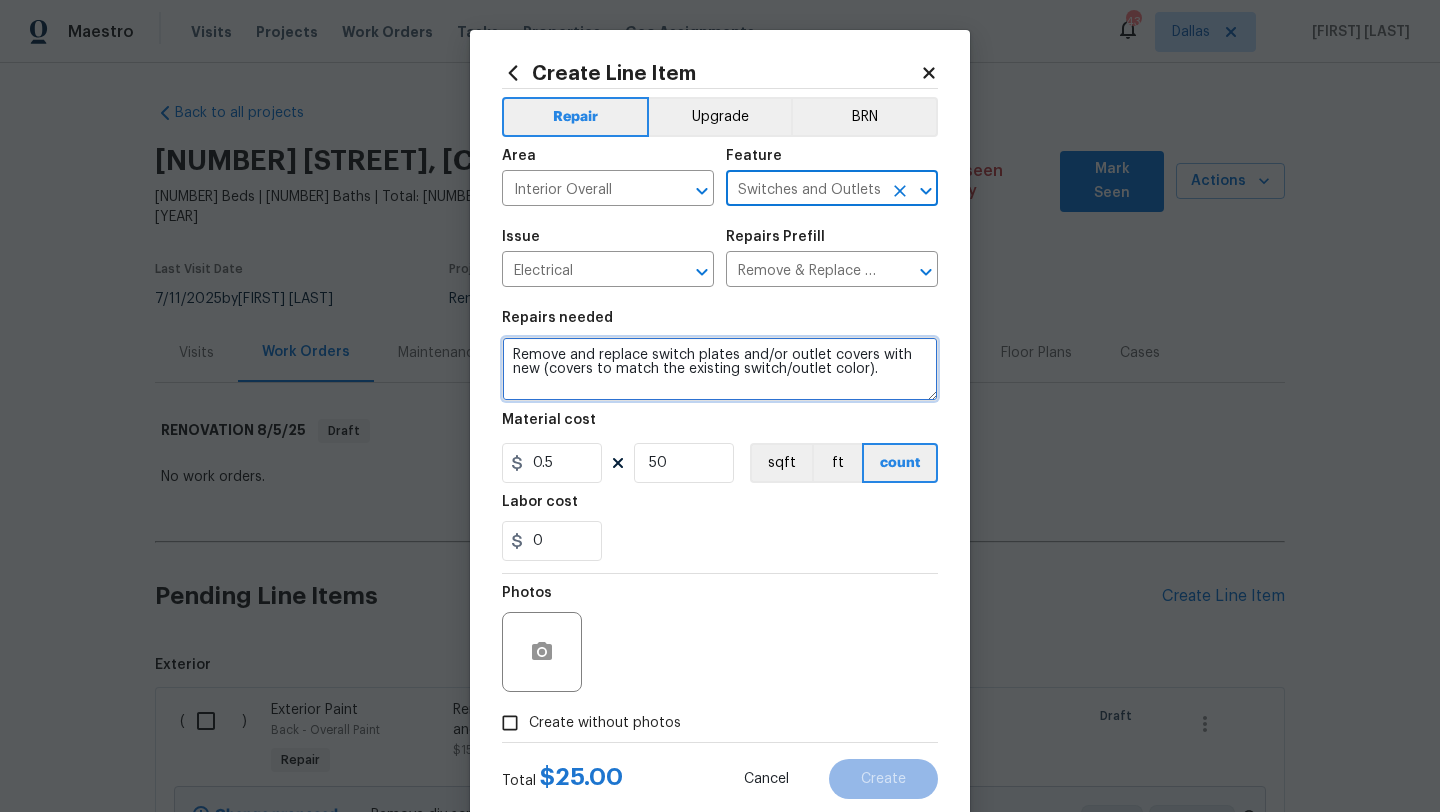 click on "Remove and replace switch plates and/or outlet covers with new (covers to match the existing switch/outlet color)." at bounding box center [720, 369] 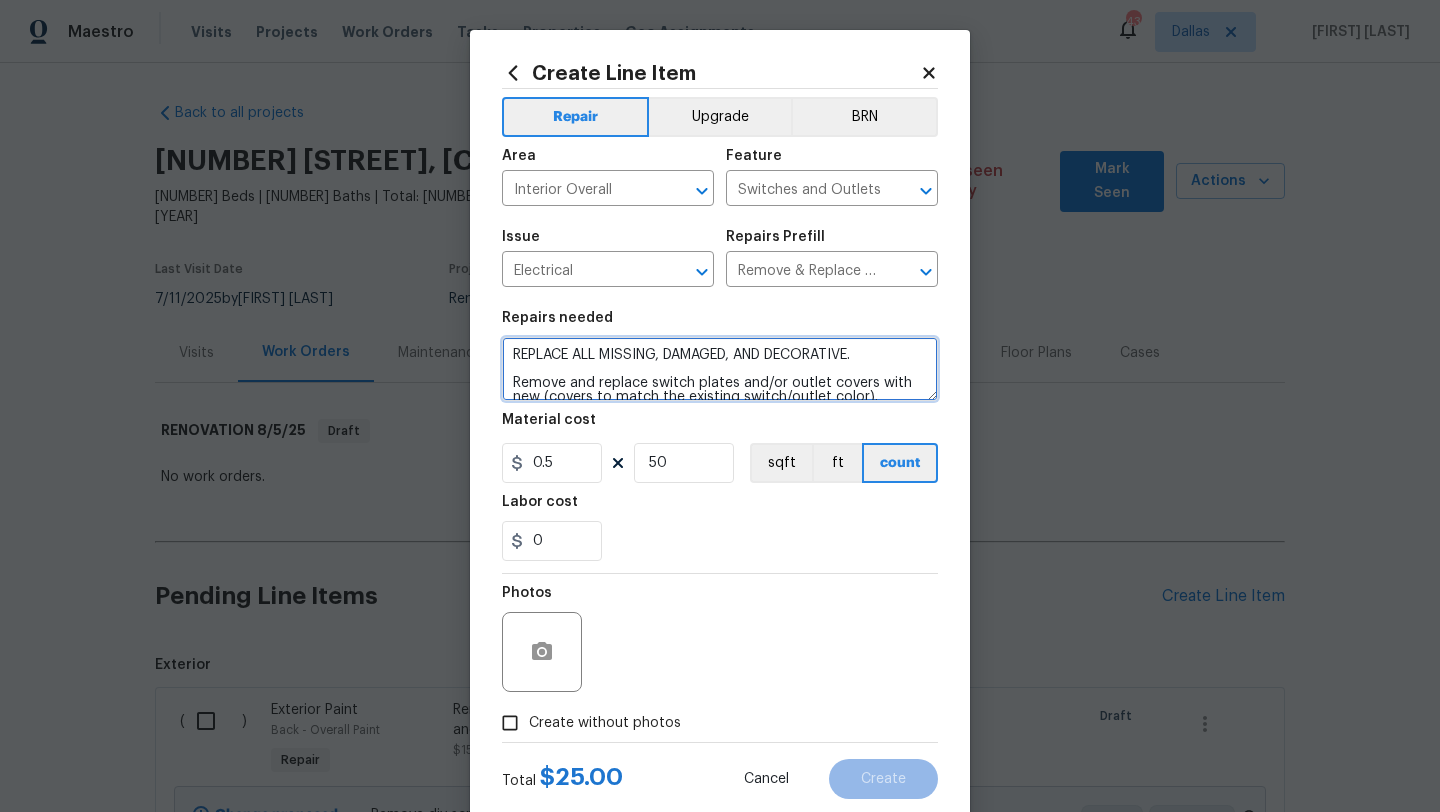 type on "REPLACE ALL MISSING, DAMAGED, AND DECORATIVE.
Remove and replace switch plates and/or outlet covers with new (covers to match the existing switch/outlet color)." 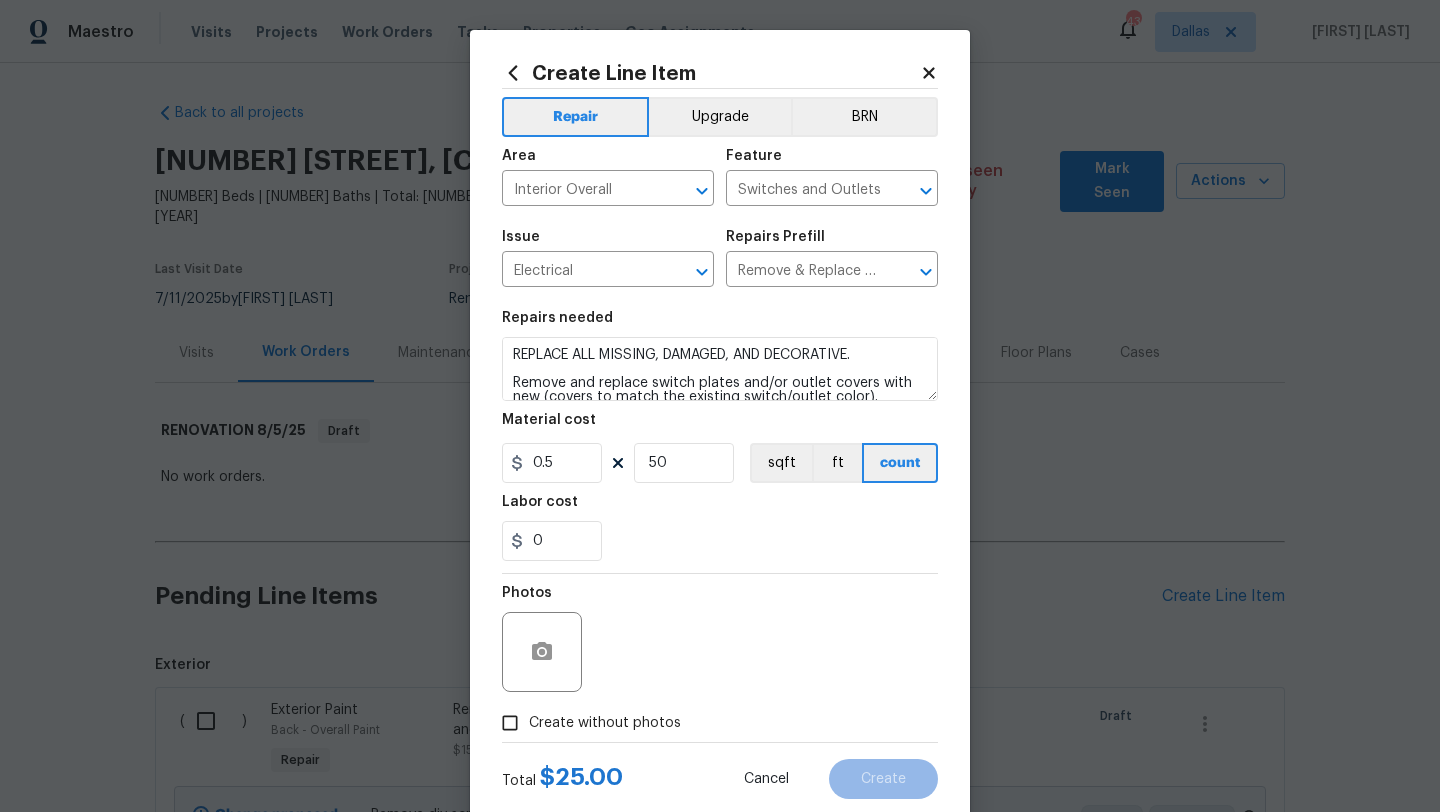 click on "Create without photos" at bounding box center (605, 723) 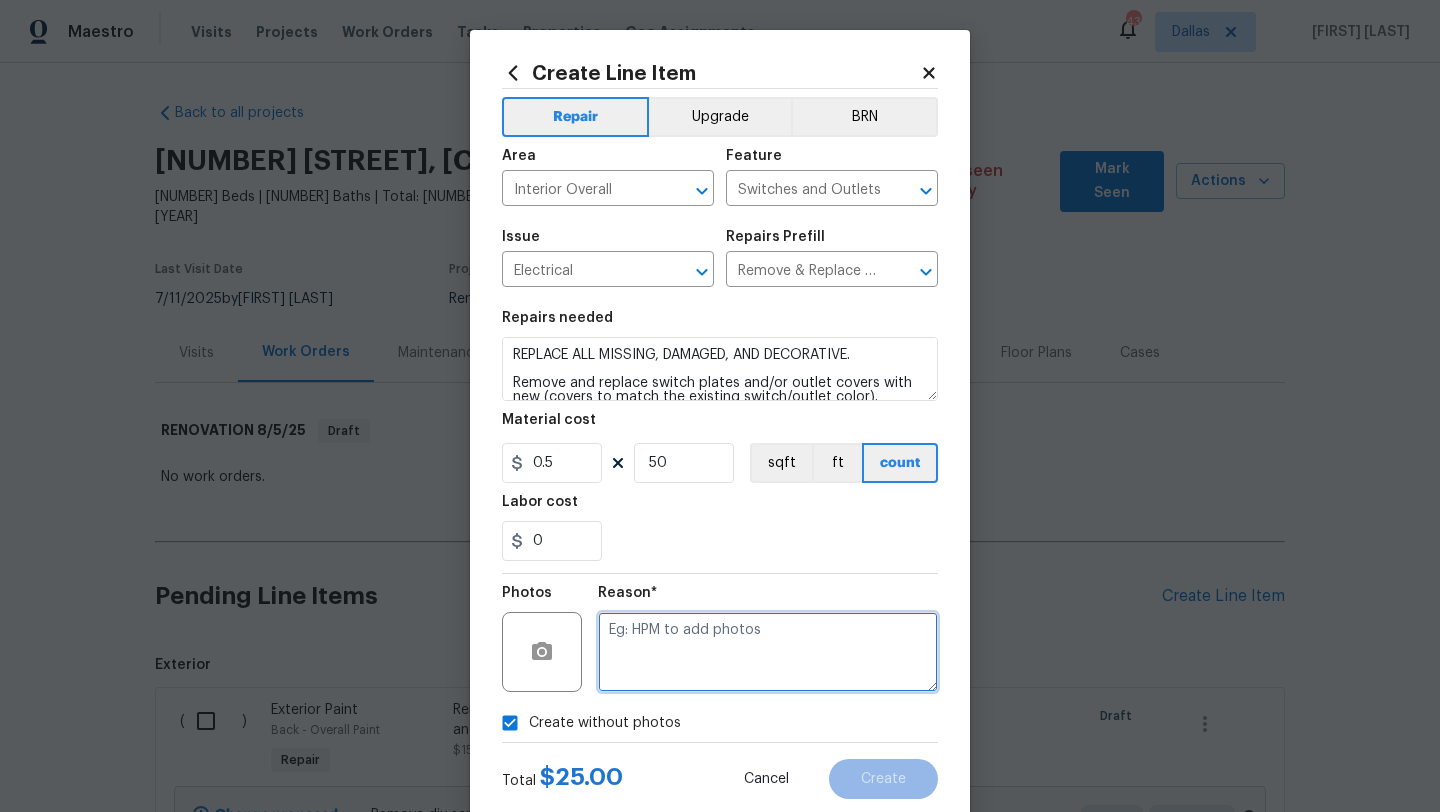 click at bounding box center (768, 652) 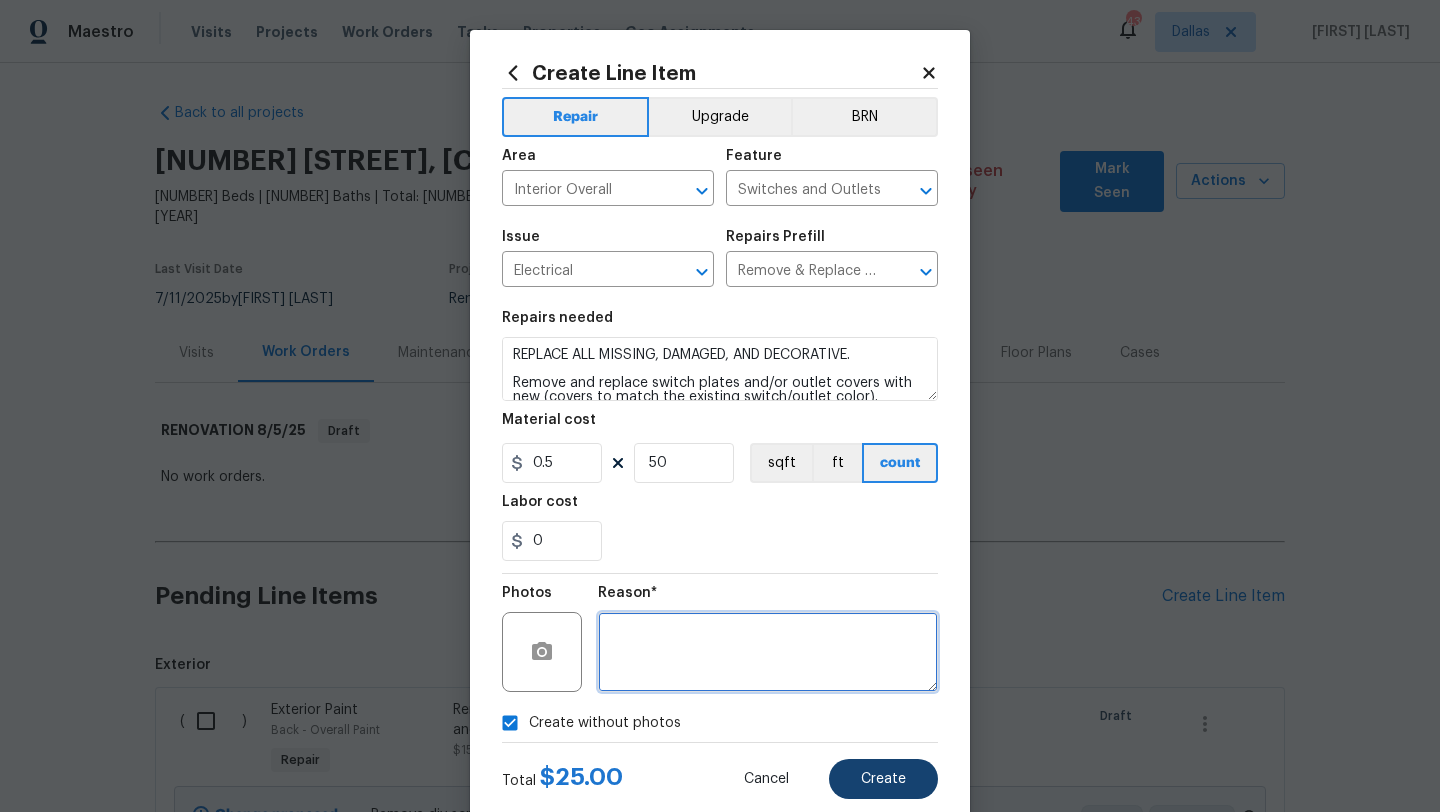 type 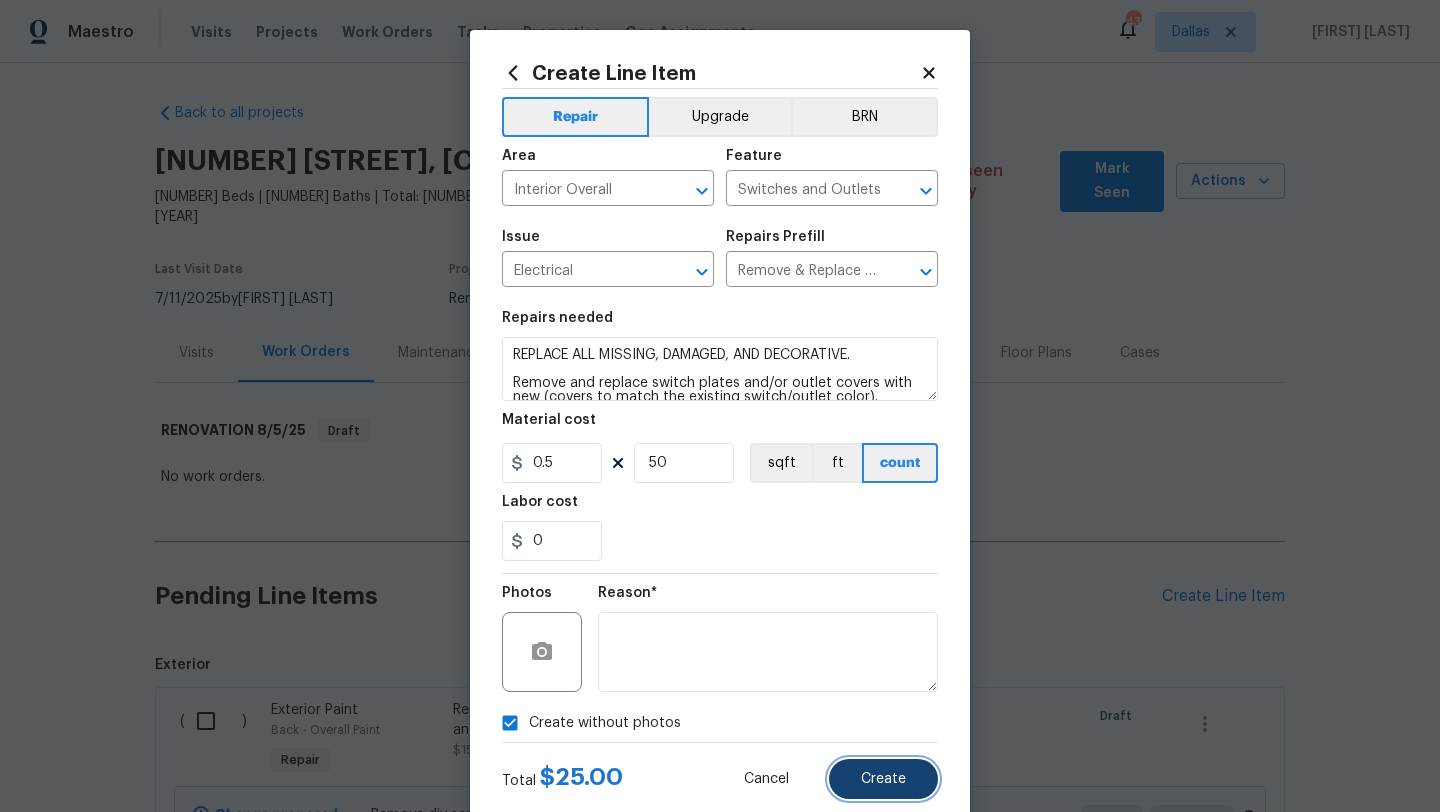 click on "Create" at bounding box center [883, 779] 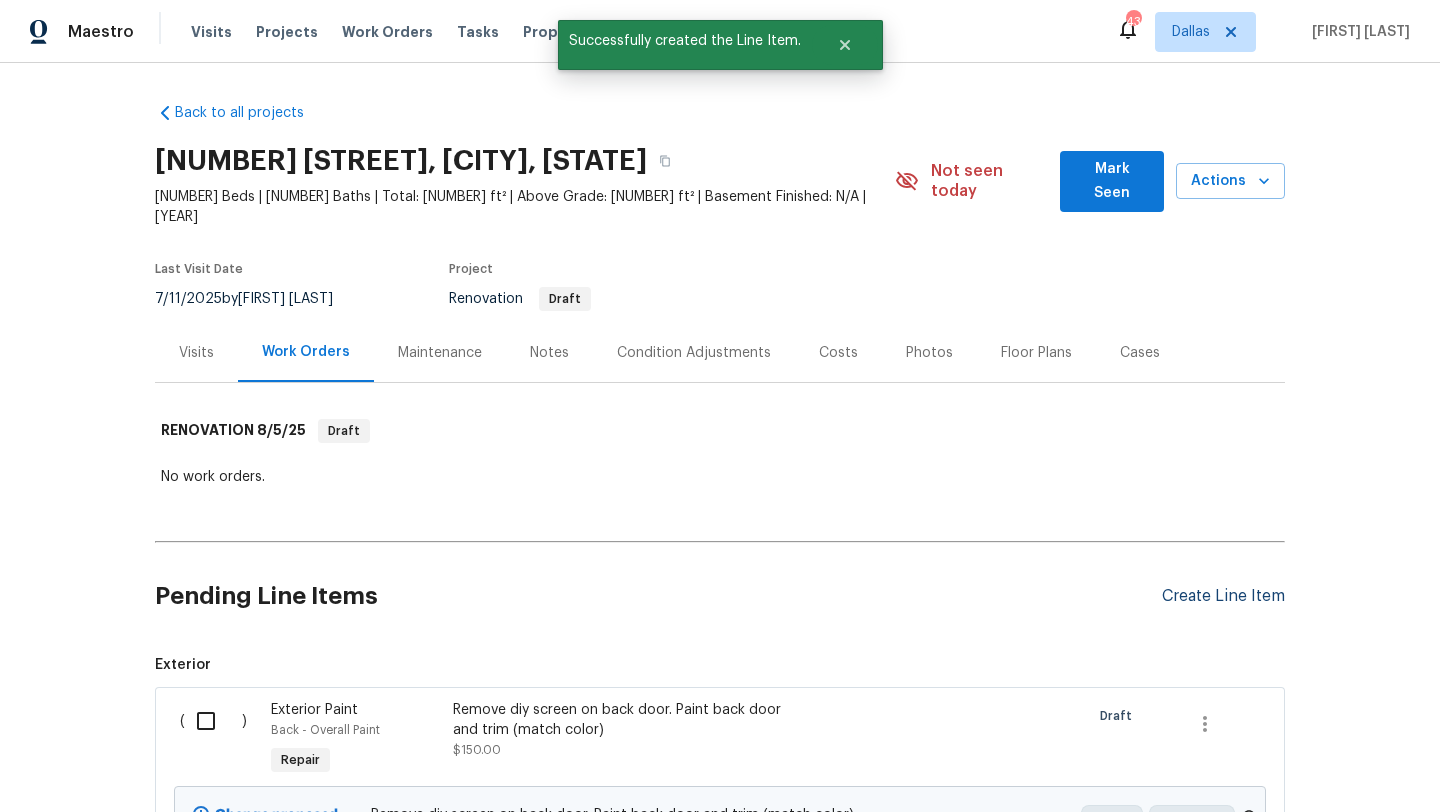 click on "Create Line Item" at bounding box center [1223, 596] 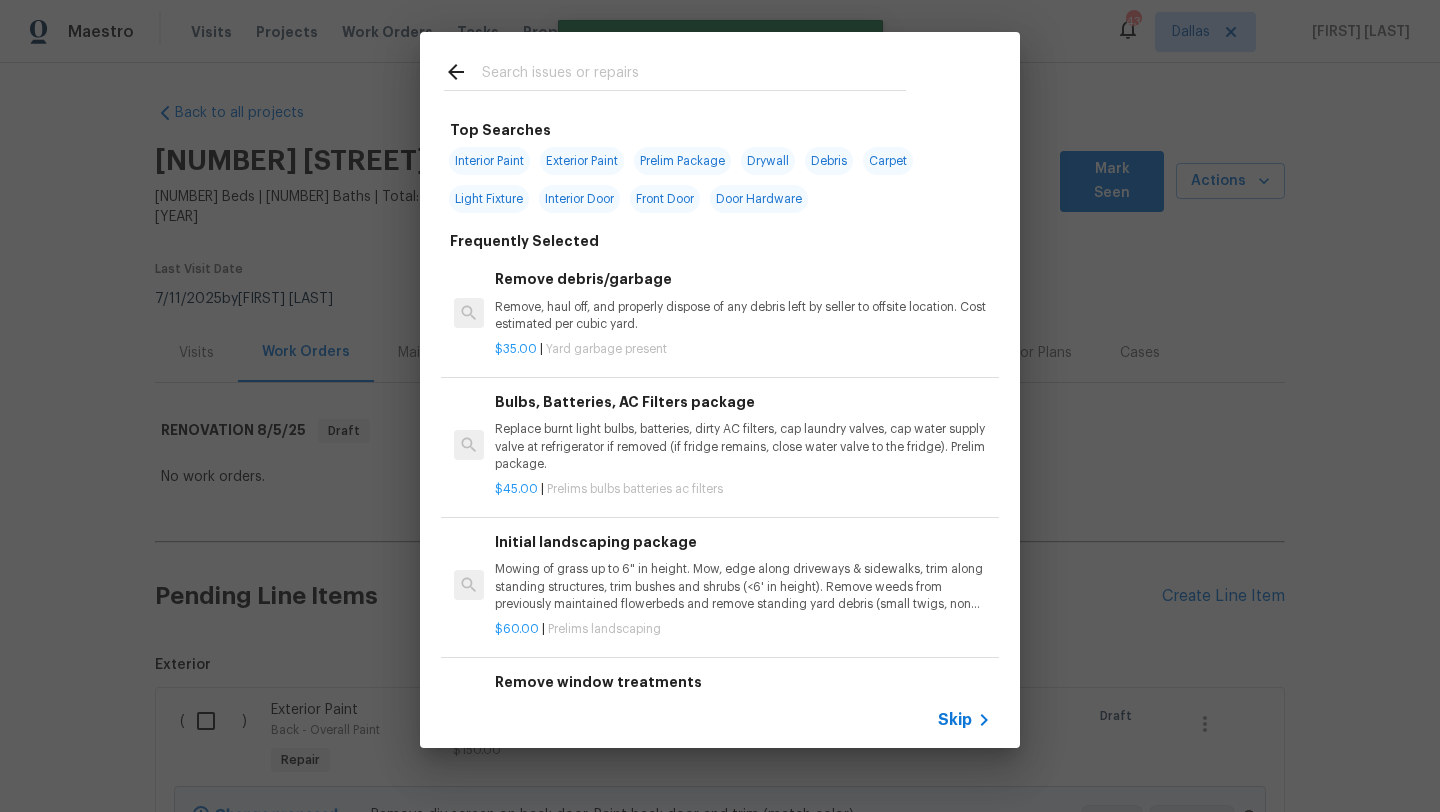 click at bounding box center [694, 75] 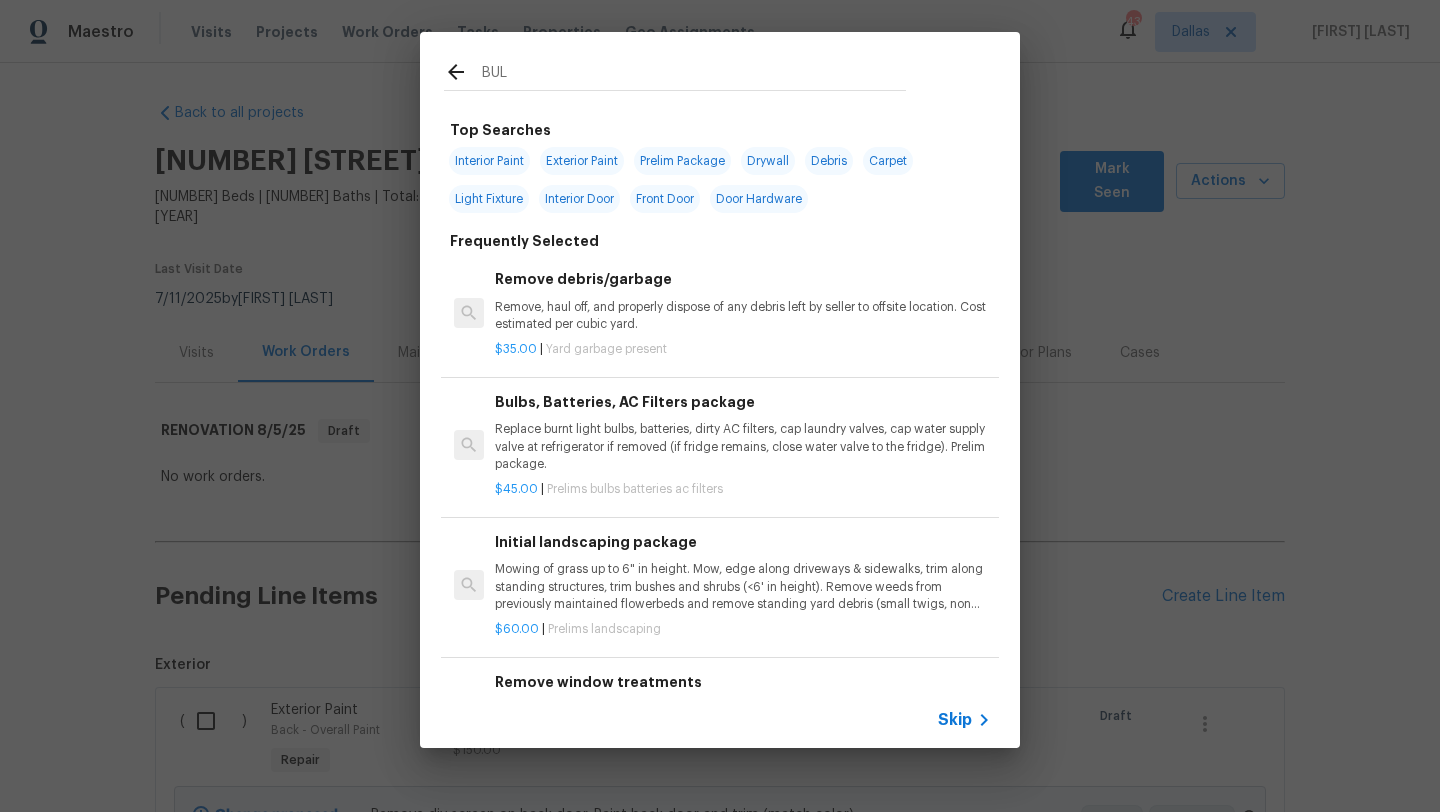 type on "BULB" 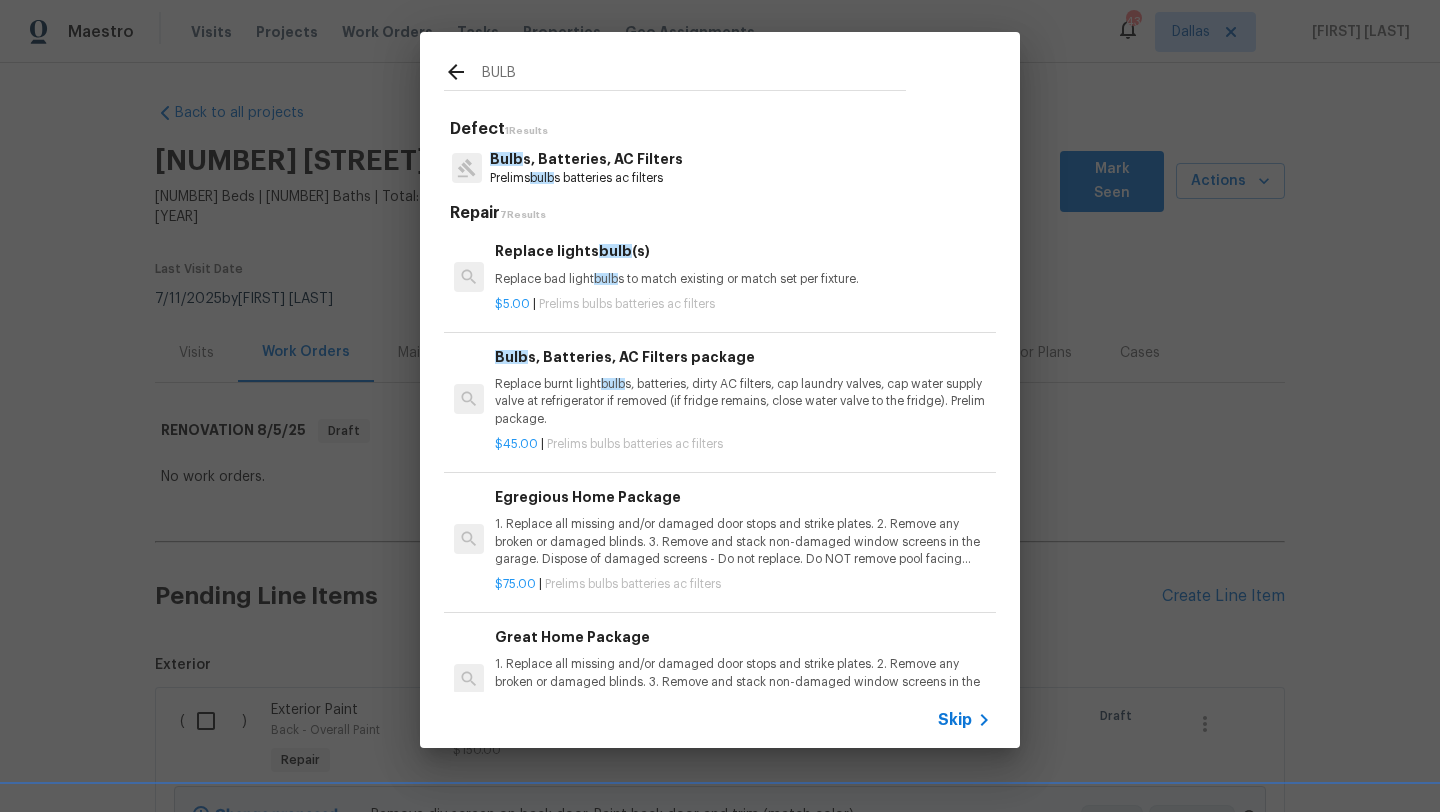 click on "Bulb s, Batteries, AC Filters" at bounding box center [586, 159] 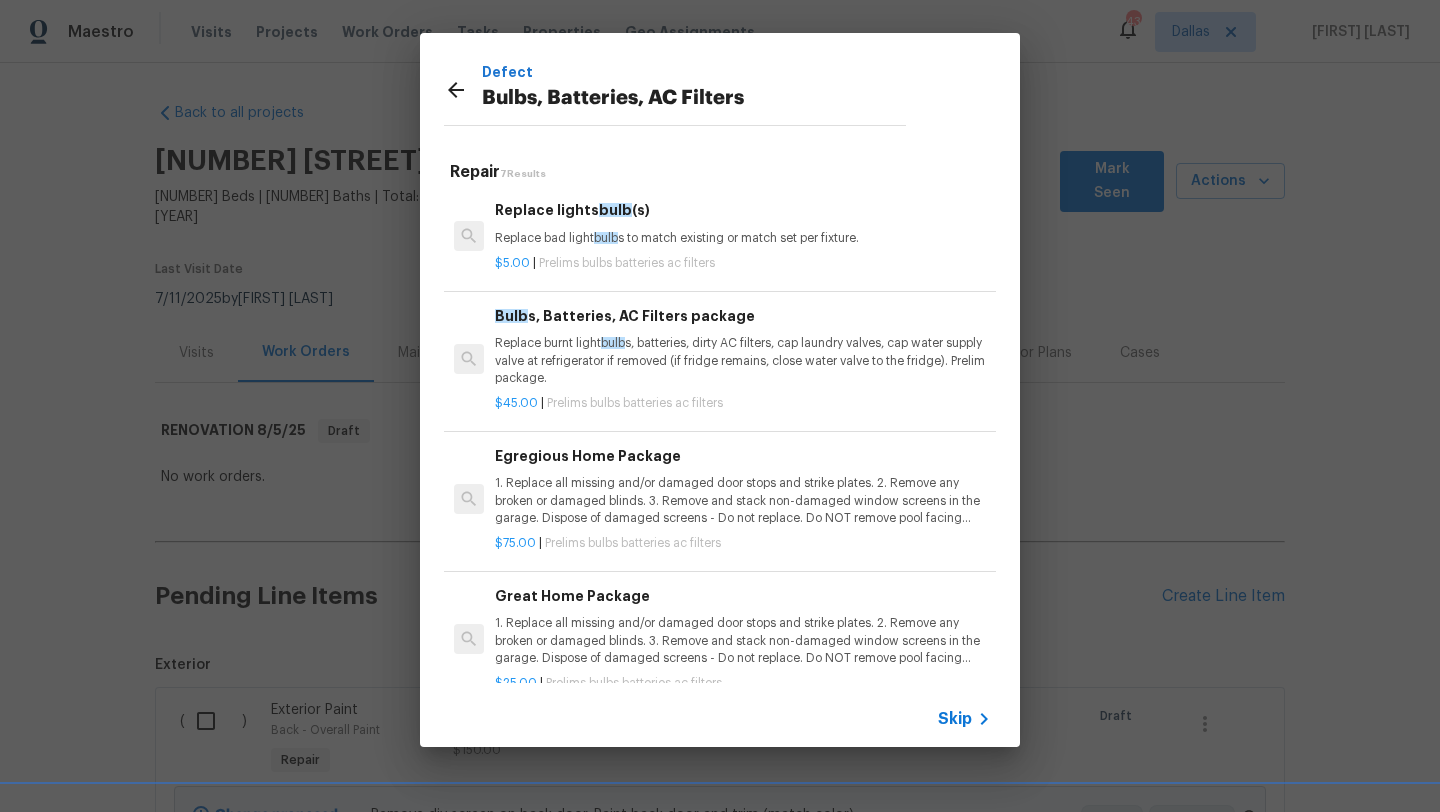 click on "1. Replace all missing and/or damaged door stops and strike plates.  2. Remove any broken or damaged blinds.  3. Remove and stack non-damaged window screens in the garage. Dispose of damaged screens - Do not replace. Do NOT remove pool facing window screens.  4. Replace any missing, broken, or inconsistent color switch plates/receptacle cover plates with appropriate color. If all plates in an area/room are a unique style but matching – request approval to keep.  5. Replace all burnt out light  bulb s.  Bulb s in fixtures should be matching (both style and color). All vanity fixtures must have vanity  bulb s. This includes microwave and oven  bulb s.  6. Replace all batteries and test all smoke detectors for functionality. Pictures with date printed on batteries needed for approval.  7. Cap all unused water and gas lines (i.e. refrigerator, water heater, washer supply hot/cold, gas line for dryer, etc).  8. Install new pleated HVAC air filters" at bounding box center [743, 500] 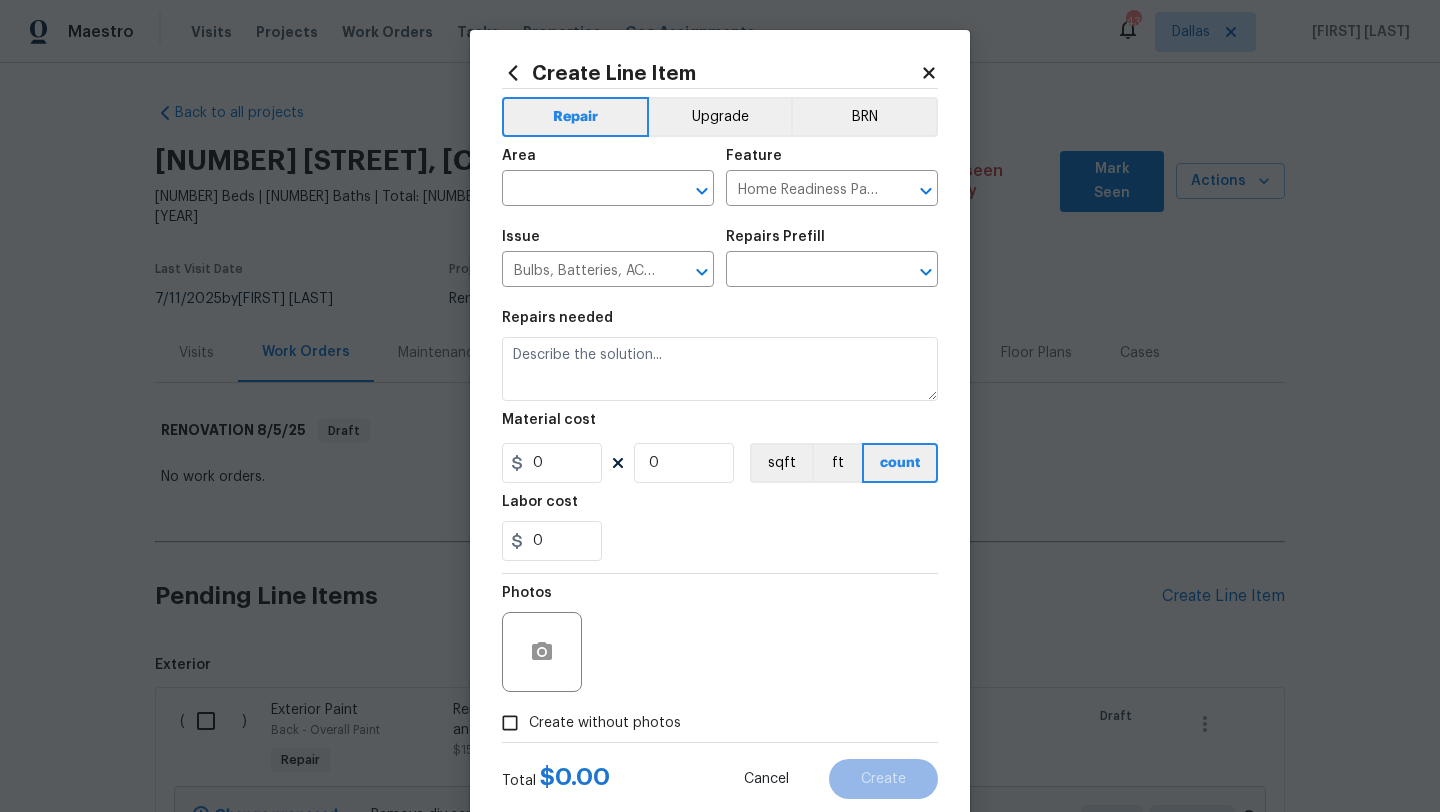 type on "Egregious Home Package $75.00" 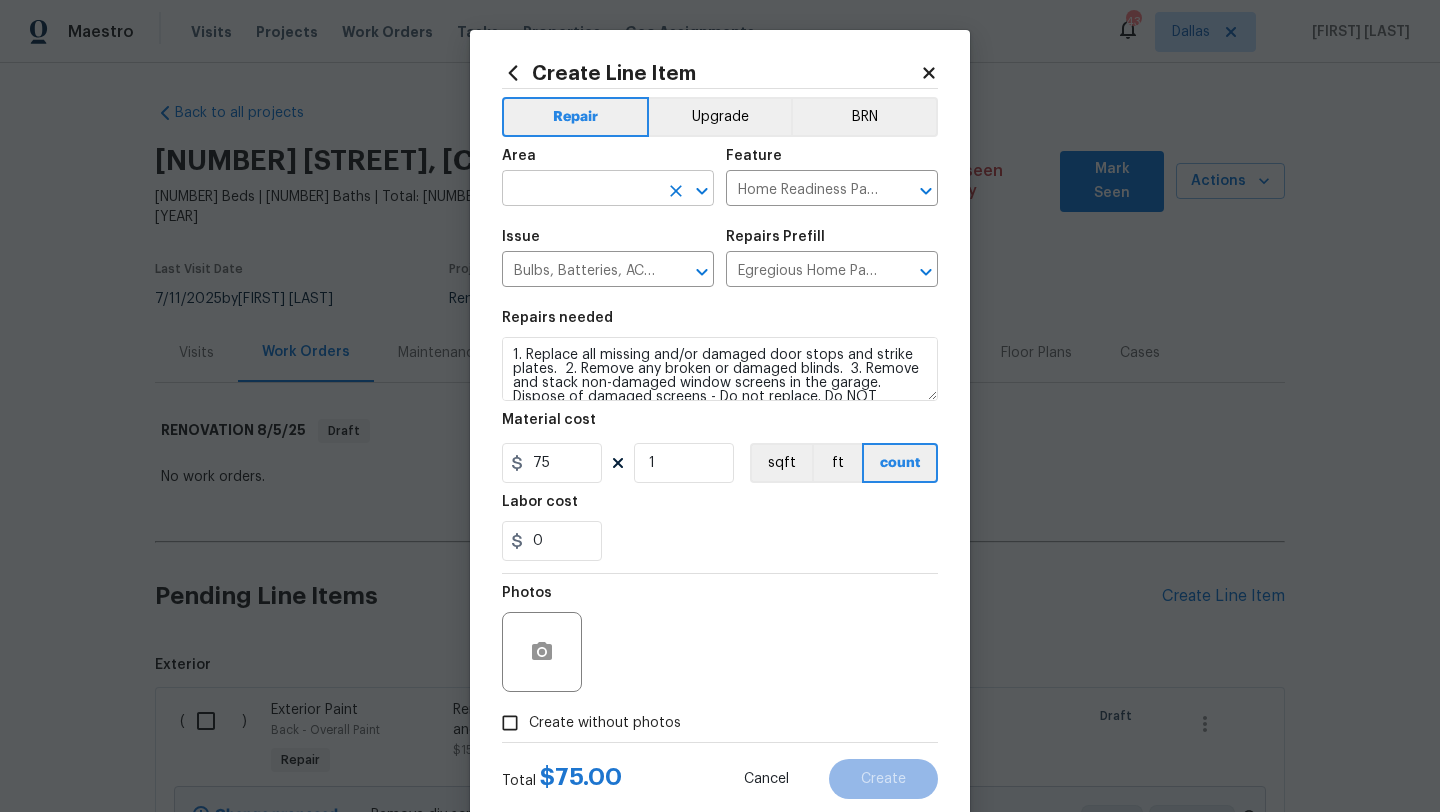 click at bounding box center [580, 190] 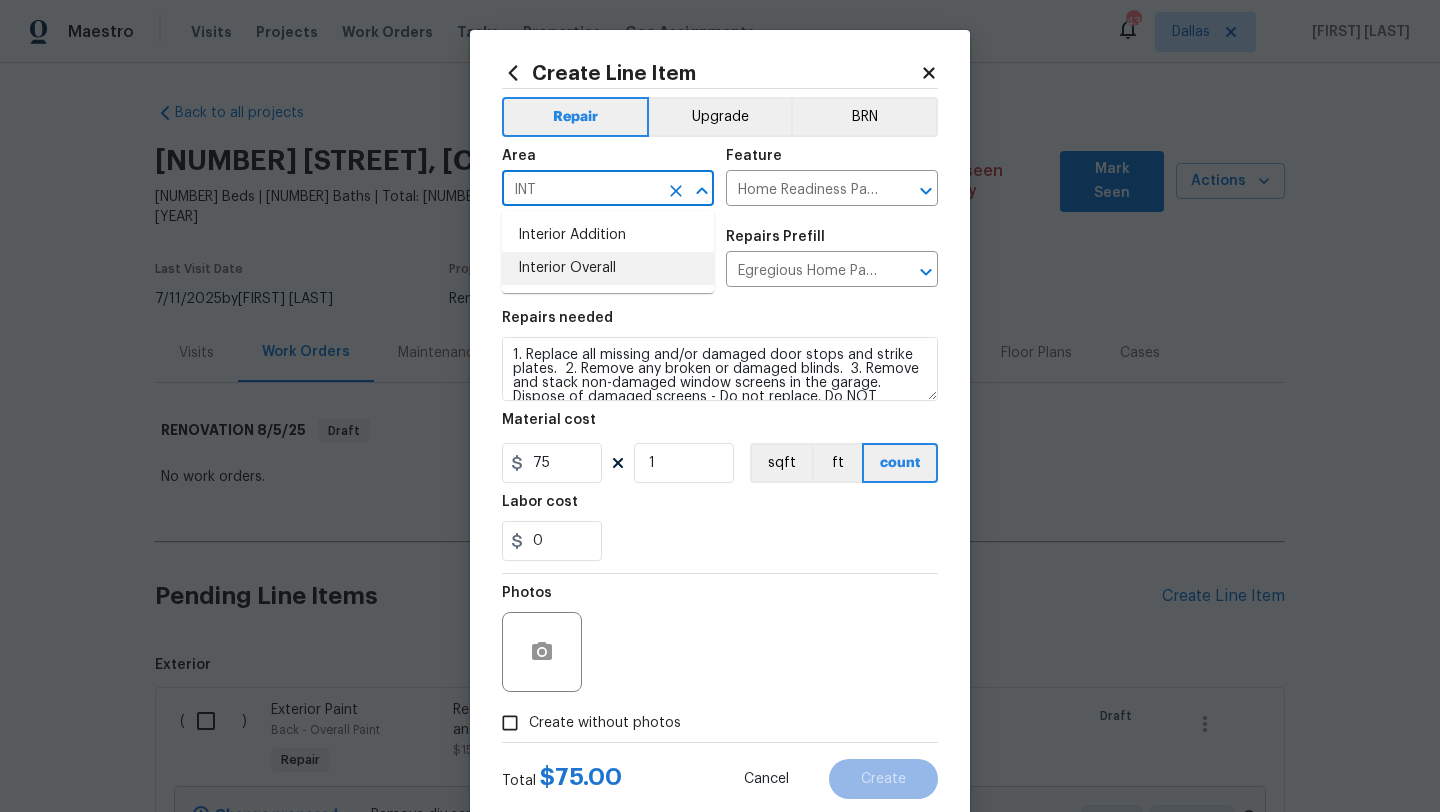 drag, startPoint x: 628, startPoint y: 264, endPoint x: 620, endPoint y: 332, distance: 68.46897 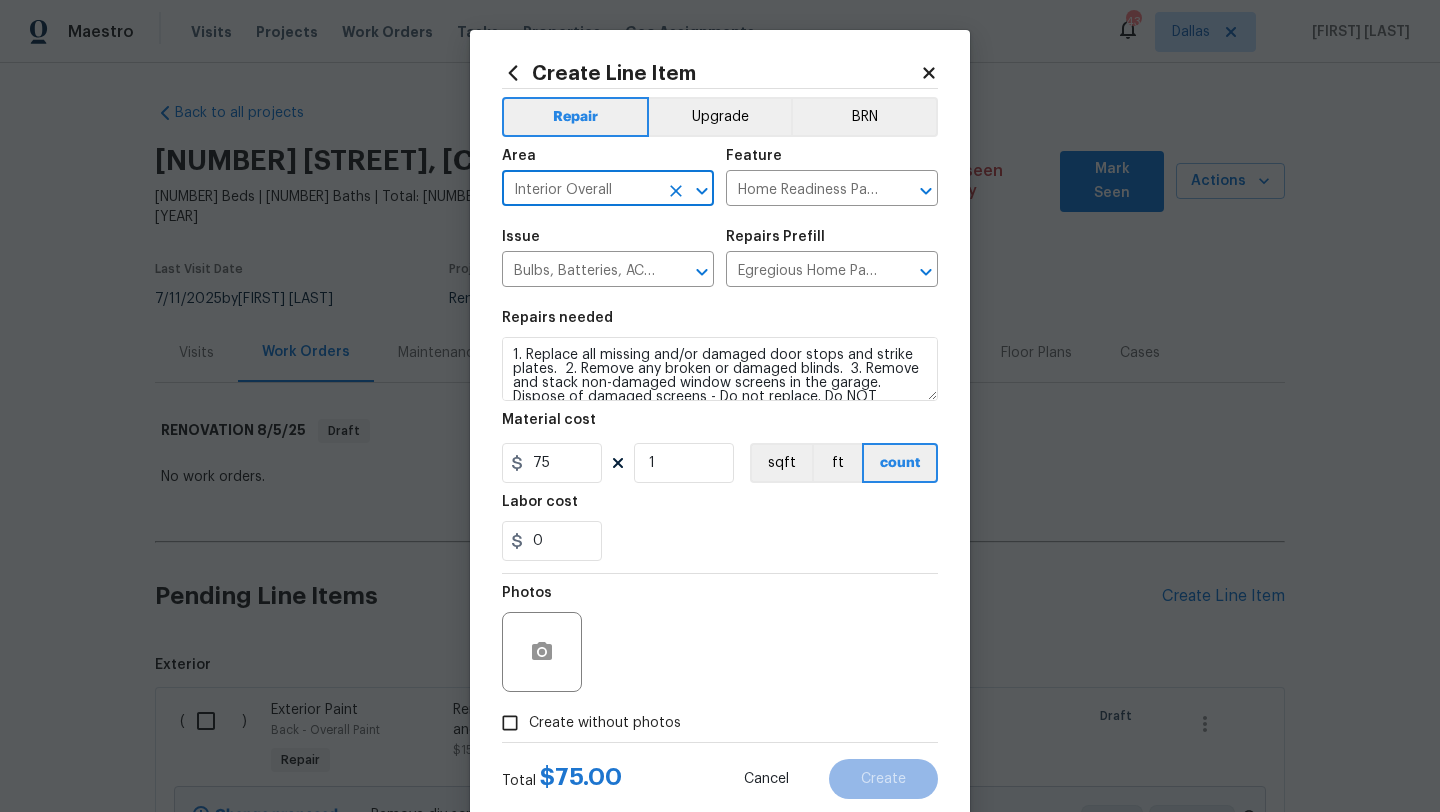 type on "Interior Overall" 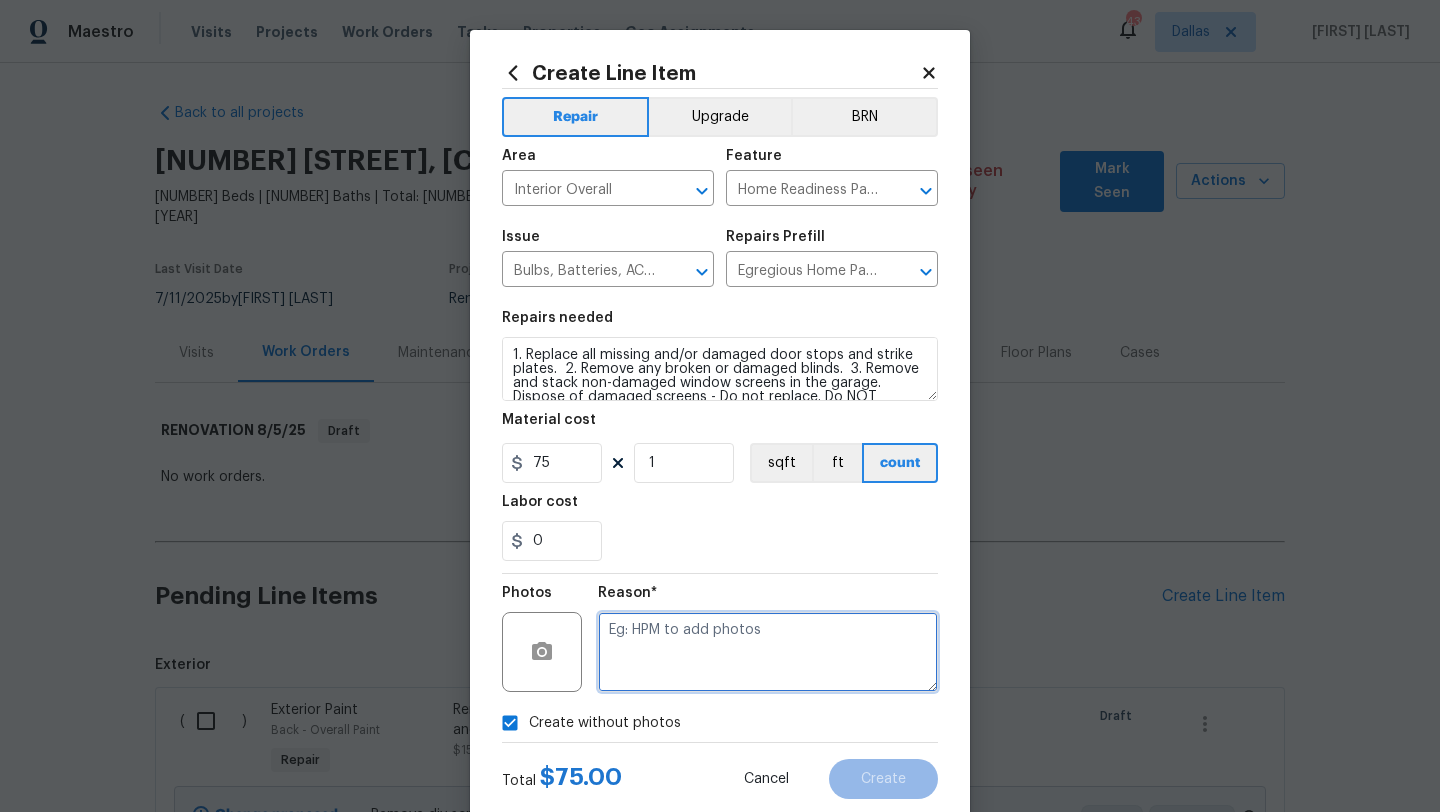 click at bounding box center (768, 652) 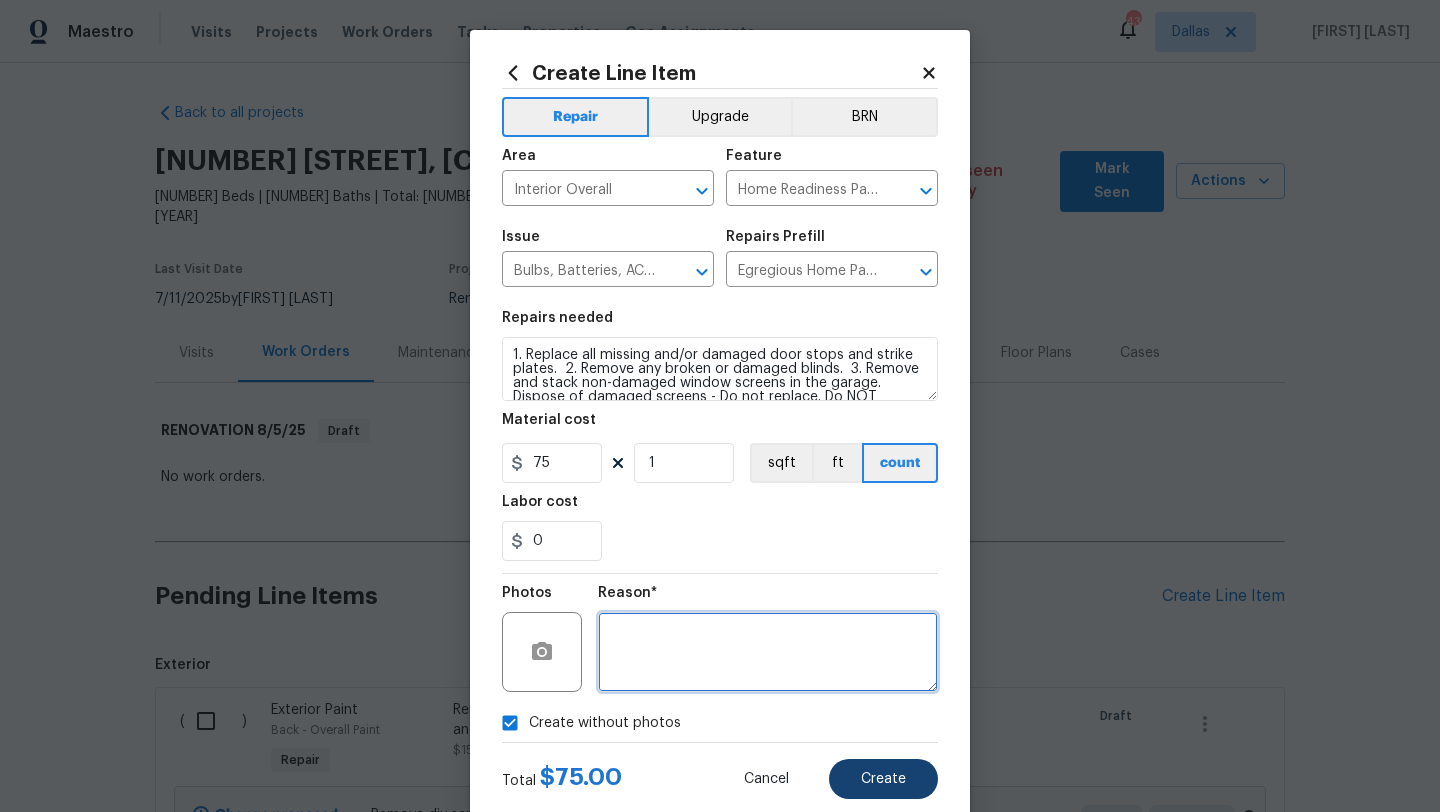 type 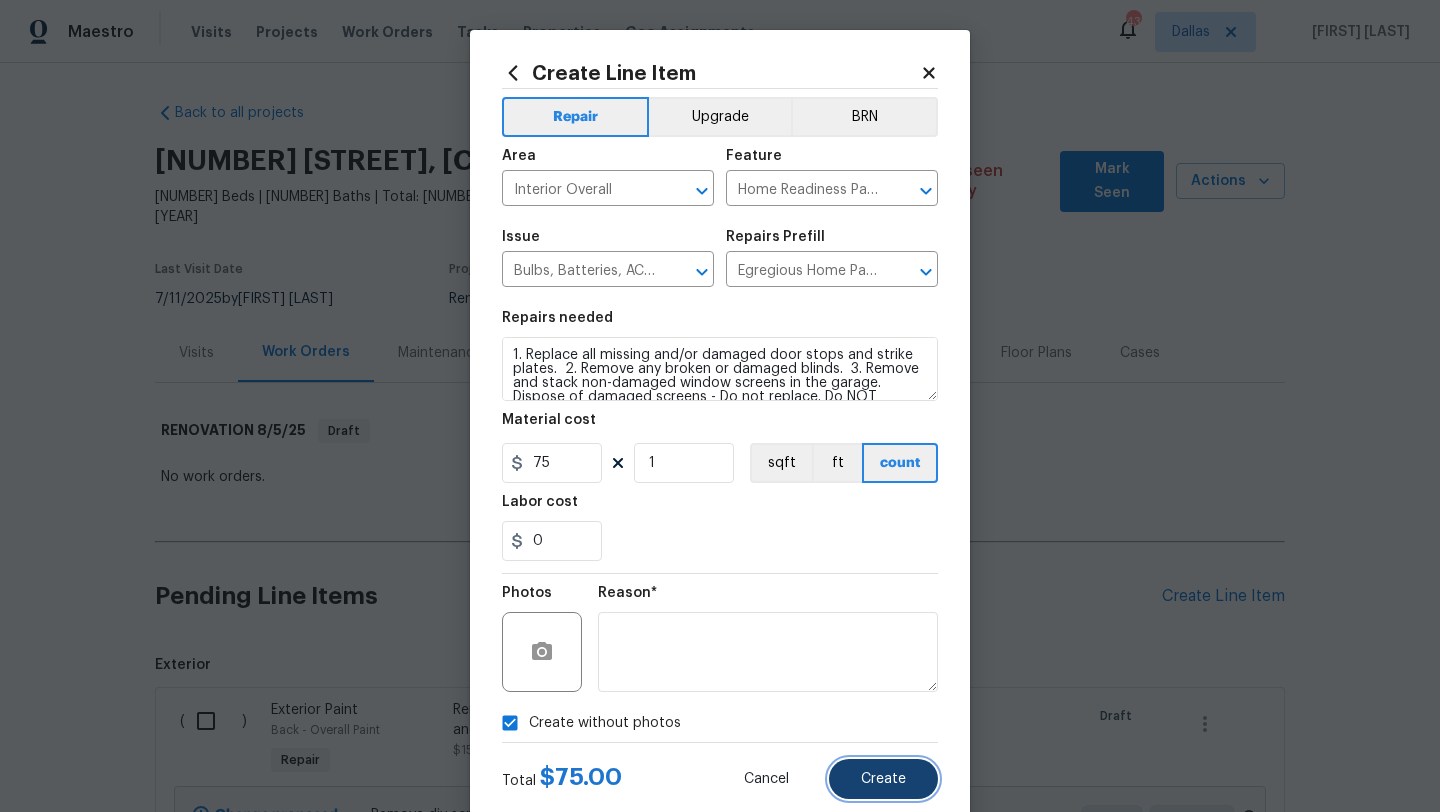 click on "Create" at bounding box center [883, 779] 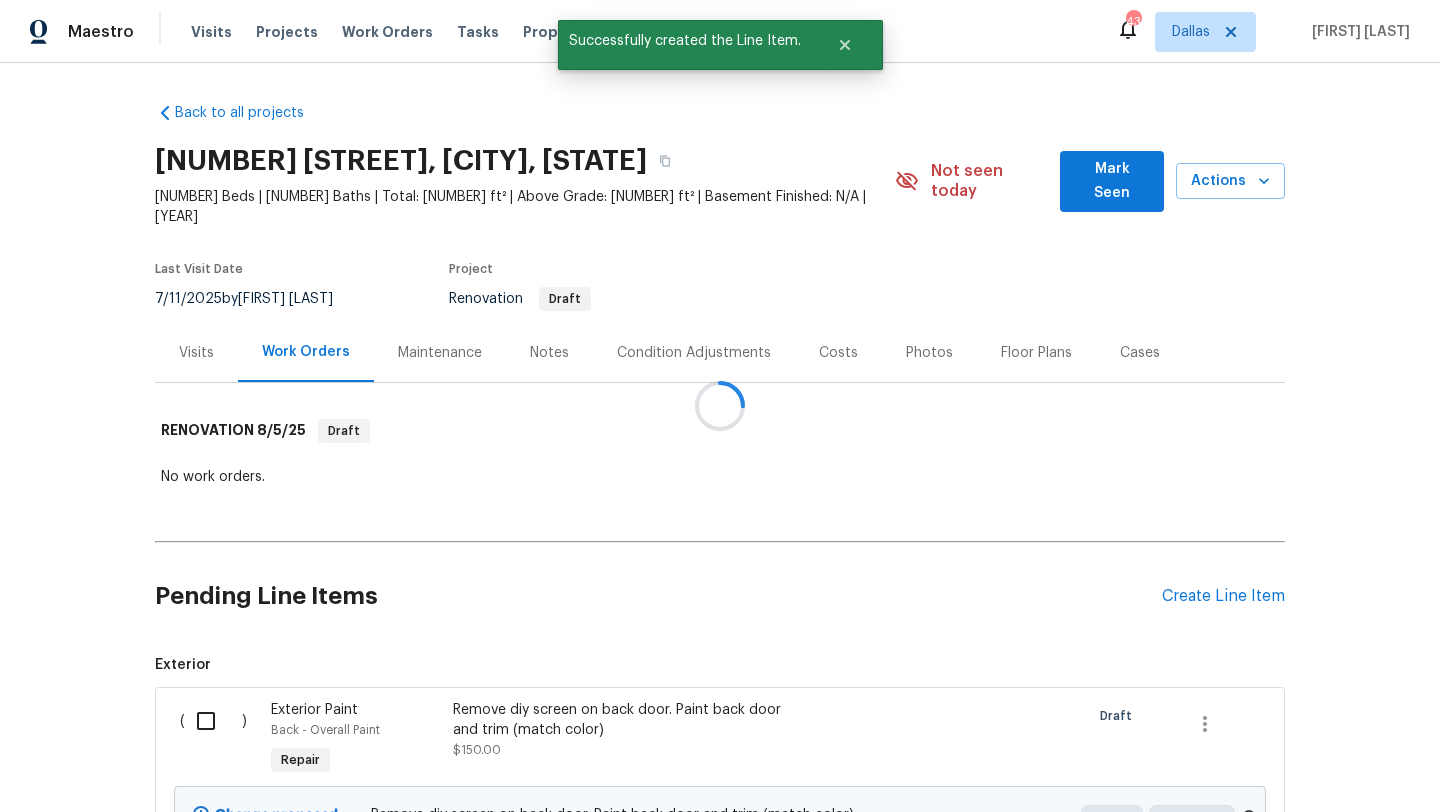 click at bounding box center (720, 406) 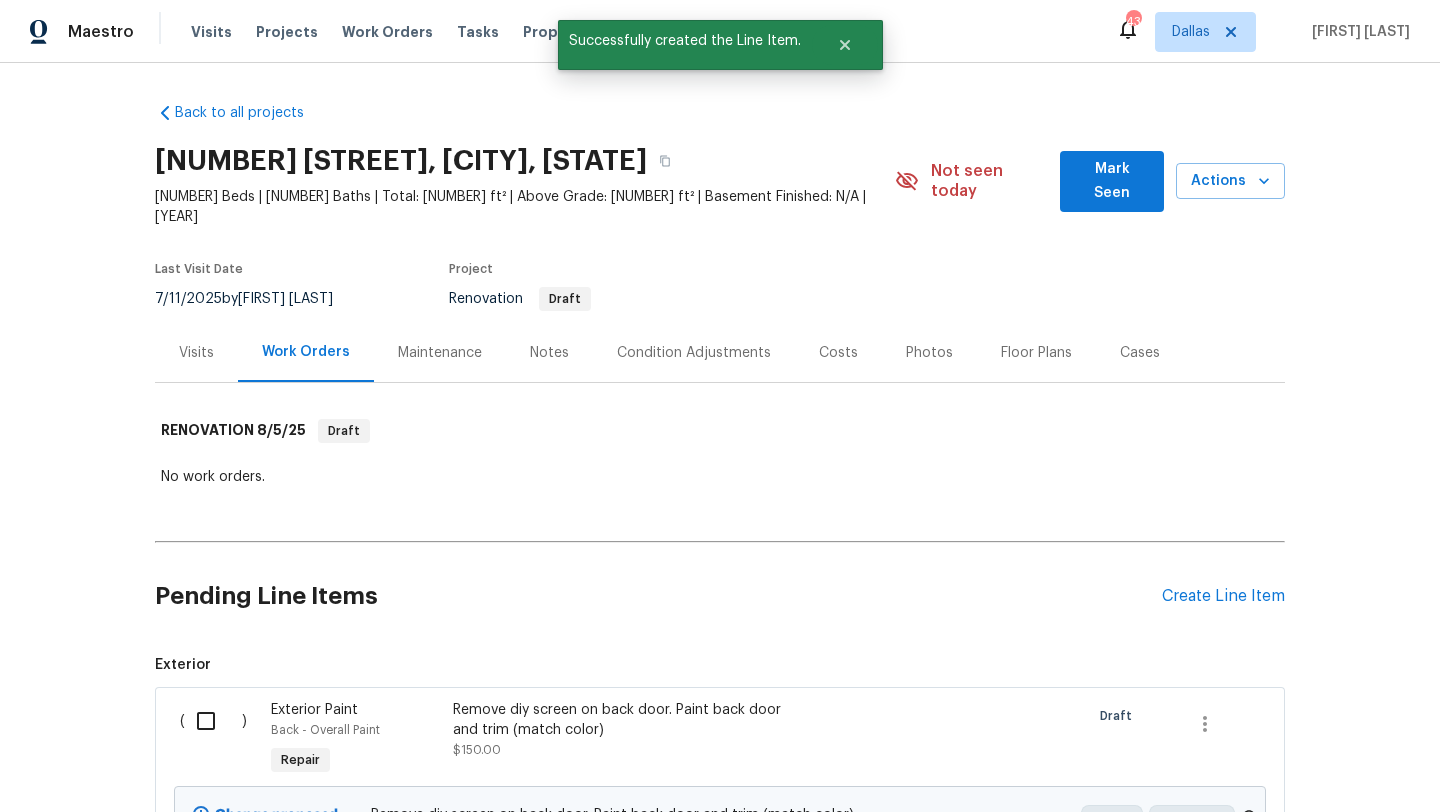 click on "Create Line Item" at bounding box center [1223, 596] 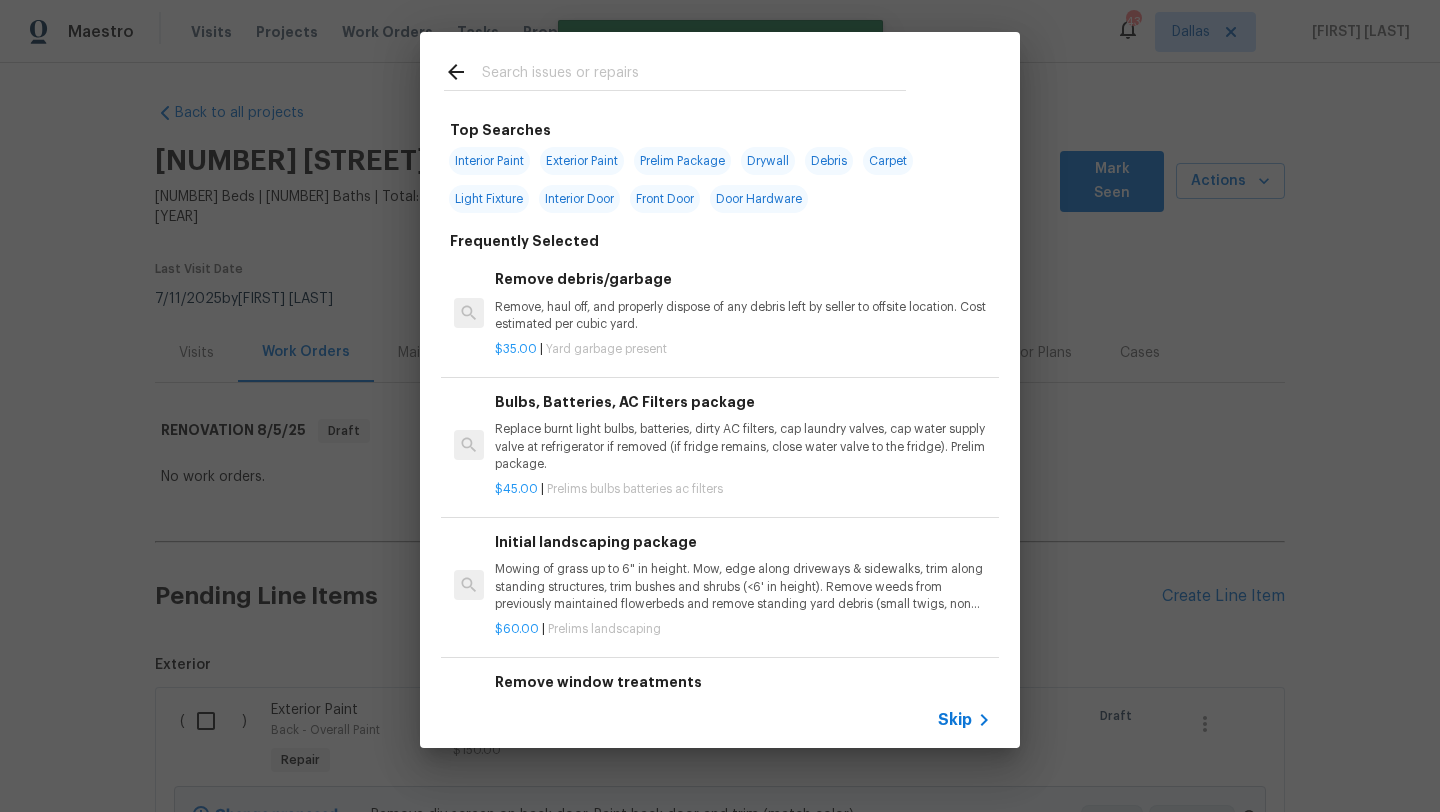 click at bounding box center (694, 75) 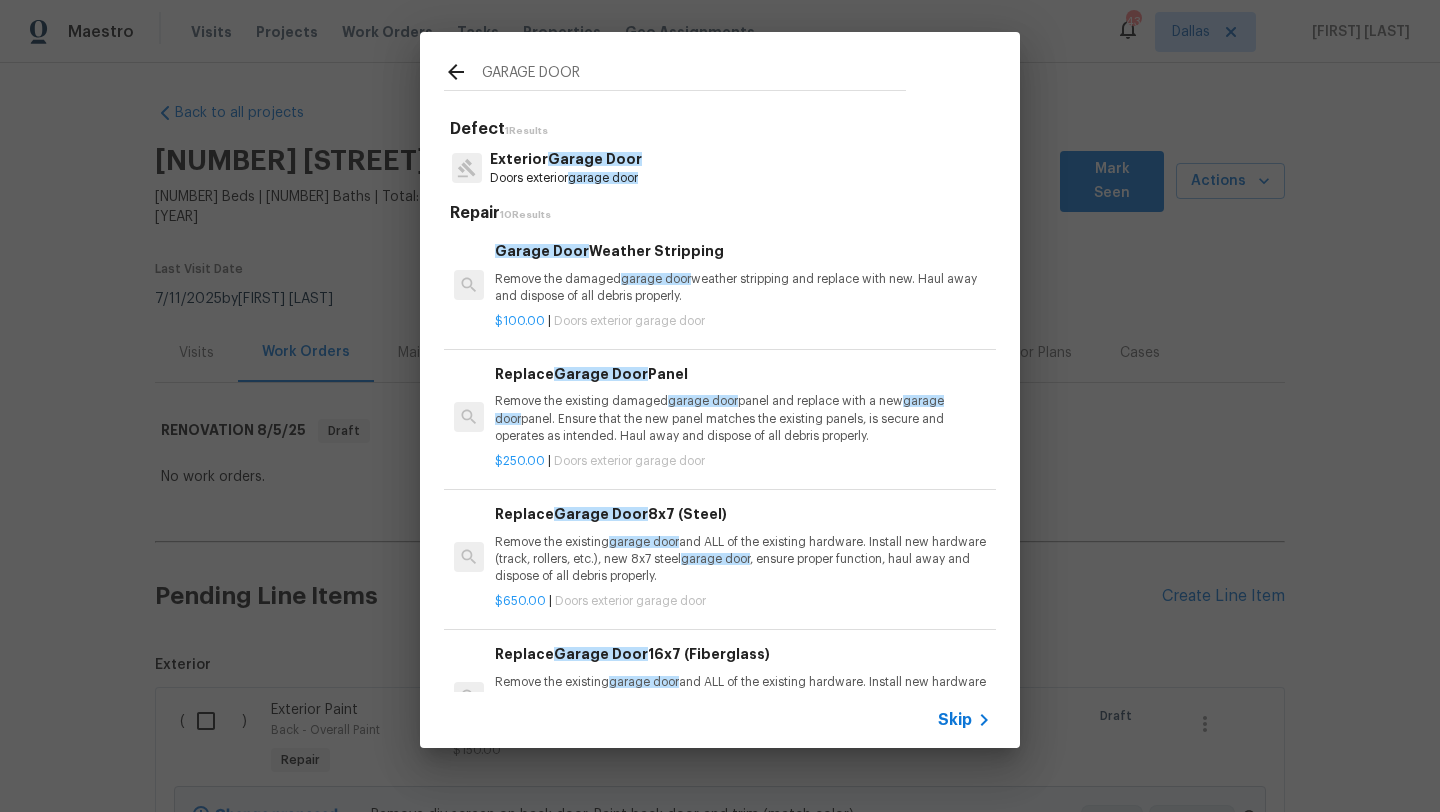 type on "GARAGE DOOR" 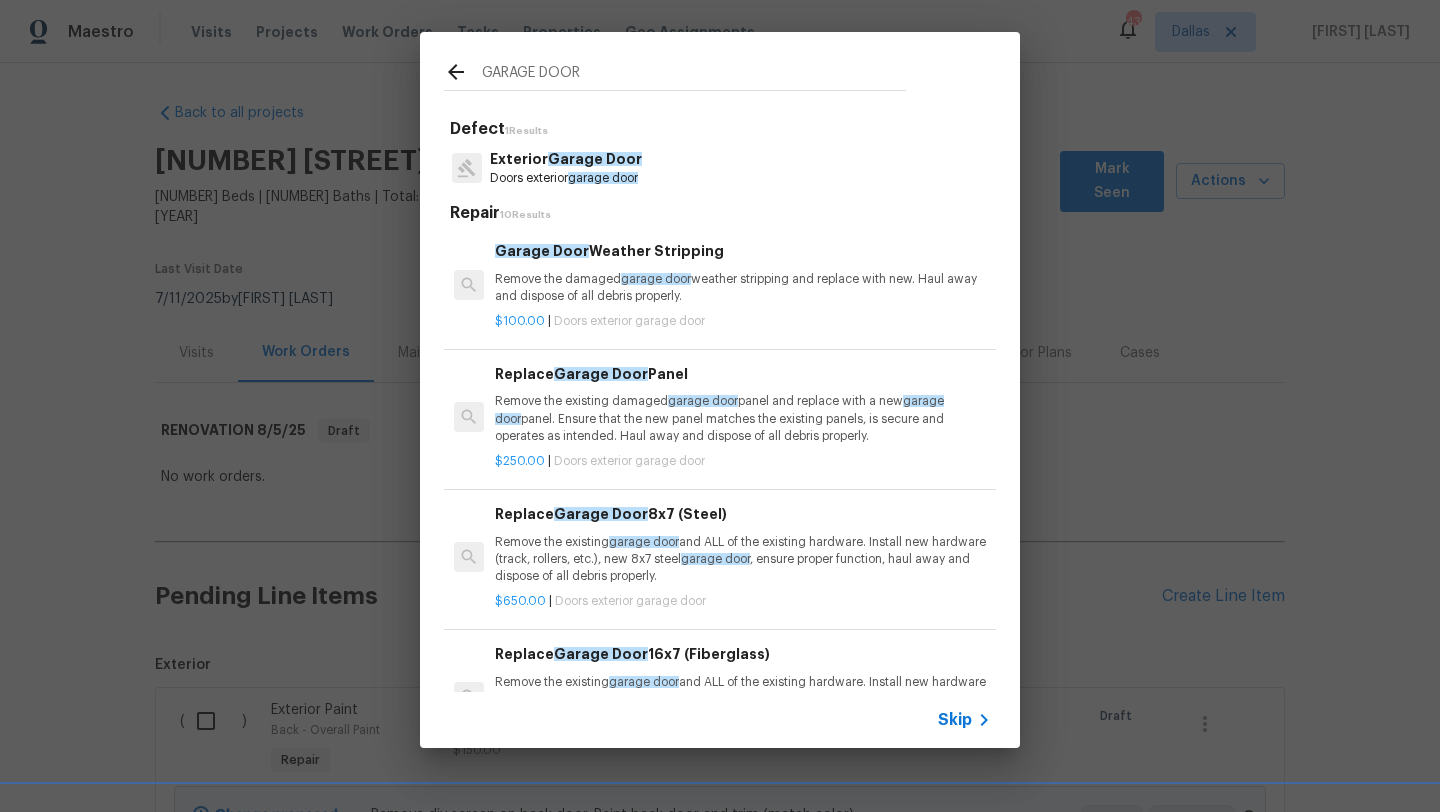 click on "Replace Garage Door Panel Remove the existing damaged garage door panel and replace with a new garage door panel. Ensure that the new panel matches the existing panels, is secure and operates as intended. Haul away and dispose of all debris properly." at bounding box center [743, 404] 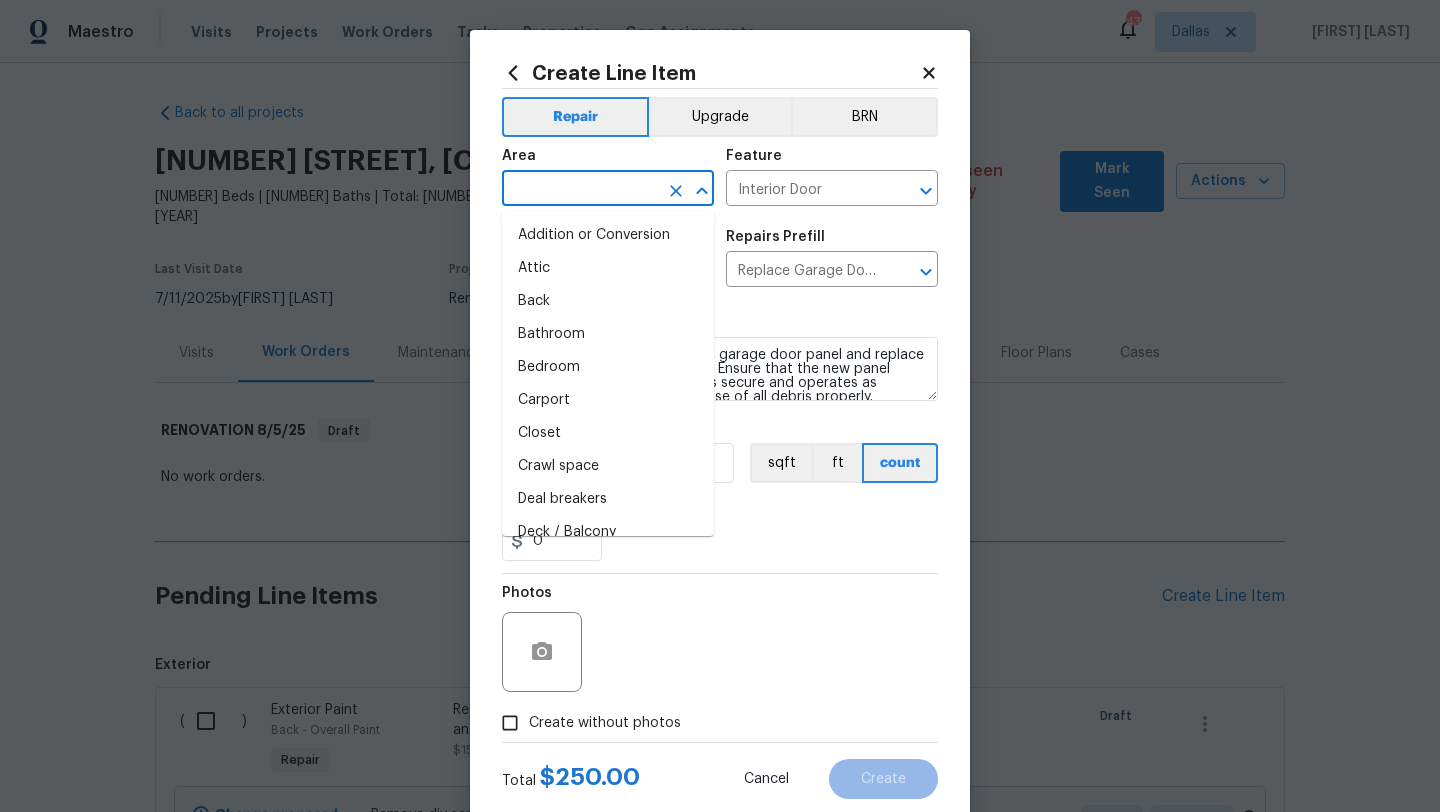 click at bounding box center (580, 190) 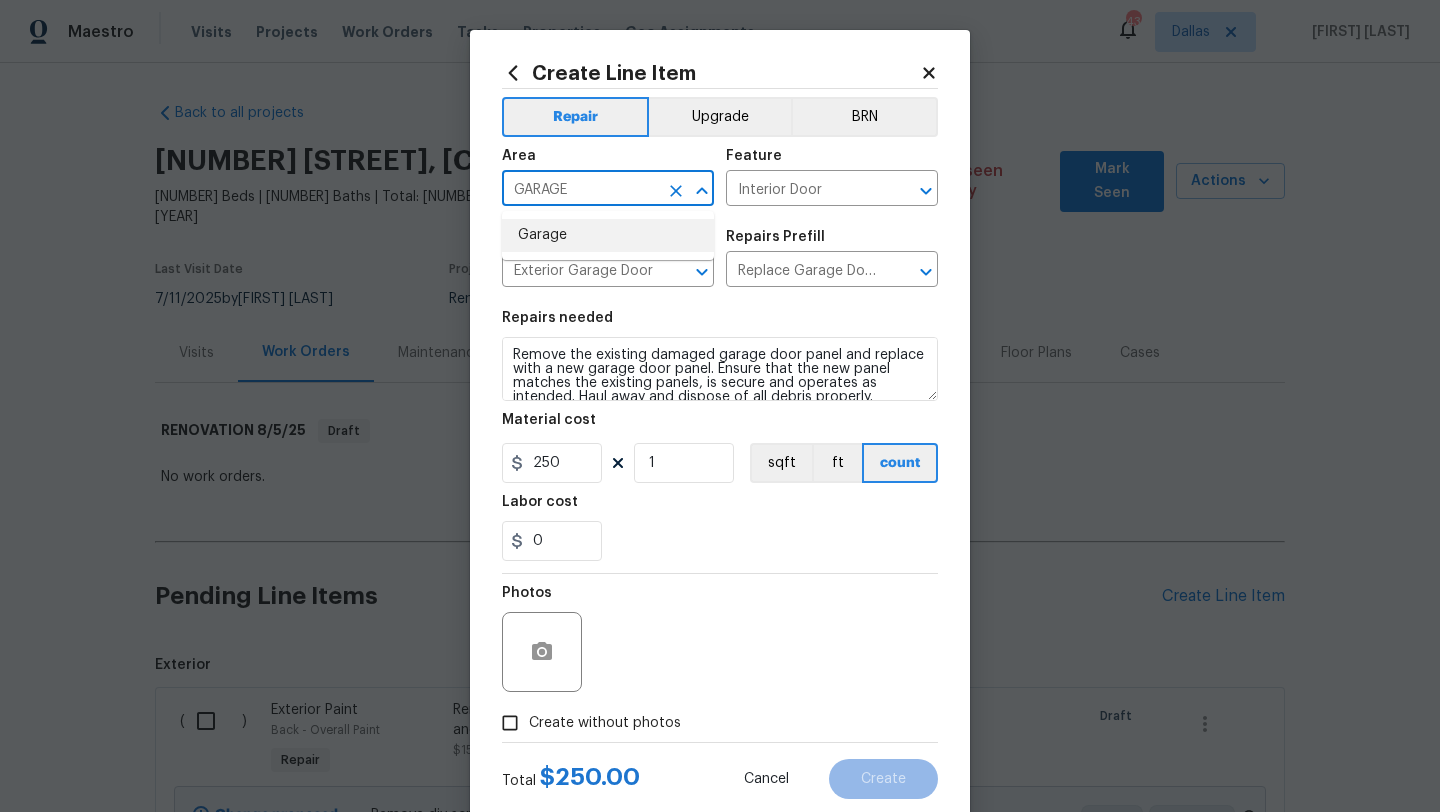 click on "Garage" at bounding box center [608, 235] 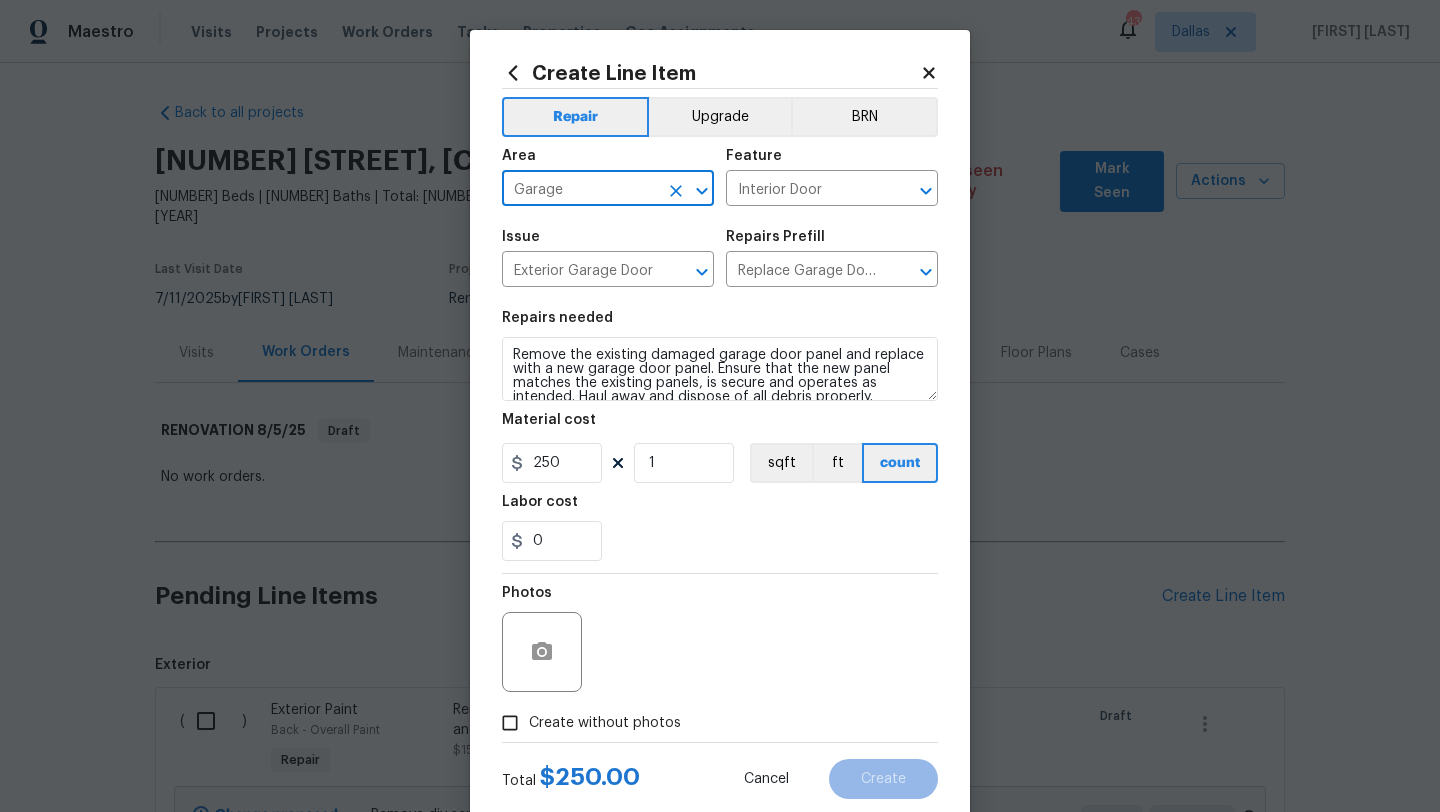type on "Garage" 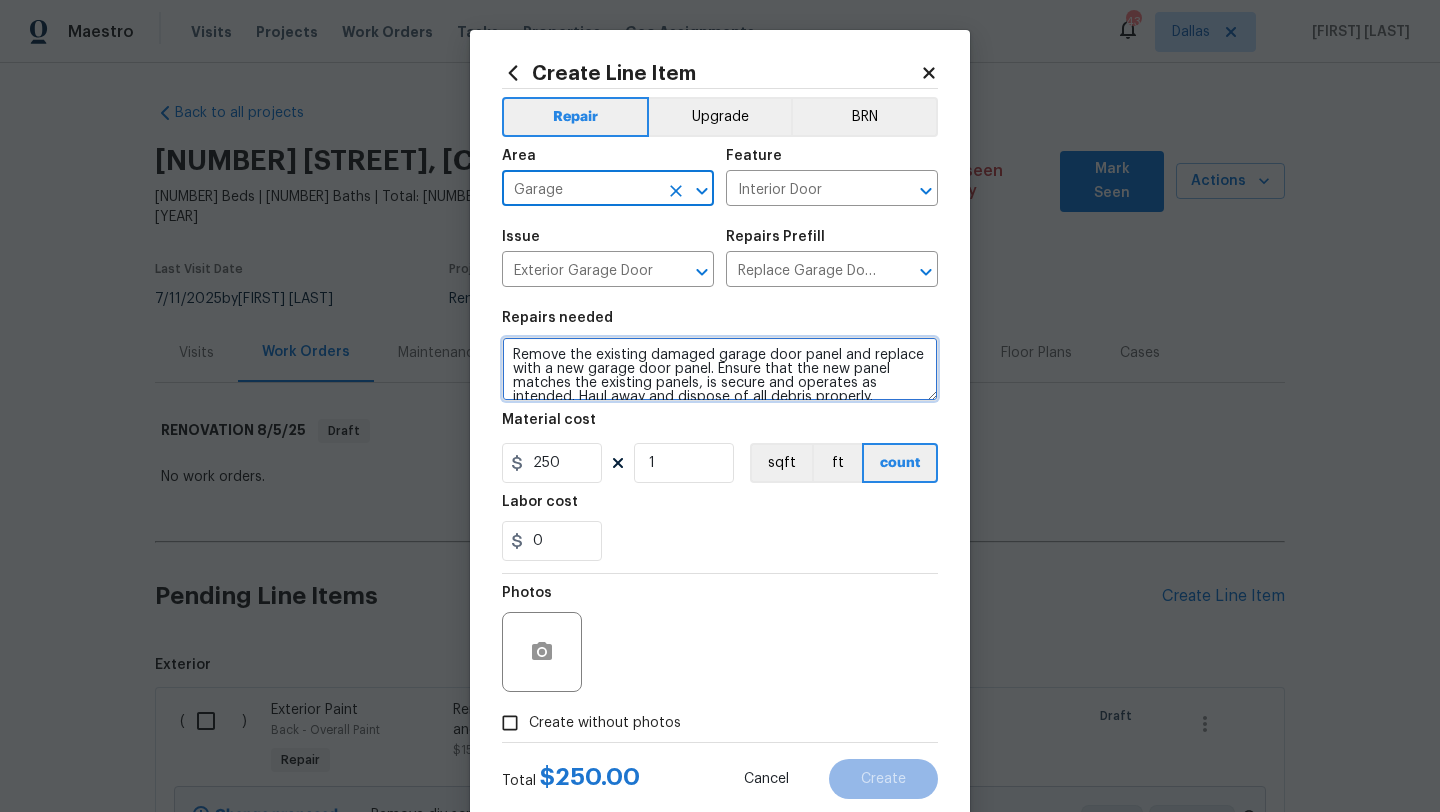 click on "Remove the existing damaged garage door panel and replace with a new garage door panel. Ensure that the new panel matches the existing panels, is secure and operates as intended. Haul away and dispose of all debris properly." at bounding box center (720, 369) 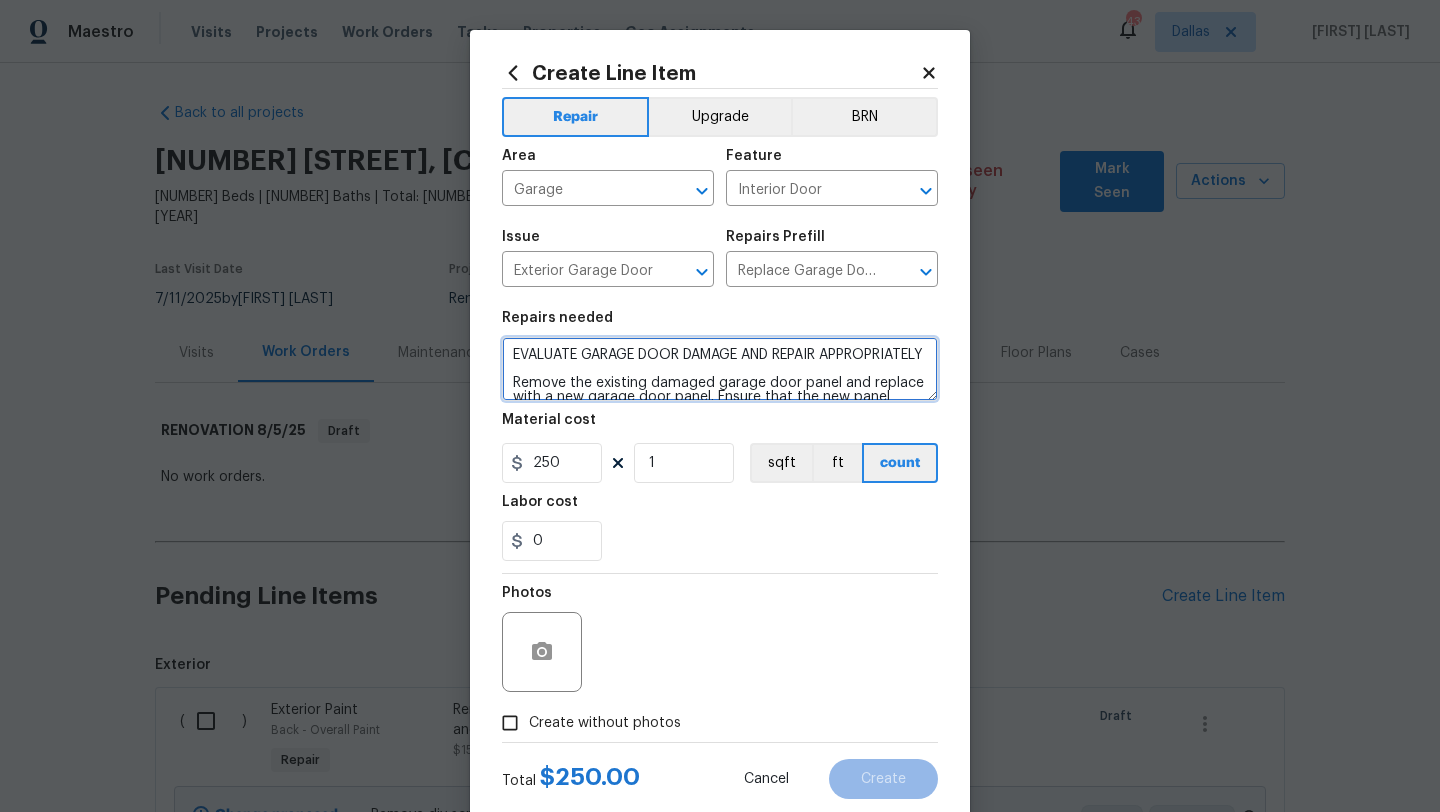 type on "EVALUATE GARAGE DOOR DAMAGE AND REPAIR APPROPRIATELY
Remove the existing damaged garage door panel and replace with a new garage door panel. Ensure that the new panel matches the existing panels, is secure and operates as intended. Haul away and dispose of all debris properly." 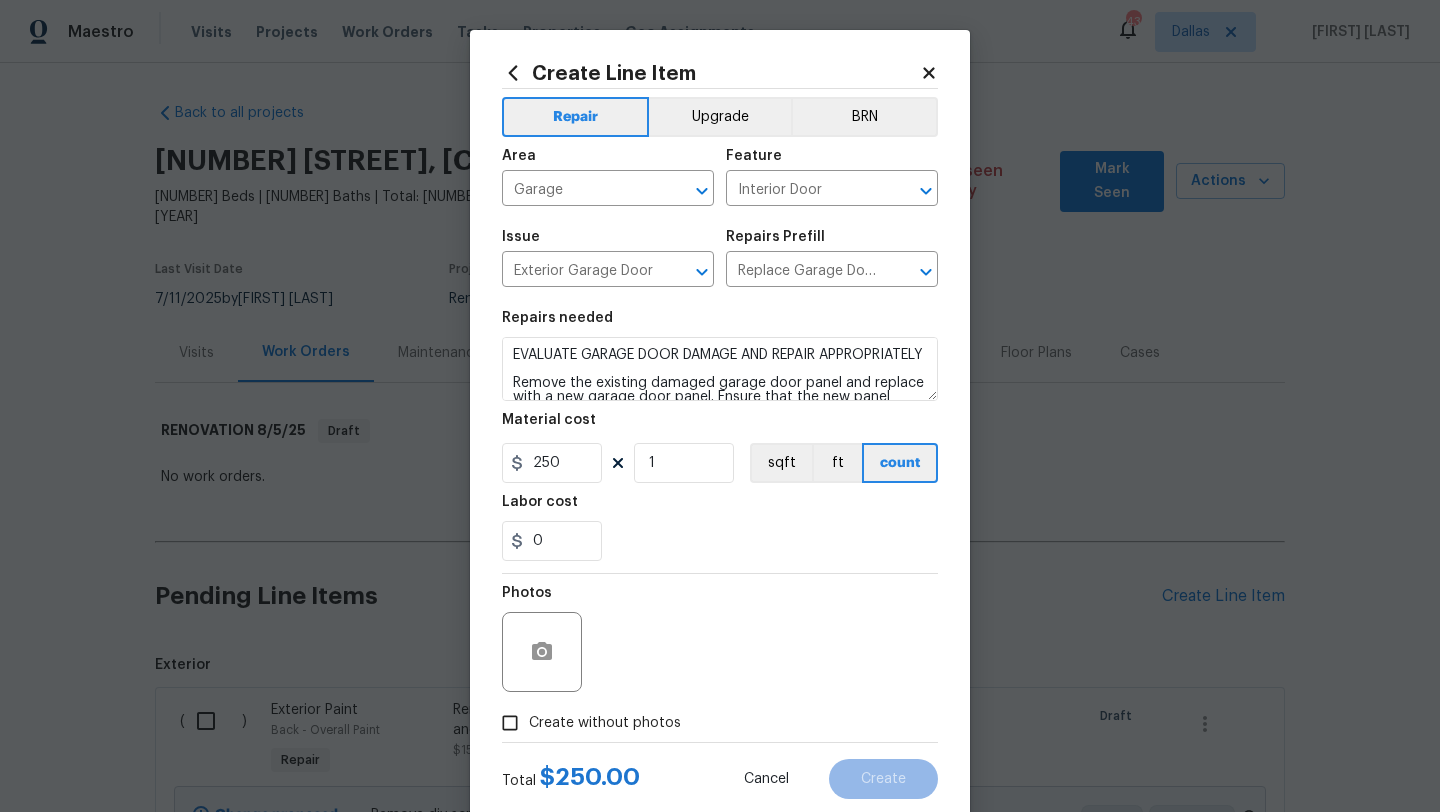click on "Create without photos" at bounding box center (586, 723) 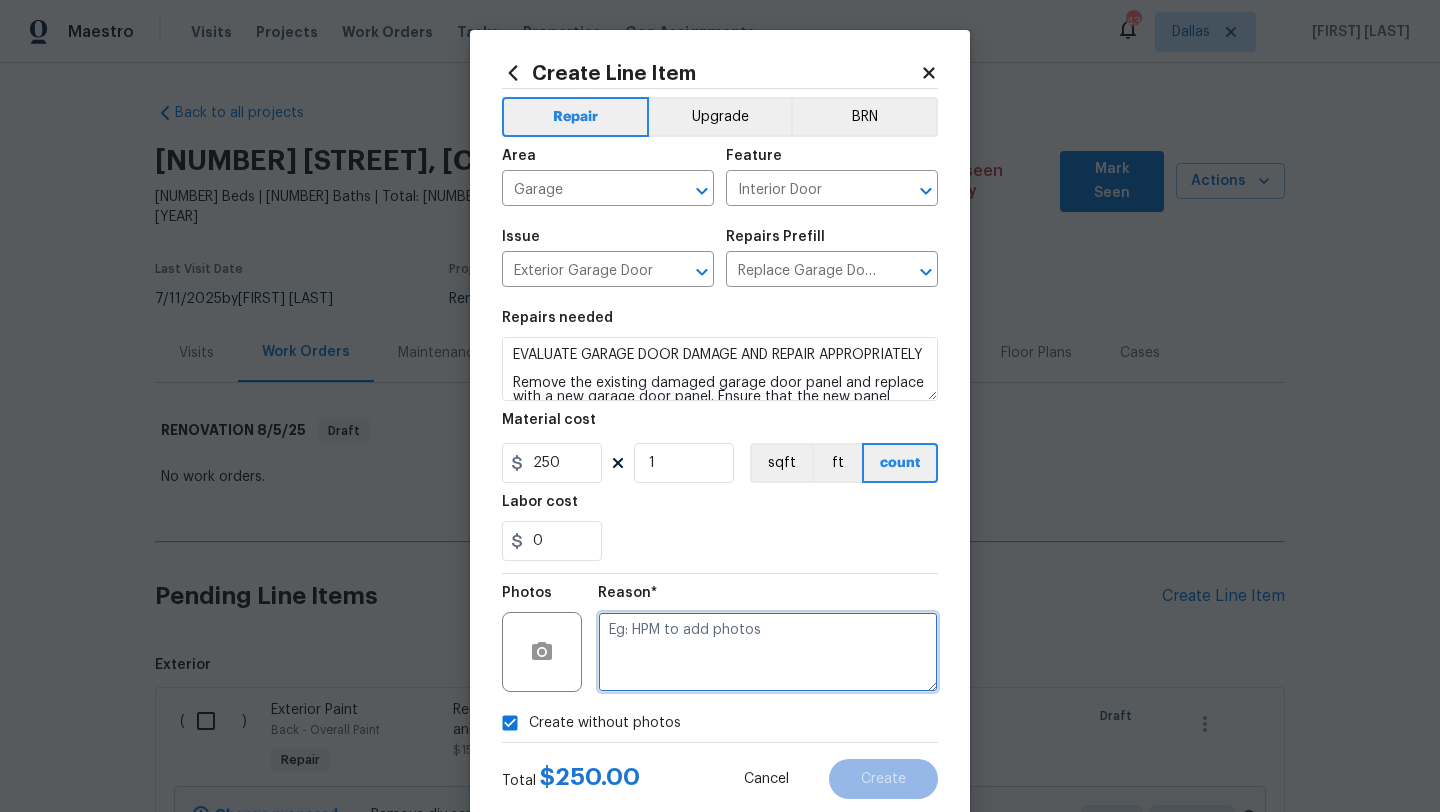 click at bounding box center (768, 652) 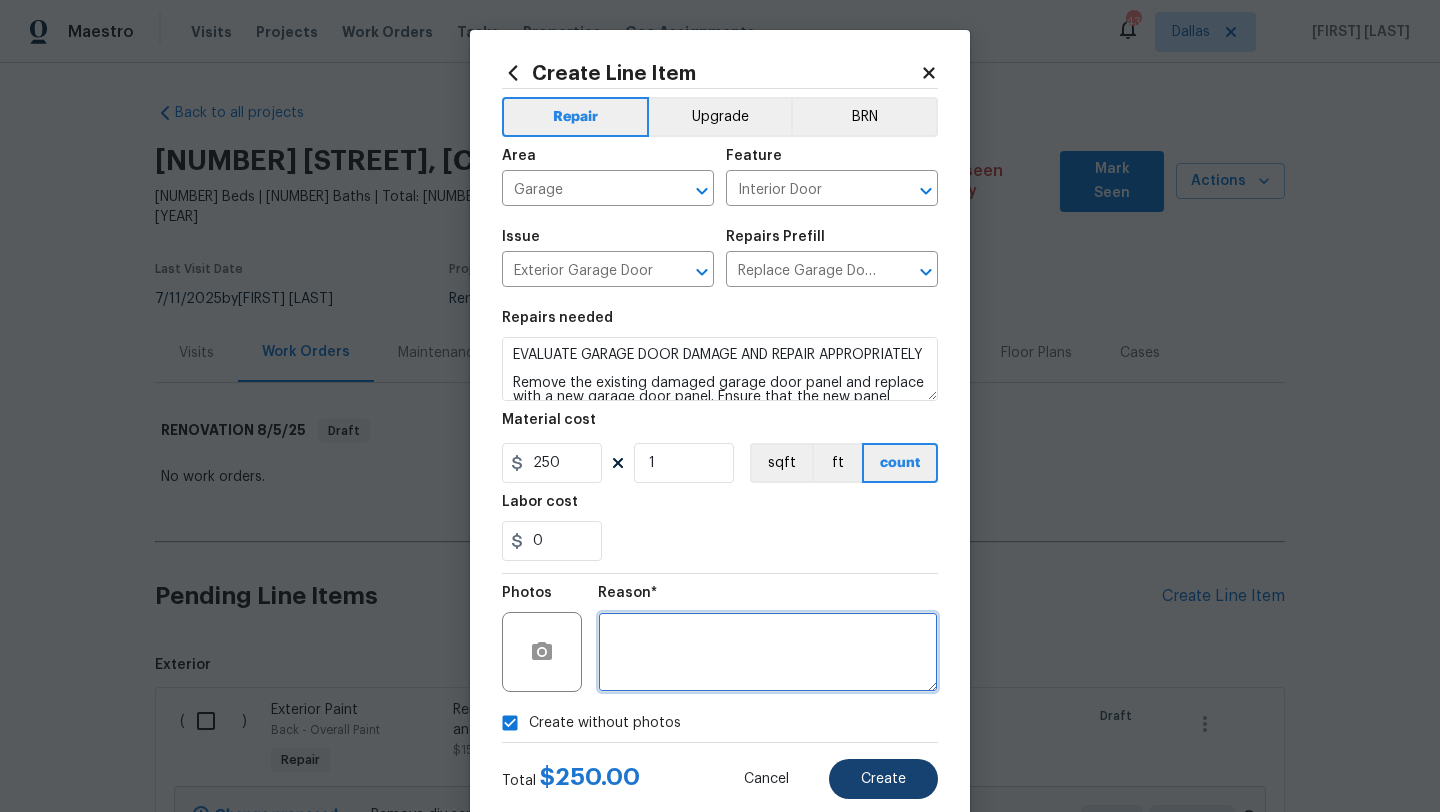 type 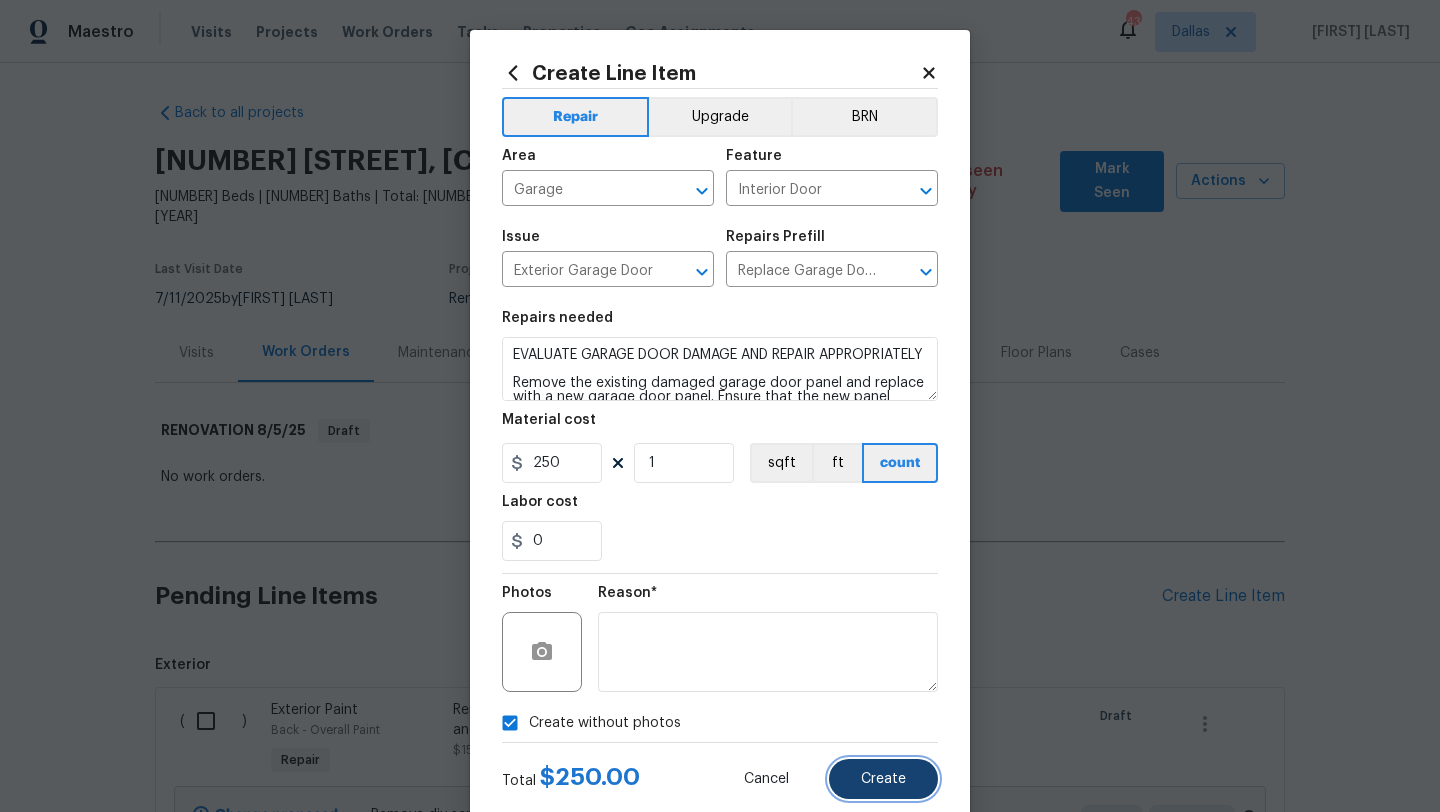 click on "Create" at bounding box center [883, 779] 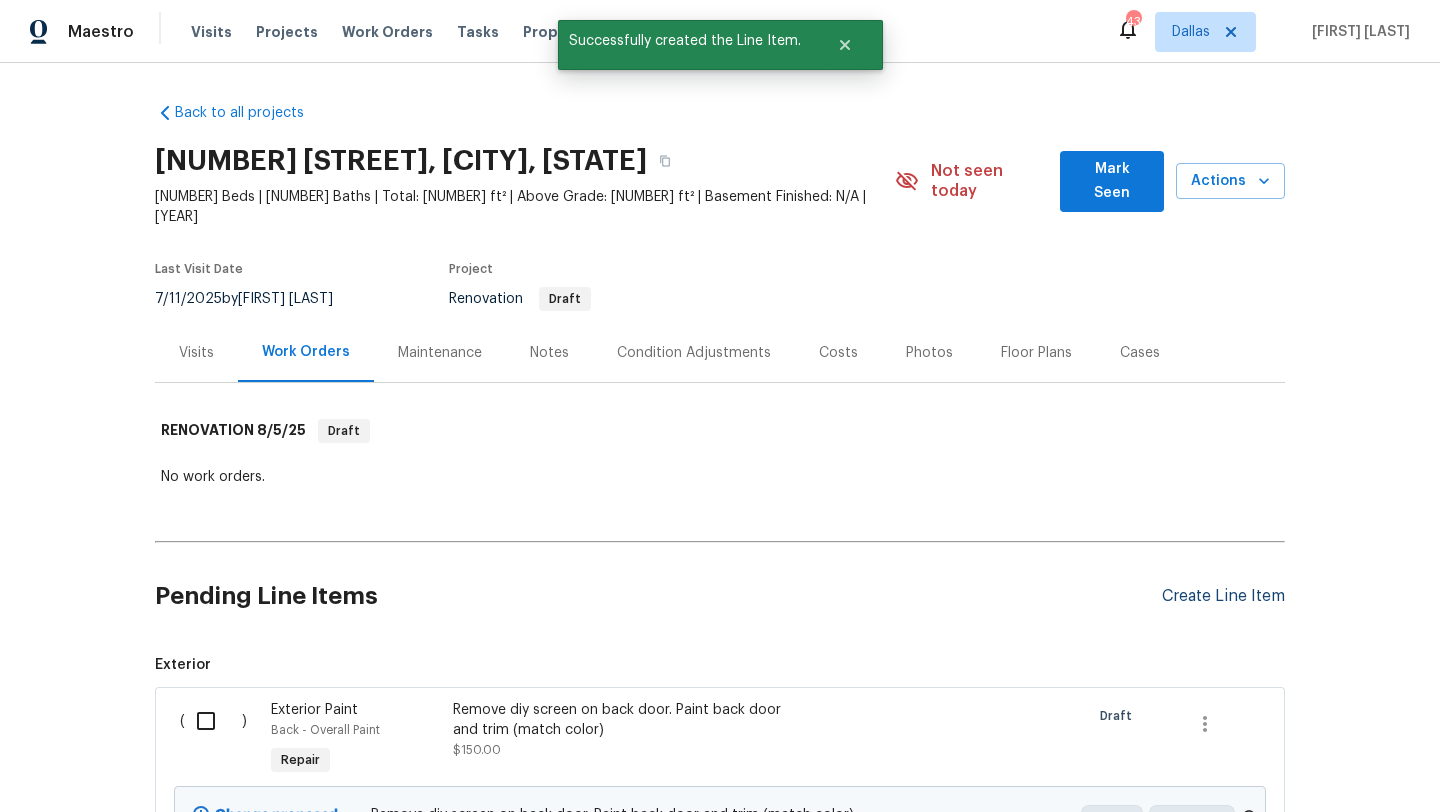 click on "Create Line Item" at bounding box center [1223, 596] 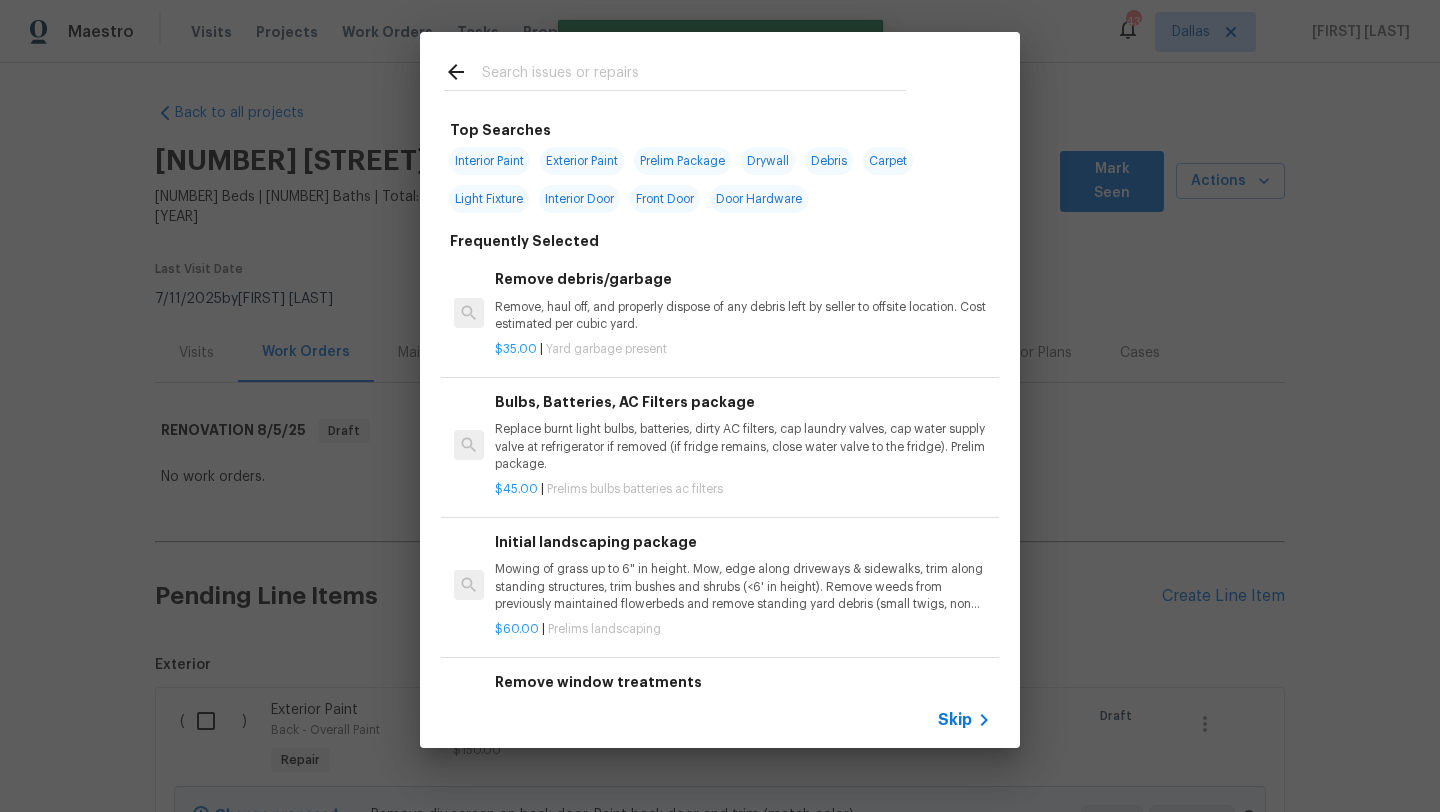 click at bounding box center [694, 75] 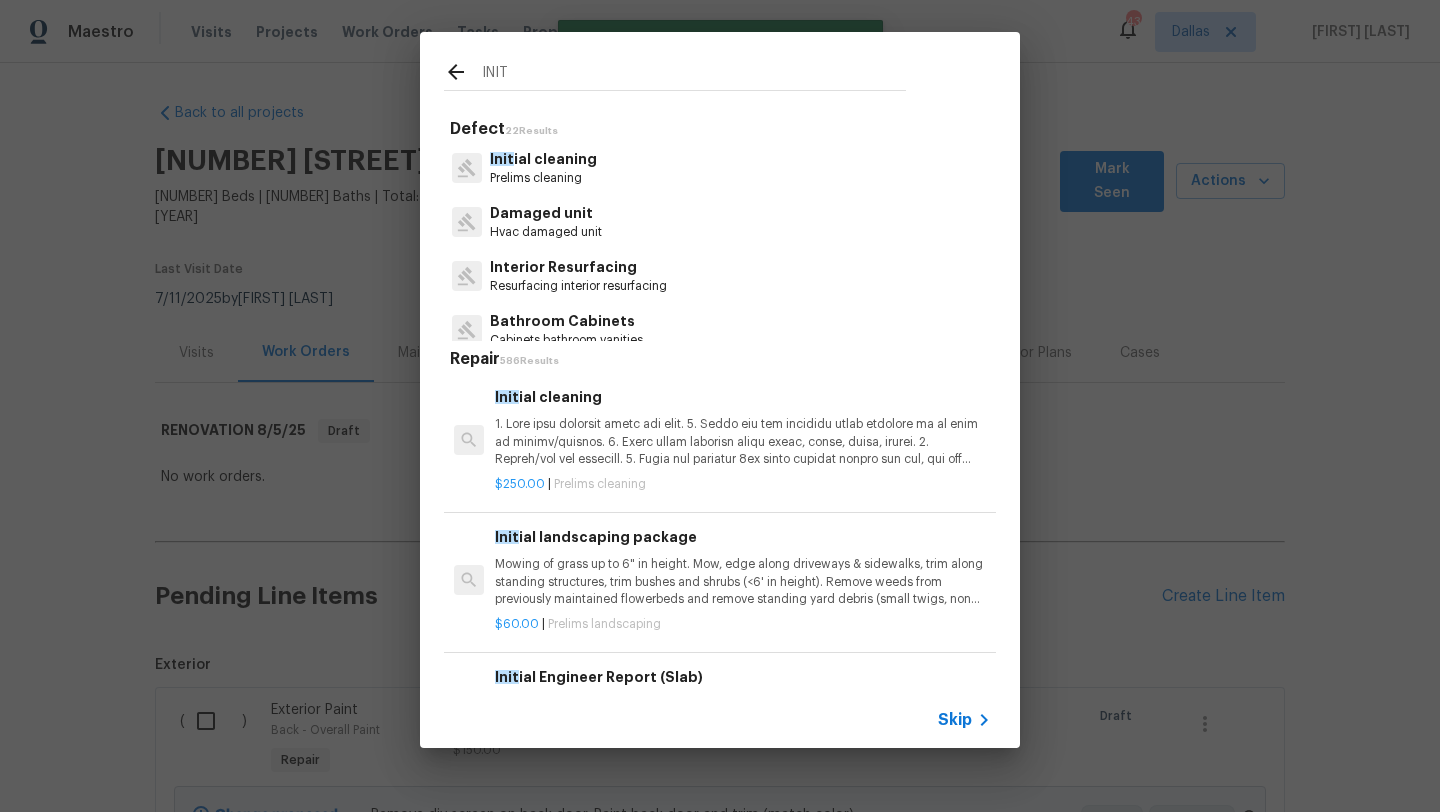 type on "INIT" 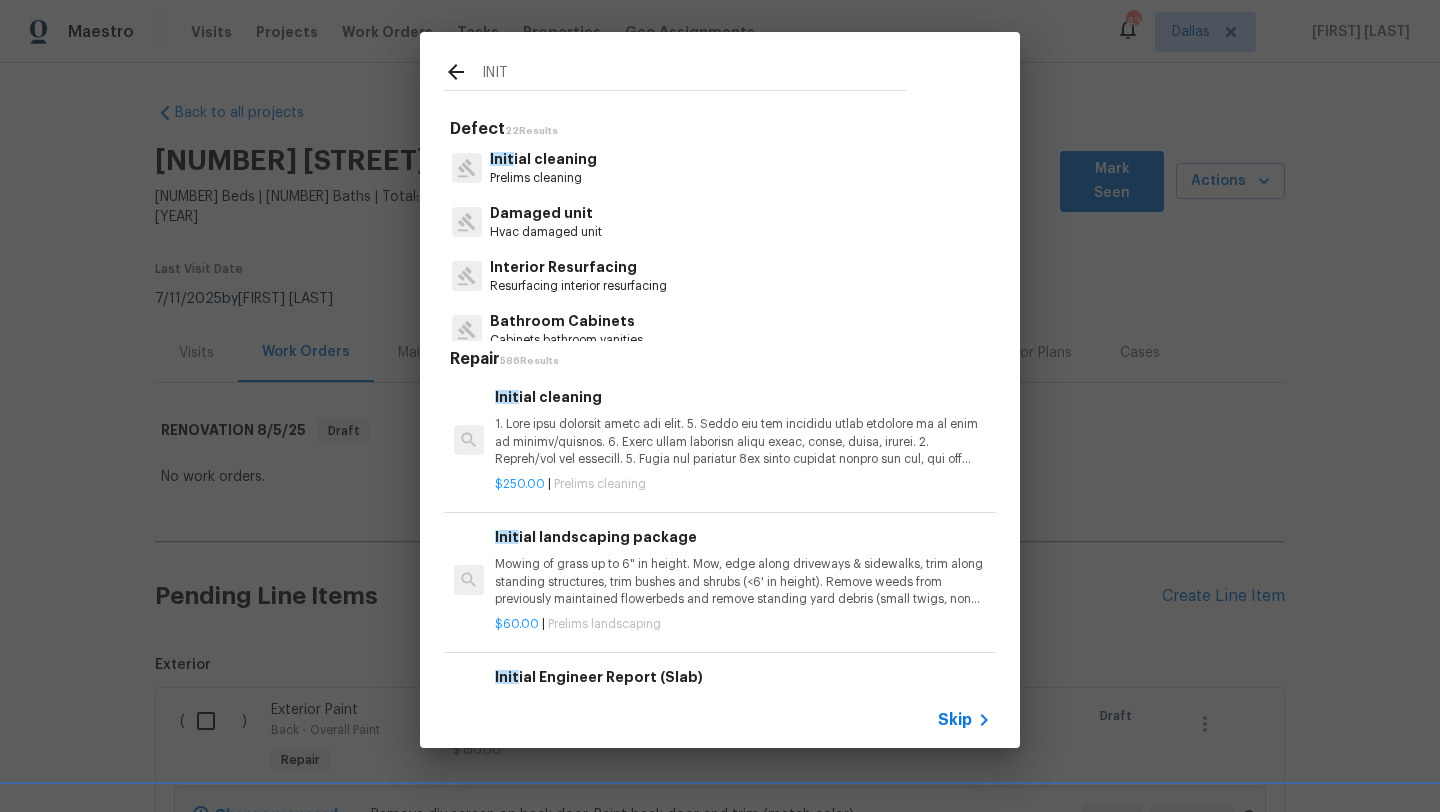 click on "Init ial cleaning Prelims cleaning" at bounding box center [720, 168] 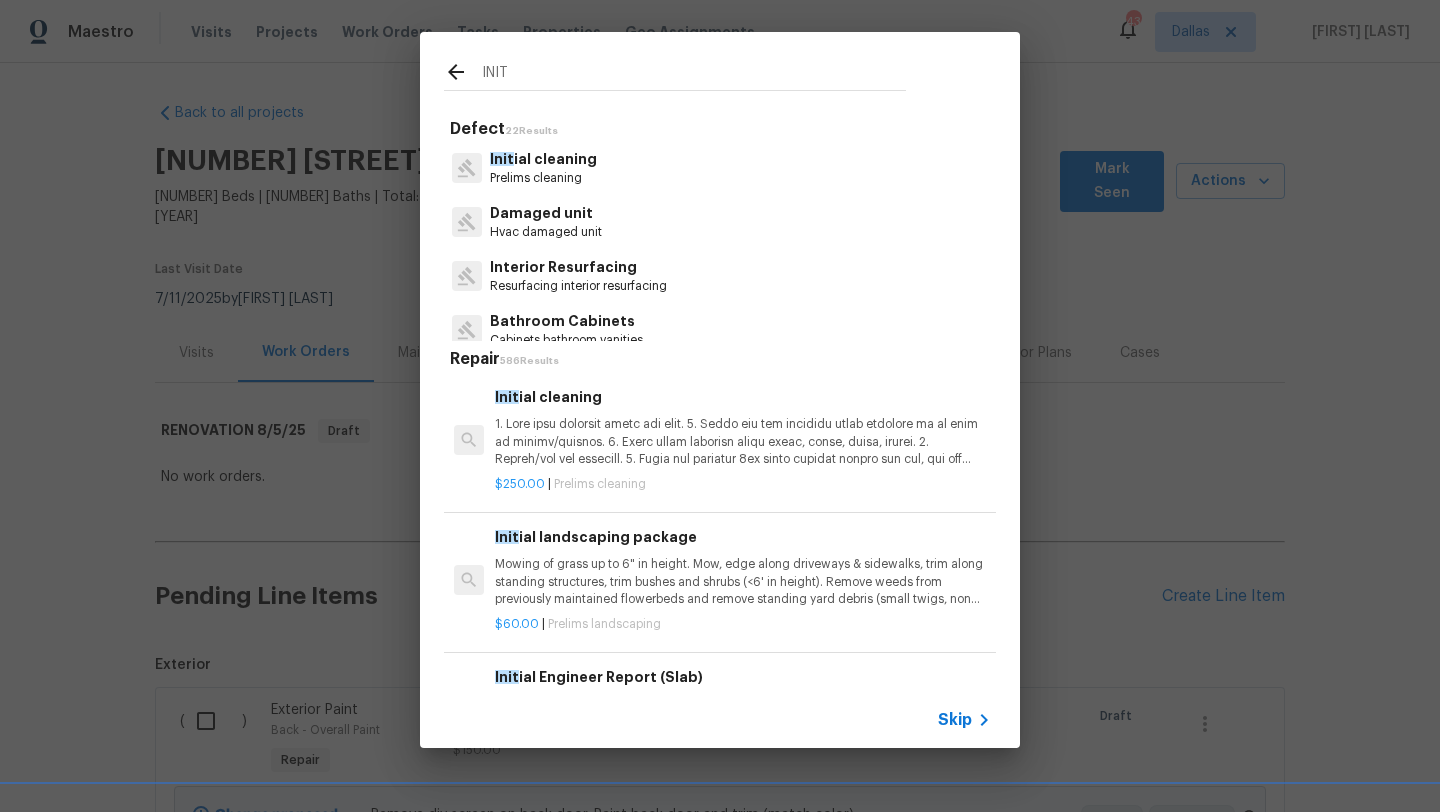 click on "Init ial cleaning" at bounding box center [543, 159] 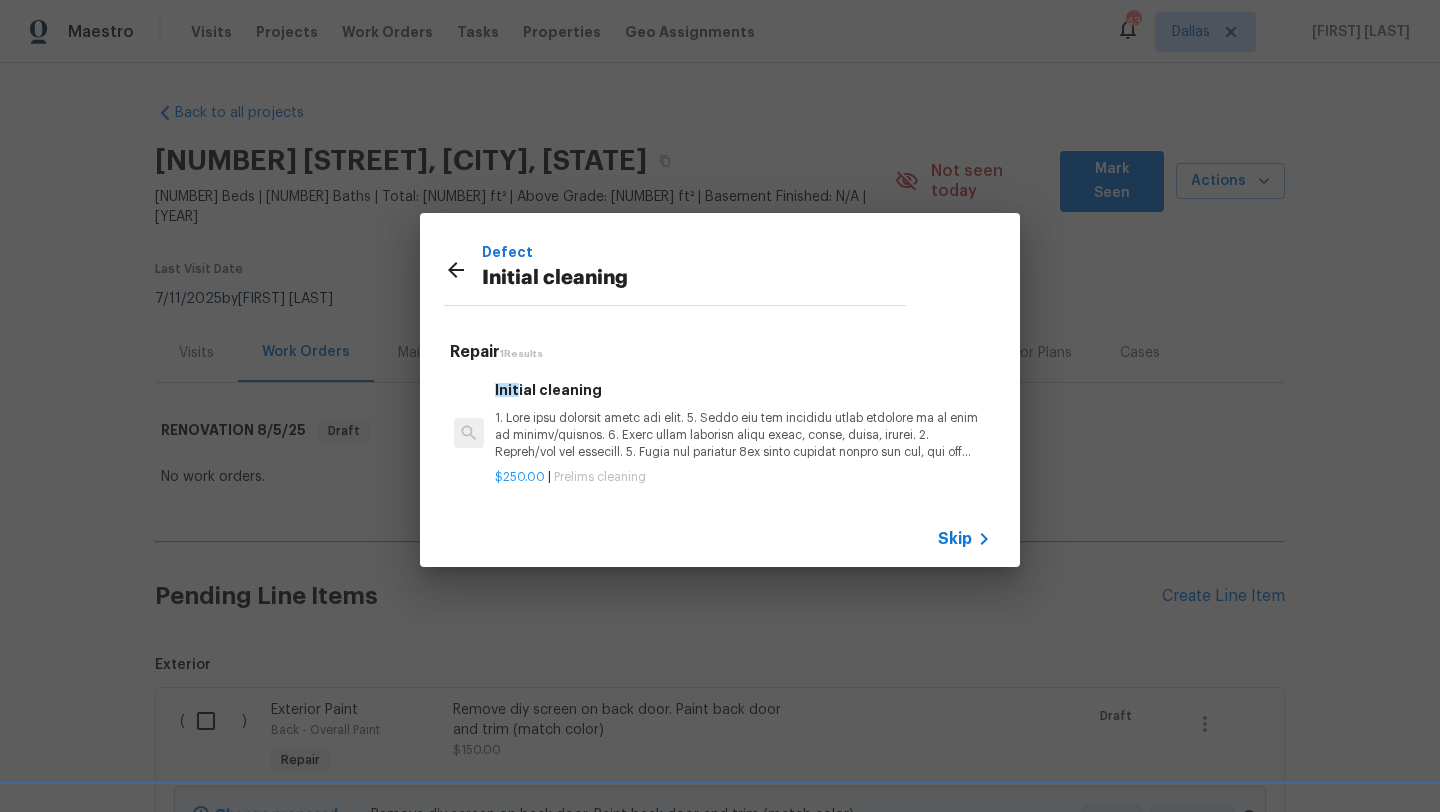 click at bounding box center [743, 435] 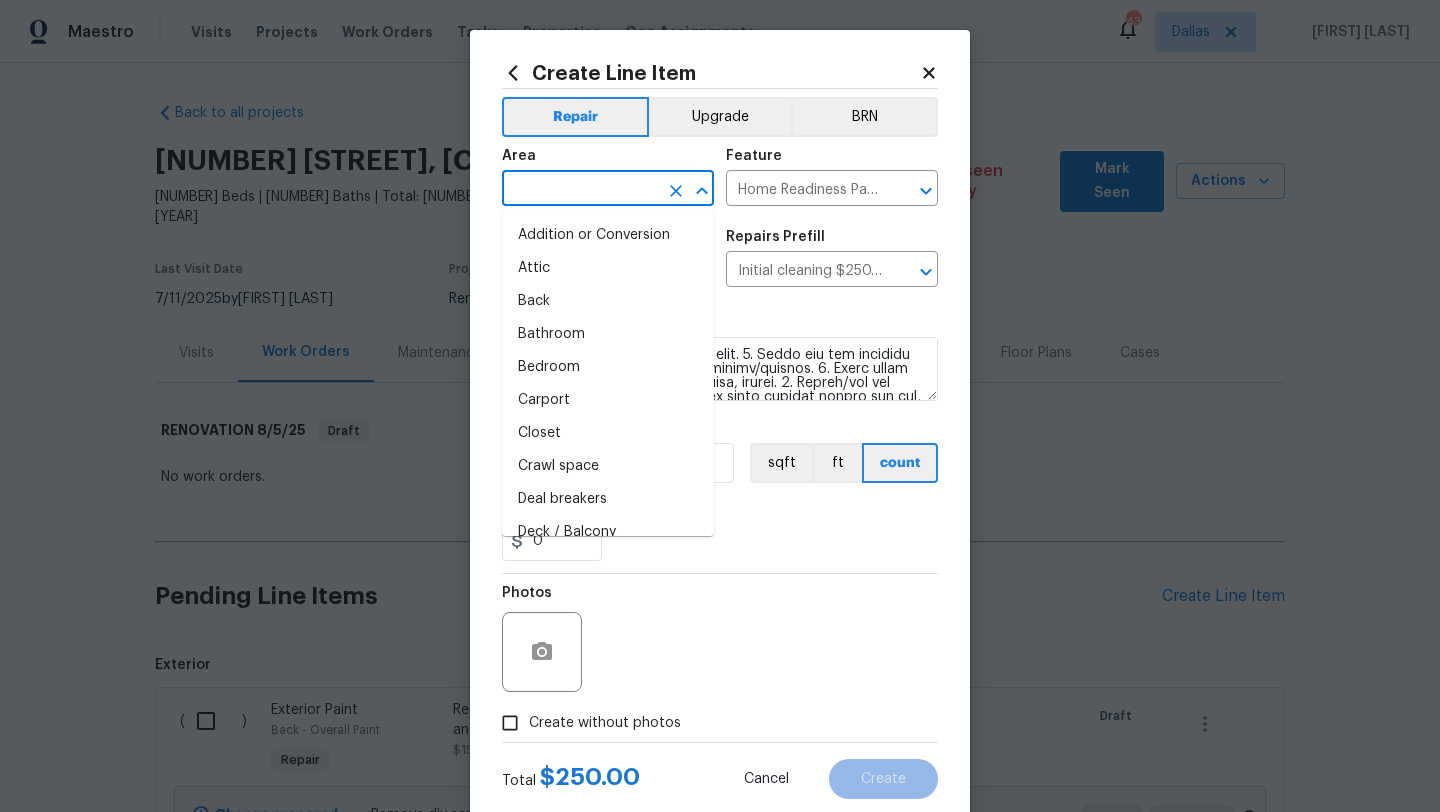 click at bounding box center (580, 190) 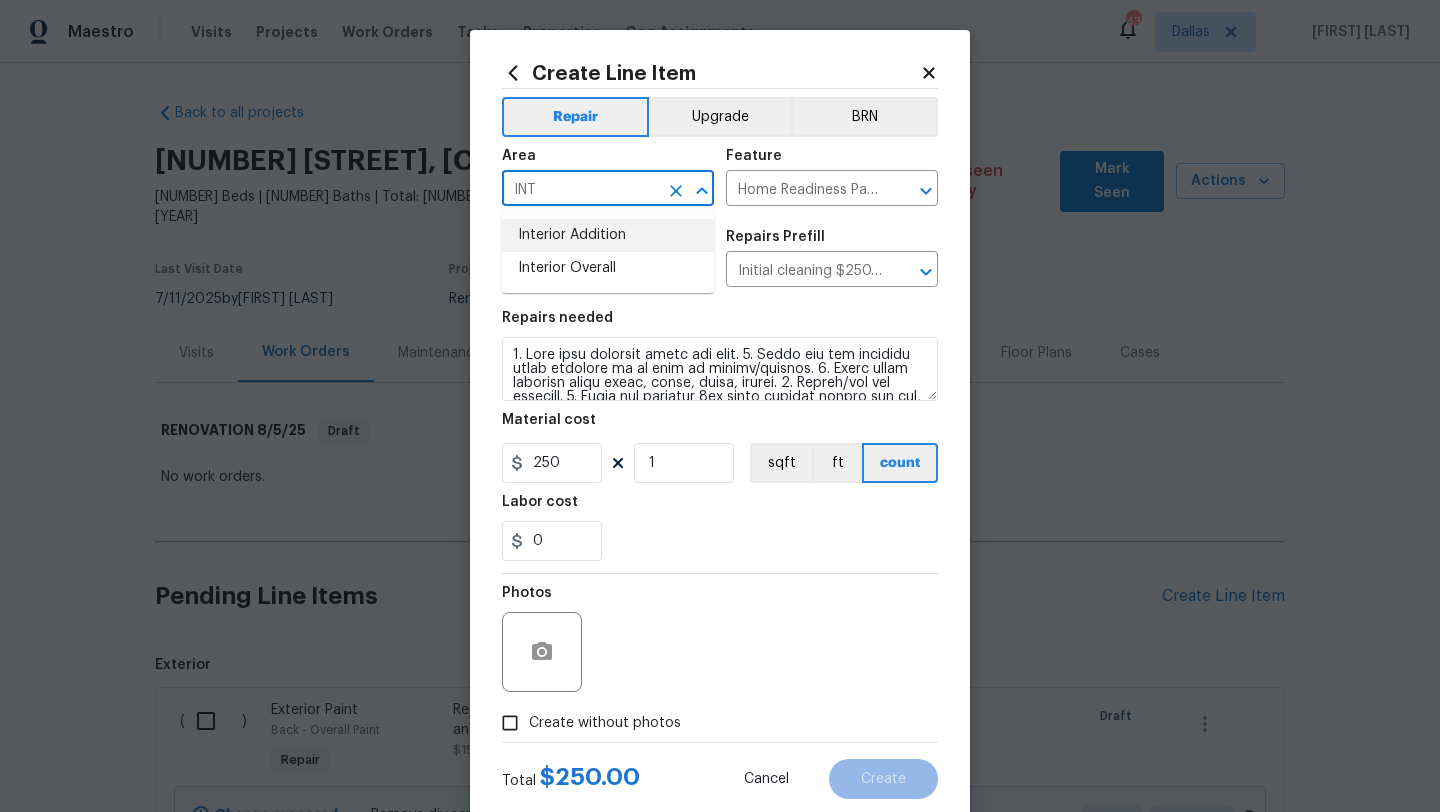 click on "Interior Addition" at bounding box center (608, 235) 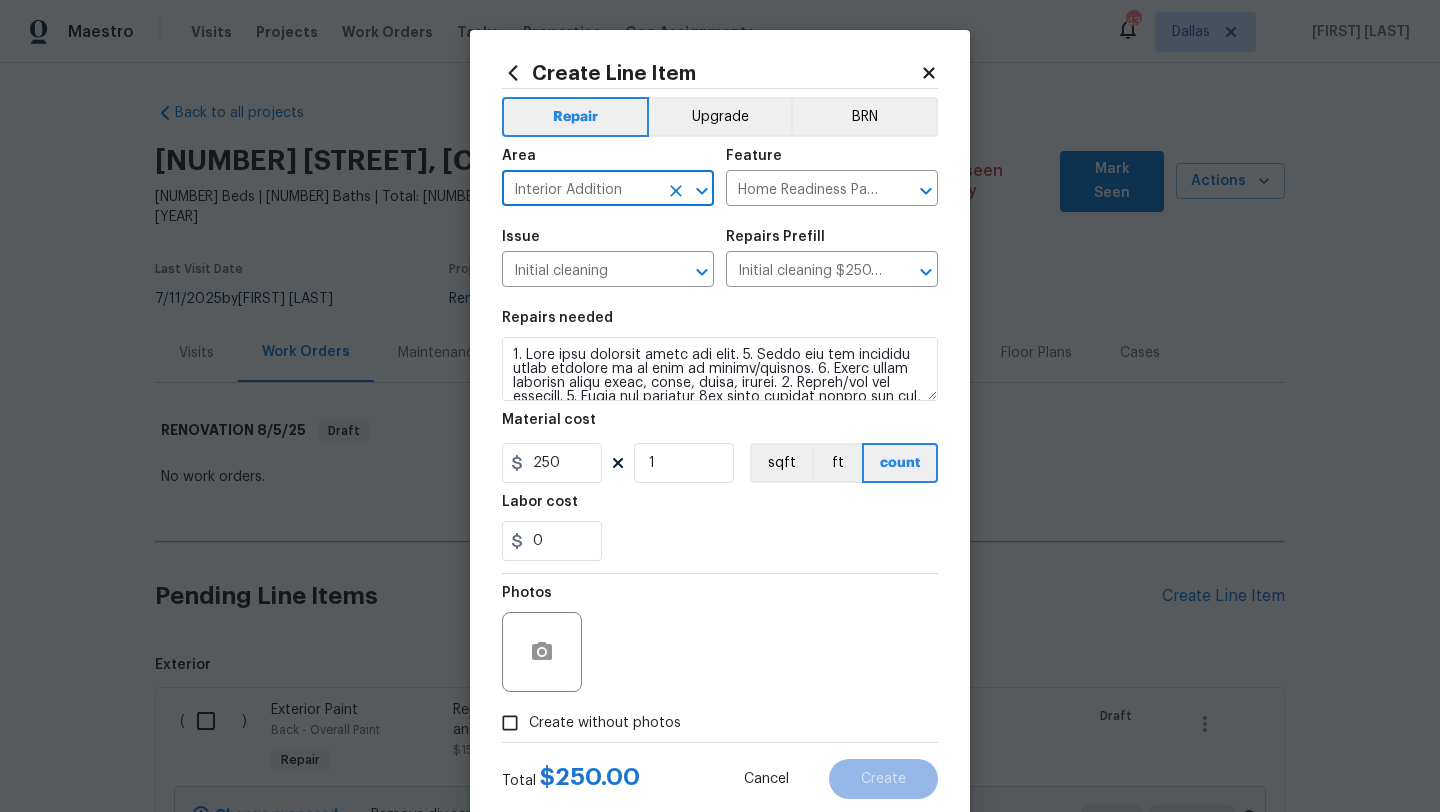 scroll, scrollTop: 50, scrollLeft: 0, axis: vertical 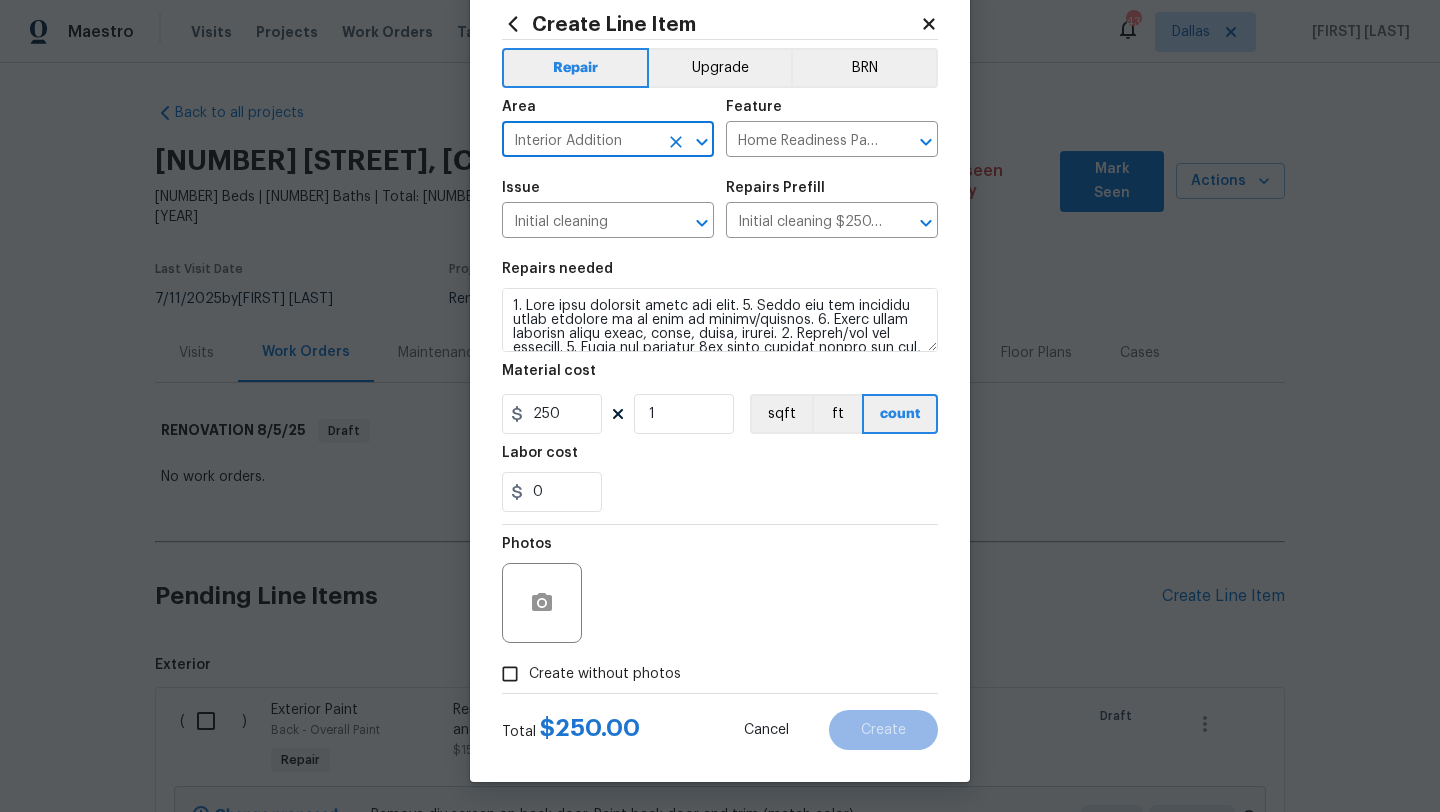 type on "Interior Addition" 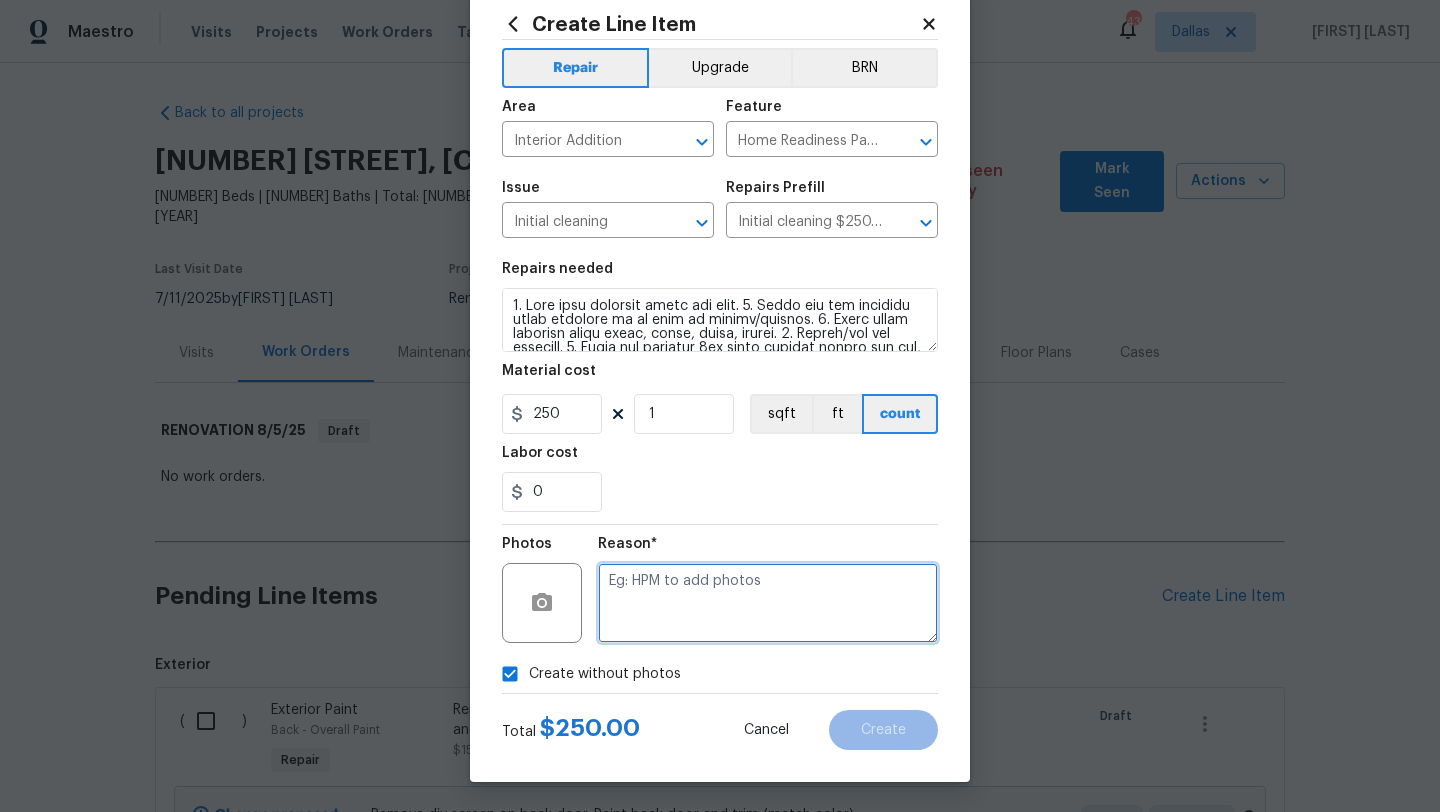 click at bounding box center [768, 603] 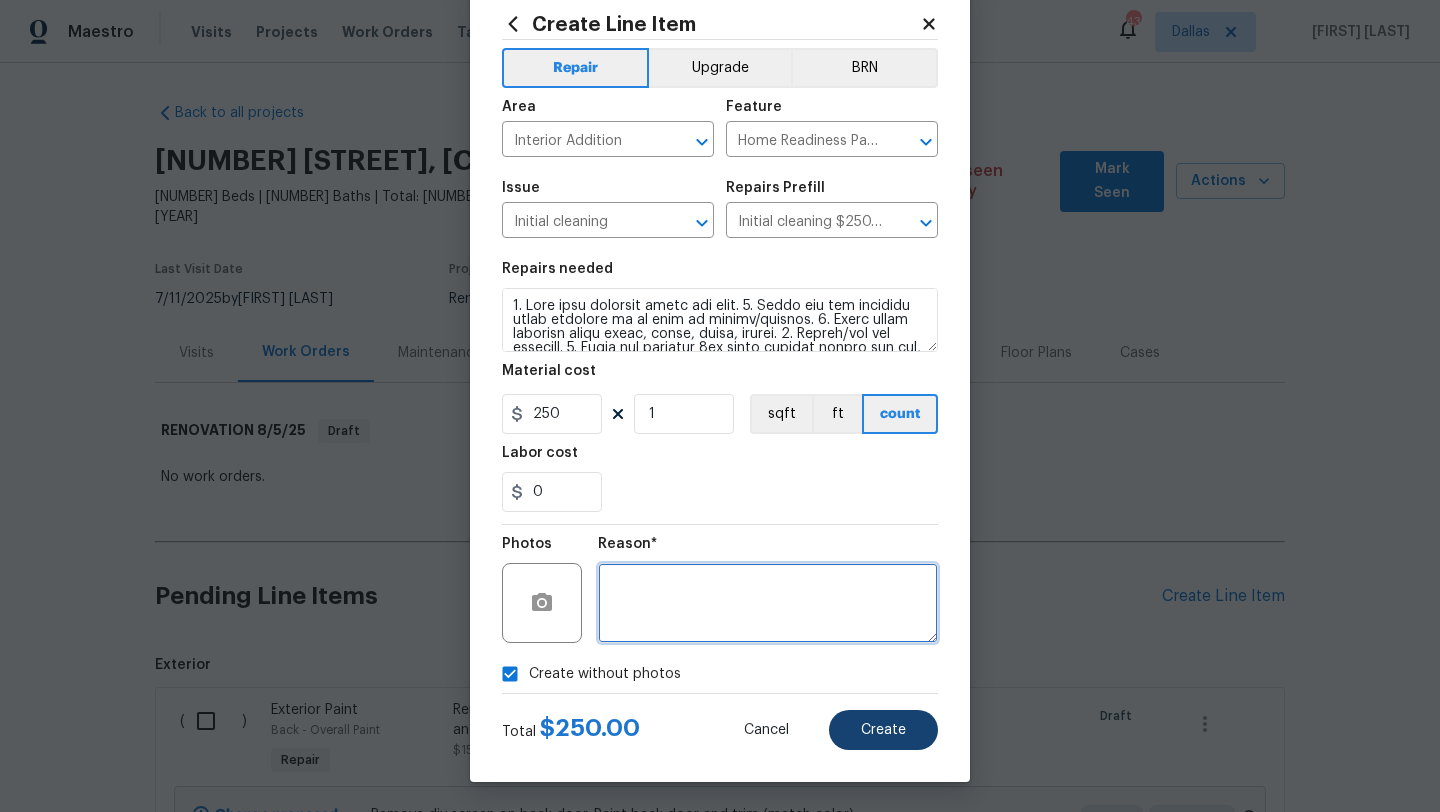type 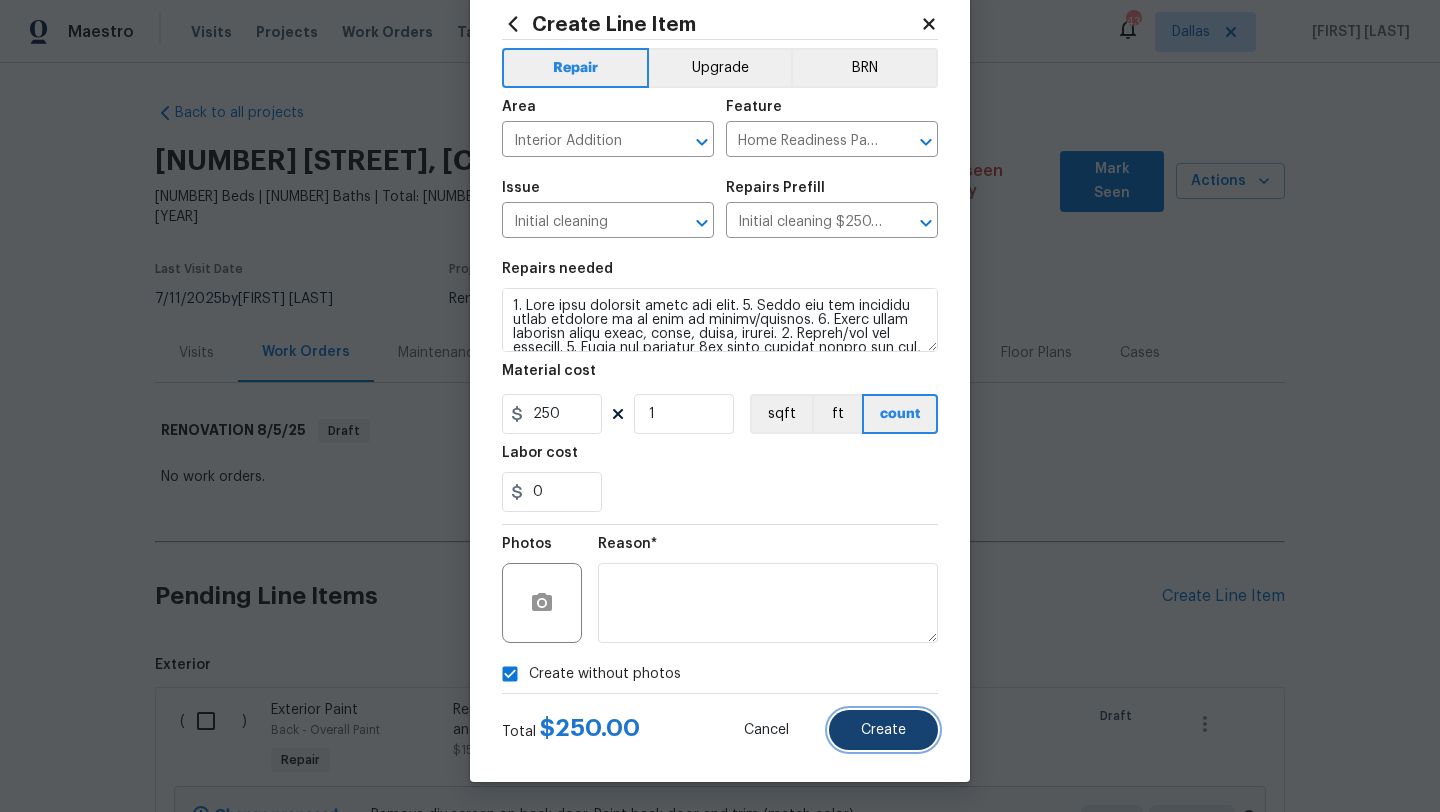 click on "Create" at bounding box center (883, 730) 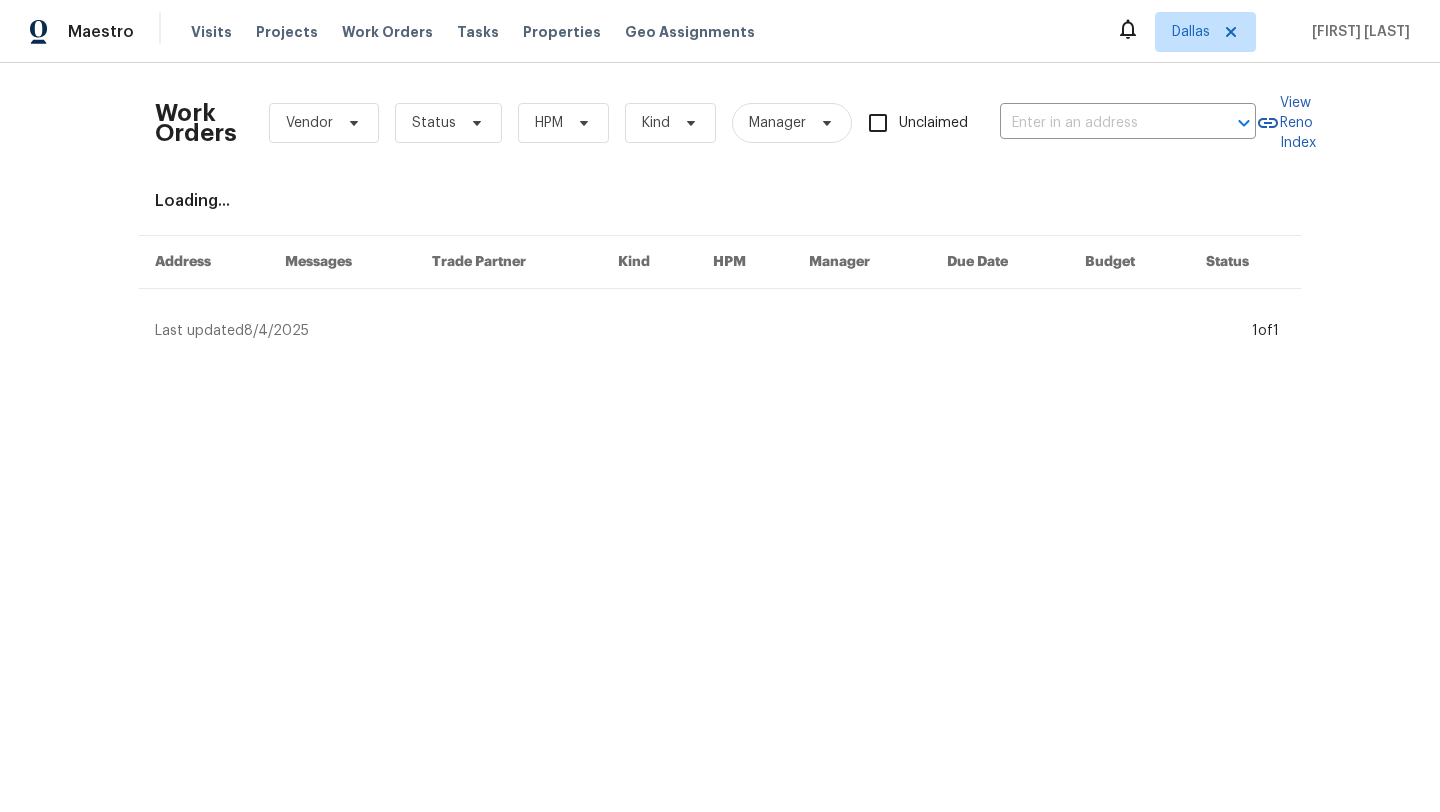 scroll, scrollTop: 0, scrollLeft: 0, axis: both 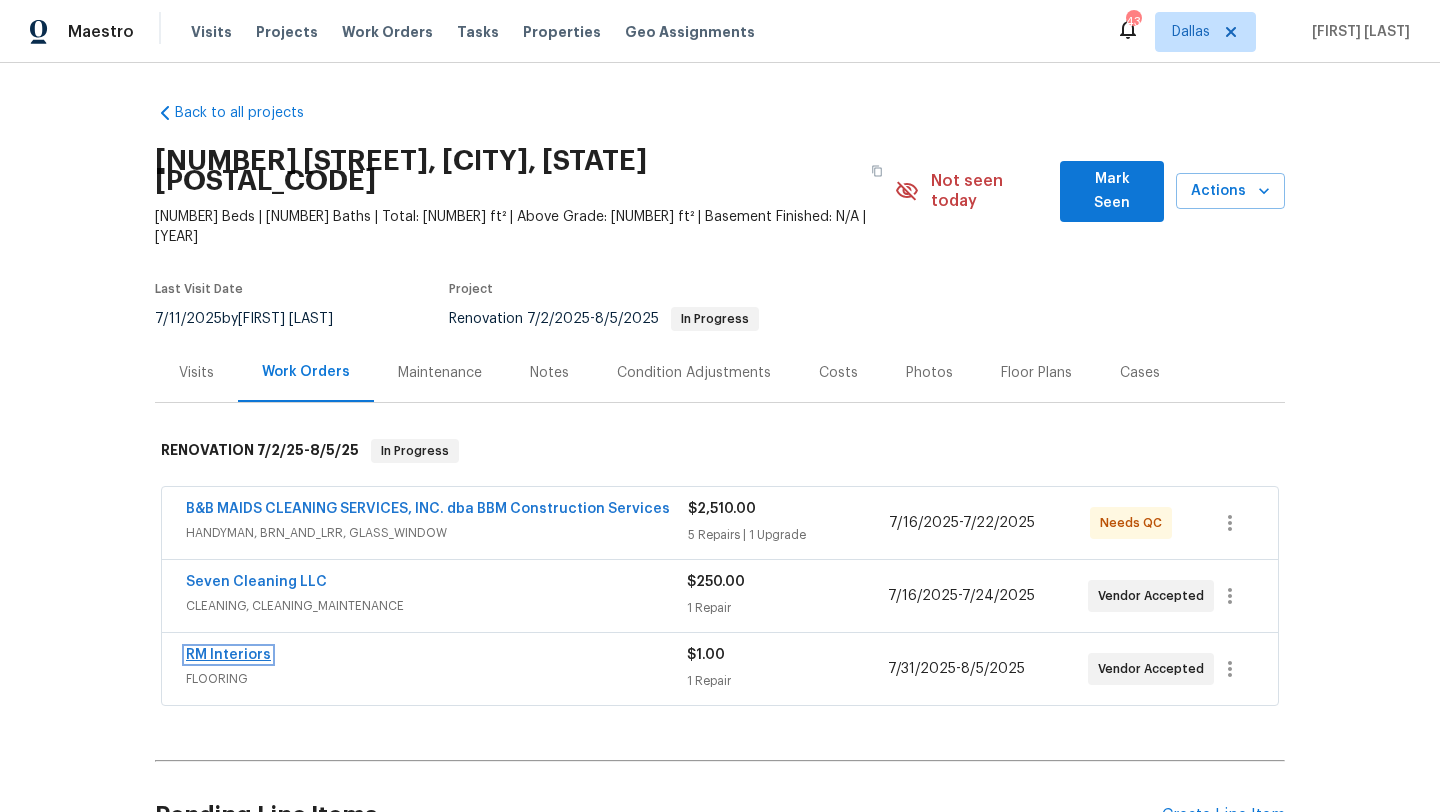 click on "RM Interiors" at bounding box center (228, 655) 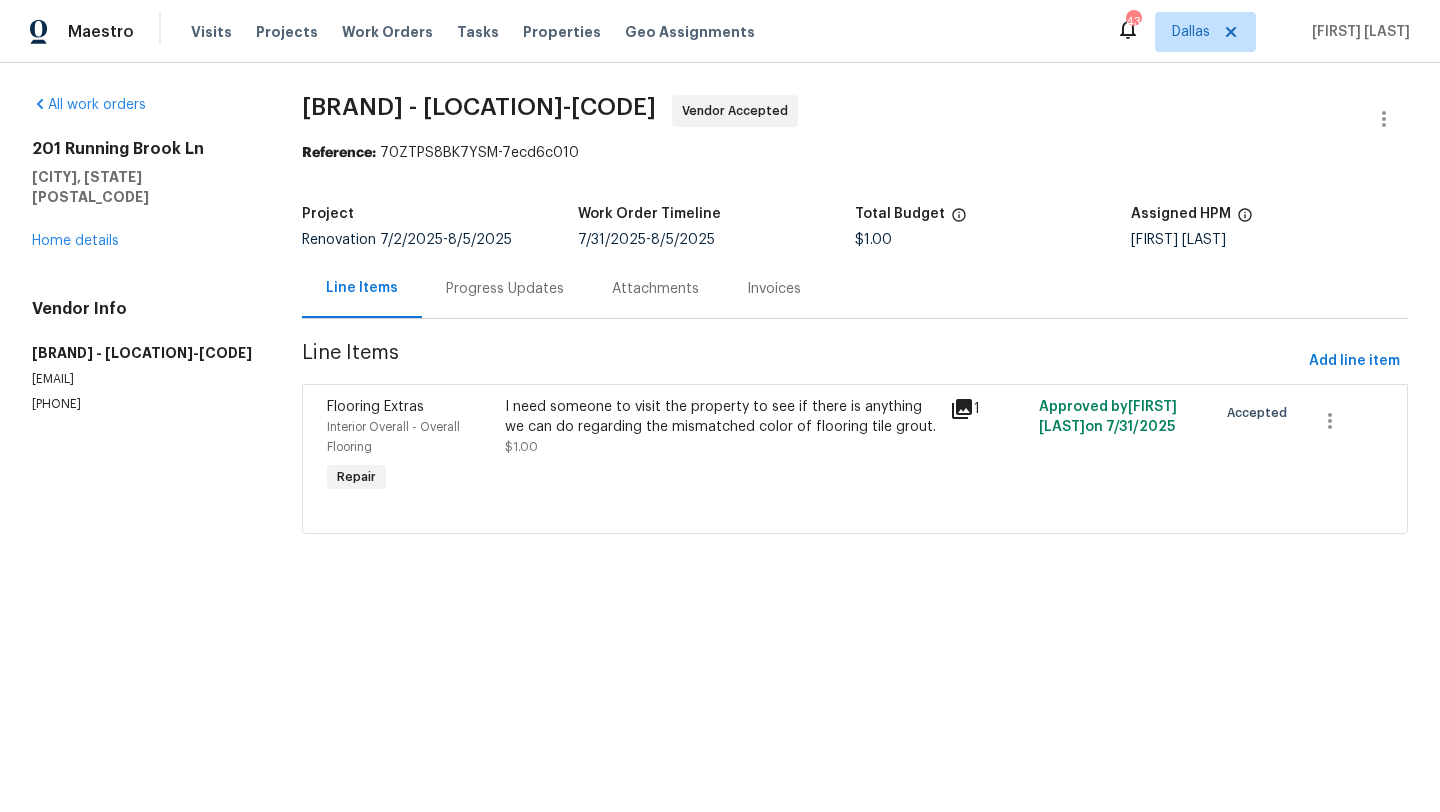 click on "Progress Updates" at bounding box center [505, 289] 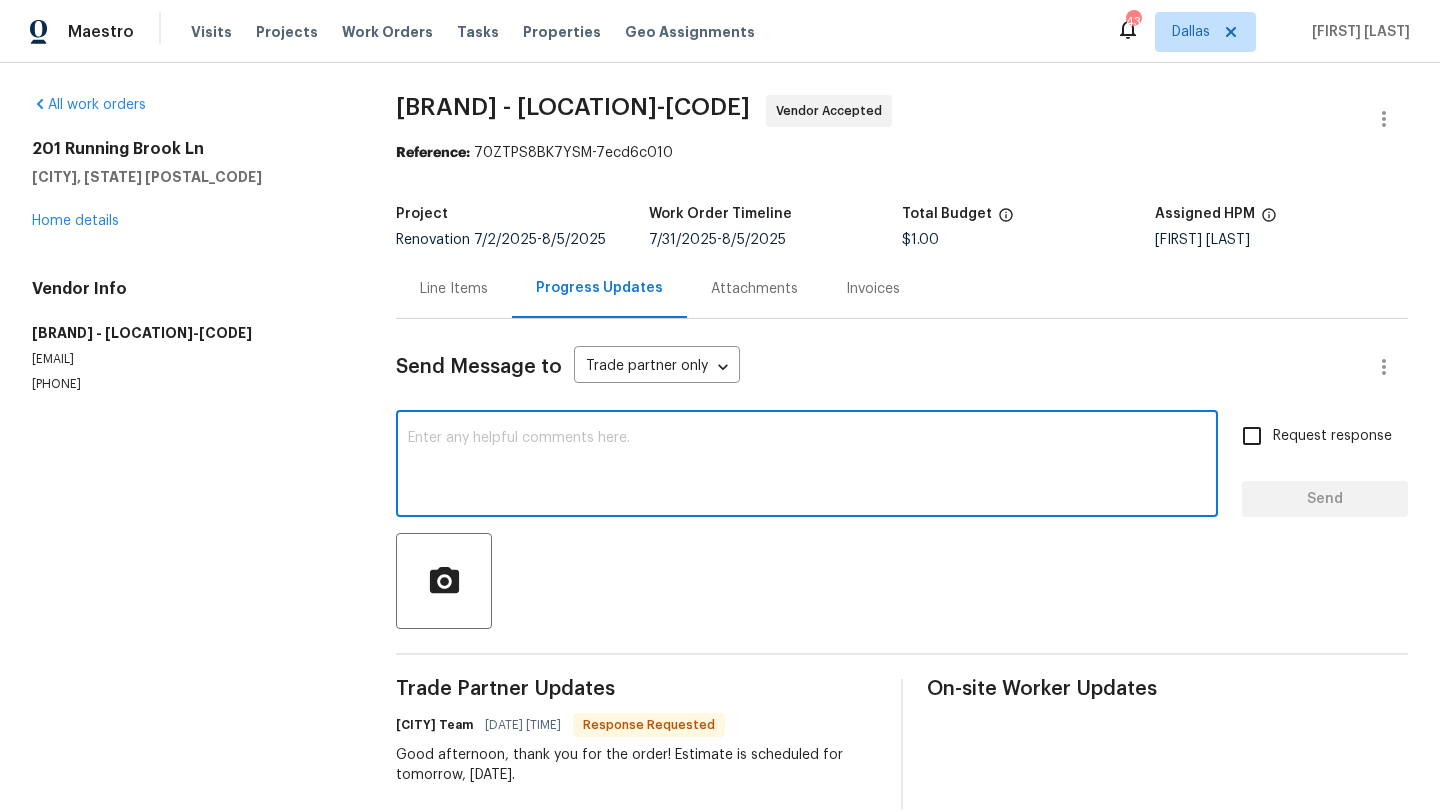click at bounding box center [807, 466] 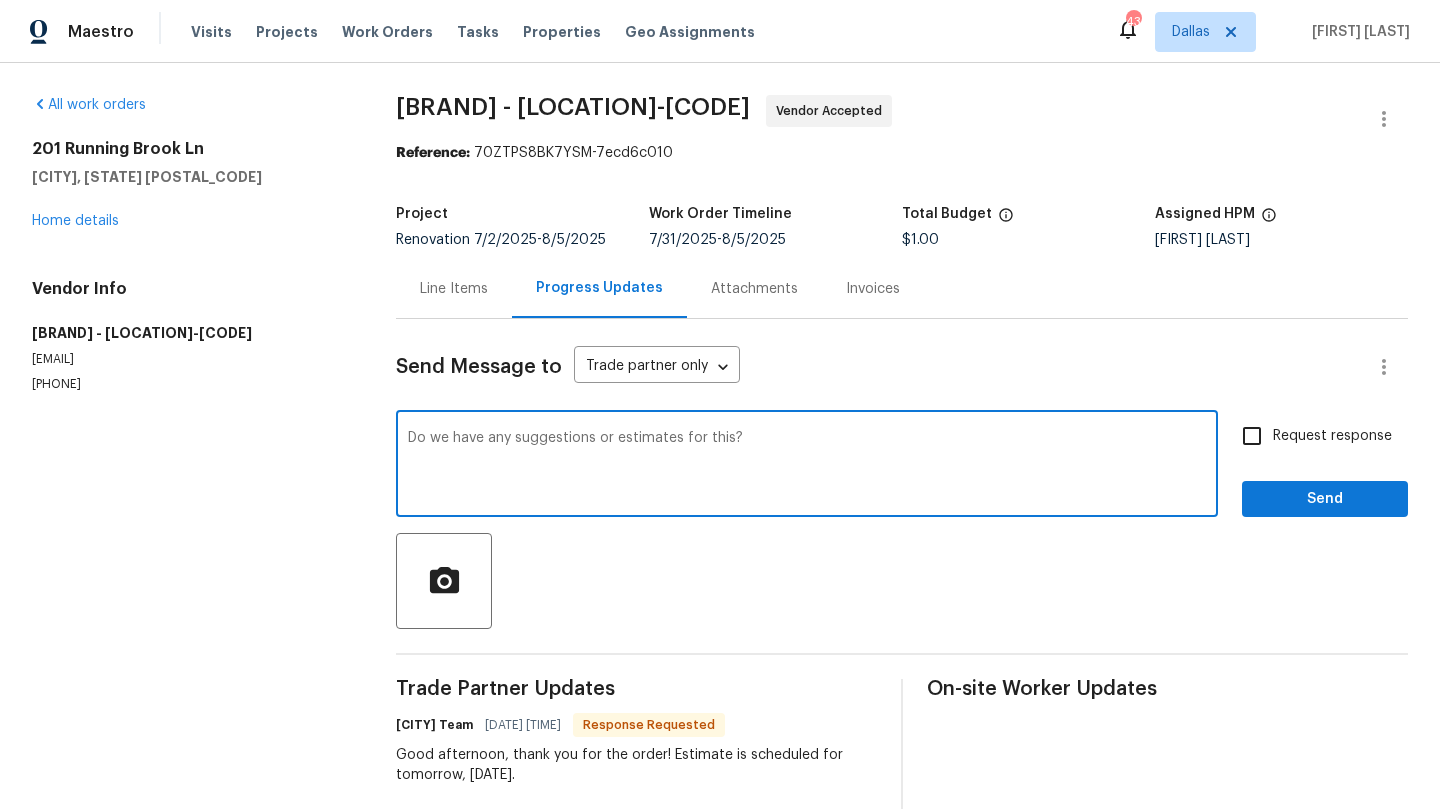 type on "Do we have any suggestions or estimates for this?" 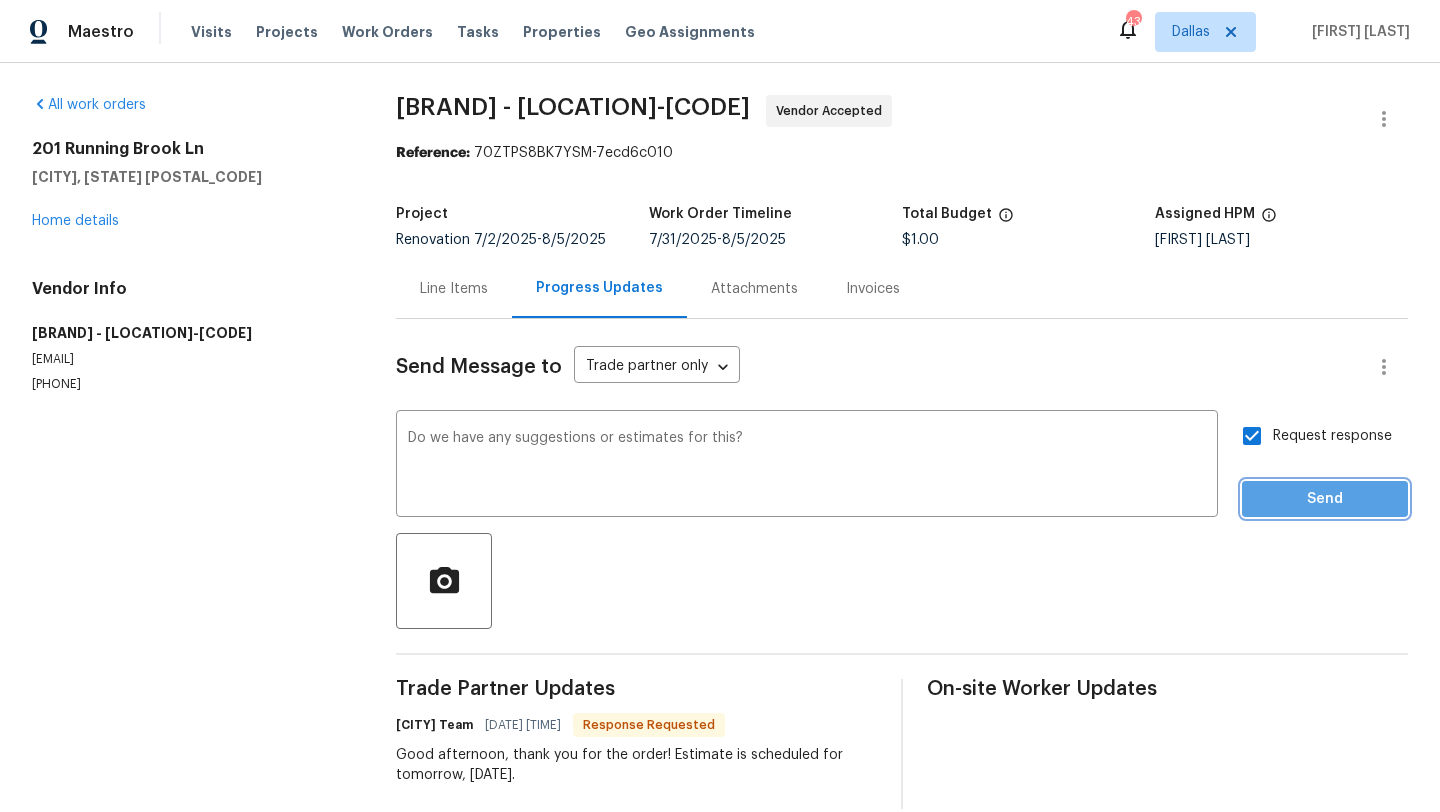 click on "Send" at bounding box center [1325, 499] 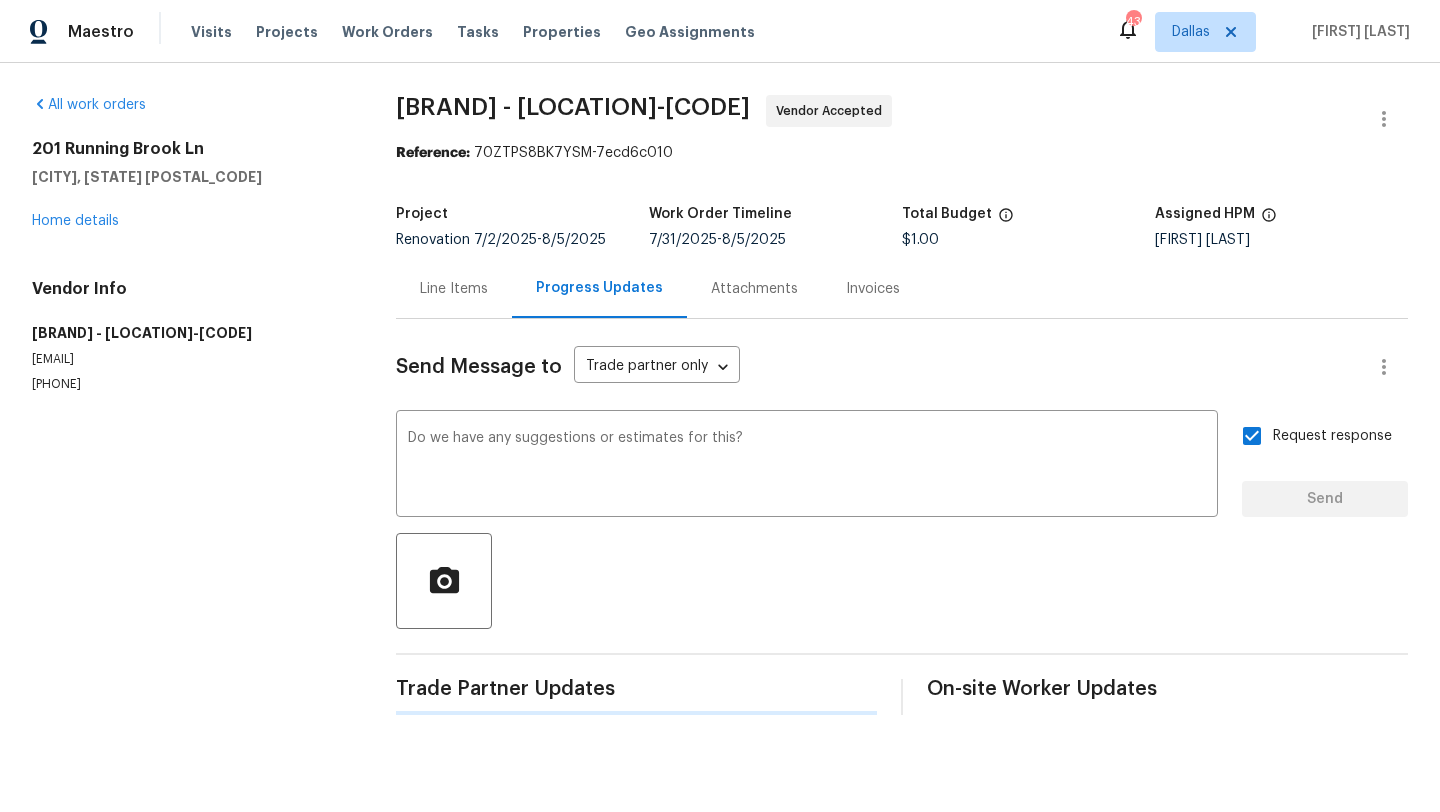 type 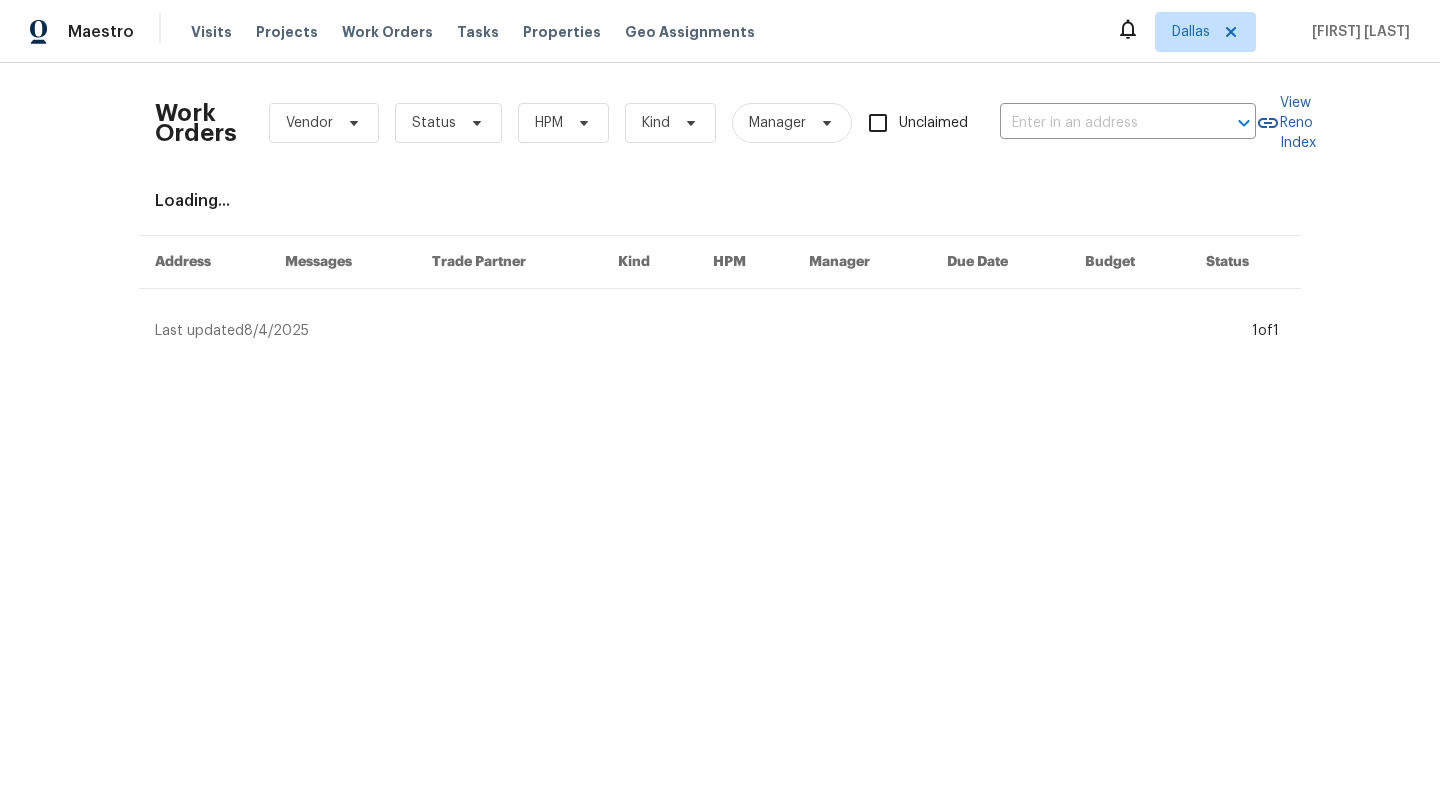 scroll, scrollTop: 0, scrollLeft: 0, axis: both 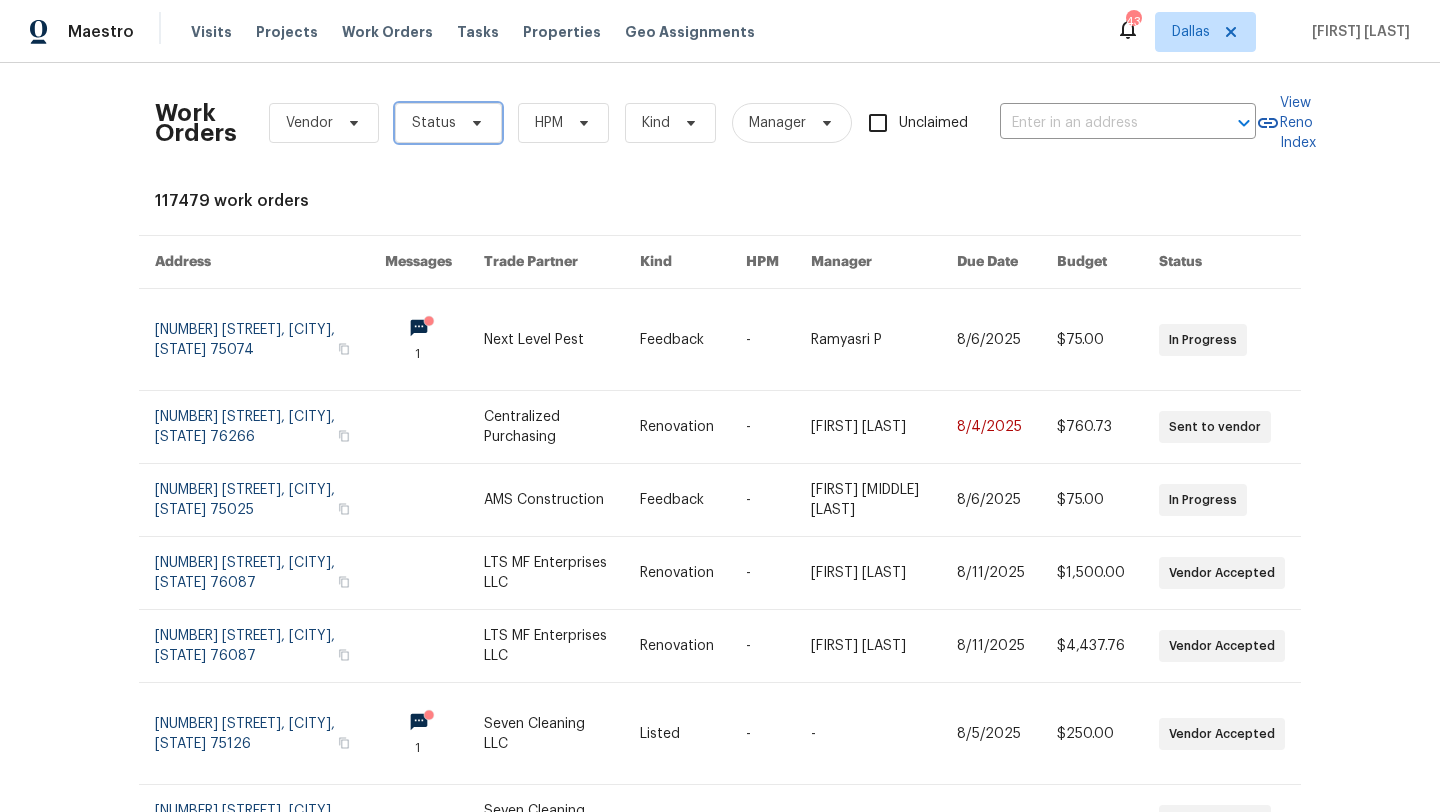 click on "Status" at bounding box center [434, 123] 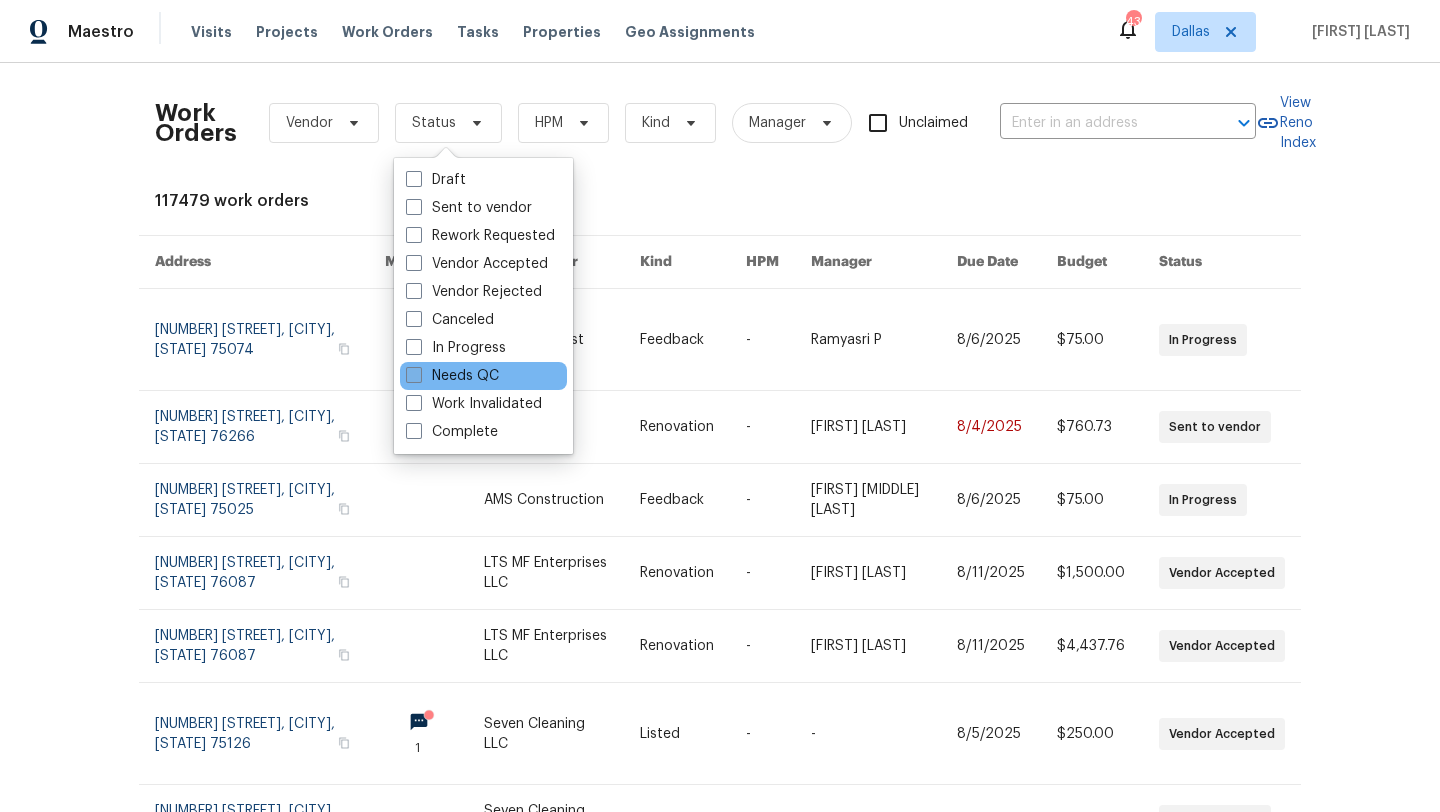 click on "Needs QC" at bounding box center [452, 376] 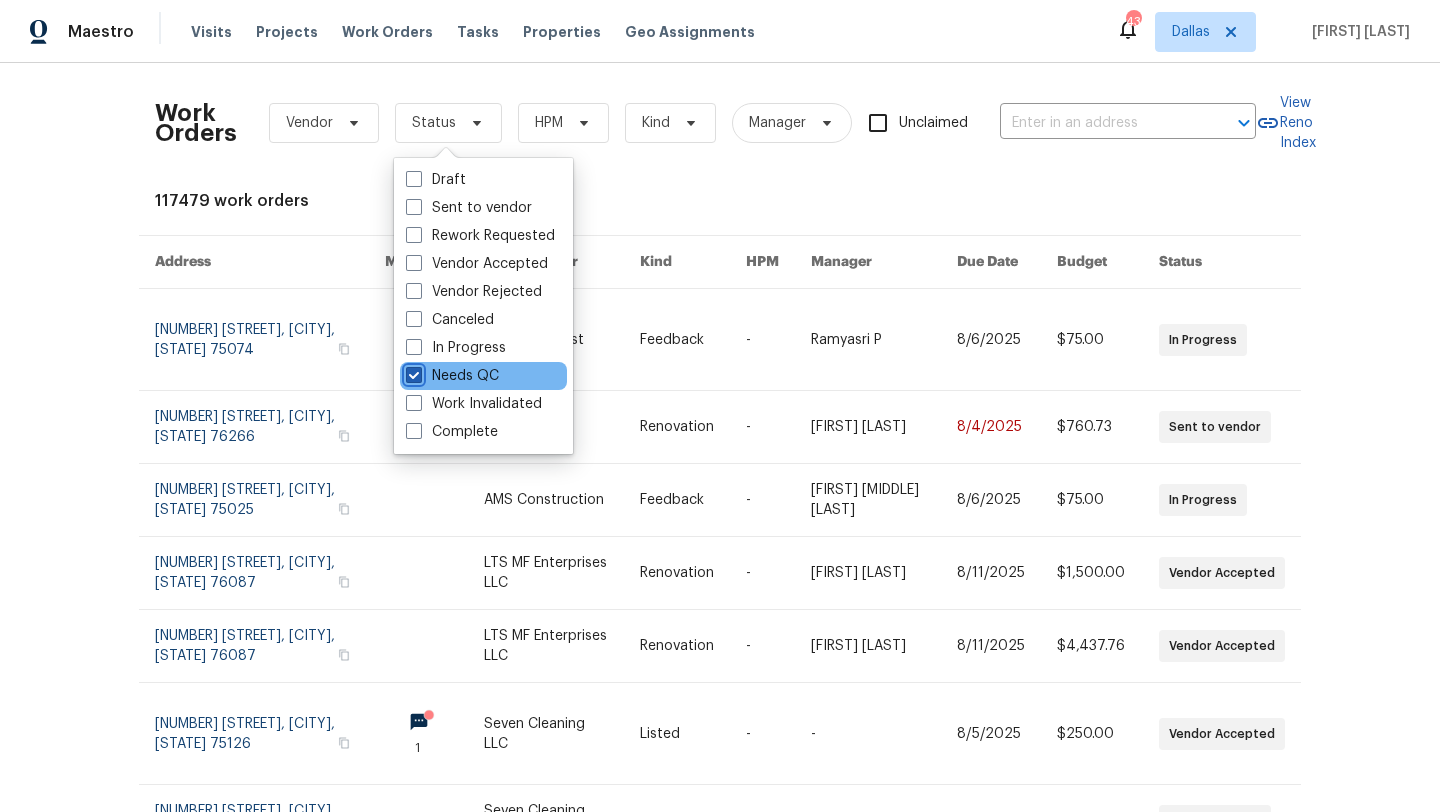 checkbox on "true" 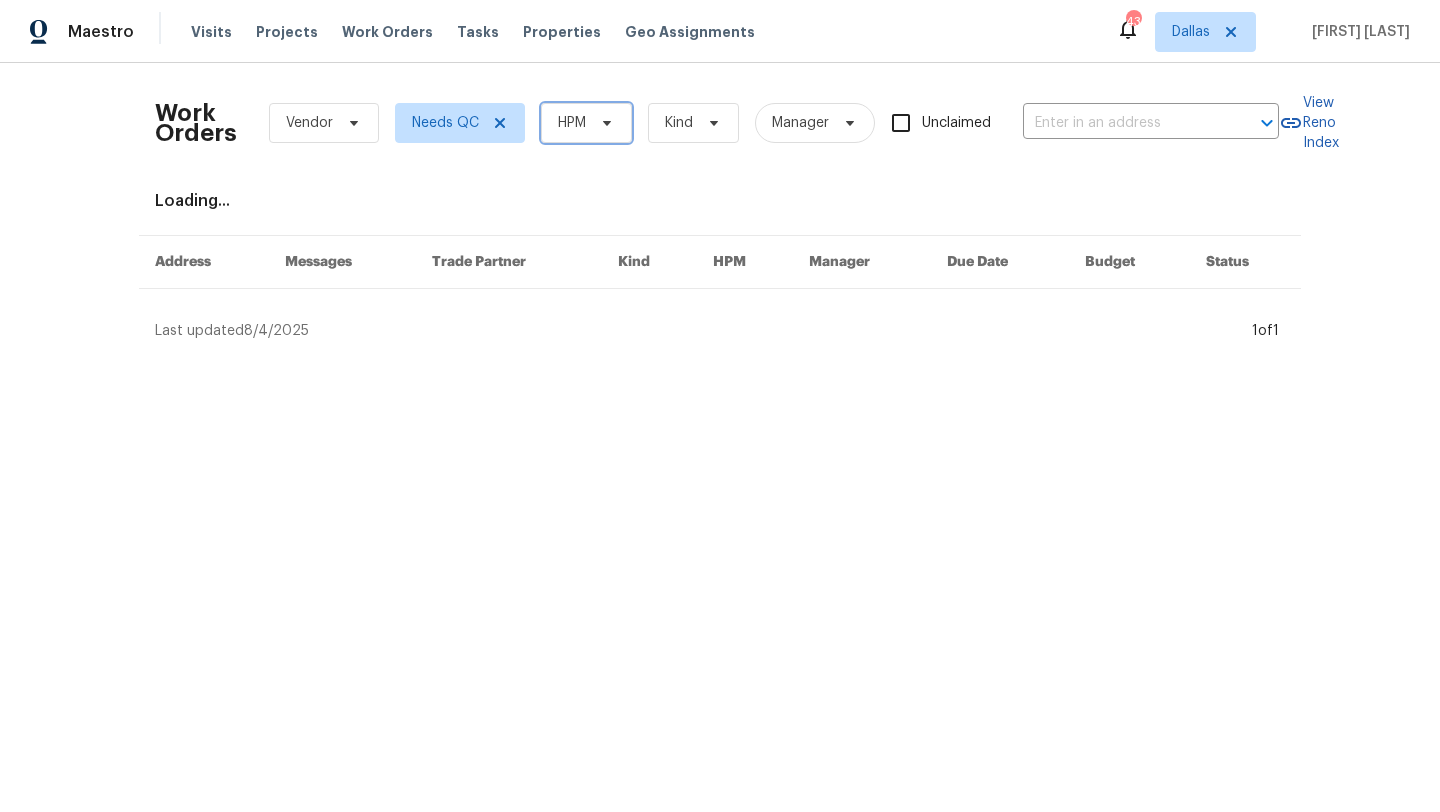 click on "HPM" at bounding box center [586, 123] 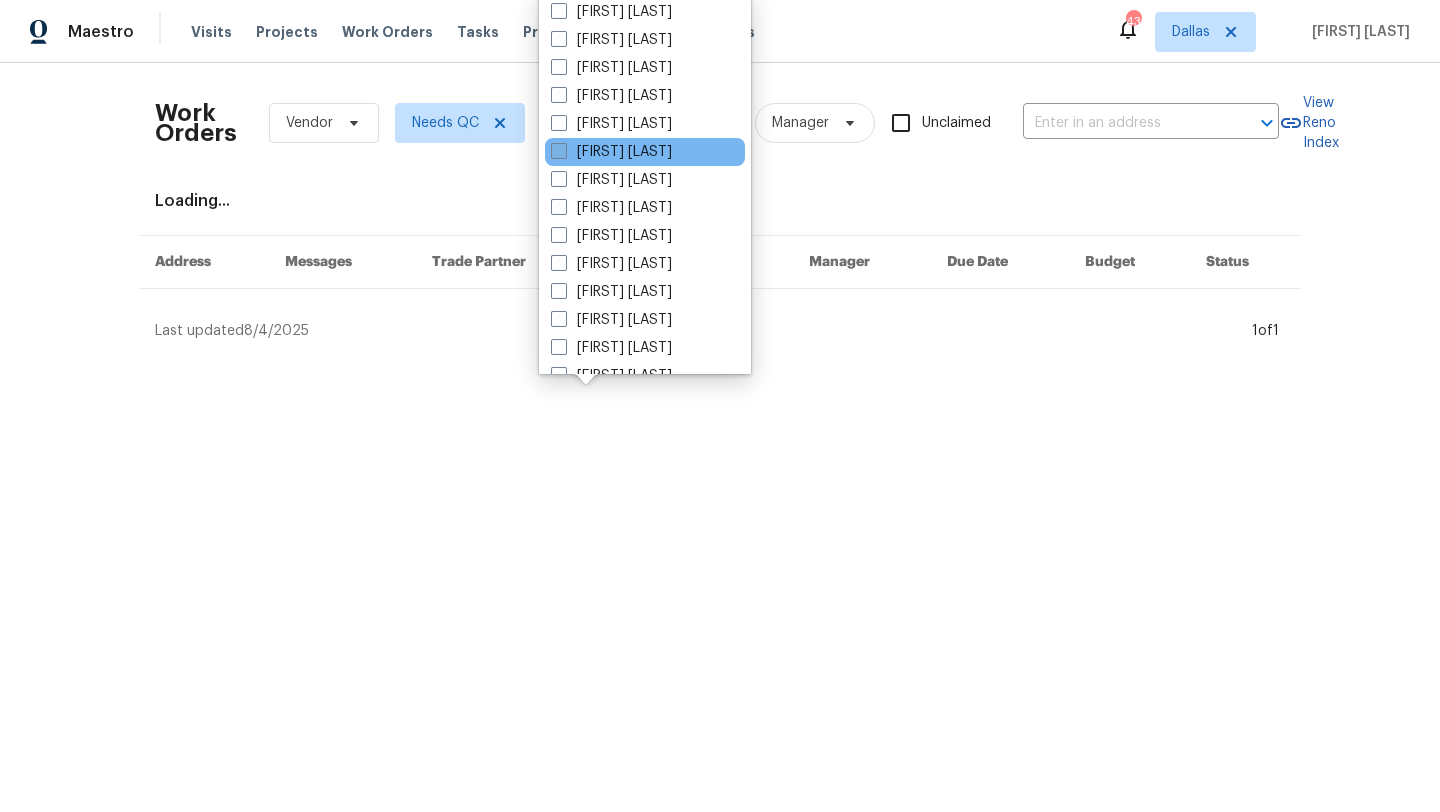 click on "[FIRST] [LAST]" at bounding box center (611, 152) 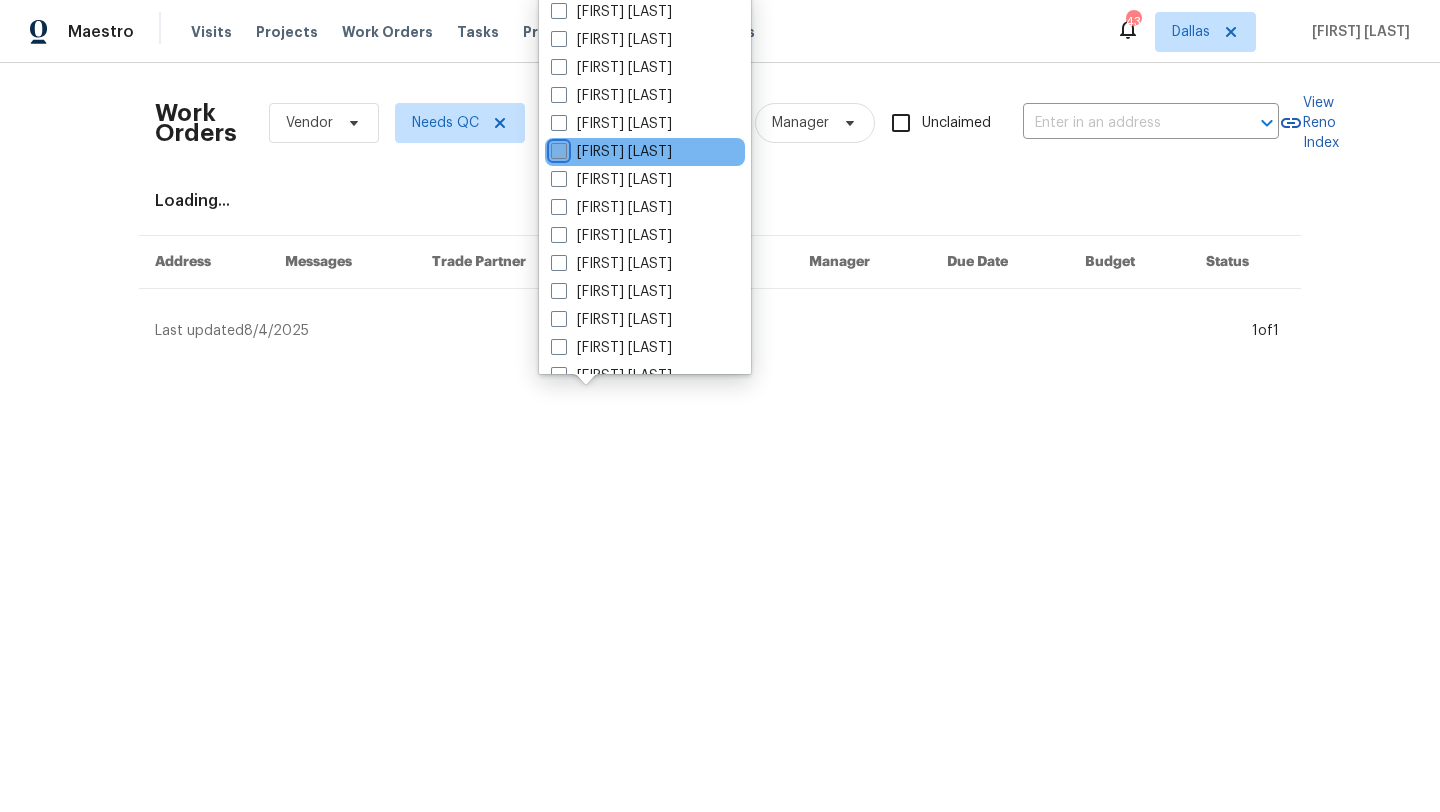 click on "[FIRST] [LAST]" at bounding box center (557, 148) 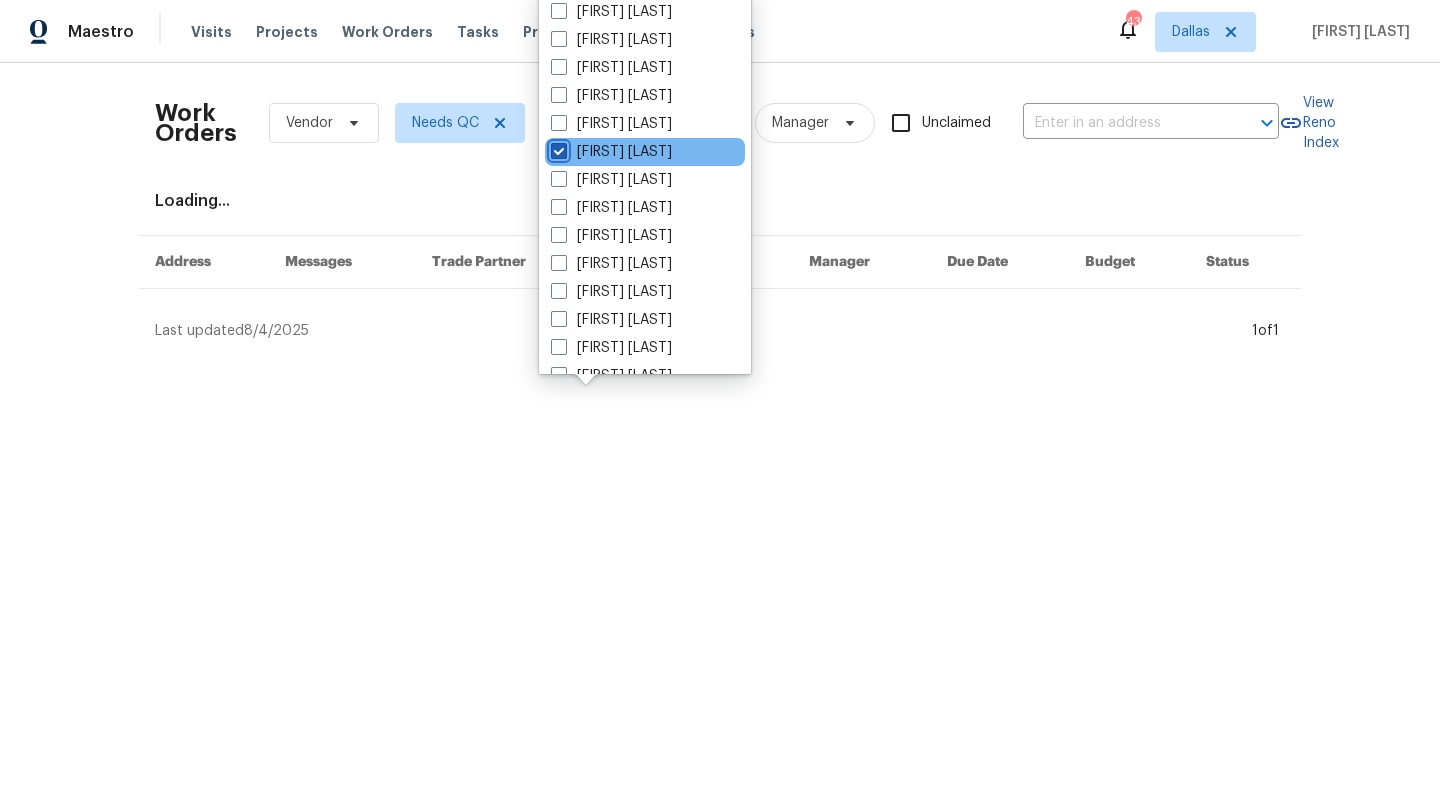 checkbox on "true" 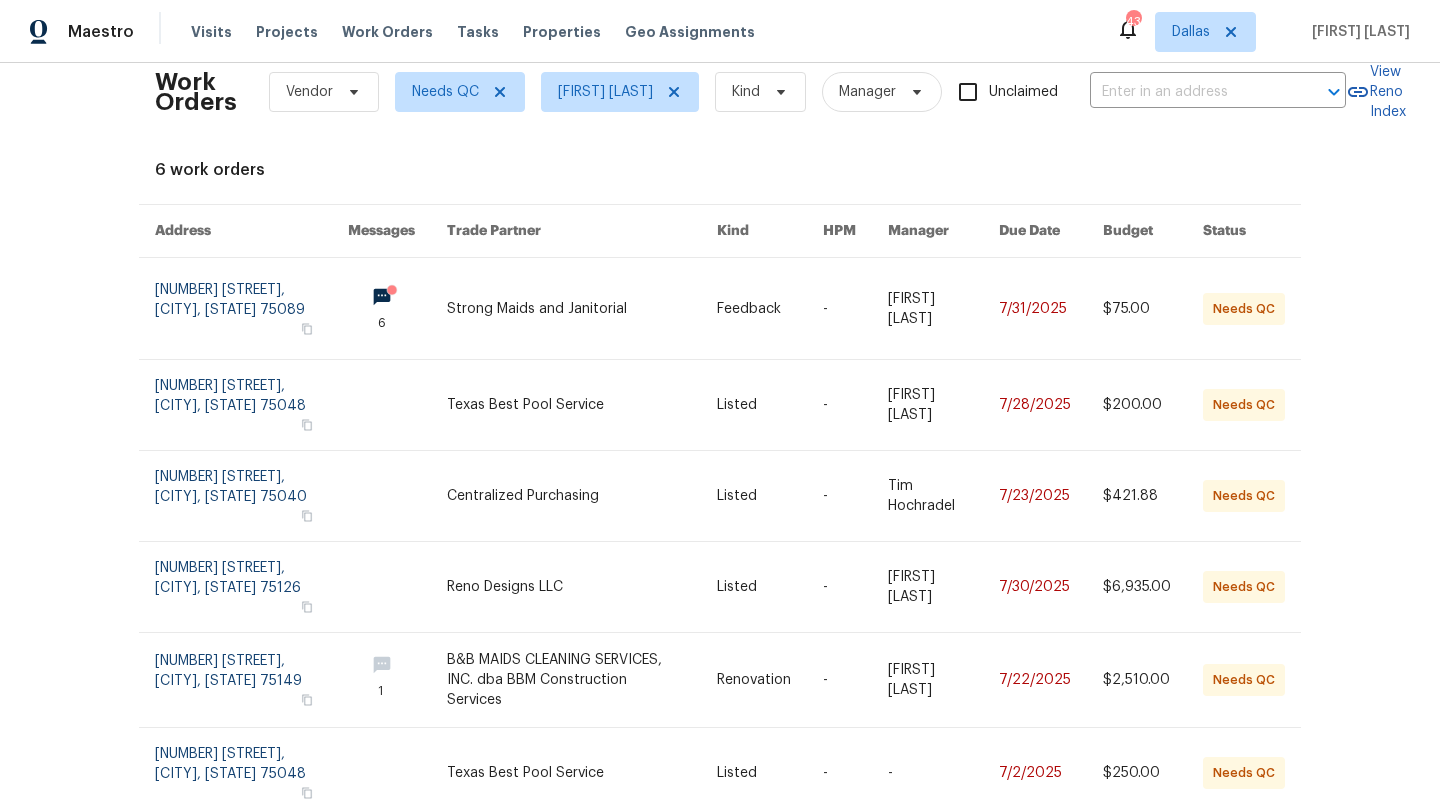 scroll, scrollTop: 33, scrollLeft: 0, axis: vertical 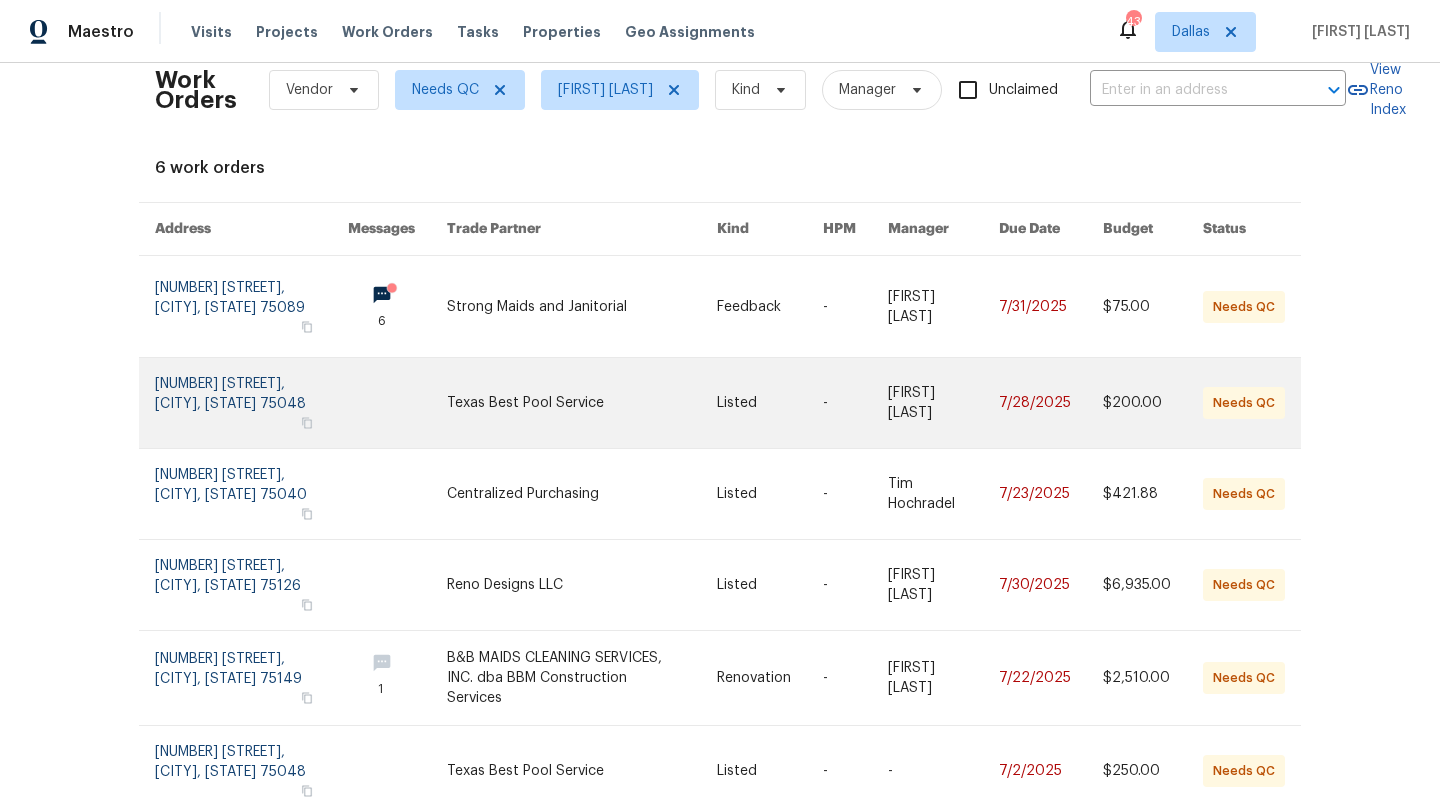 click at bounding box center [582, 403] 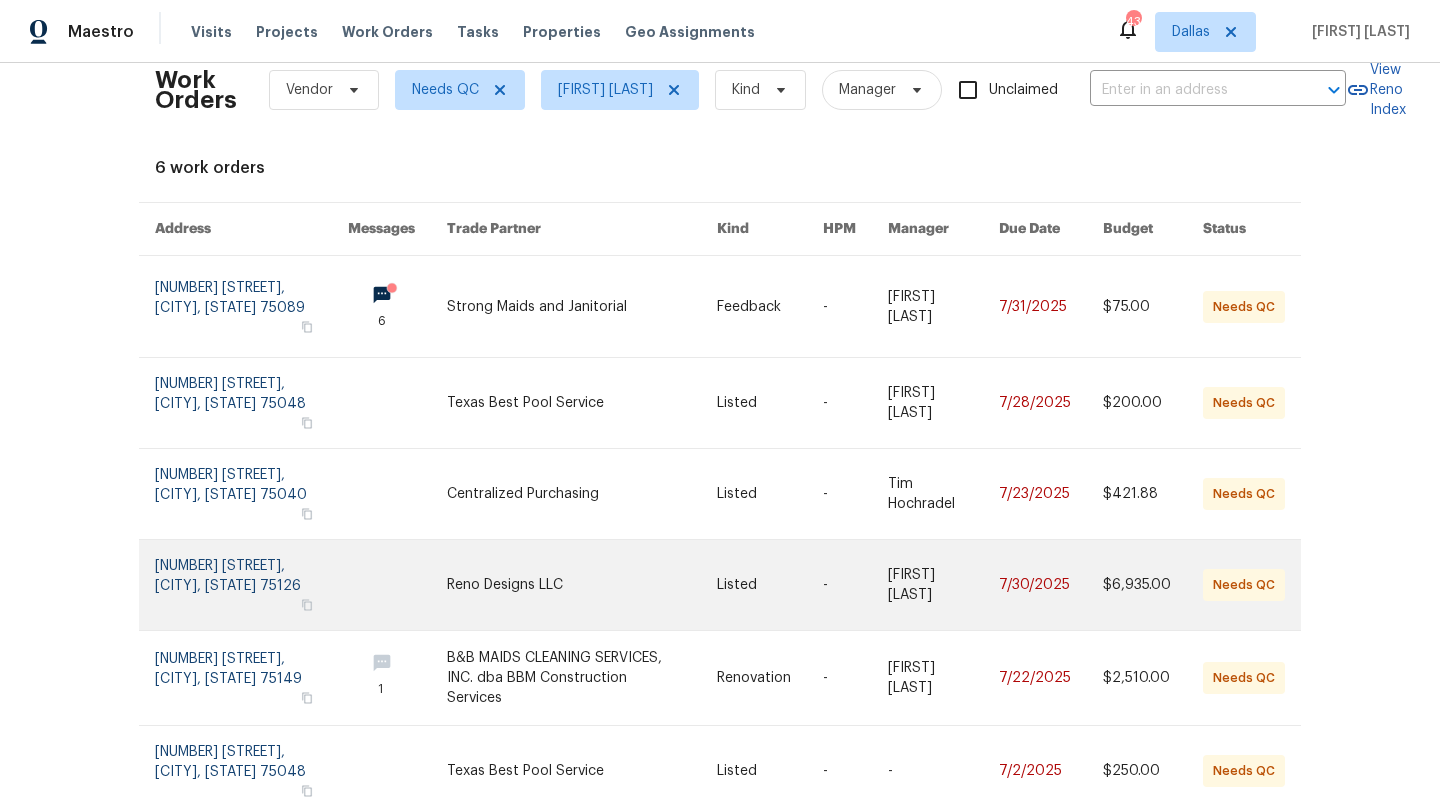 click at bounding box center [582, 585] 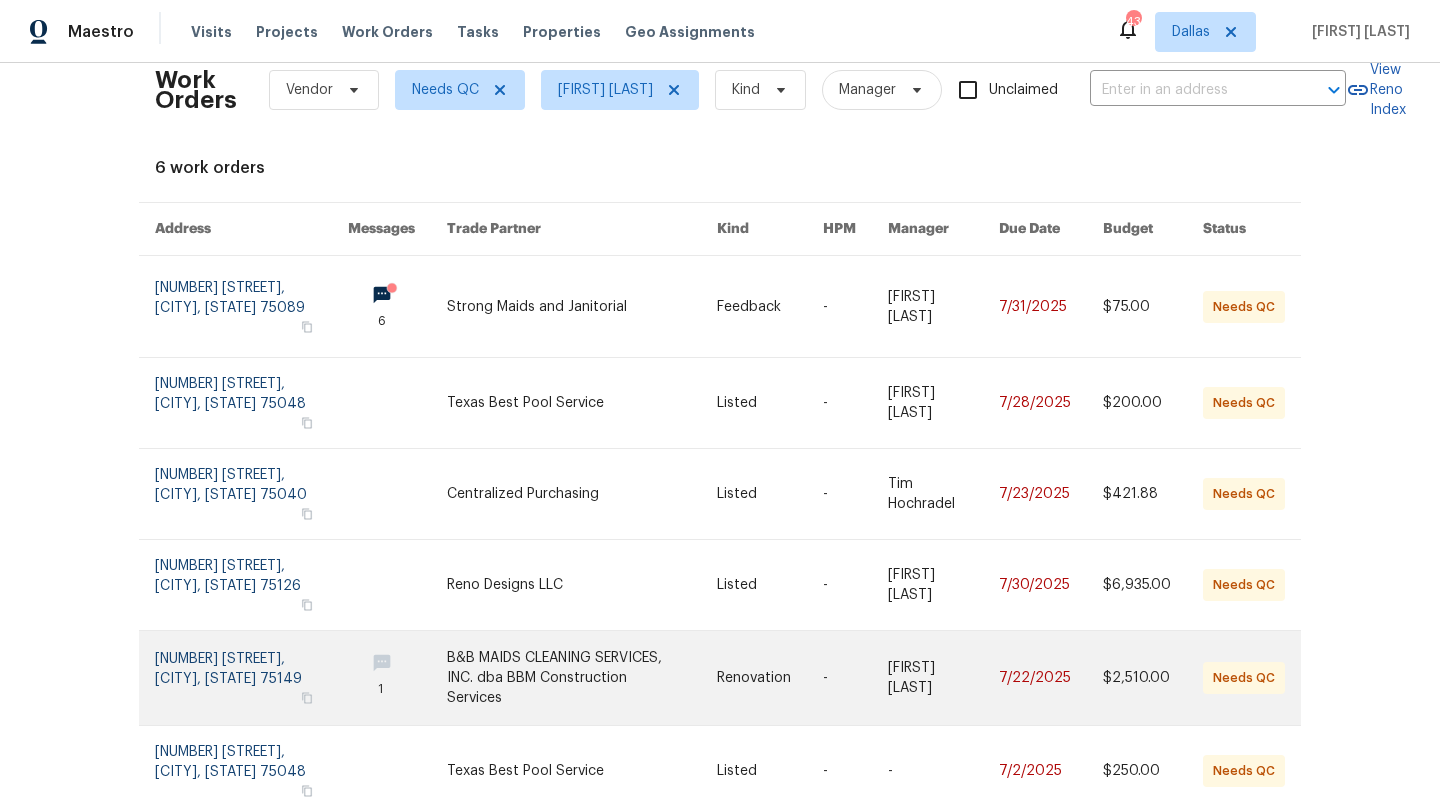 click at bounding box center (582, 678) 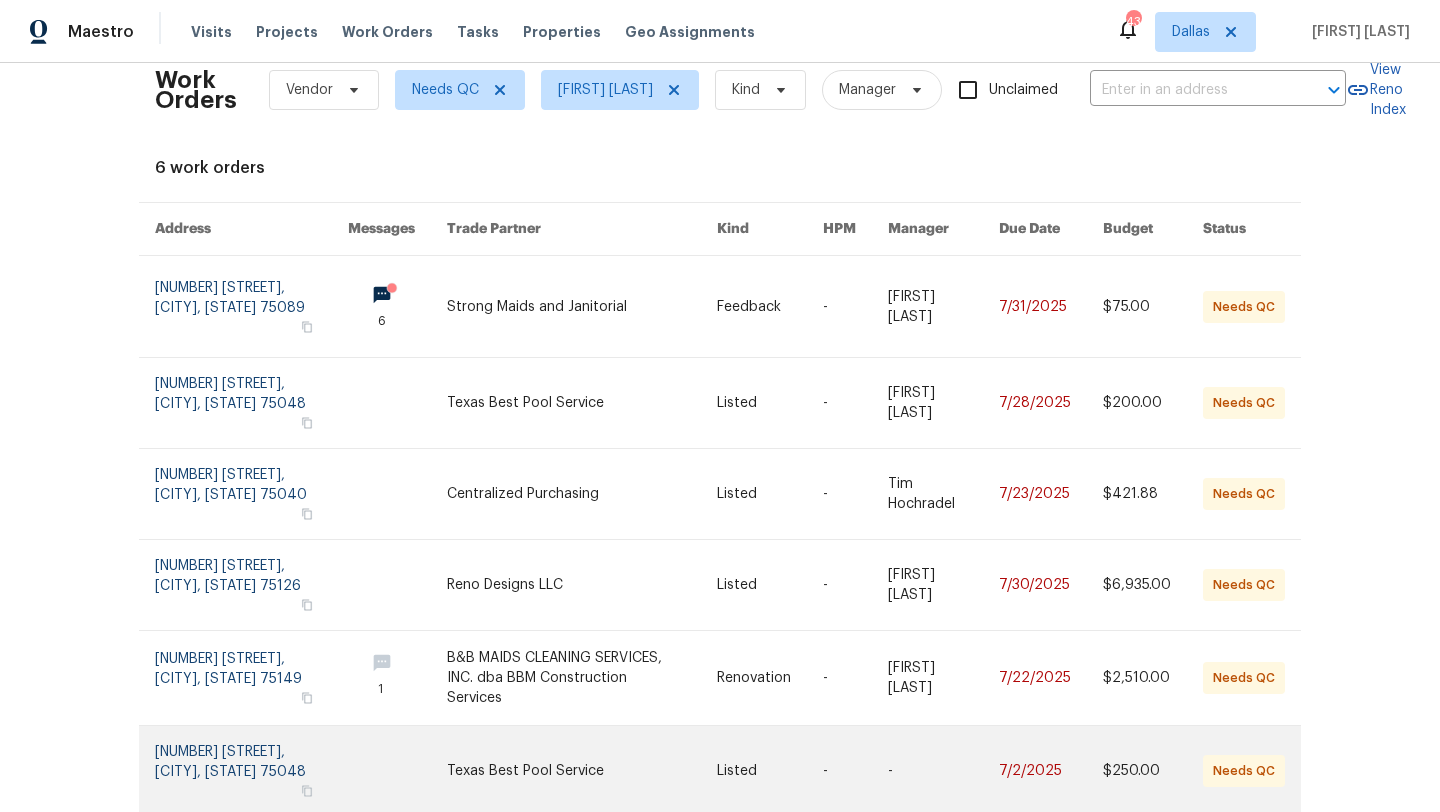 click at bounding box center [582, 771] 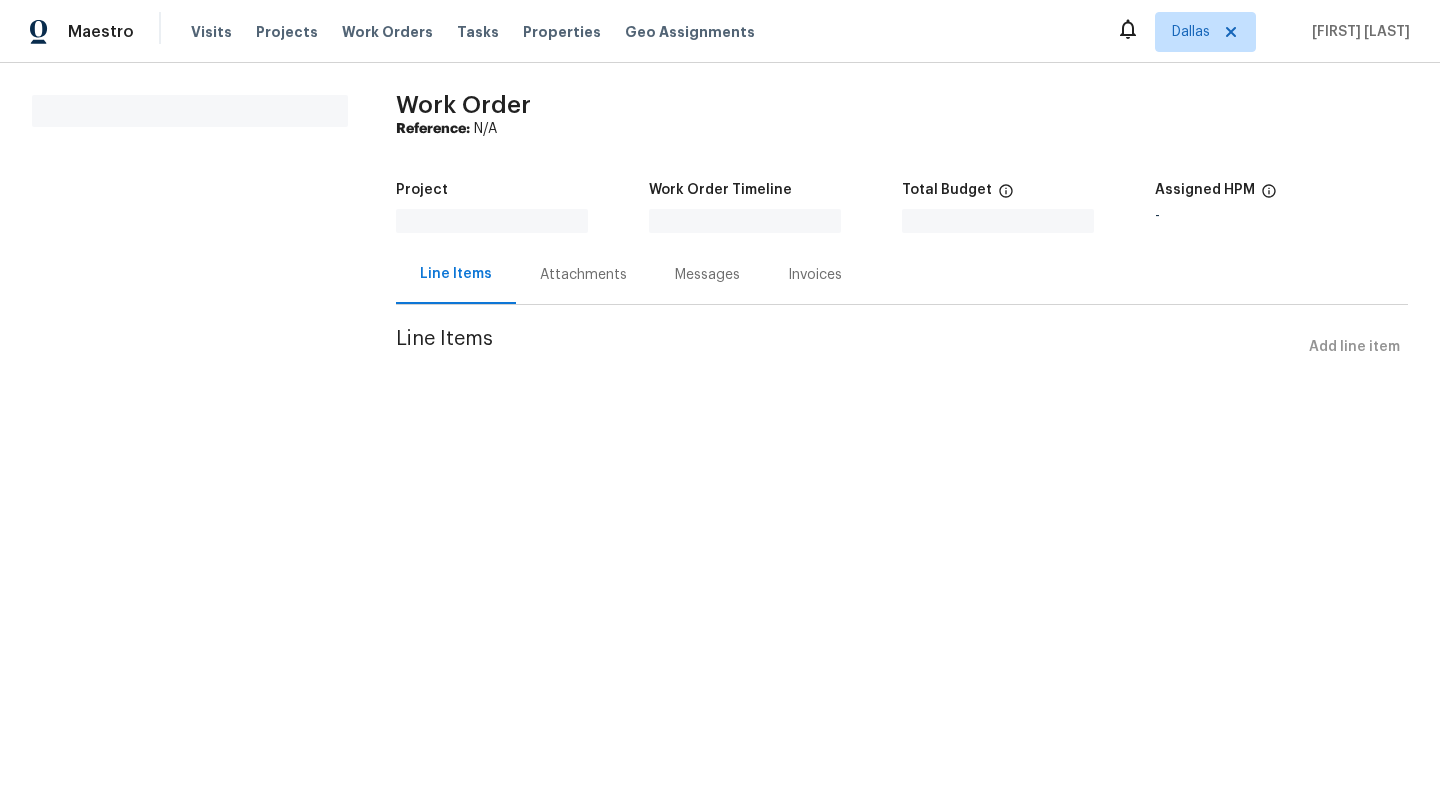 scroll, scrollTop: 0, scrollLeft: 0, axis: both 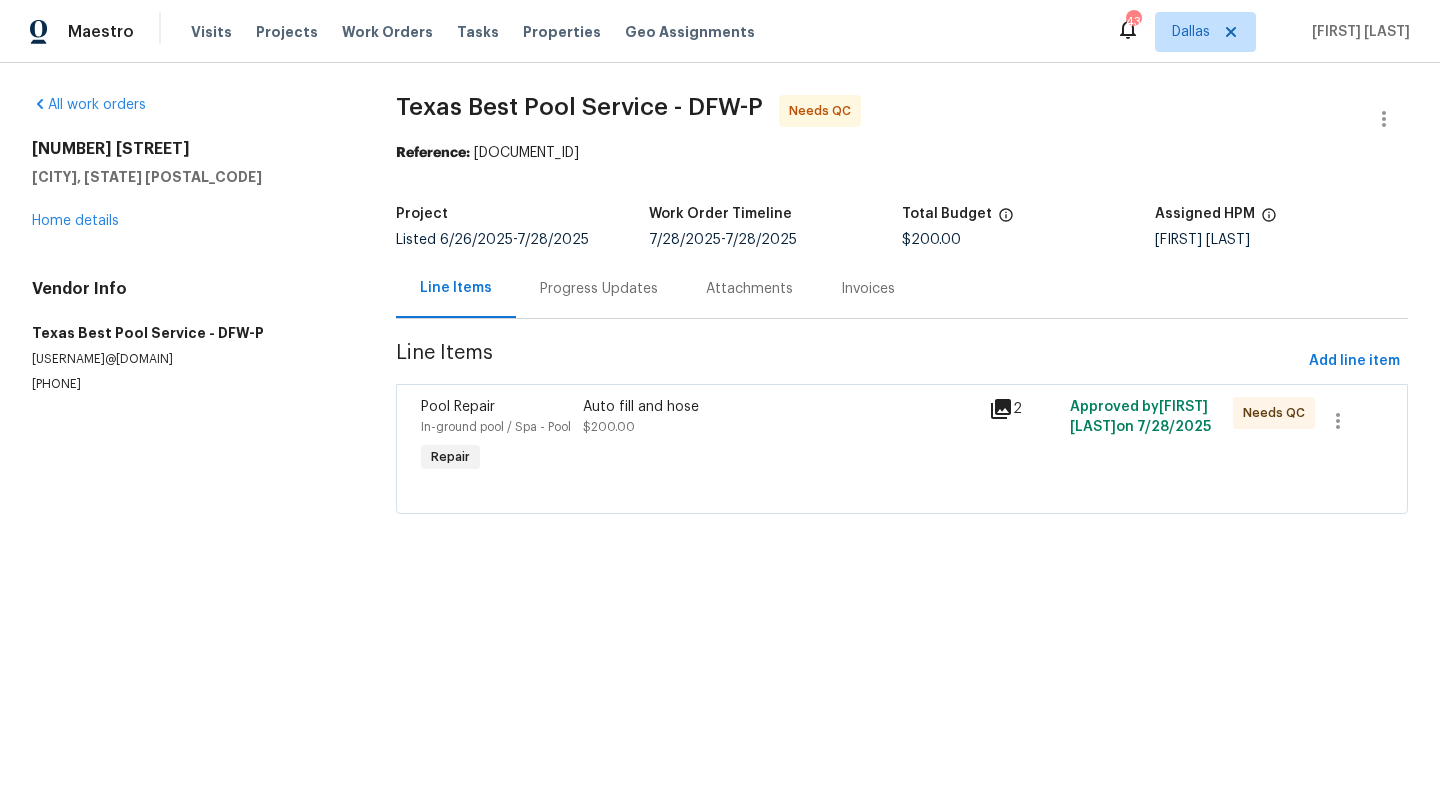 click on "Auto fill and hose" at bounding box center [780, 407] 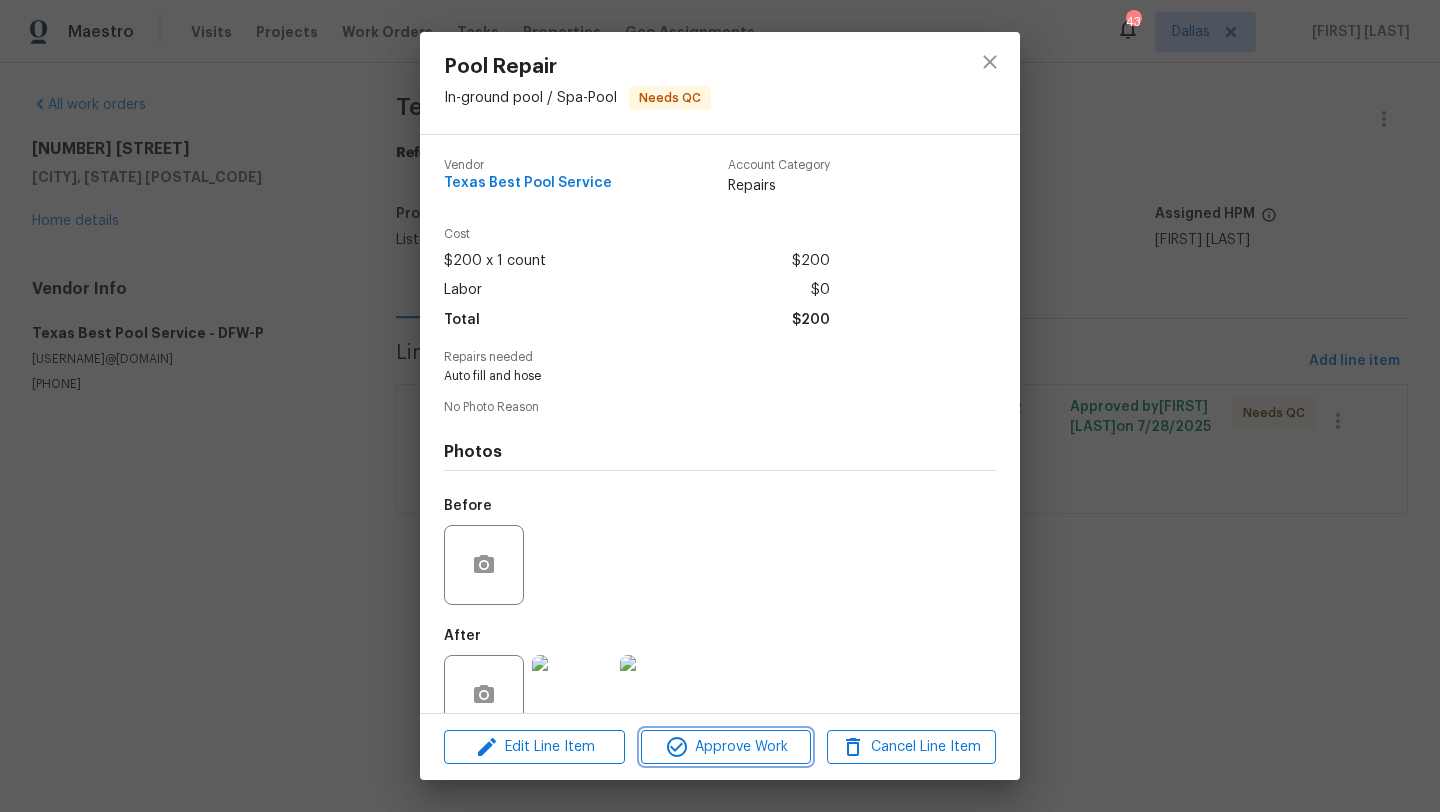 click on "Approve Work" at bounding box center [725, 747] 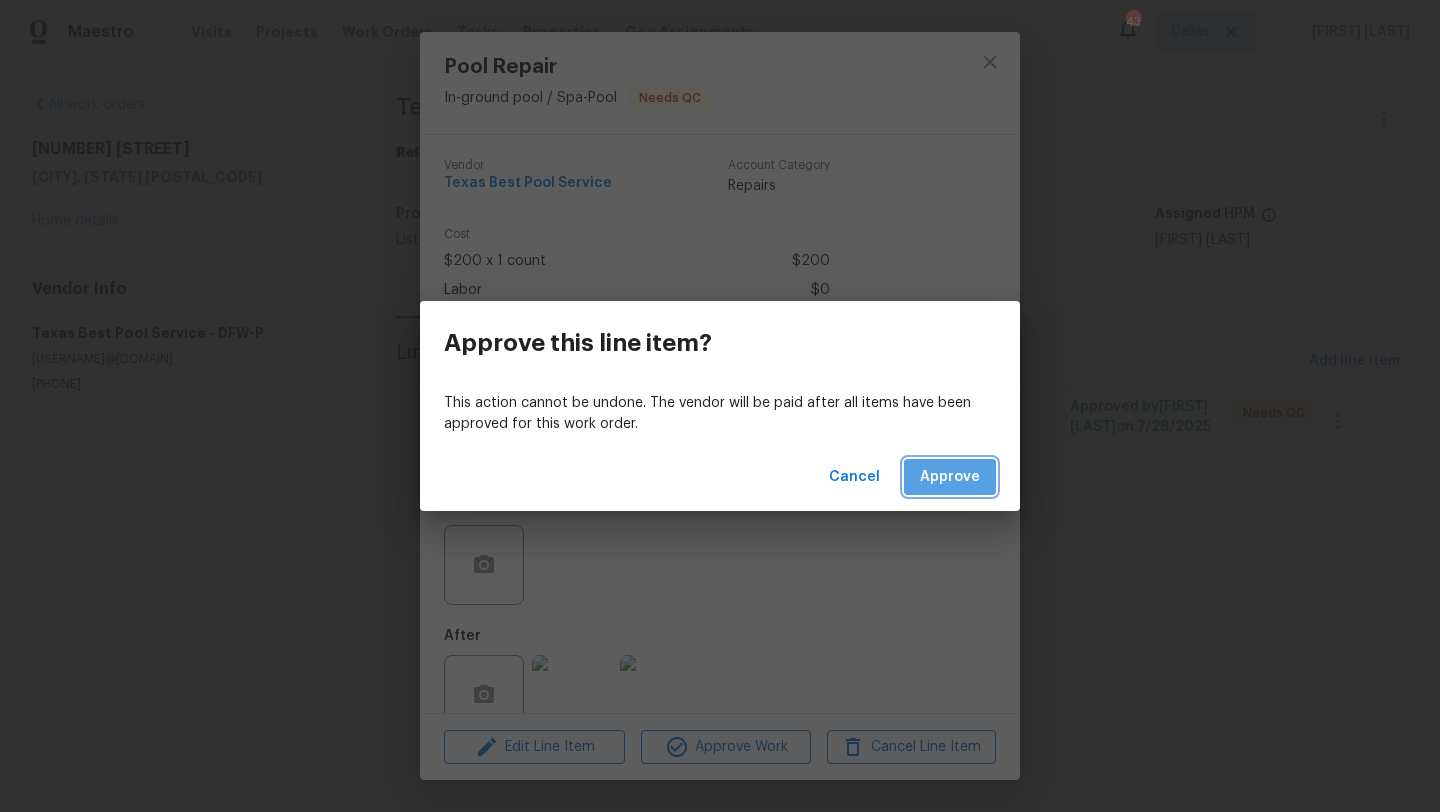 click on "Approve" at bounding box center [950, 477] 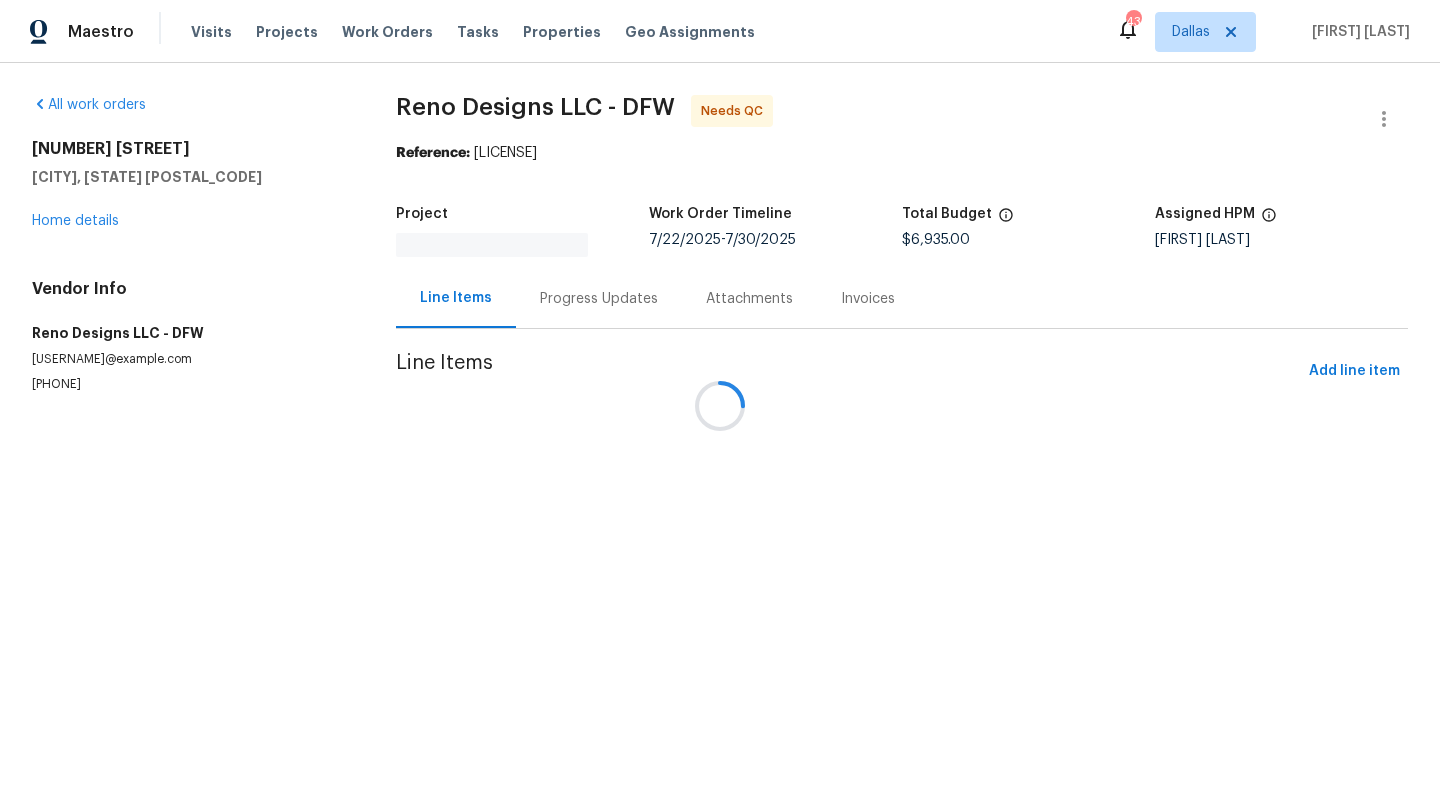 scroll, scrollTop: 0, scrollLeft: 0, axis: both 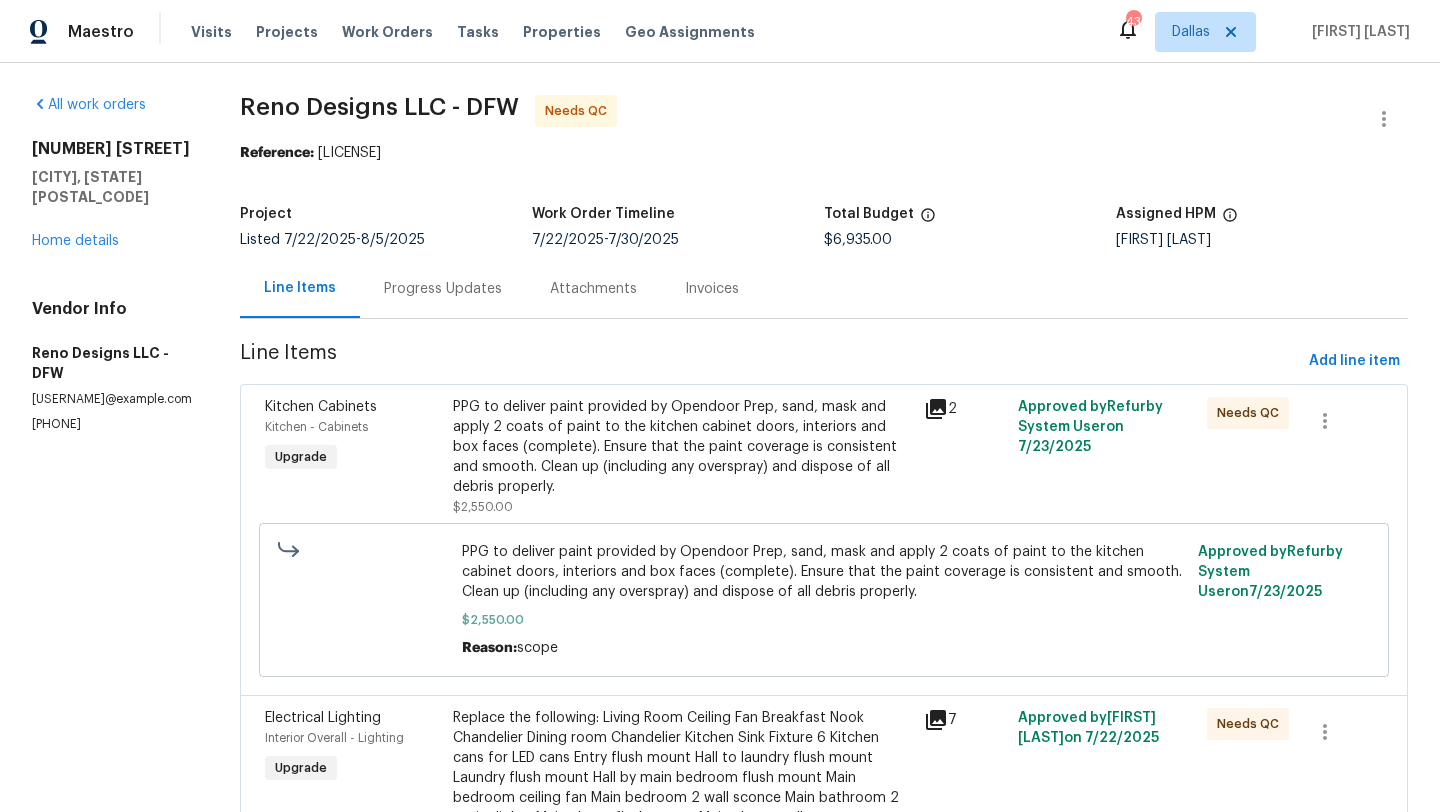 click on "PPG to deliver paint provided by Opendoor
Prep, sand, mask and apply 2 coats of paint to the kitchen cabinet doors, interiors and box faces (complete). Ensure that the paint coverage is consistent and smooth. Clean up (including any overspray) and dispose of all debris properly." at bounding box center [682, 447] 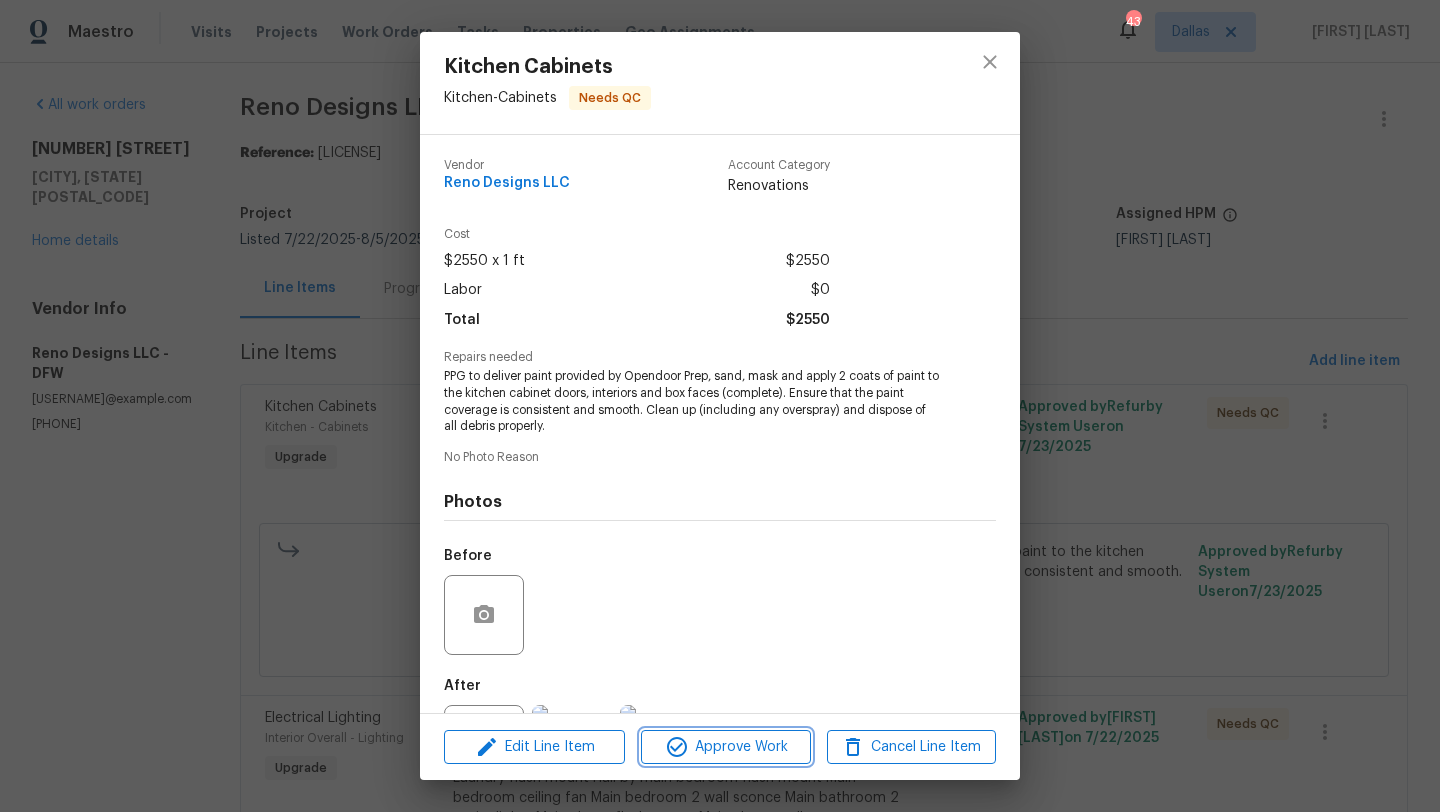 click on "Approve Work" at bounding box center [725, 747] 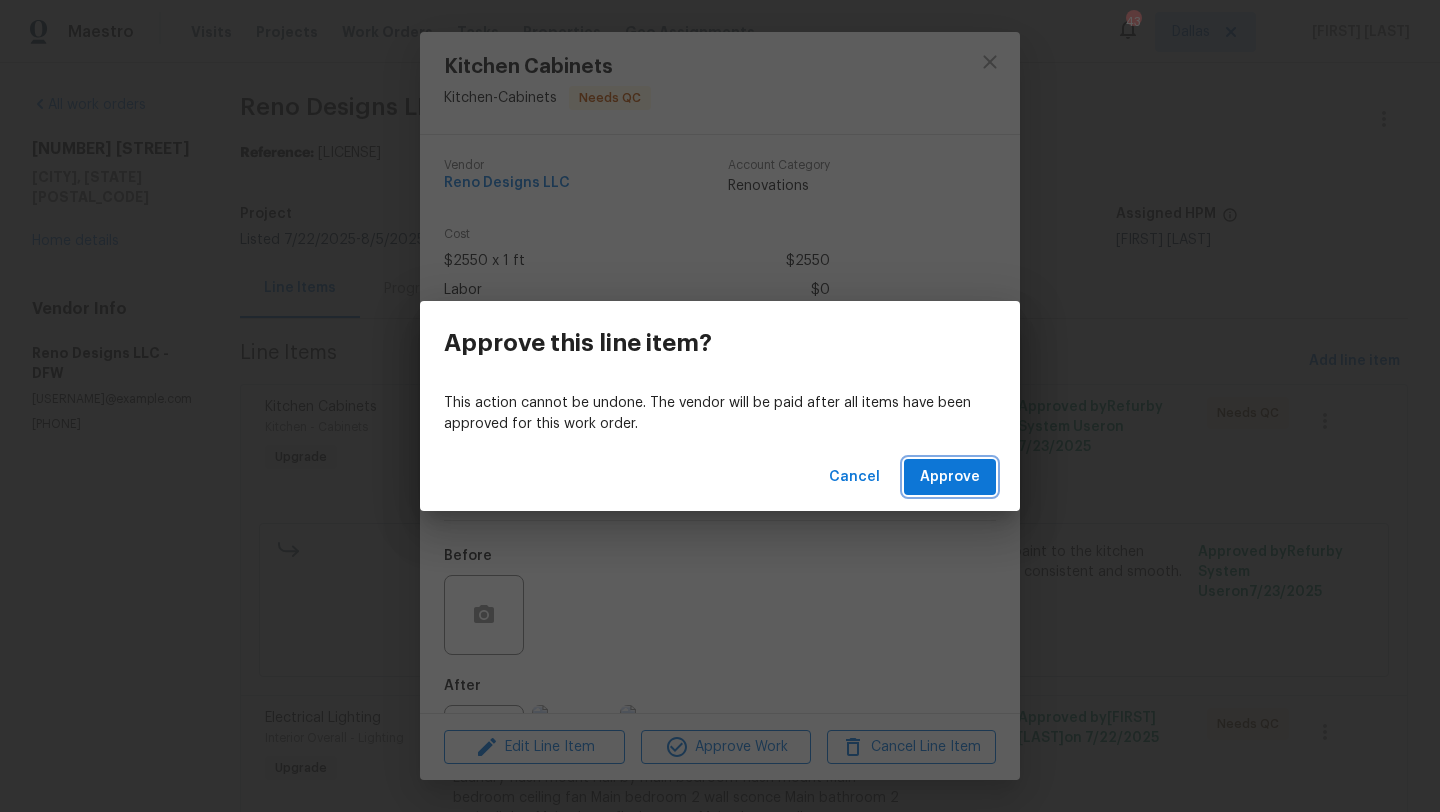click on "Approve" at bounding box center [950, 477] 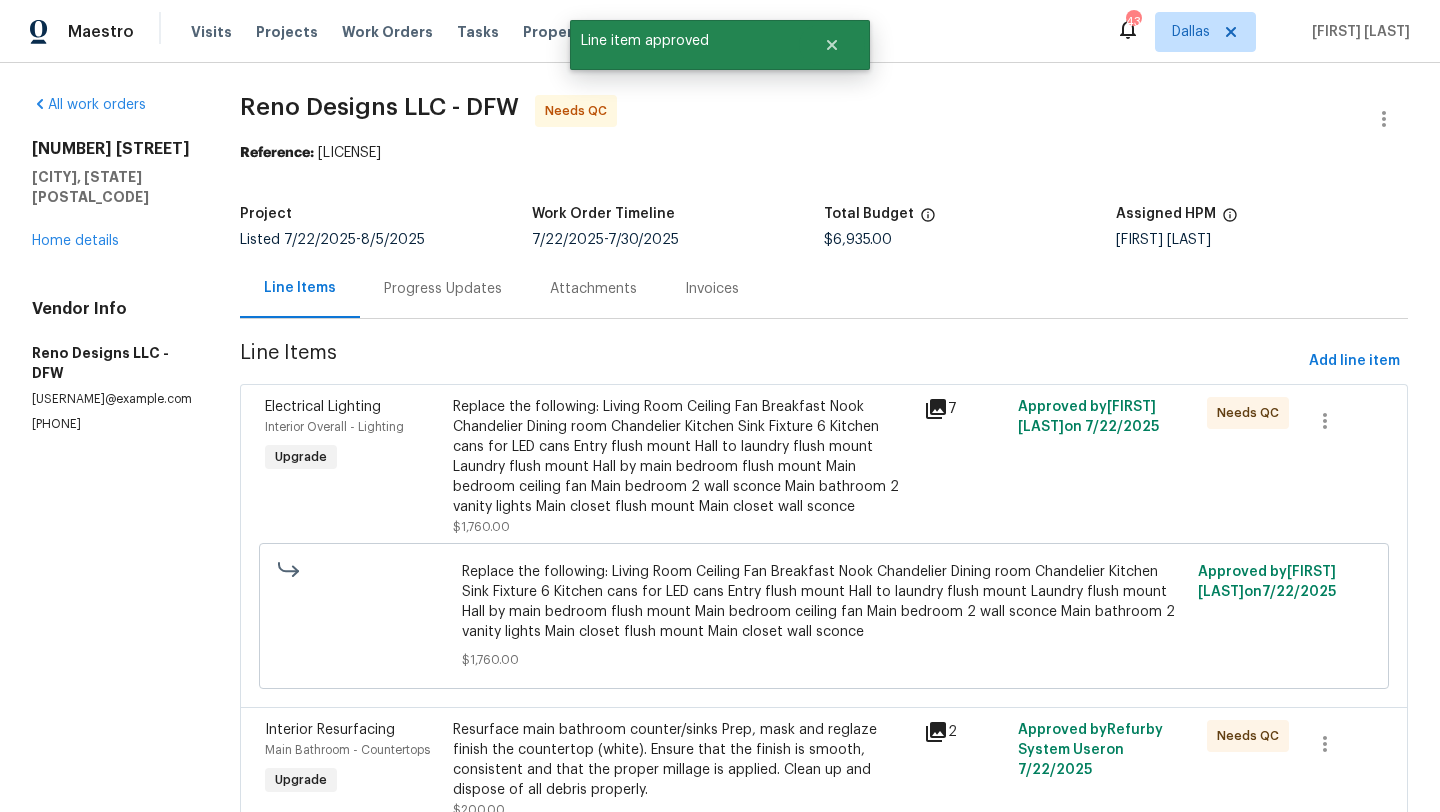 click on "Replace the following:
Living Room Ceiling Fan
Breakfast Nook Chandelier
Dining room Chandelier
Kitchen Sink Fixture
6 Kitchen cans for LED cans
Entry flush mount
Hall to laundry flush mount
Laundry flush mount
Hall by main bedroom flush mount
Main bedroom ceiling fan
Main bedroom 2 wall sconce
Main bathroom 2 vanity lights
Main closet flush mount
Main closet wall sconce" at bounding box center (682, 457) 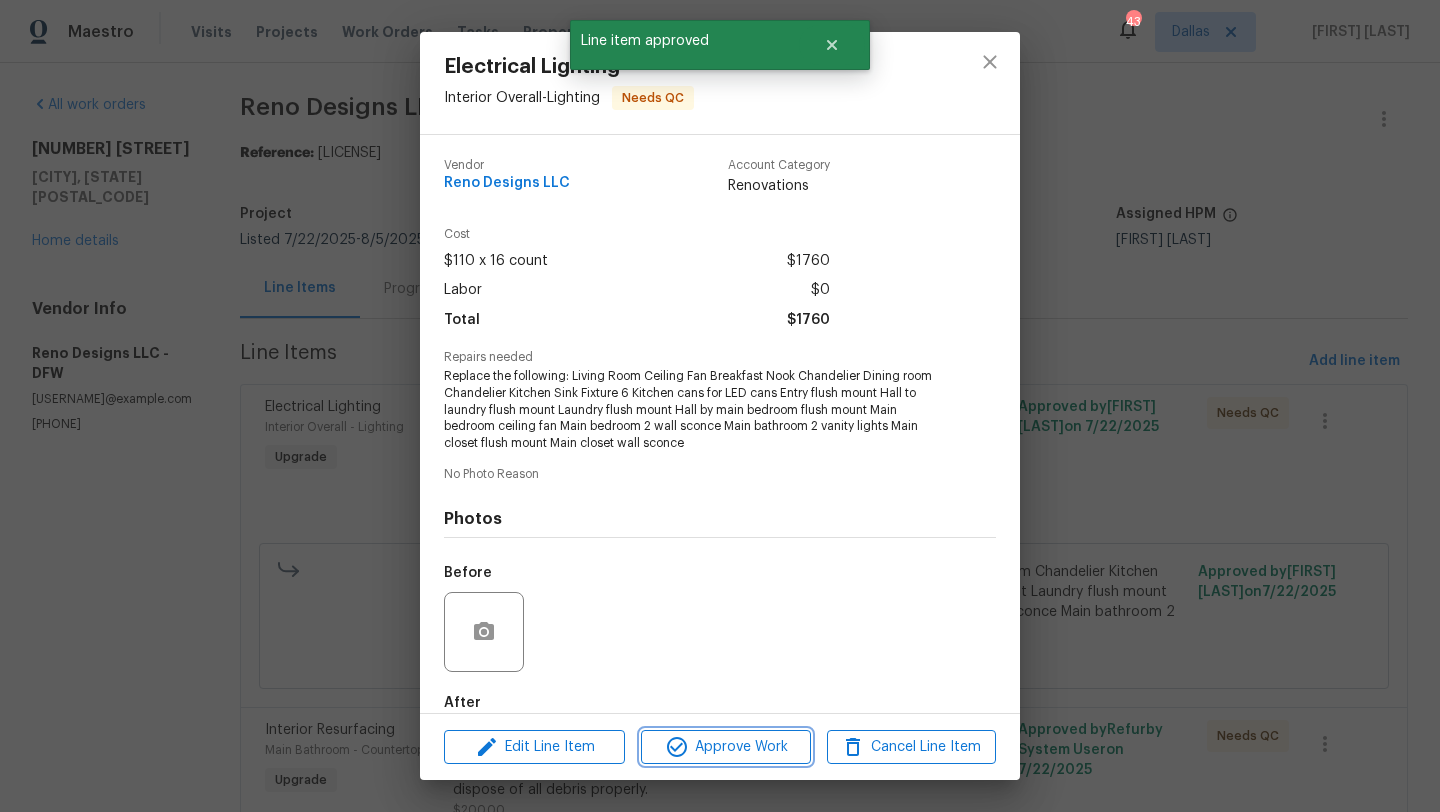 click on "Approve Work" at bounding box center [725, 747] 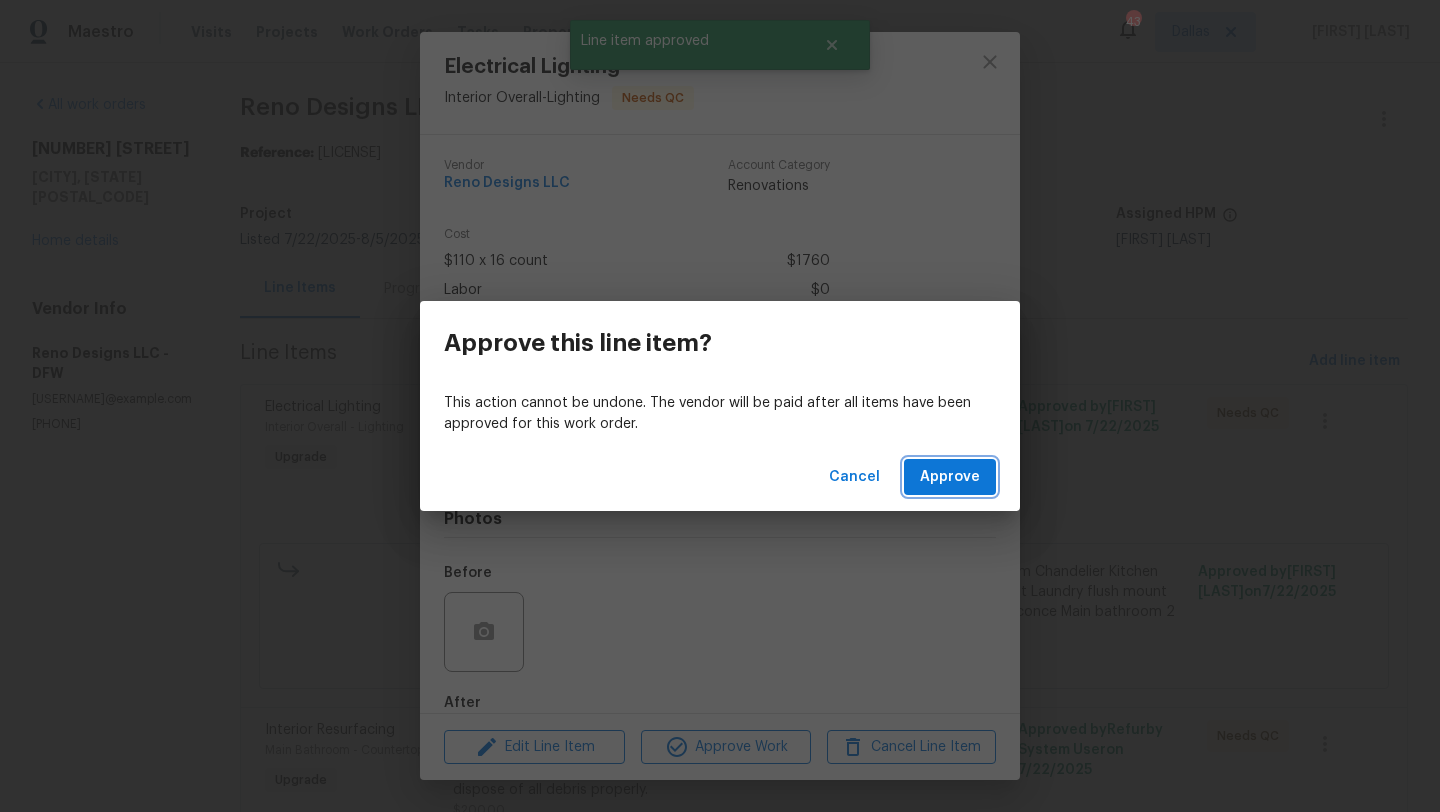 click on "Approve" at bounding box center [950, 477] 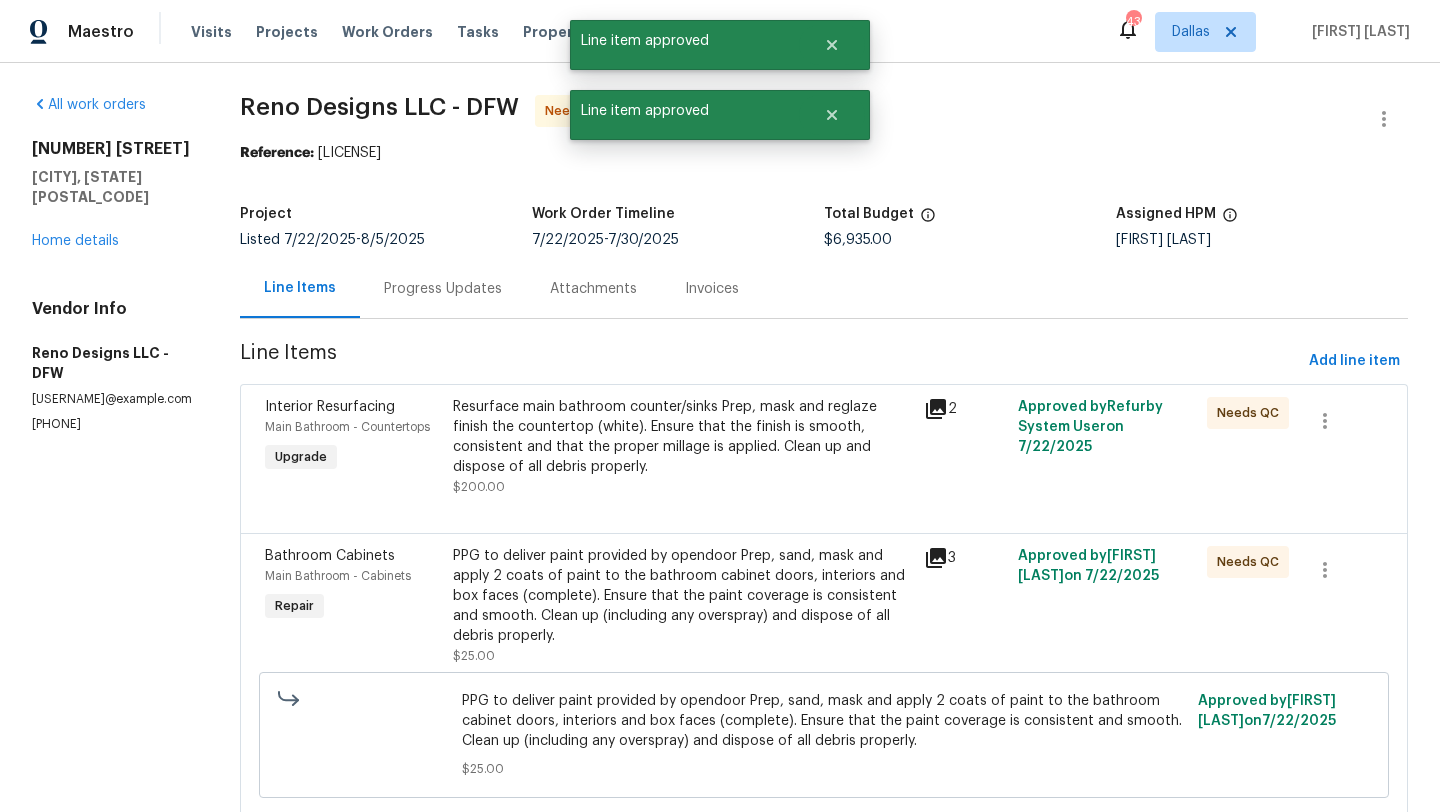 click on "Resurface main bathroom counter/sinks
Prep, mask and reglaze finish the countertop (white). Ensure that the finish is smooth, consistent and that the proper millage is applied. Clean up and dispose of all debris properly." at bounding box center (682, 437) 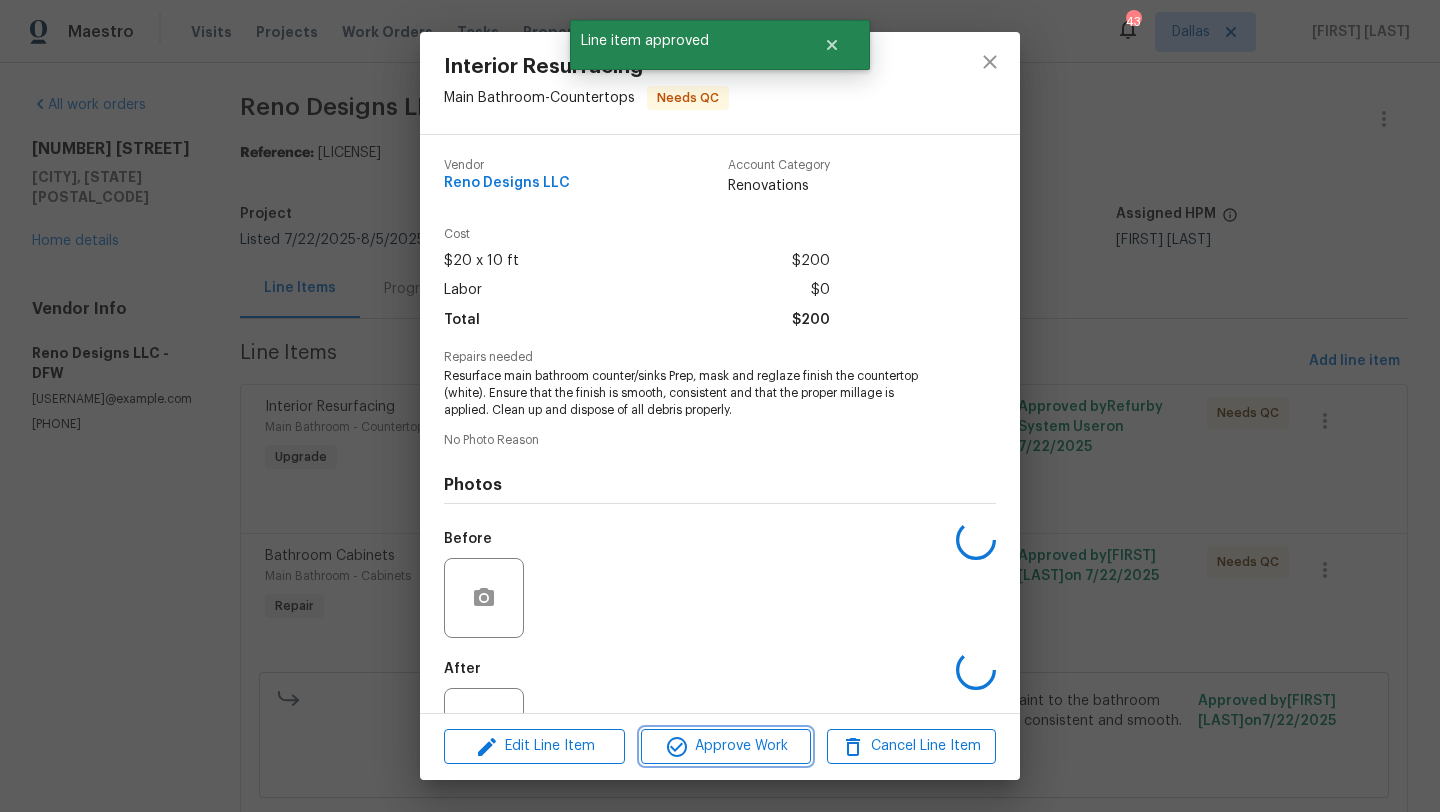 click on "Approve Work" at bounding box center (725, 746) 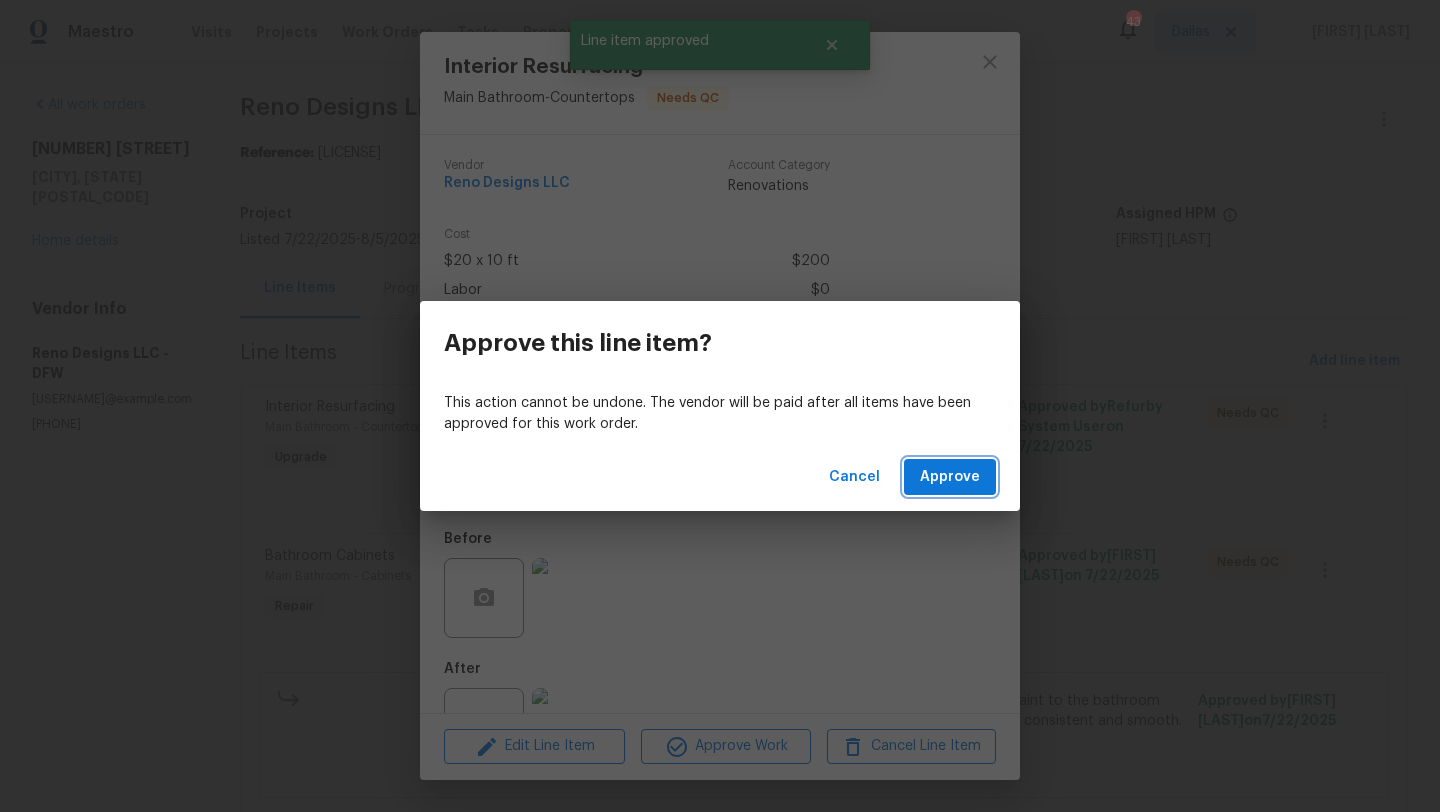 click on "Approve" at bounding box center [950, 477] 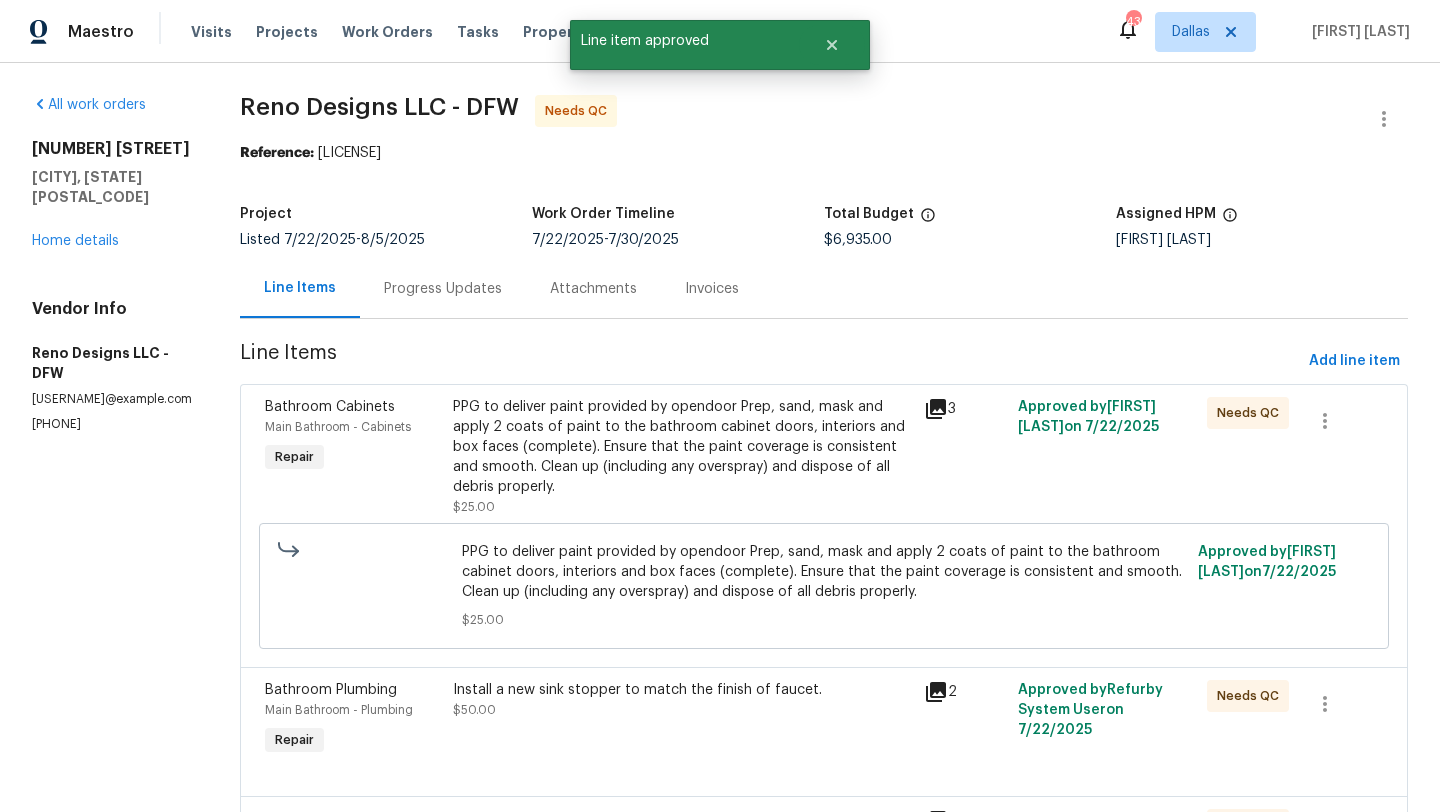 click on "PPG to deliver paint provided by opendoor
Prep, sand, mask and apply 2 coats of paint to the bathroom cabinet doors, interiors and box faces (complete). Ensure that the paint coverage is consistent and smooth. Clean up (including any overspray) and dispose of all debris properly." at bounding box center (682, 447) 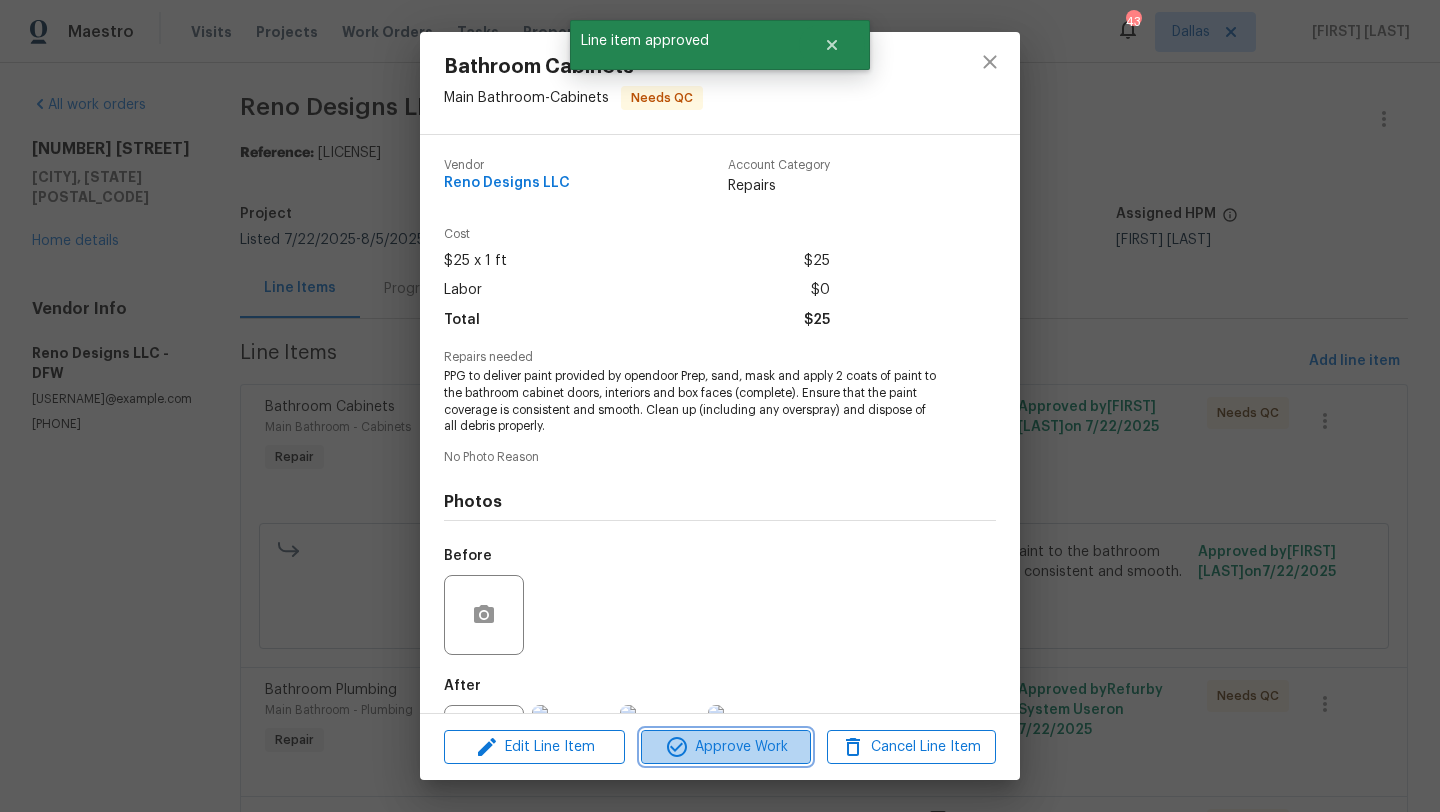 click on "Approve Work" at bounding box center [725, 747] 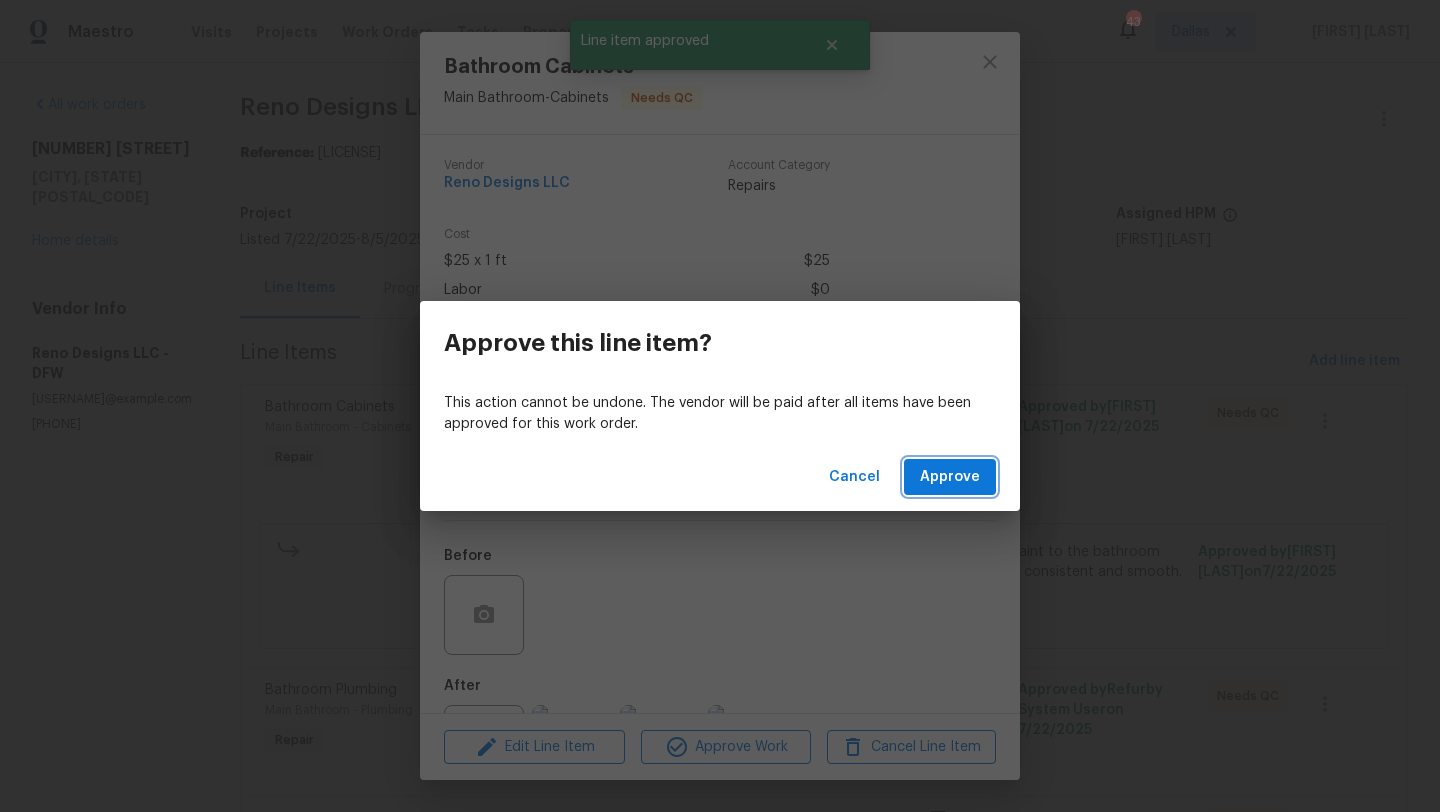 click on "Approve" at bounding box center [950, 477] 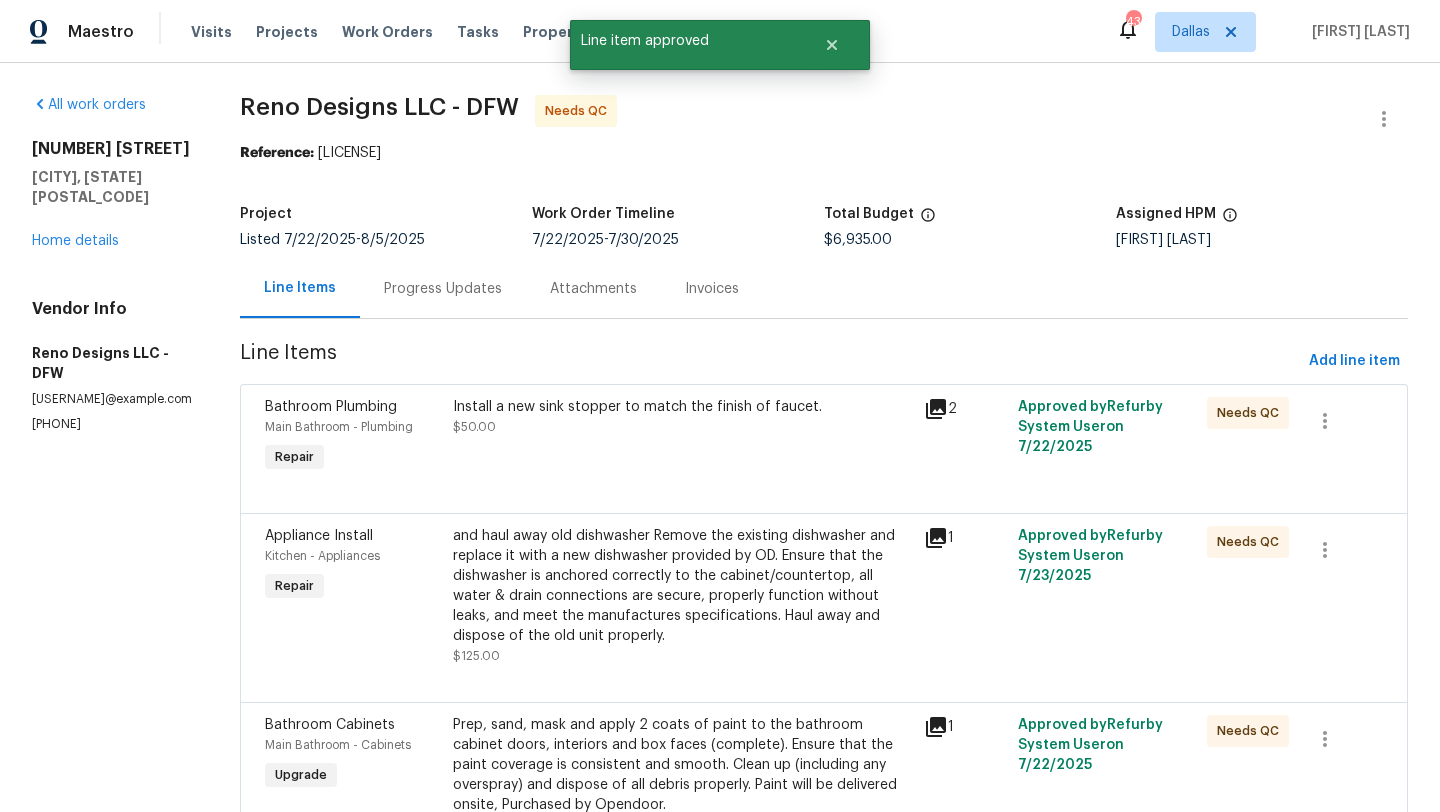 click on "Install a new sink stopper to match the finish of faucet. $50.00" at bounding box center (682, 417) 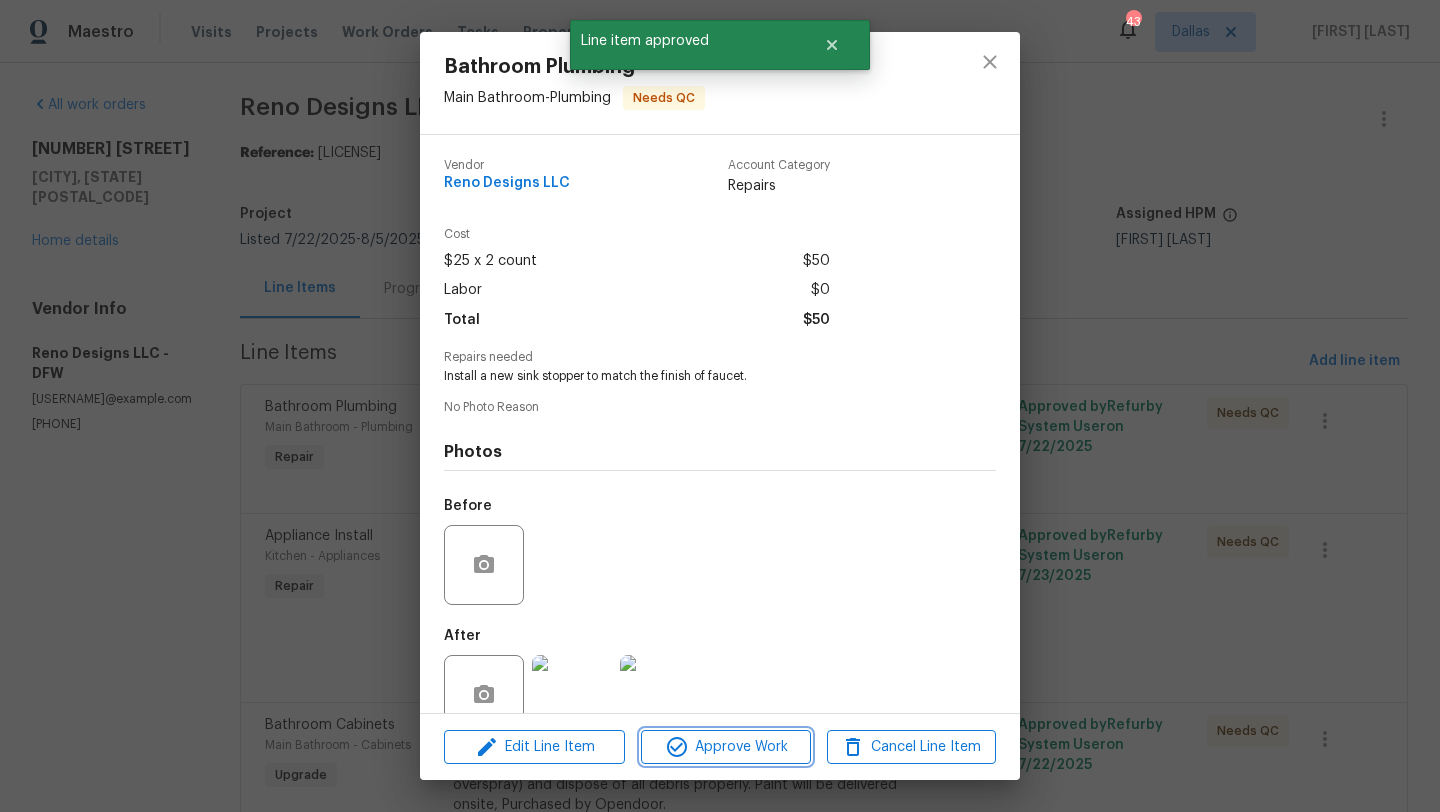 click on "Approve Work" at bounding box center (725, 747) 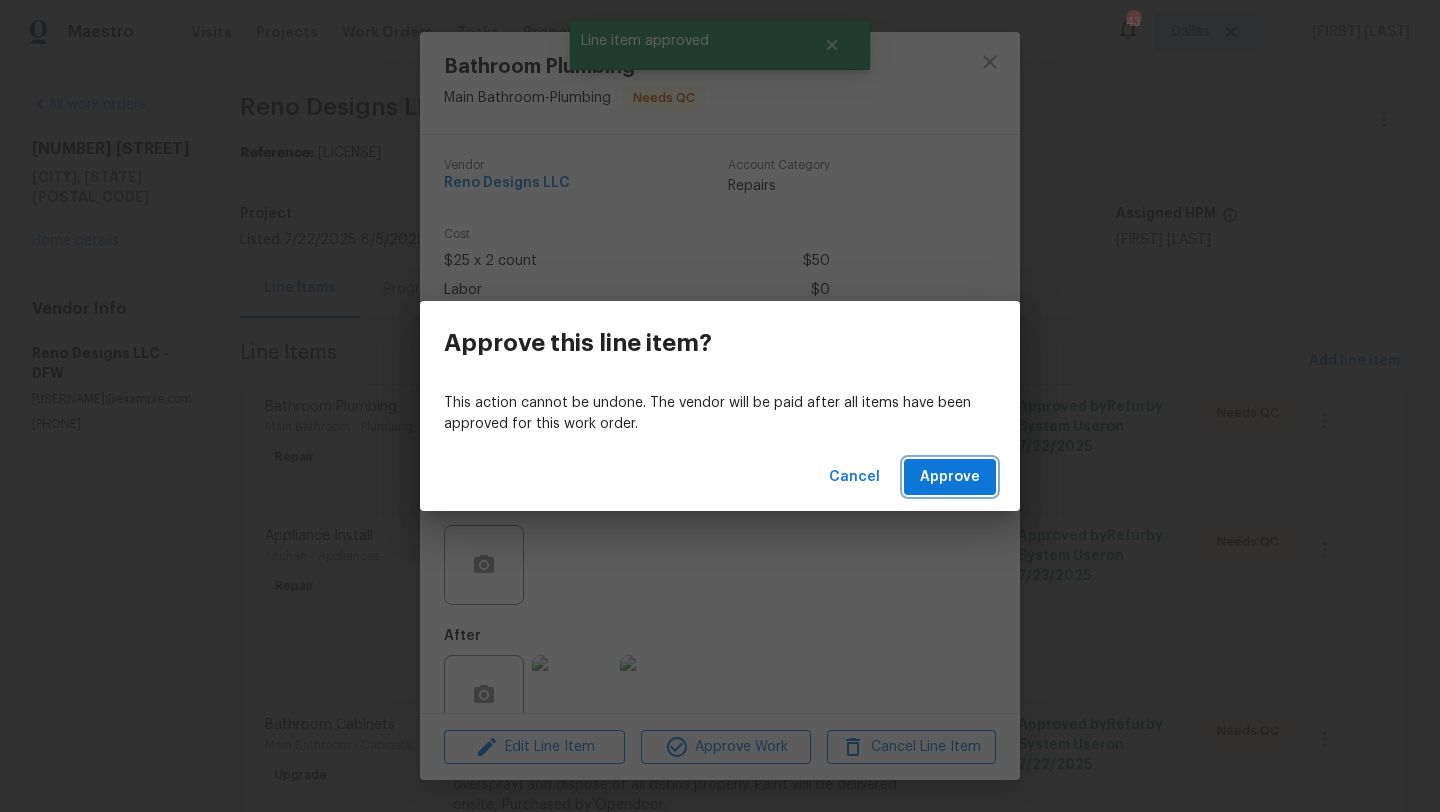 click on "Approve" at bounding box center [950, 477] 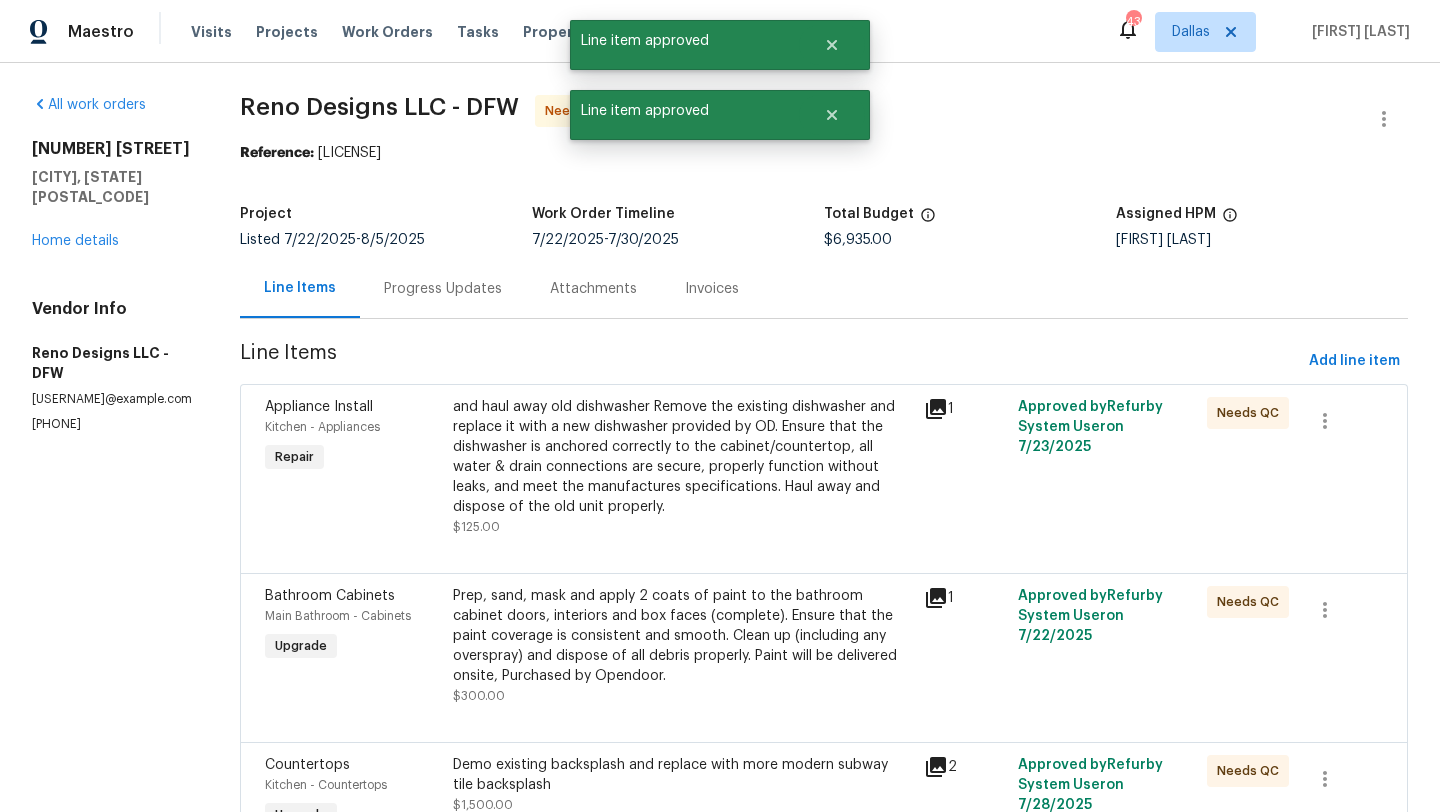 click on "and haul away old dishwasher
Remove the existing dishwasher and replace it with a new dishwasher provided by OD. Ensure that the dishwasher is anchored correctly to the cabinet/countertop, all water & drain connections are secure, properly function without leaks, and meet the manufactures specifications. Haul away and dispose of the old unit properly." at bounding box center (682, 457) 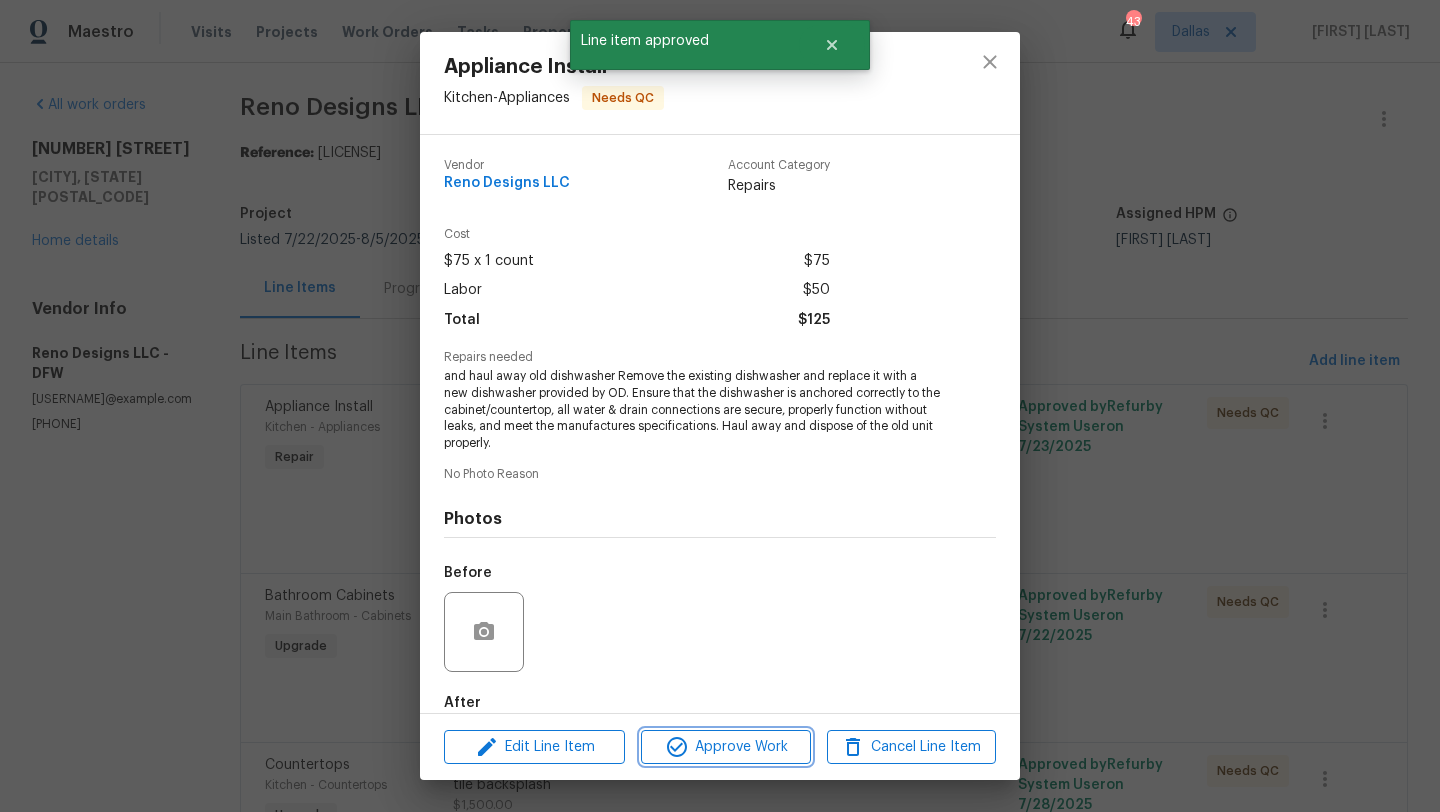 click on "Approve Work" at bounding box center [725, 747] 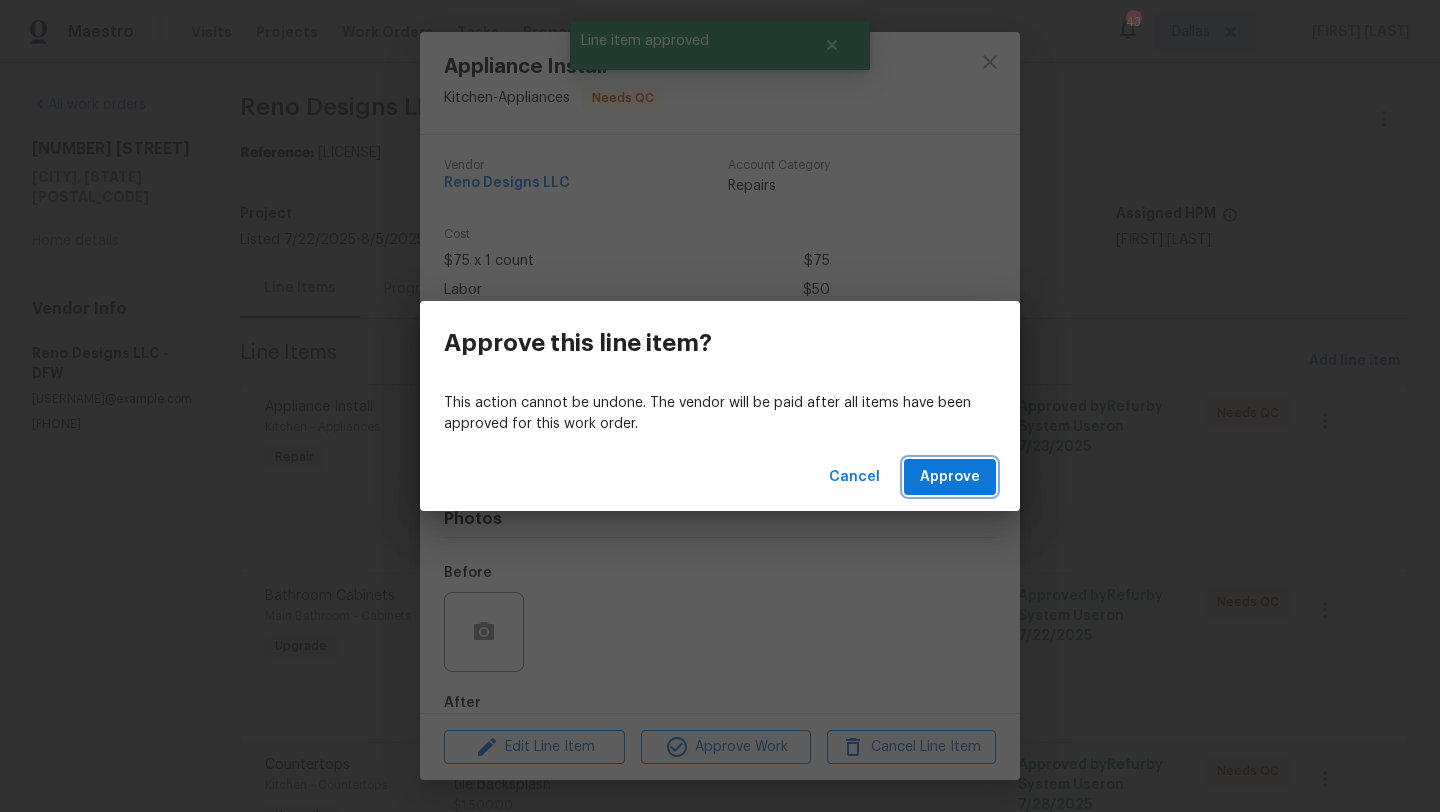 click on "Approve" at bounding box center [950, 477] 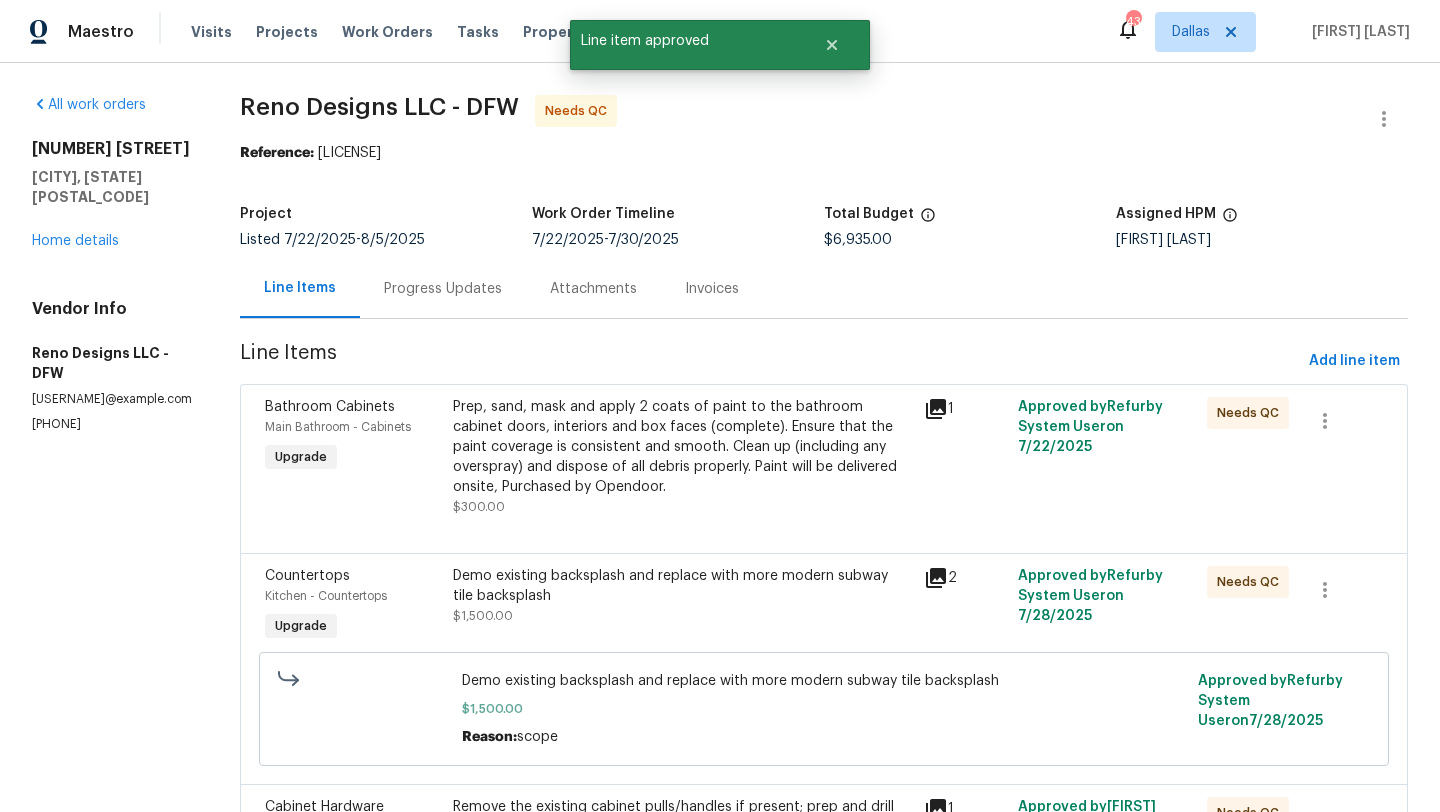 click on "Prep, sand, mask and apply 2 coats of paint to the bathroom cabinet doors, interiors and box faces (complete). Ensure that the paint coverage is consistent and smooth. Clean up (including any overspray) and dispose of all debris properly. Paint will be delivered onsite, Purchased by Opendoor." at bounding box center [682, 447] 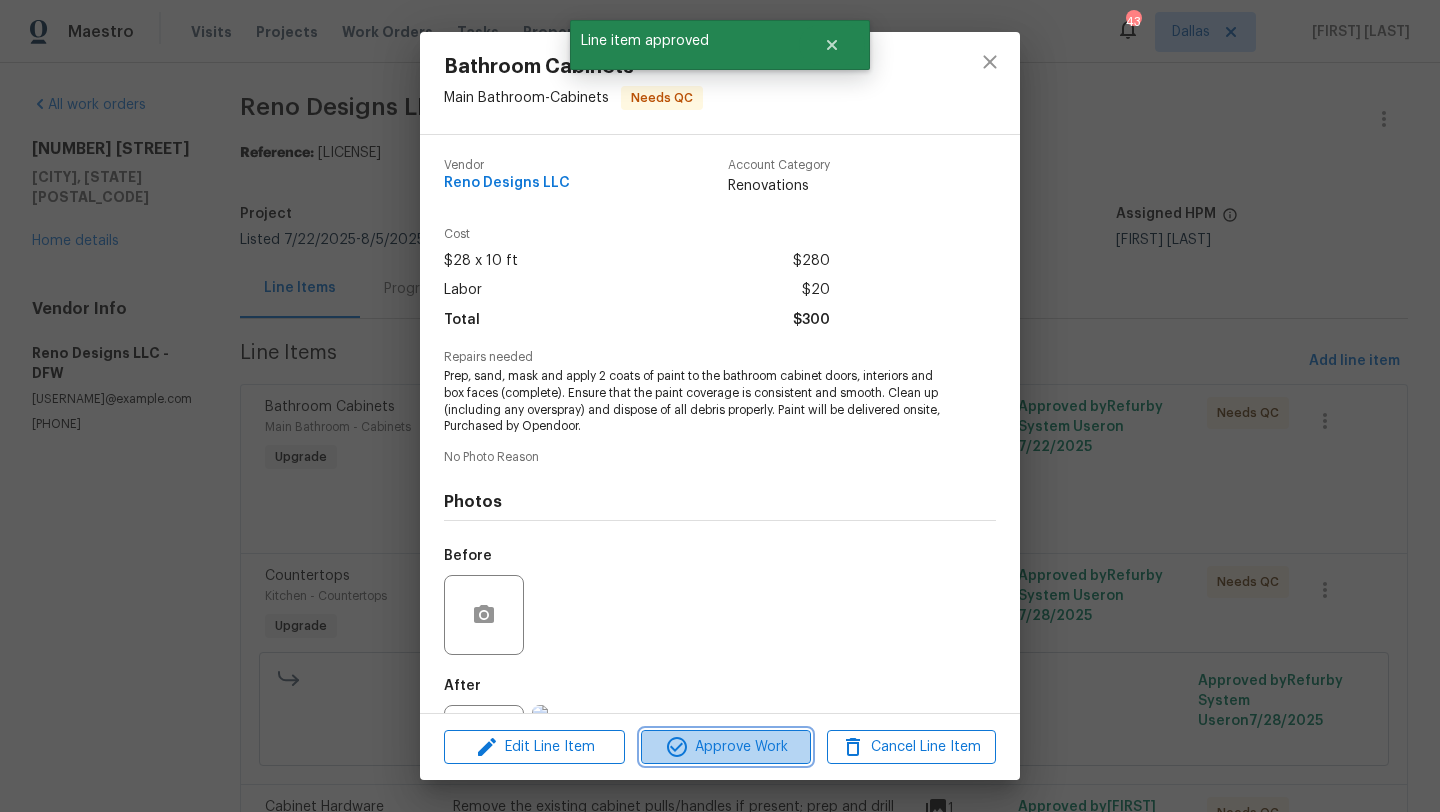 click on "Approve Work" at bounding box center (725, 747) 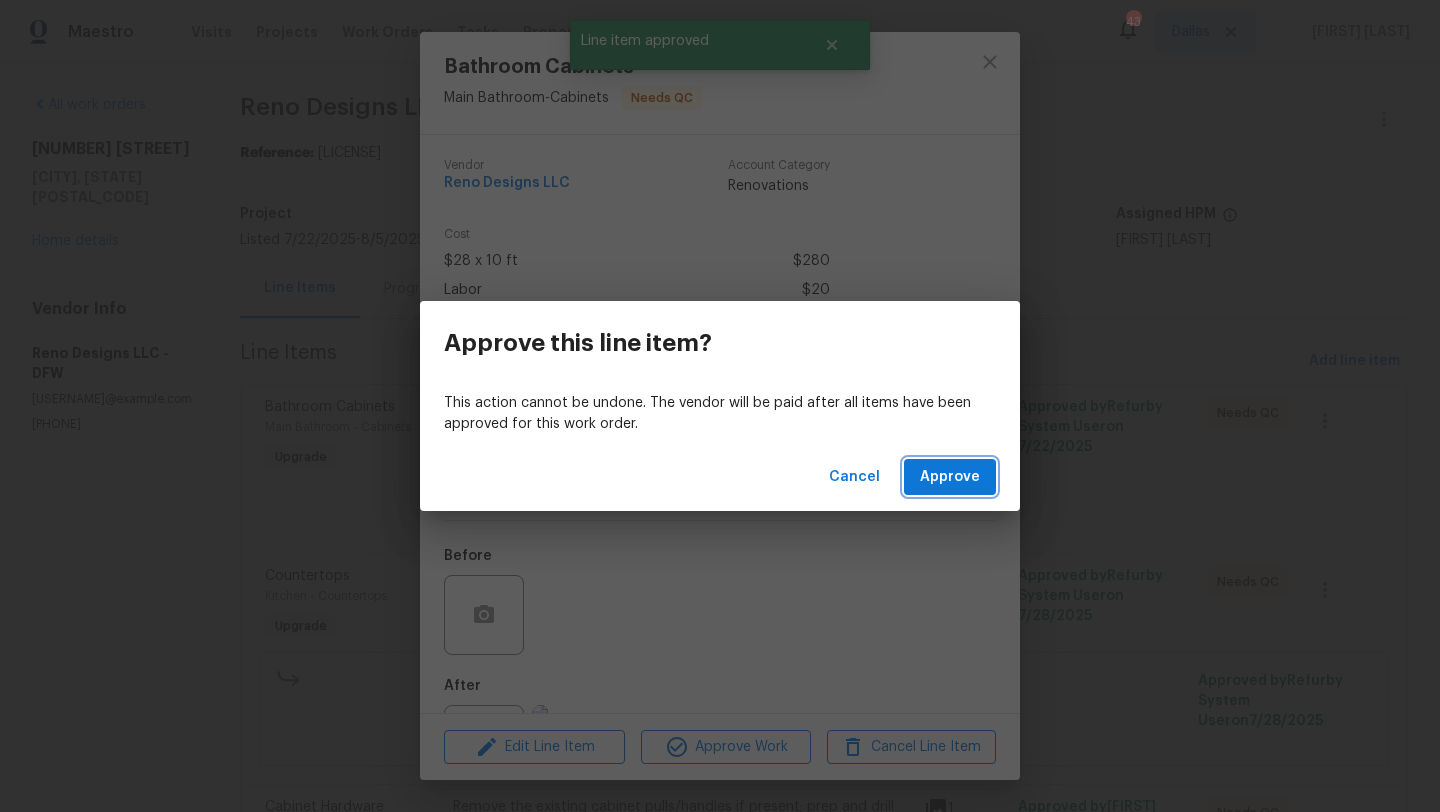 click on "Approve" at bounding box center (950, 477) 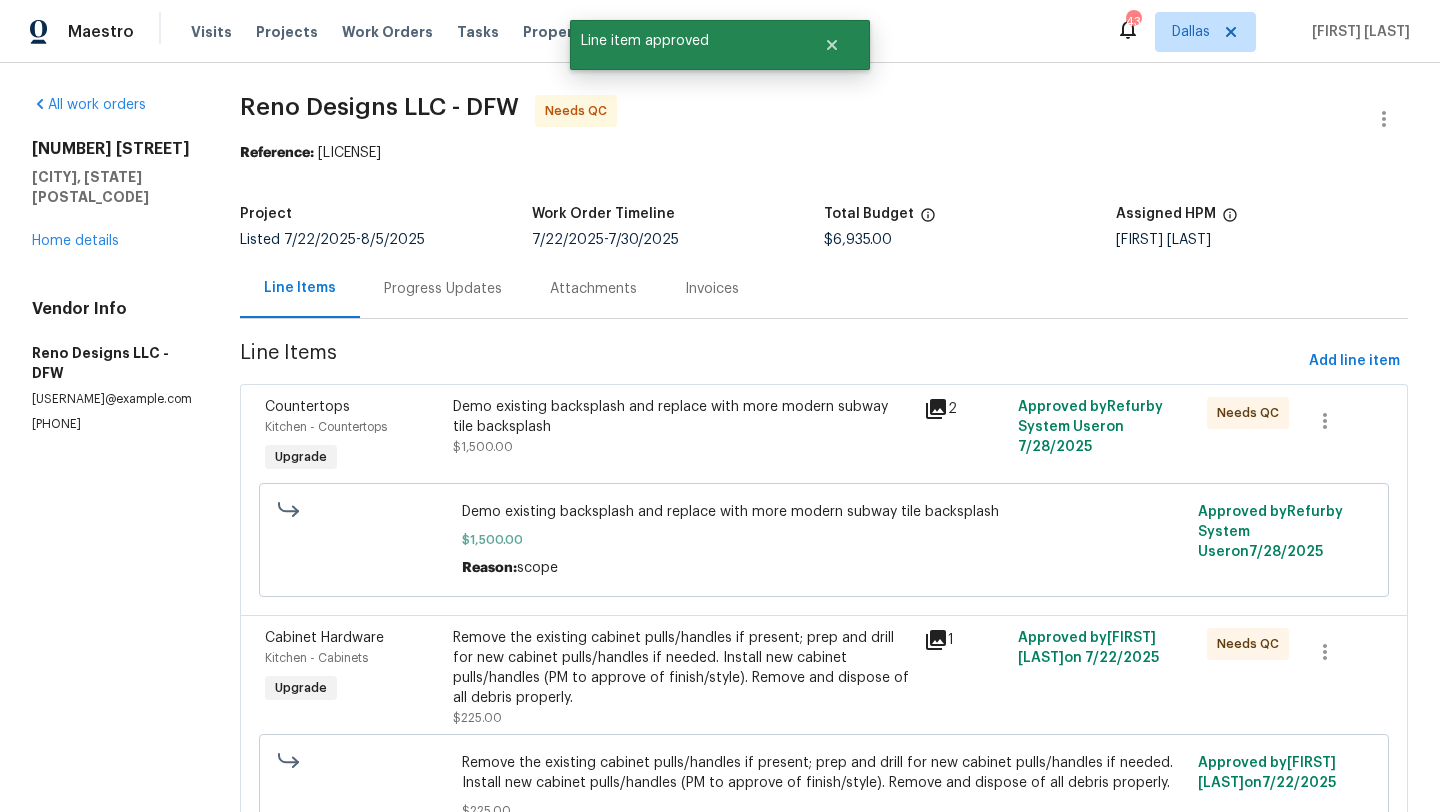 click on "Demo existing backsplash and replace with more modern subway tile backsplash" at bounding box center (682, 417) 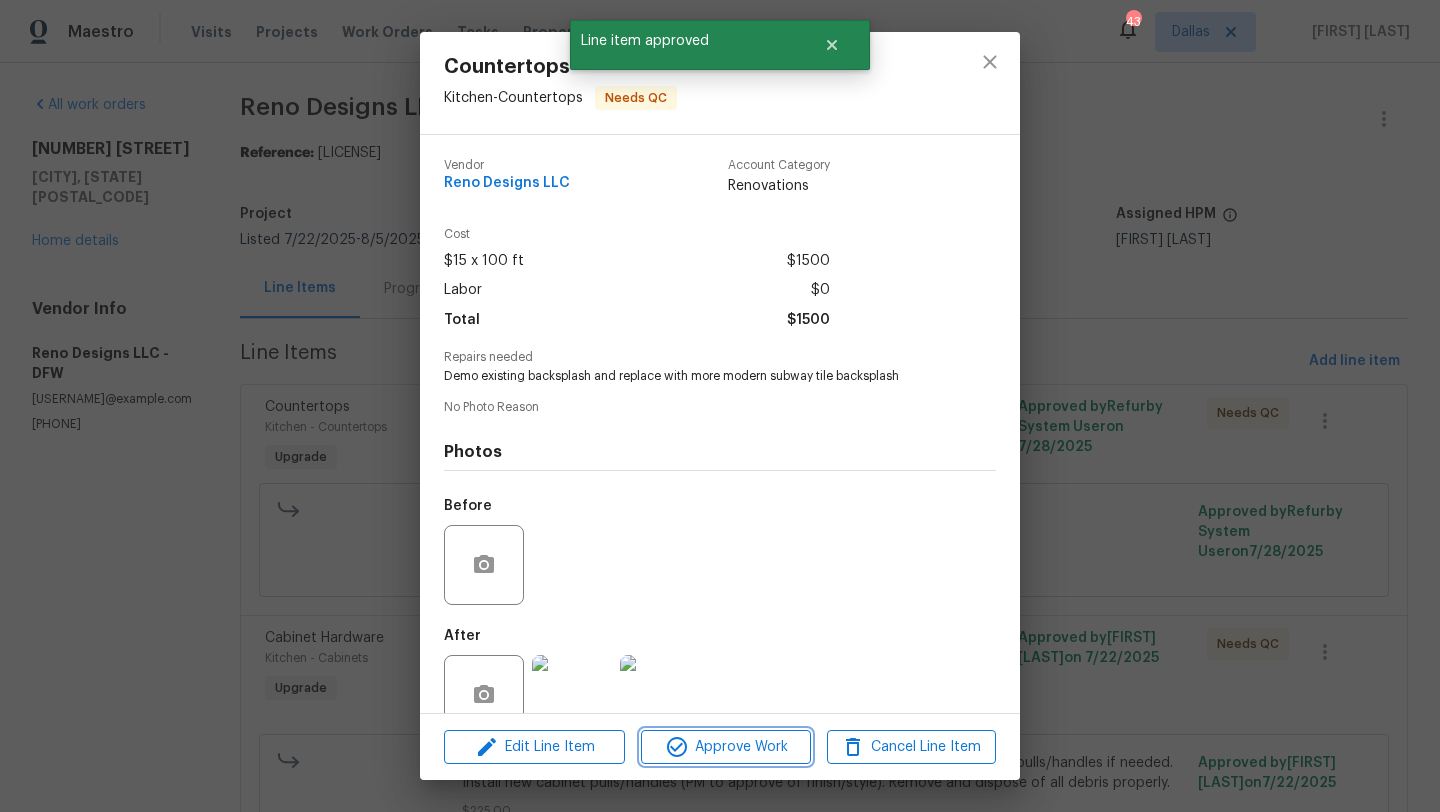 click on "Approve Work" at bounding box center [725, 747] 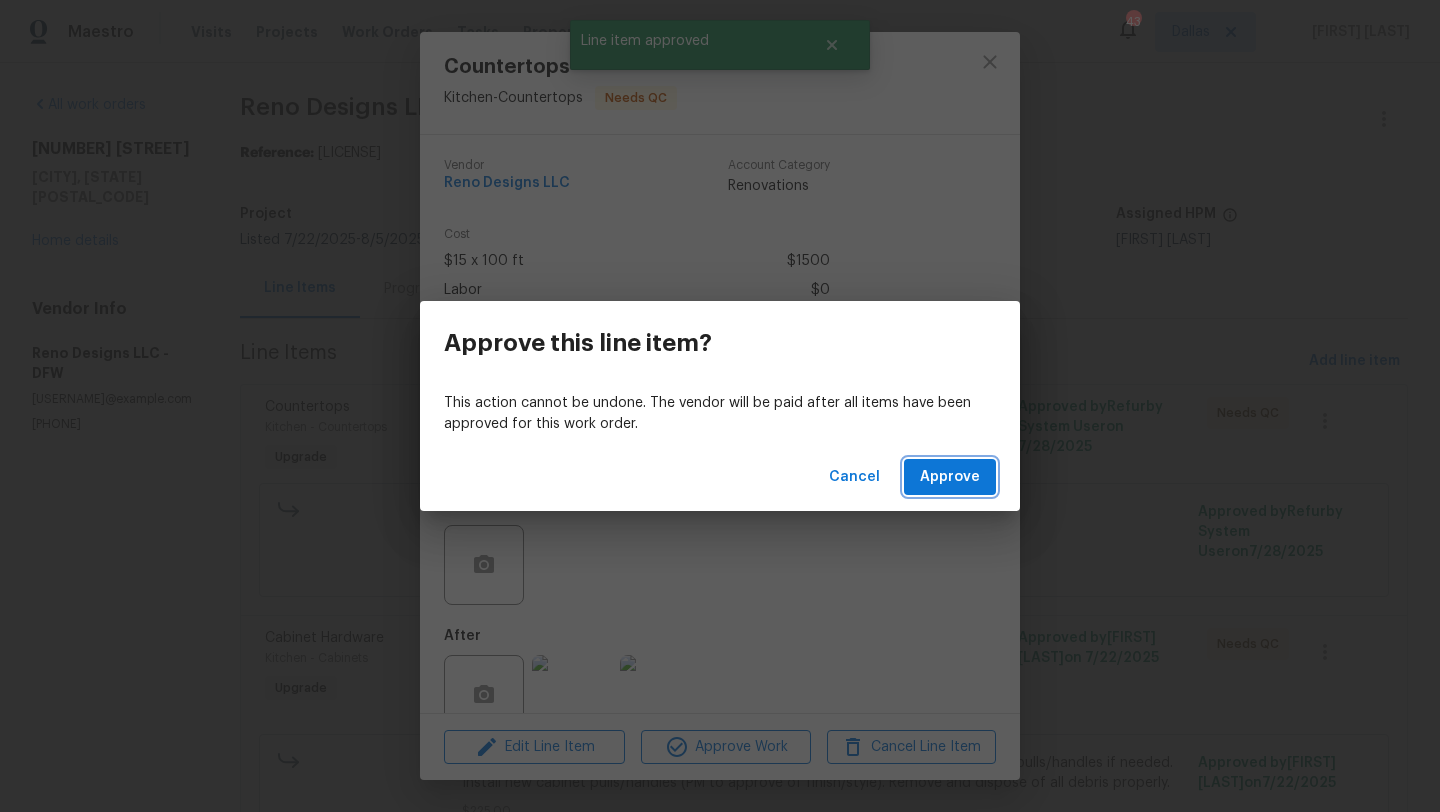 click on "Approve" at bounding box center (950, 477) 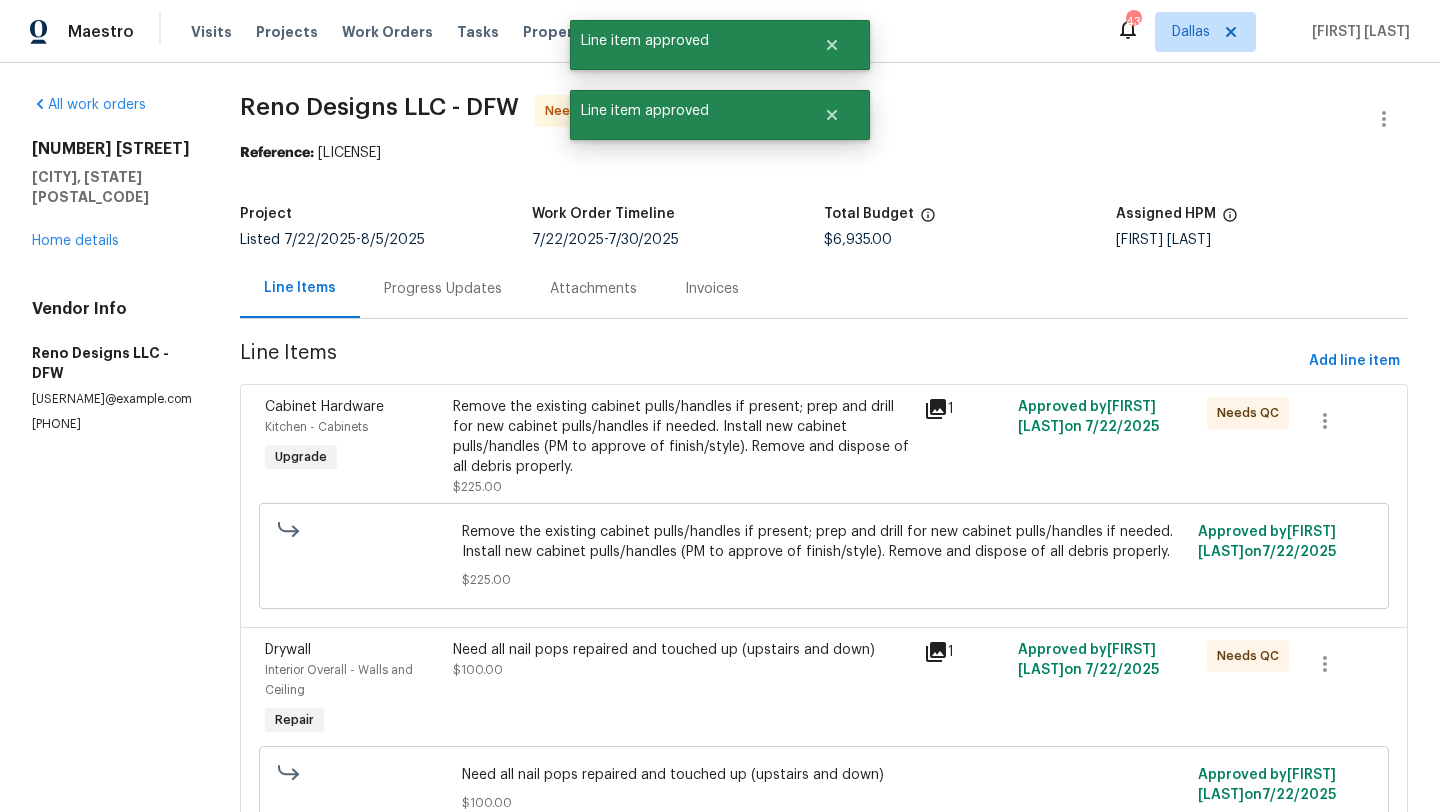 click on "Remove the existing cabinet pulls/handles if present; prep and drill for new cabinet pulls/handles if needed. Install new cabinet pulls/handles (PM to approve of finish/style). Remove and dispose of all debris properly." at bounding box center [682, 437] 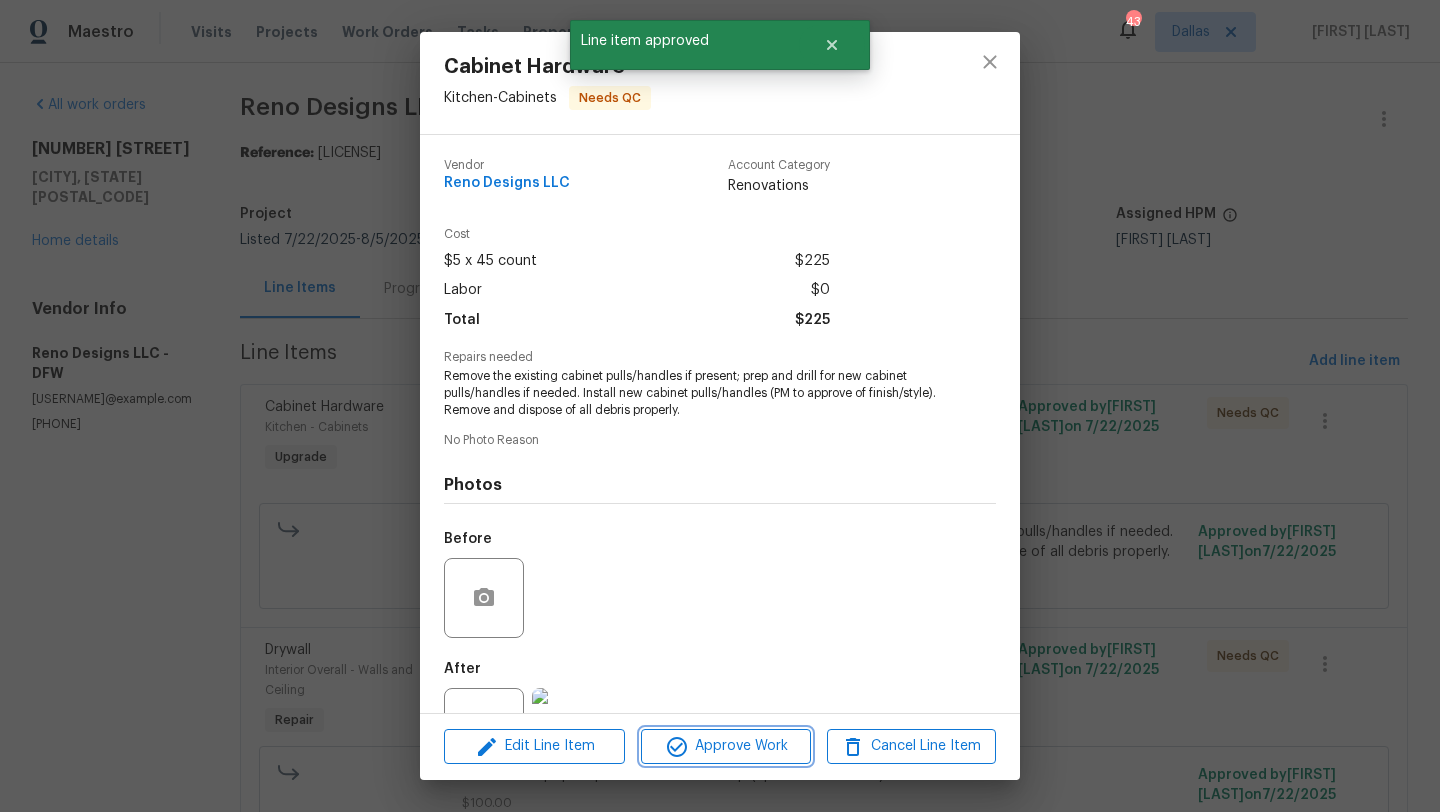 click on "Approve Work" at bounding box center (725, 746) 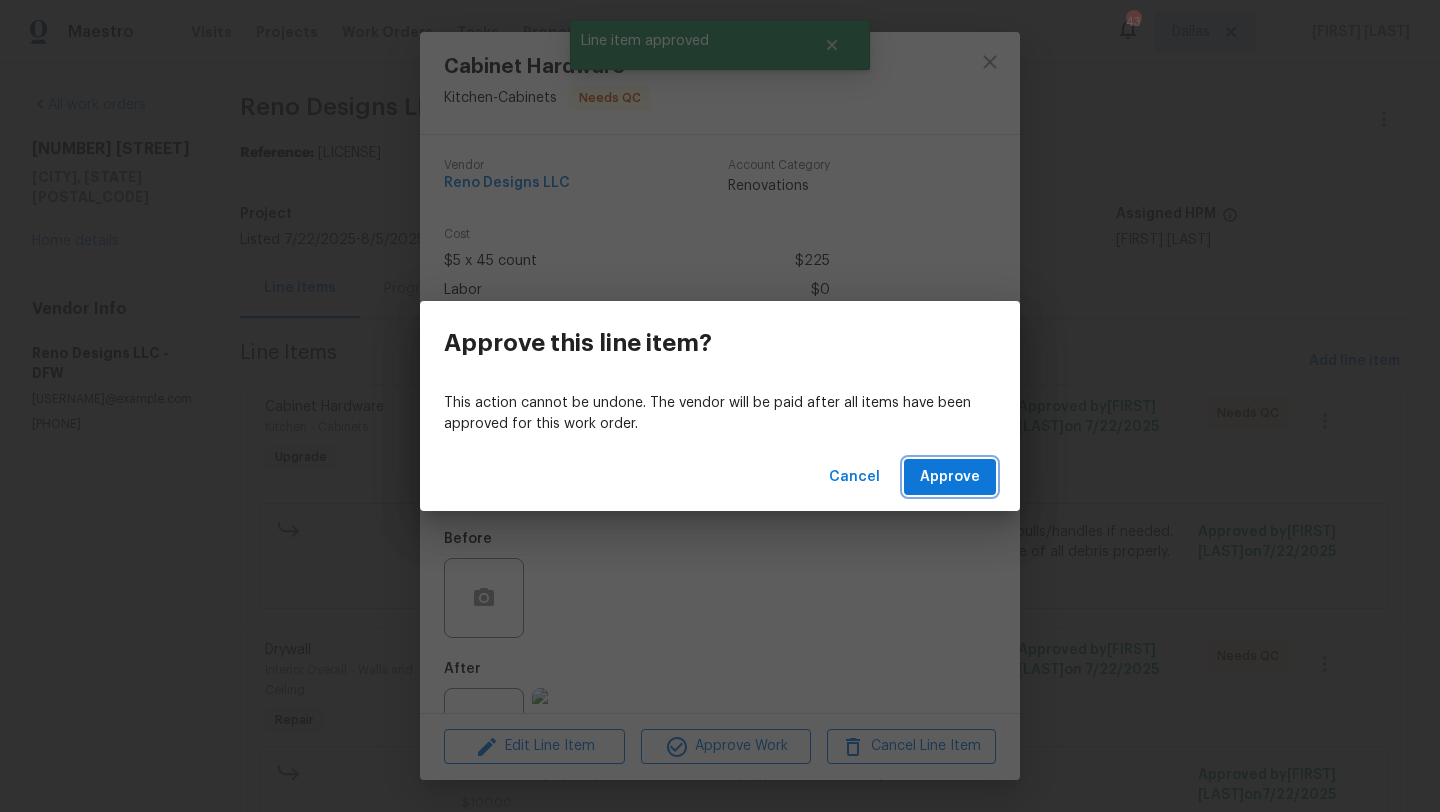 click on "Approve" at bounding box center [950, 477] 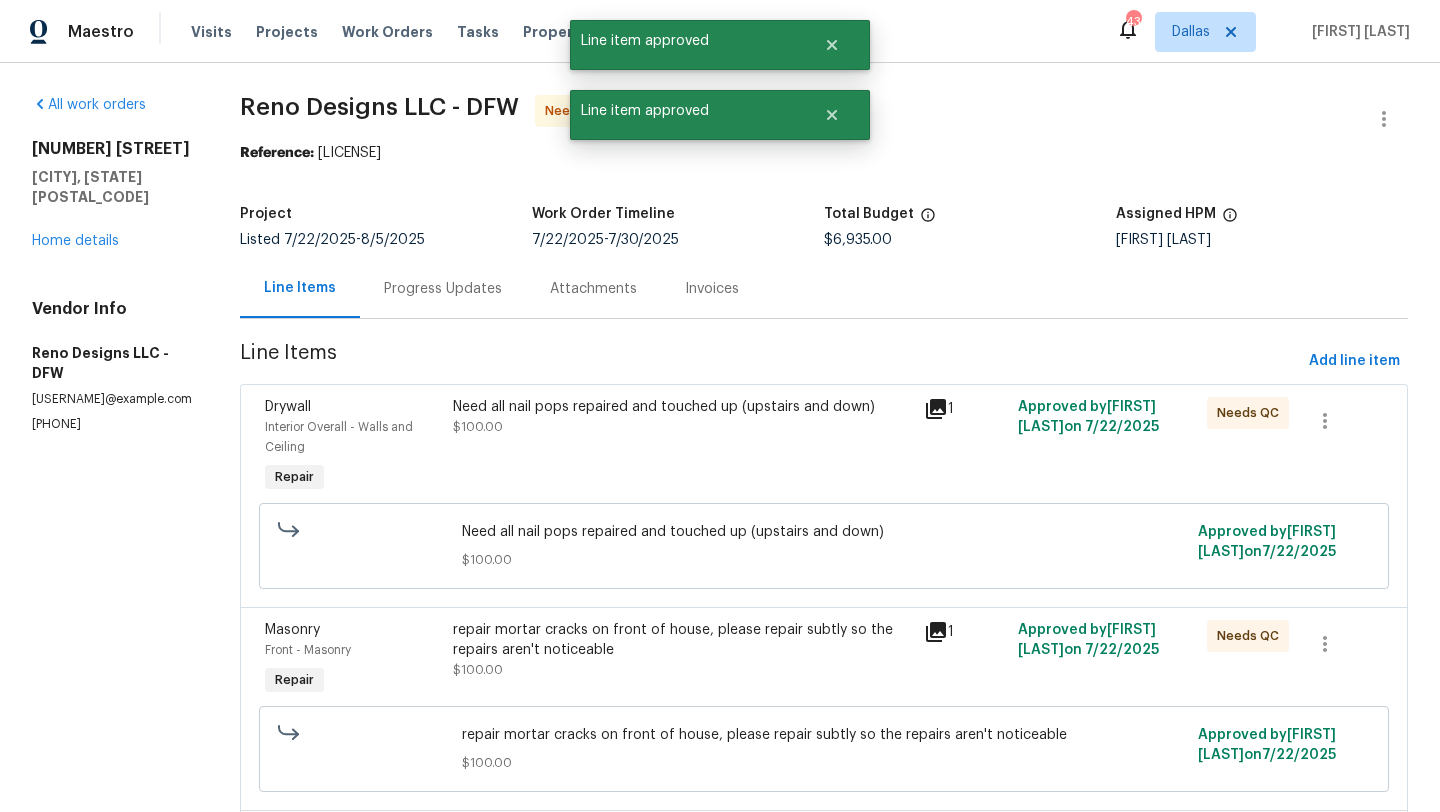 click on "Need all nail pops repaired and touched up (upstairs and down) $100.00" at bounding box center [682, 417] 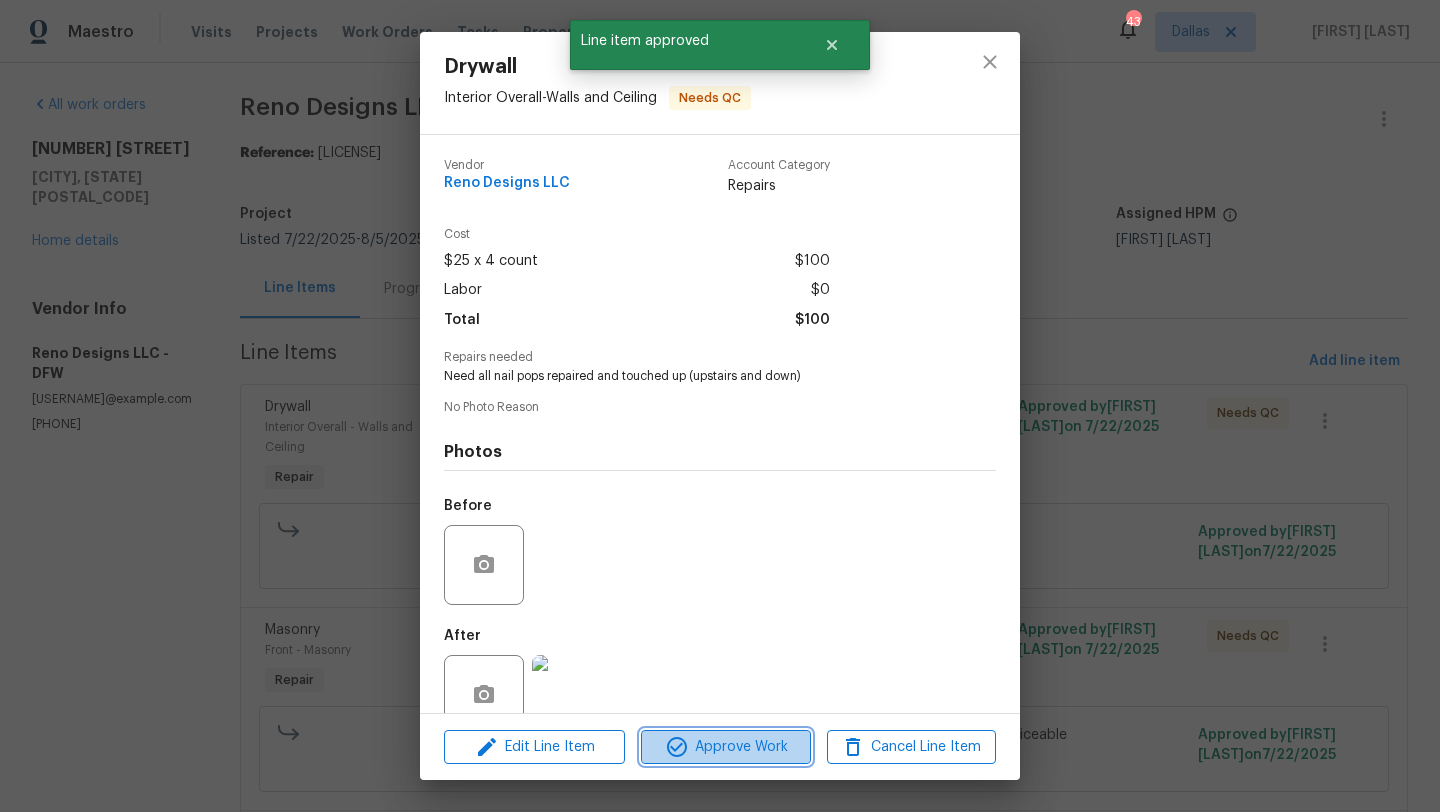 click on "Approve Work" at bounding box center (725, 747) 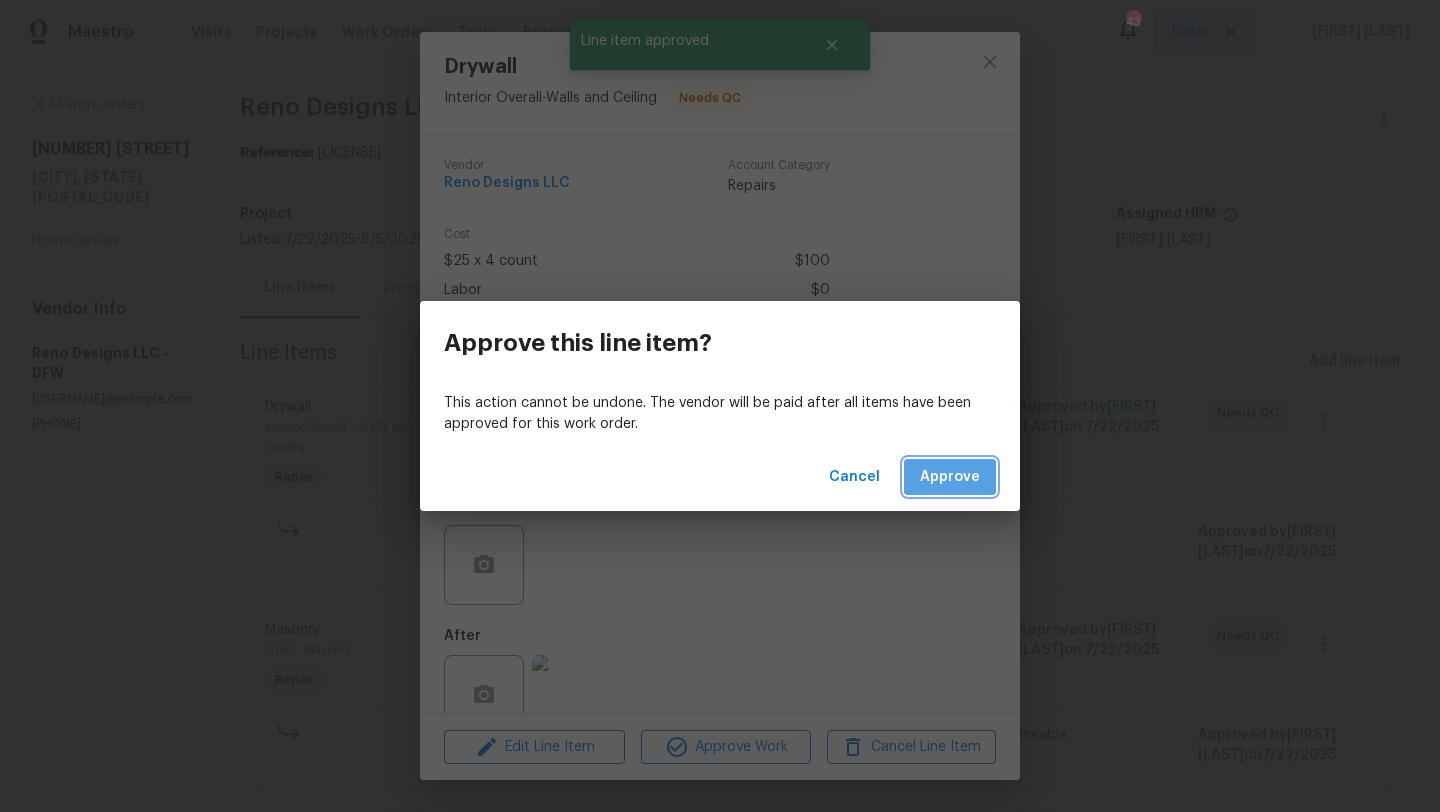 click on "Approve" at bounding box center [950, 477] 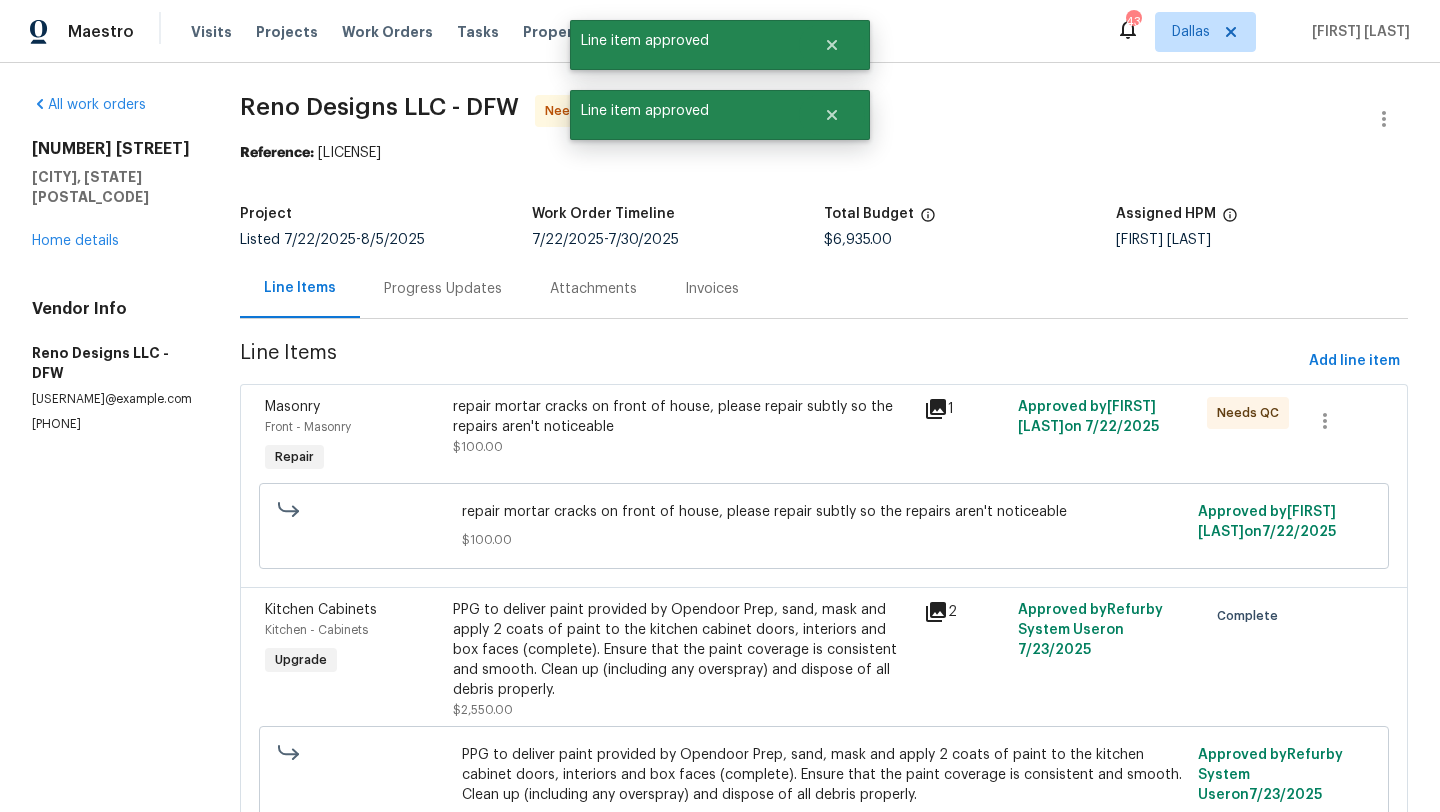 click on "repair mortar cracks on front of house, please repair subtly so the repairs aren't noticeable" at bounding box center (682, 417) 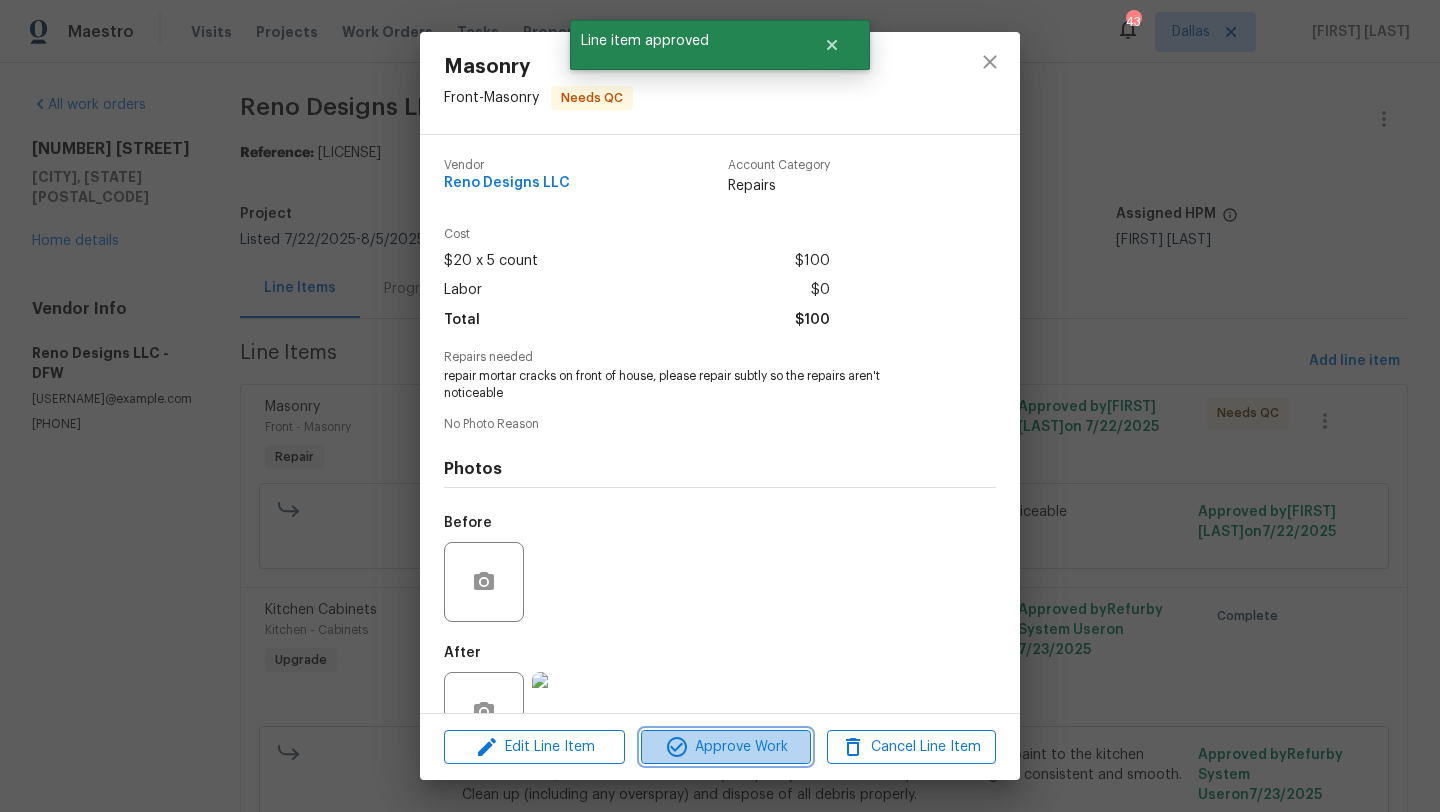 click on "Approve Work" at bounding box center (725, 747) 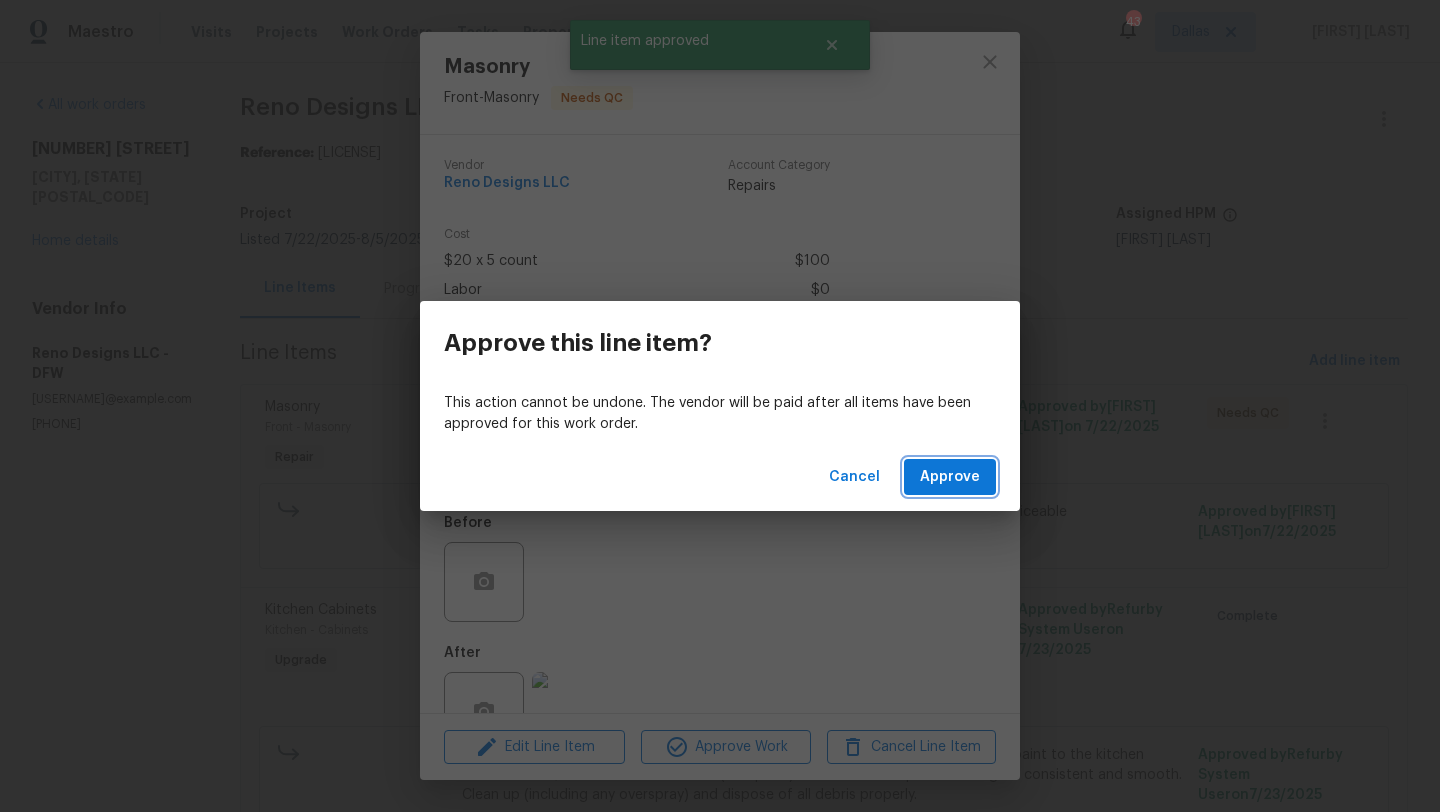 click on "Approve" at bounding box center [950, 477] 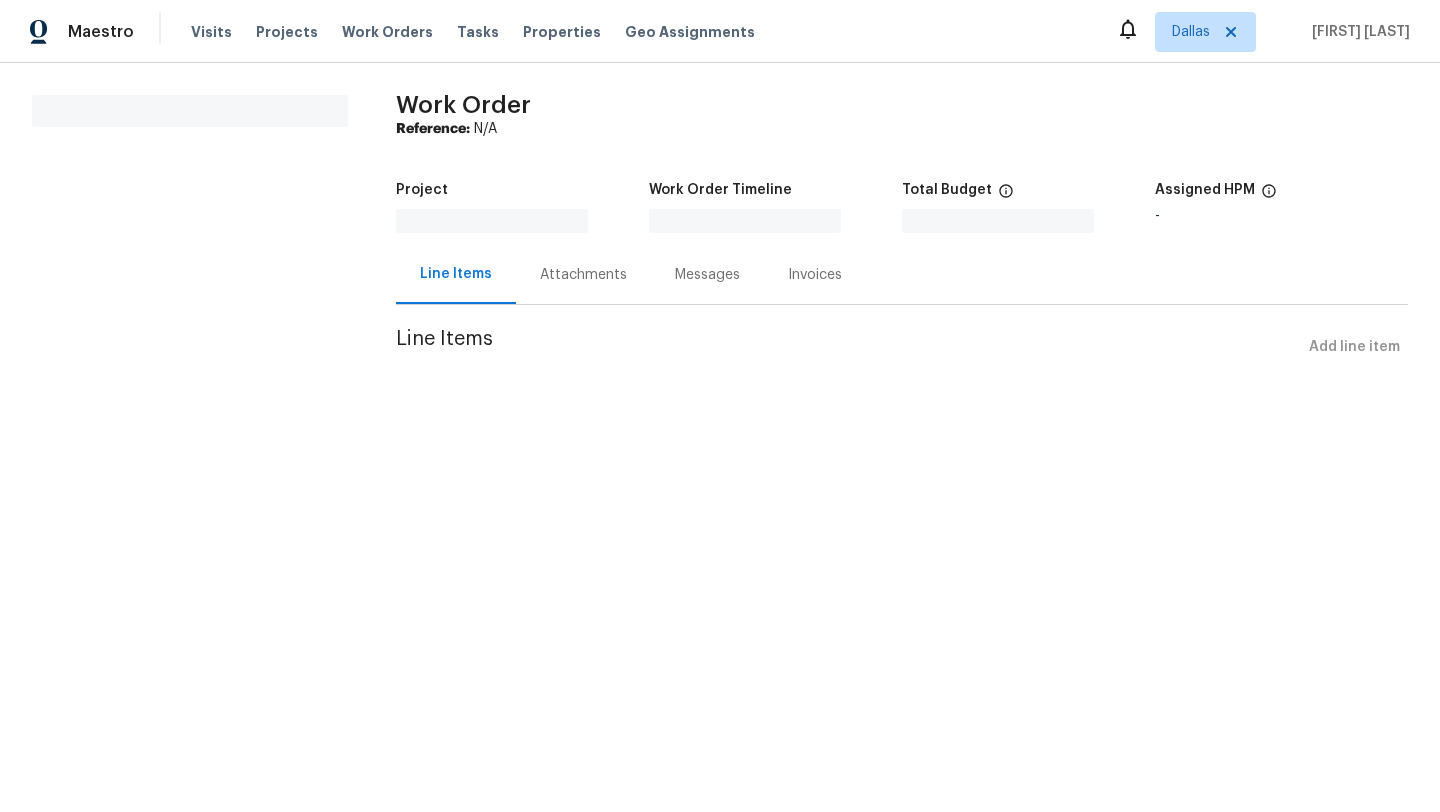 scroll, scrollTop: 0, scrollLeft: 0, axis: both 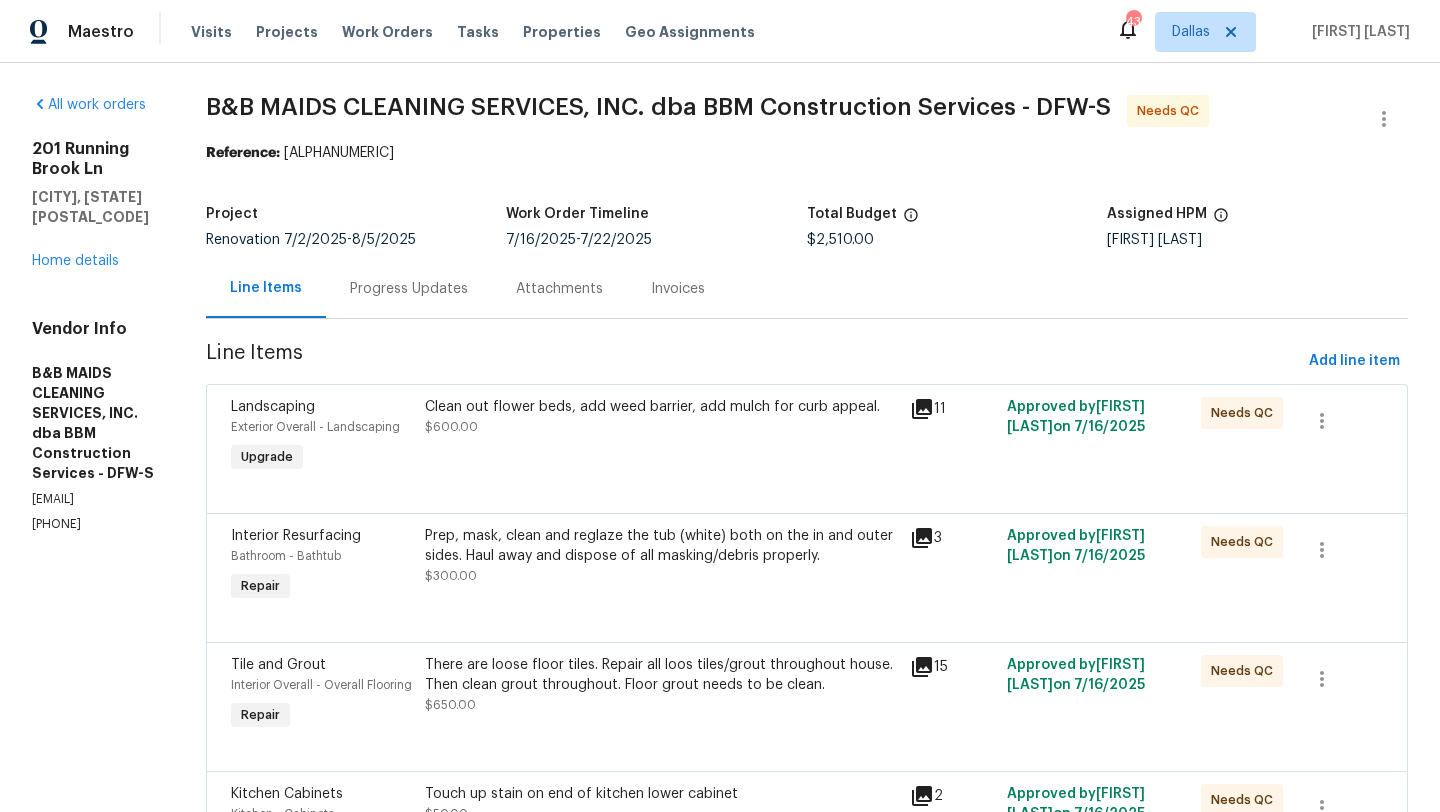 click on "Progress Updates" at bounding box center (409, 289) 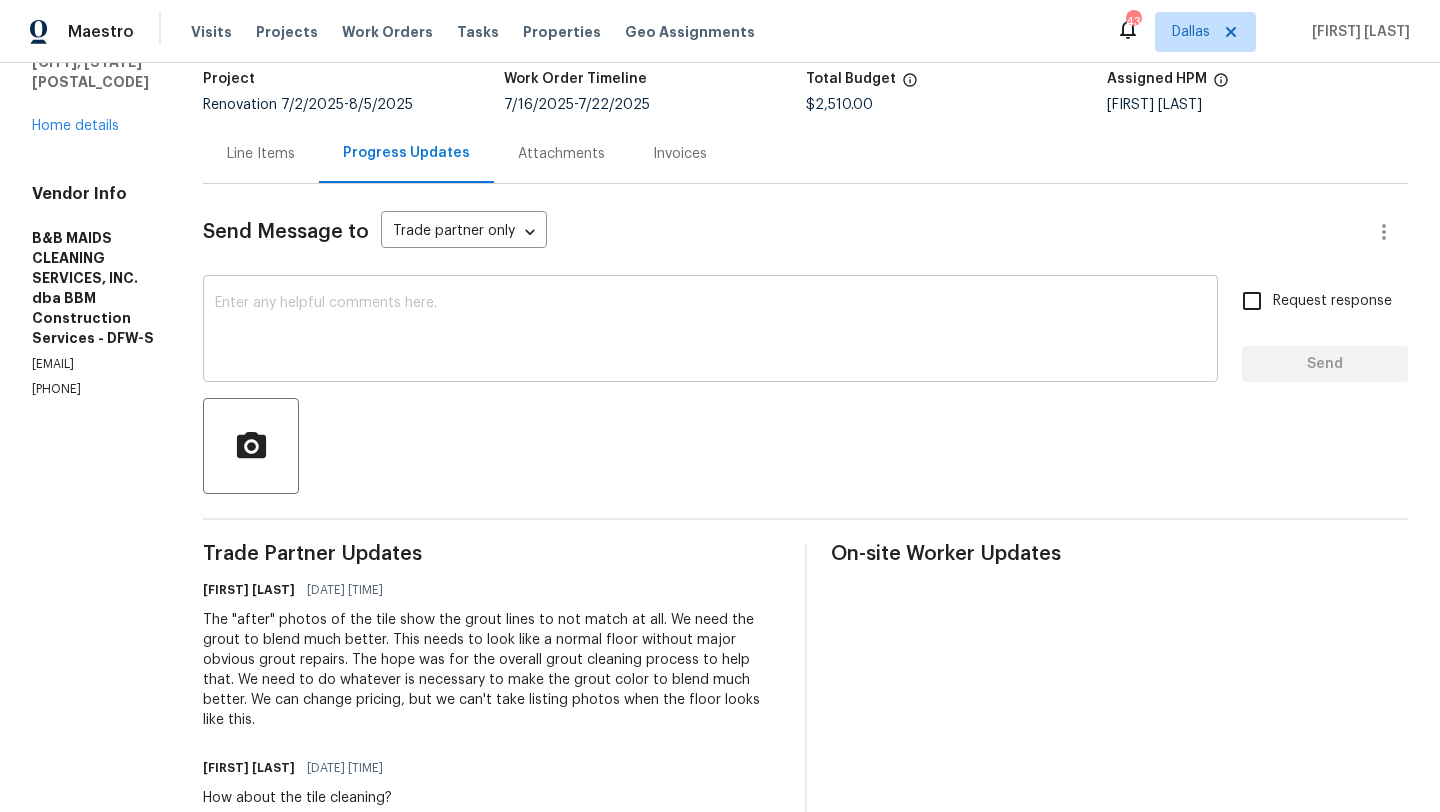 scroll, scrollTop: 0, scrollLeft: 0, axis: both 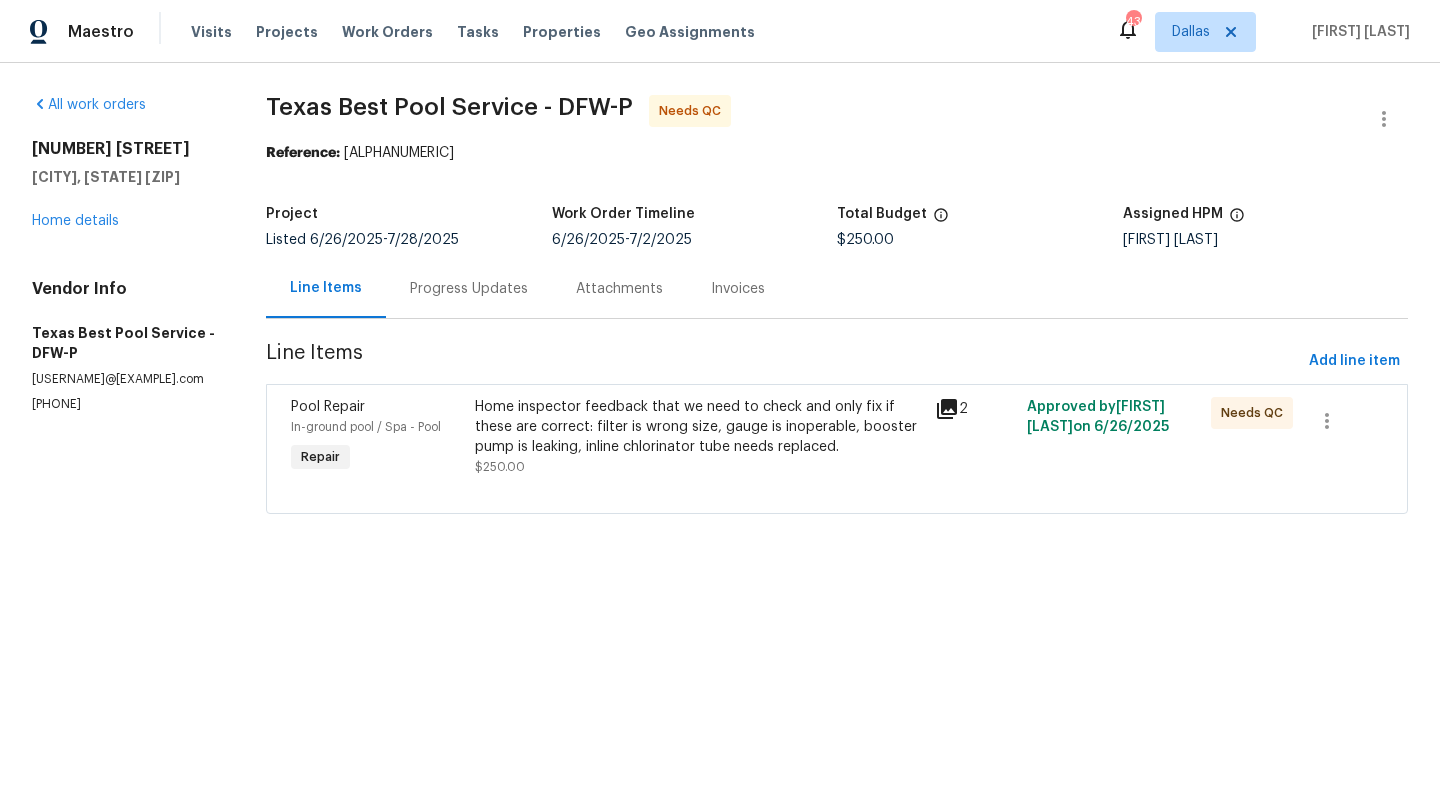 click on "Home inspector feedback that we need to check and only fix if these are correct: filter is wrong size, gauge is inoperable, booster pump is leaking, inline chlorinator tube needs replaced." at bounding box center (699, 427) 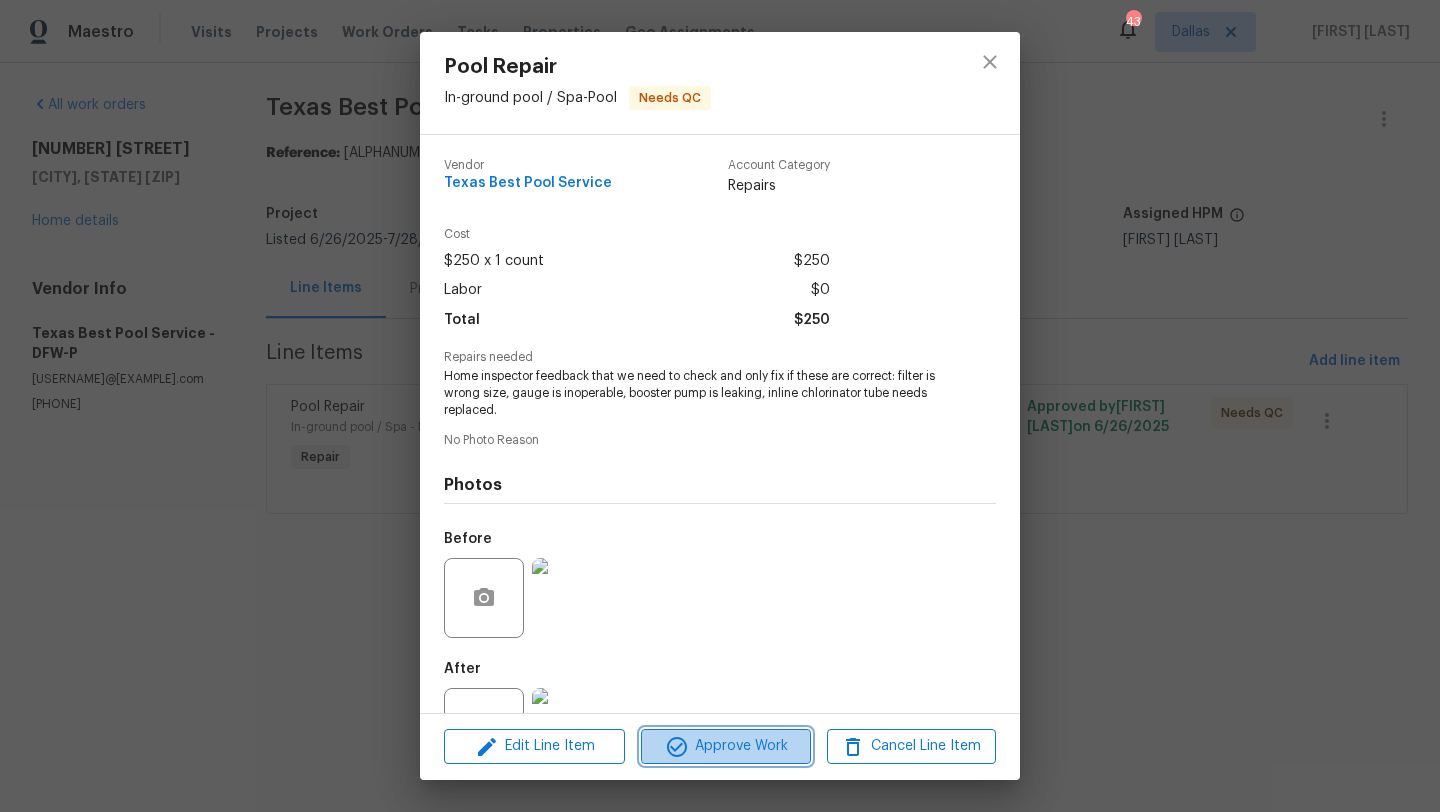 click on "Approve Work" at bounding box center (725, 746) 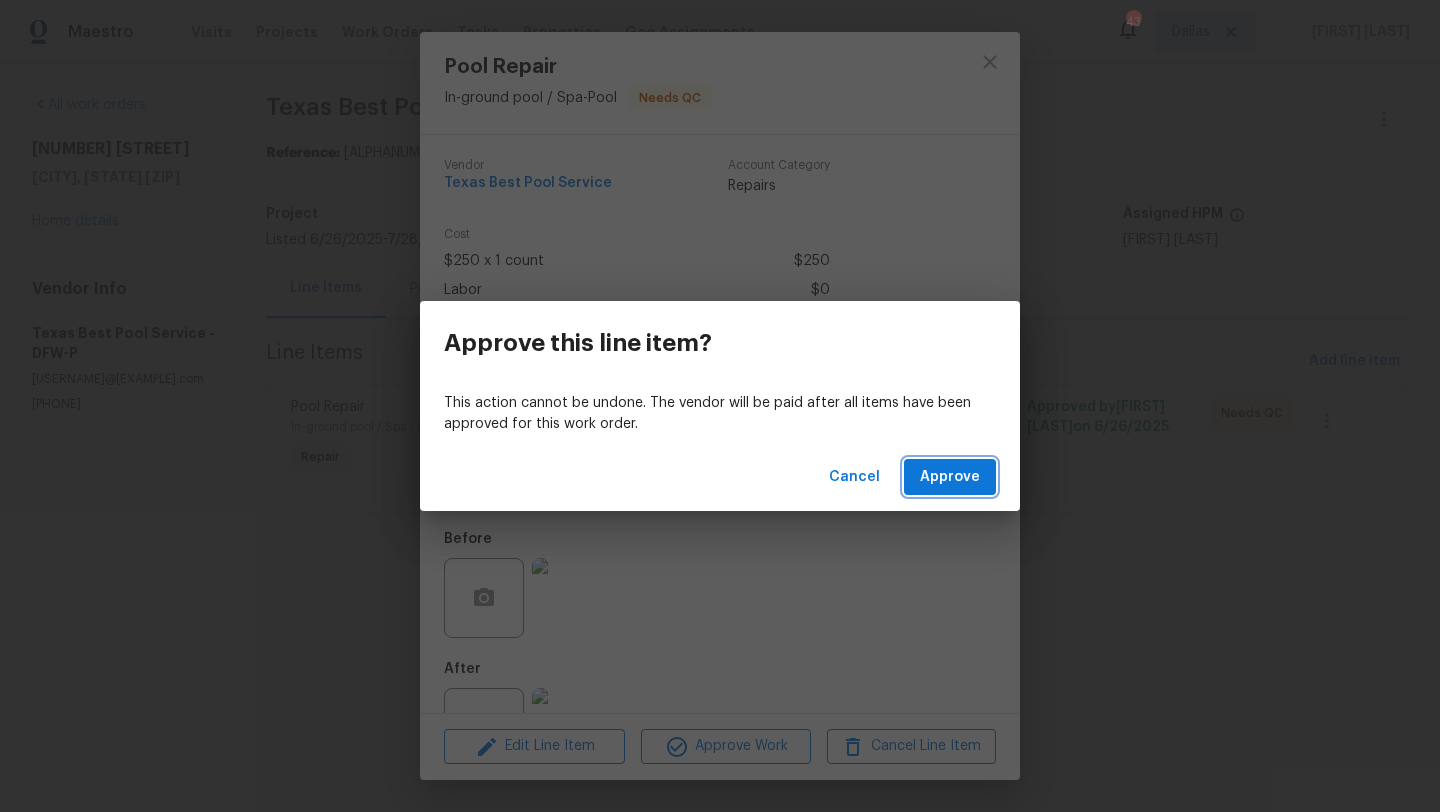click on "Approve" at bounding box center [950, 477] 